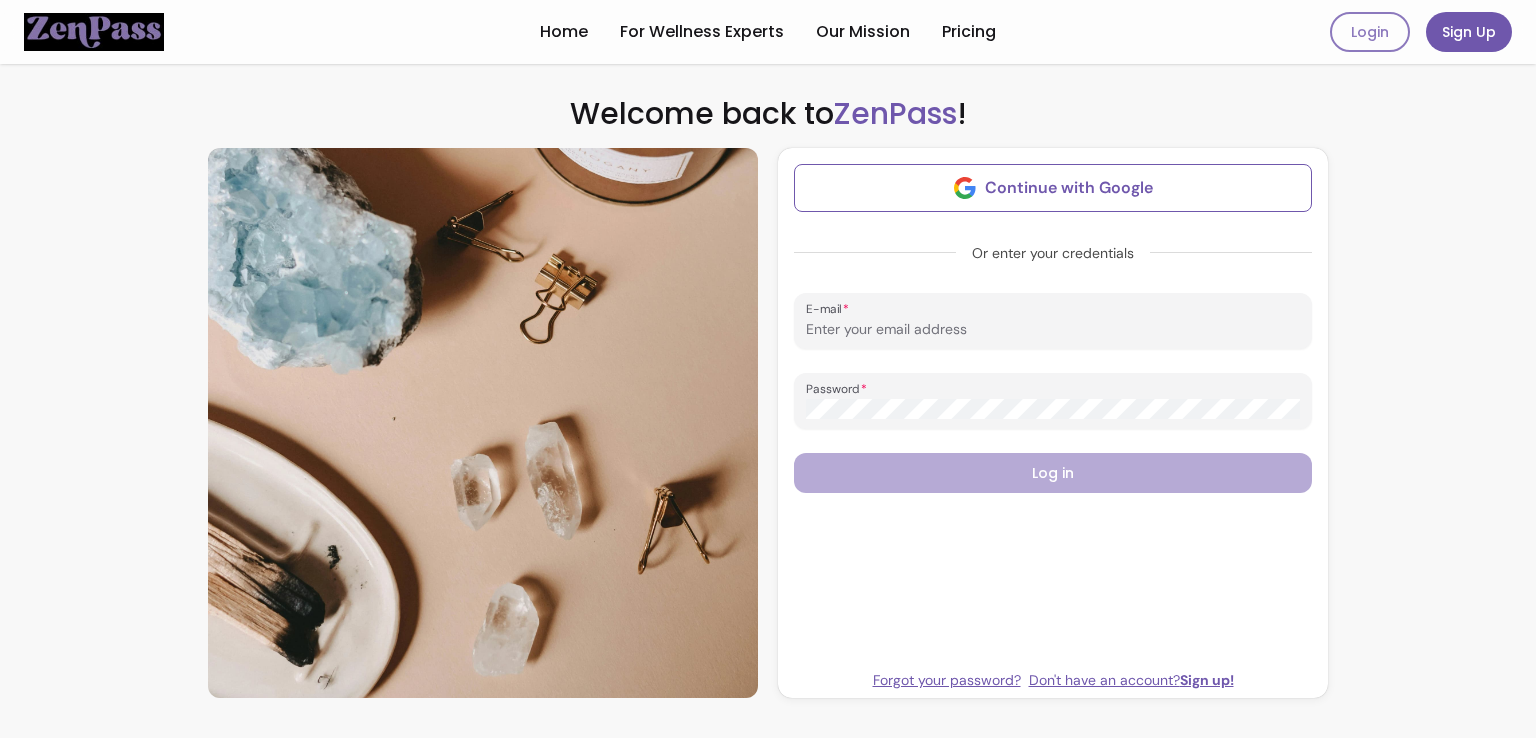 scroll, scrollTop: 0, scrollLeft: 0, axis: both 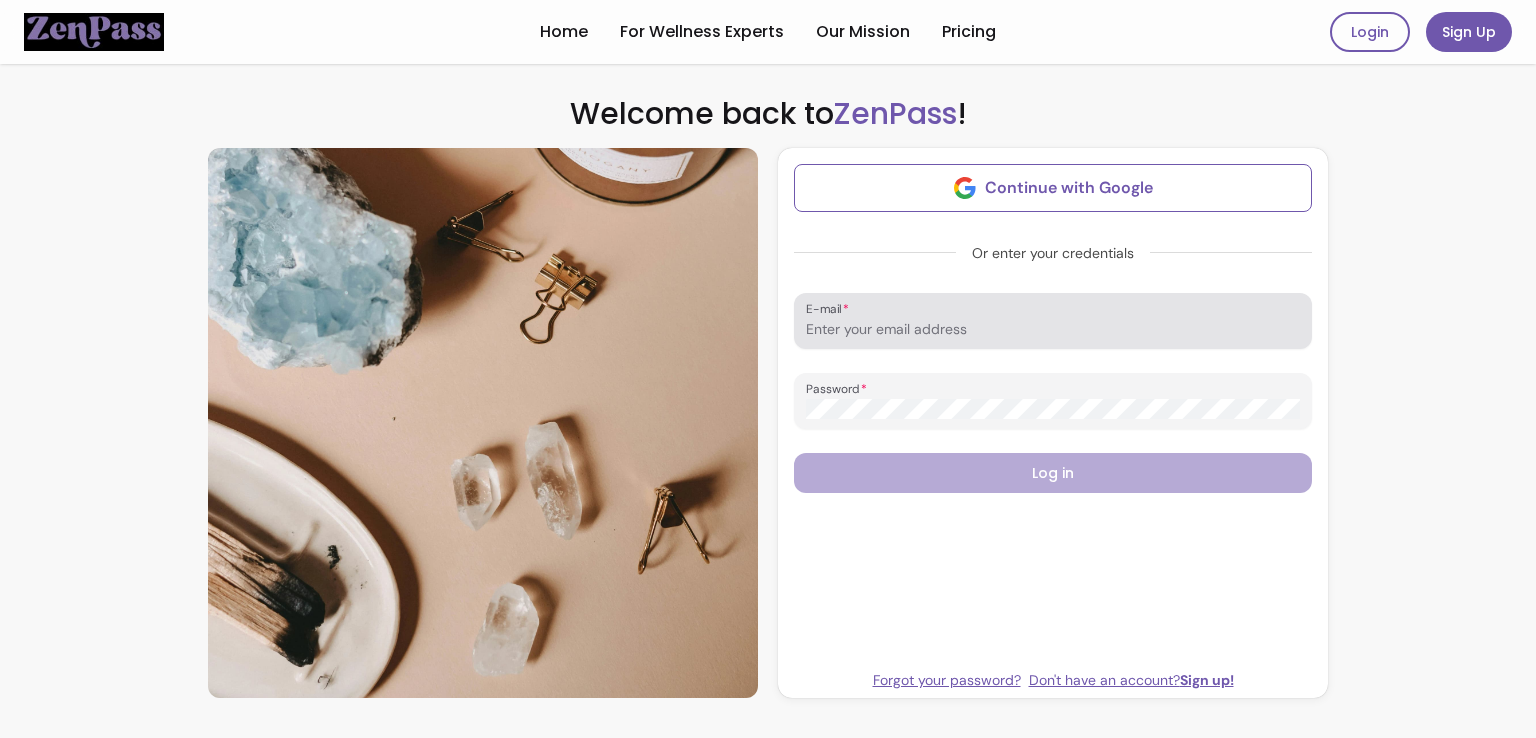 click at bounding box center [1053, 321] 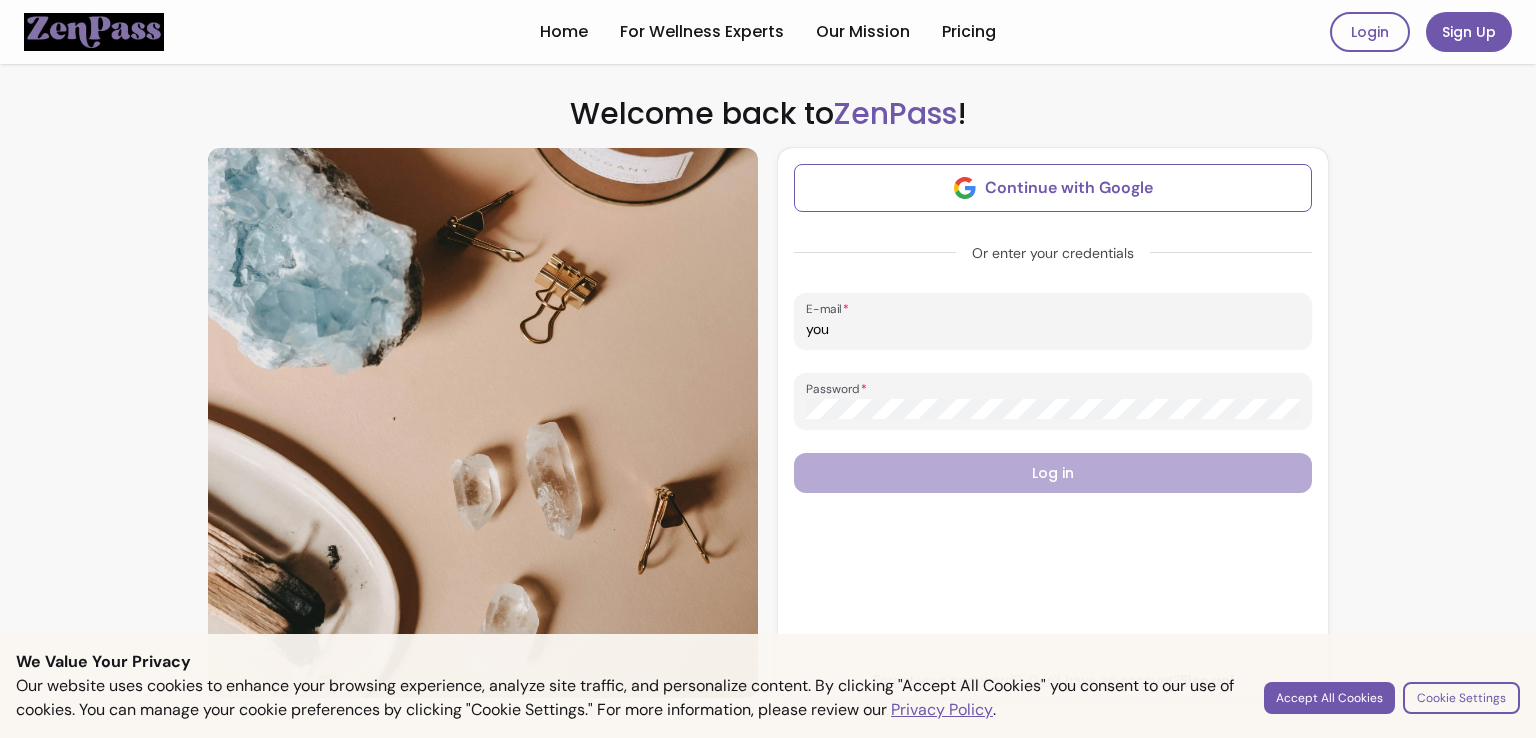 type on "youramazingselfyoga@gmail.com" 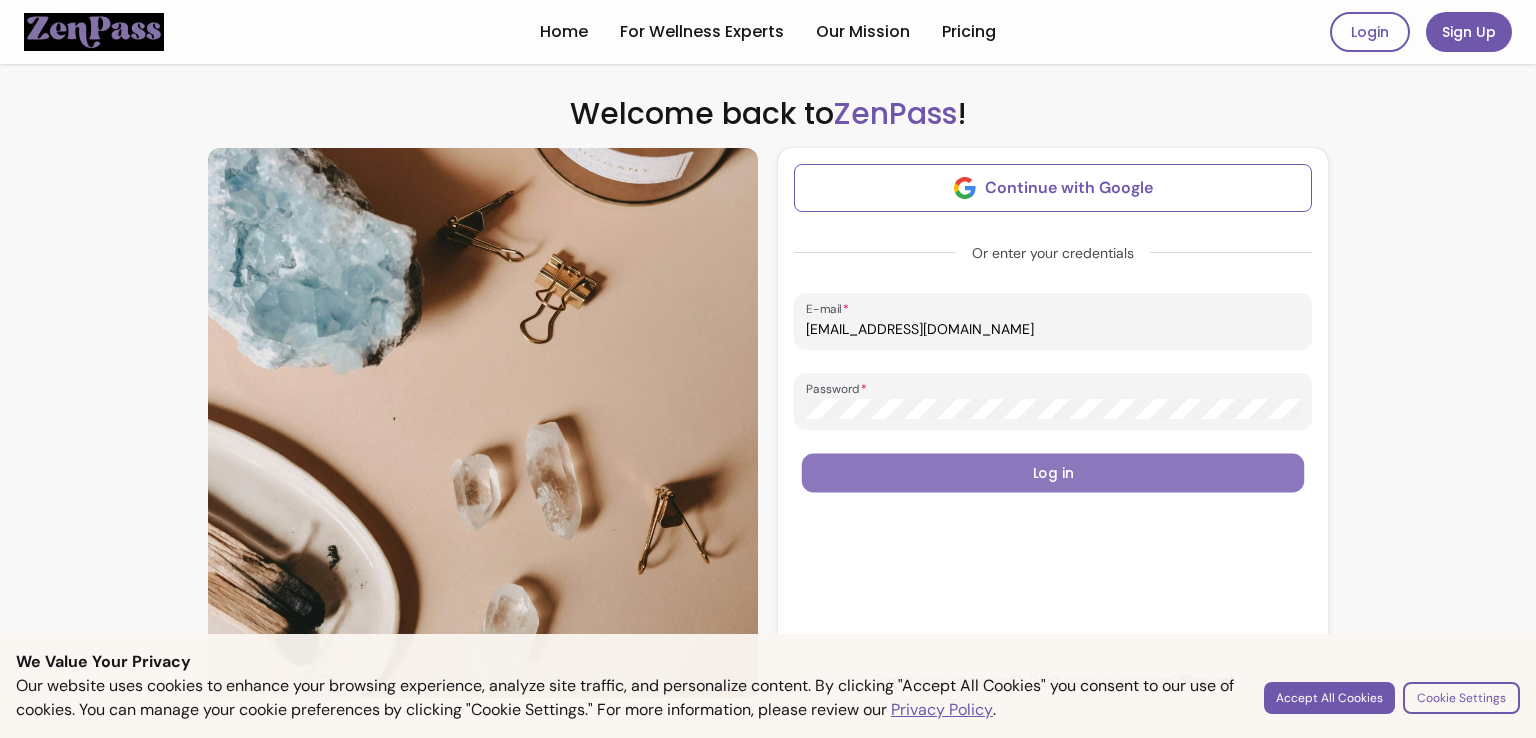 click on "Log in" at bounding box center [1053, 473] 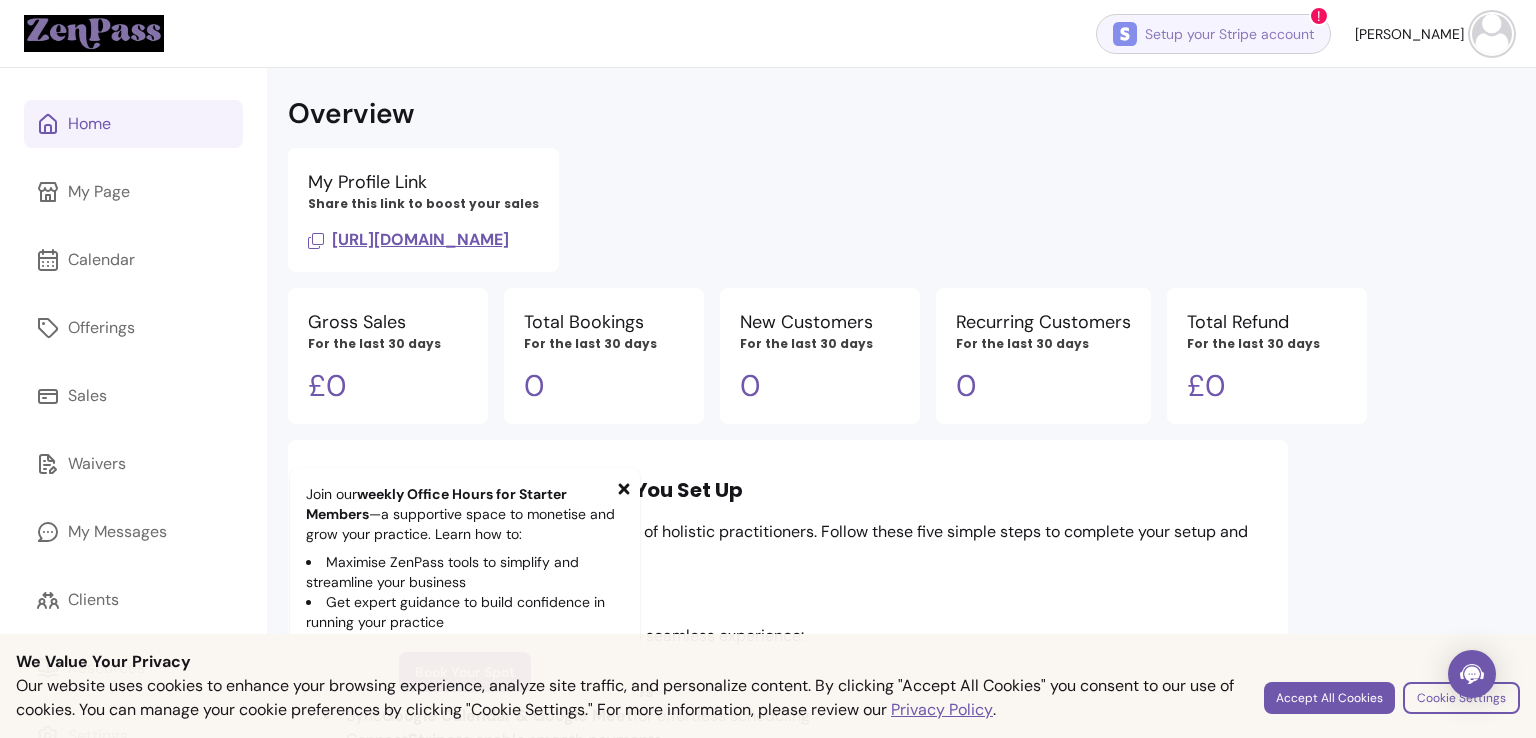 click on "Setup your Stripe account" at bounding box center [1213, 34] 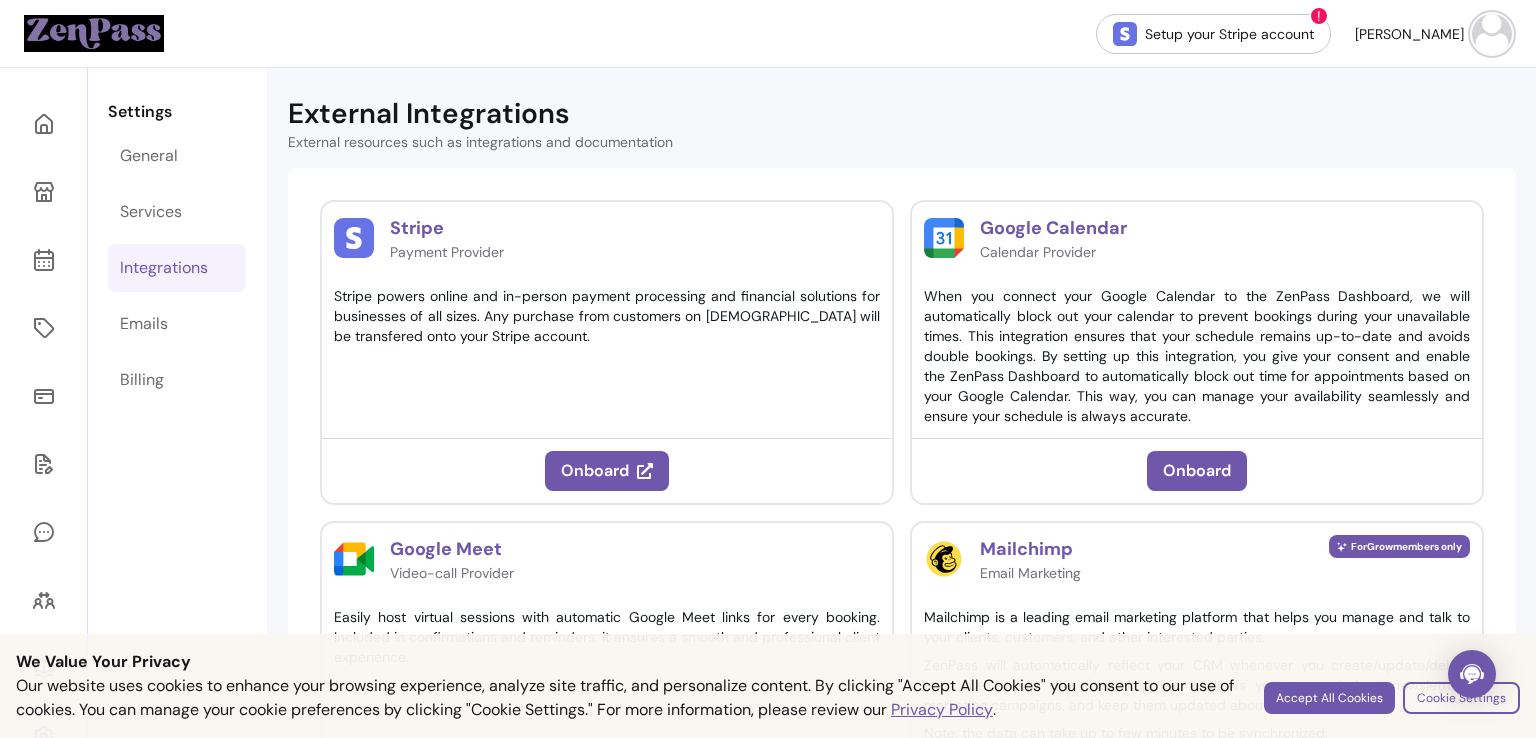 scroll, scrollTop: 143, scrollLeft: 0, axis: vertical 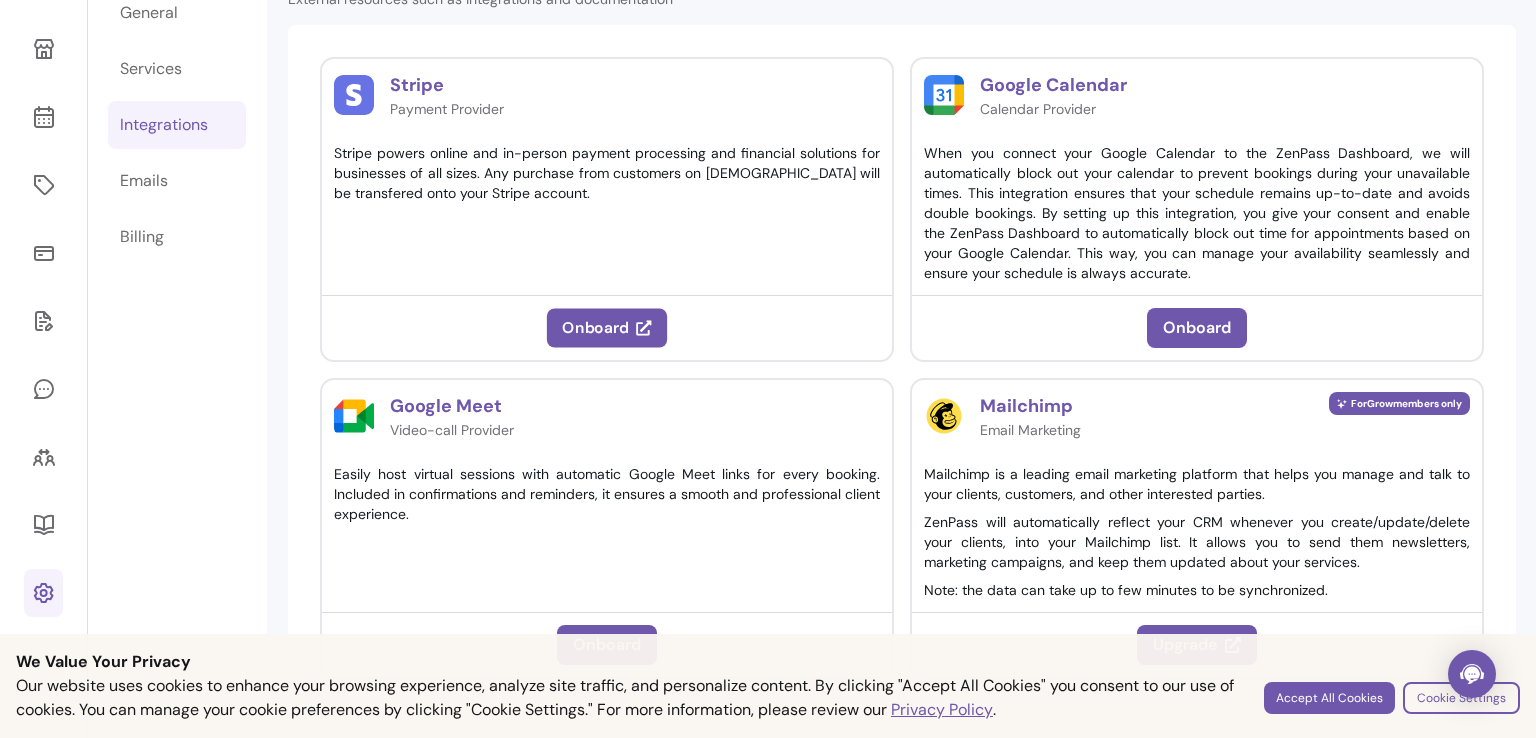 click on "Onboard" at bounding box center [607, 328] 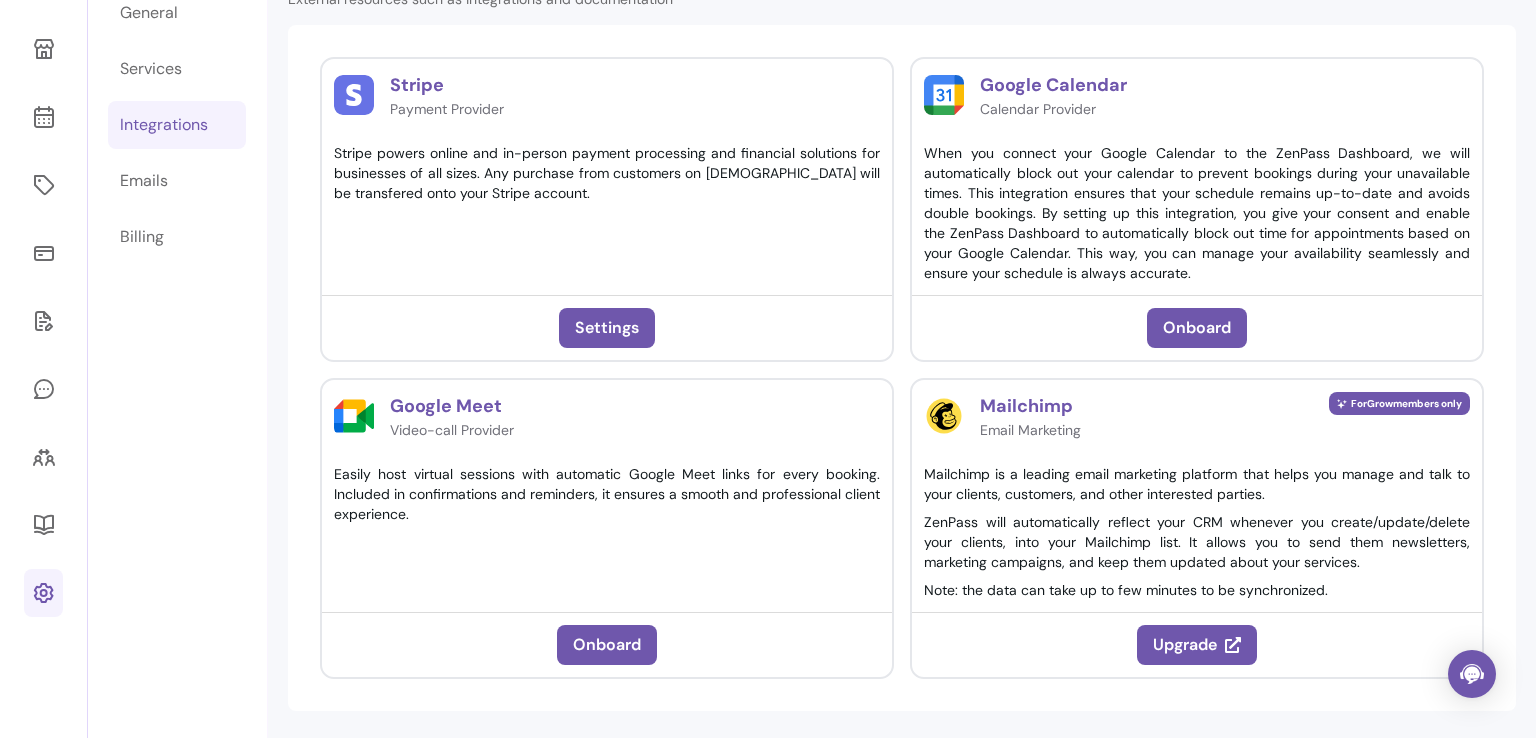 scroll, scrollTop: 0, scrollLeft: 0, axis: both 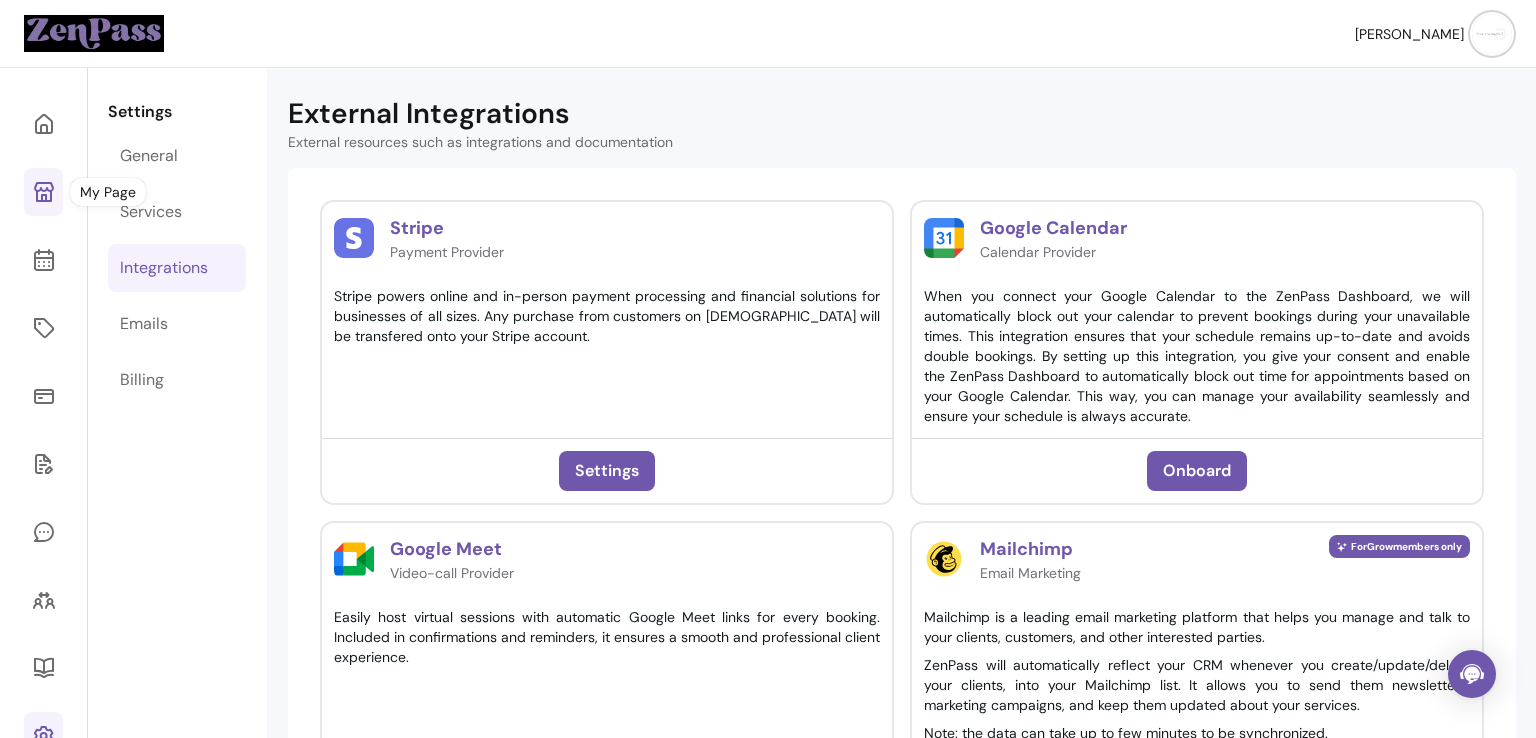 click 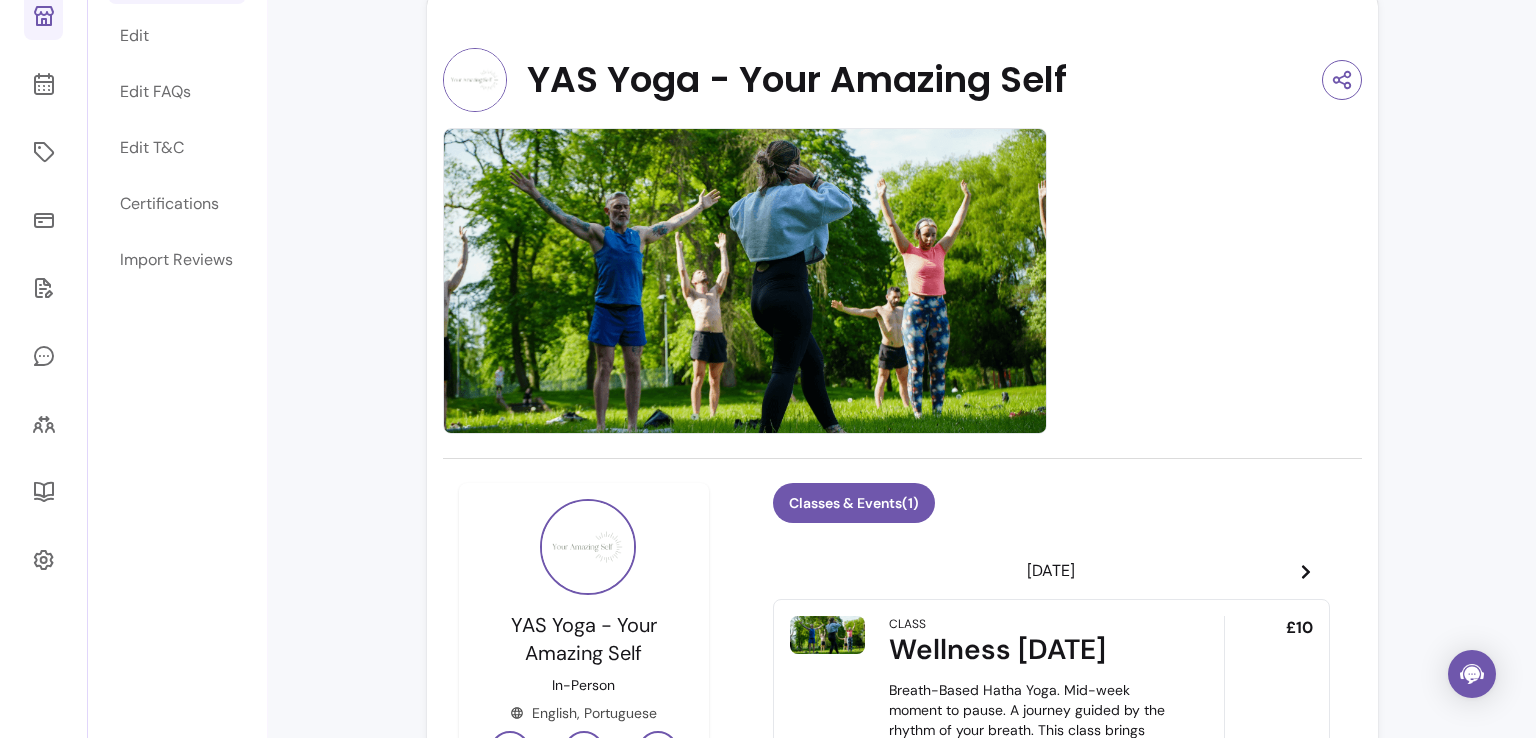 scroll, scrollTop: 0, scrollLeft: 0, axis: both 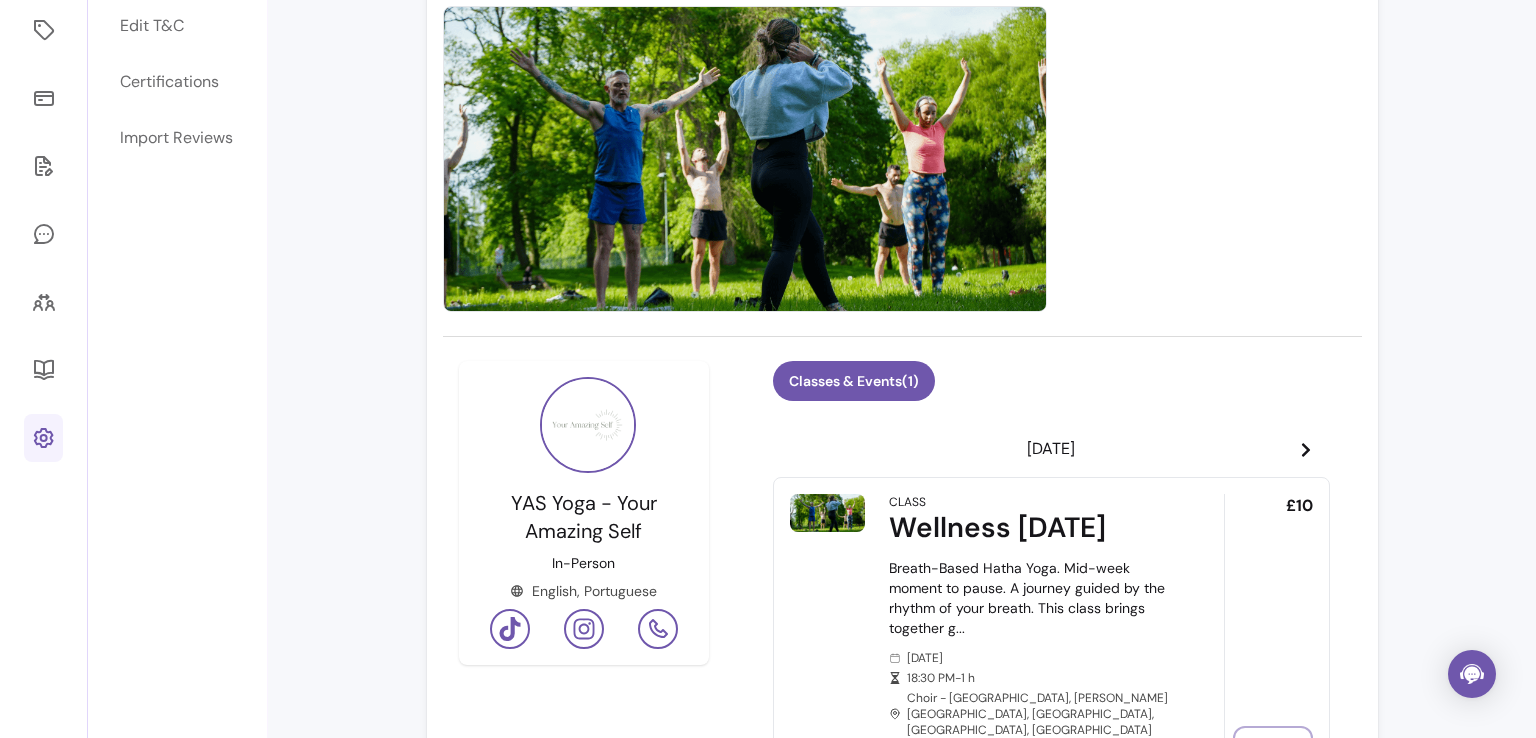 click 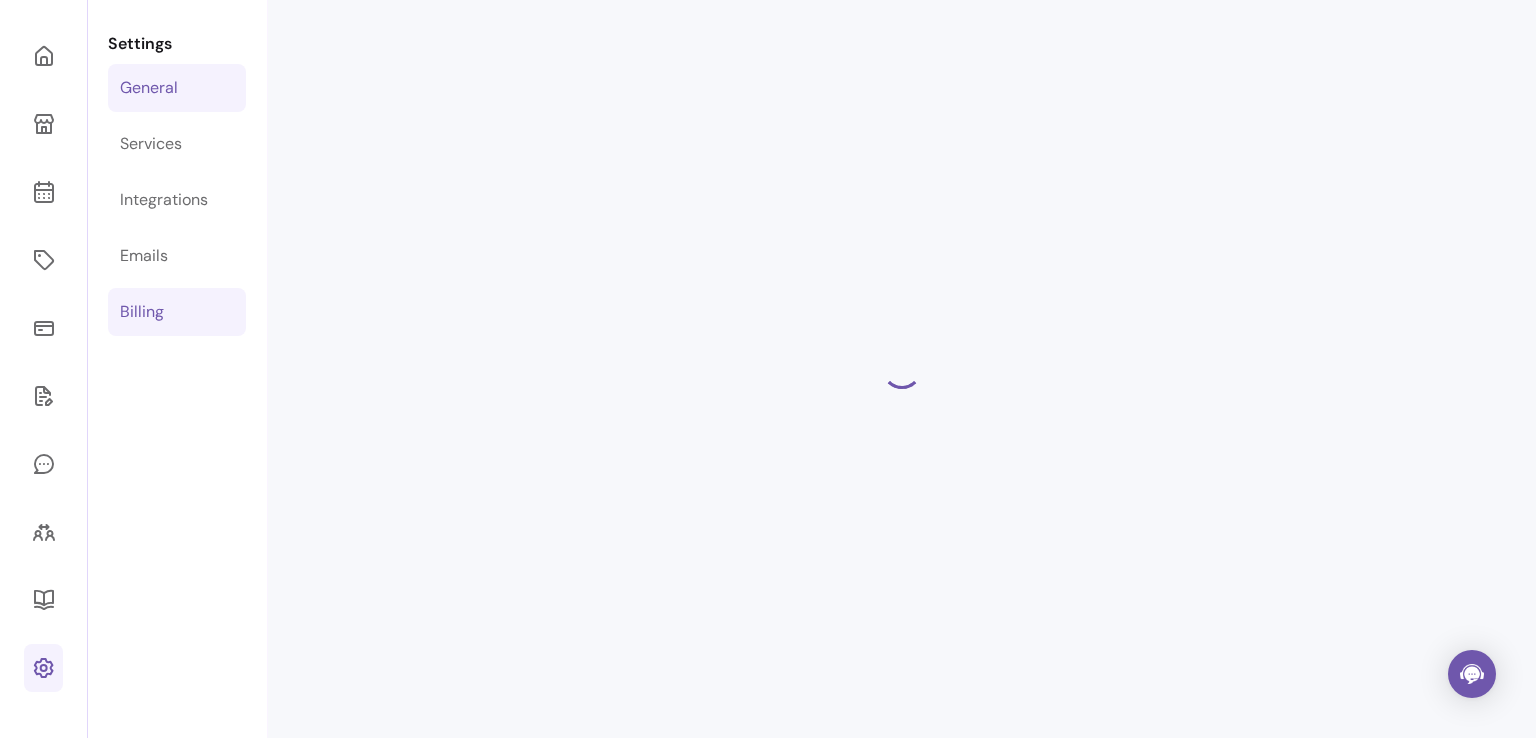 select on "**********" 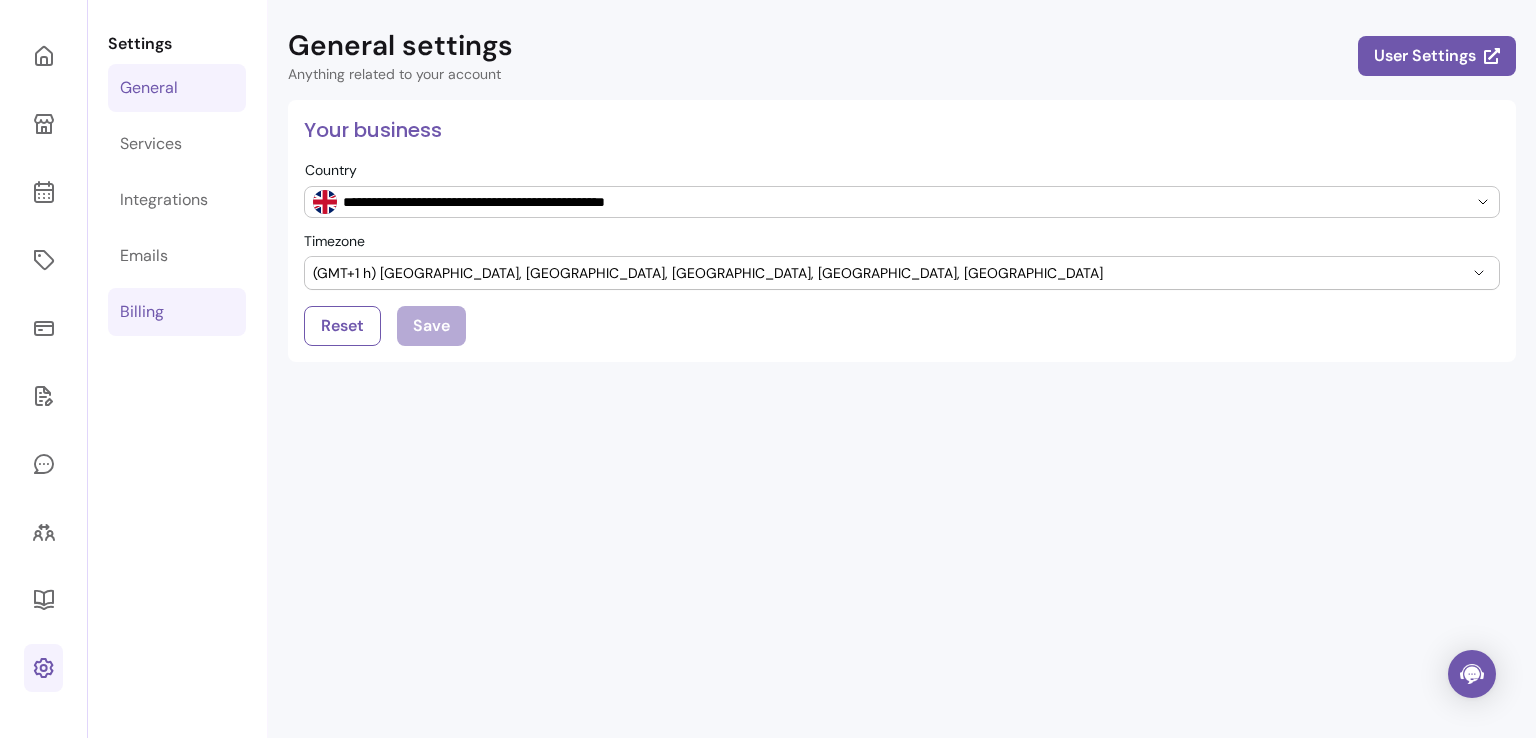 click on "Billing" at bounding box center (177, 312) 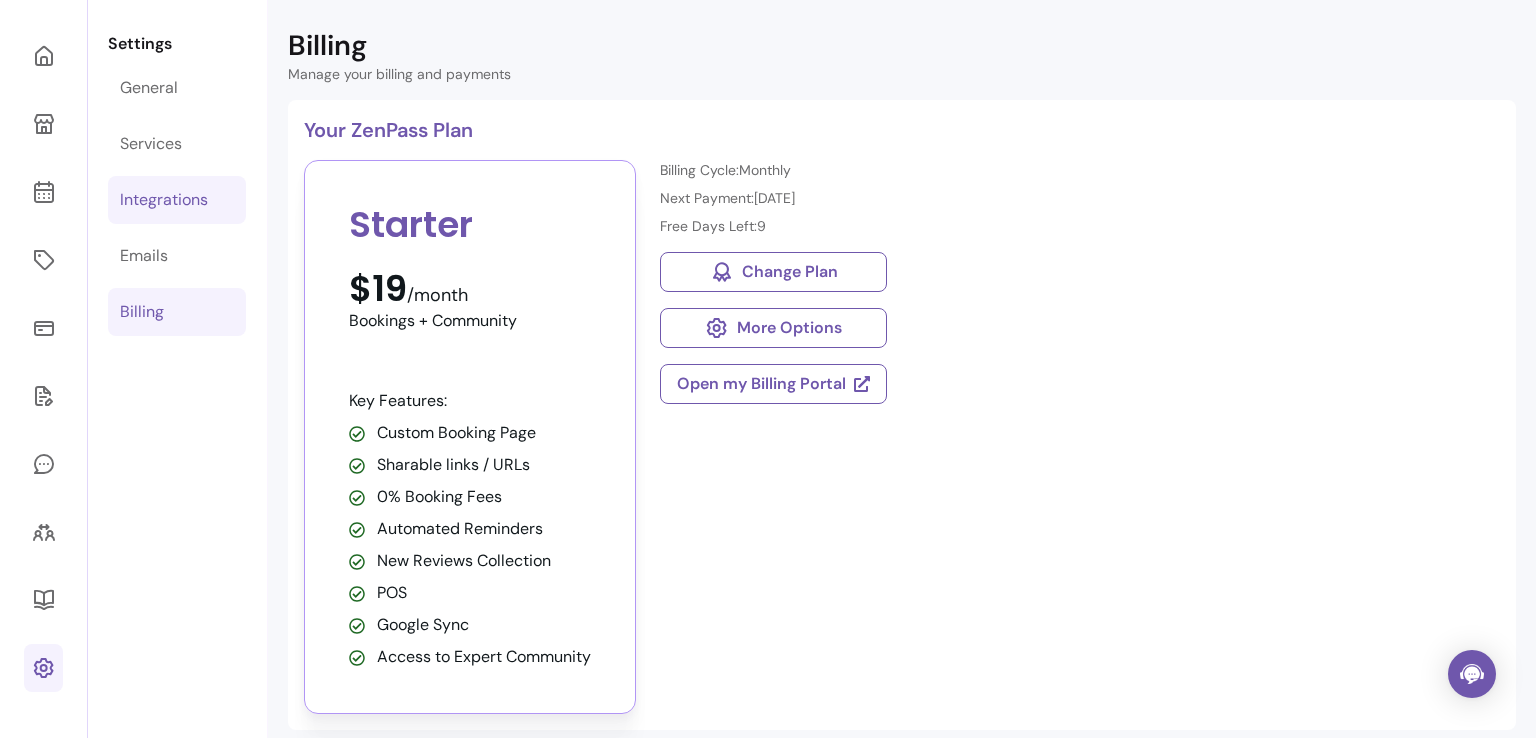 click on "Integrations" at bounding box center (164, 200) 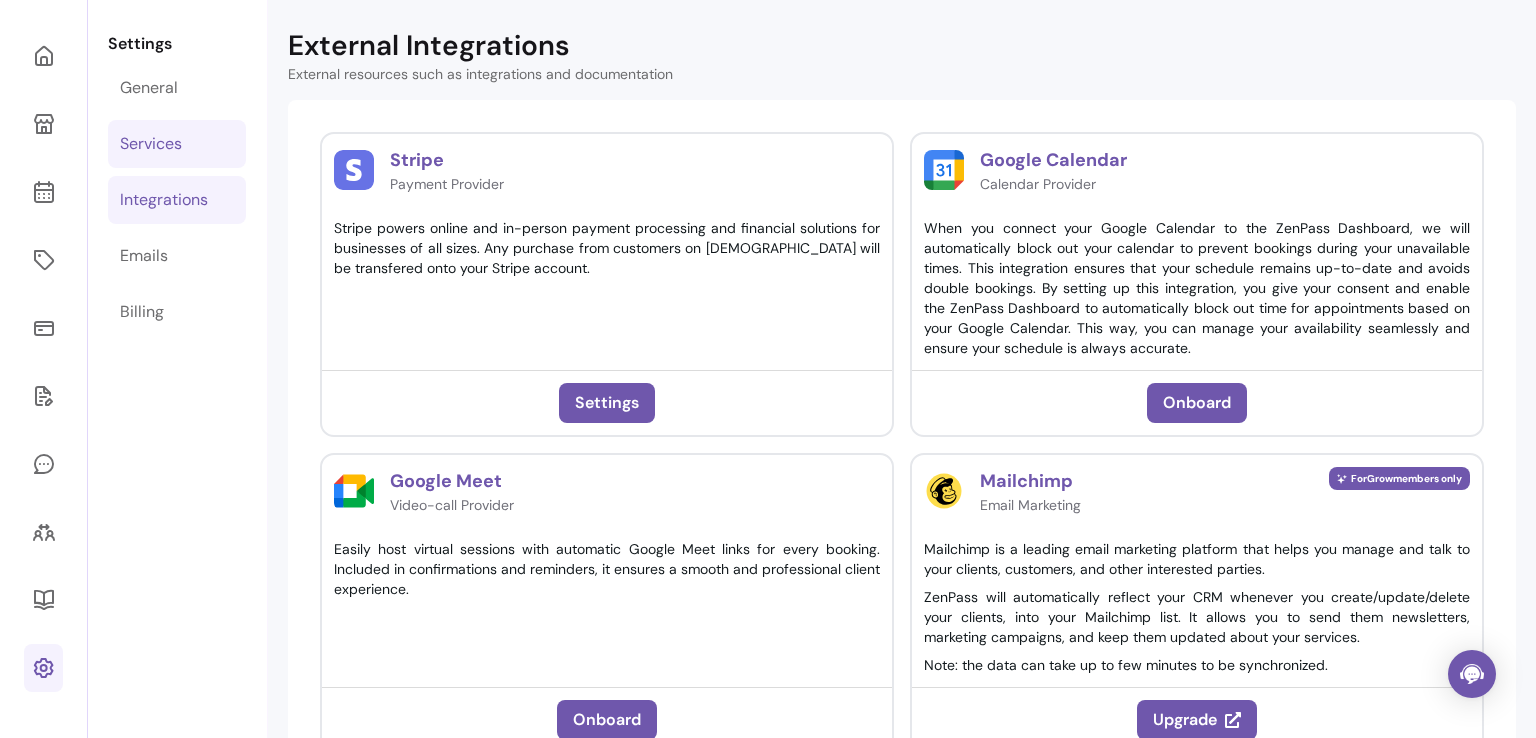 click on "Services" at bounding box center [177, 144] 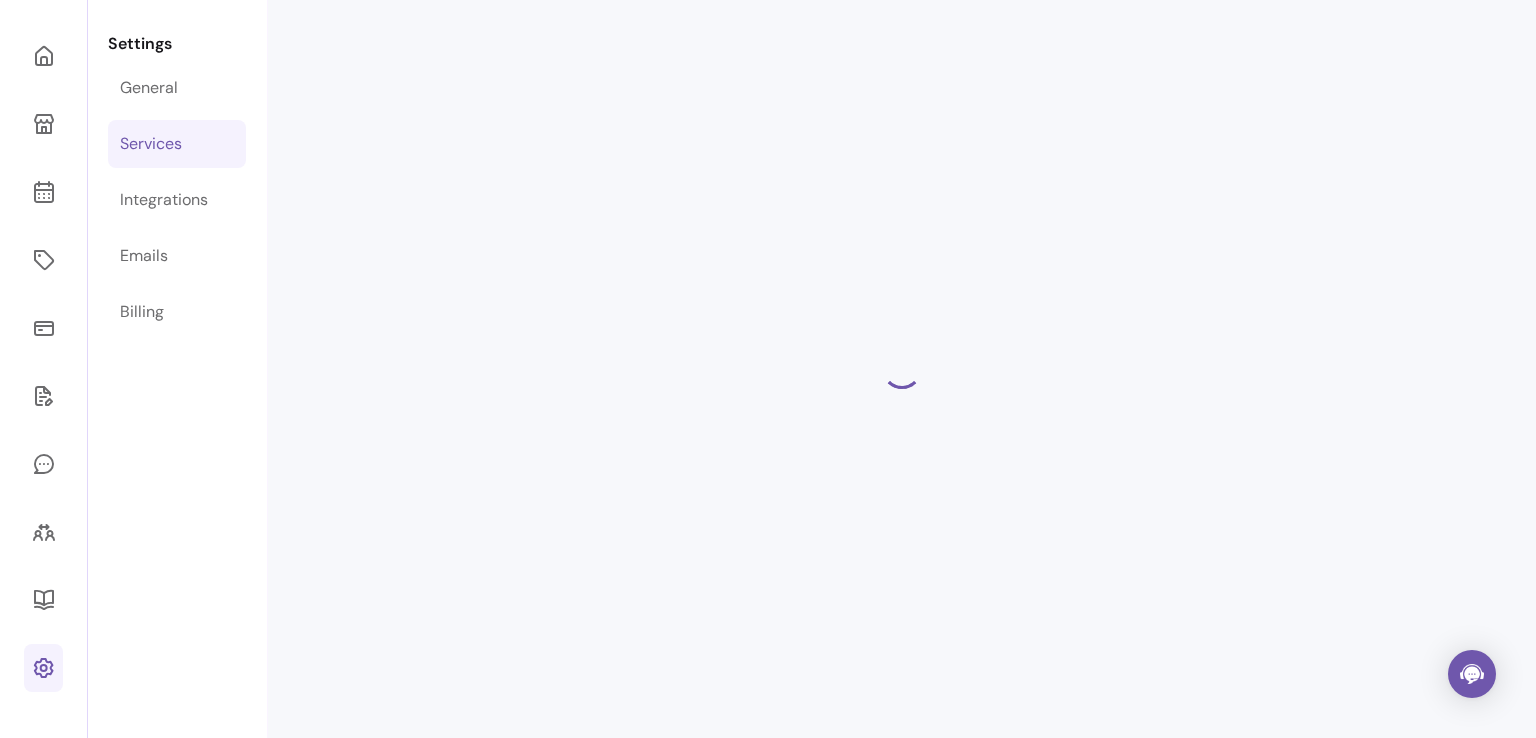 select on "***" 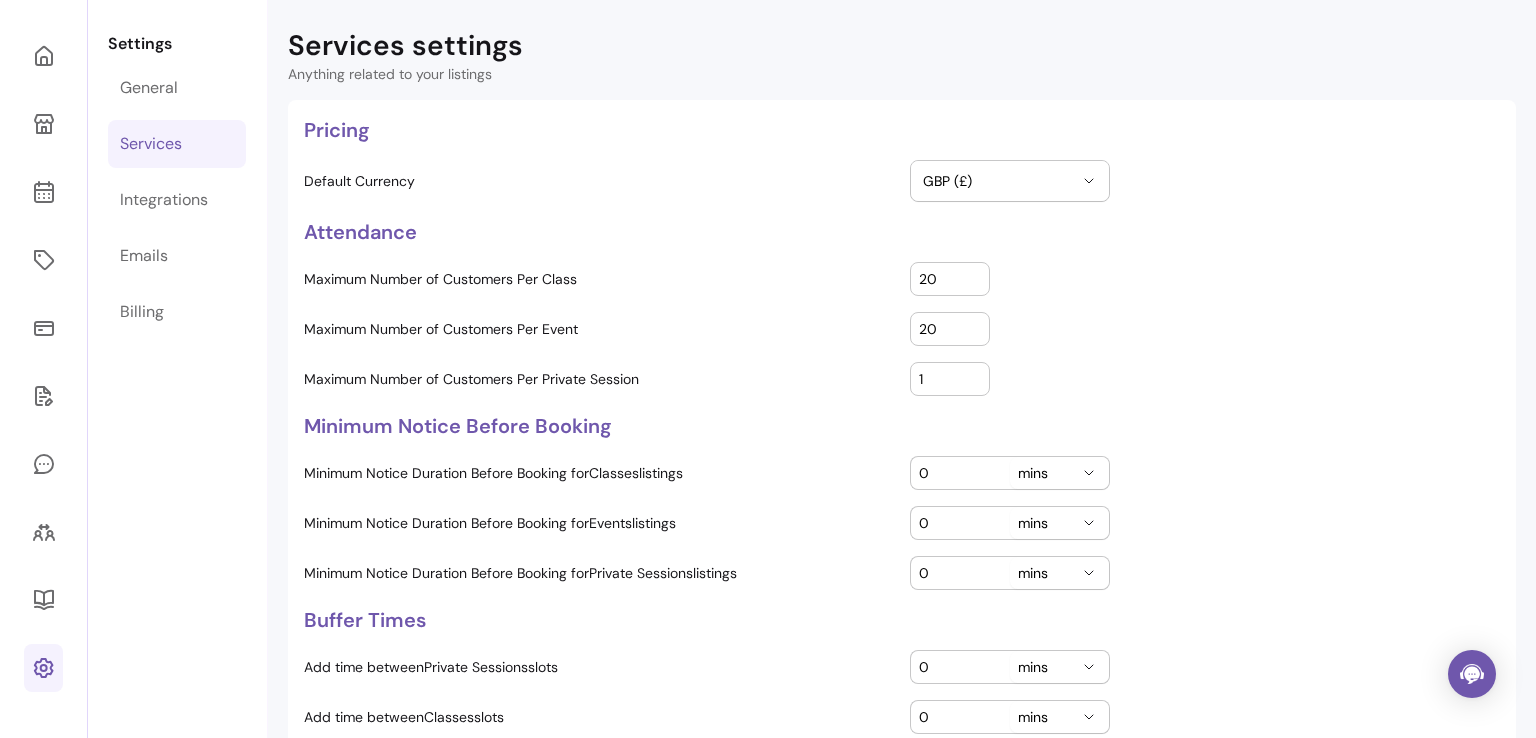 scroll, scrollTop: 471, scrollLeft: 0, axis: vertical 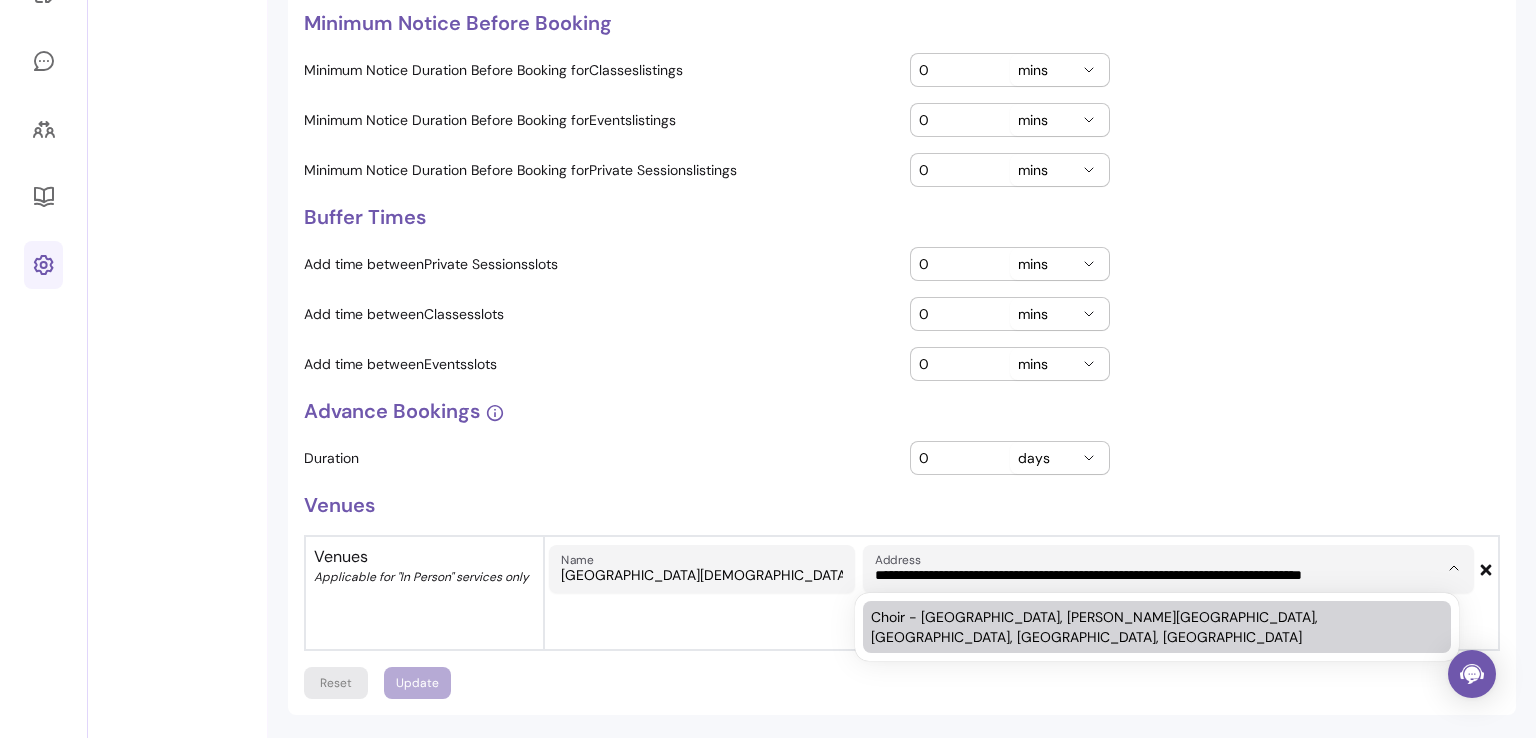 click on "**********" at bounding box center [1156, 575] 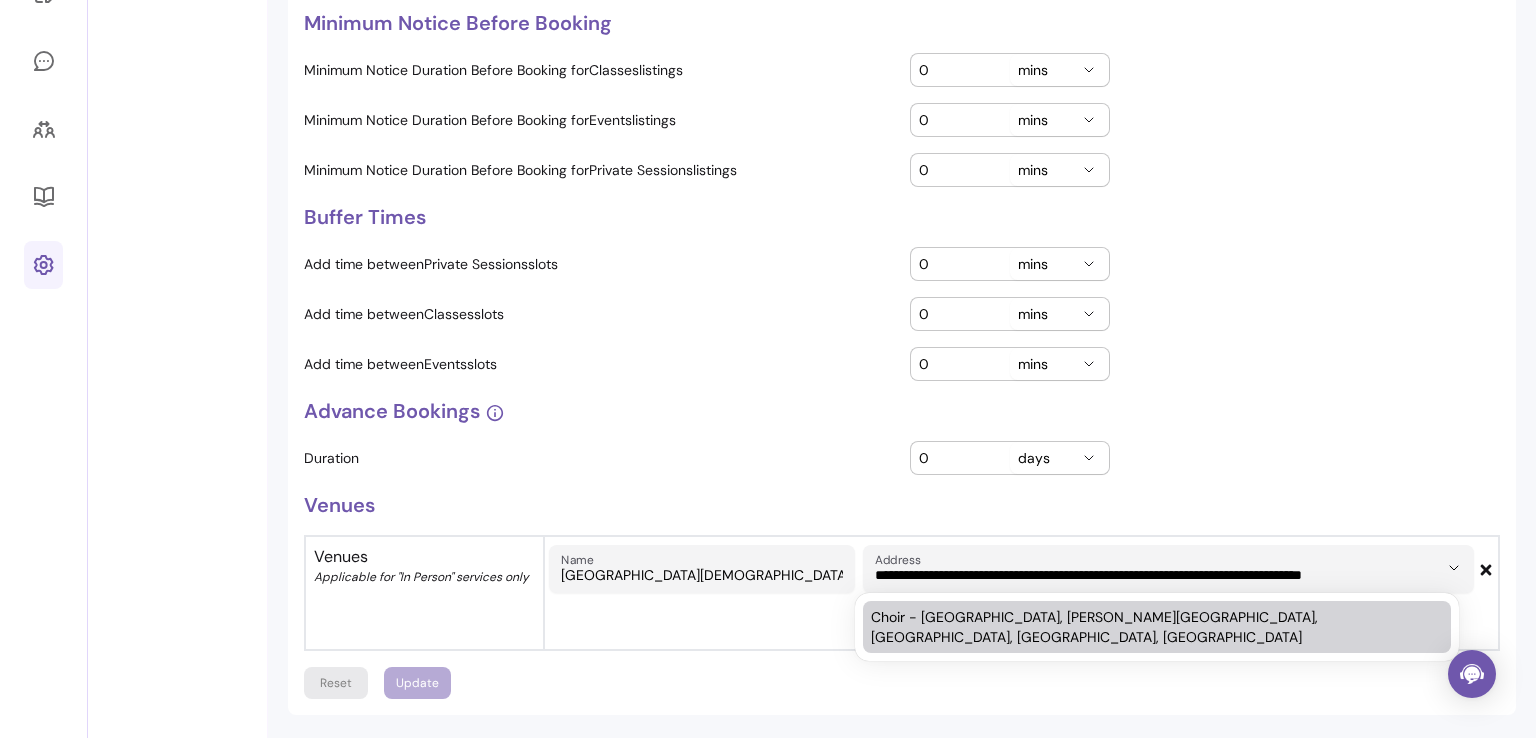click on "Venues Applicable for "In Person" services only" at bounding box center [424, 593] 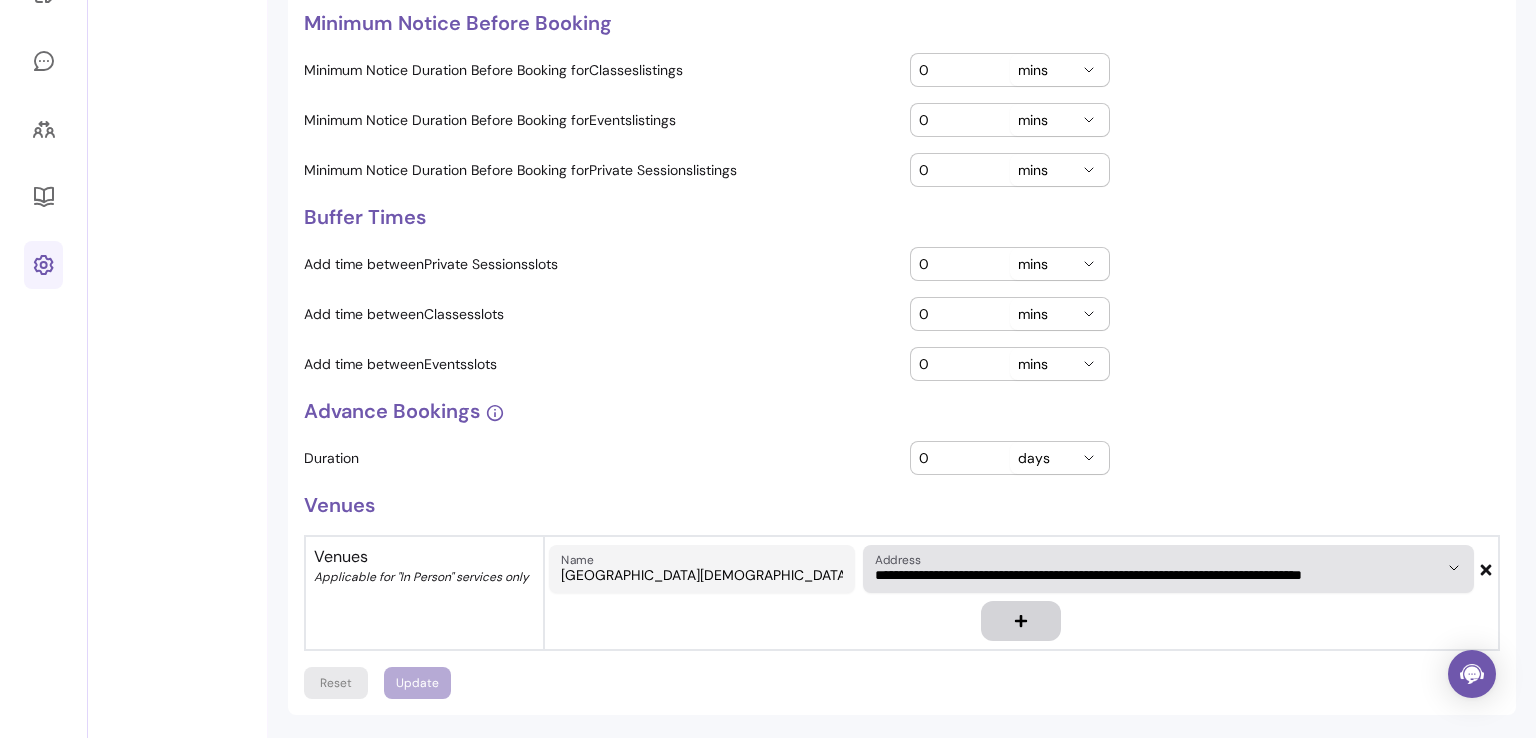 click on "**********" at bounding box center (1168, 569) 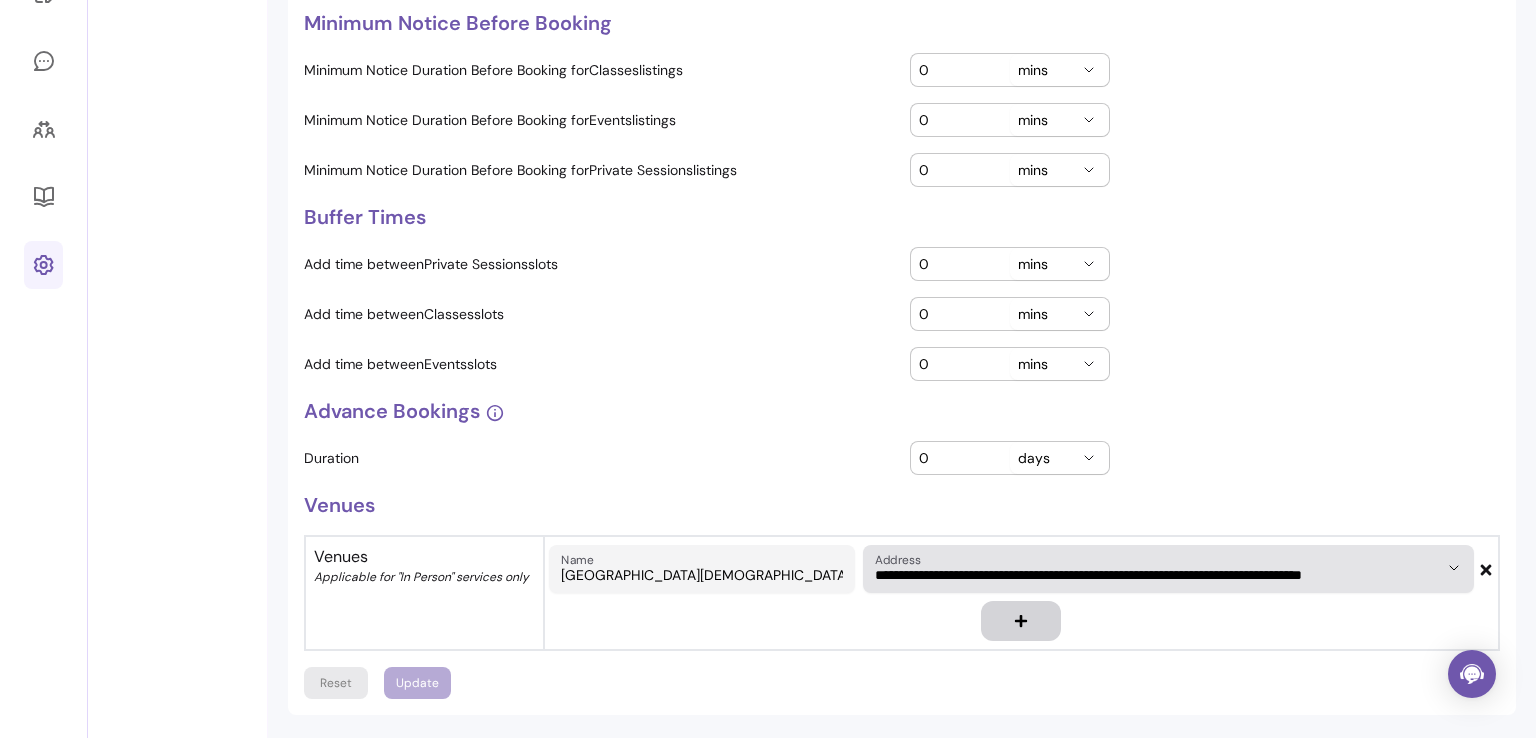 drag, startPoint x: 916, startPoint y: 562, endPoint x: 864, endPoint y: 557, distance: 52.23983 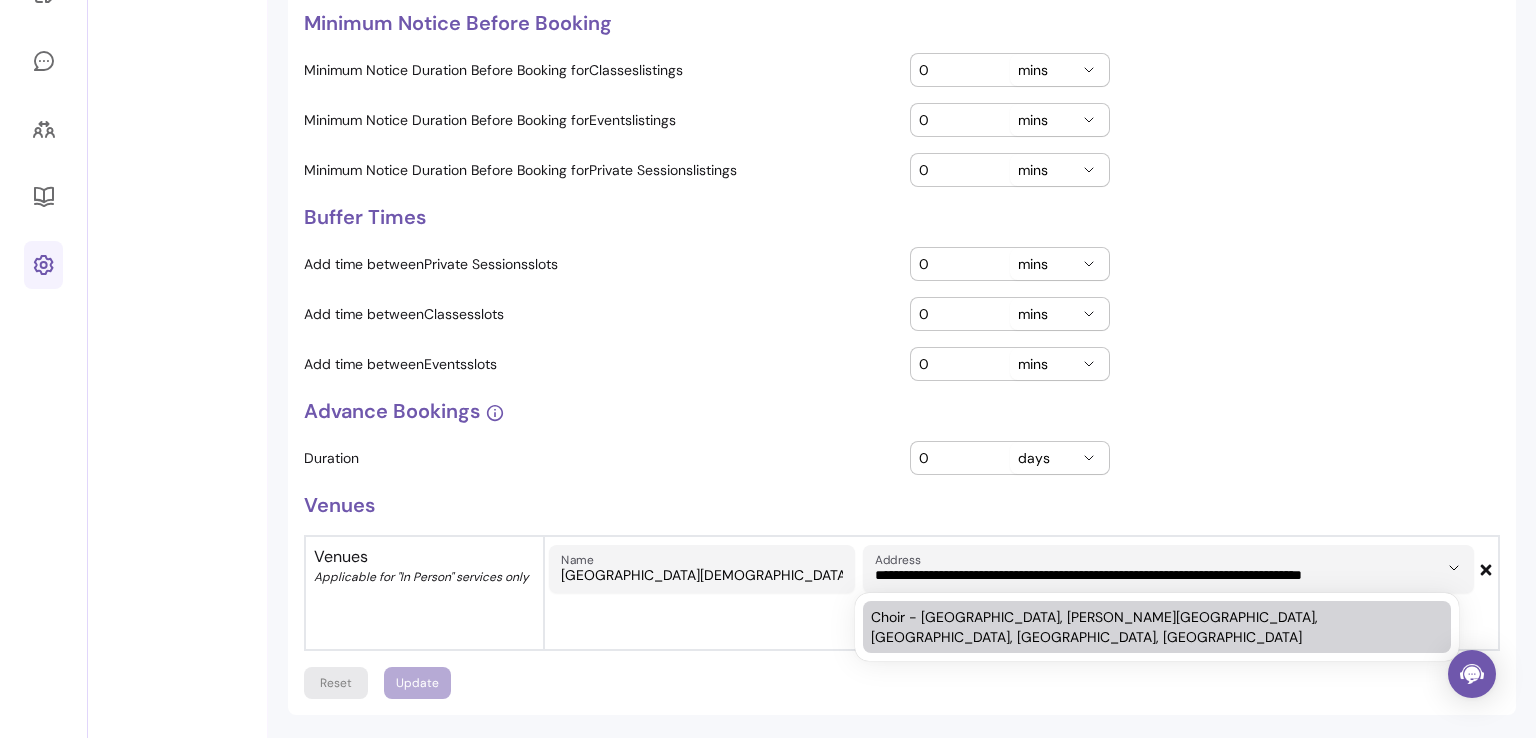 click on "Venues" at bounding box center [902, 505] 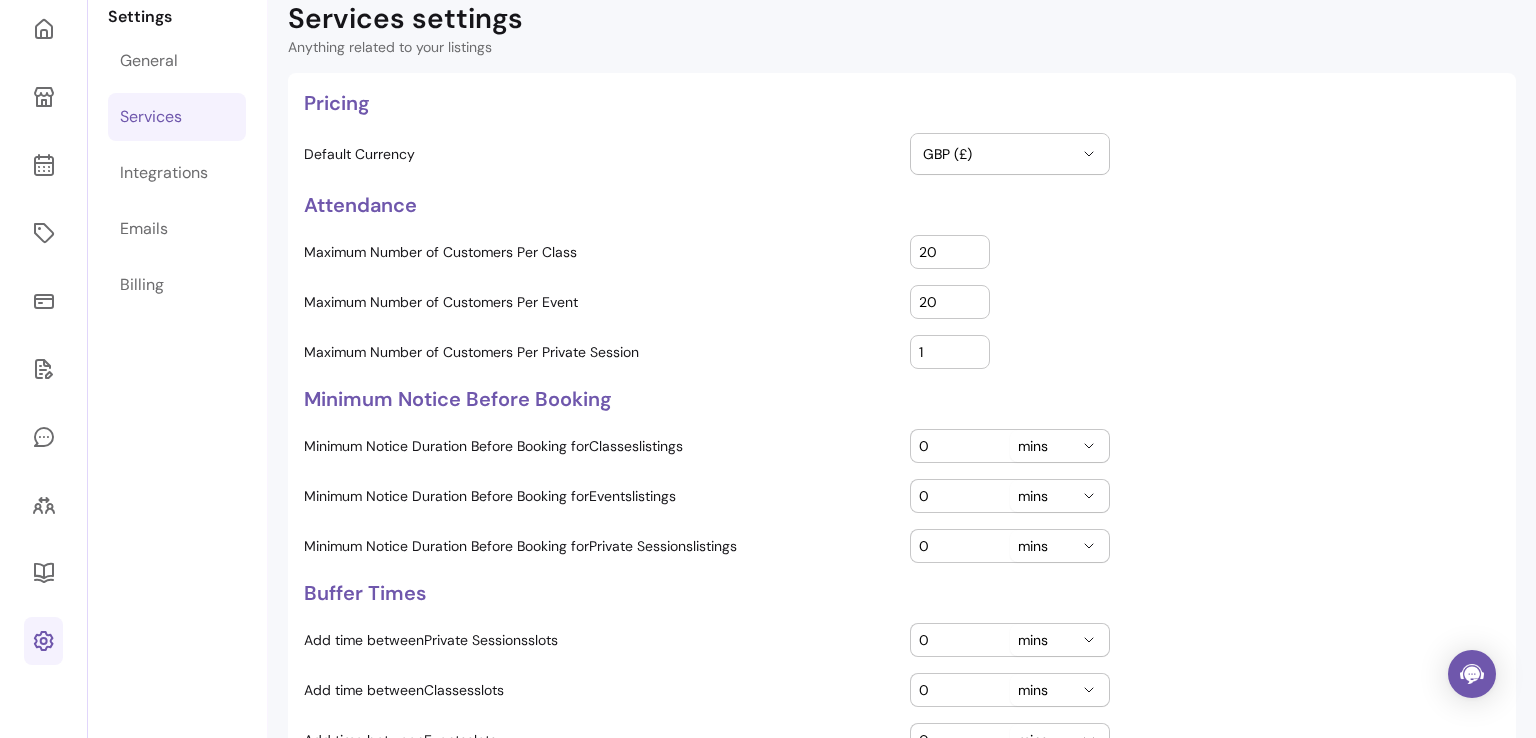 scroll, scrollTop: 0, scrollLeft: 0, axis: both 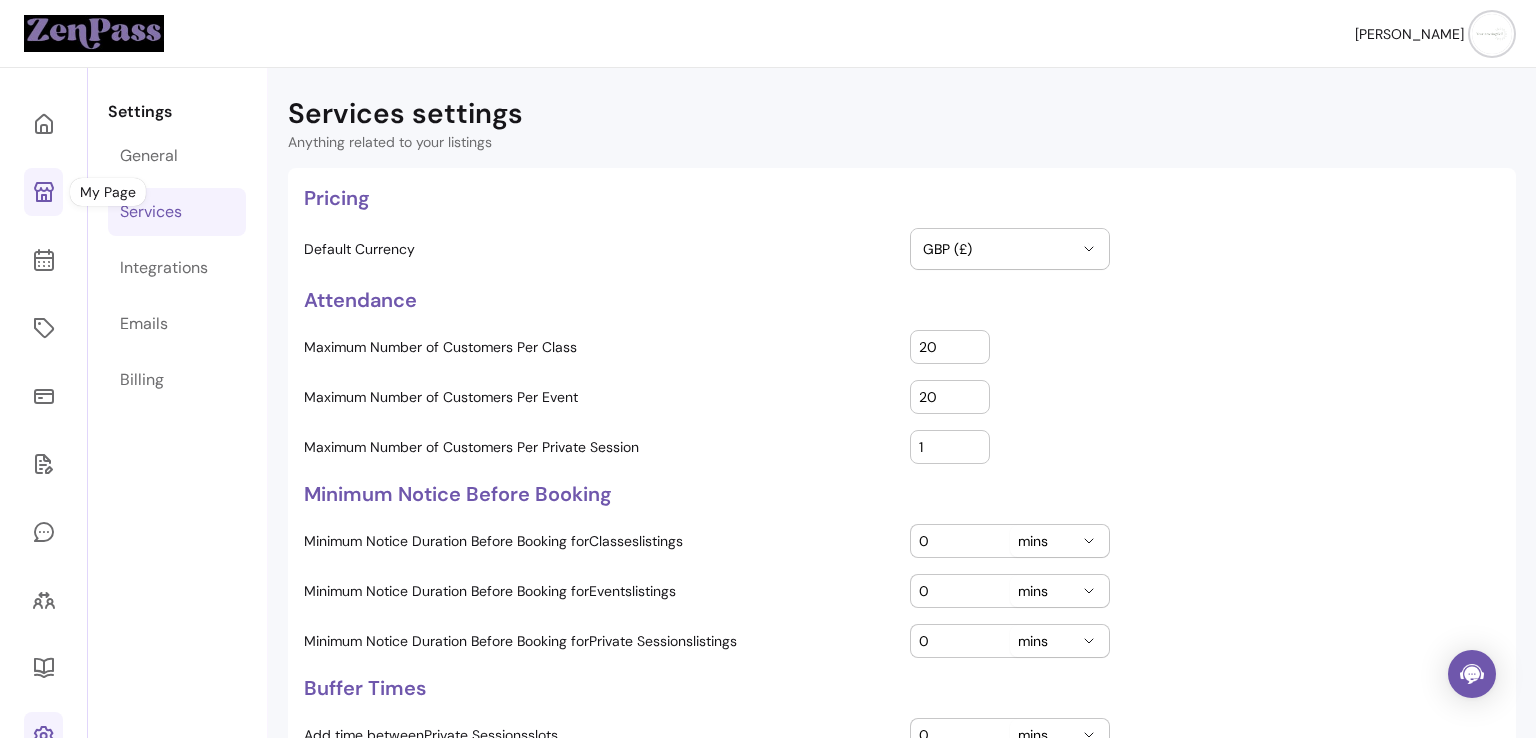 click at bounding box center (43, 192) 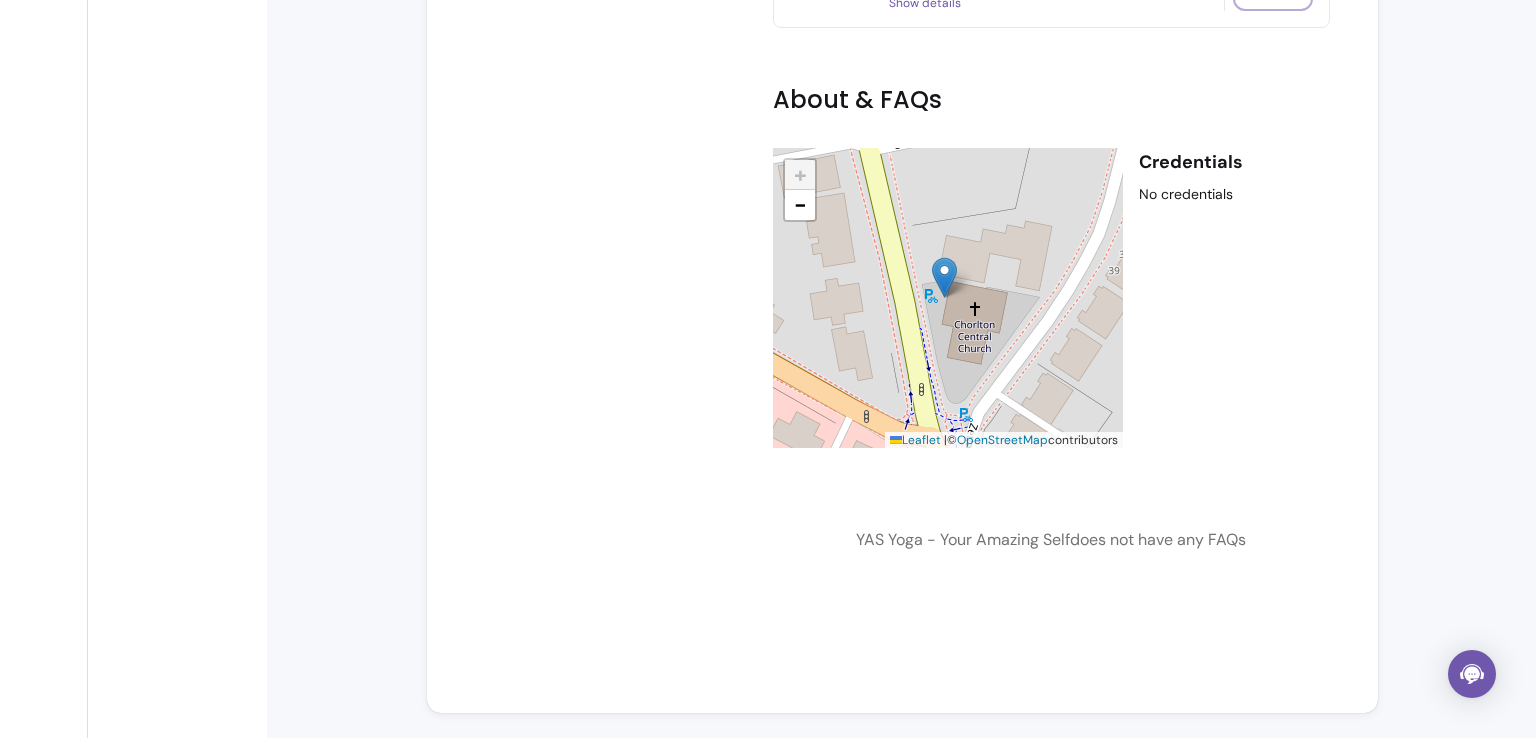 scroll, scrollTop: 0, scrollLeft: 0, axis: both 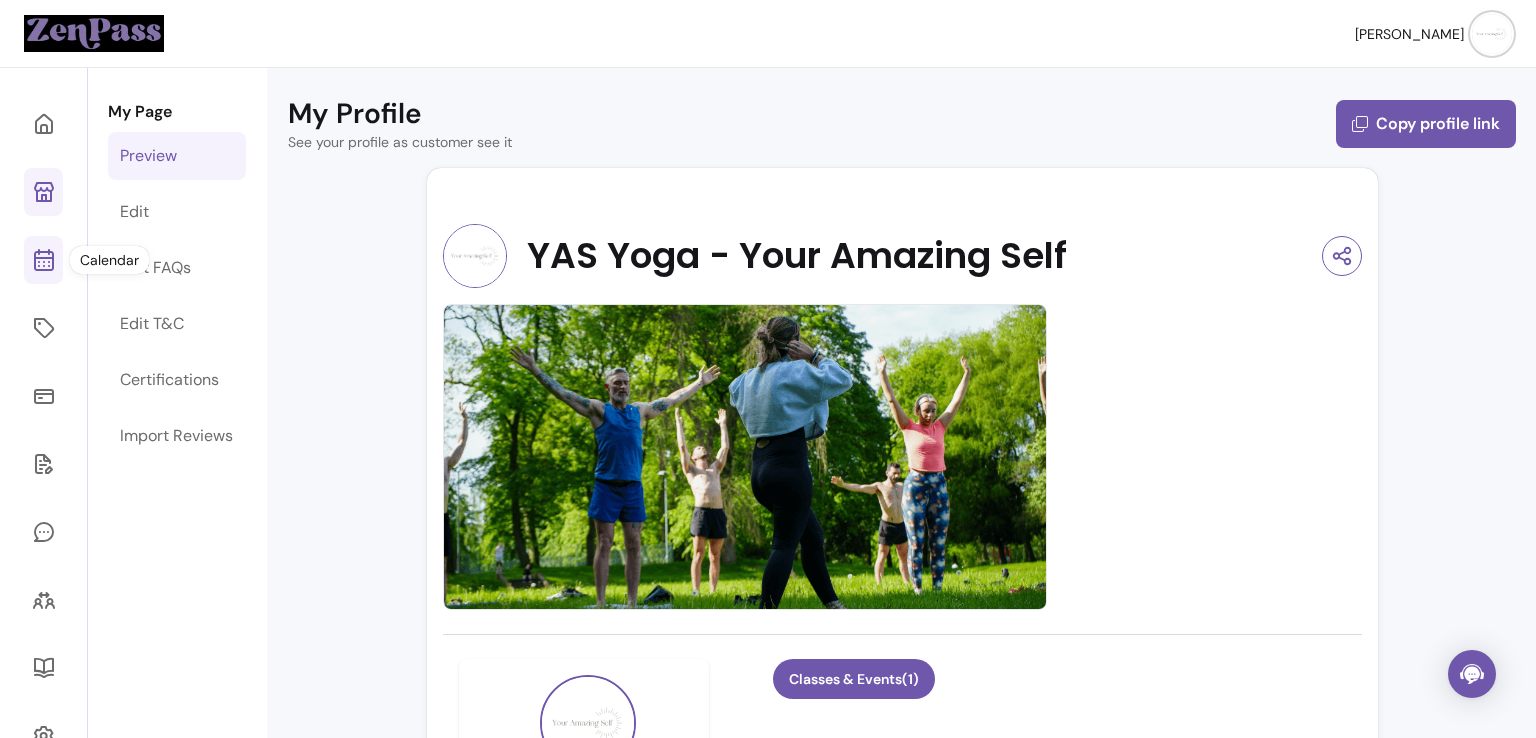 click at bounding box center [43, 260] 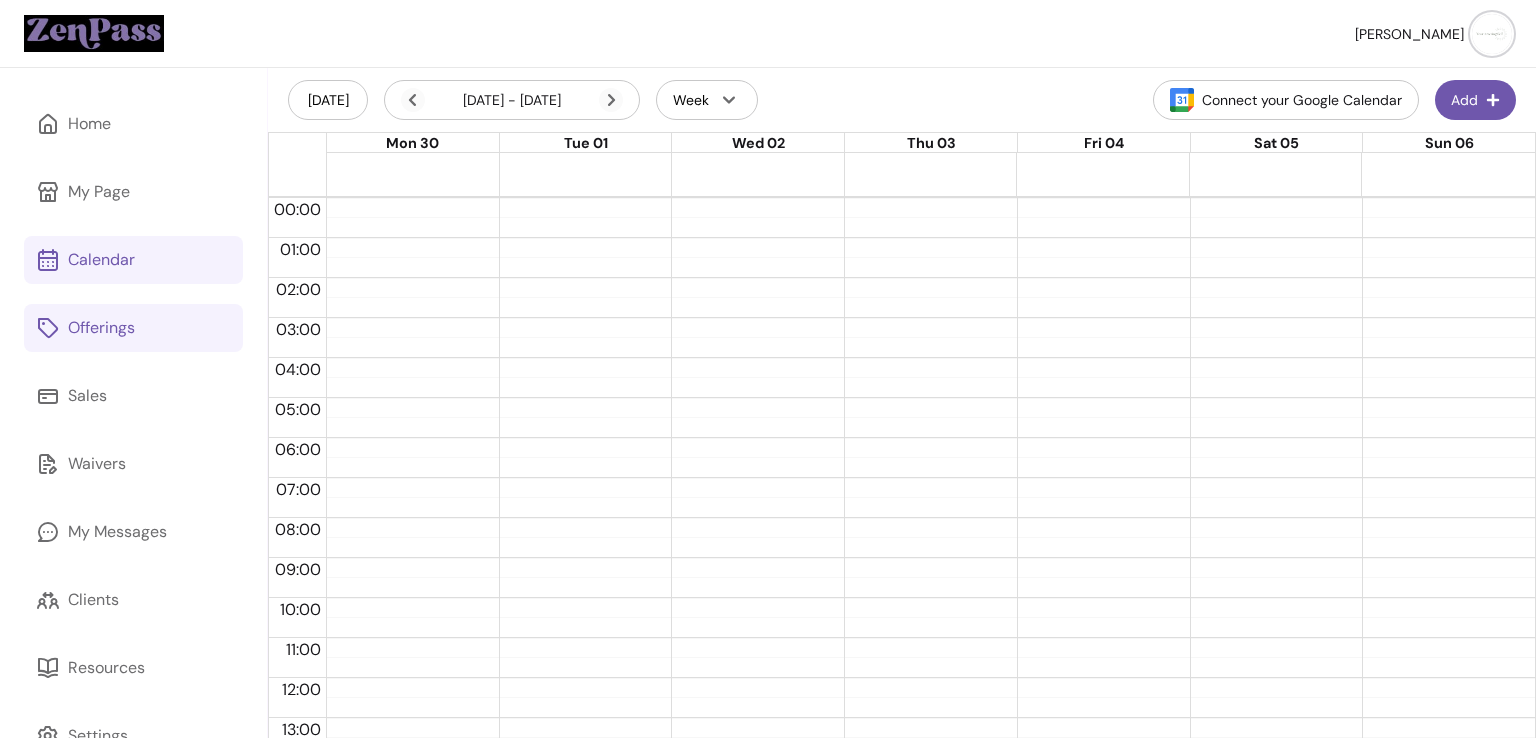 click on "Offerings" at bounding box center (133, 328) 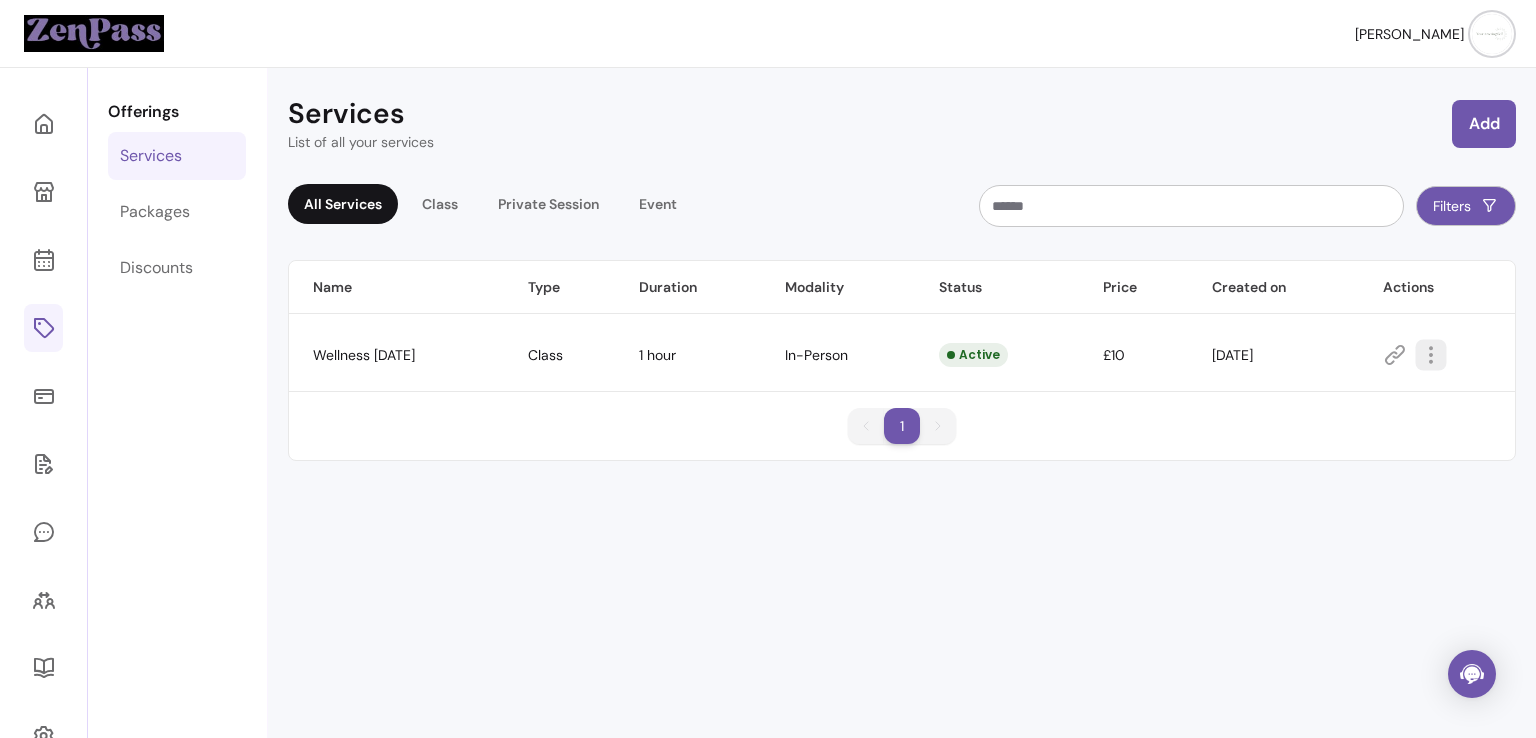 click 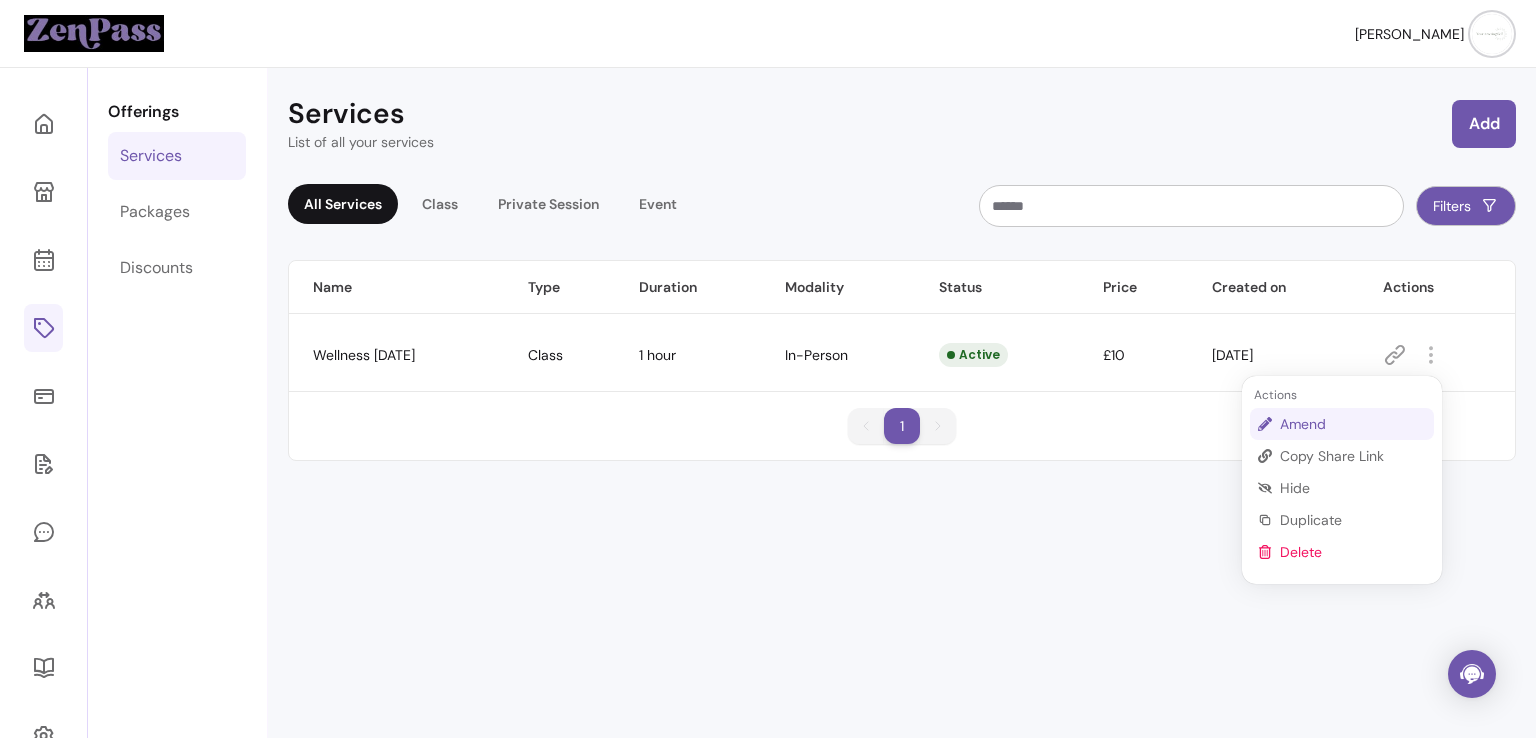 click on "Amend" at bounding box center [1342, 424] 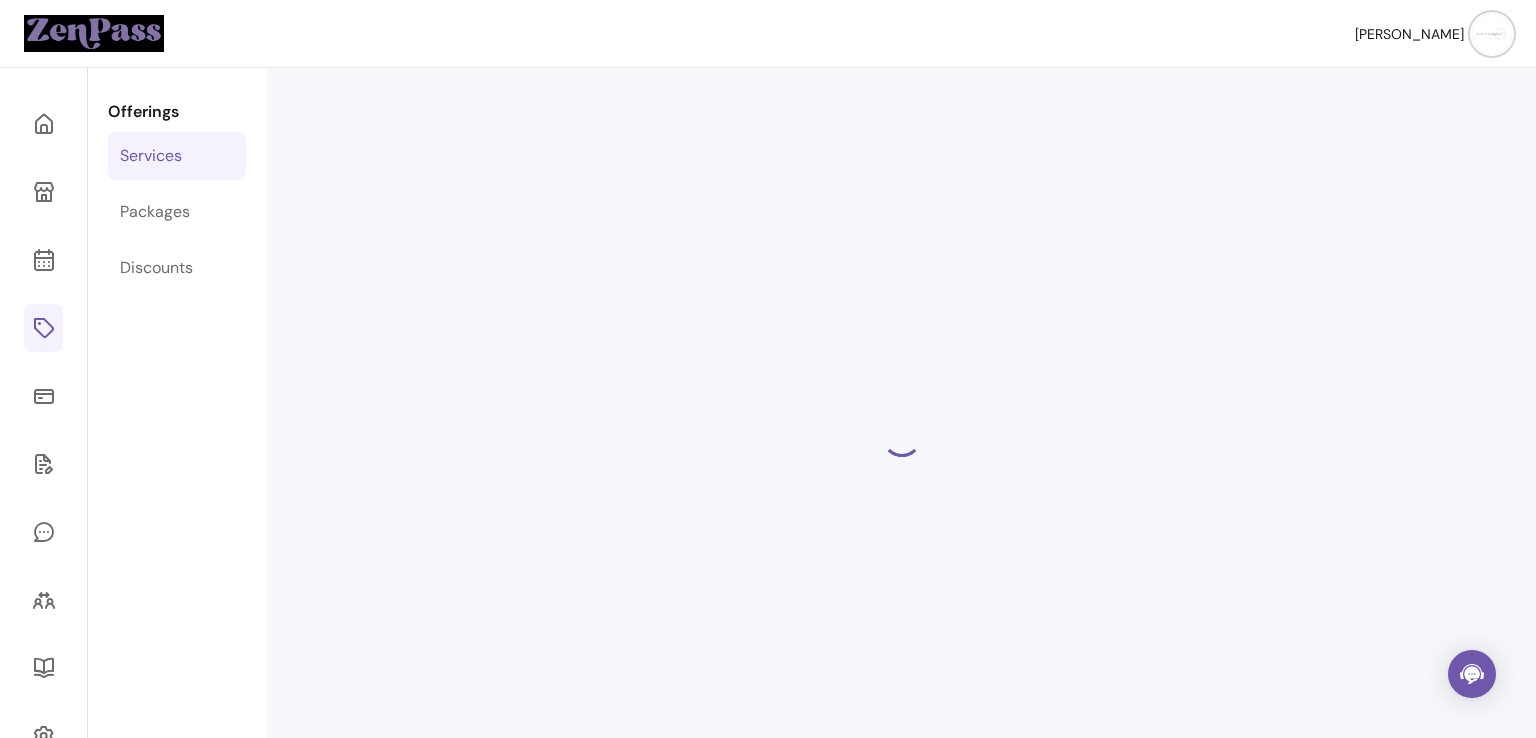 select on "**" 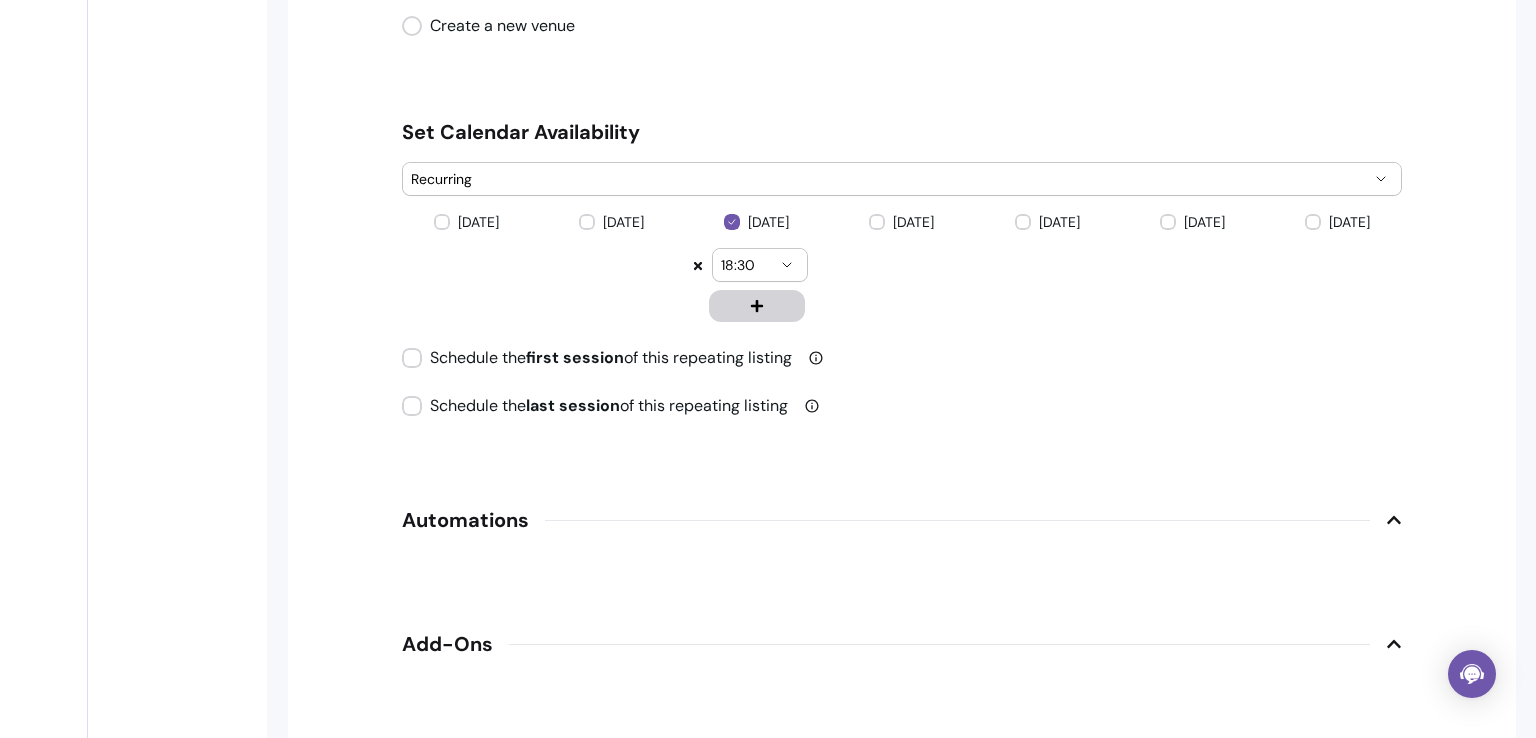 scroll, scrollTop: 1952, scrollLeft: 0, axis: vertical 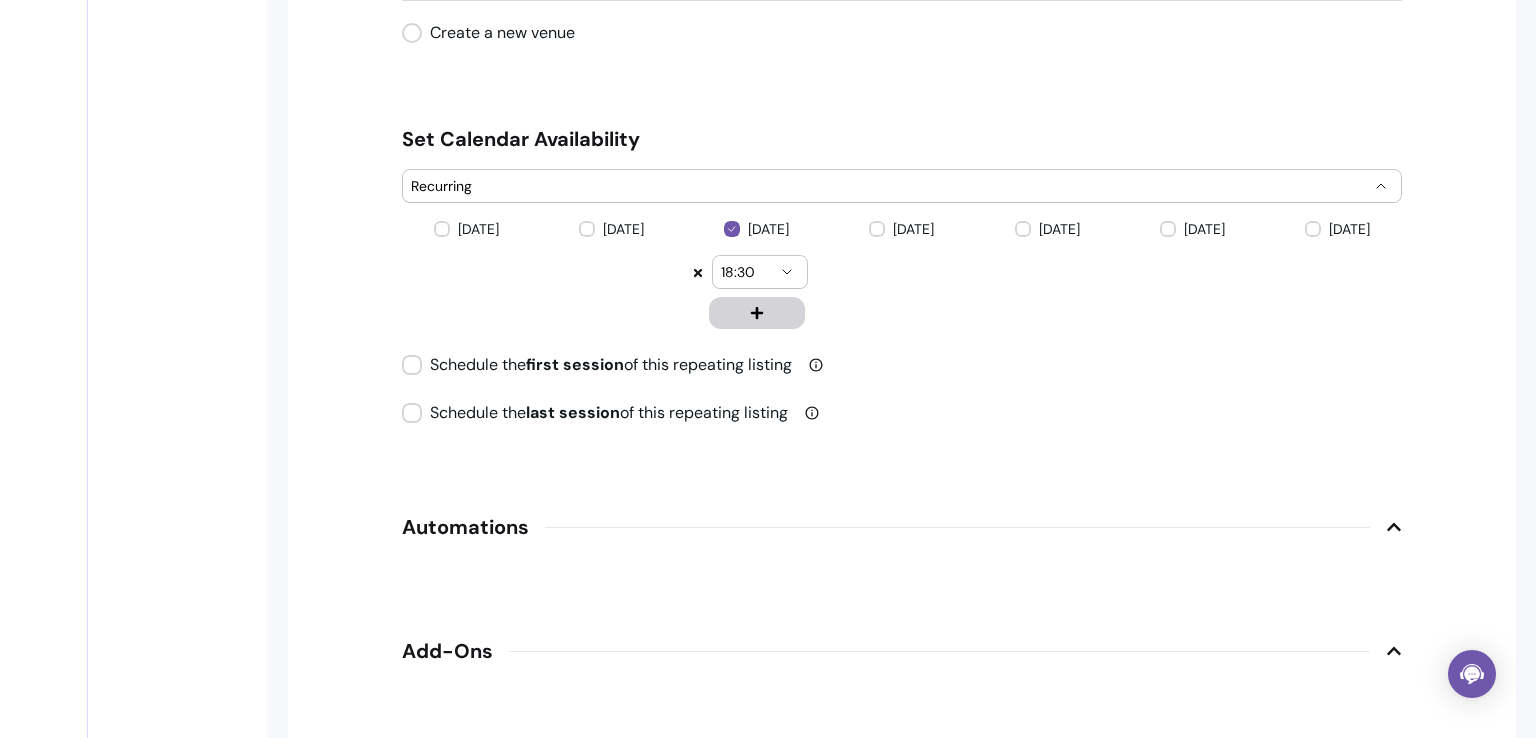 click on "Recurring" at bounding box center (890, 186) 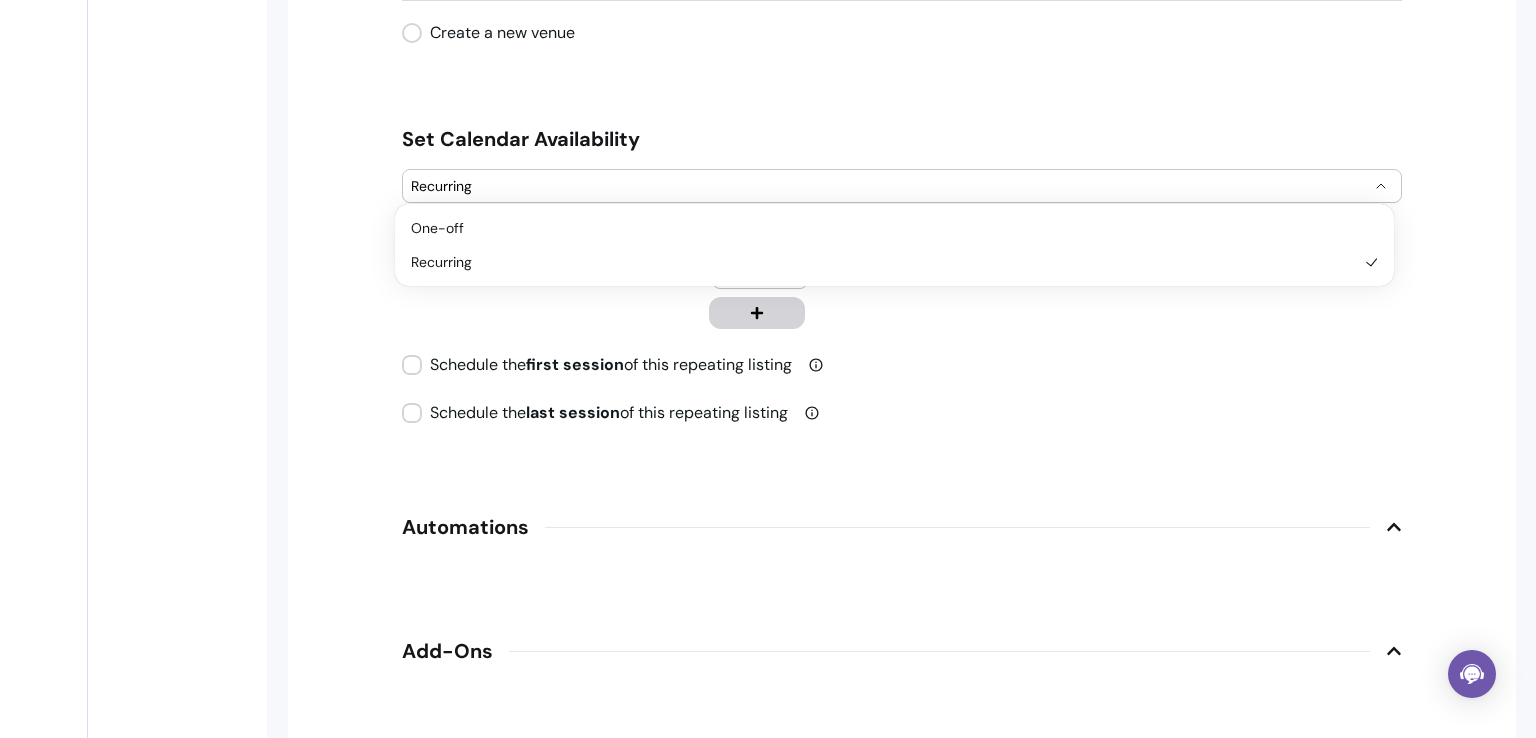click on "Recurring" at bounding box center (890, 186) 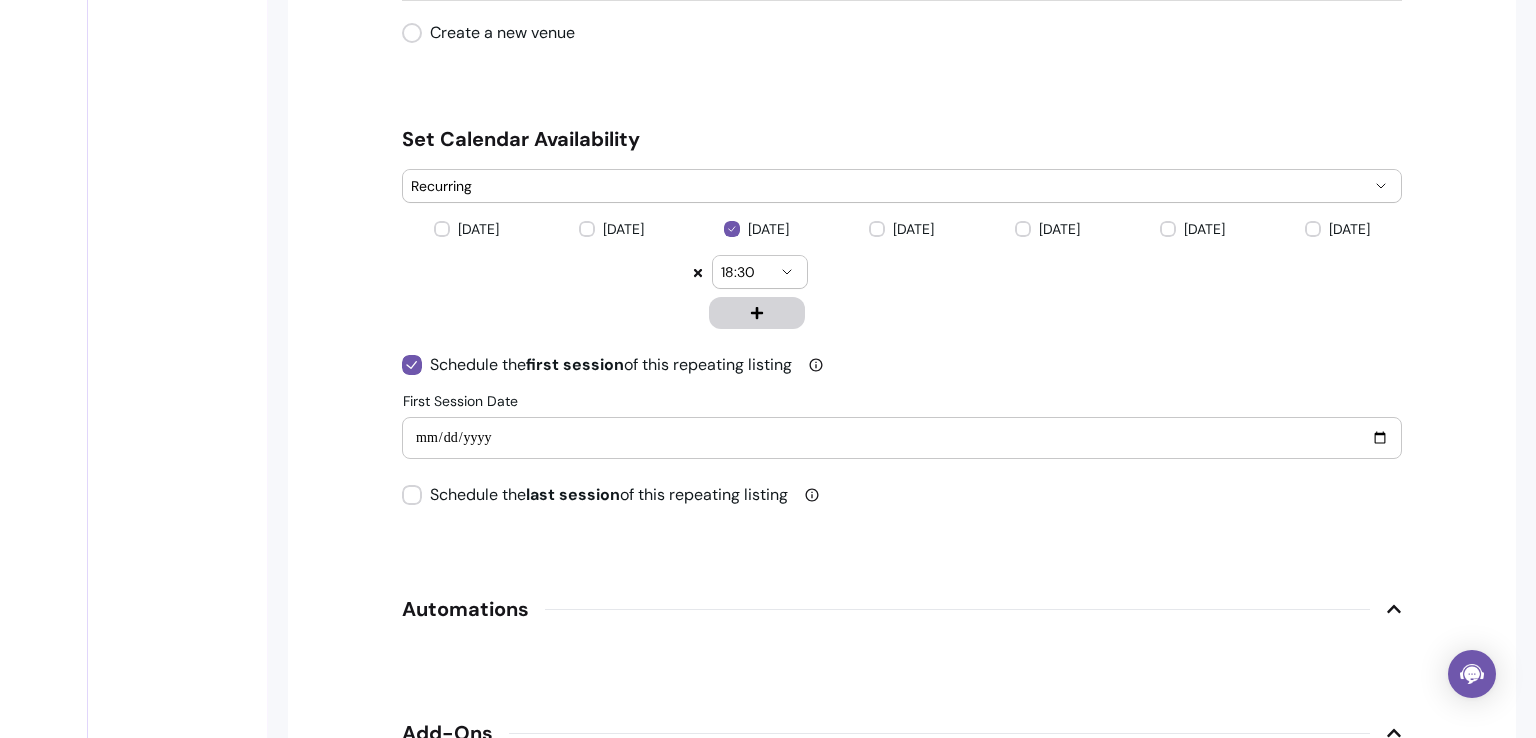 click on "**********" at bounding box center [902, 438] 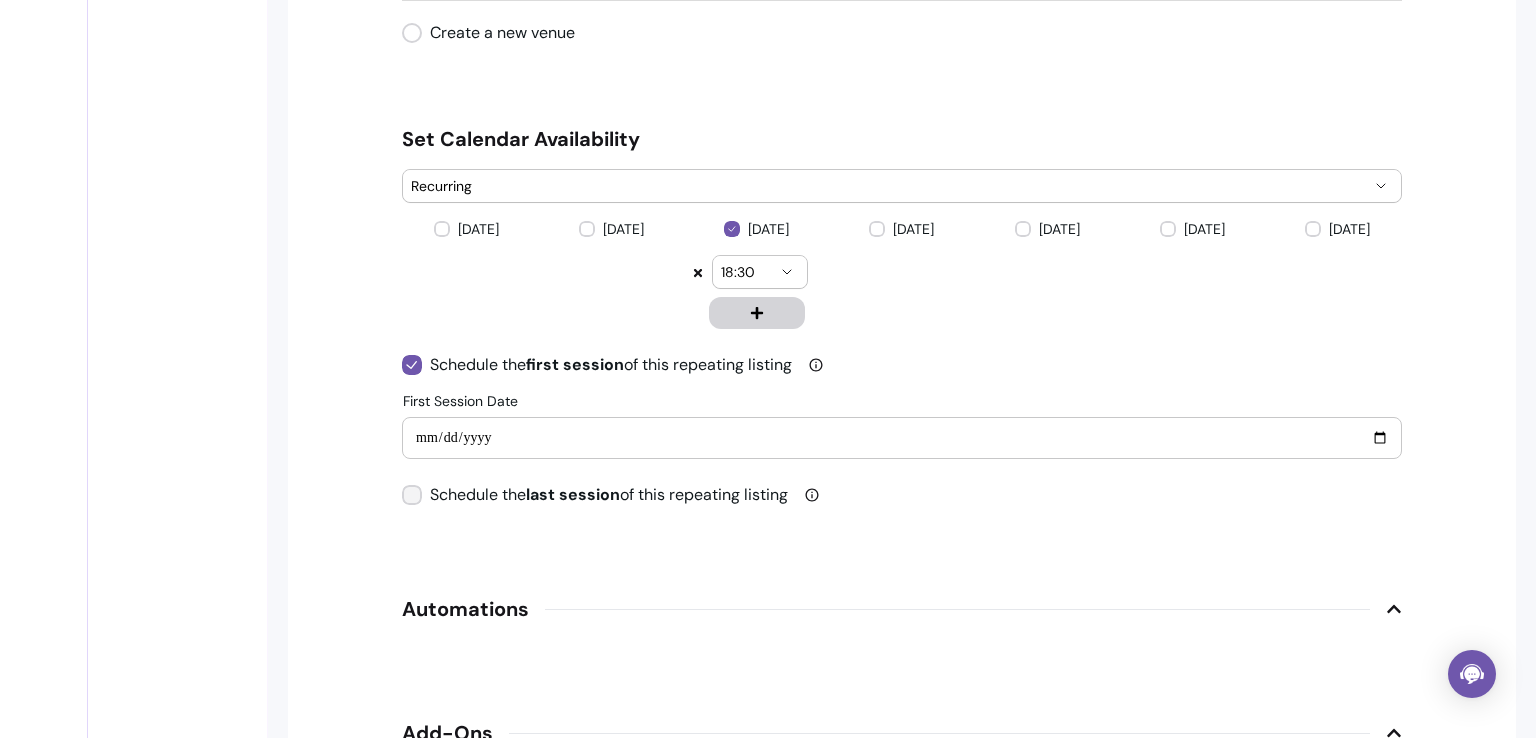 type on "**********" 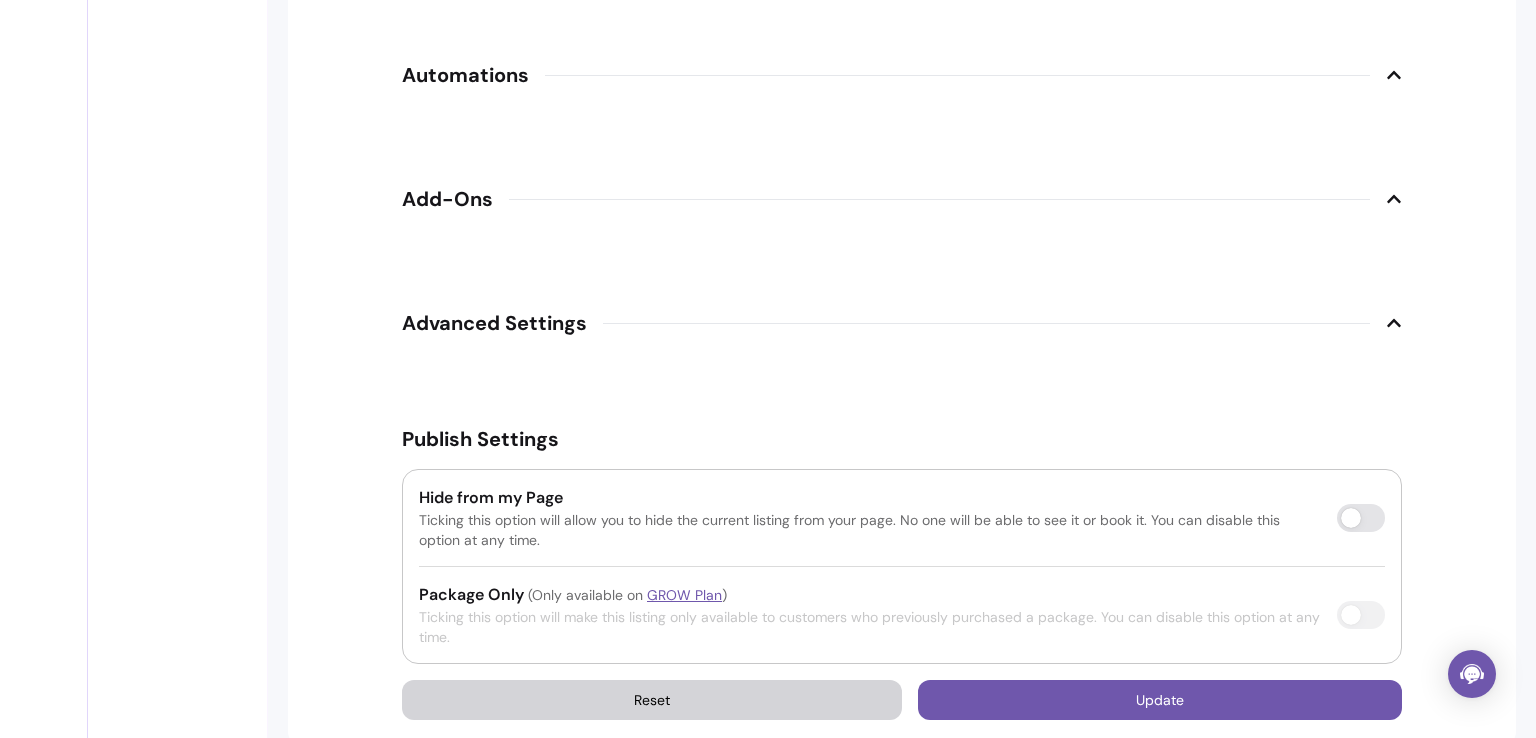 scroll, scrollTop: 2516, scrollLeft: 0, axis: vertical 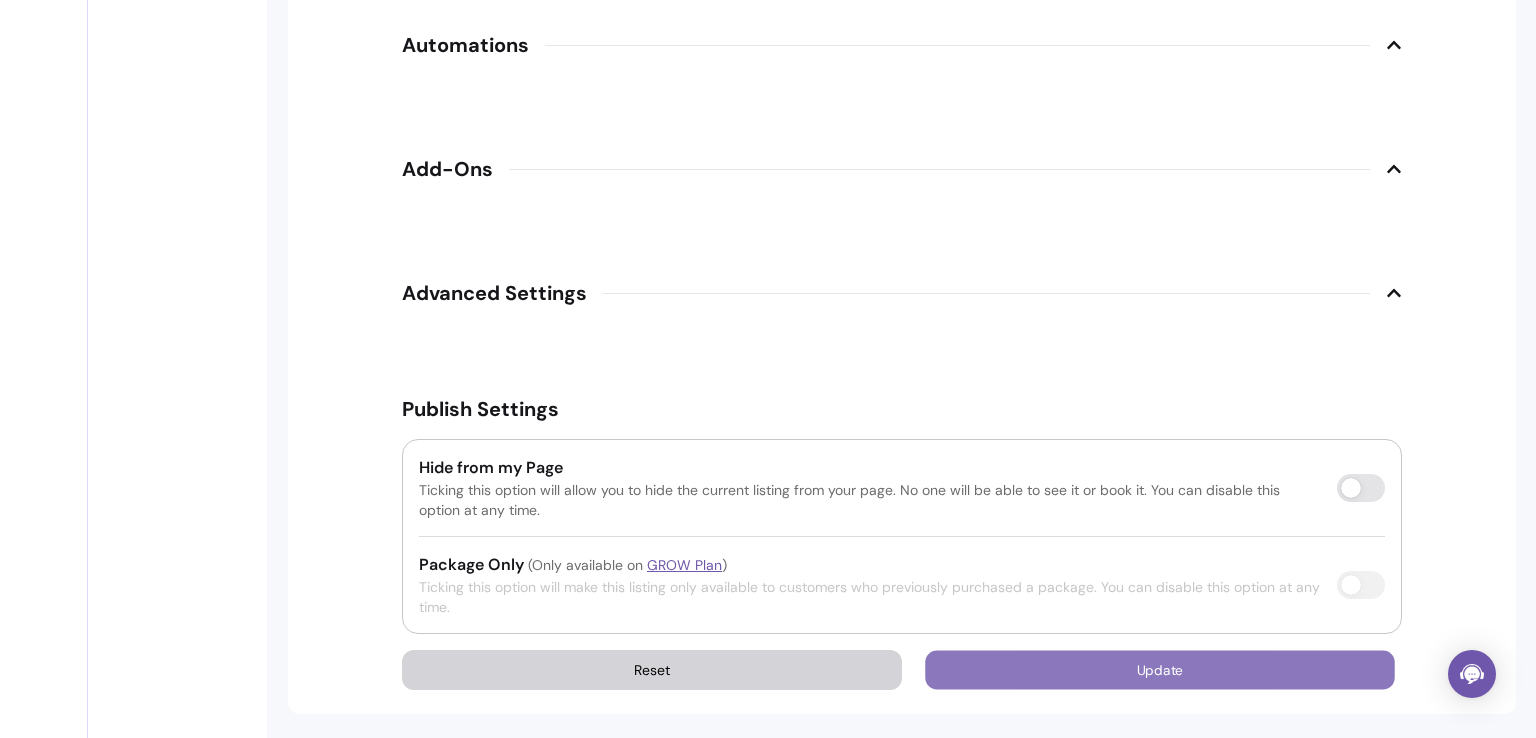 click on "Update" at bounding box center (1160, 670) 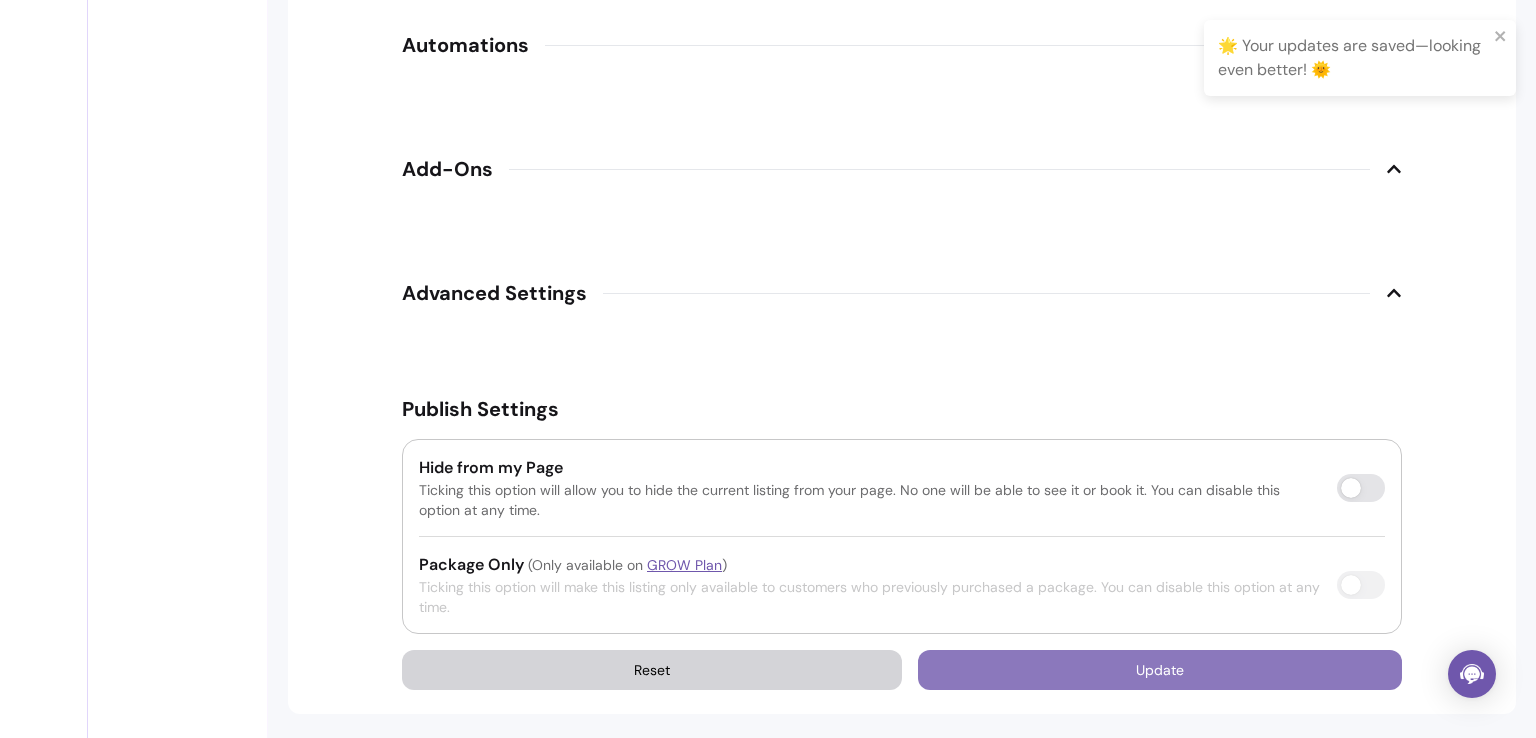 scroll, scrollTop: 68, scrollLeft: 0, axis: vertical 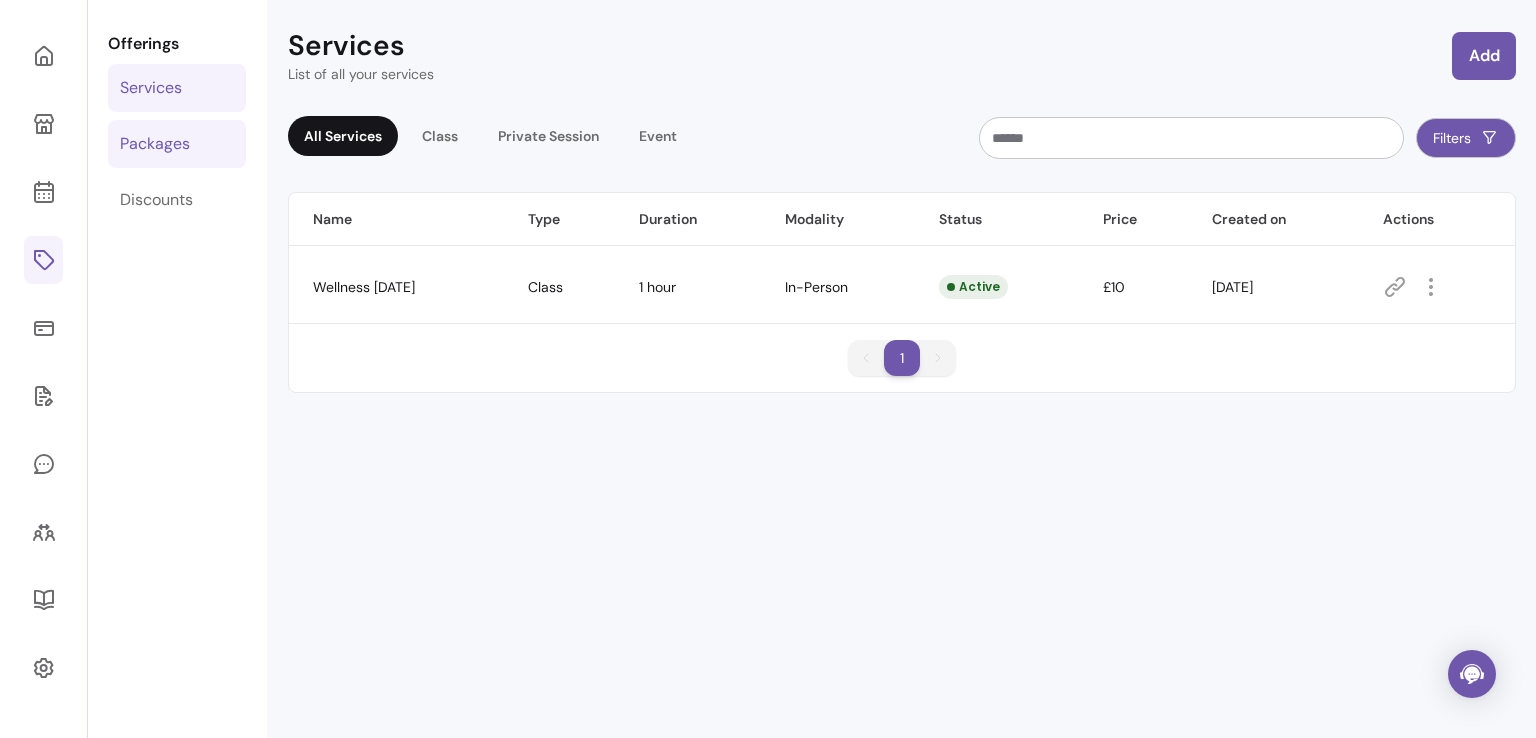 click on "Packages" at bounding box center (177, 144) 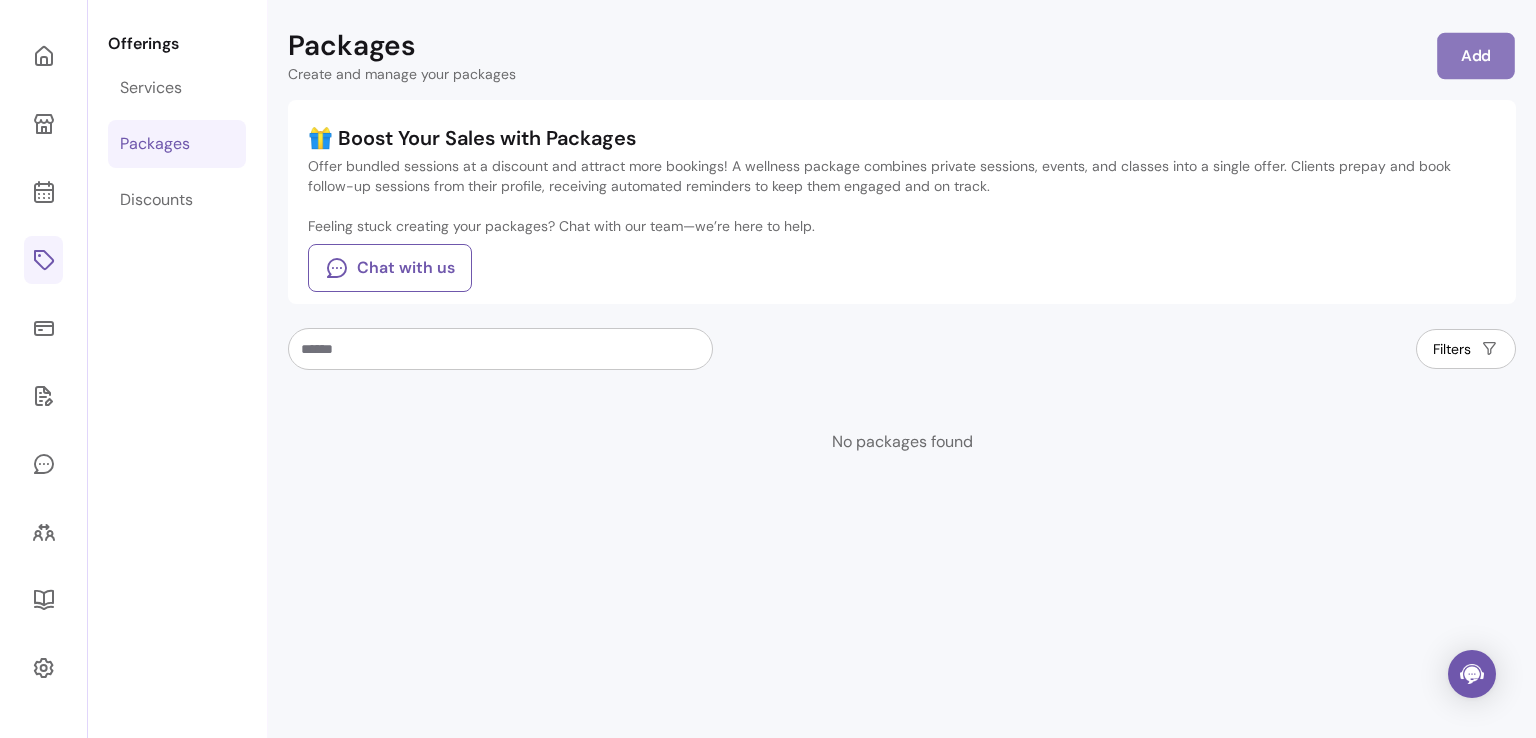 click on "Add" at bounding box center [1476, 56] 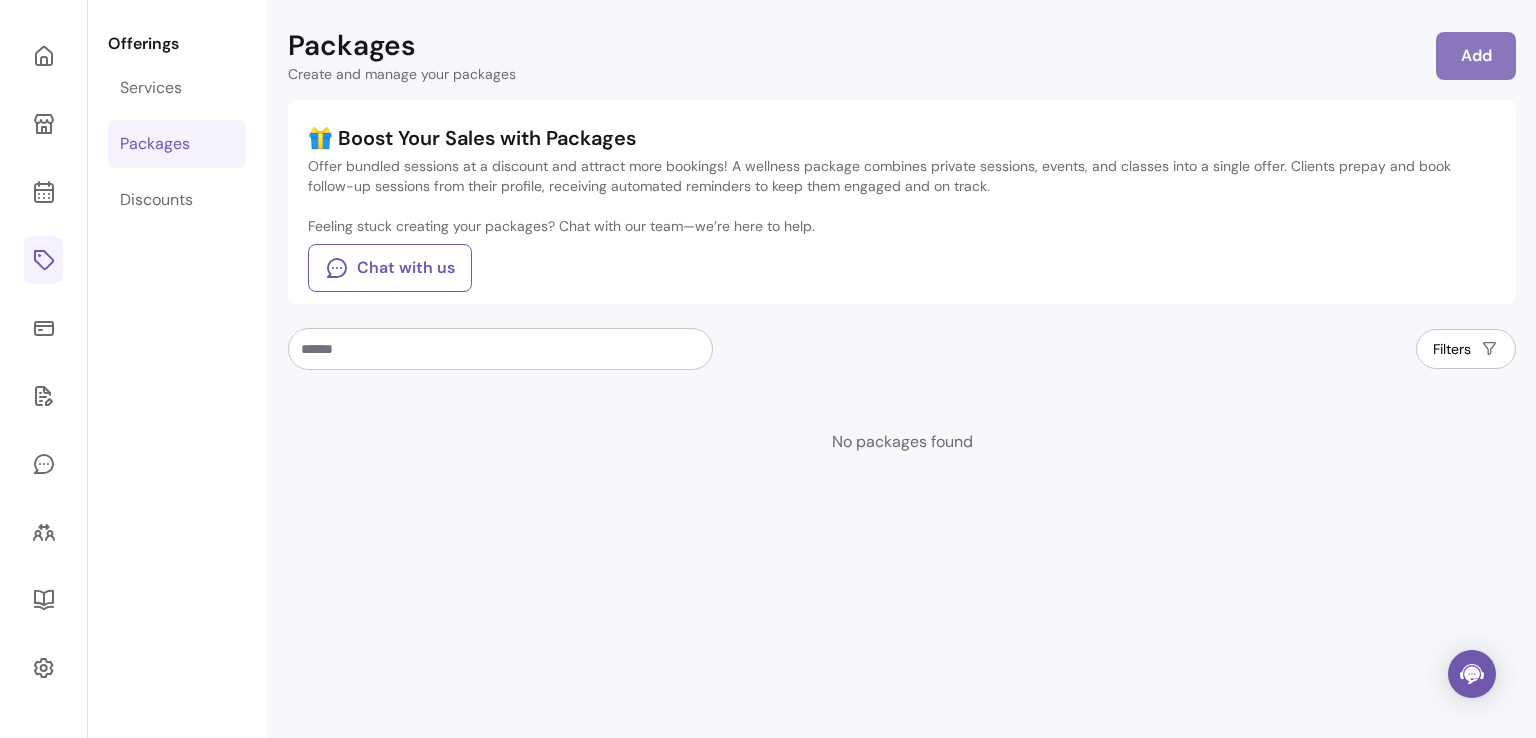 select on "***" 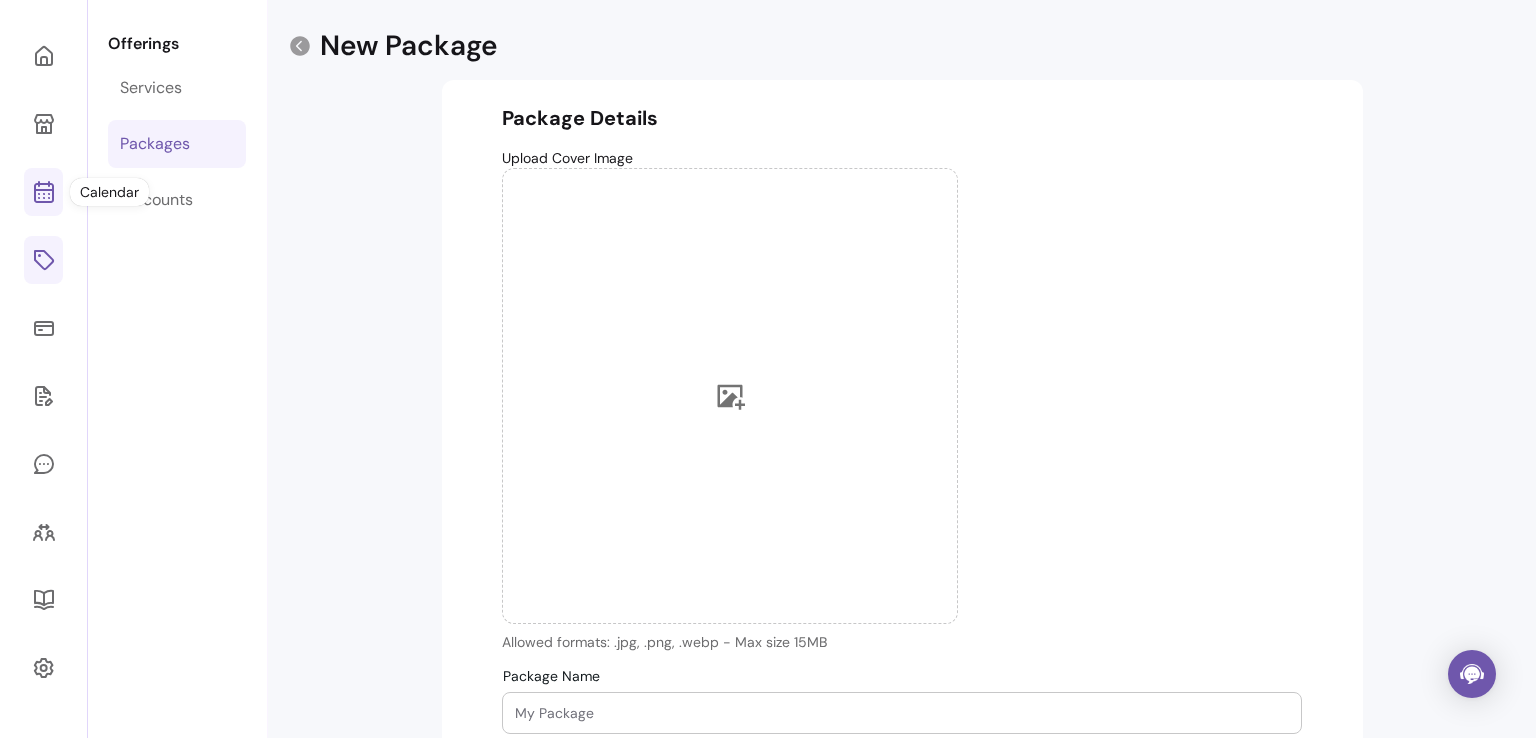 click 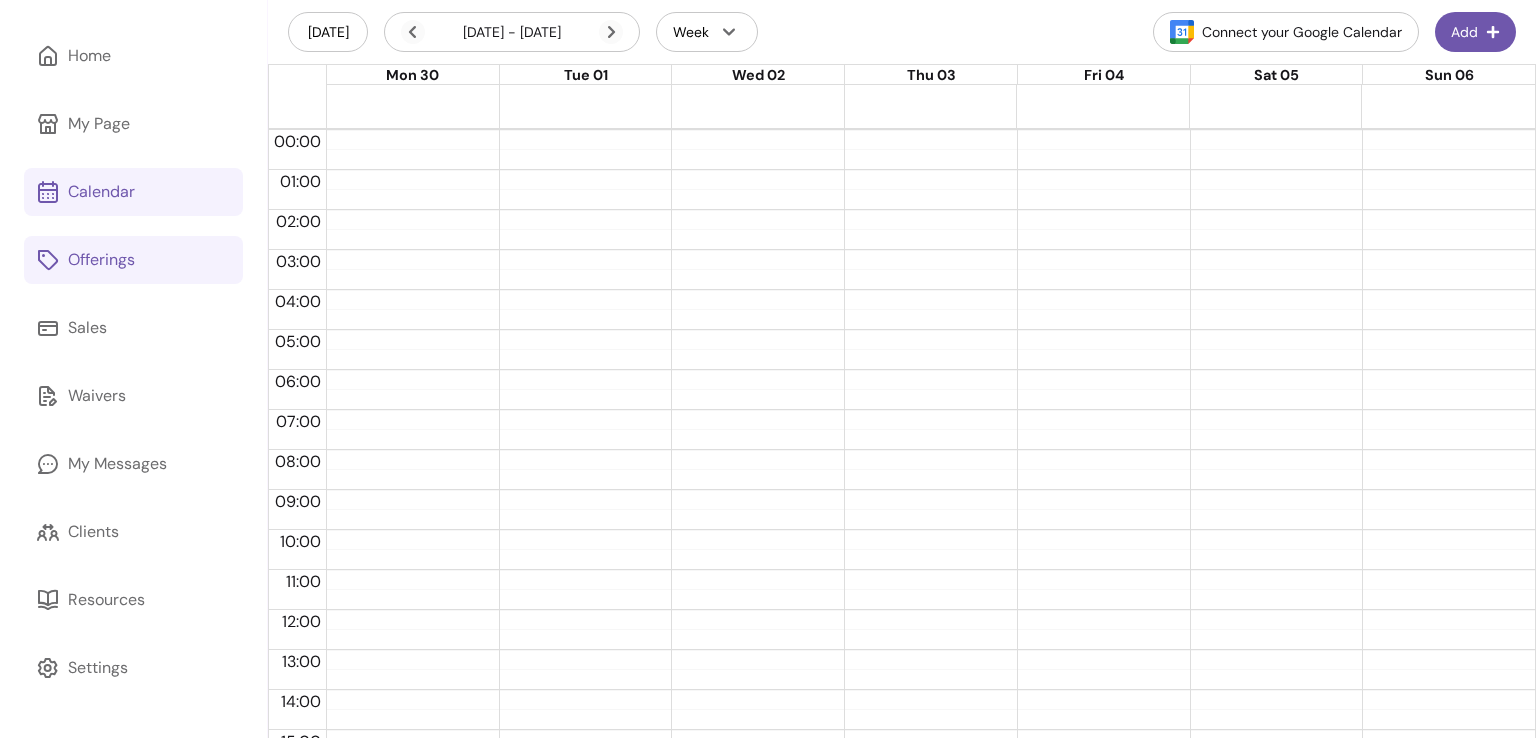 click 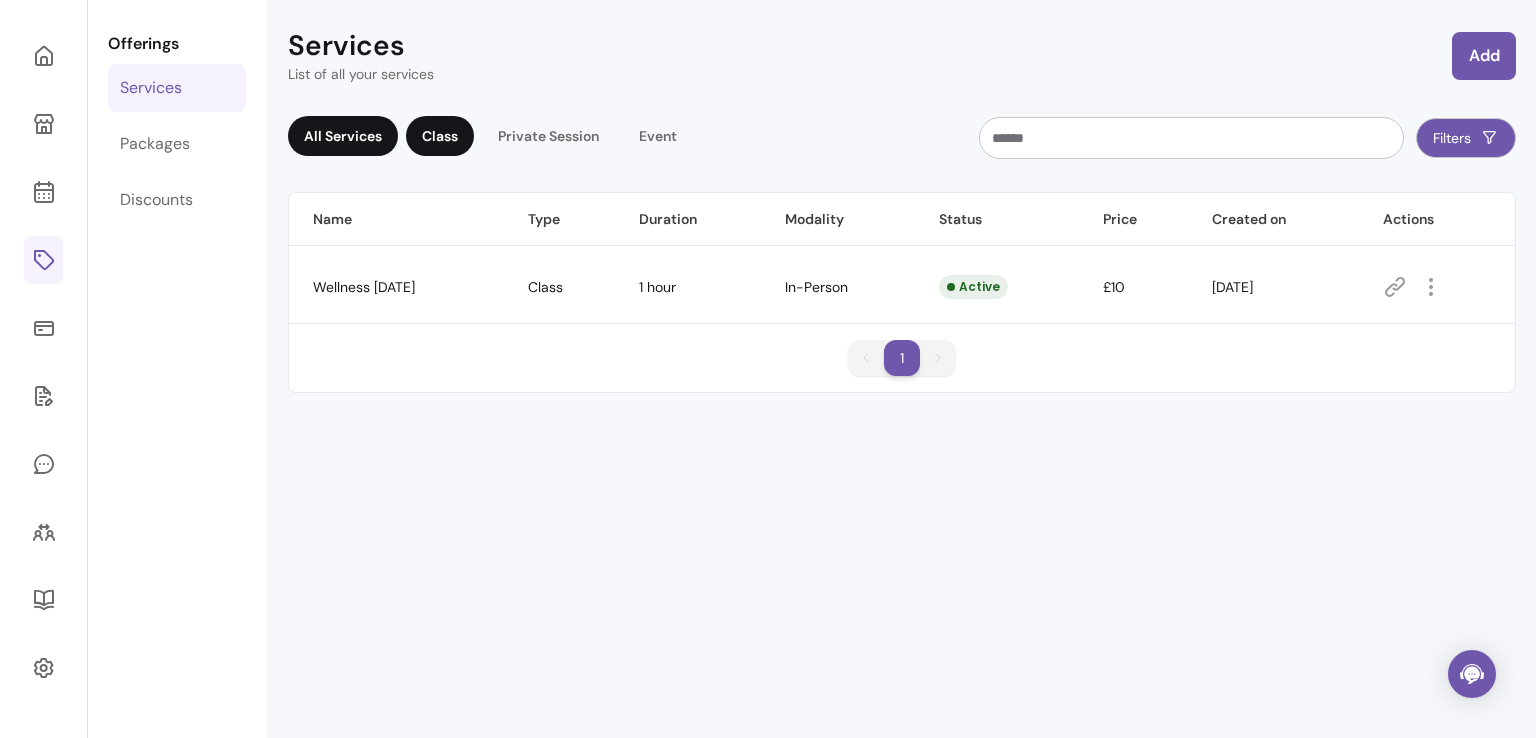 click on "Class" at bounding box center [440, 136] 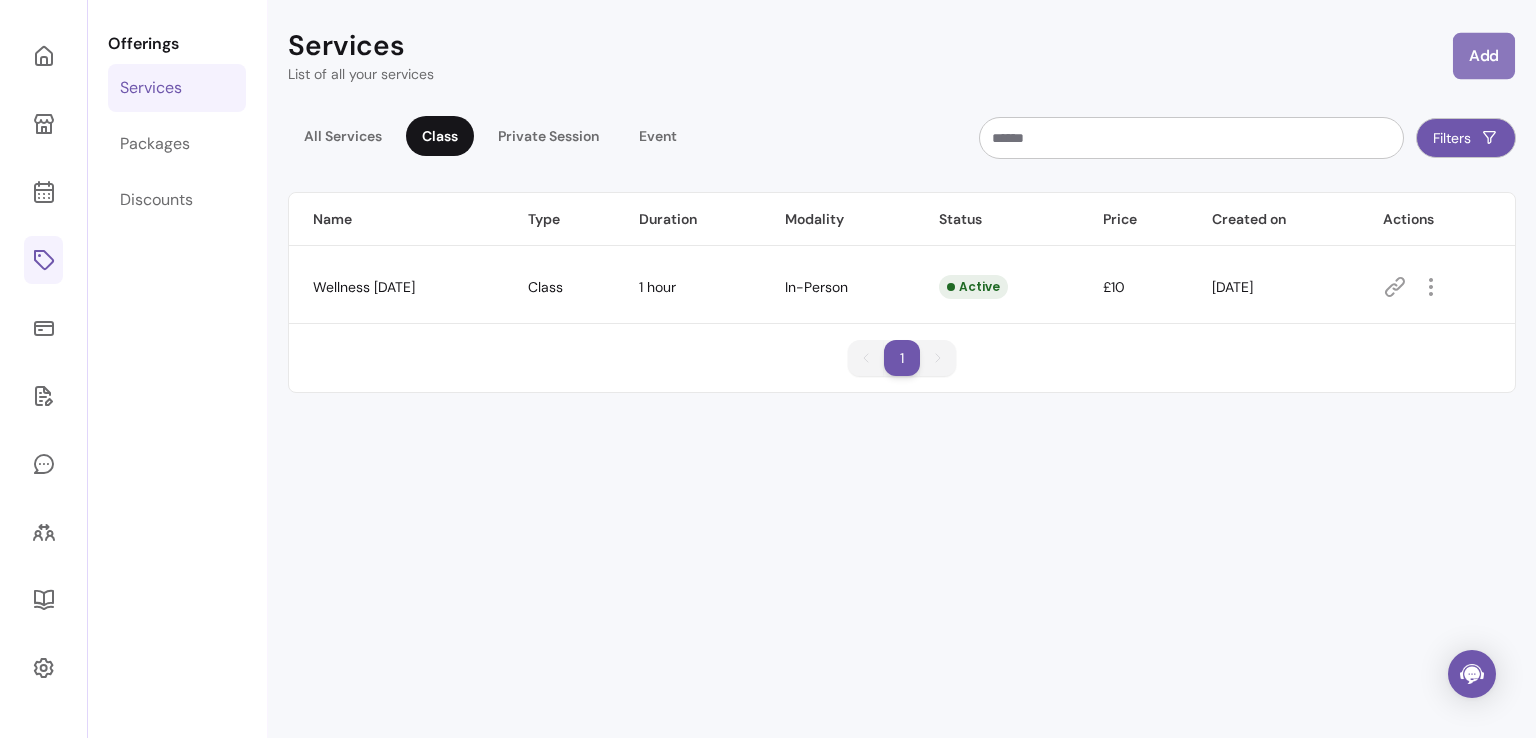 click on "Add" at bounding box center [1484, 56] 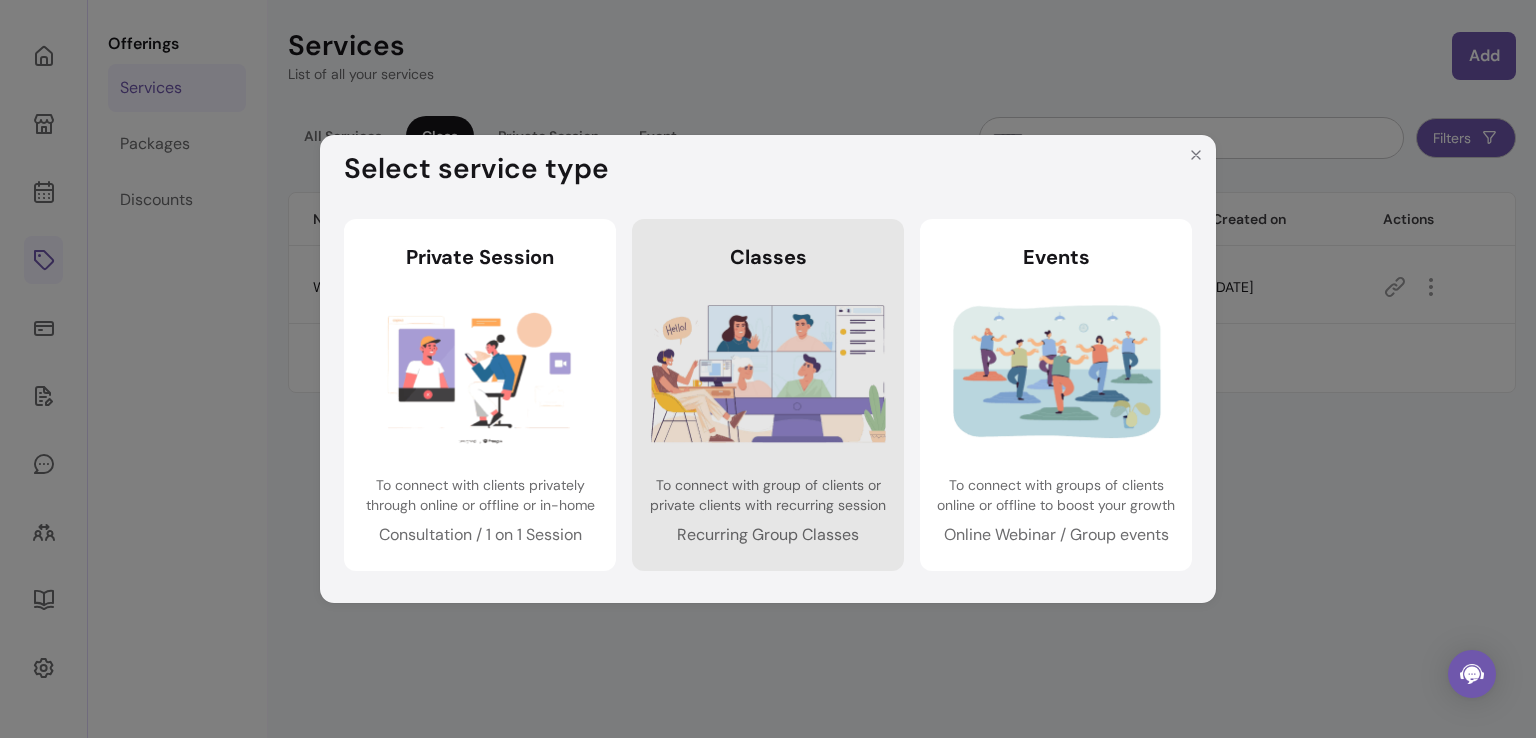 click at bounding box center [768, 373] 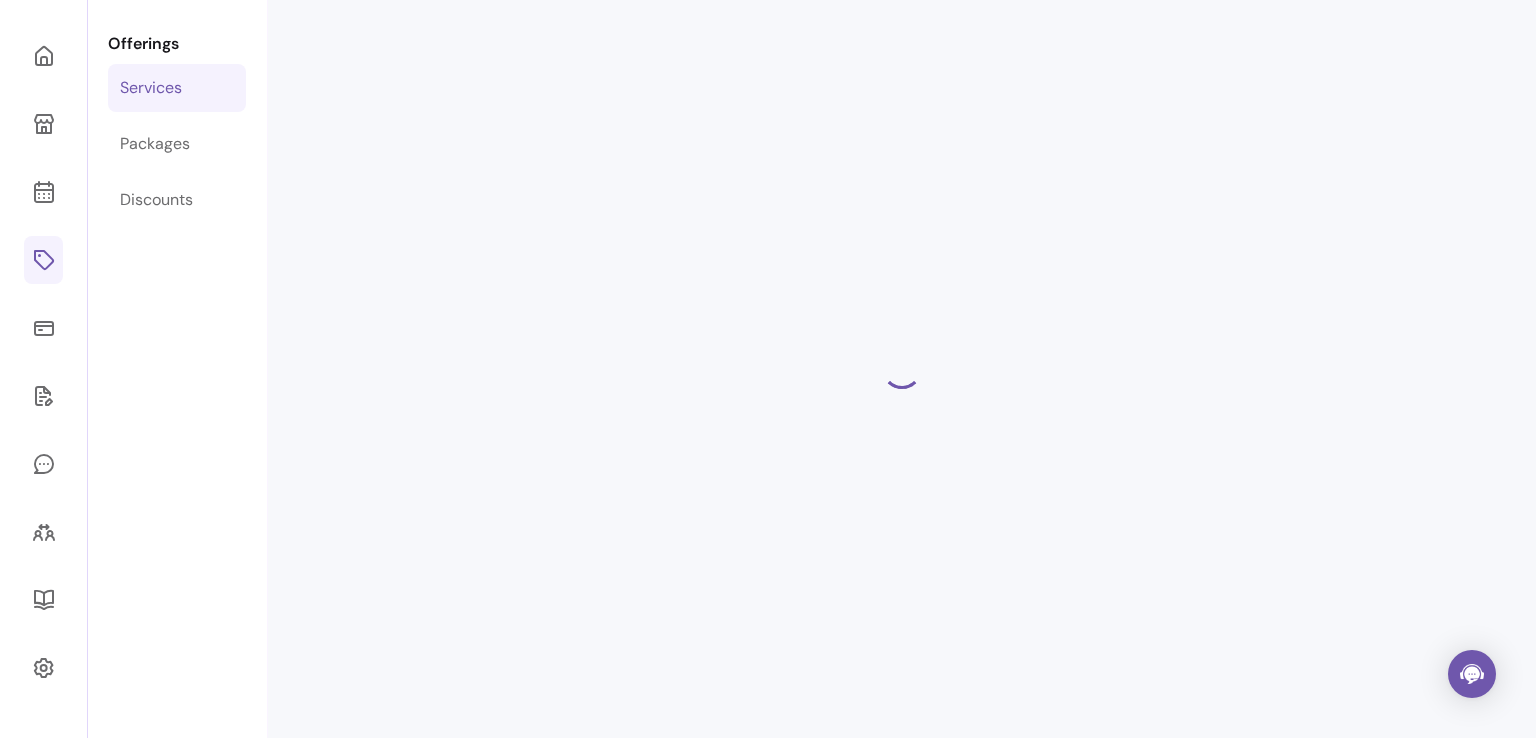 select on "***" 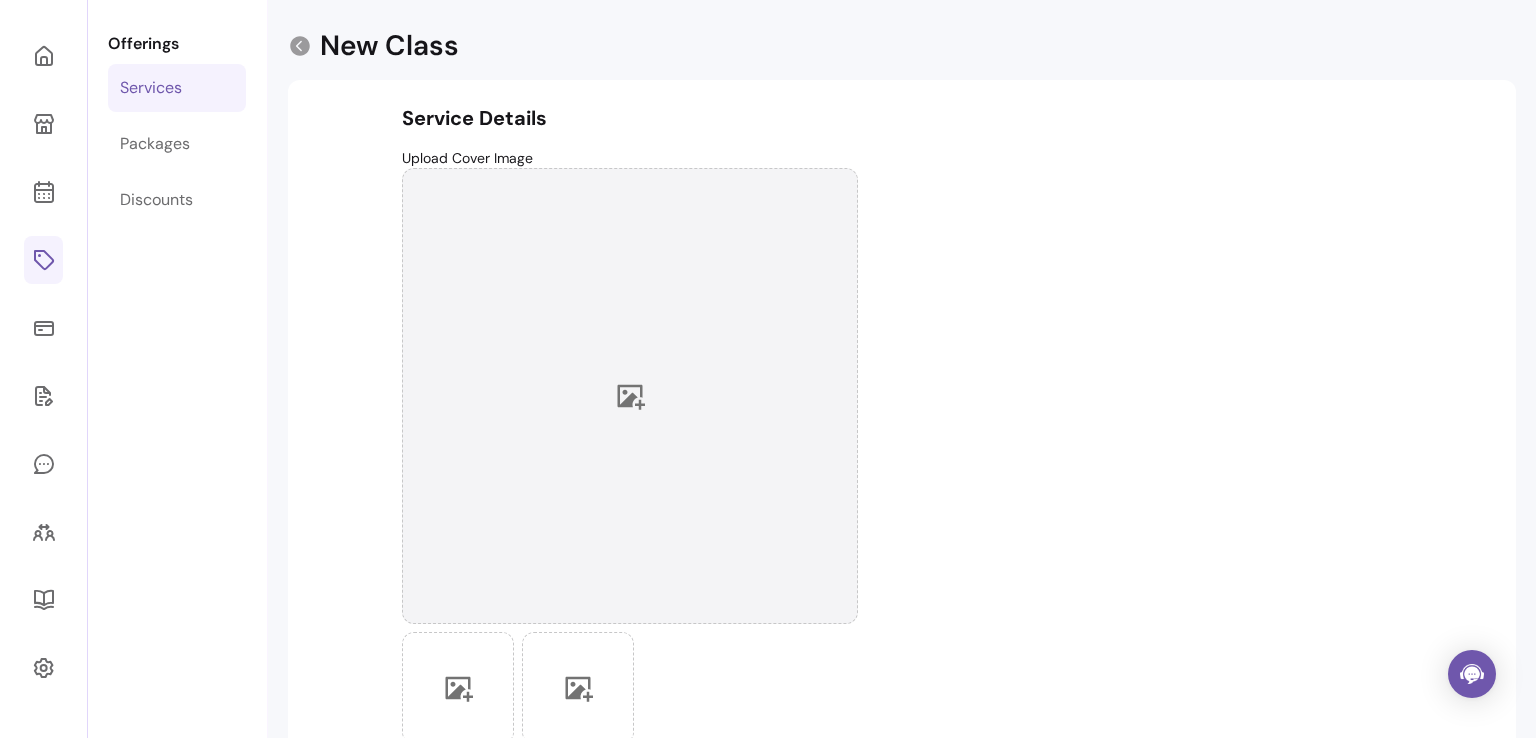 click 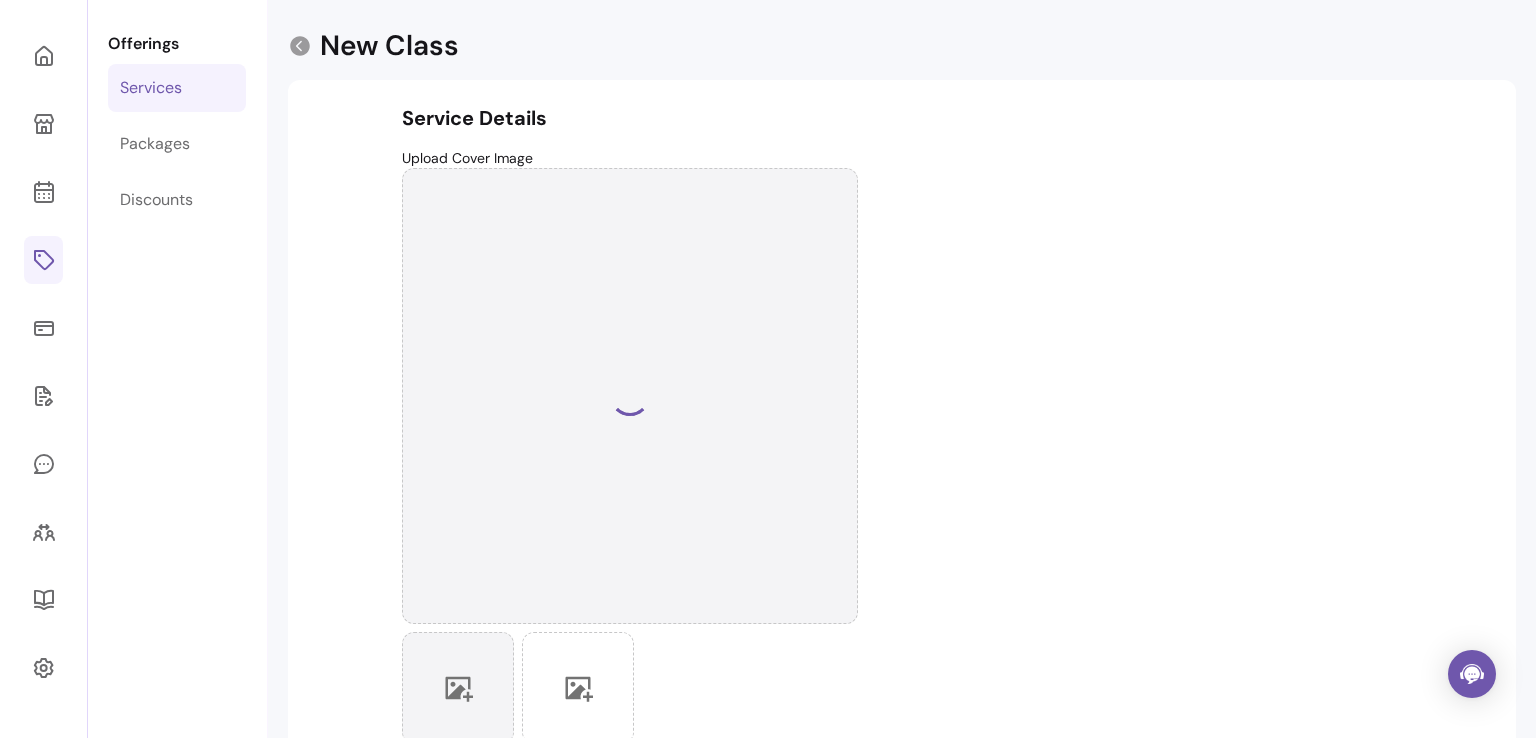click 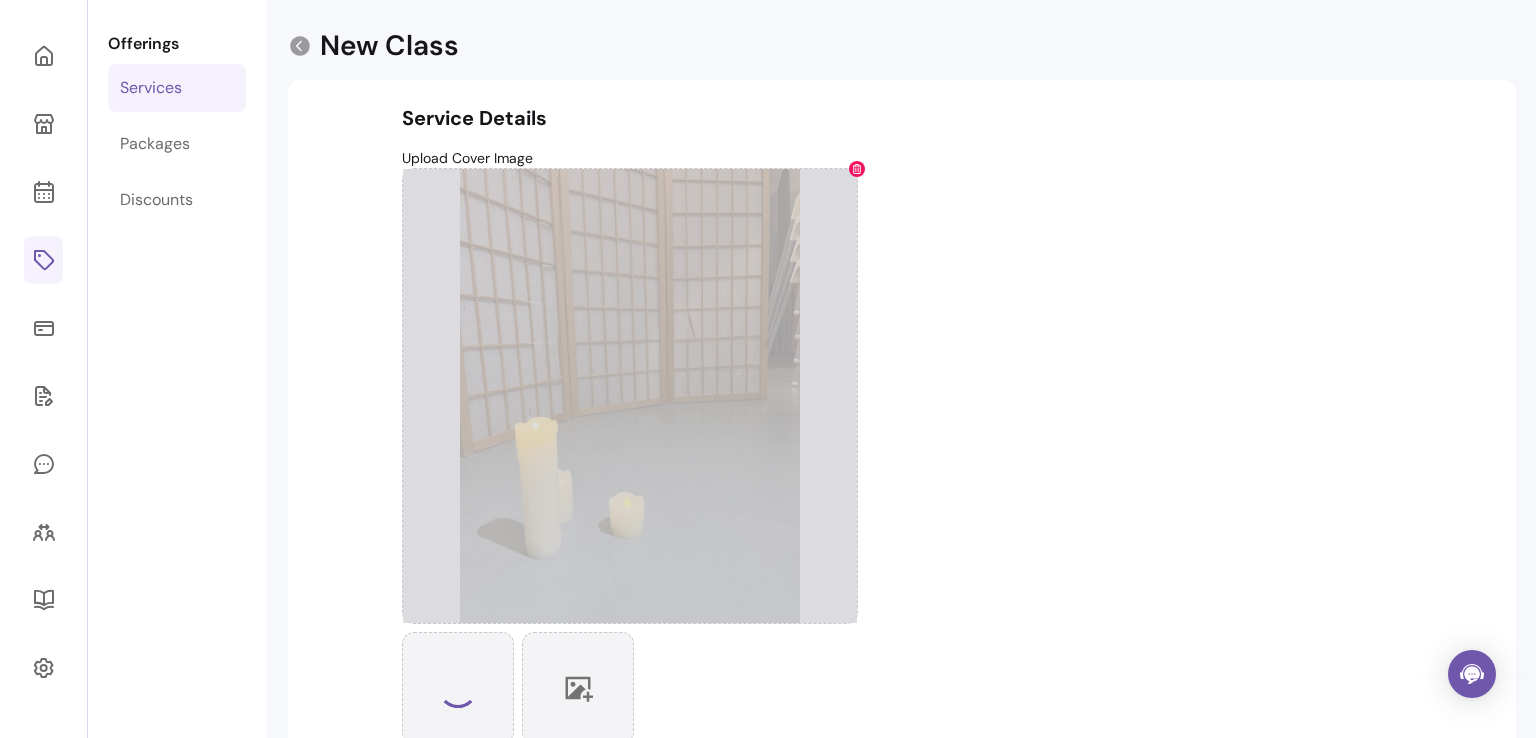click 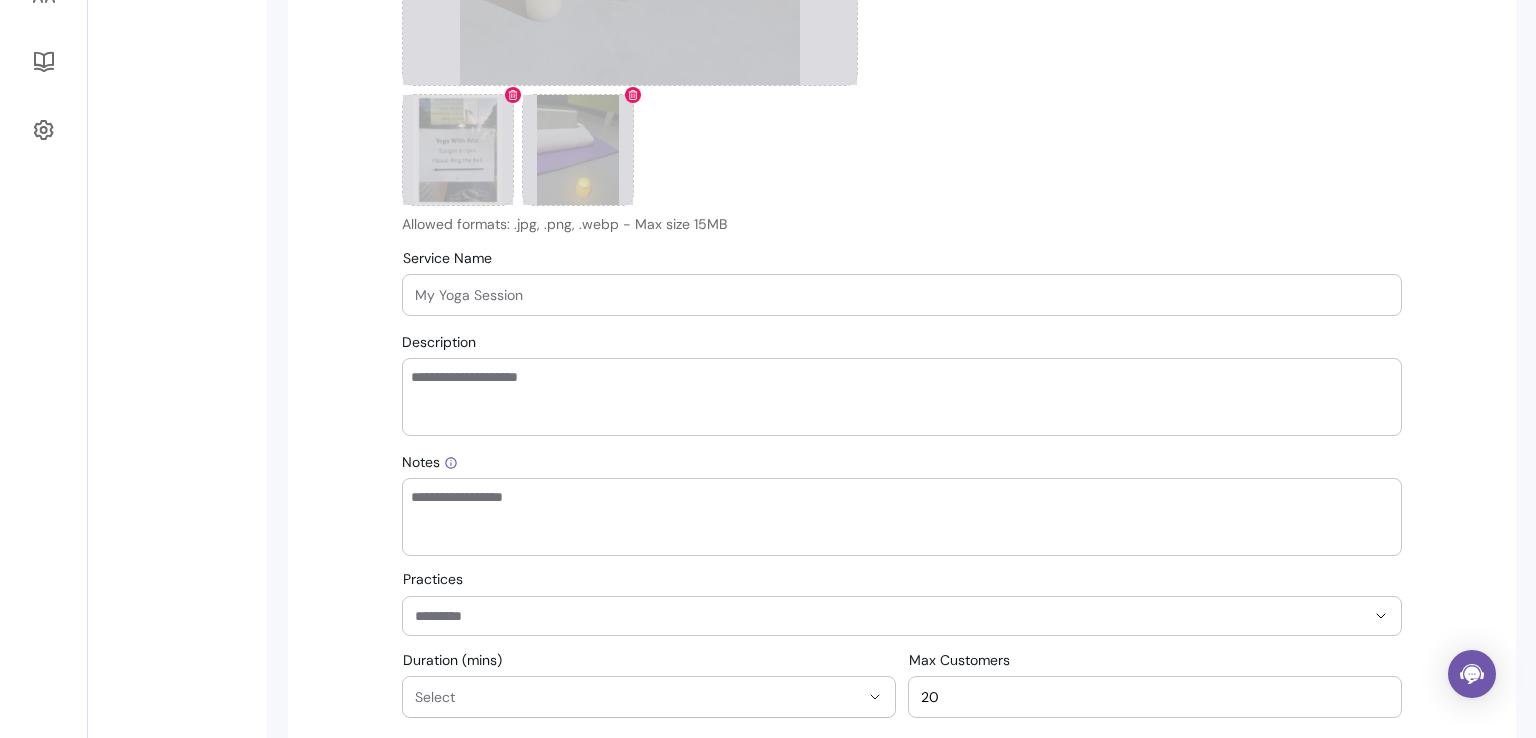 scroll, scrollTop: 612, scrollLeft: 0, axis: vertical 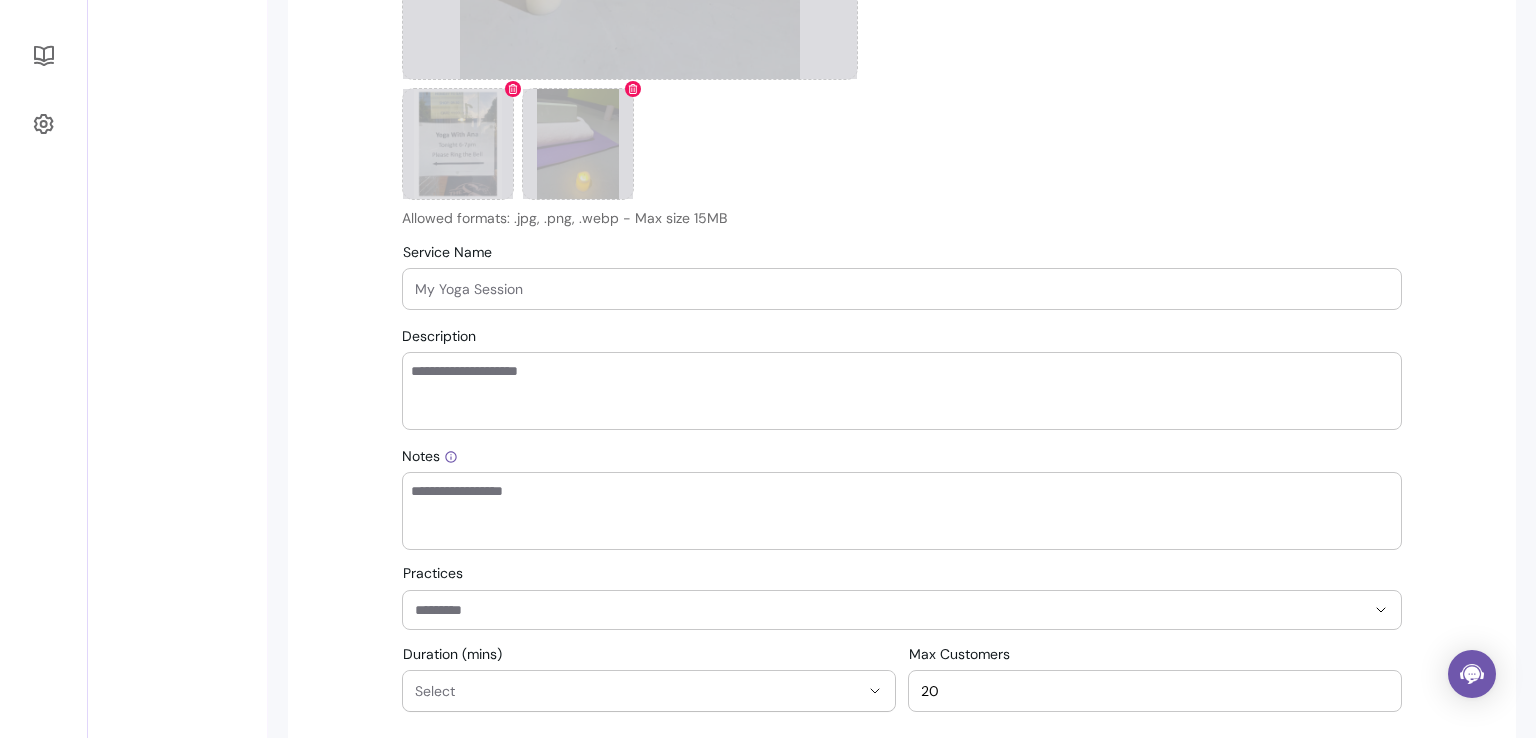 click on "Service Name" at bounding box center [902, 289] 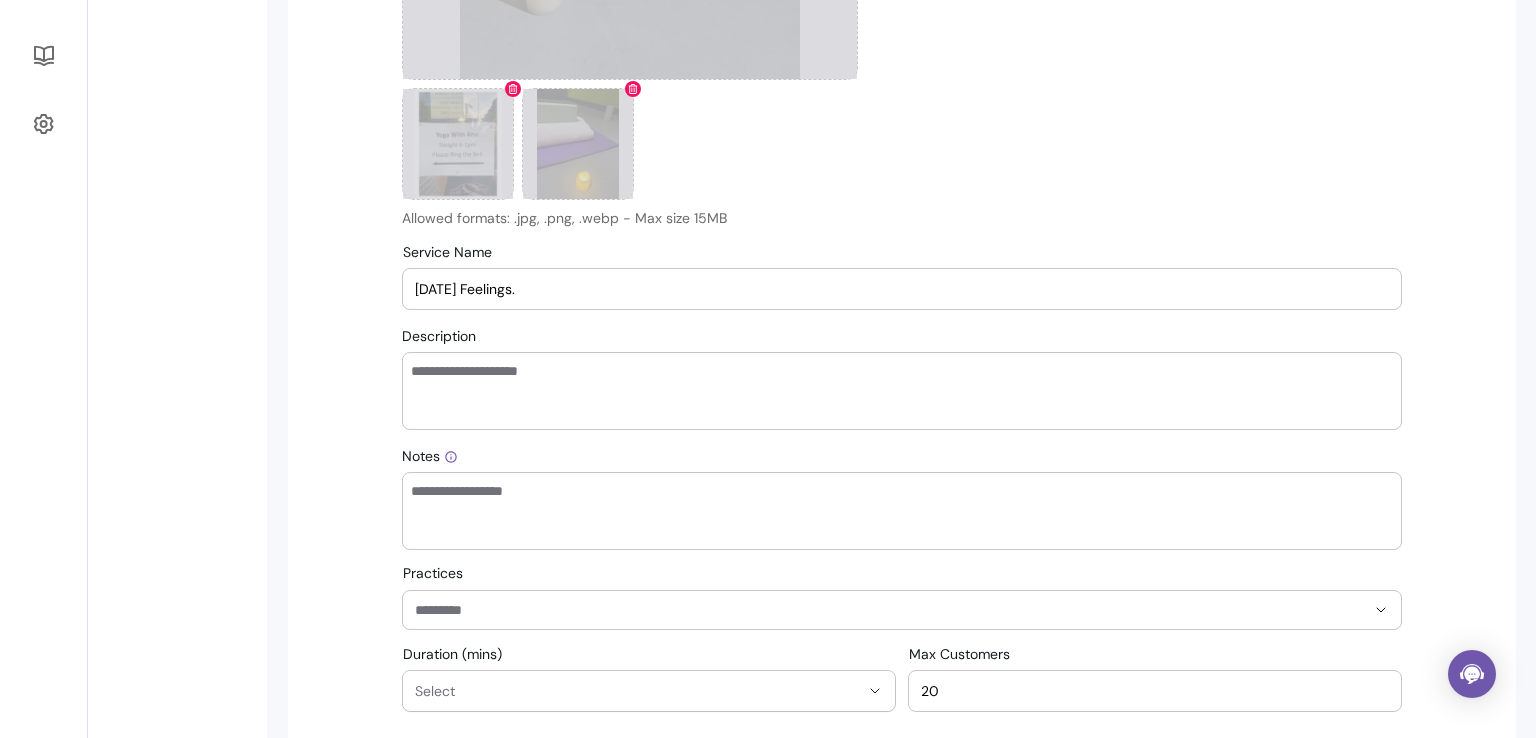 type on "[DATE] Feelings." 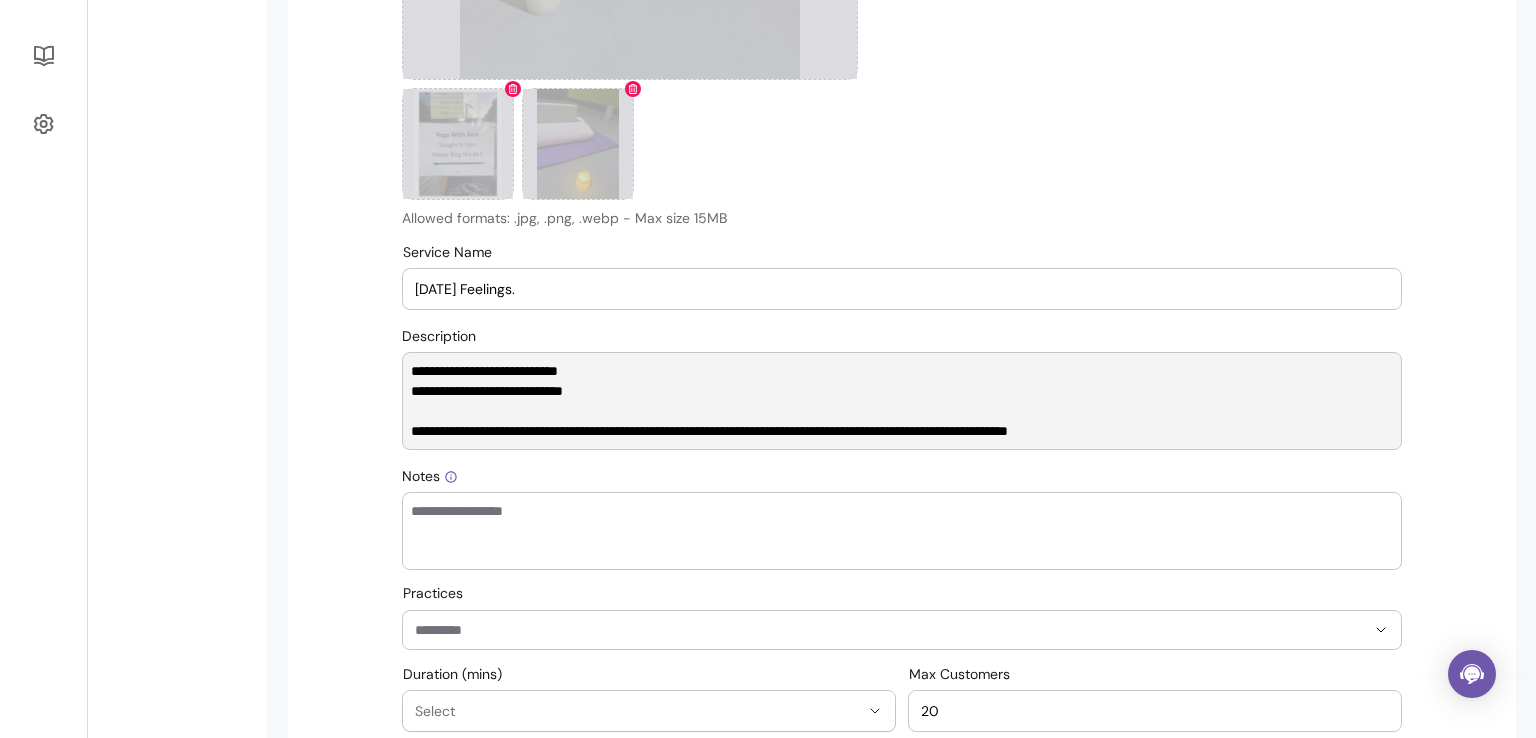 scroll, scrollTop: 0, scrollLeft: 0, axis: both 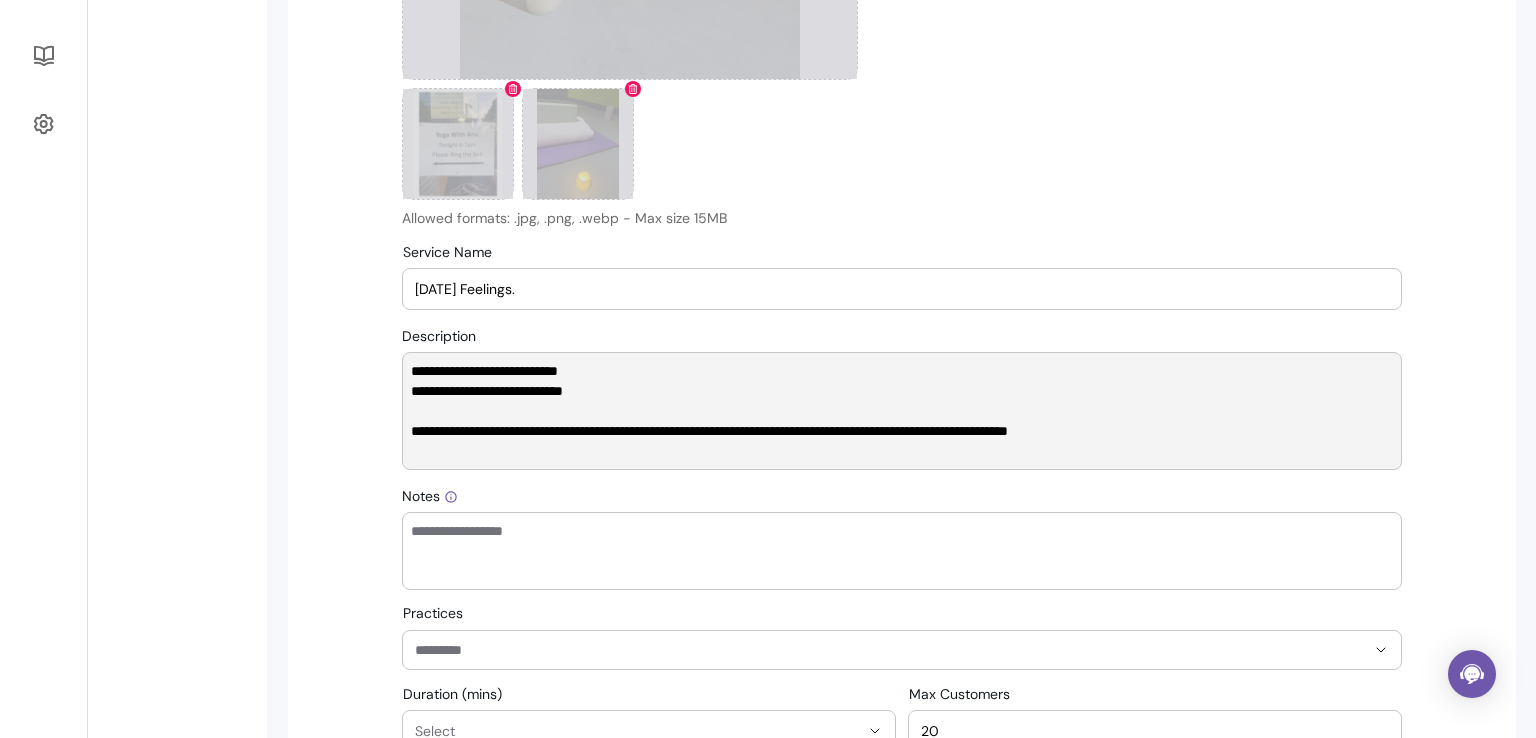 click on "**********" at bounding box center (902, 411) 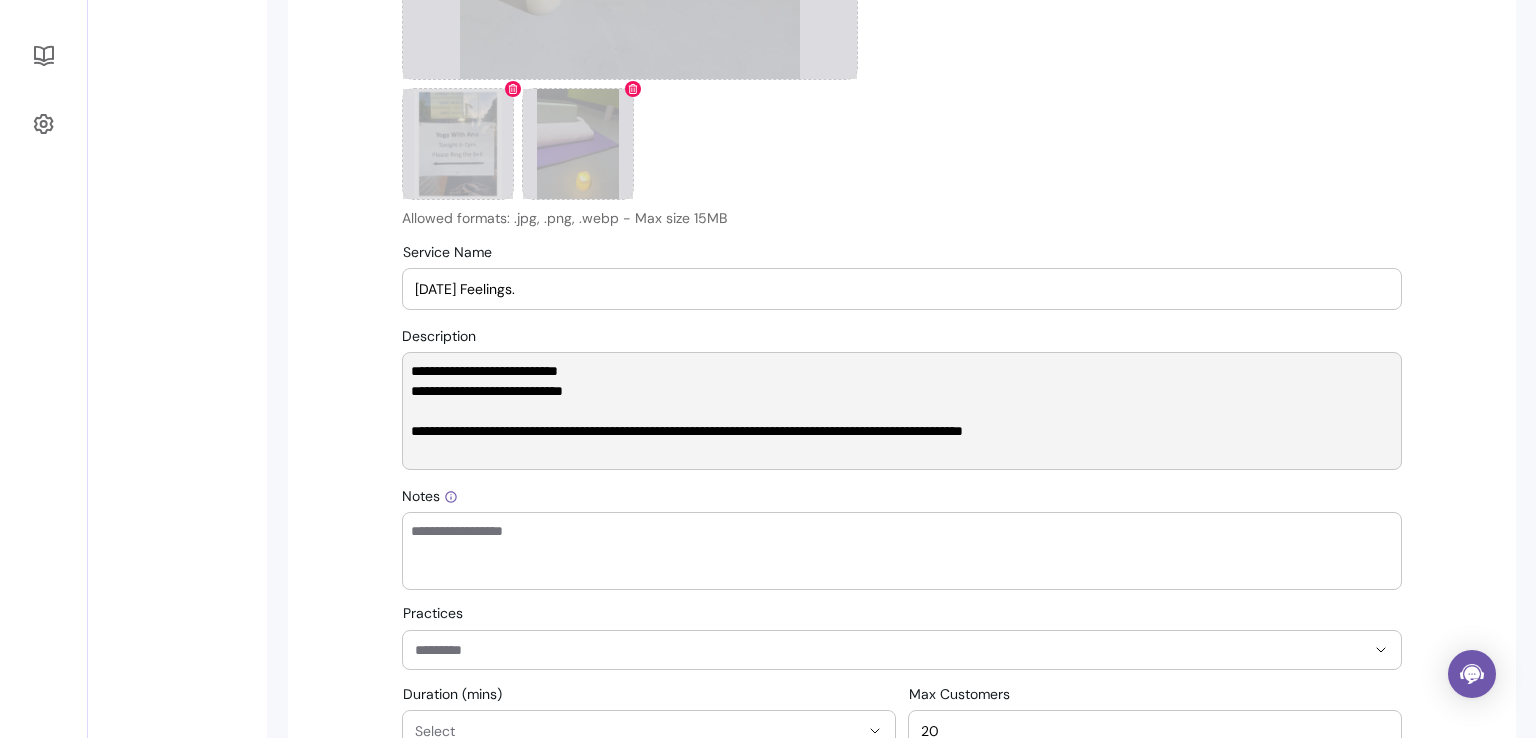 click on "**********" at bounding box center (902, 411) 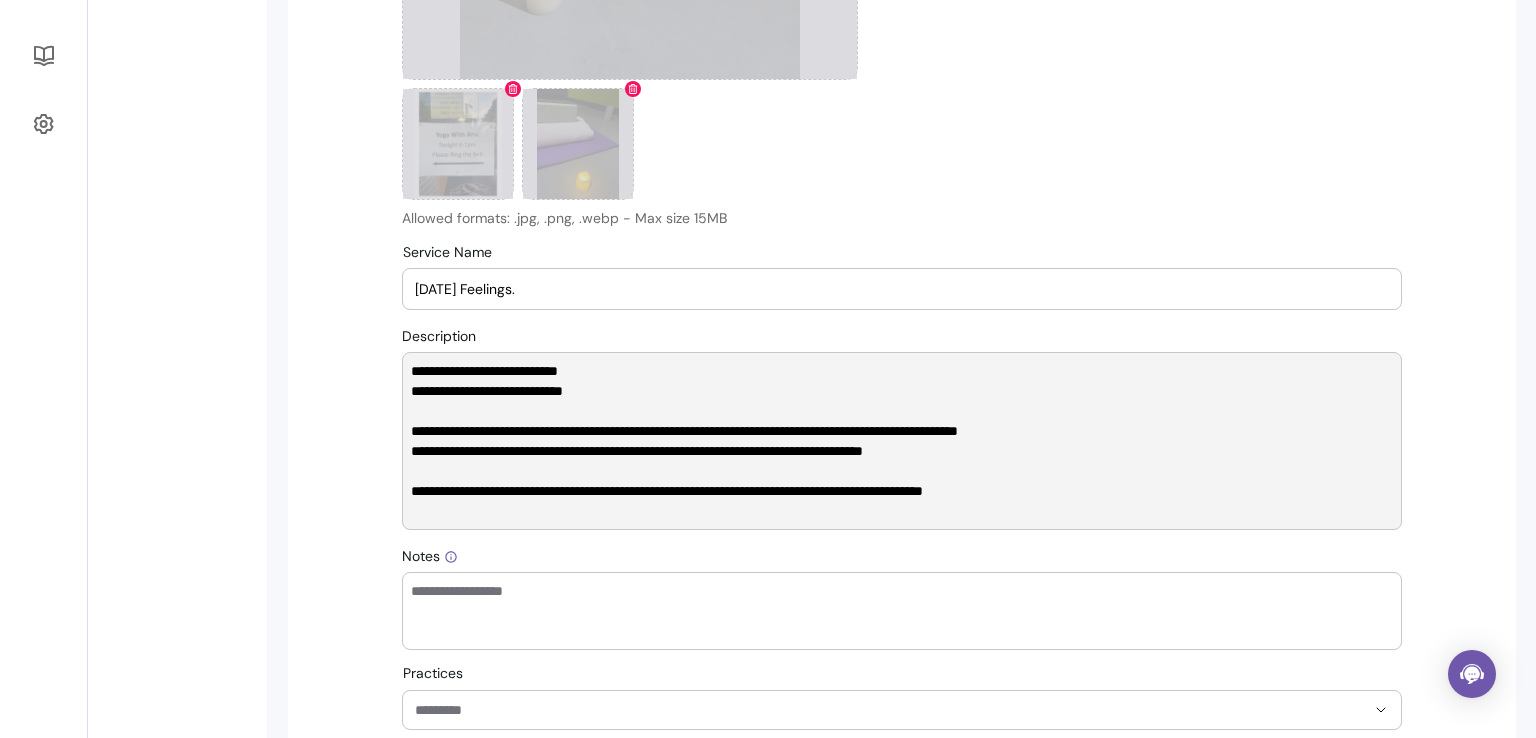 click on "**********" at bounding box center (902, 441) 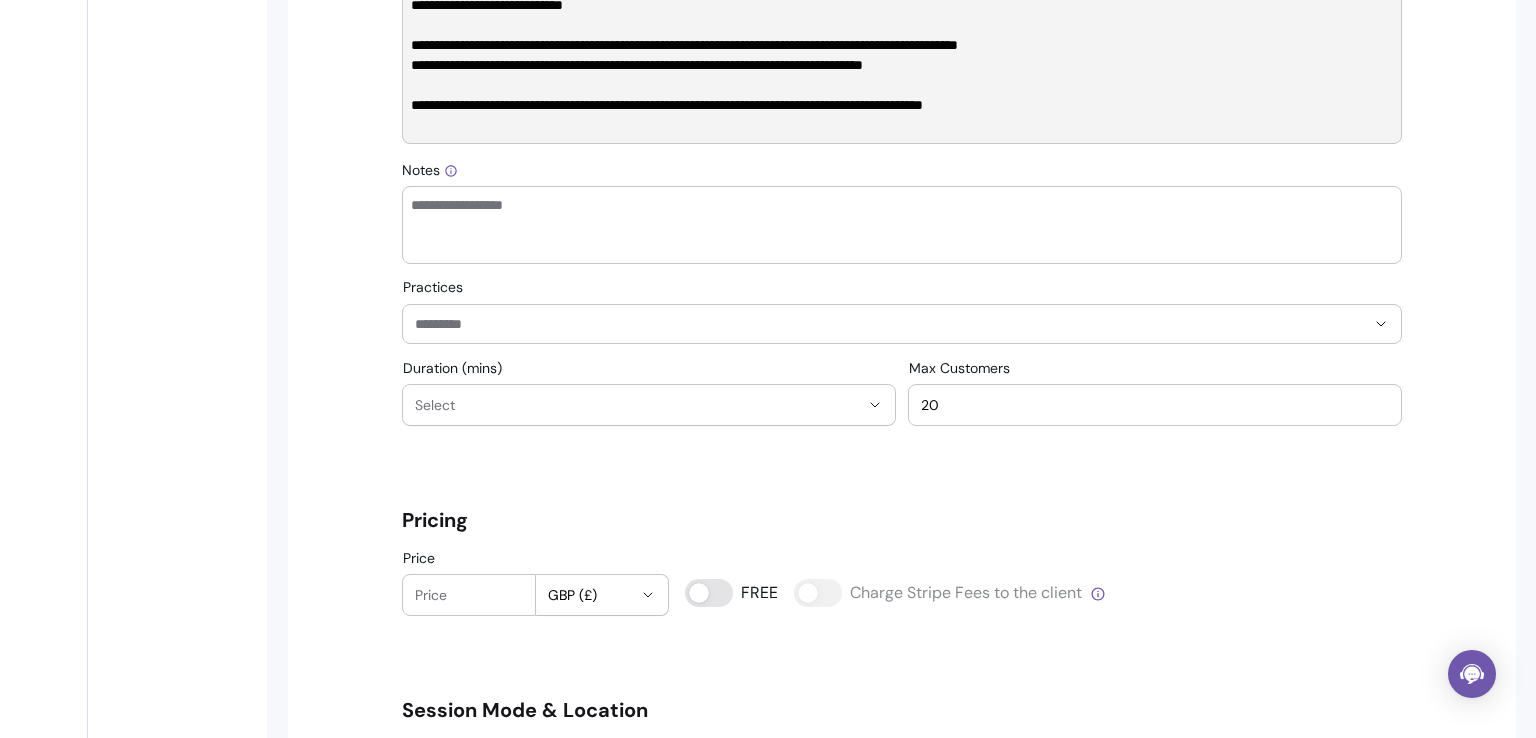 scroll, scrollTop: 1032, scrollLeft: 0, axis: vertical 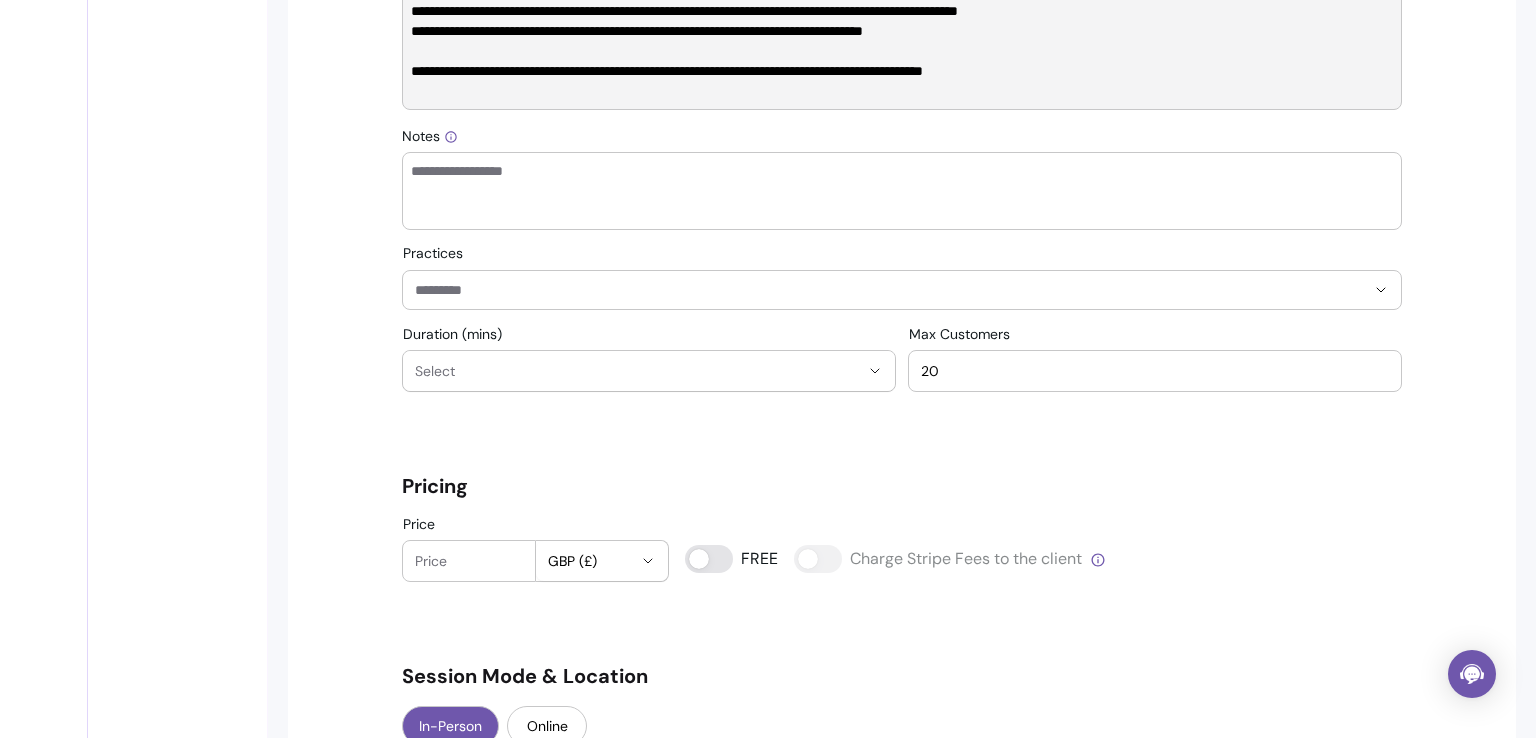 type on "**********" 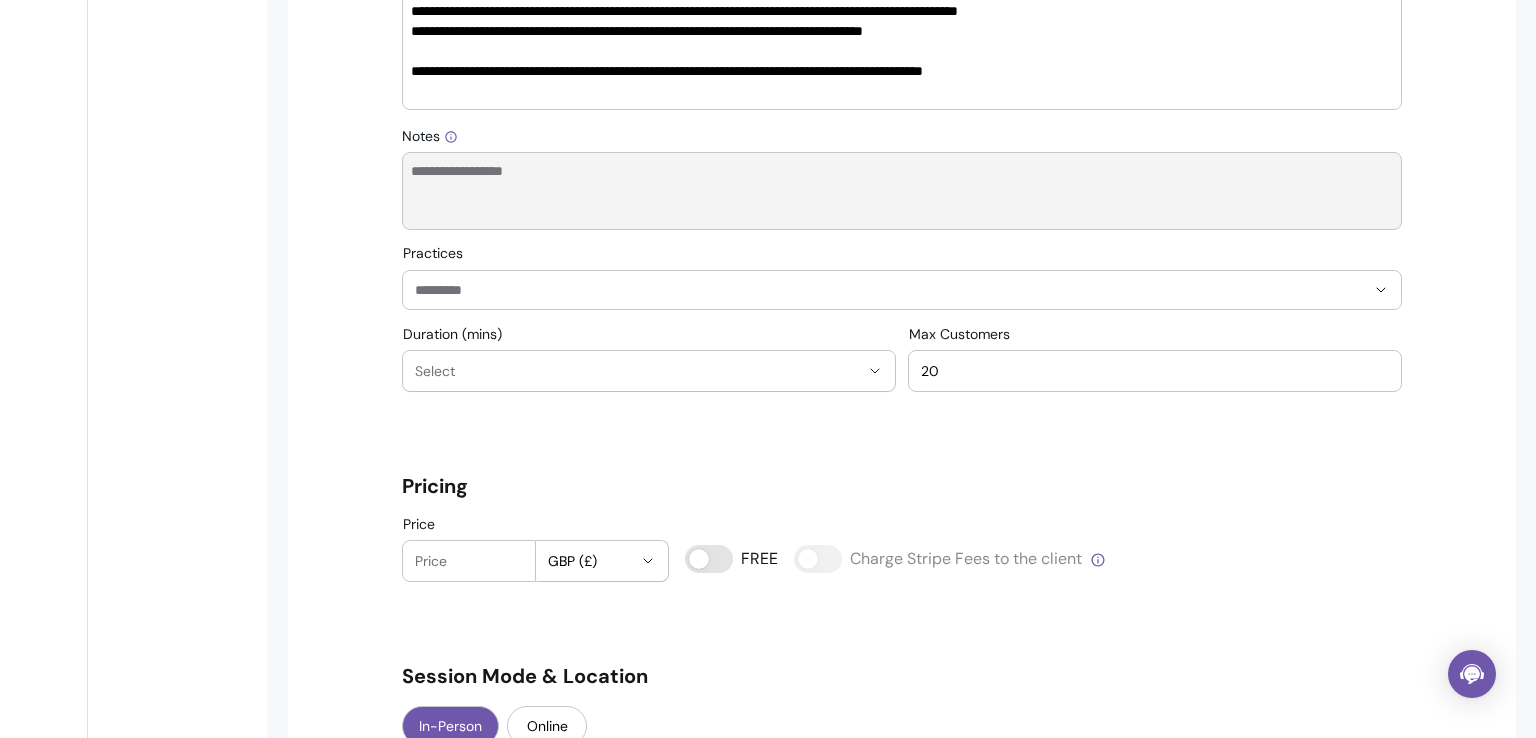 click on "Notes" at bounding box center [902, 191] 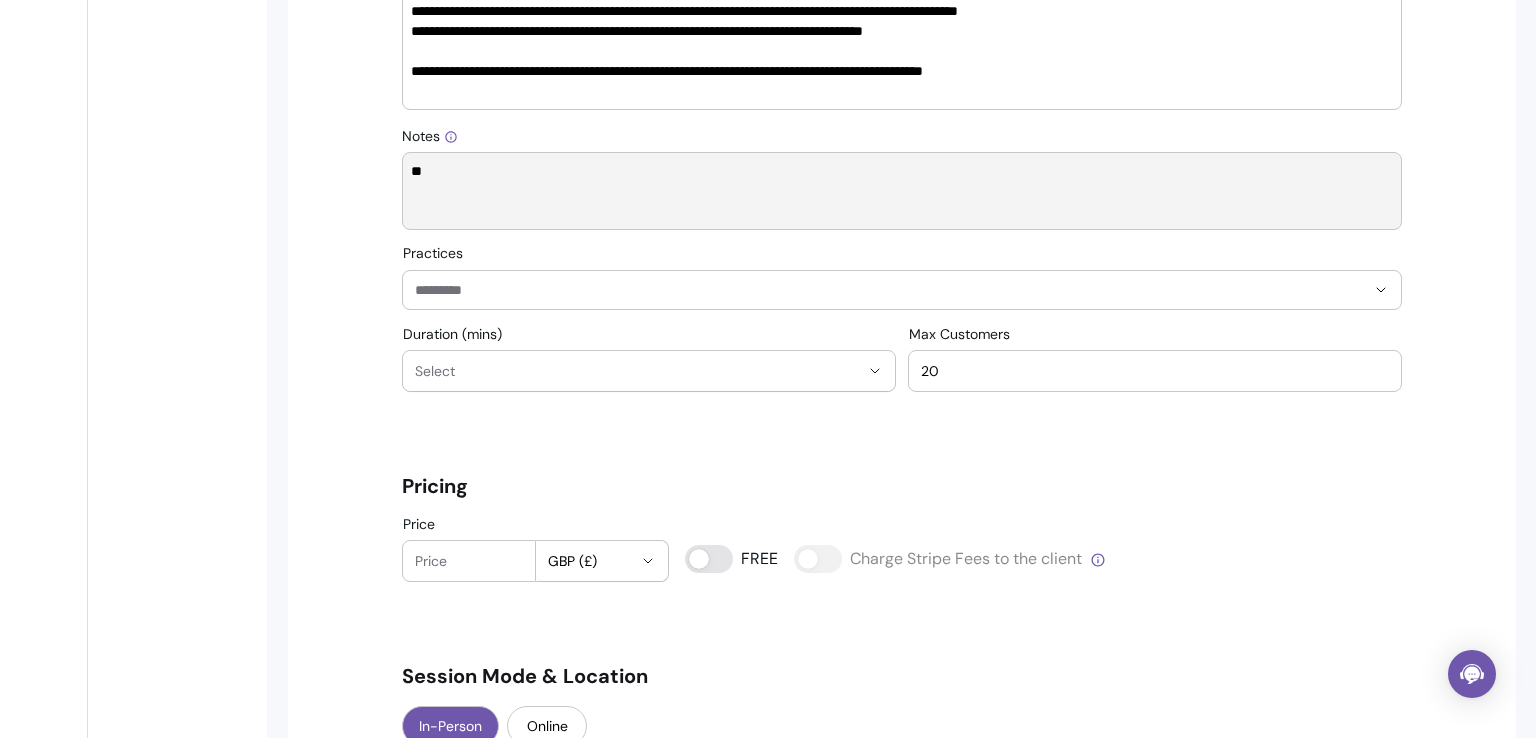 type on "*" 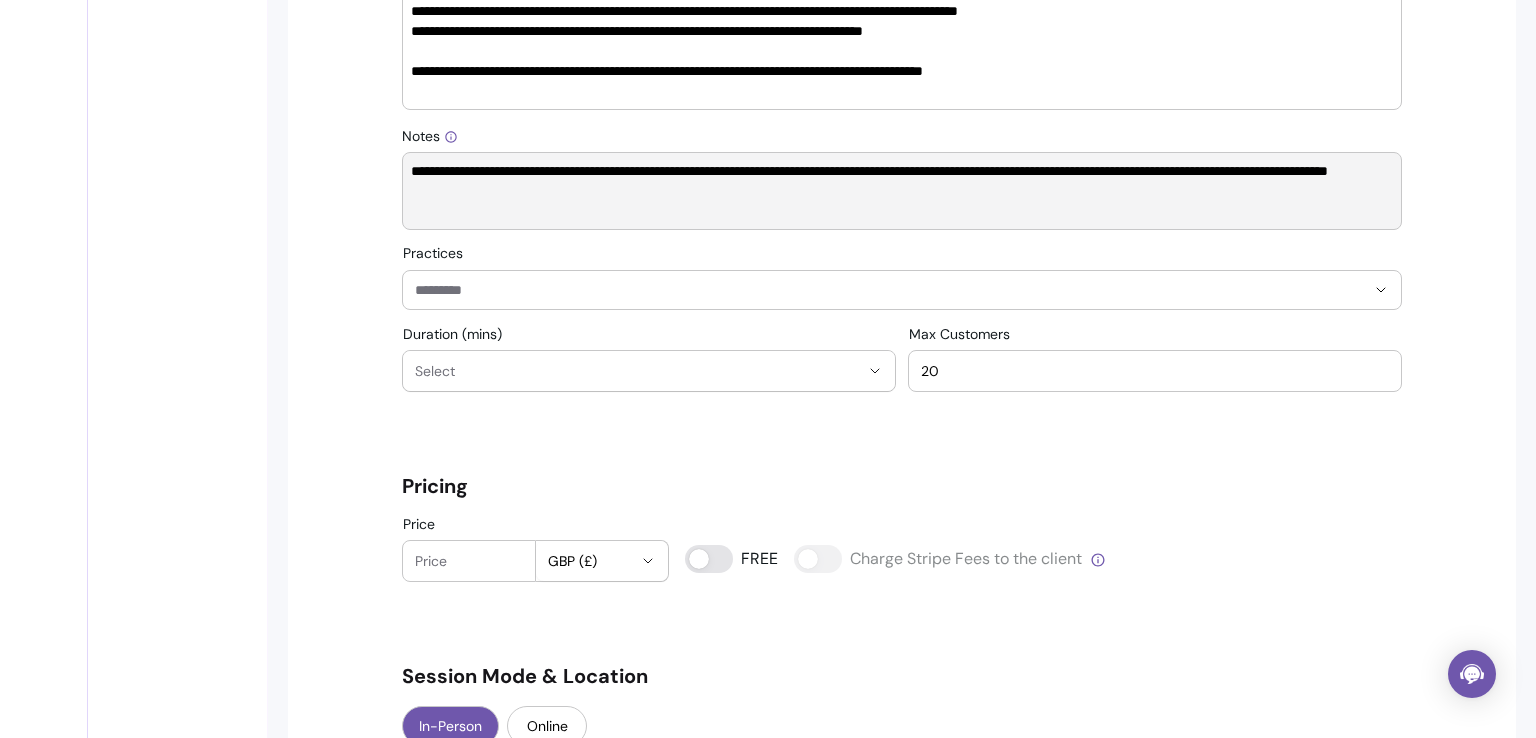 type on "**********" 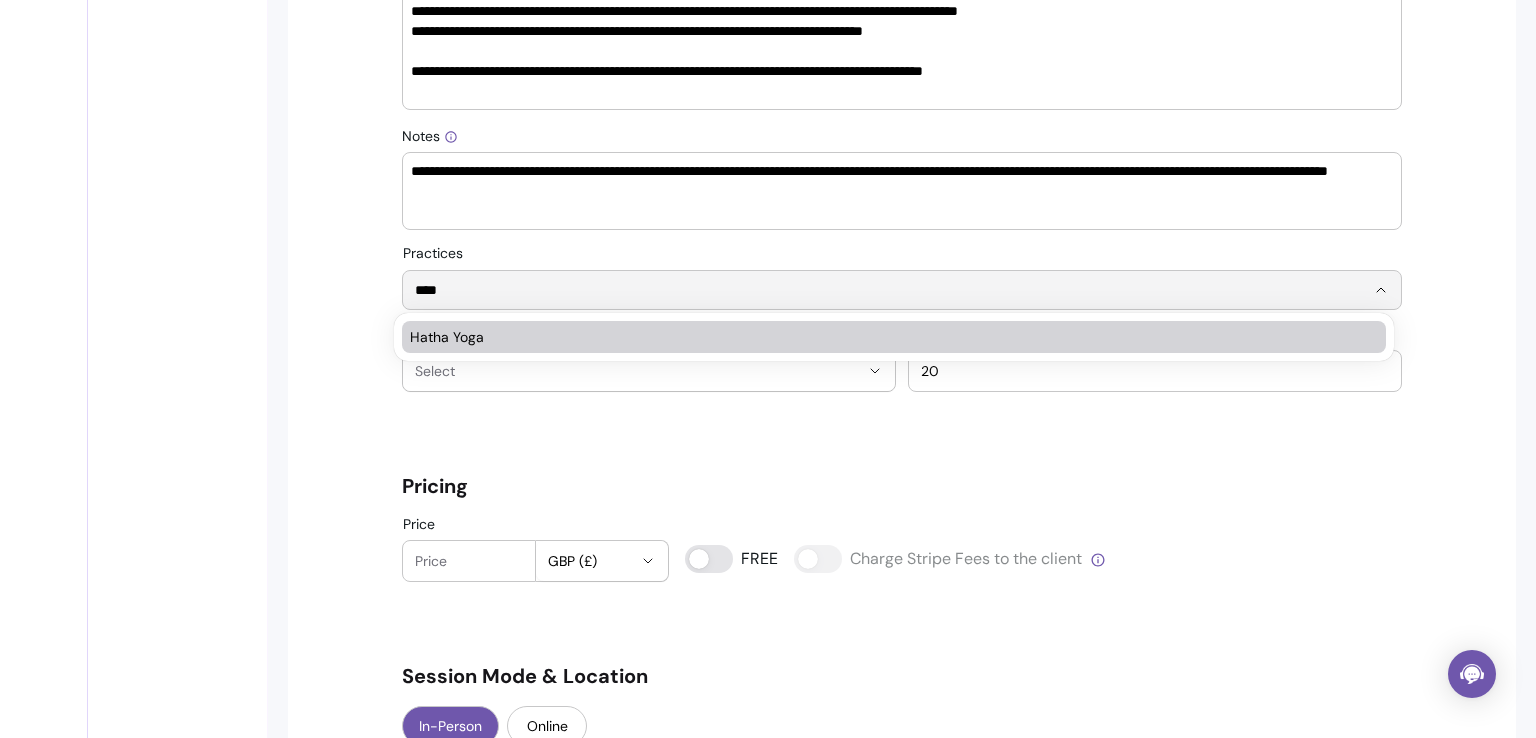 type on "****" 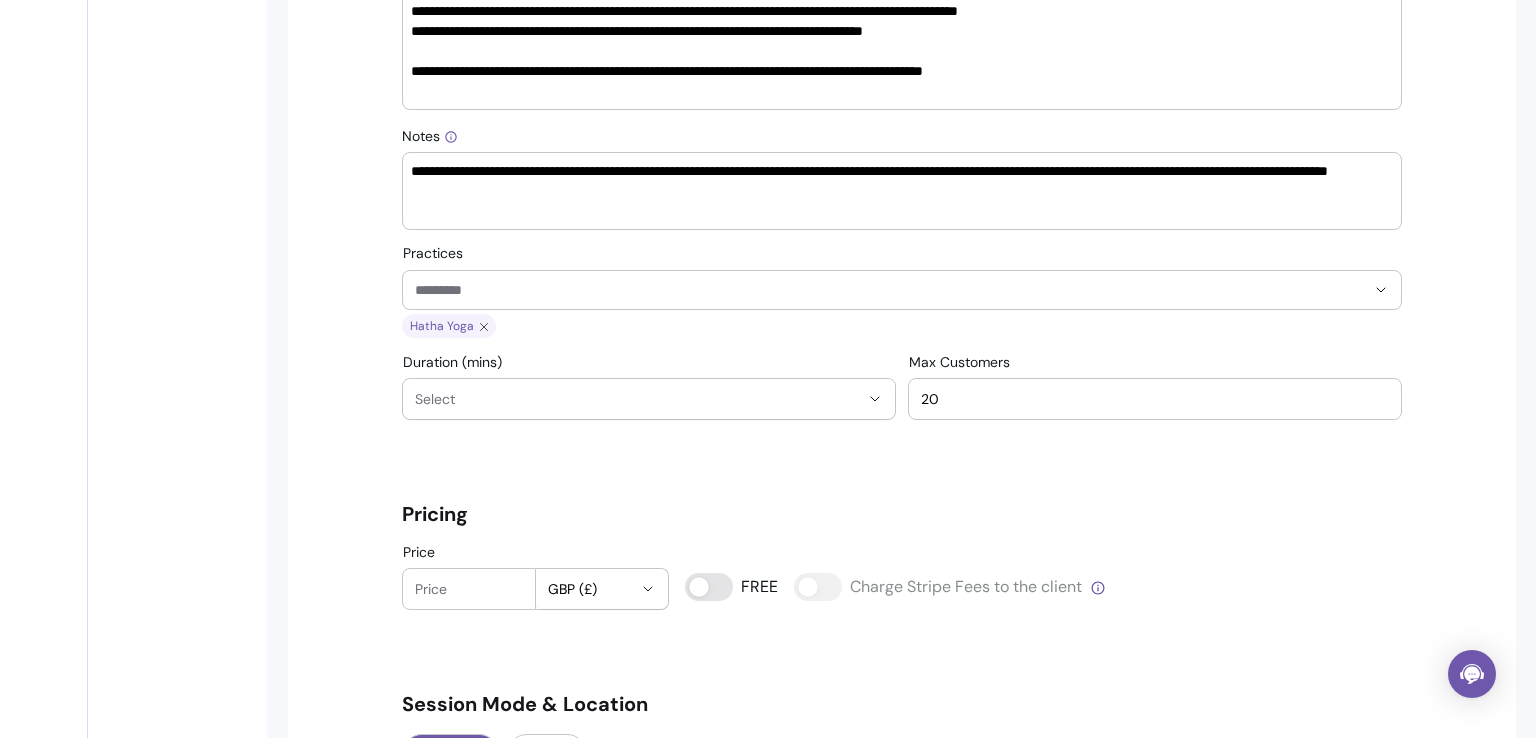 click at bounding box center (902, 290) 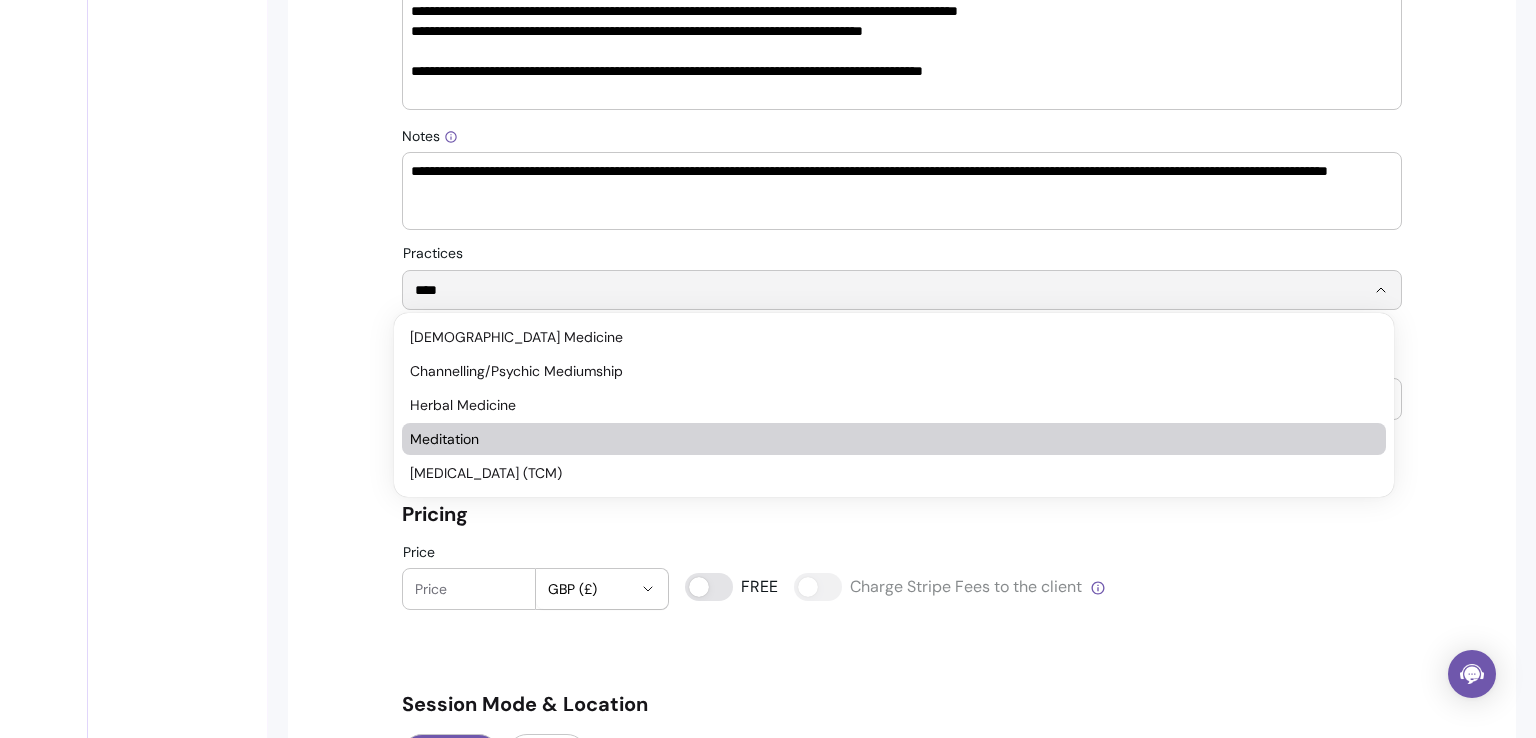 type on "****" 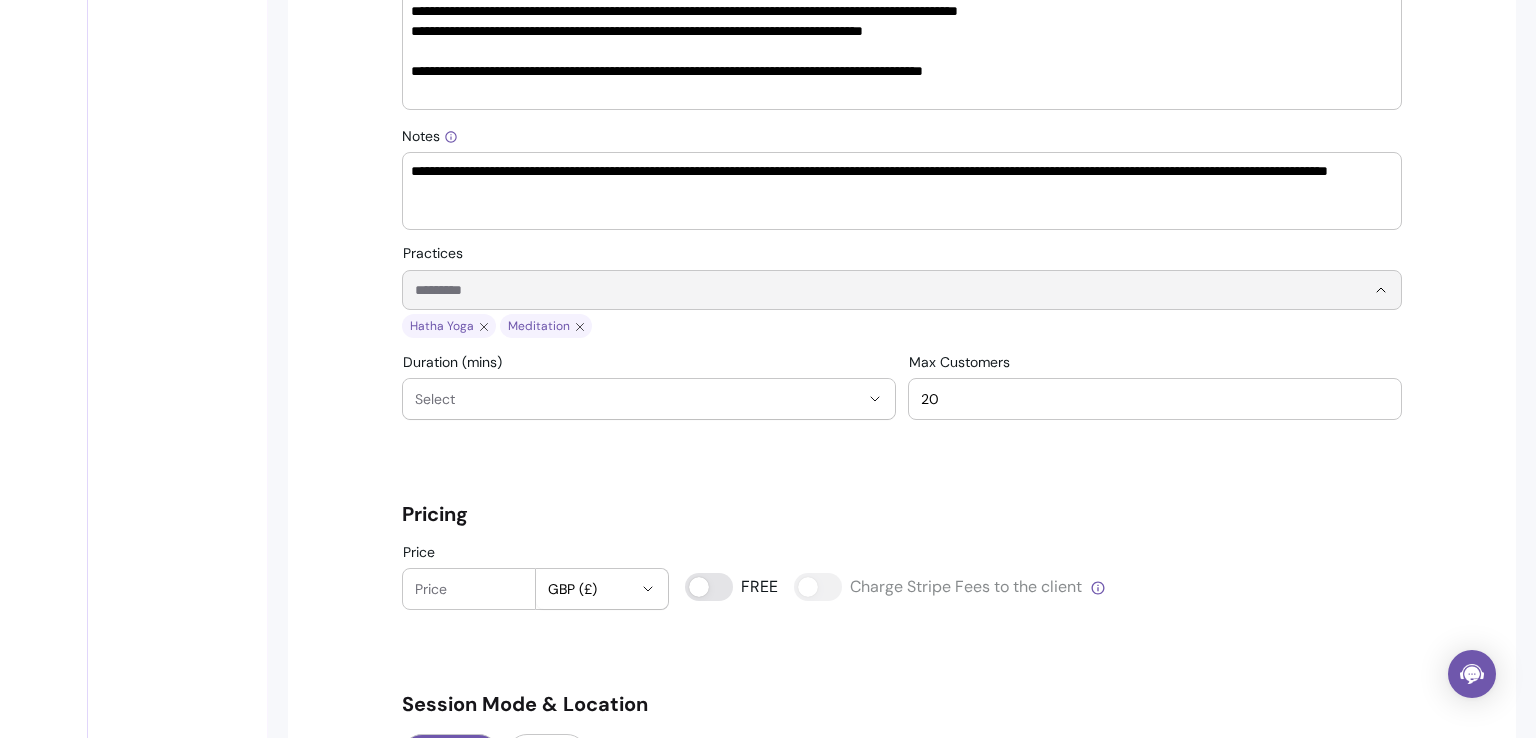 click on "Practices" at bounding box center [874, 290] 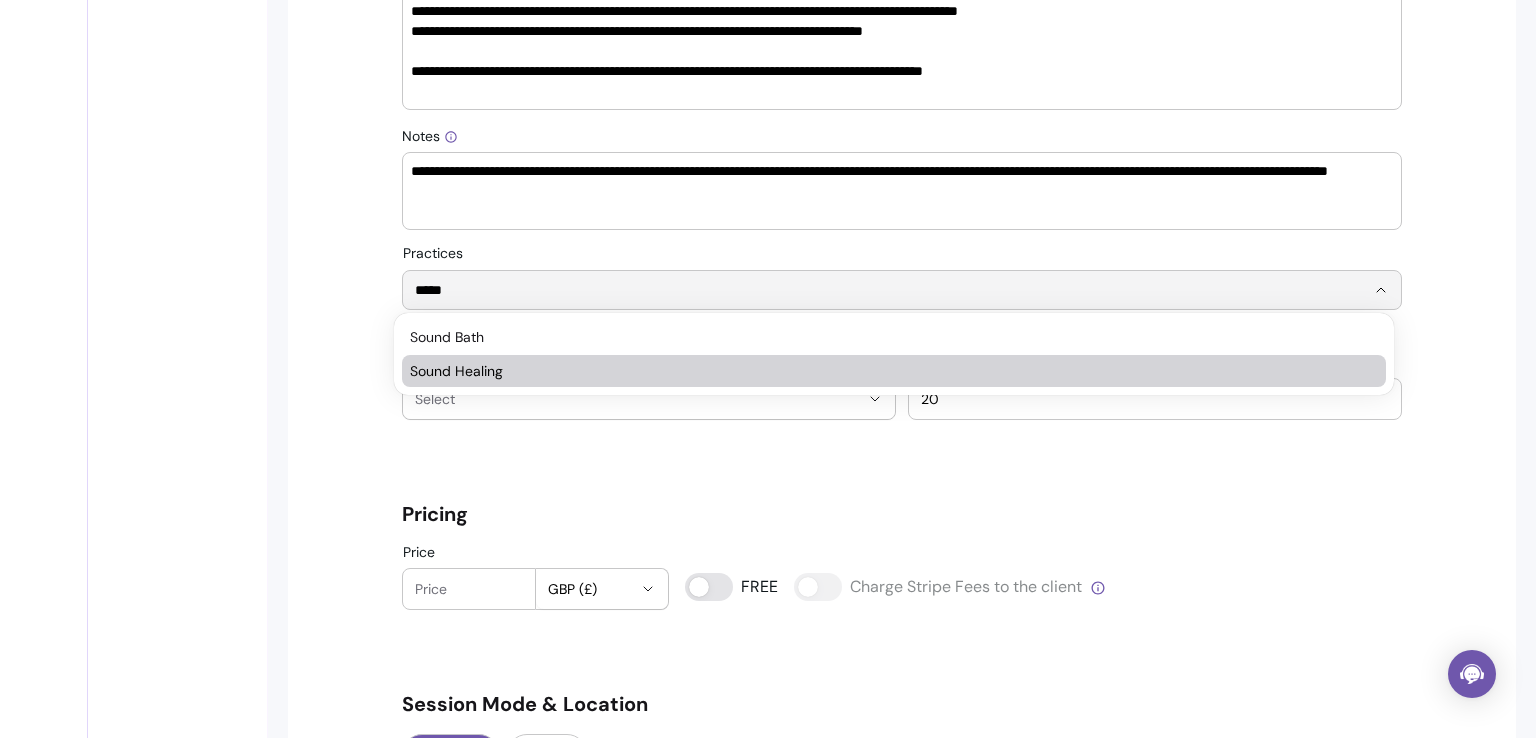 type on "*****" 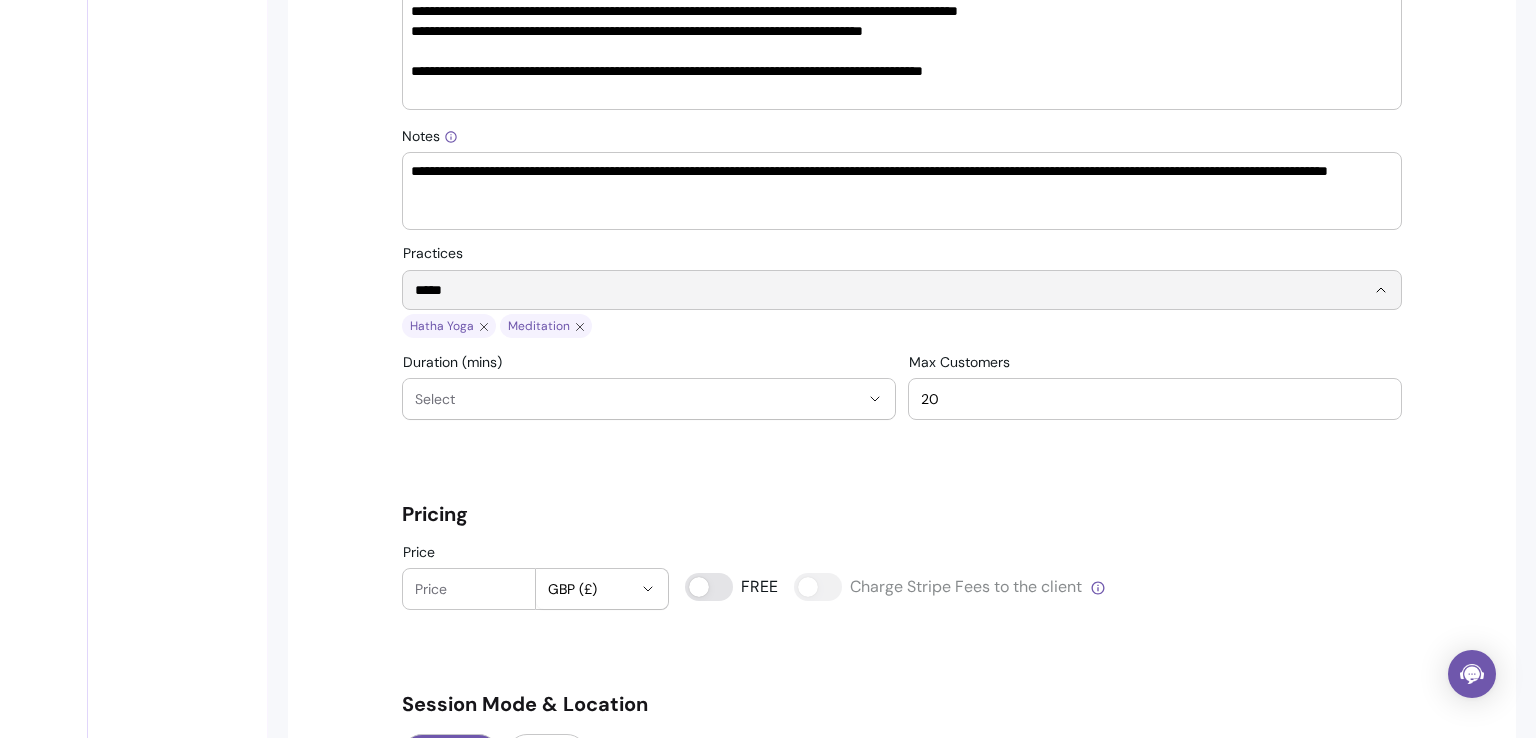 type 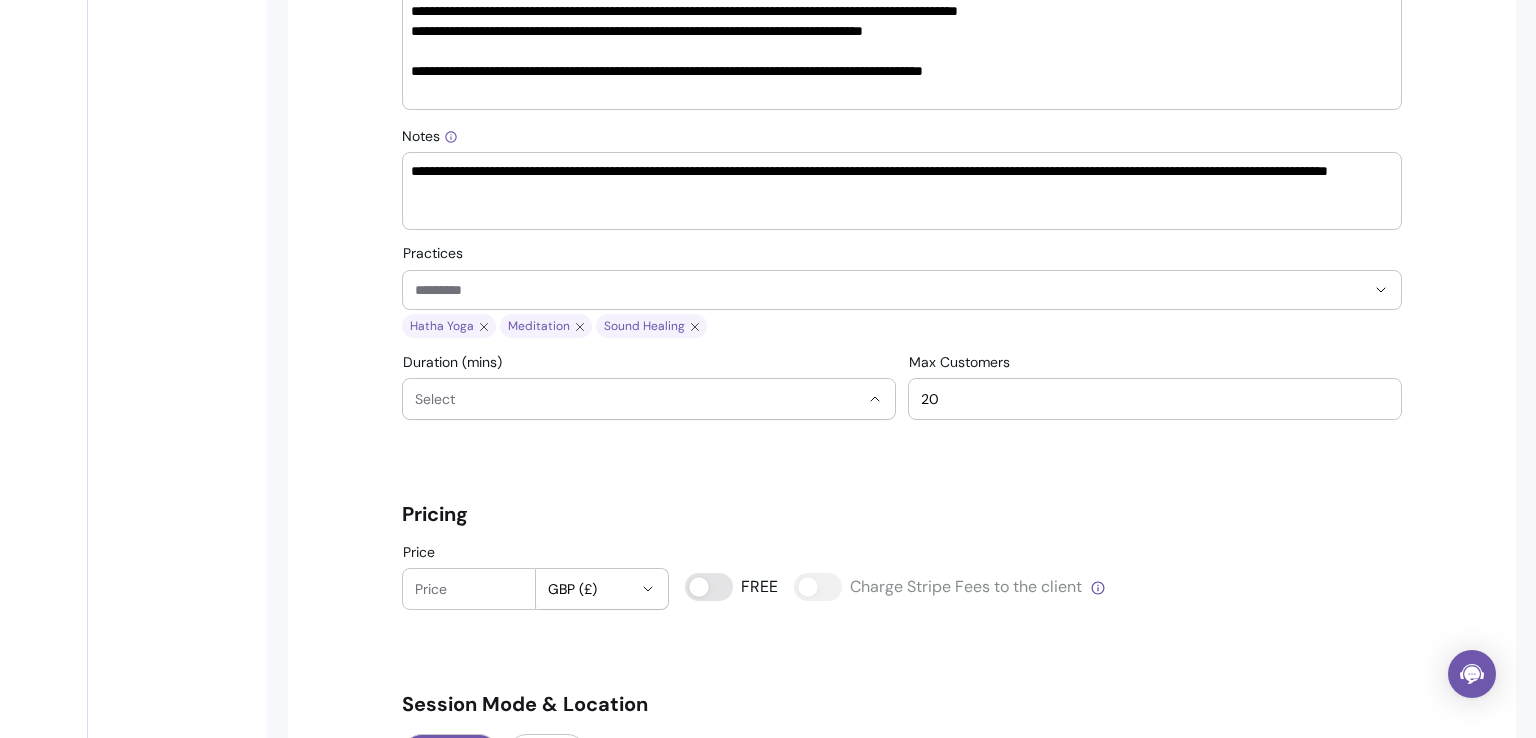 click on "Select" at bounding box center (637, 399) 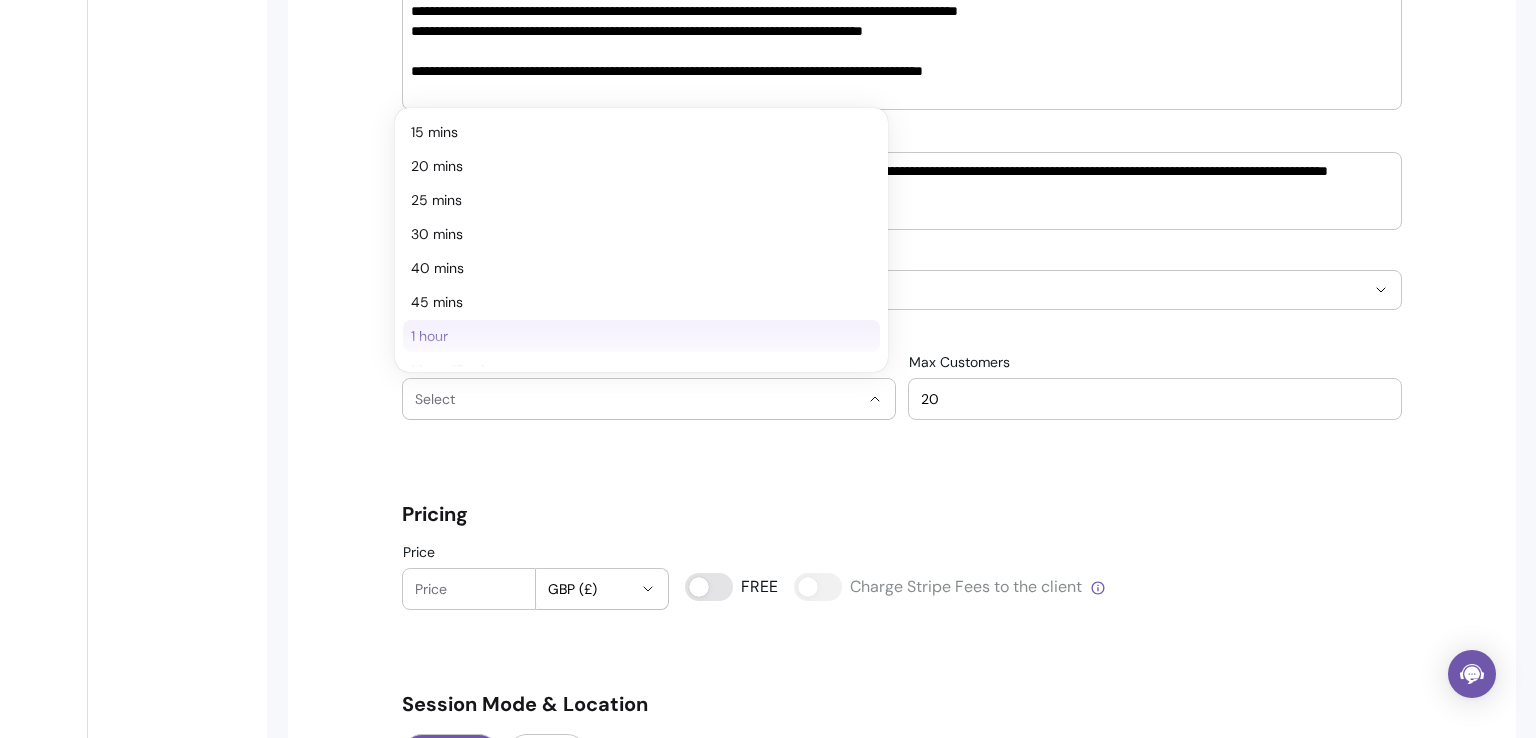 click on "1 hour" at bounding box center (631, 336) 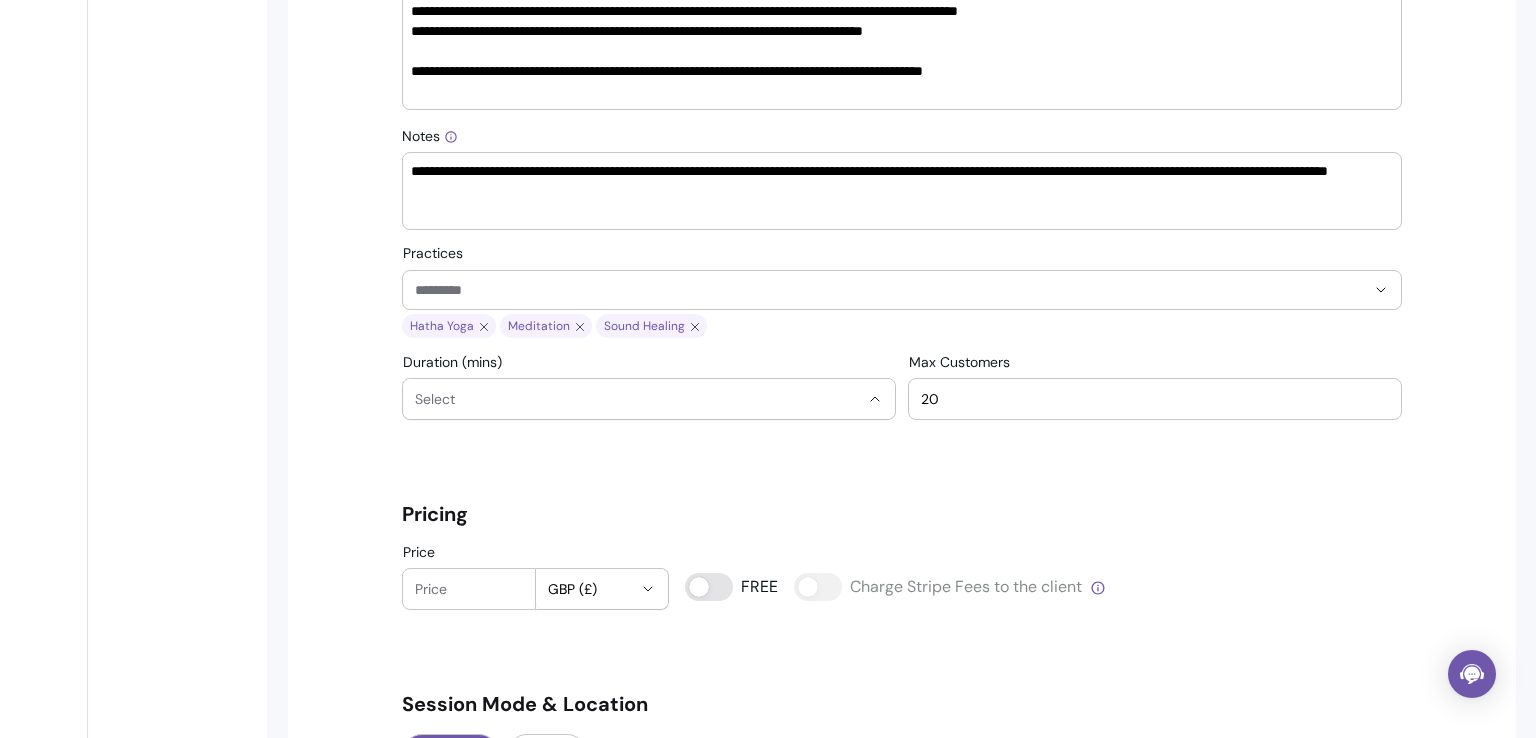 select on "**" 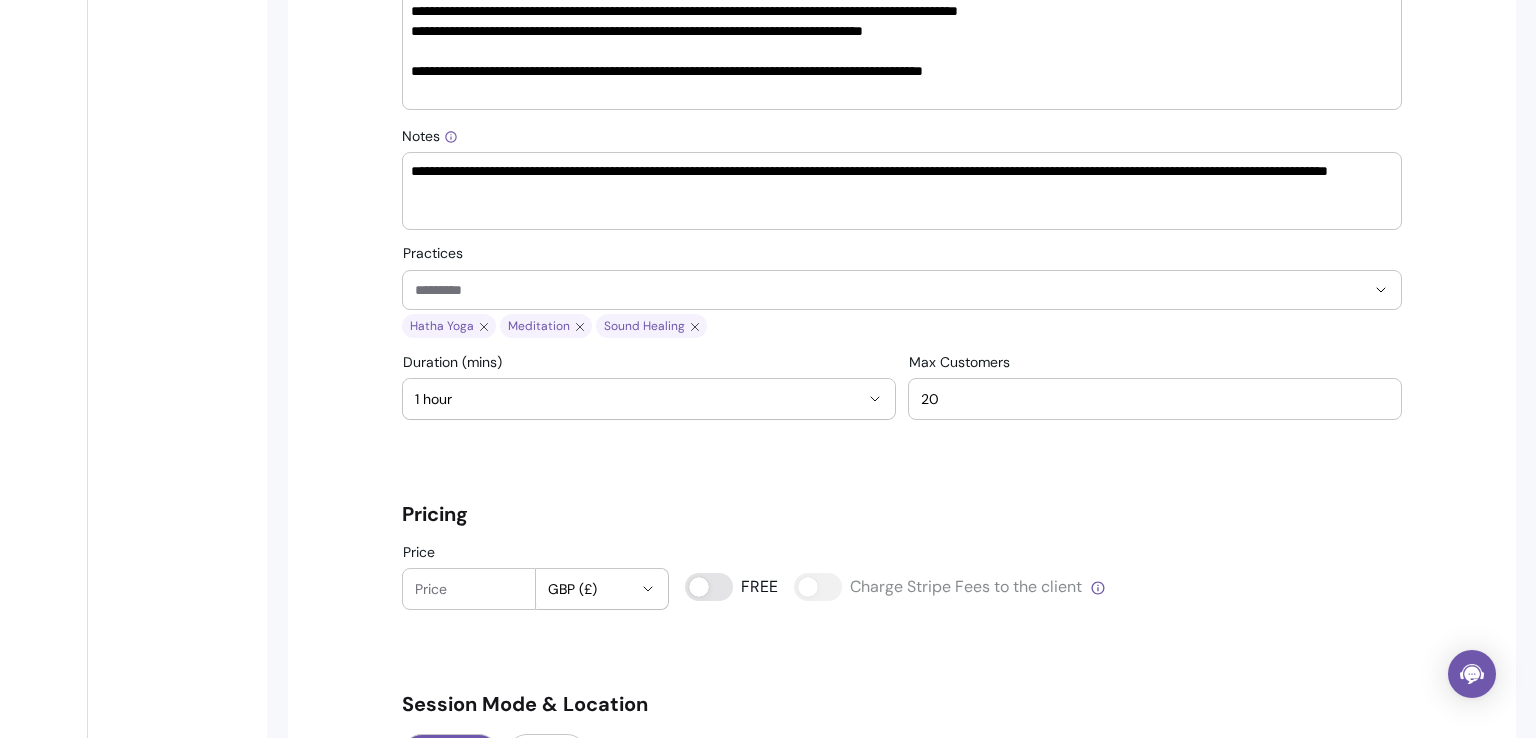 drag, startPoint x: 946, startPoint y: 399, endPoint x: 843, endPoint y: 396, distance: 103.04368 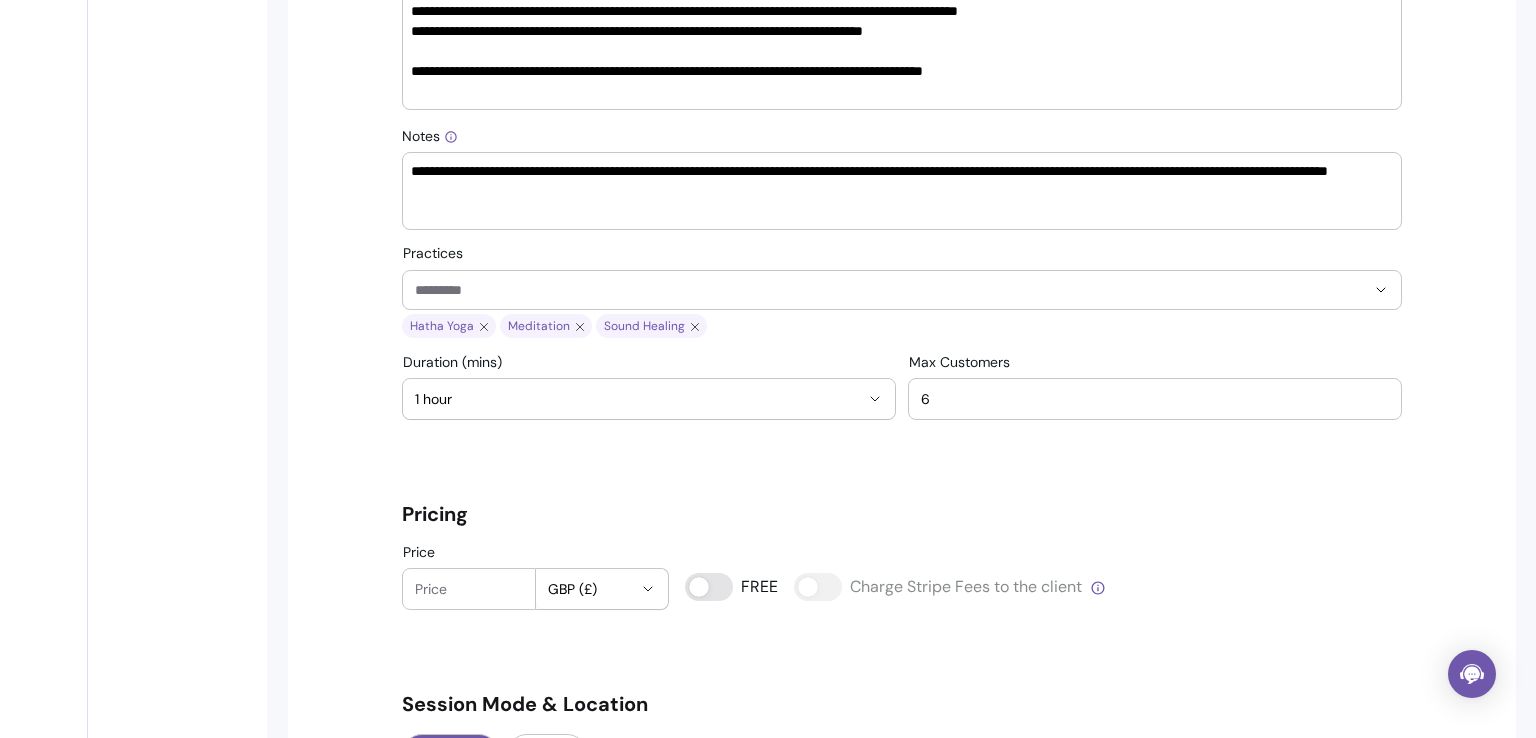 type on "6" 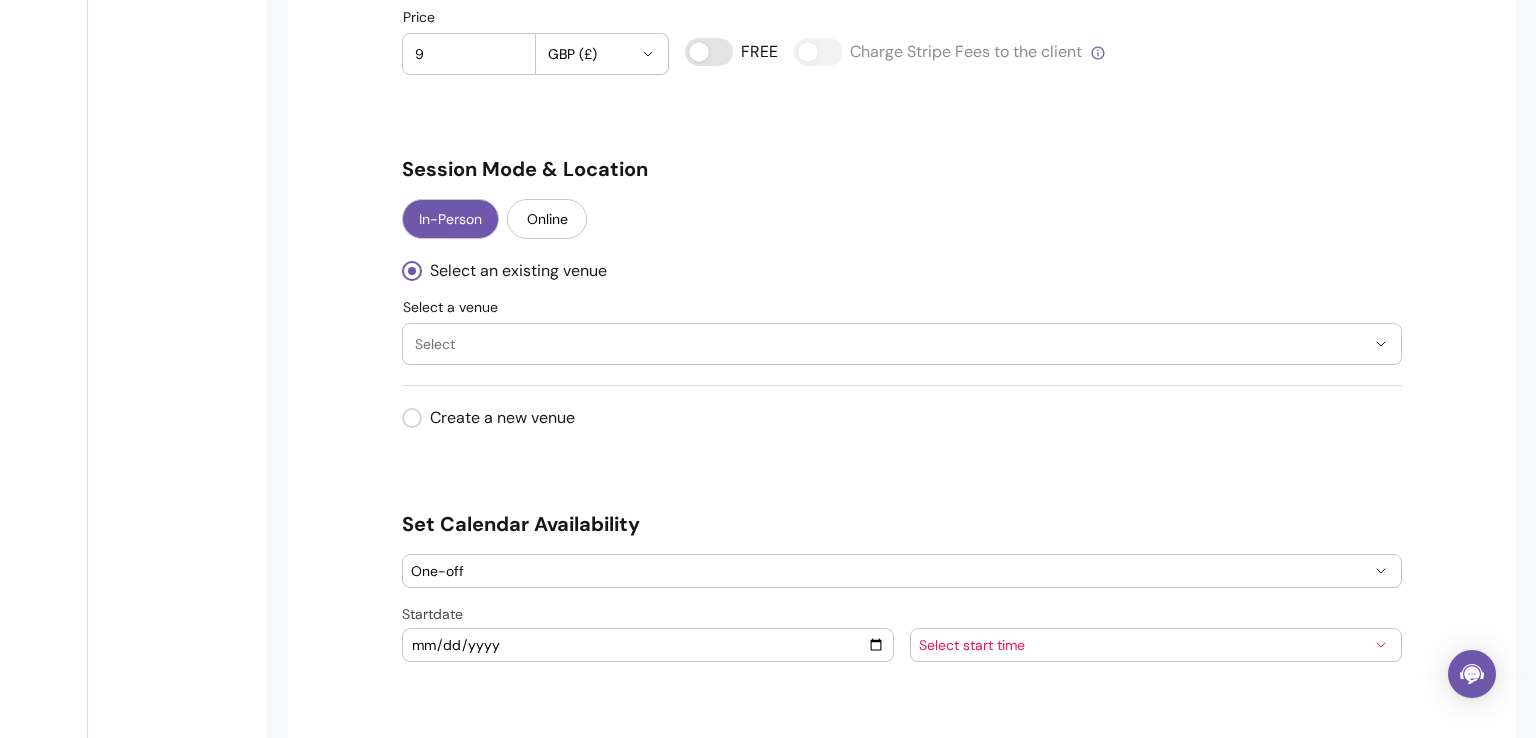 scroll, scrollTop: 1464, scrollLeft: 0, axis: vertical 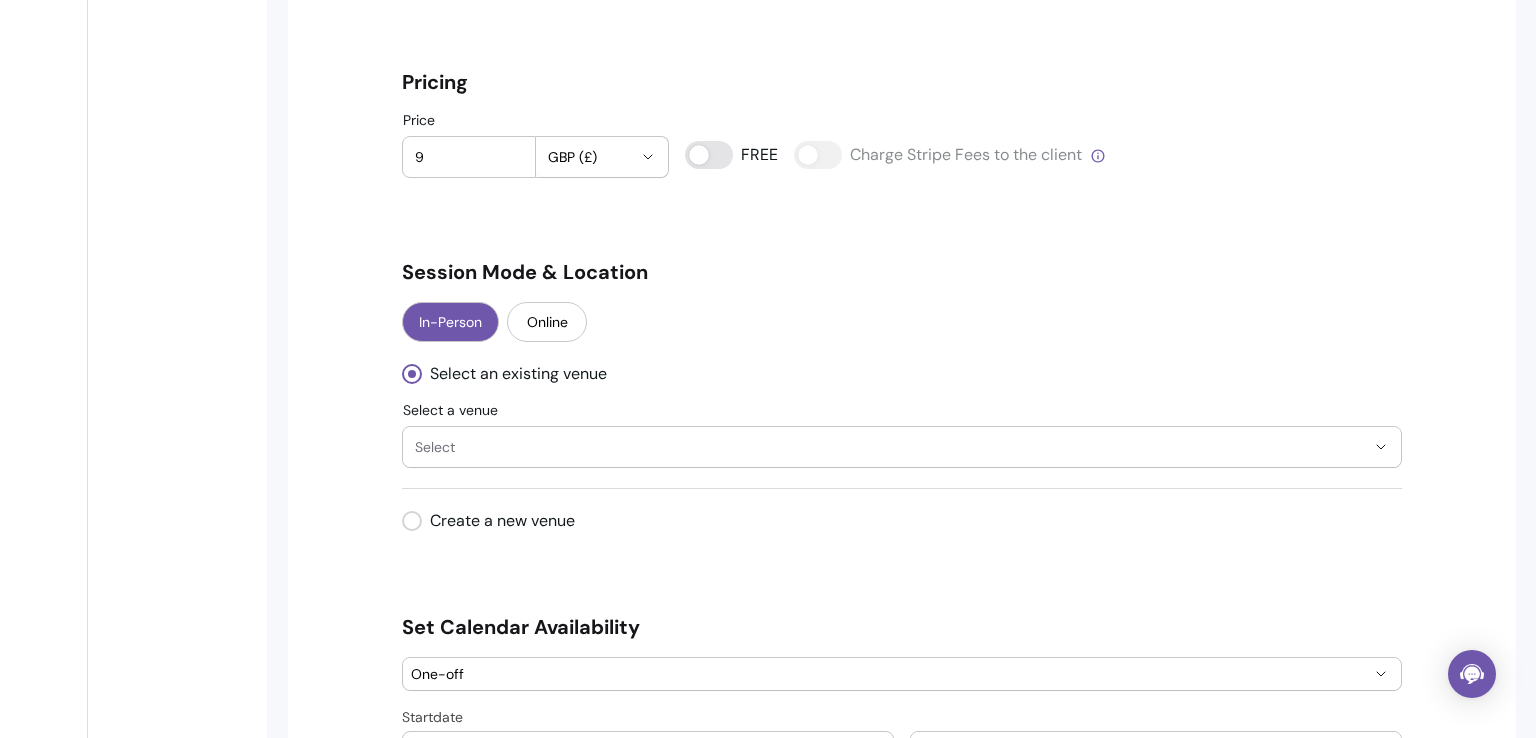 type on "9" 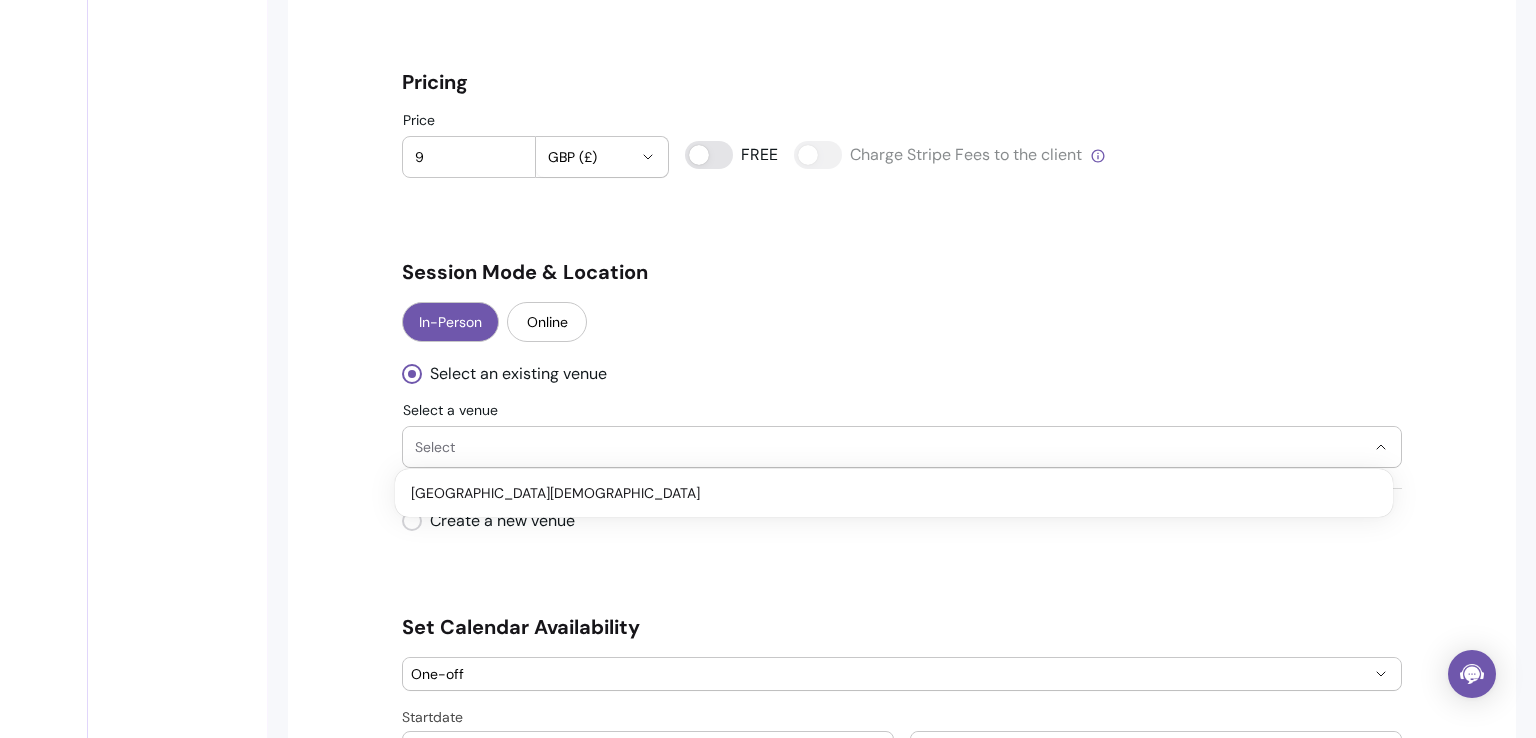 click on "Select" at bounding box center [890, 447] 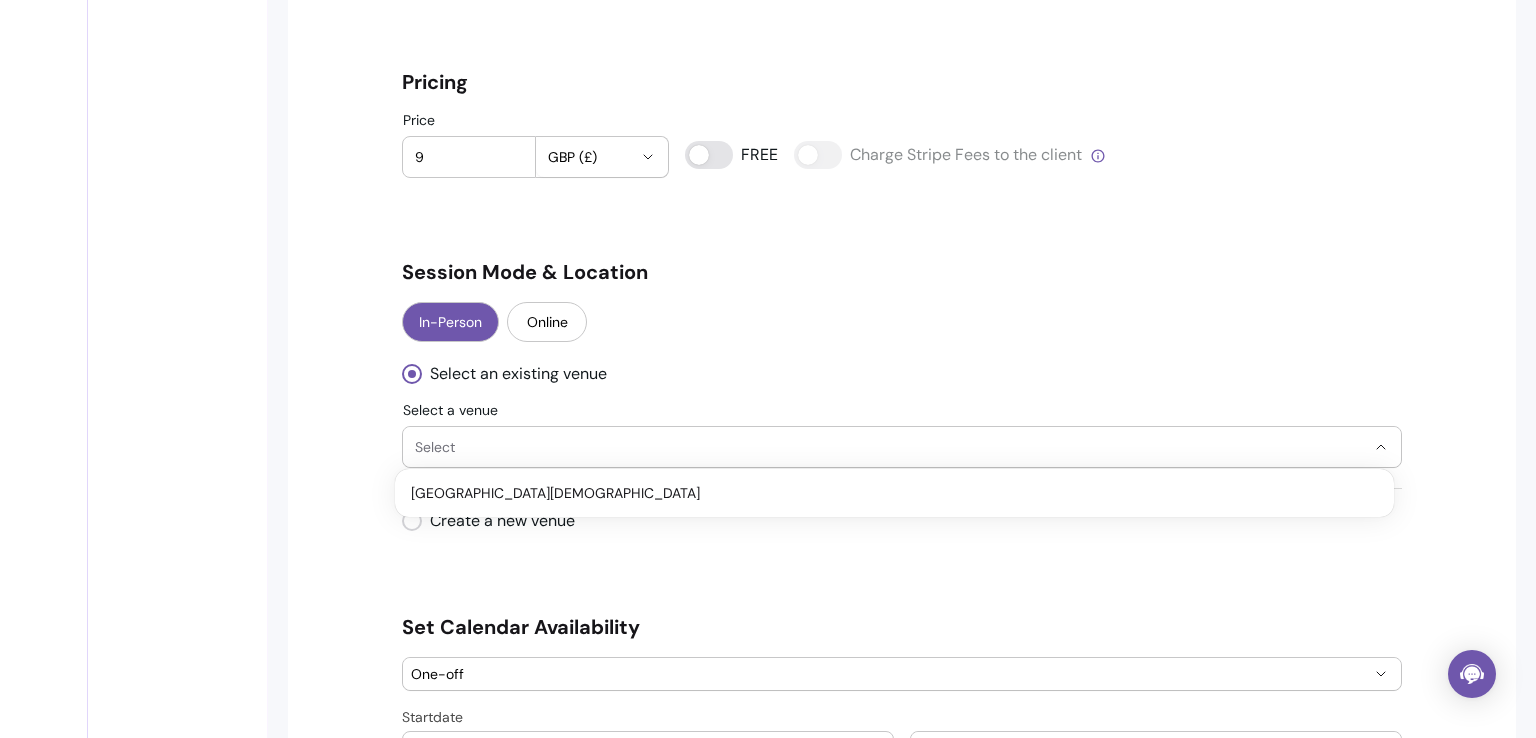 click on "Select" at bounding box center [890, 447] 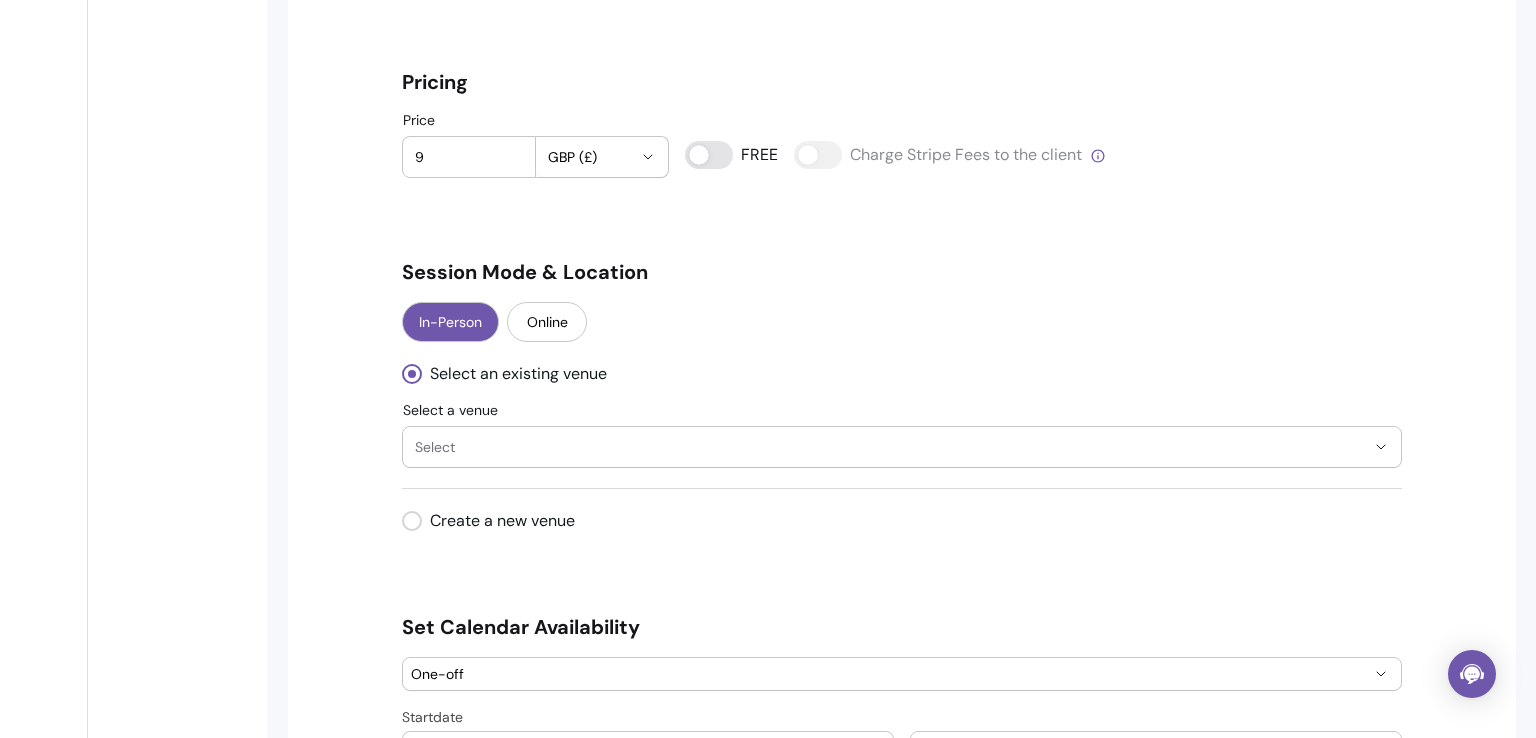 click on "Create a new venue" at bounding box center (902, 521) 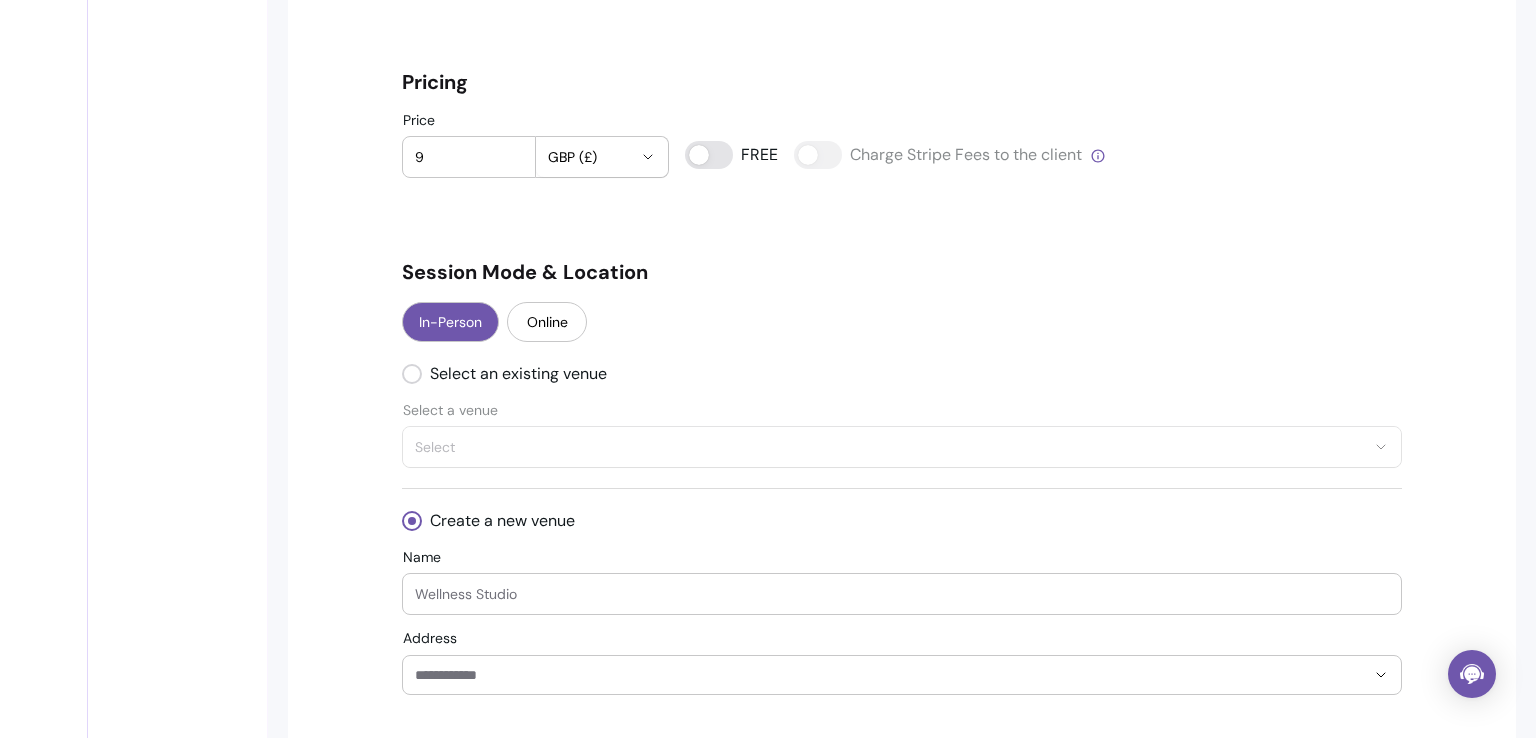 click on "Name" at bounding box center (902, 594) 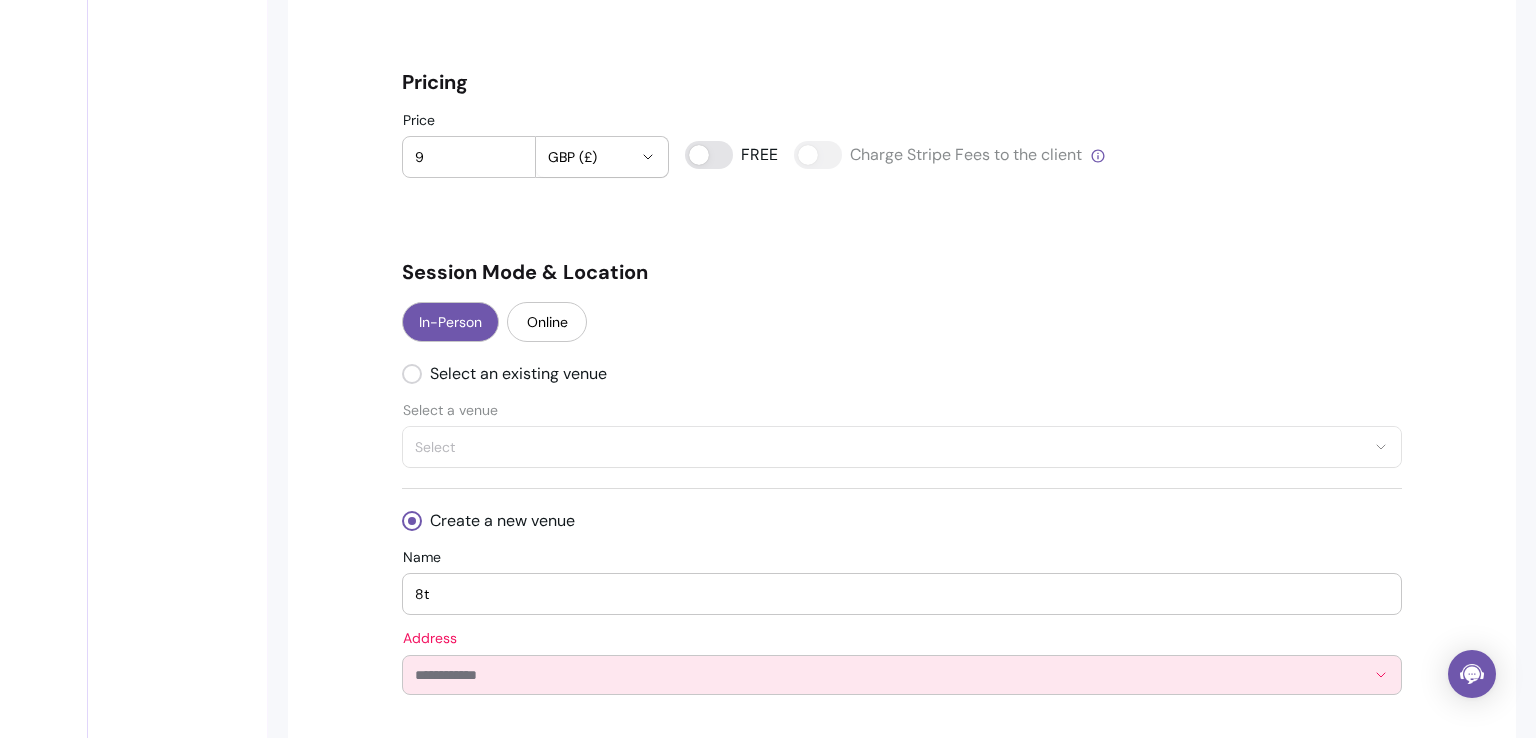 type on "8" 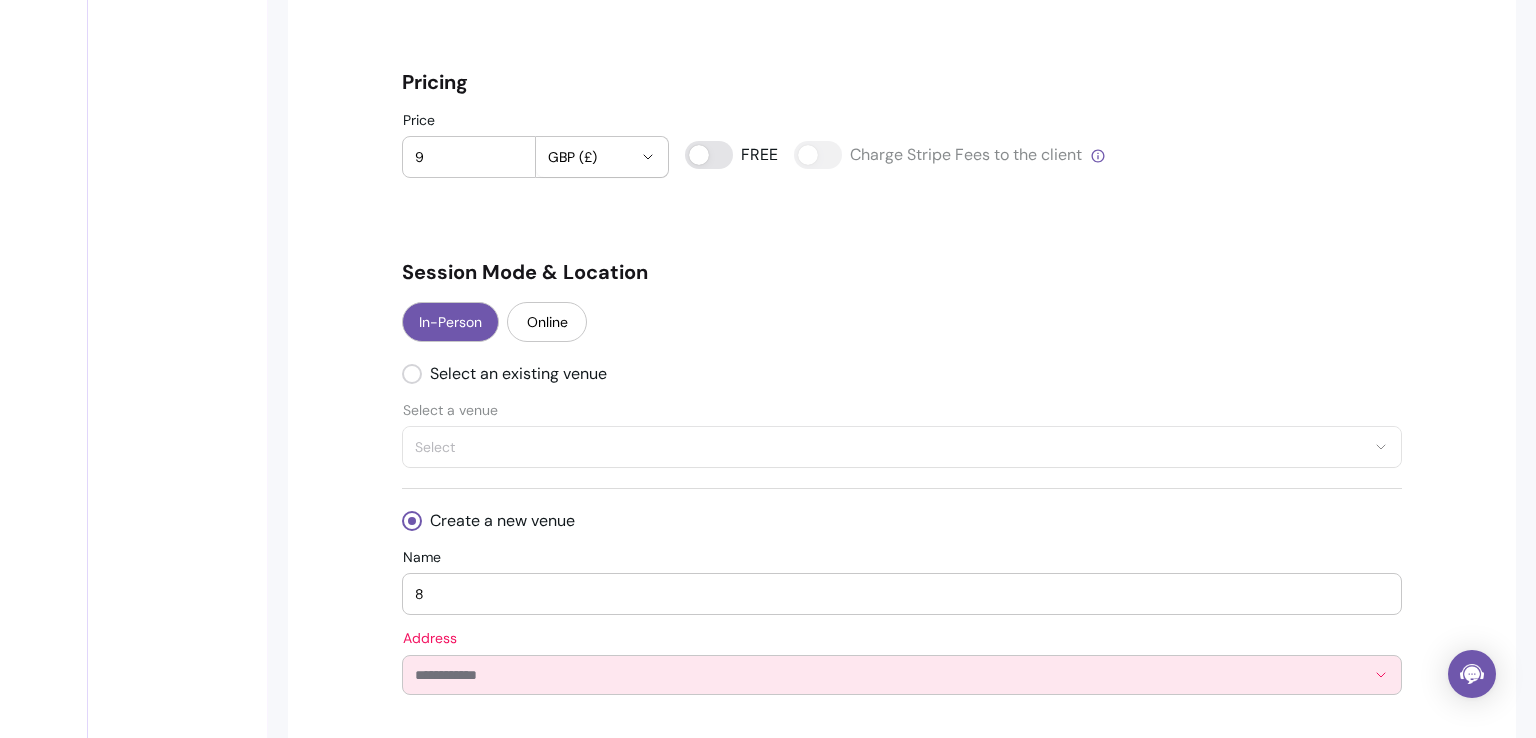 type 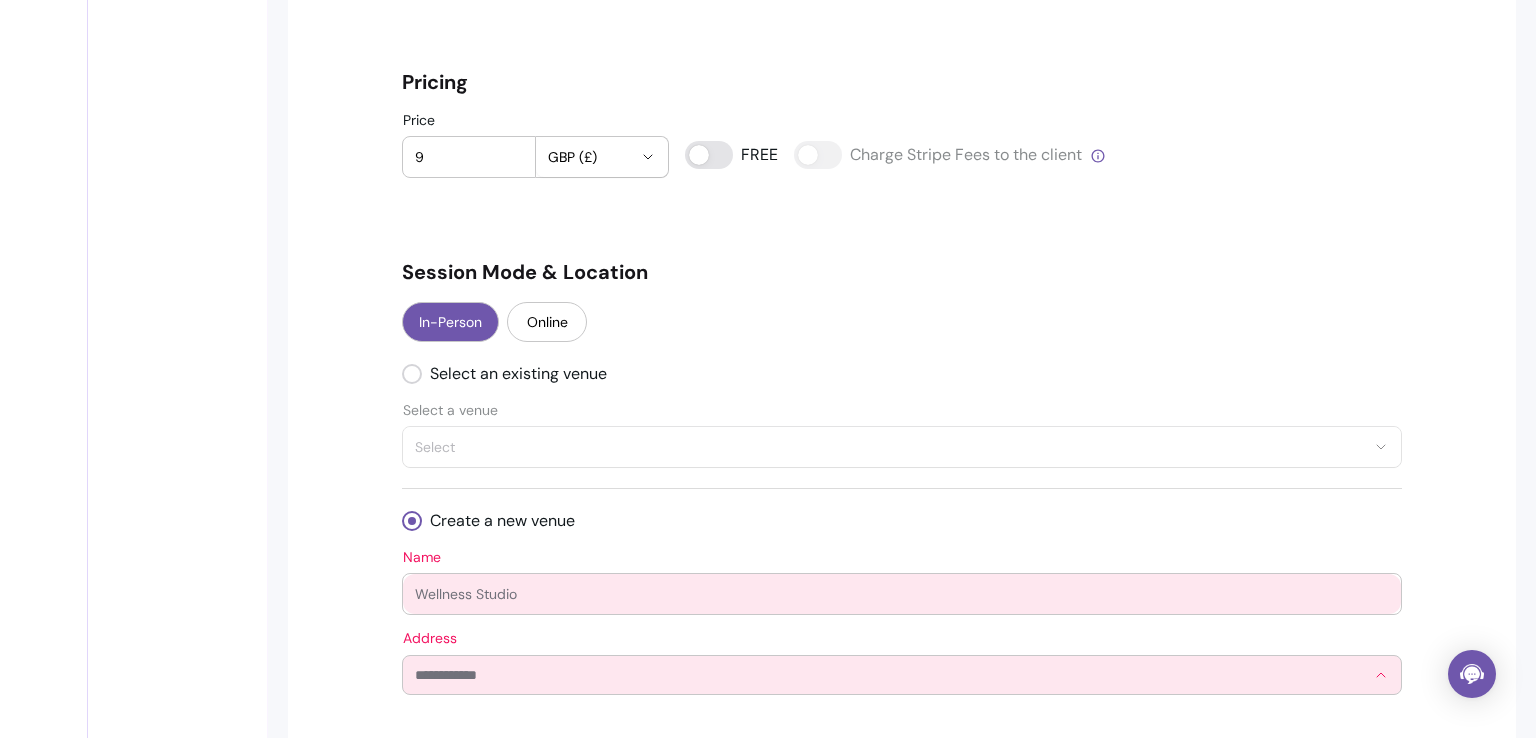 click on "Address" at bounding box center [890, 675] 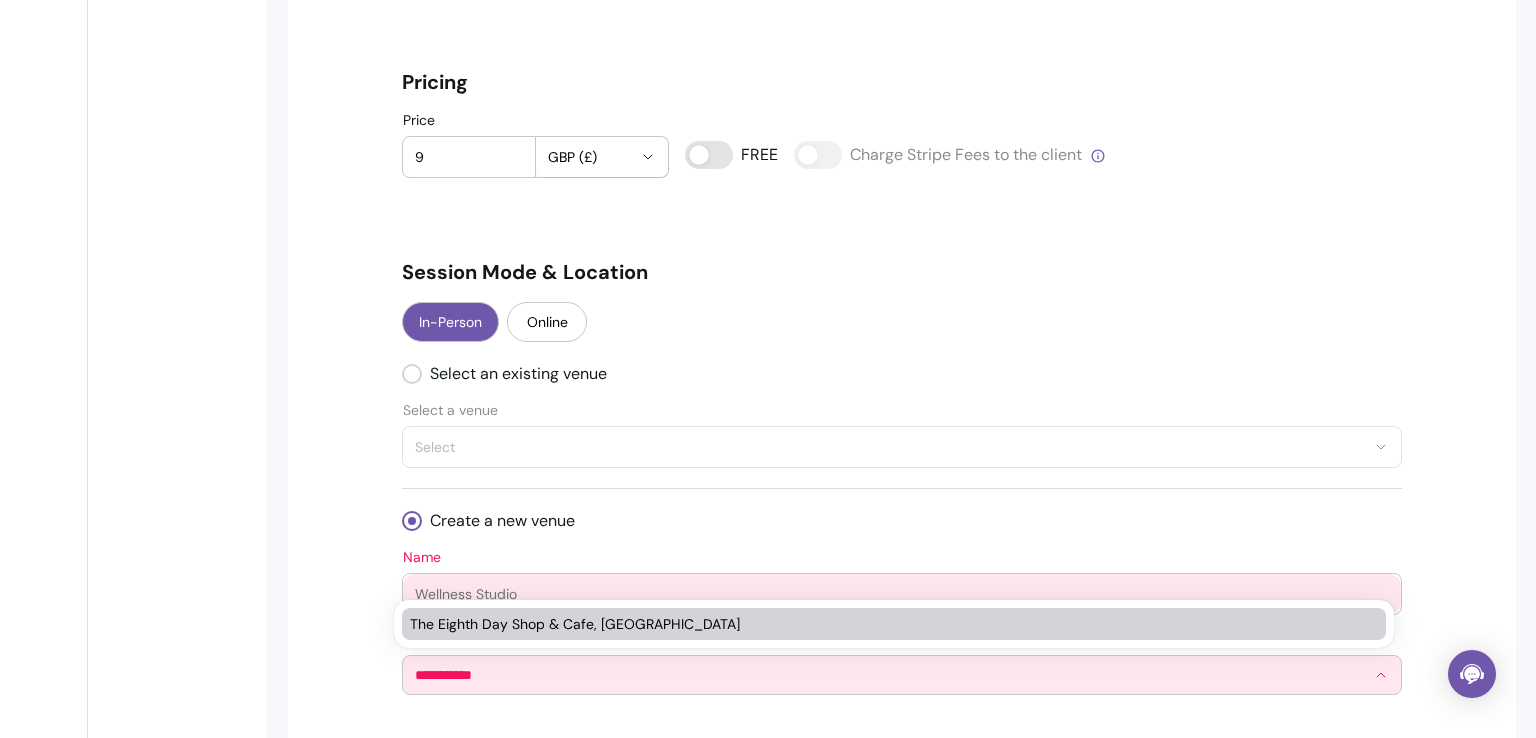 click on "The Eighth Day Shop & Cafe, [GEOGRAPHIC_DATA]" at bounding box center [884, 624] 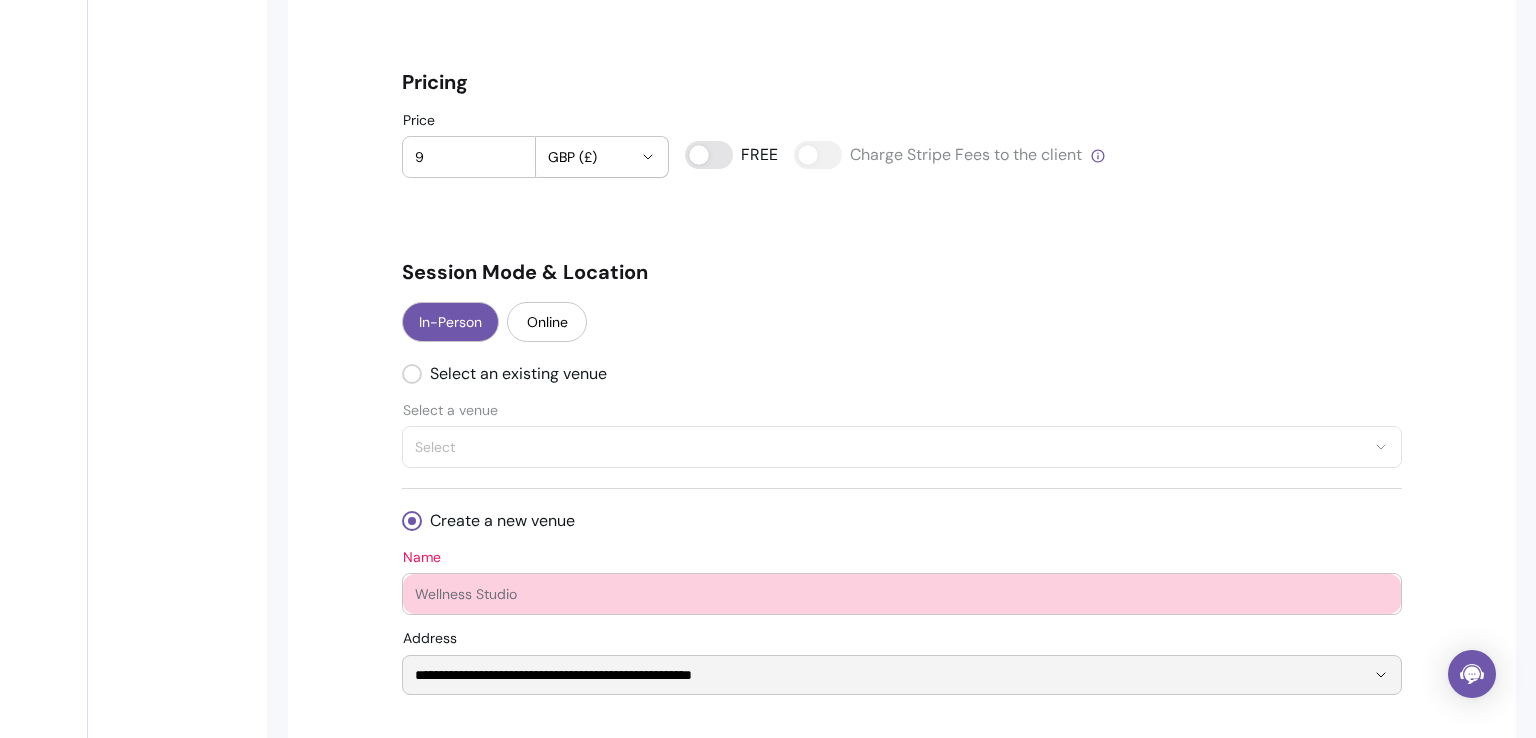 type on "**********" 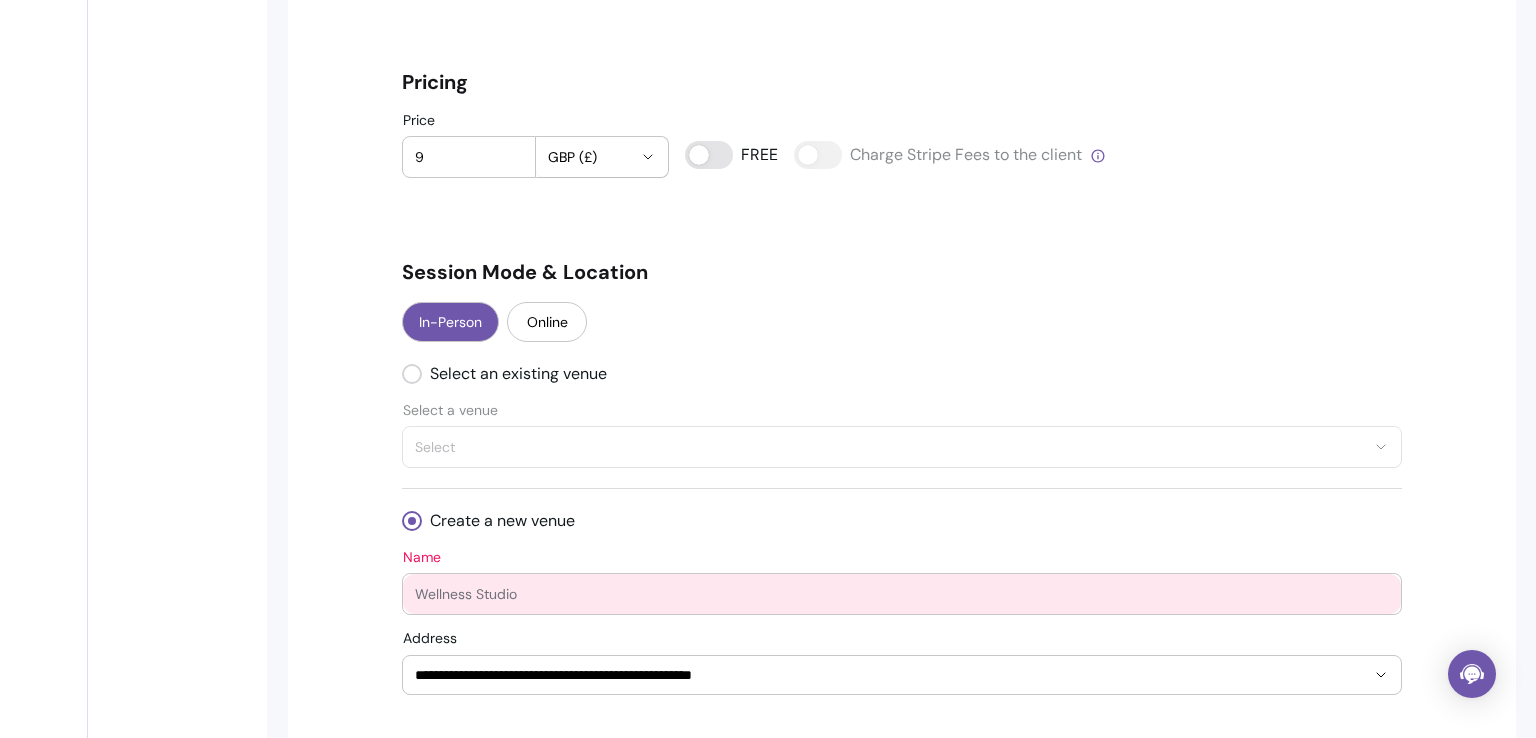 drag, startPoint x: 584, startPoint y: 593, endPoint x: 386, endPoint y: 574, distance: 198.90953 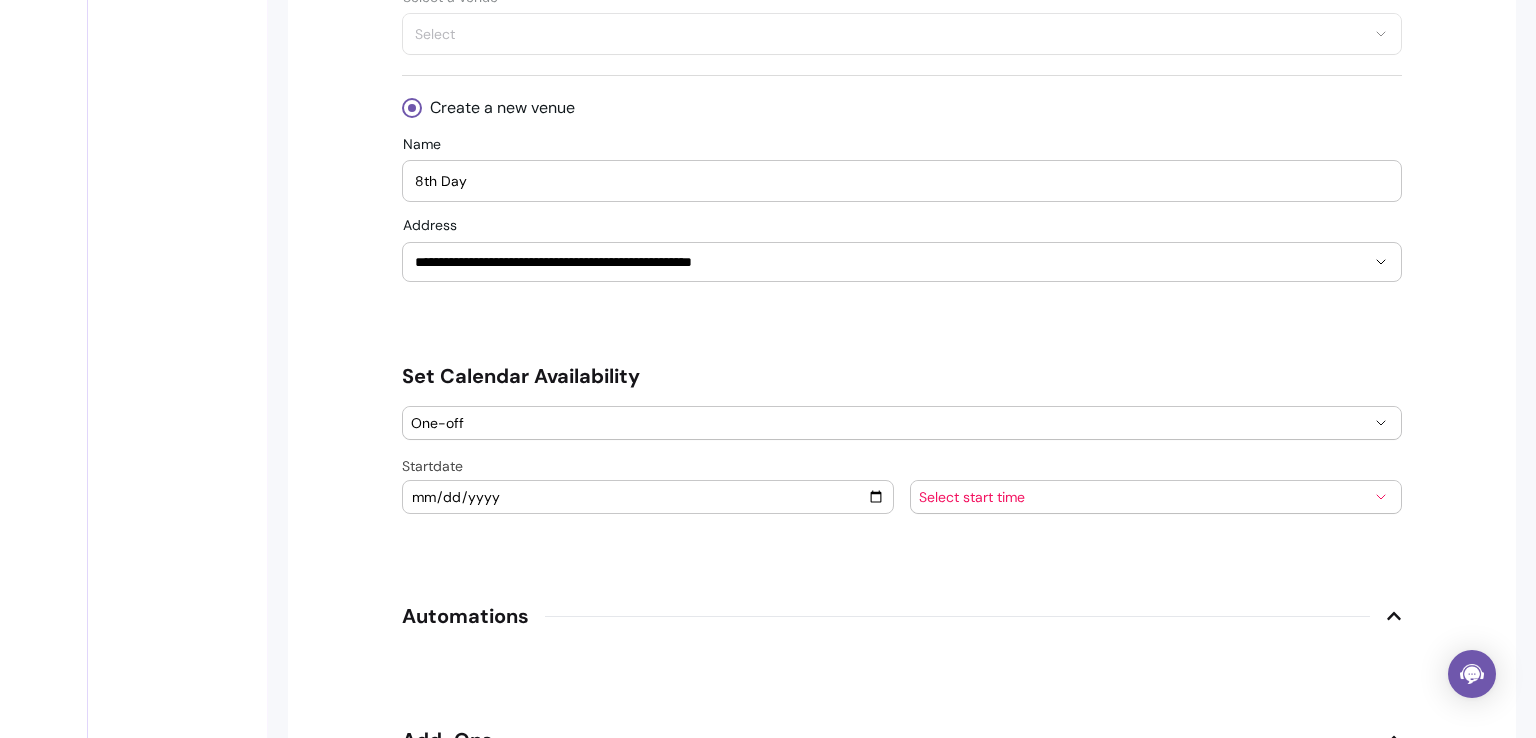 scroll, scrollTop: 1874, scrollLeft: 0, axis: vertical 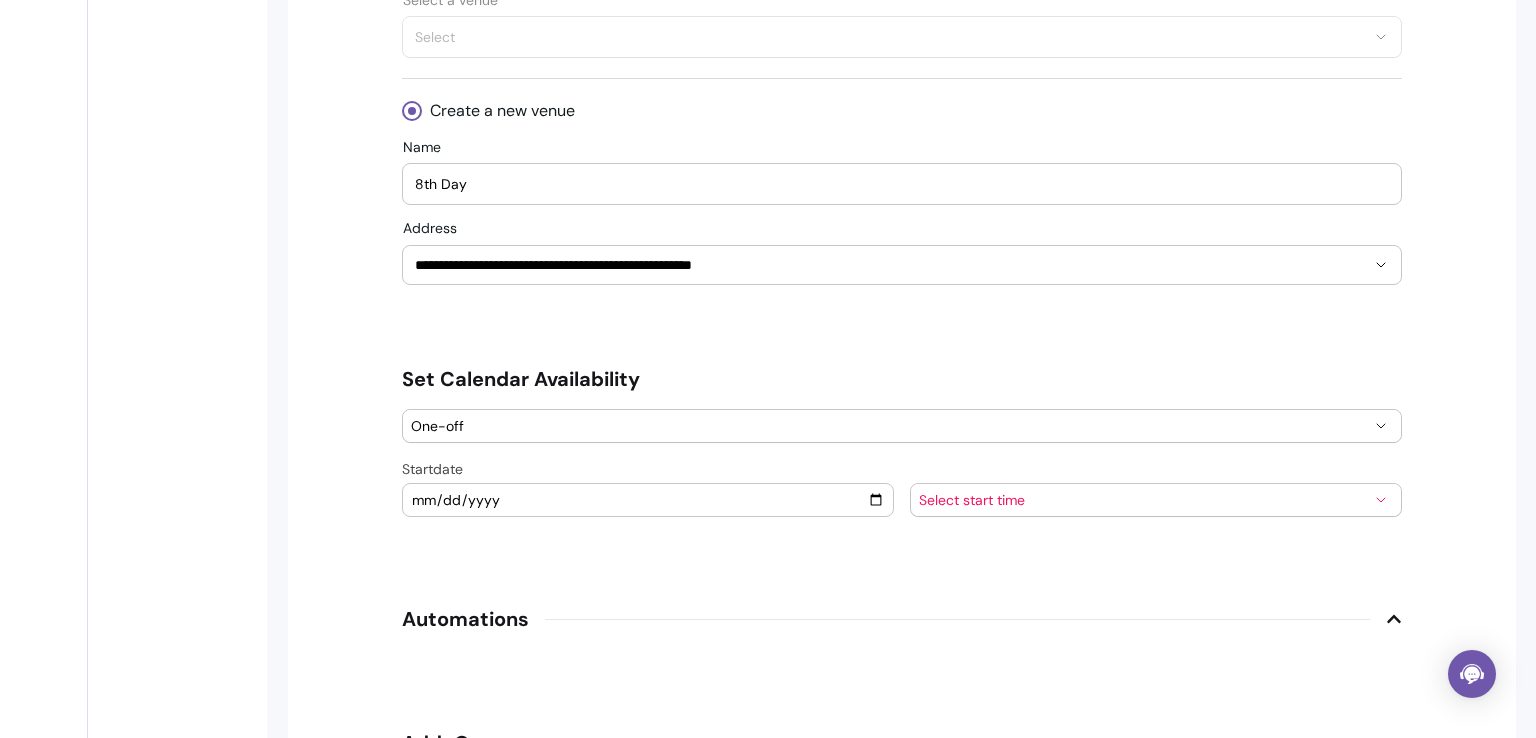 type on "8th Day" 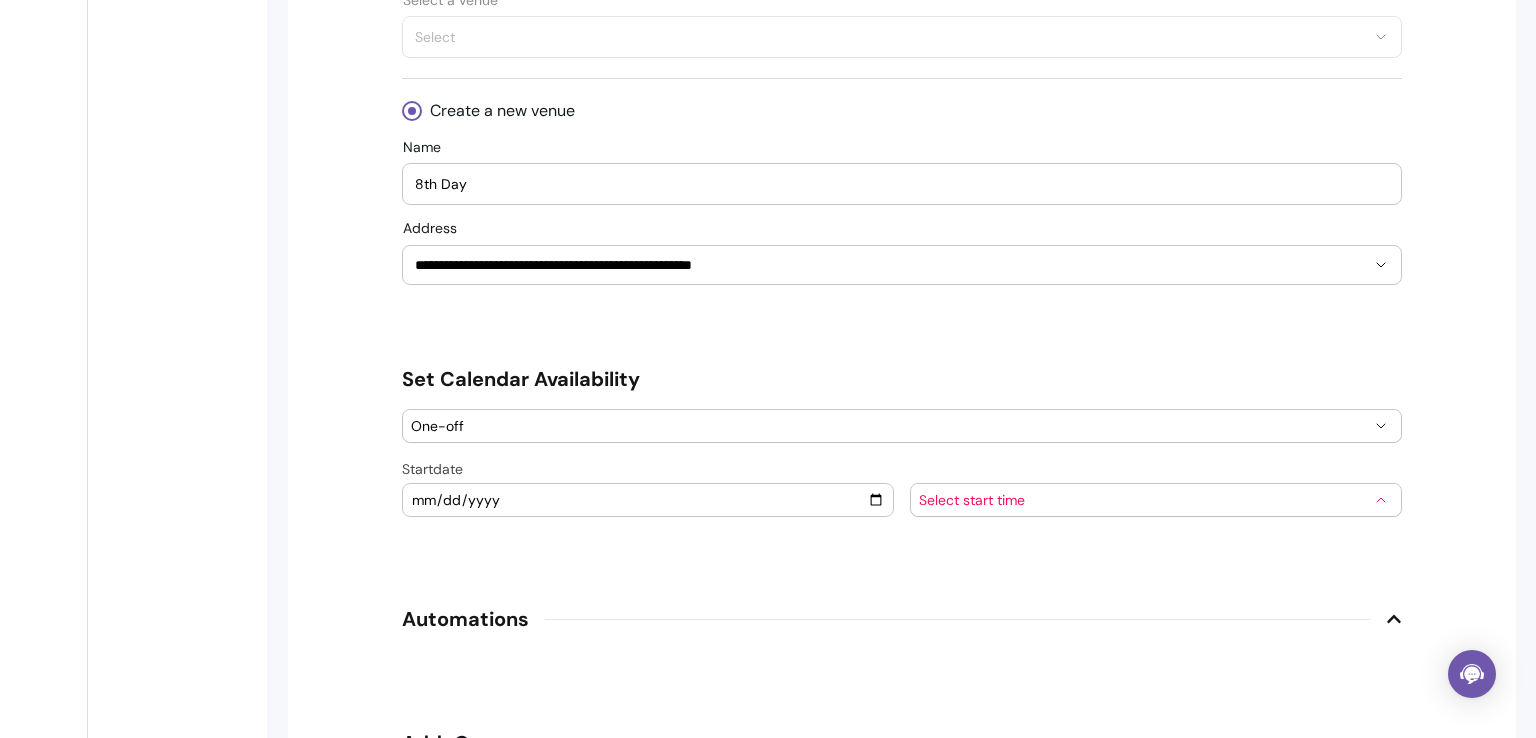 click on "Select start time" at bounding box center (1144, 500) 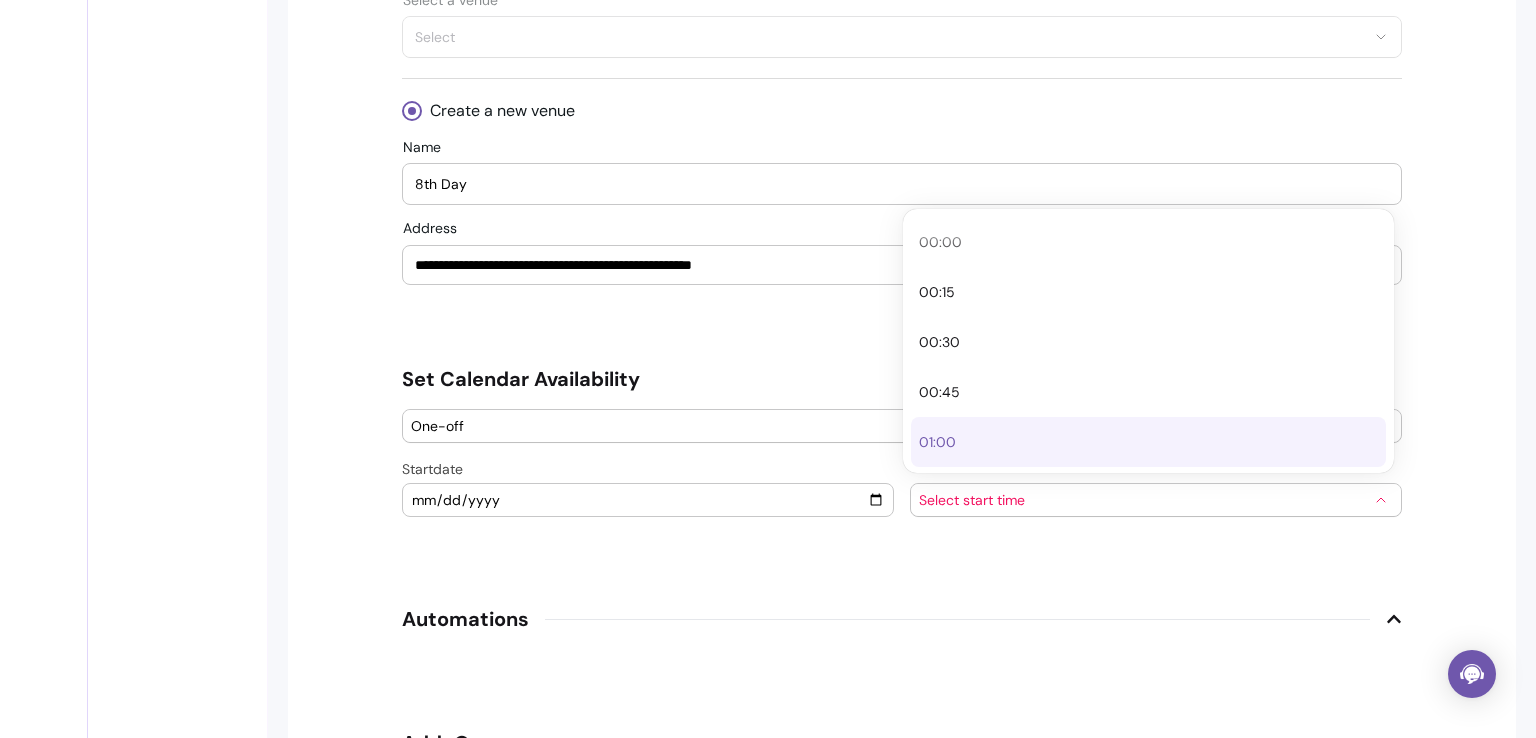 type 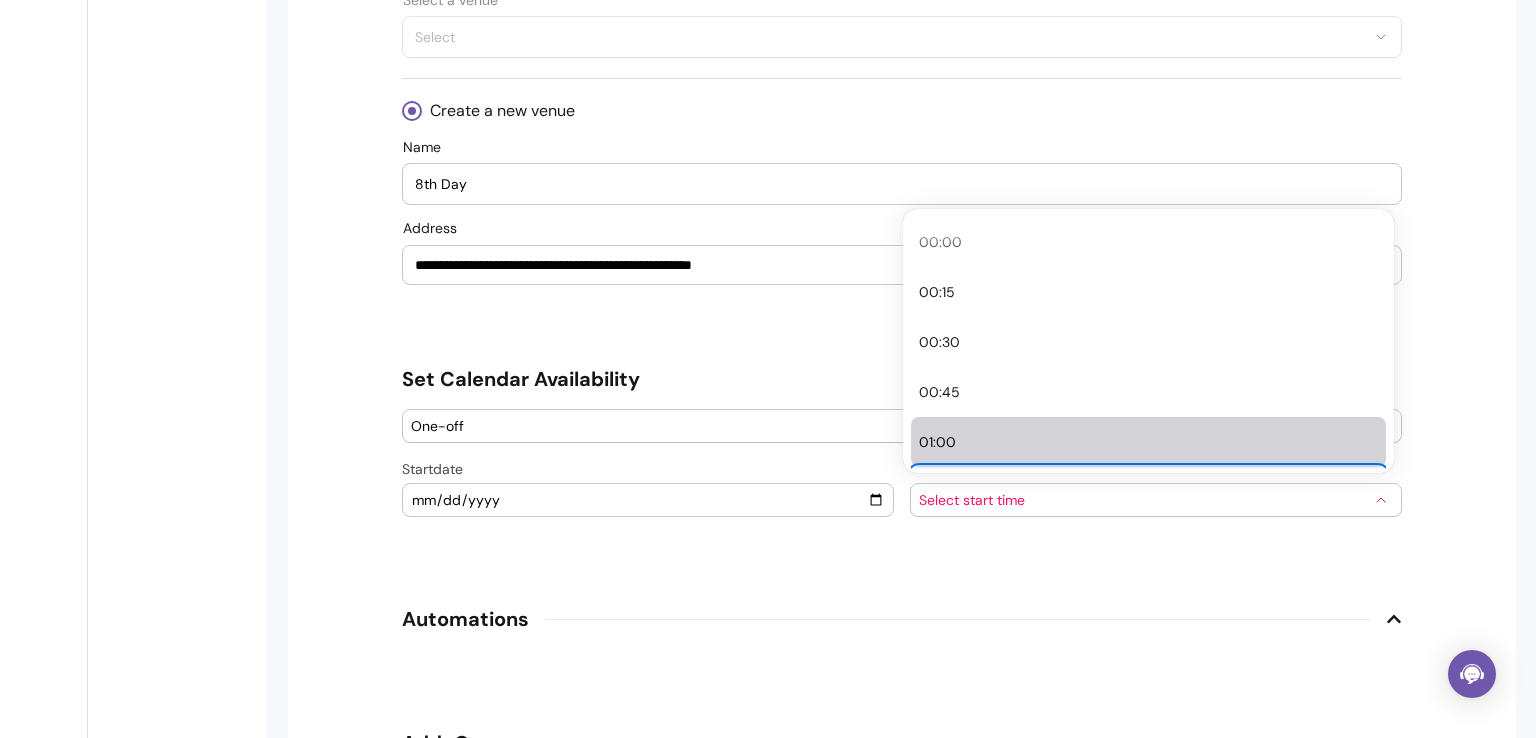 type 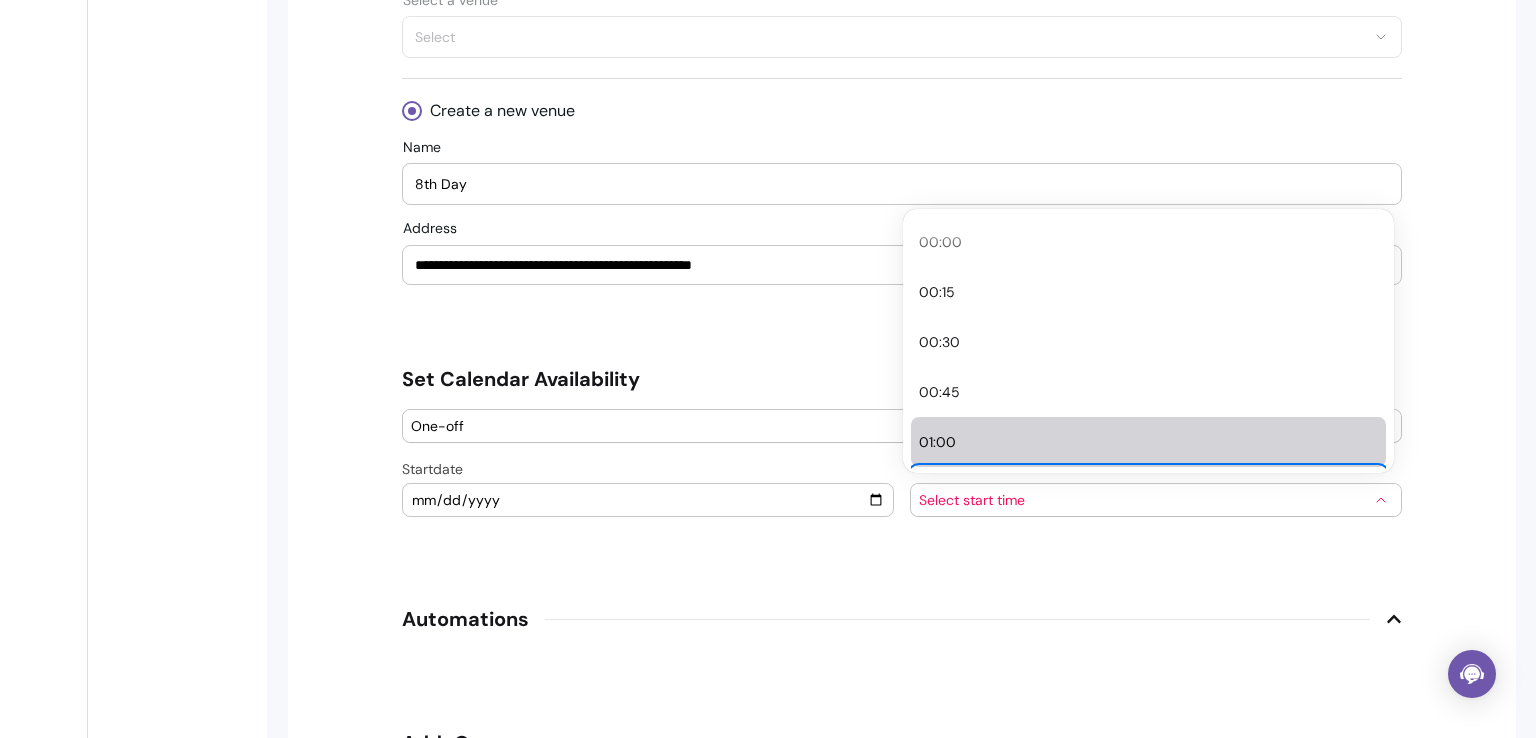 type 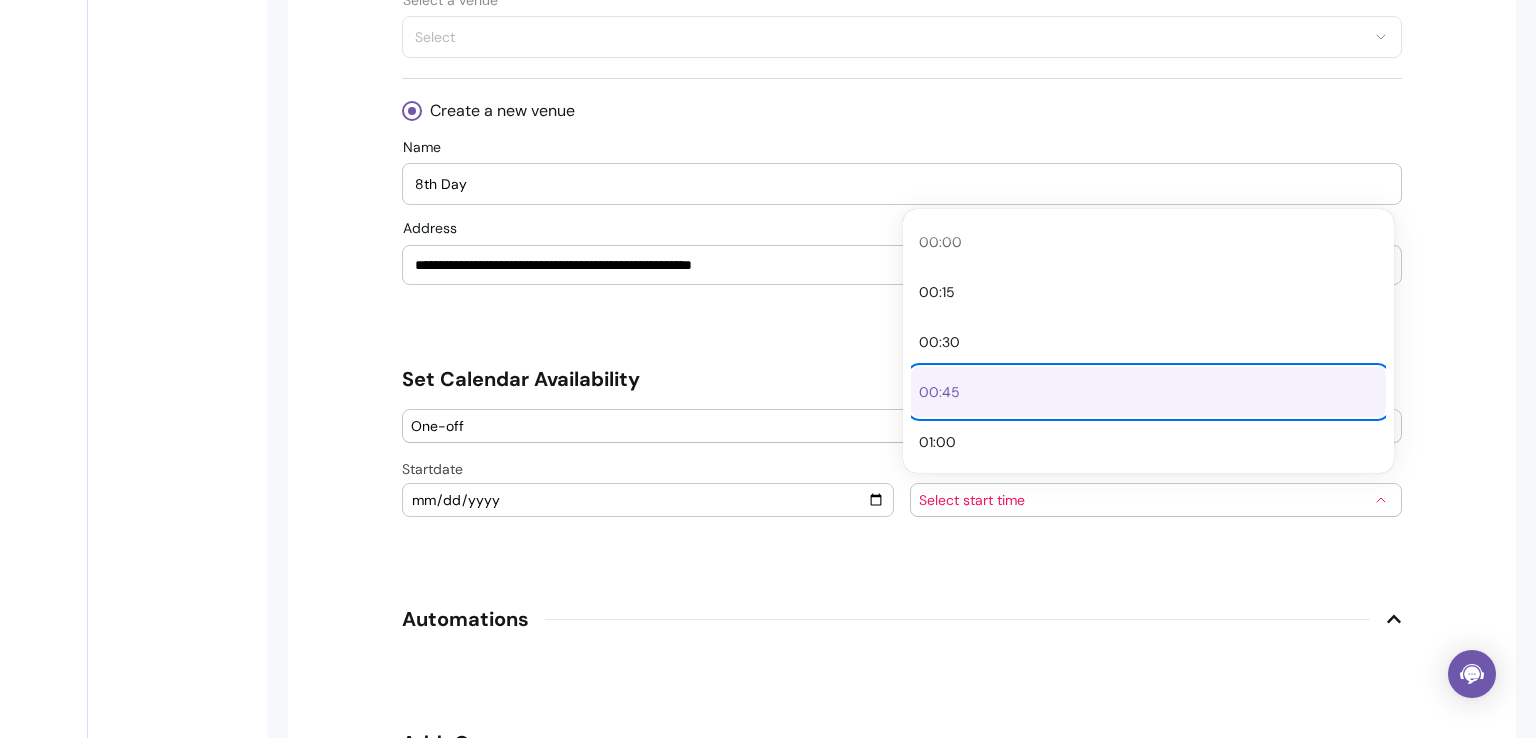 type 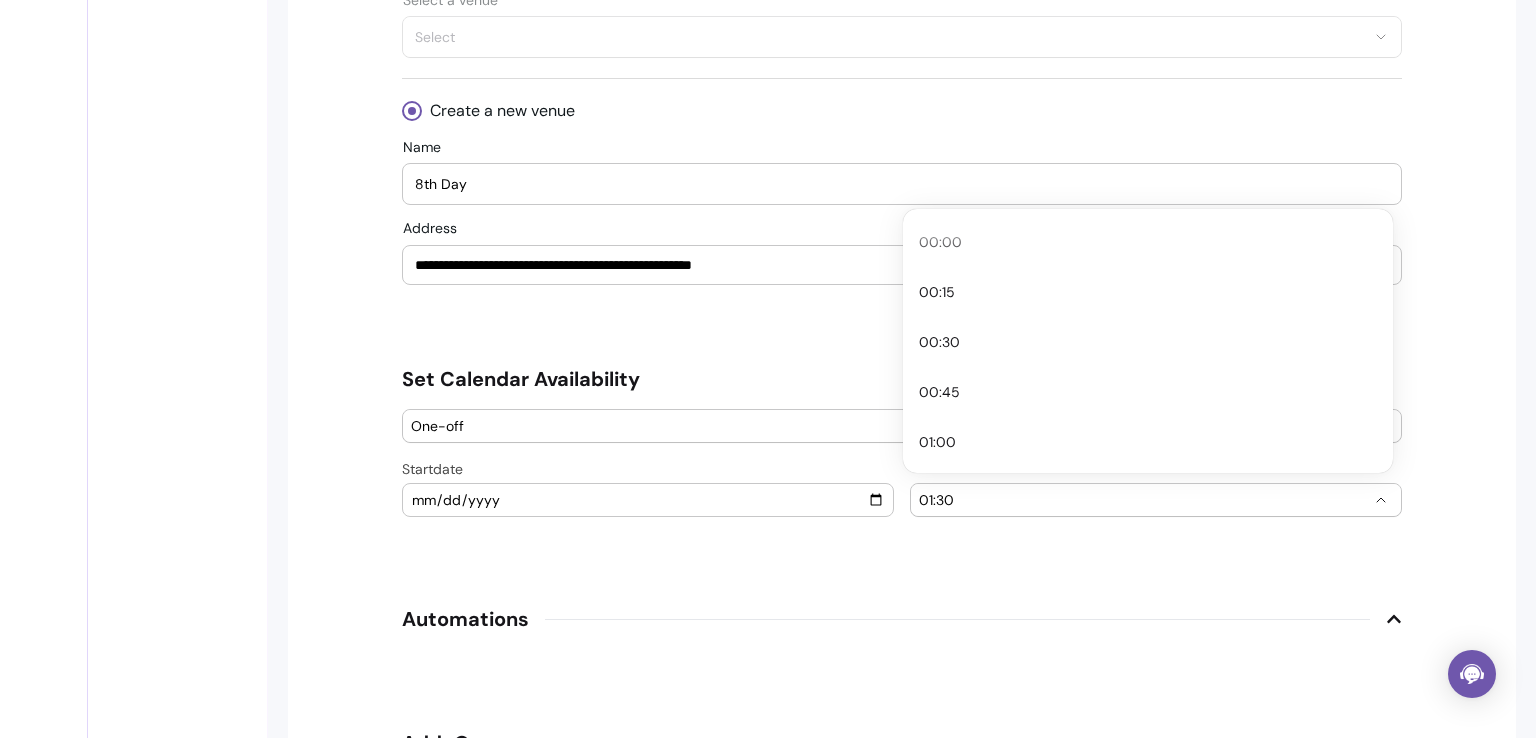 click on "01:30" at bounding box center [1144, 500] 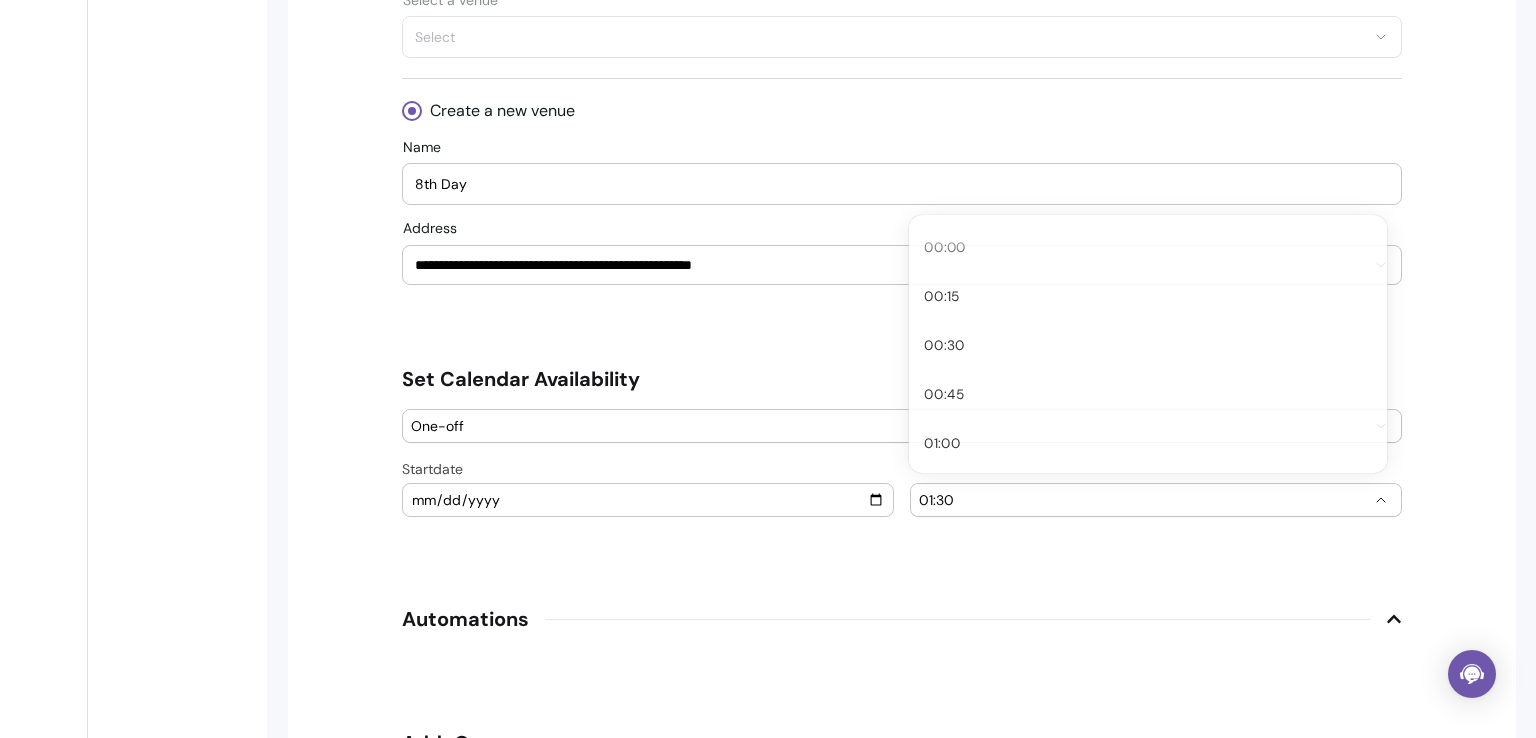 click on "01:30" at bounding box center (1144, 500) 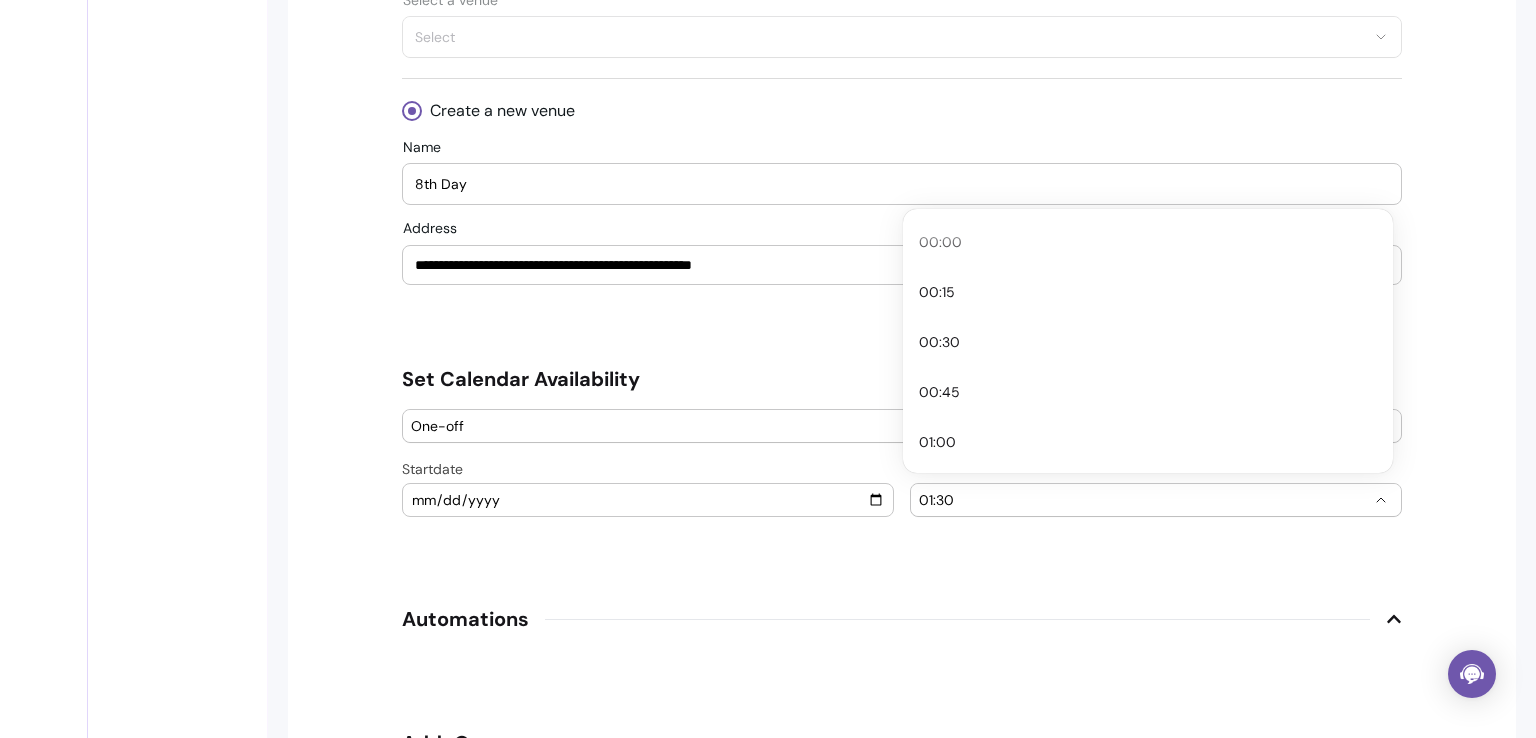 click on "01:30" at bounding box center (1144, 500) 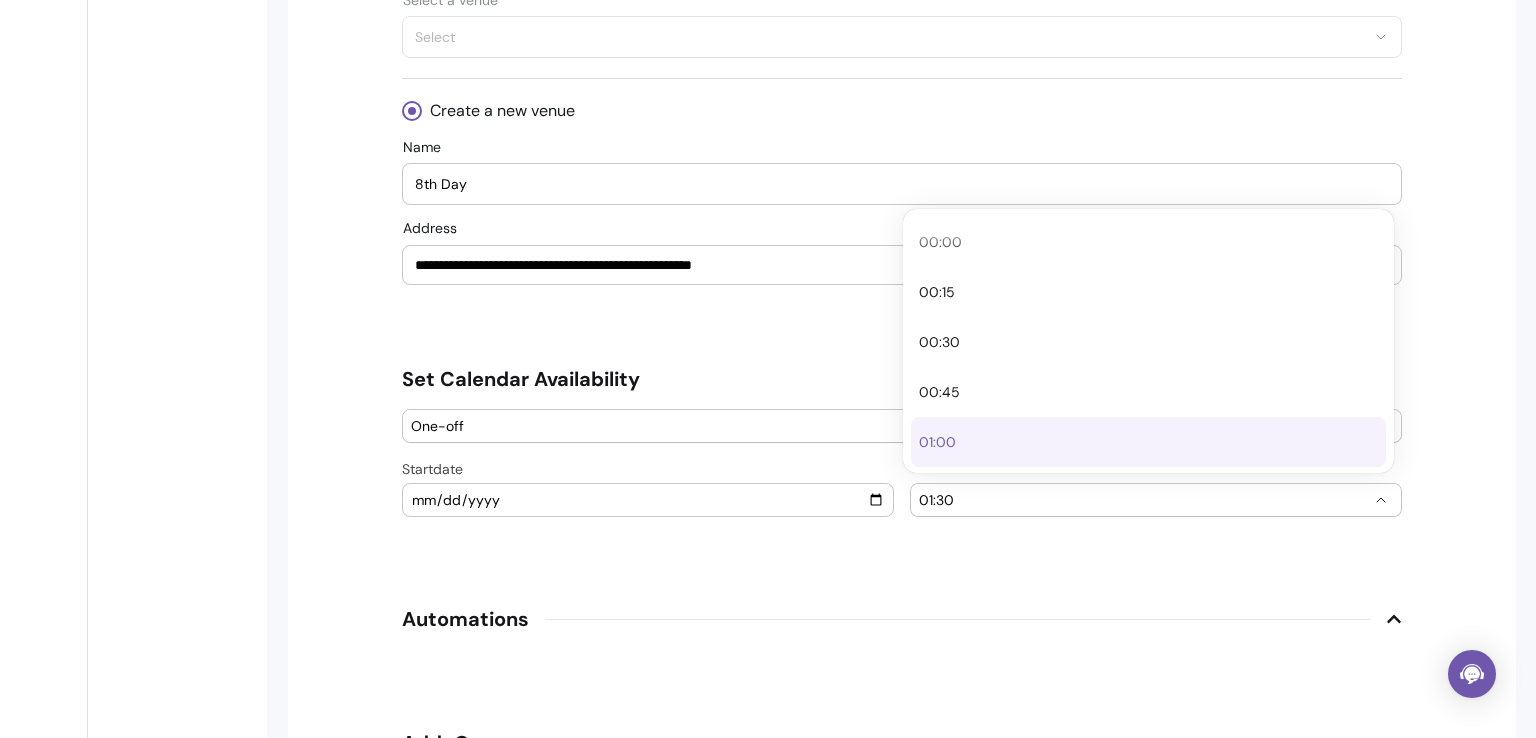 click on "01:00" at bounding box center [1138, 442] 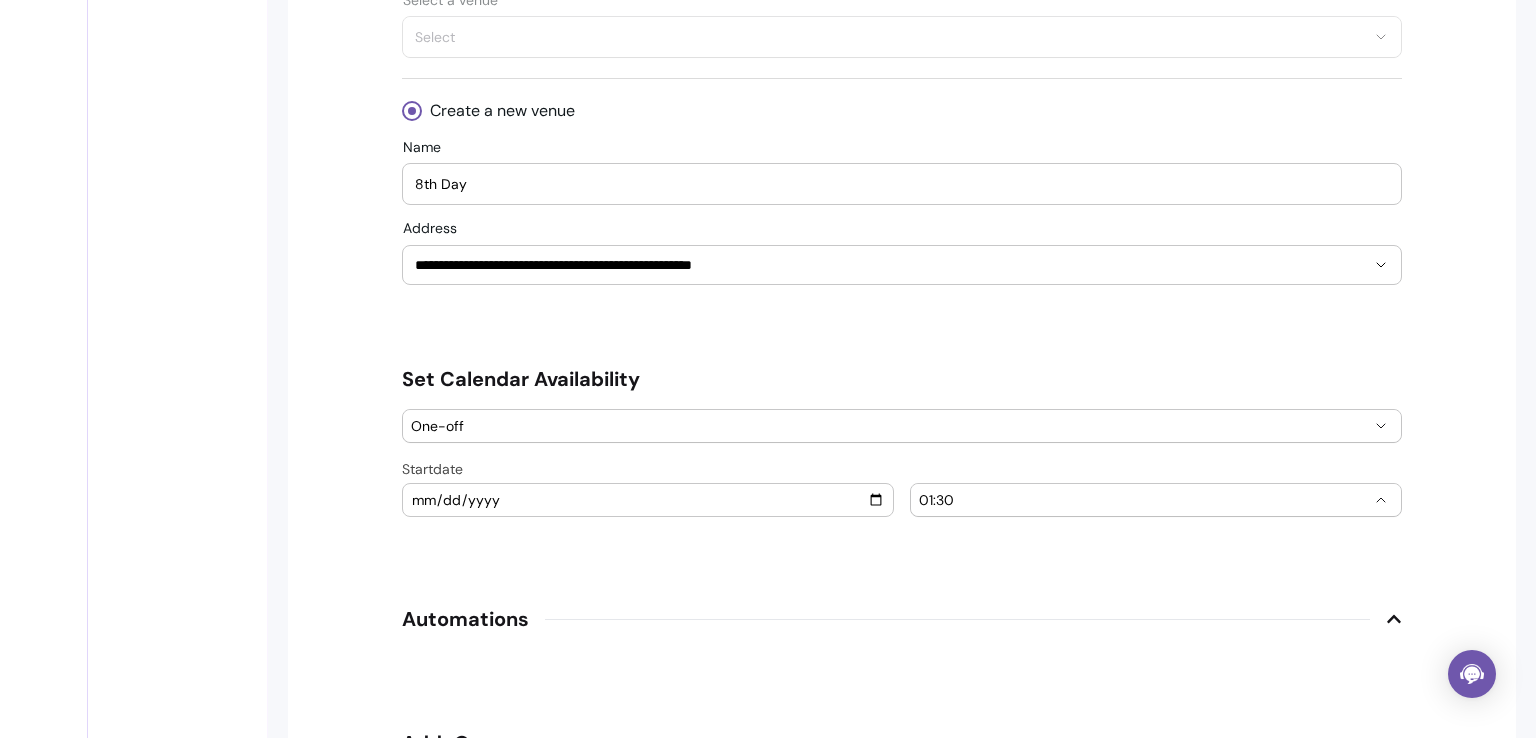 select on "*****" 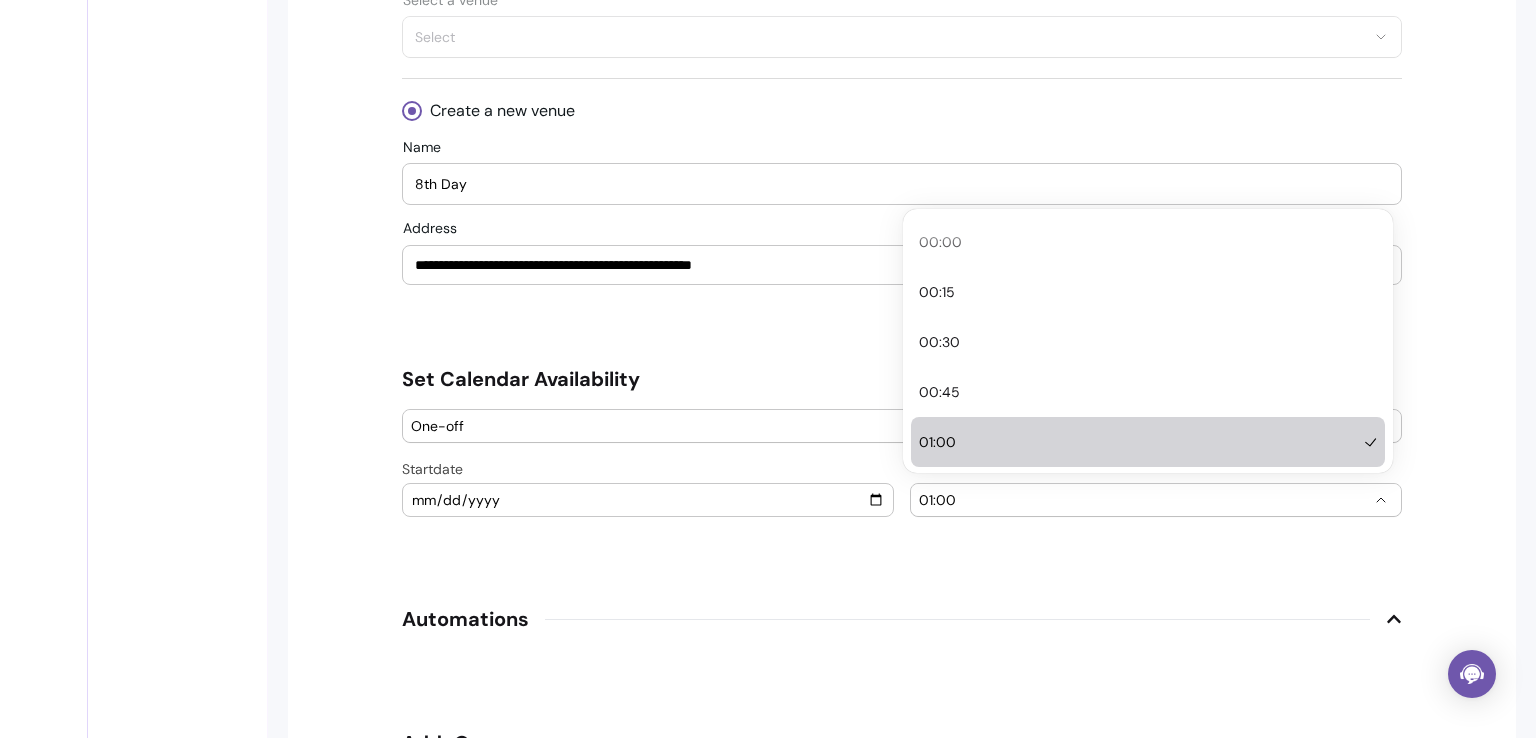 click on "01:00" at bounding box center [1144, 500] 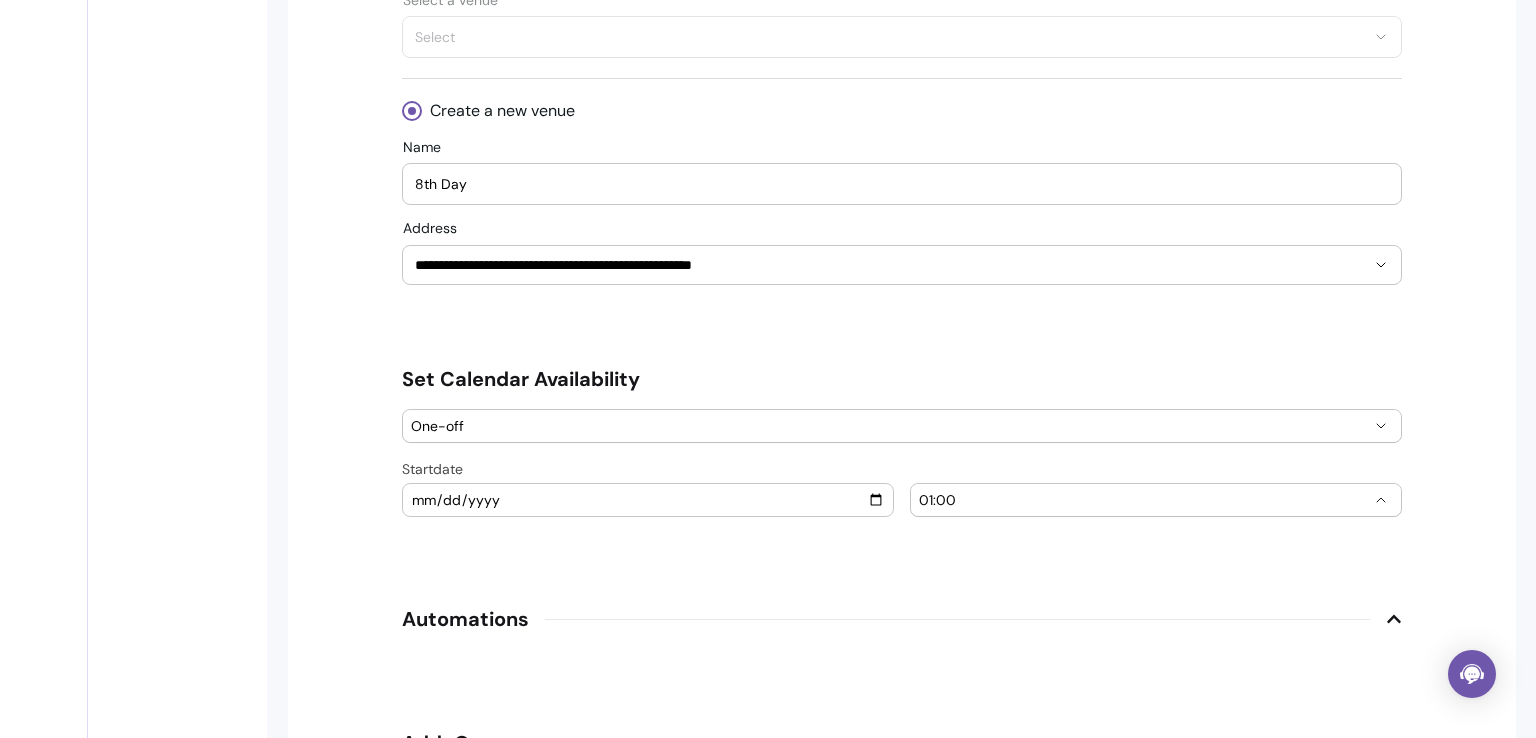 click on "01:00" at bounding box center [1144, 500] 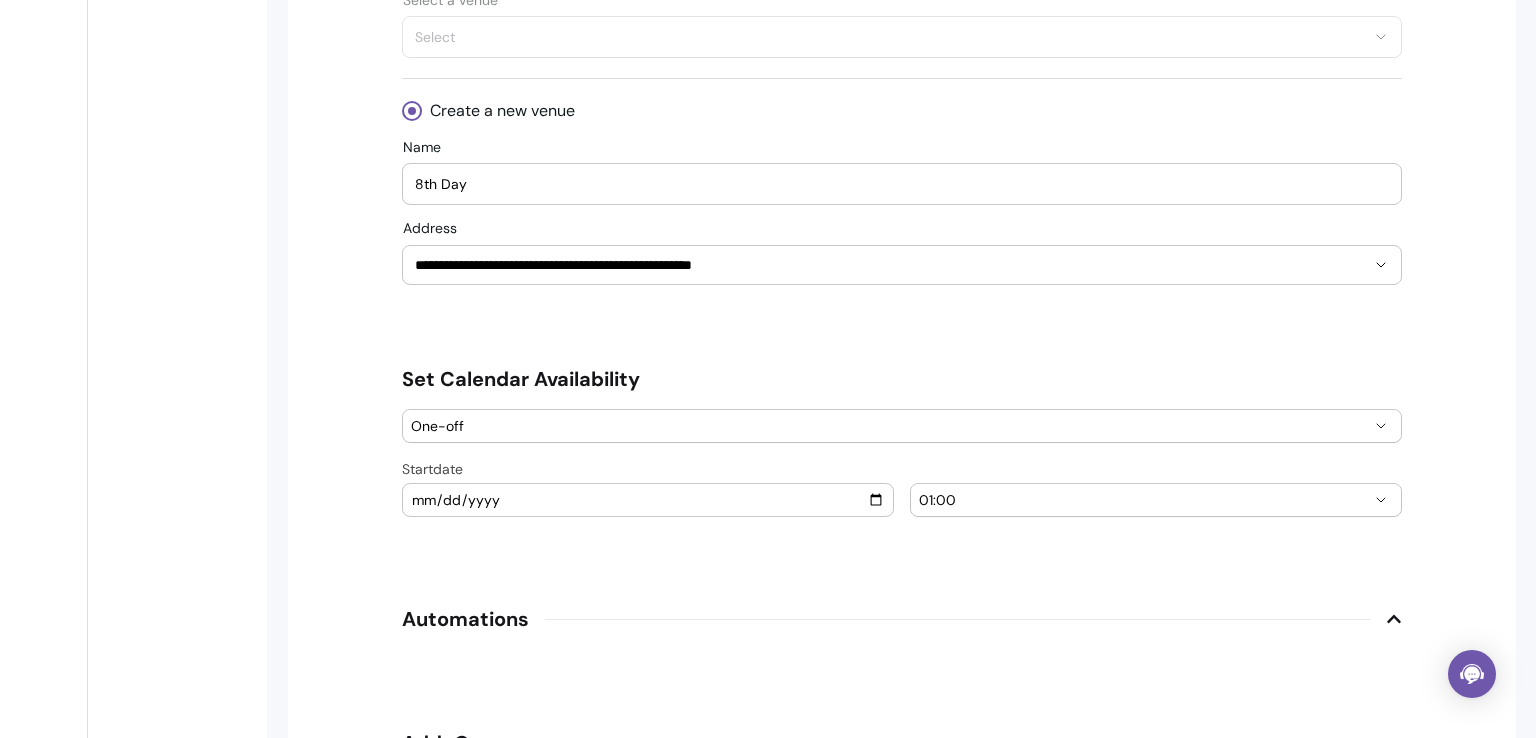 type 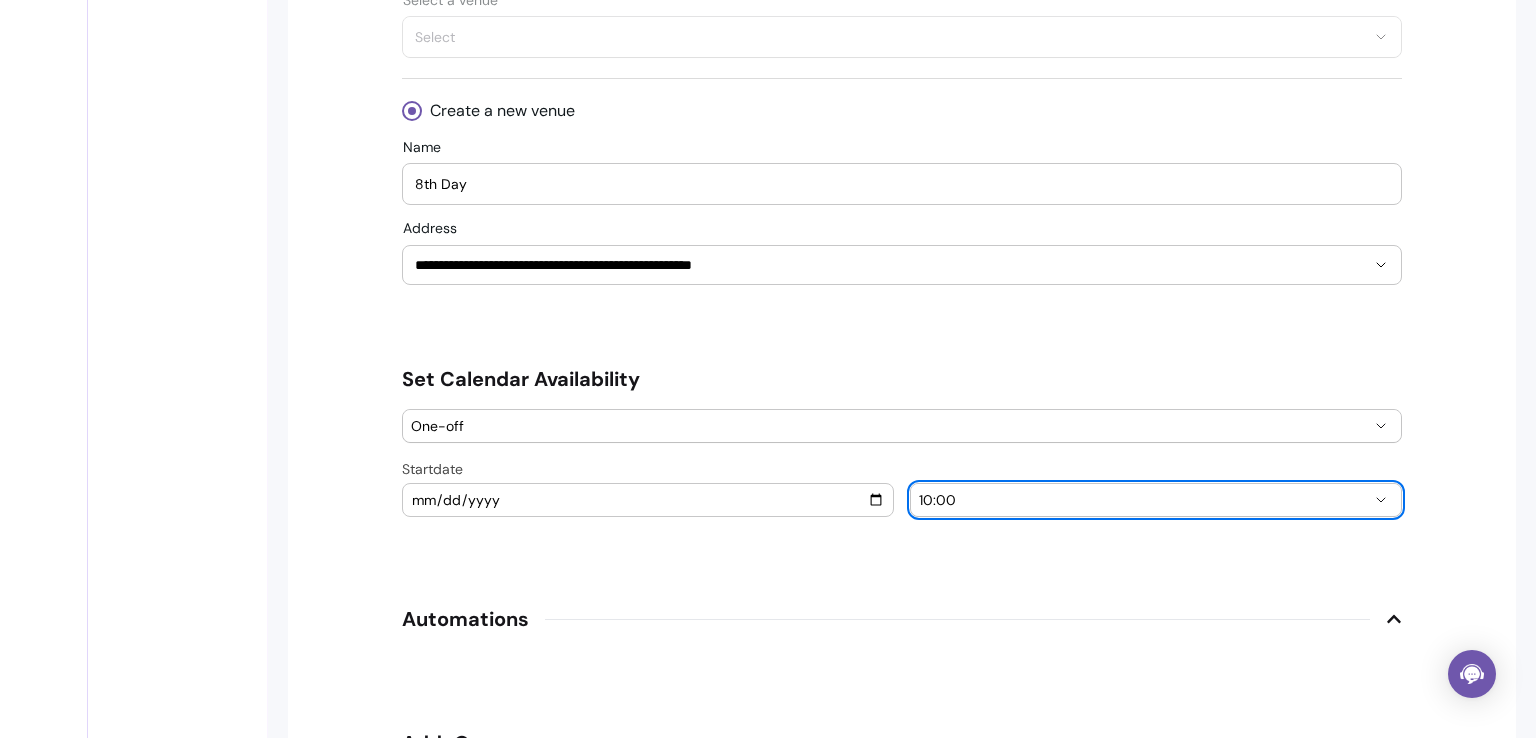 select on "*****" 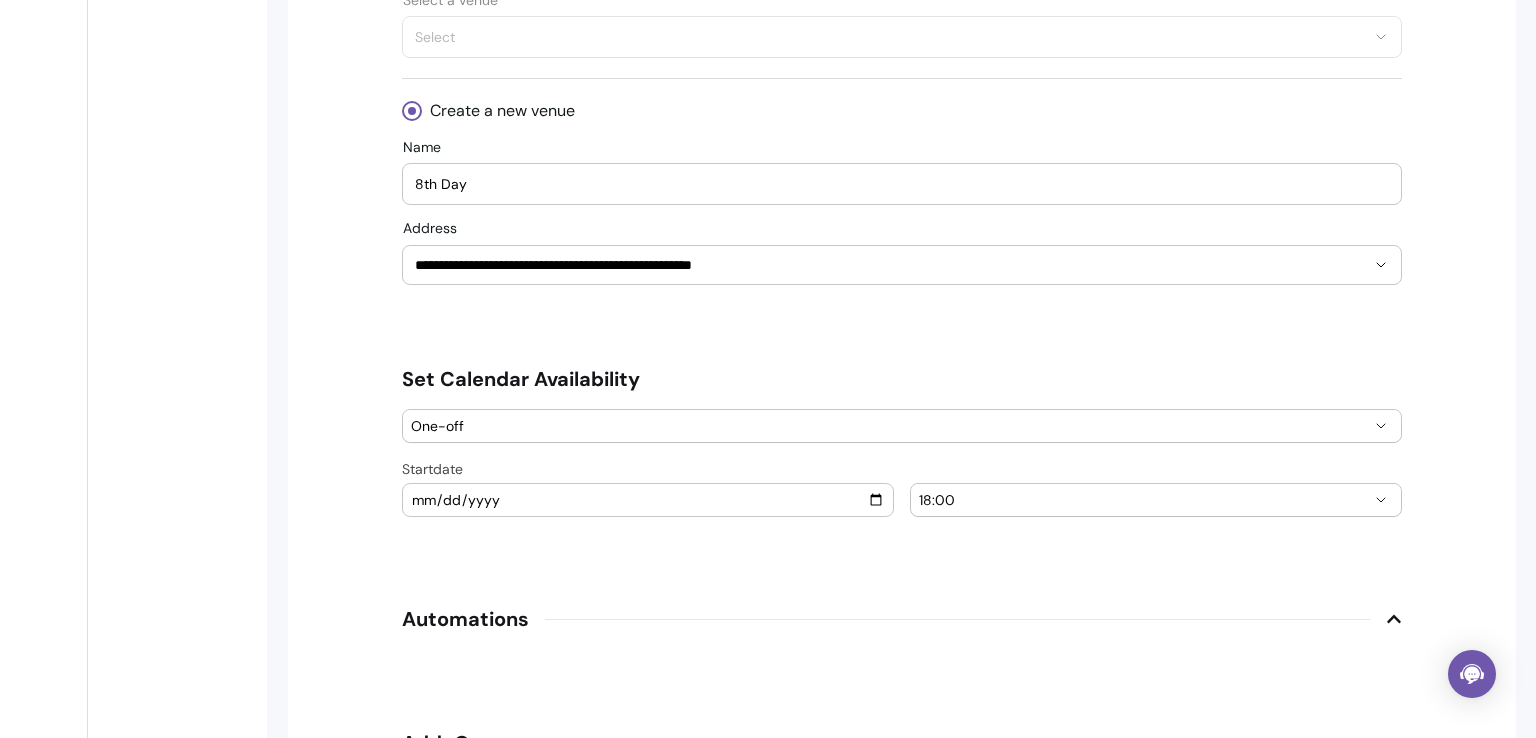 click on "**********" at bounding box center (902, -219) 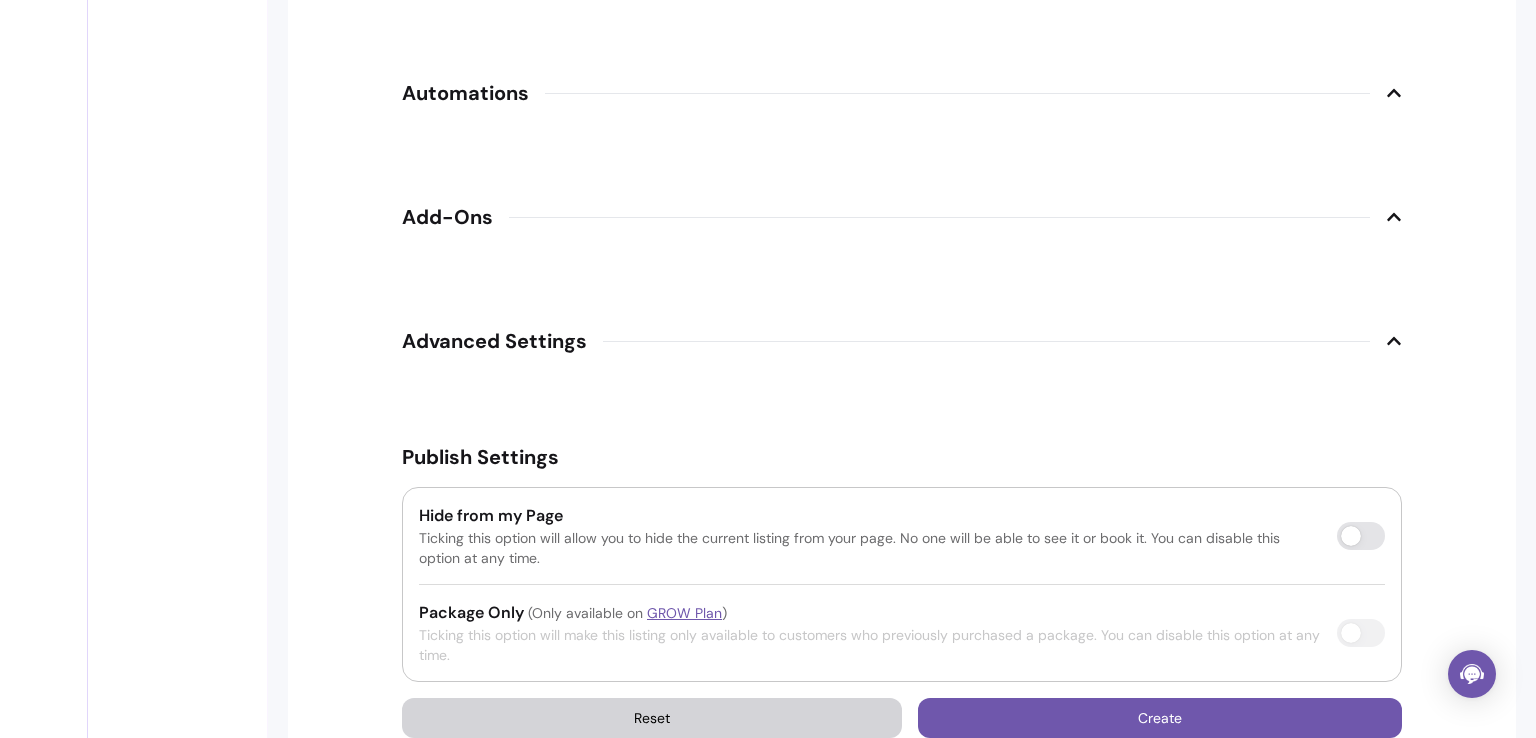 scroll, scrollTop: 2448, scrollLeft: 0, axis: vertical 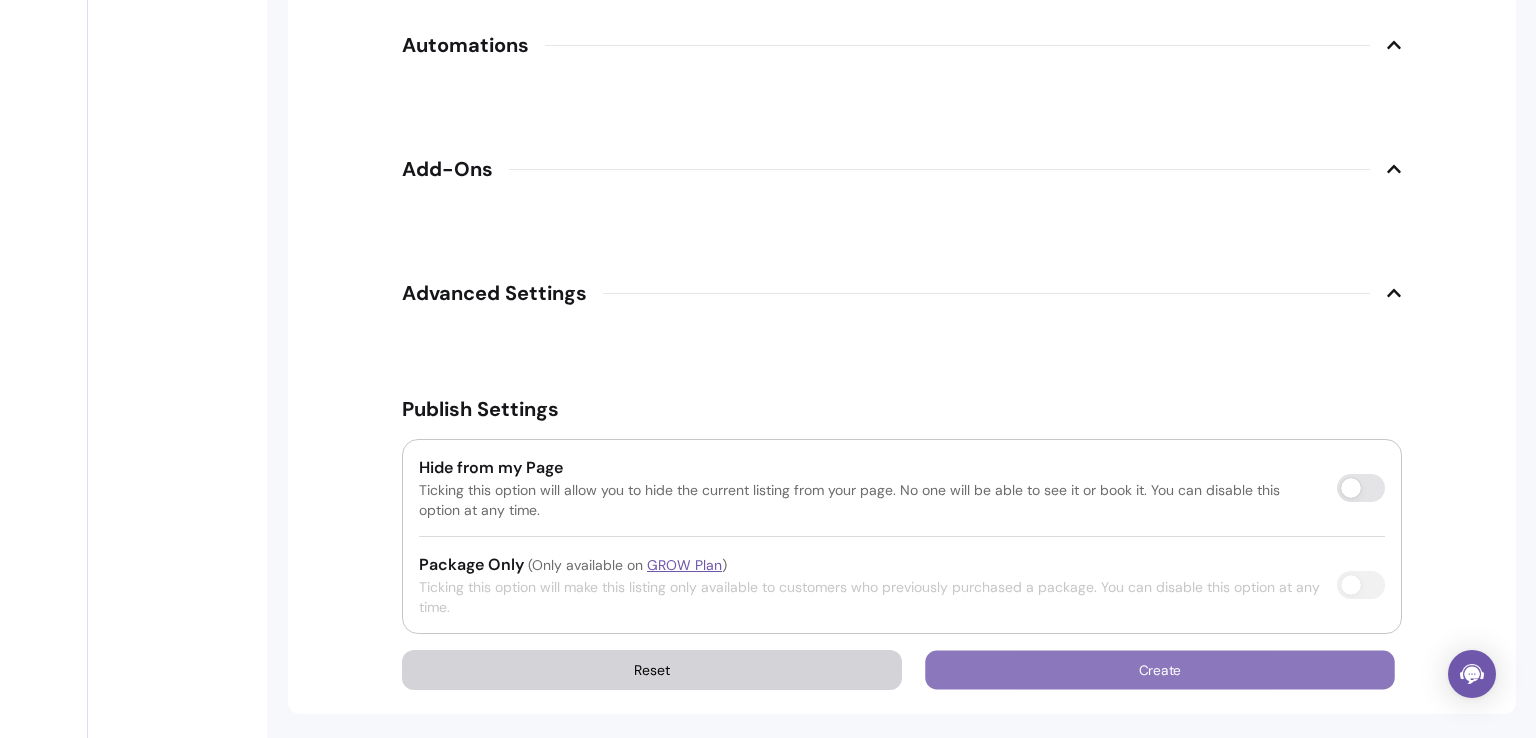 click on "Create" at bounding box center (1160, 670) 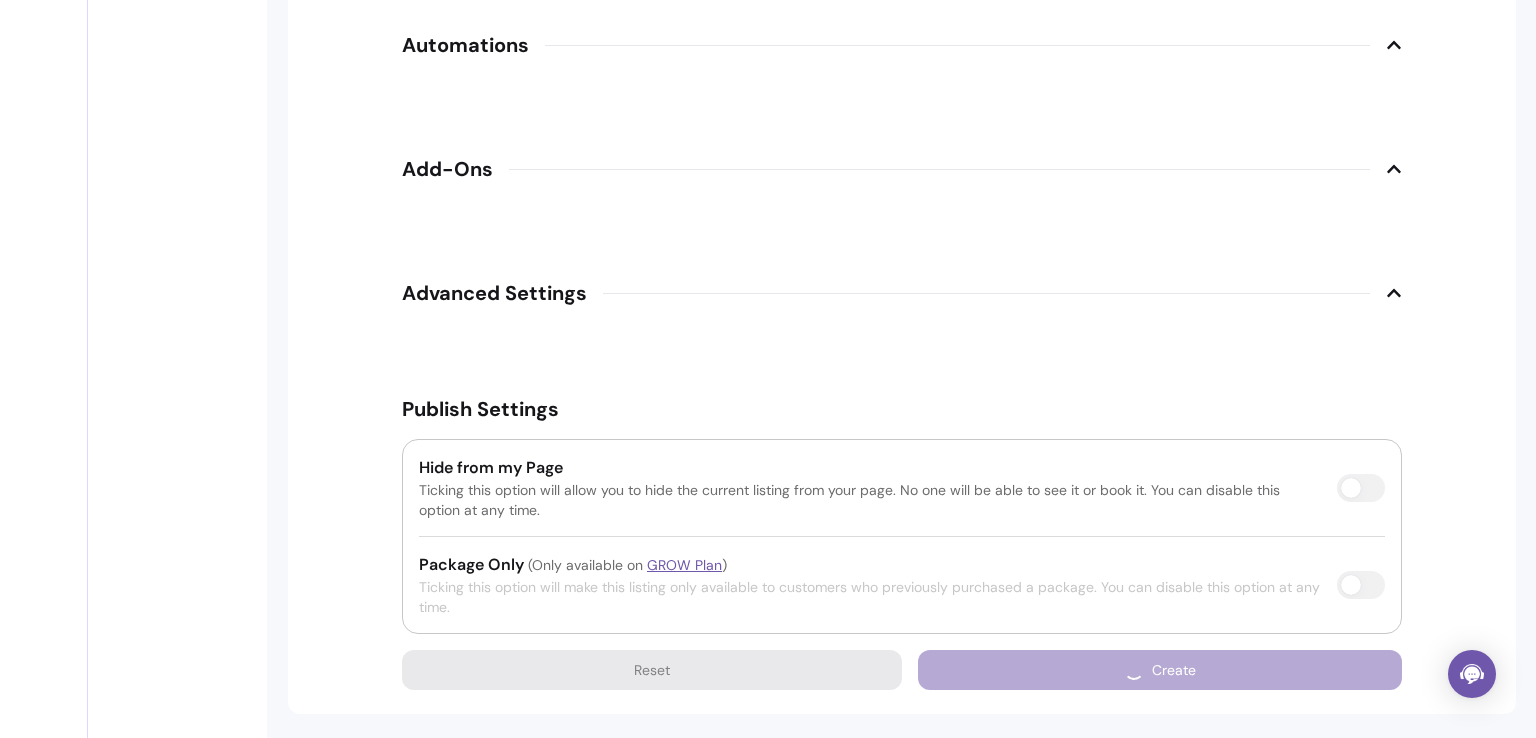 type on "20" 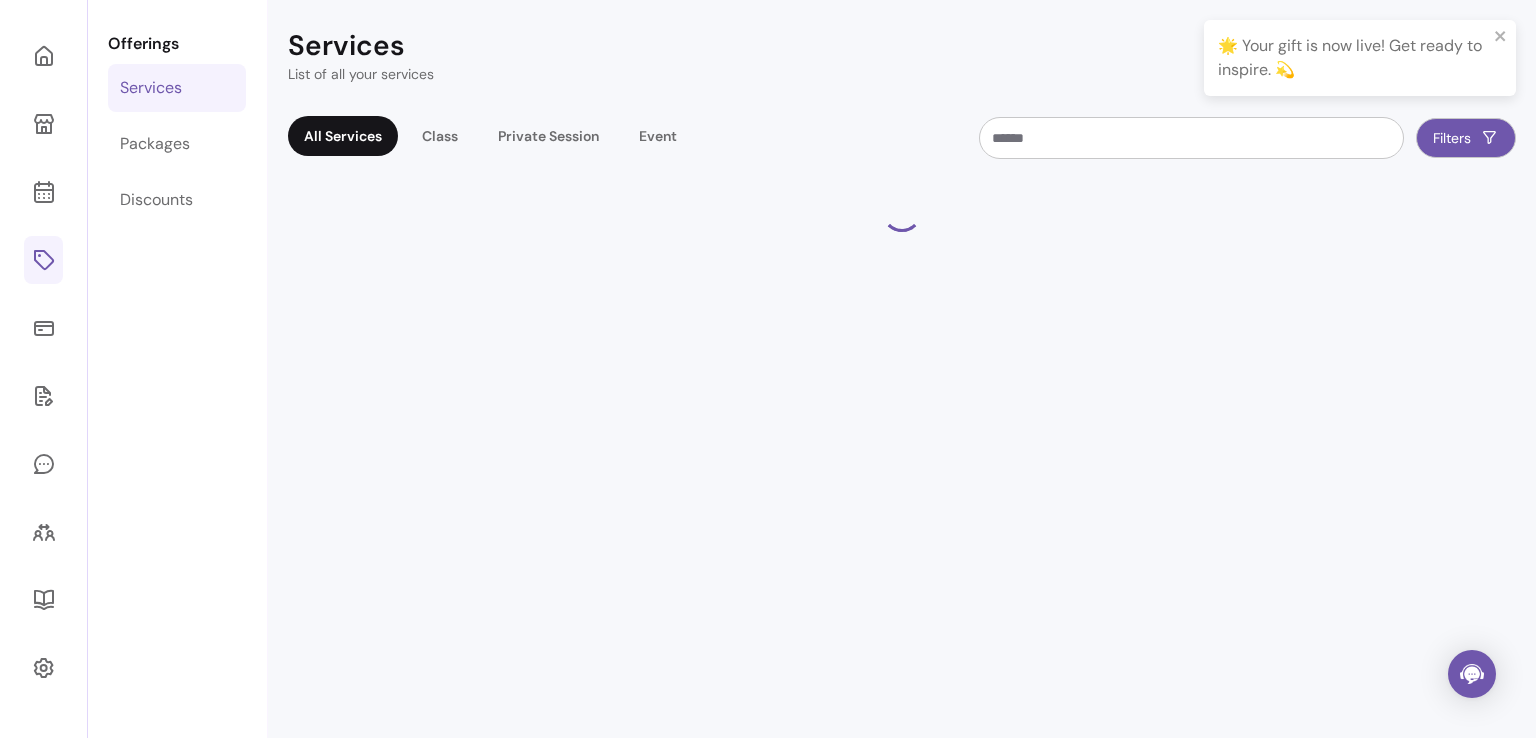scroll, scrollTop: 68, scrollLeft: 0, axis: vertical 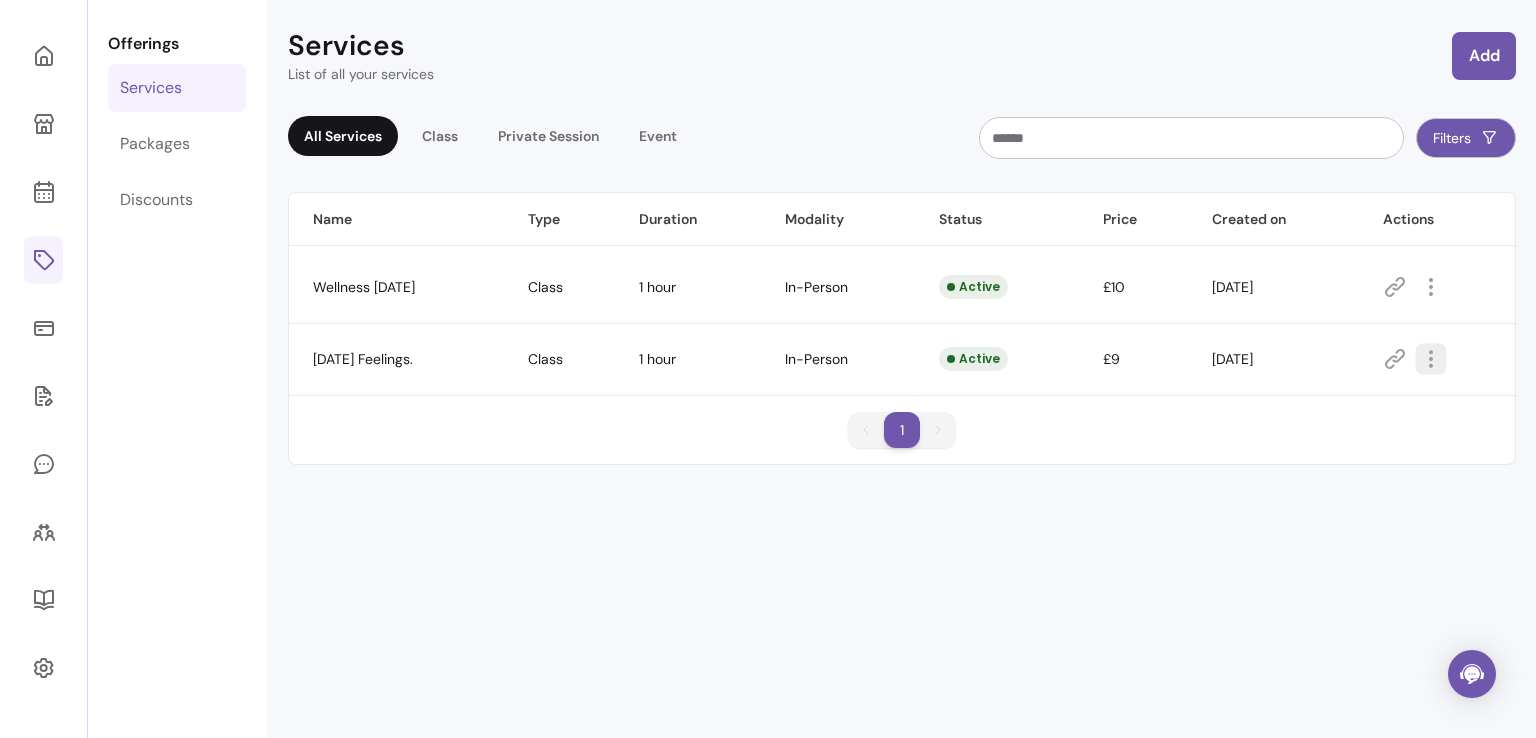 click at bounding box center (1431, 358) 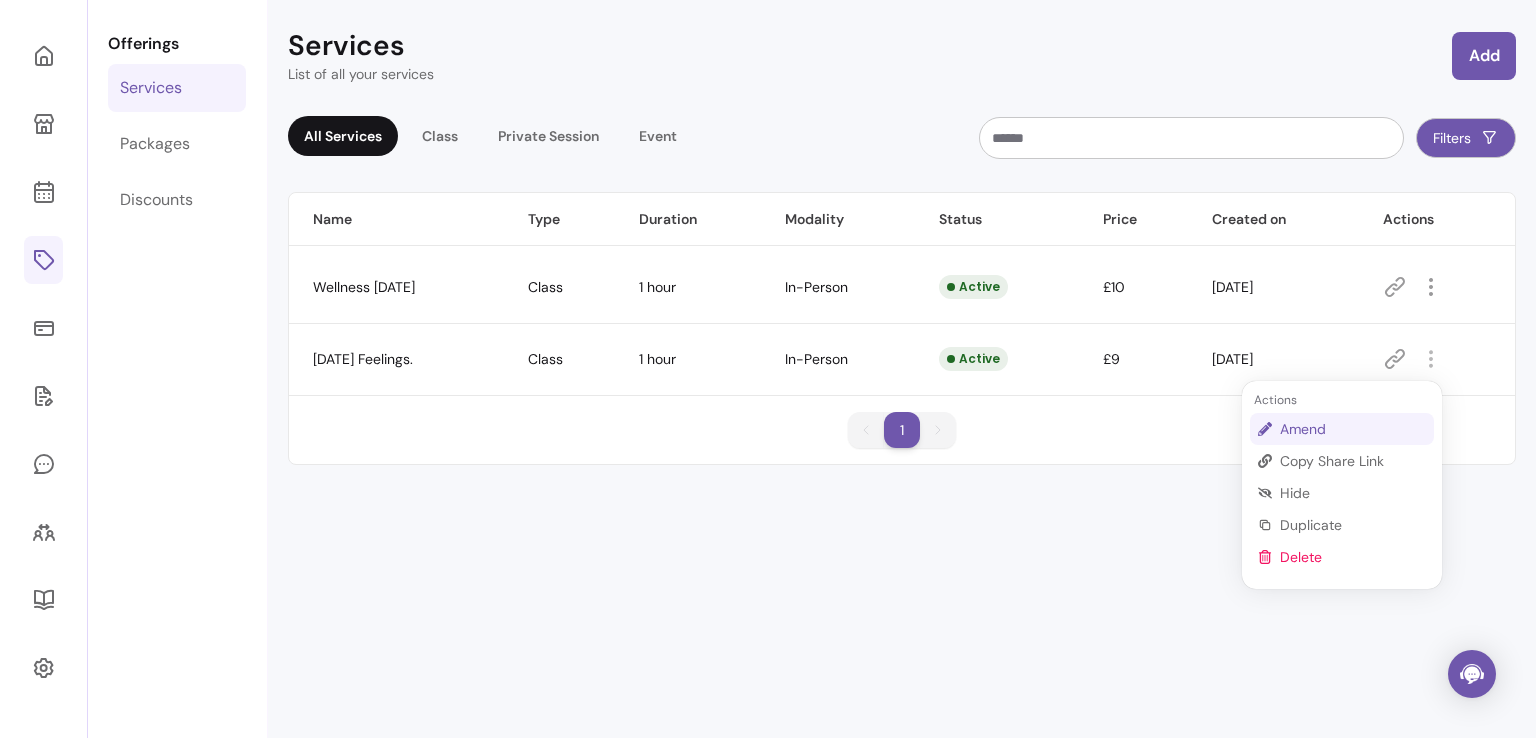 click on "Amend" at bounding box center [1342, 429] 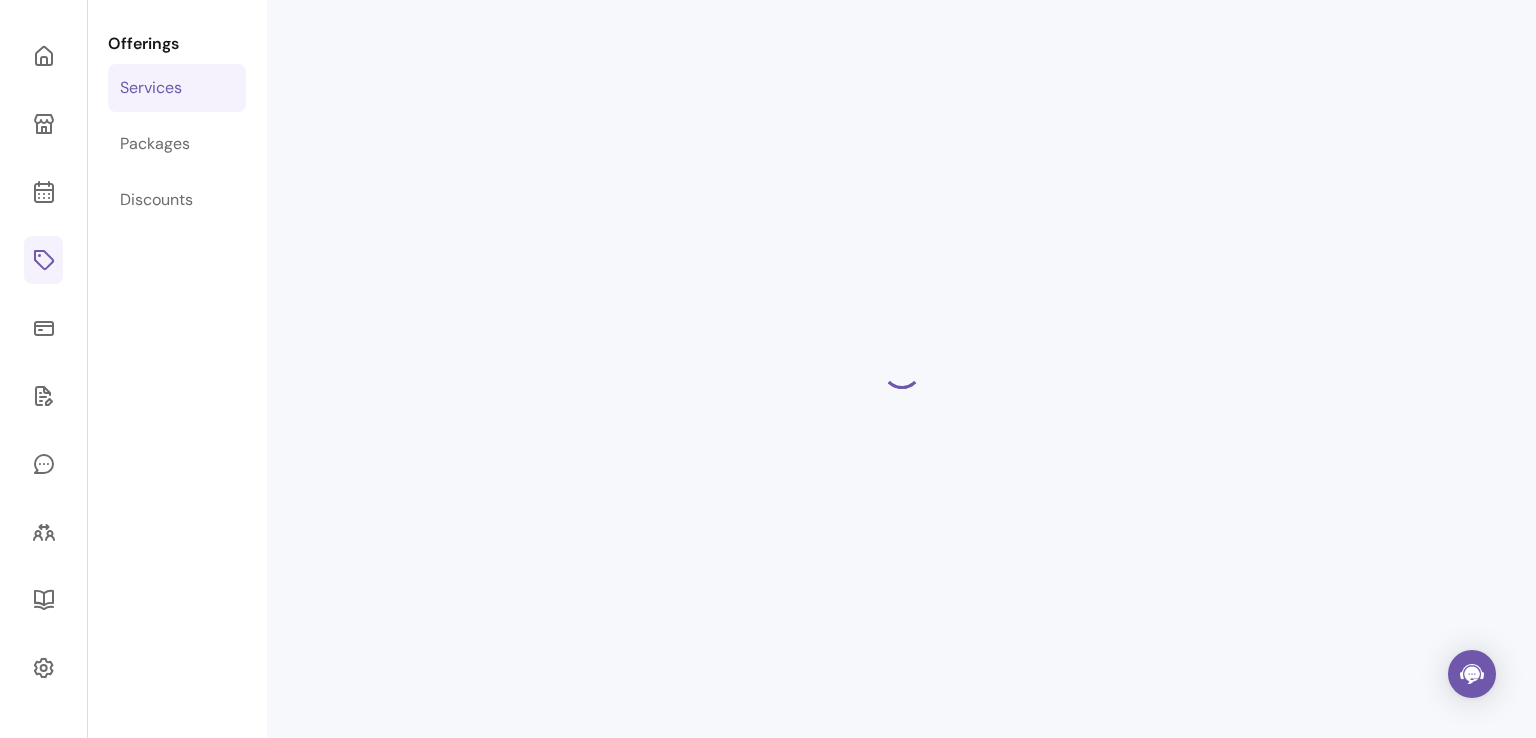 select on "**" 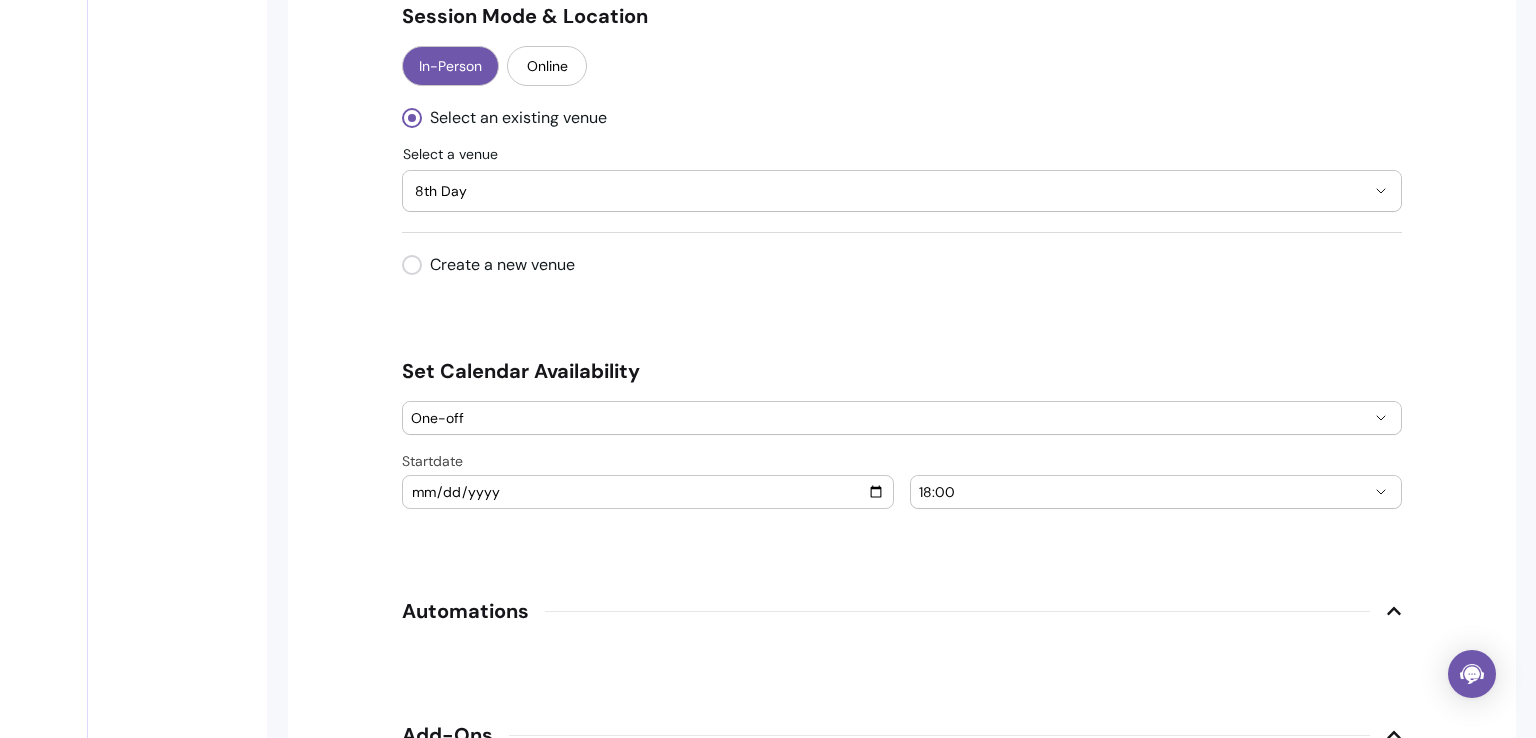 scroll, scrollTop: 1710, scrollLeft: 0, axis: vertical 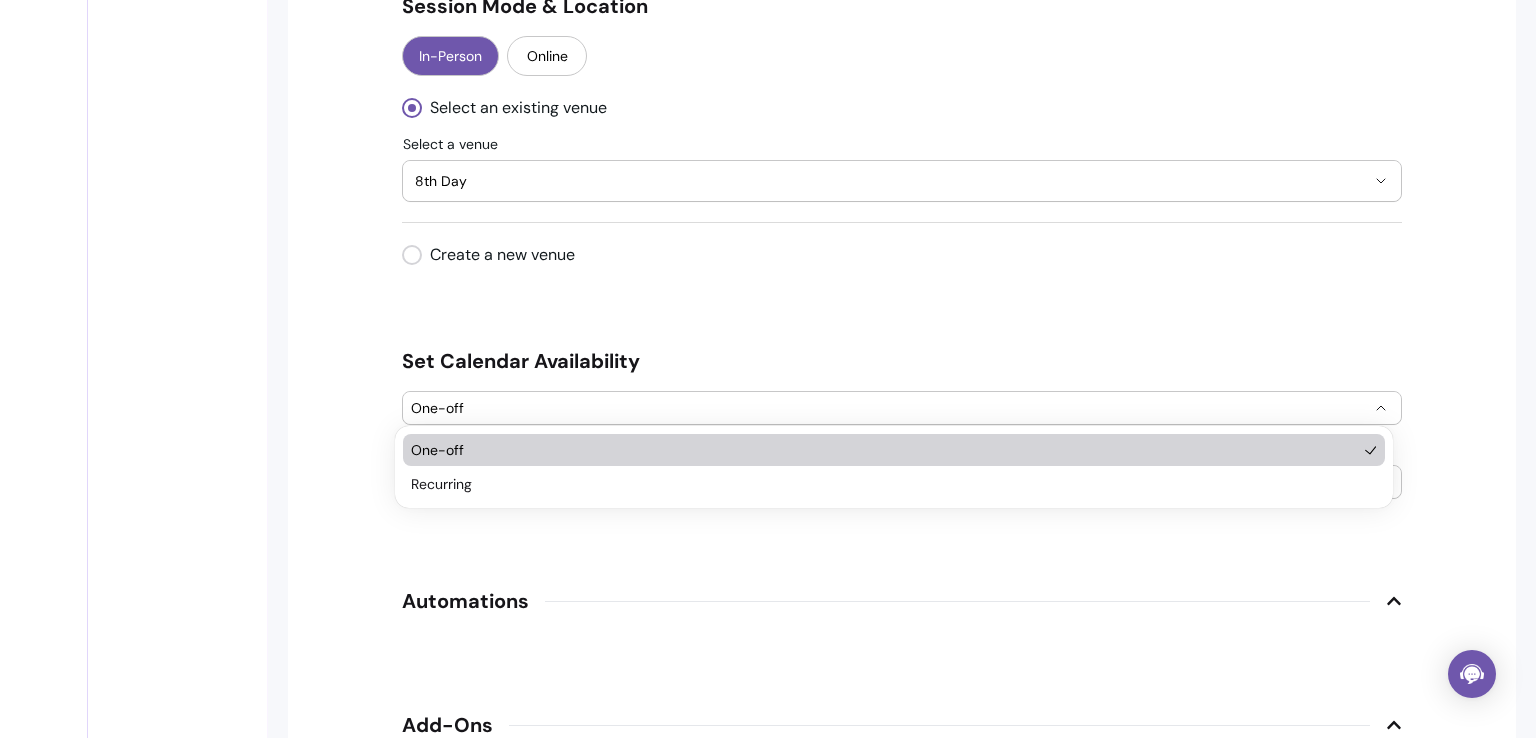 click on "One-off" at bounding box center (890, 408) 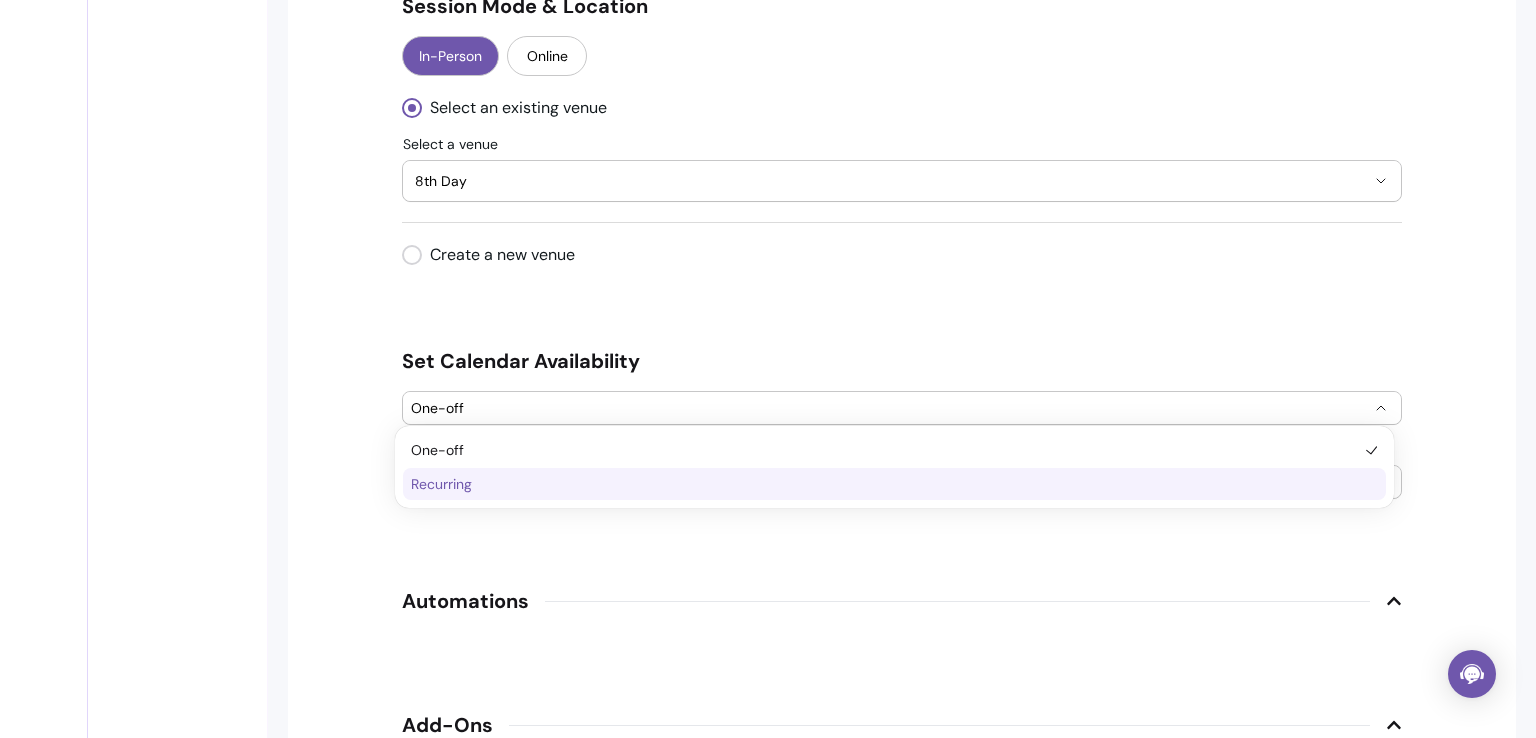 click on "Recurring" at bounding box center (884, 484) 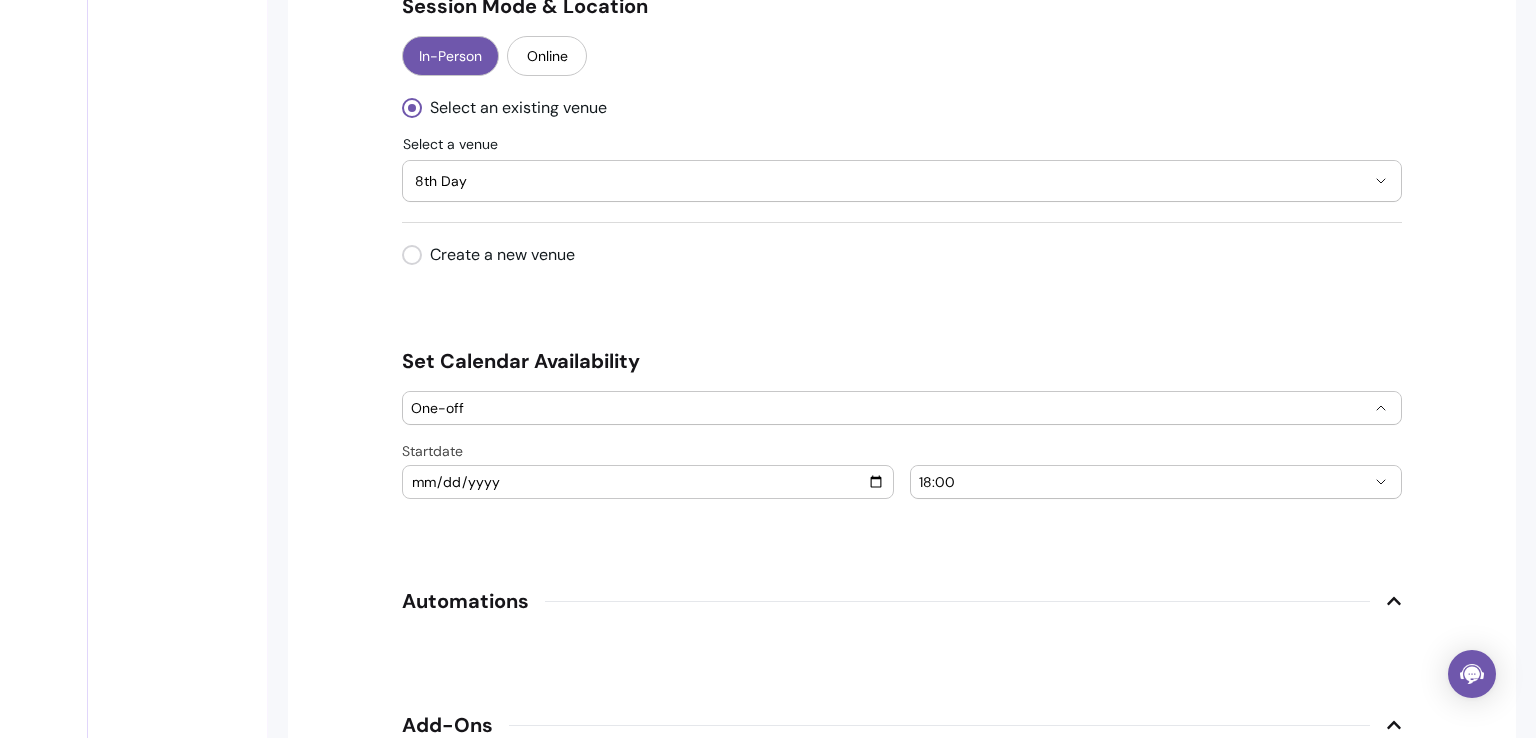 select on "*********" 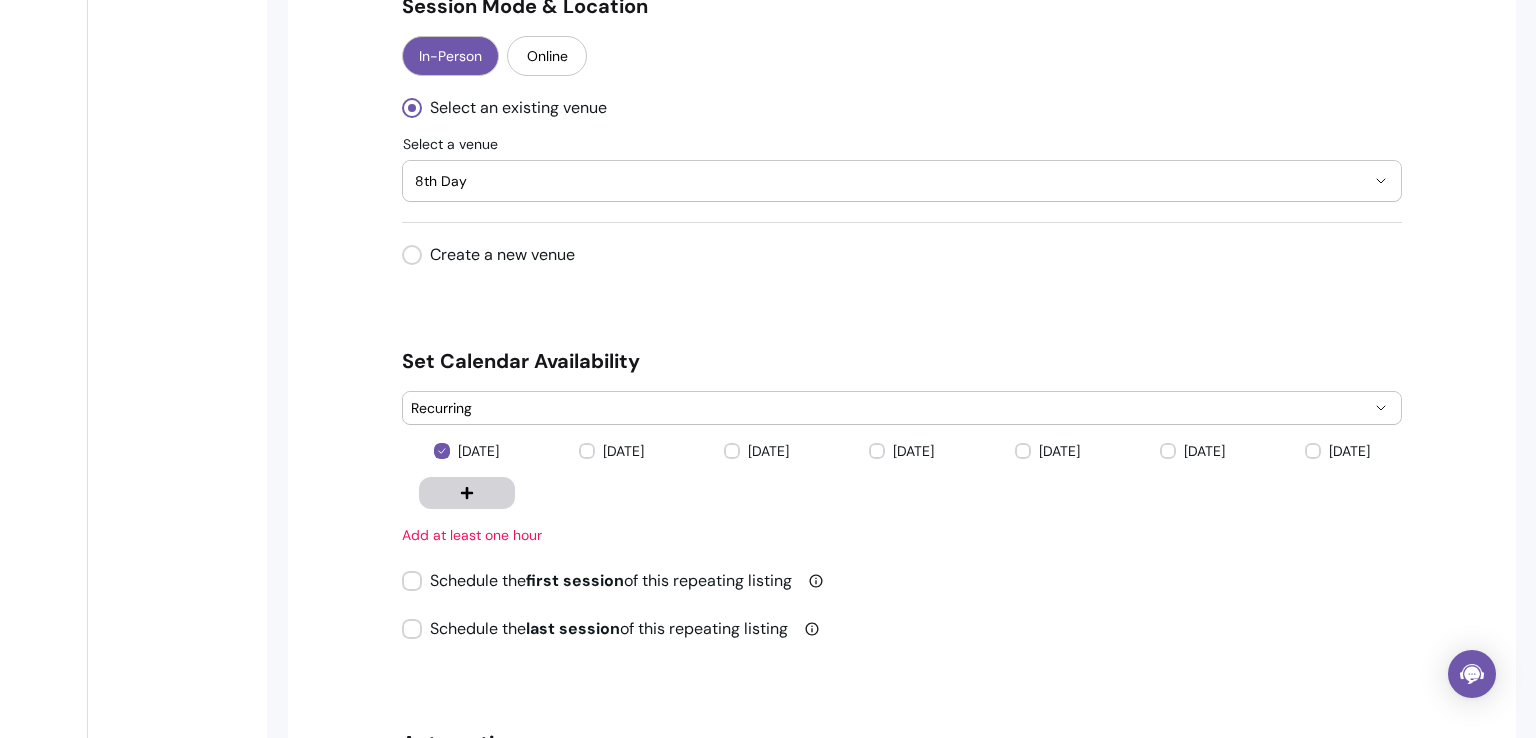 drag, startPoint x: 417, startPoint y: 545, endPoint x: 751, endPoint y: 604, distance: 339.17105 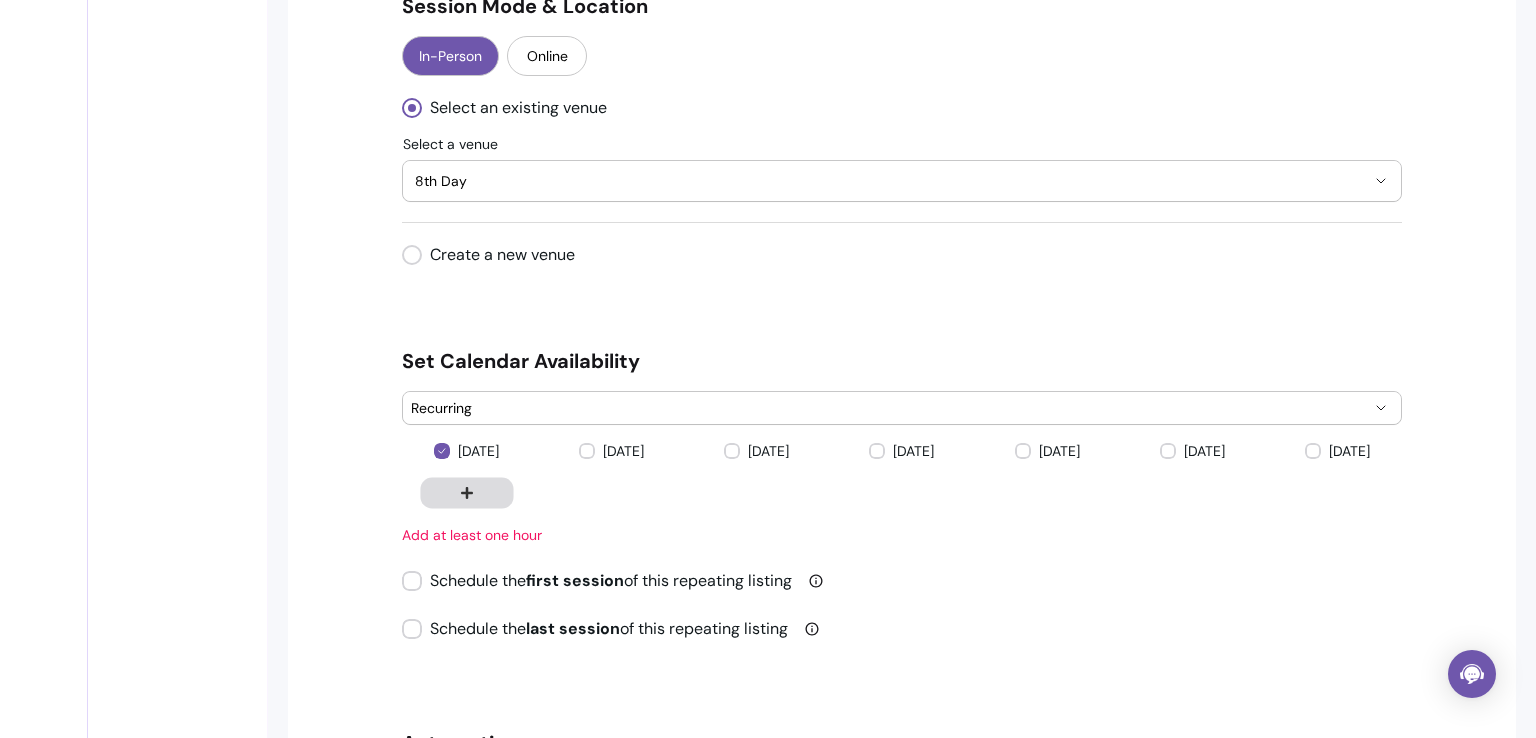 click at bounding box center (466, 492) 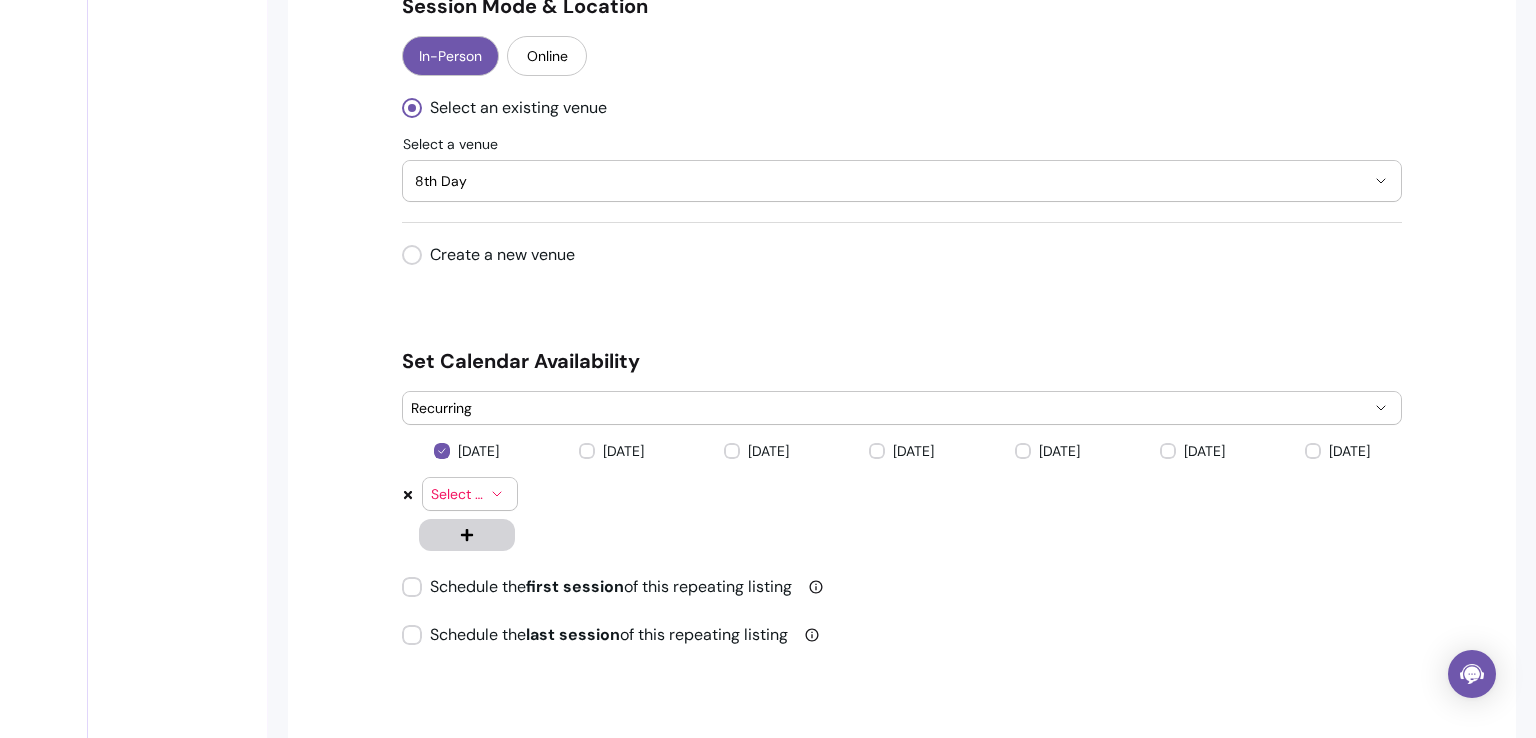 click 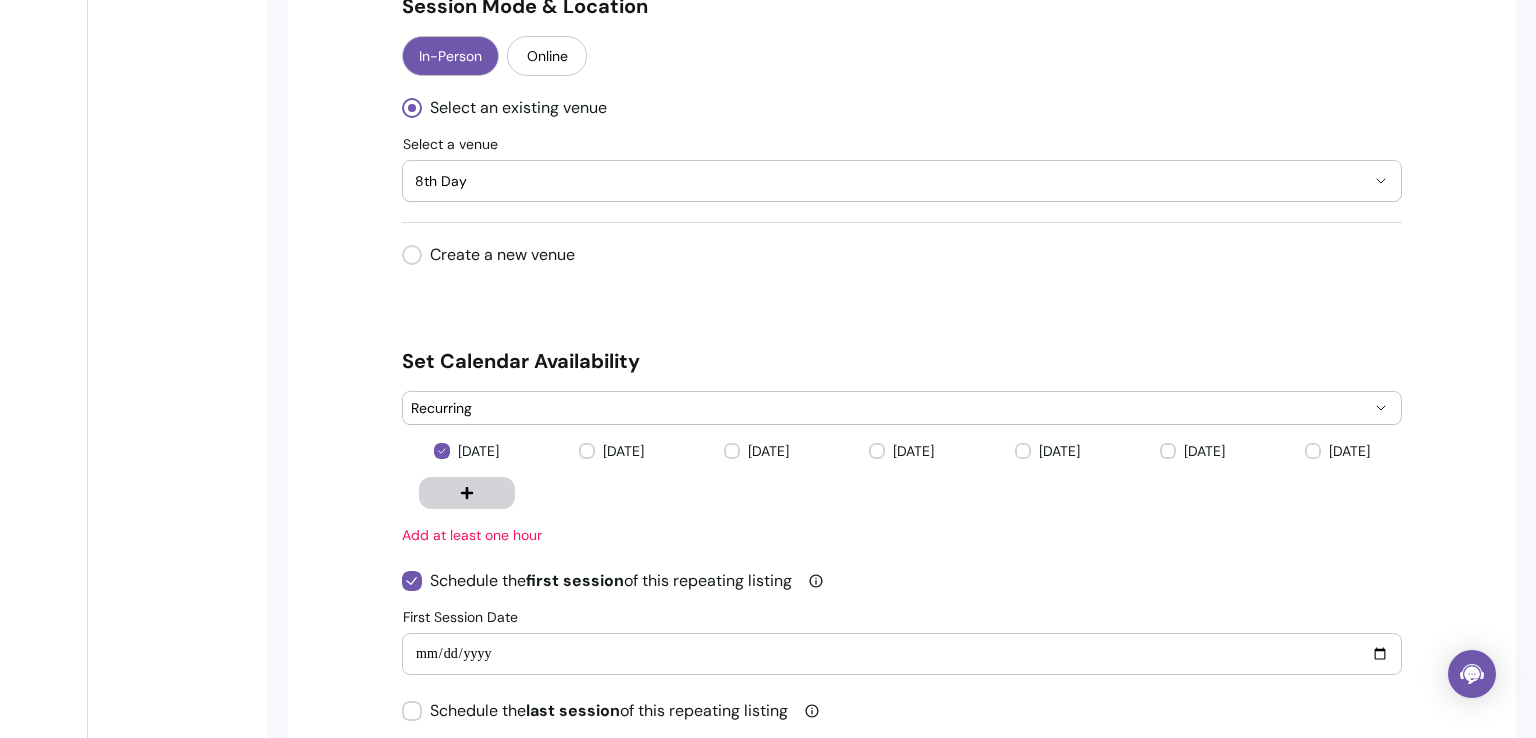 click on "**********" at bounding box center [902, 654] 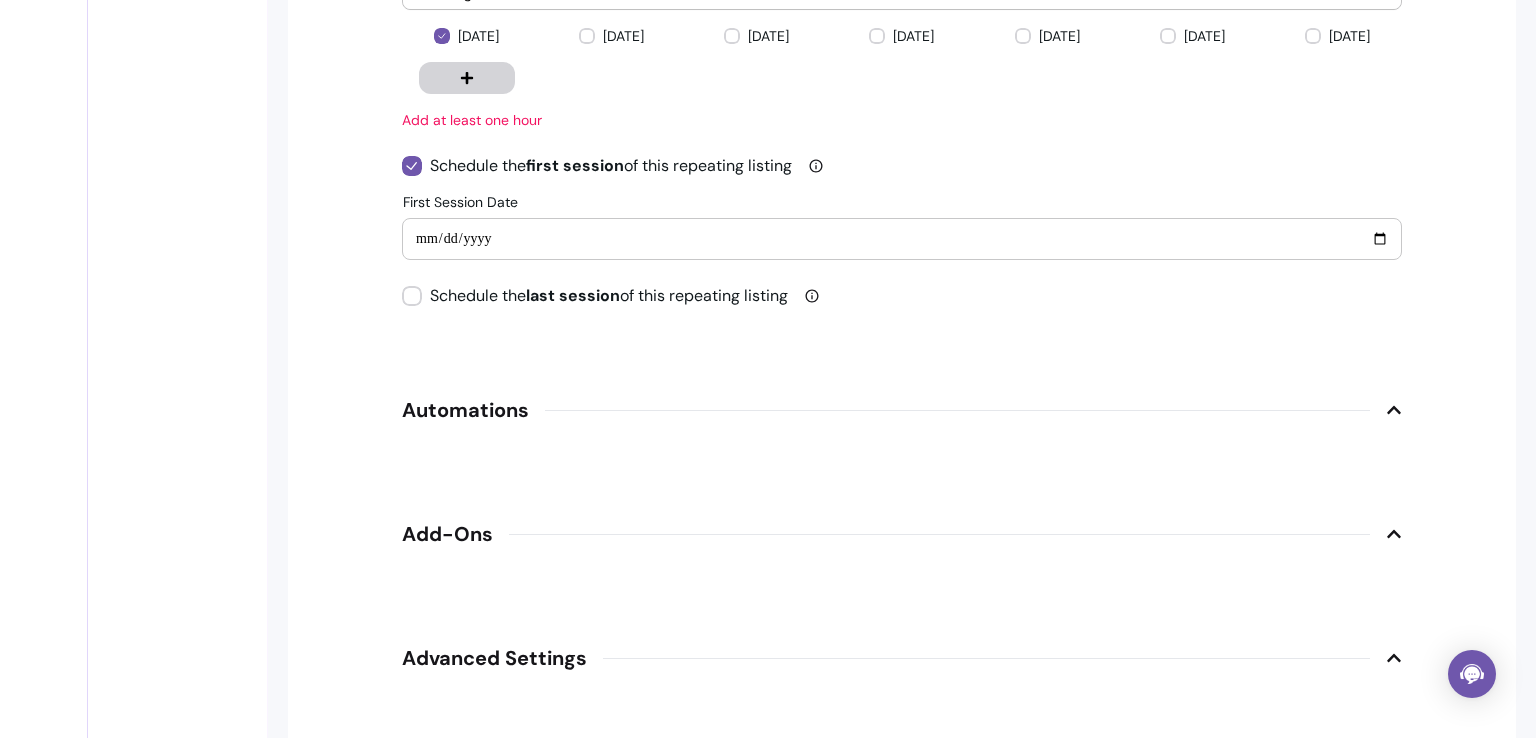 scroll, scrollTop: 2132, scrollLeft: 0, axis: vertical 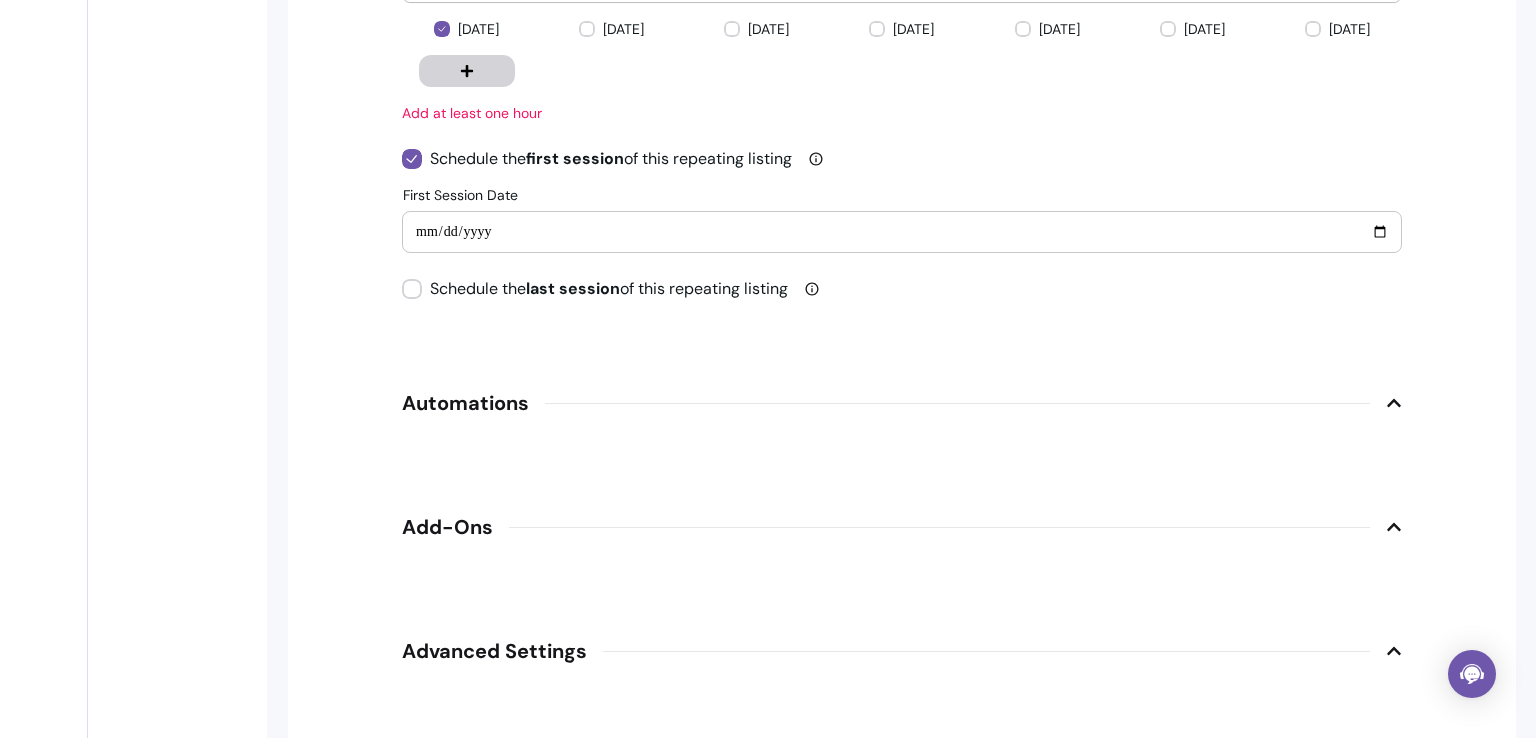 click 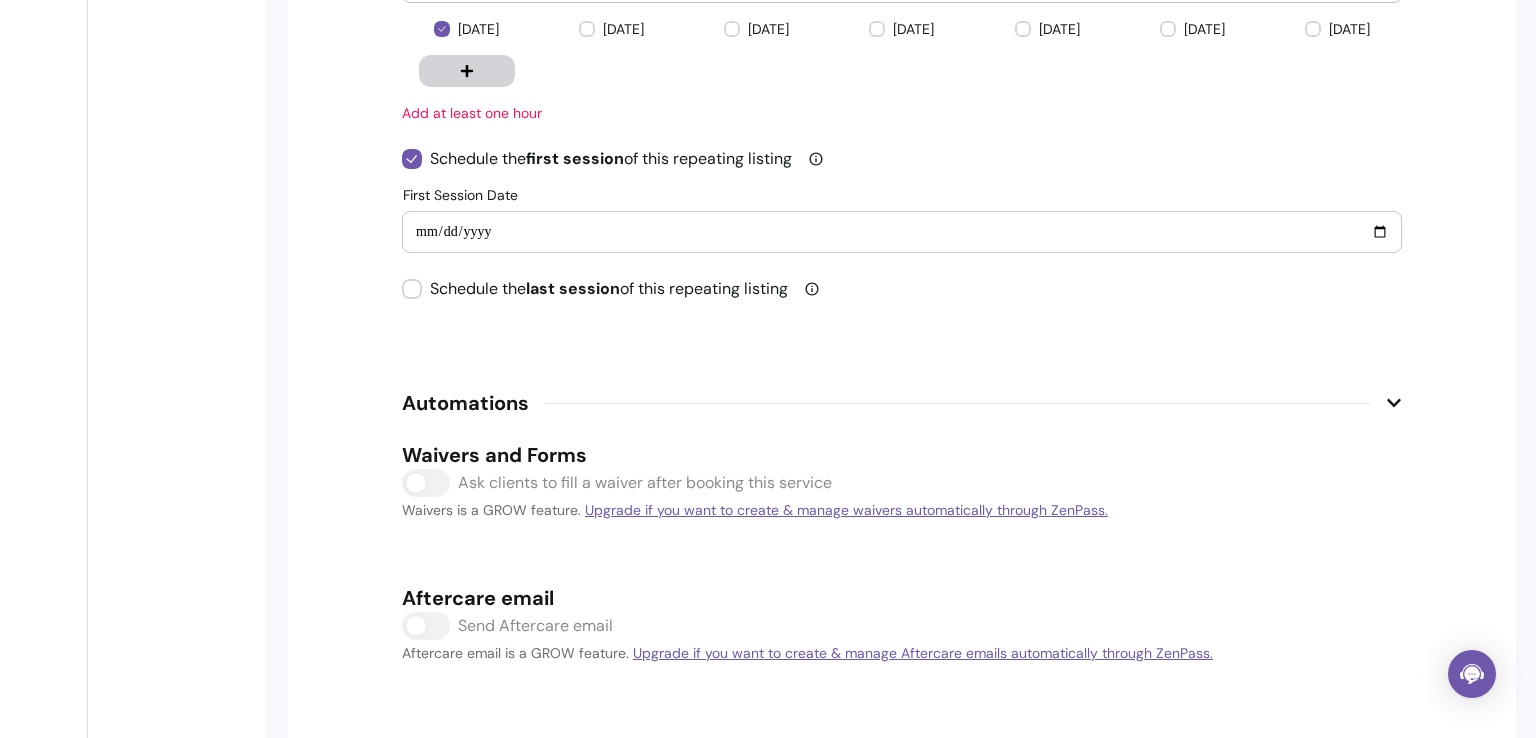 click 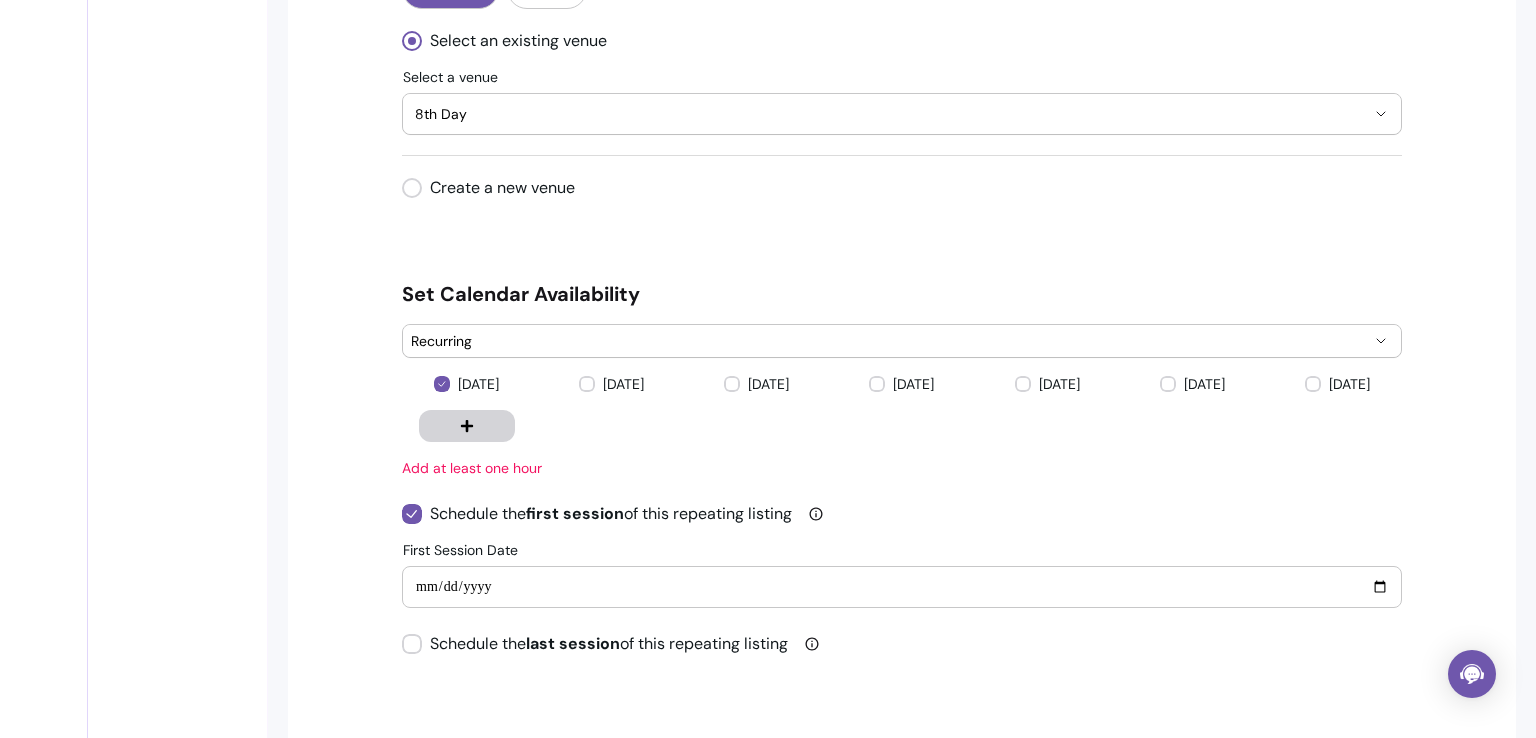 scroll, scrollTop: 1796, scrollLeft: 0, axis: vertical 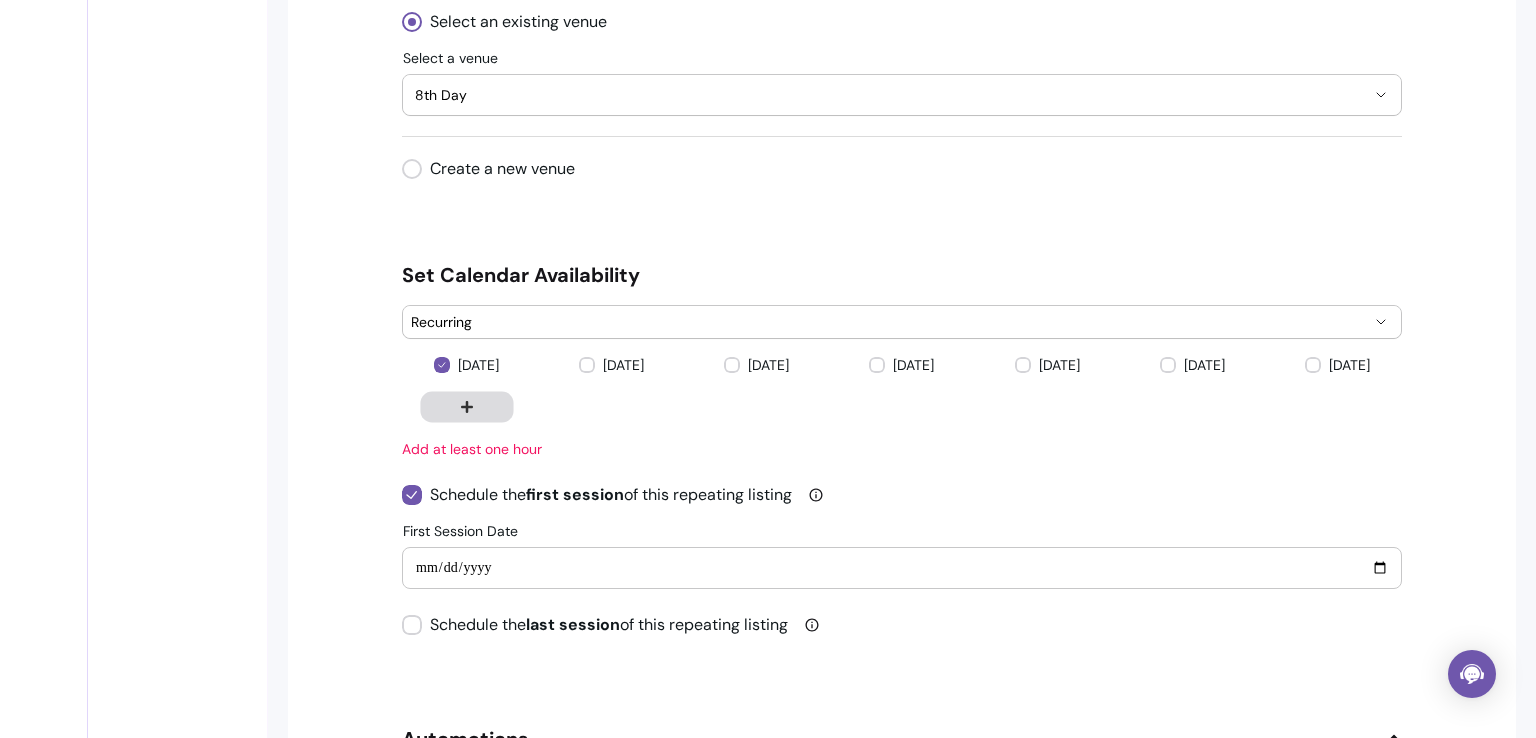 click at bounding box center [466, 406] 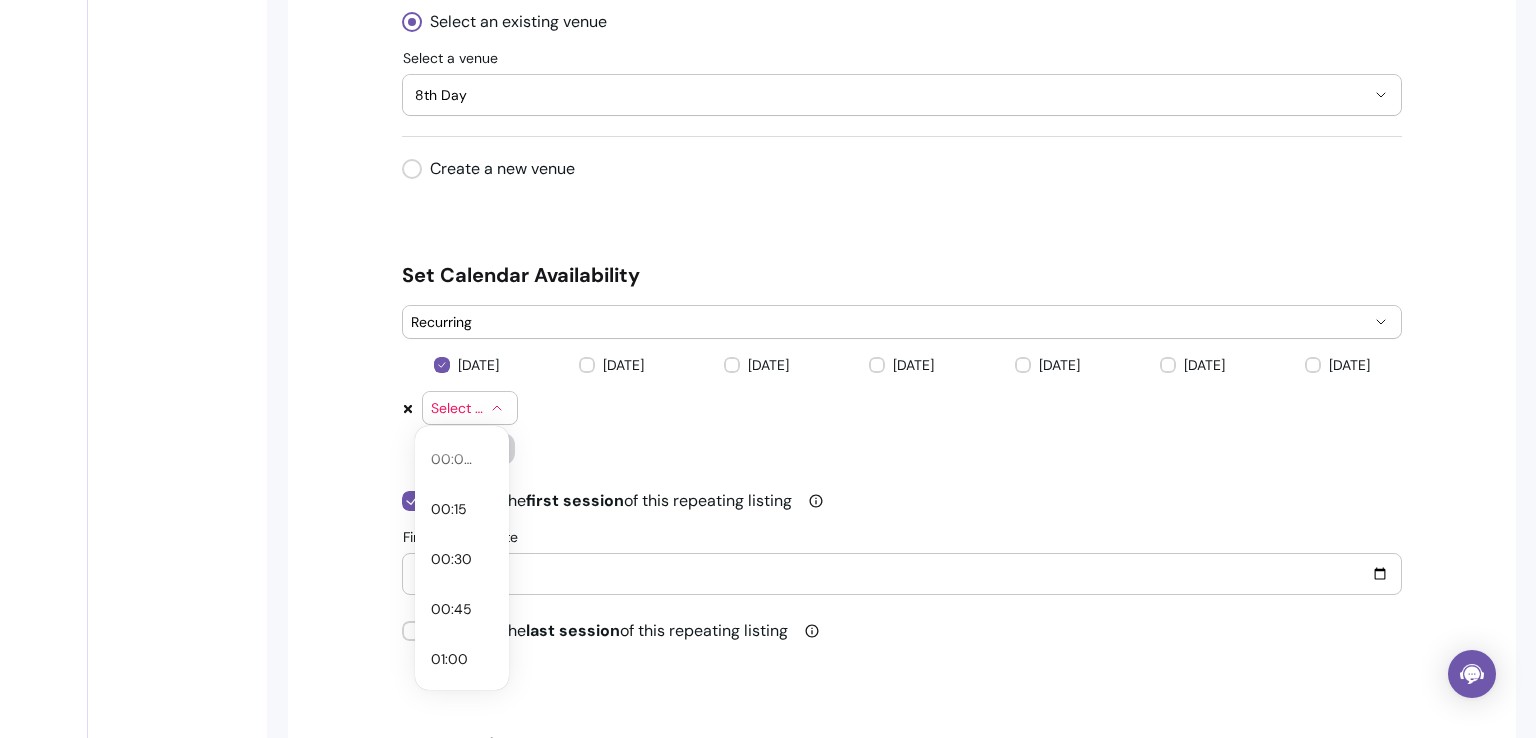 click 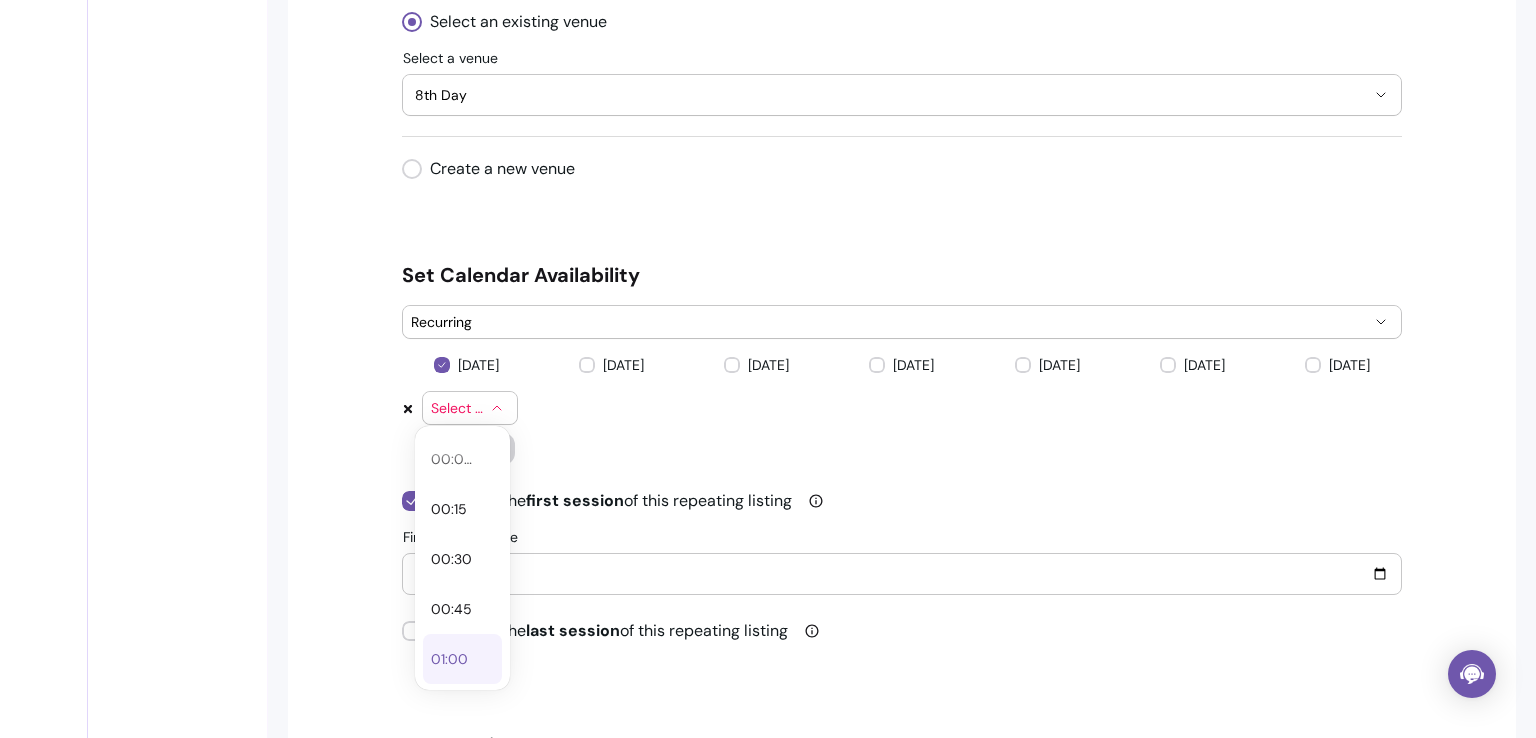 type 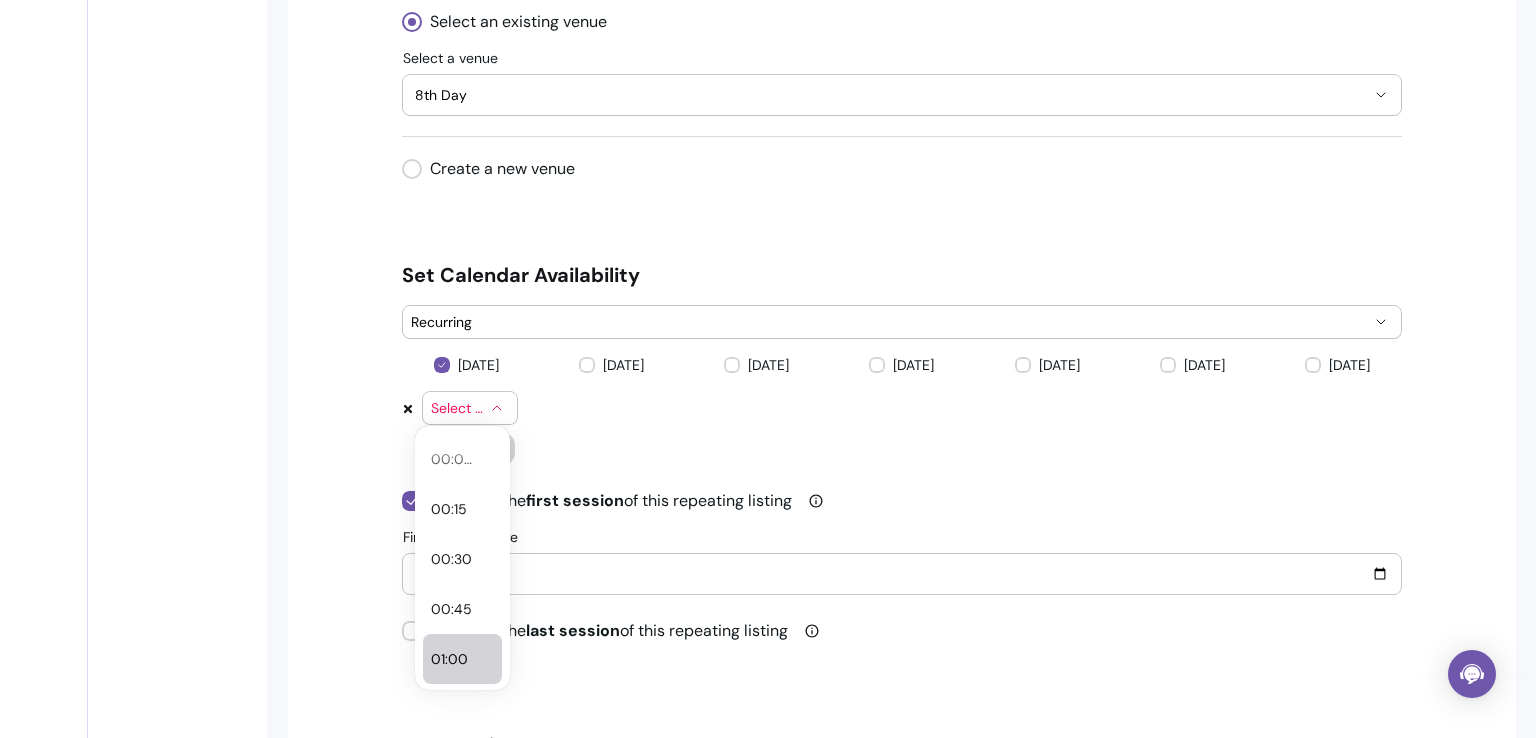 select on "*****" 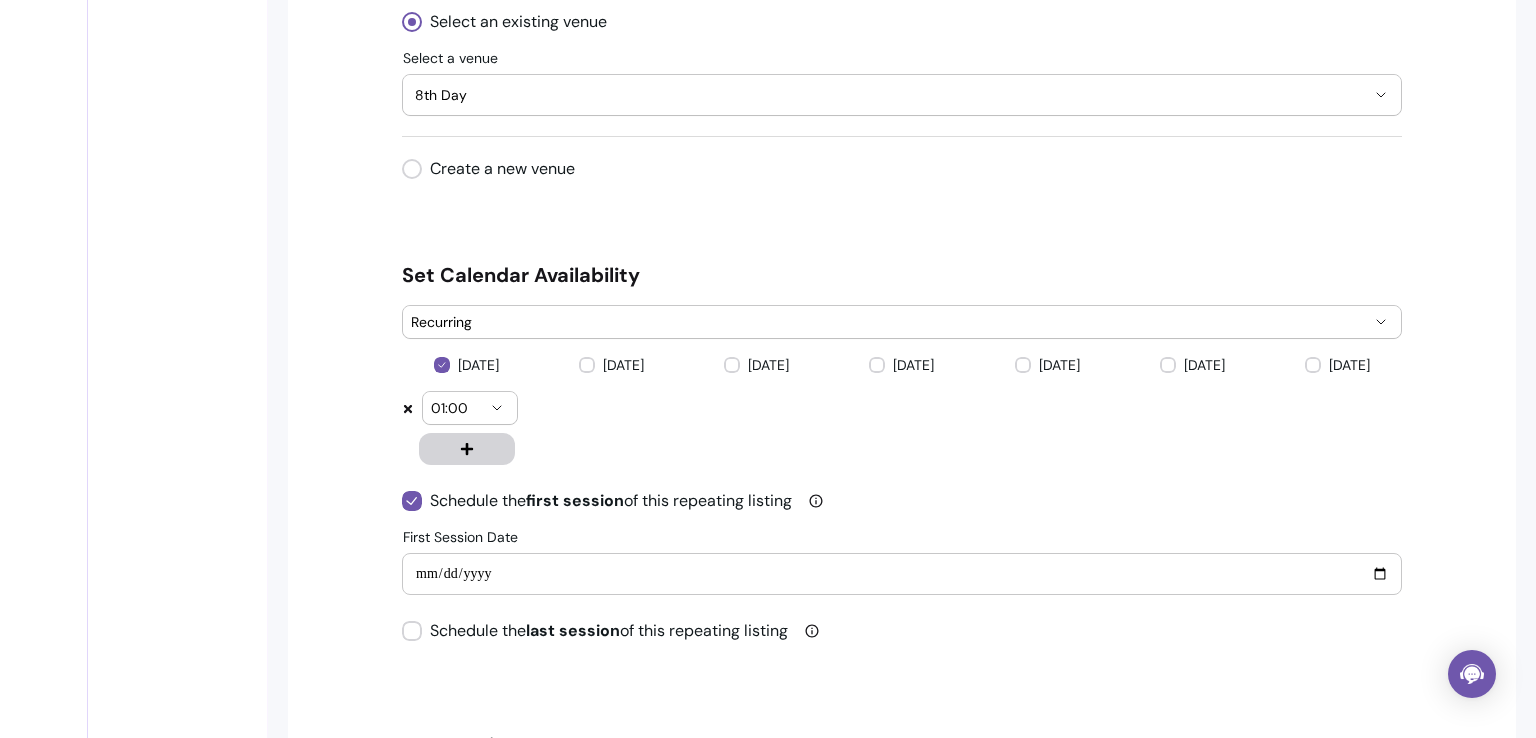 click on "01:00" at bounding box center (458, 408) 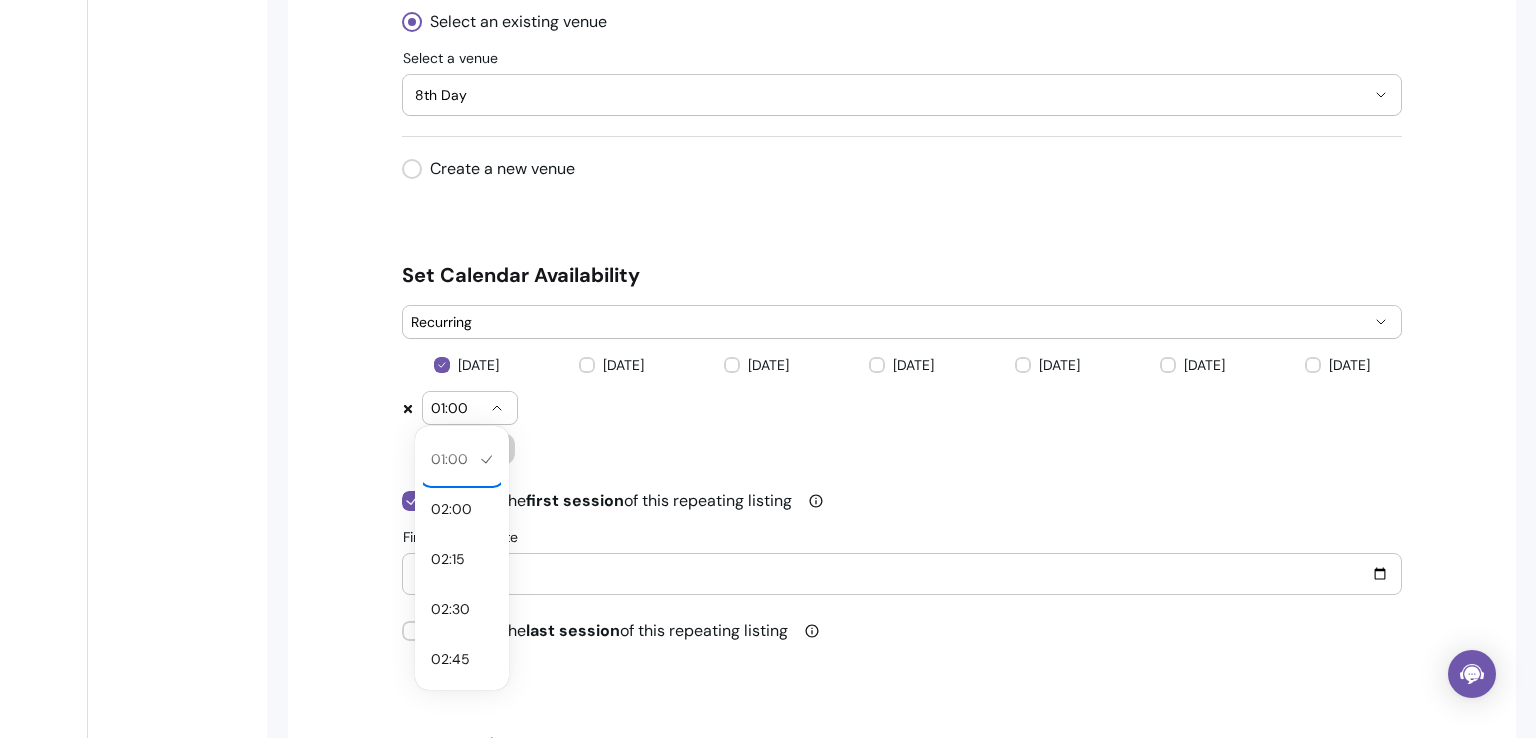 type 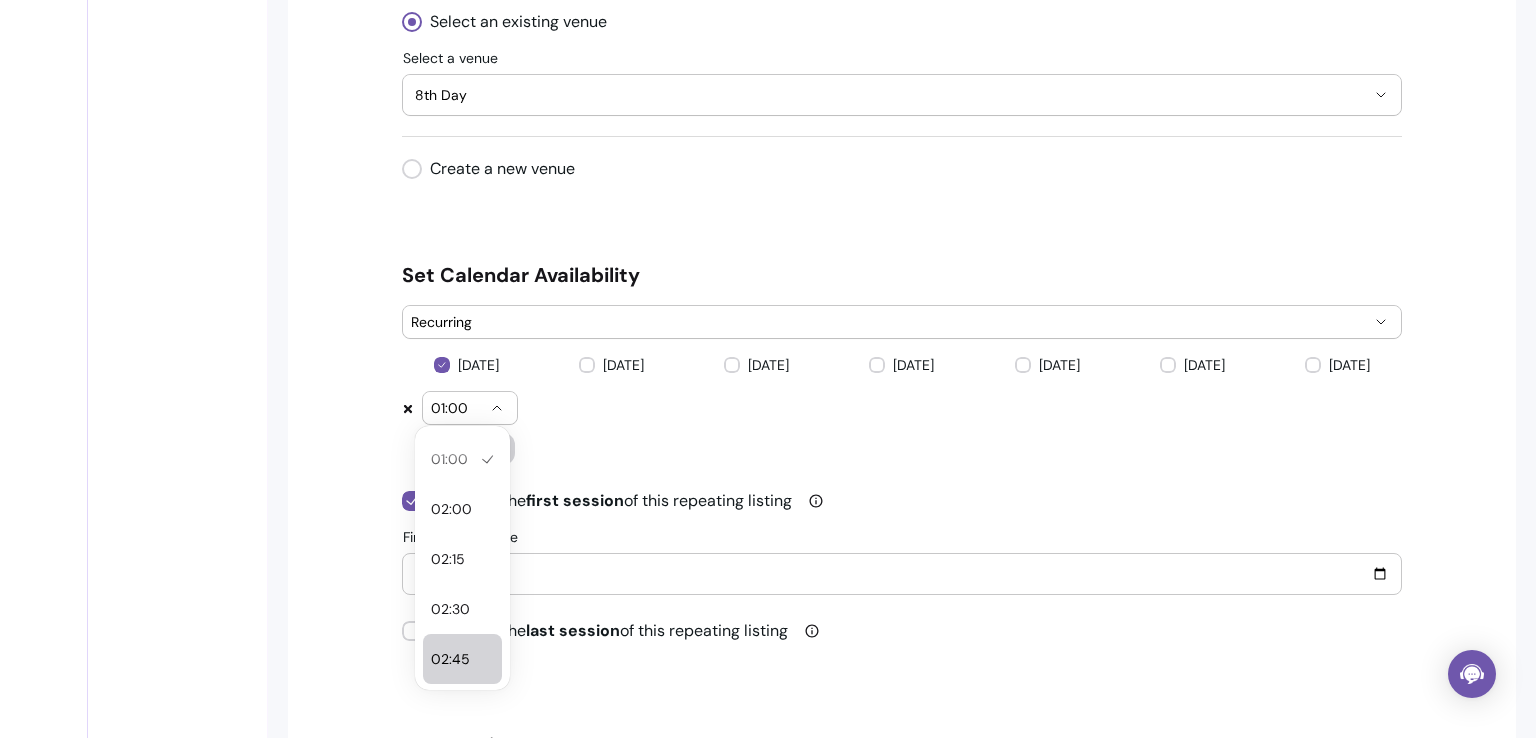 select on "*****" 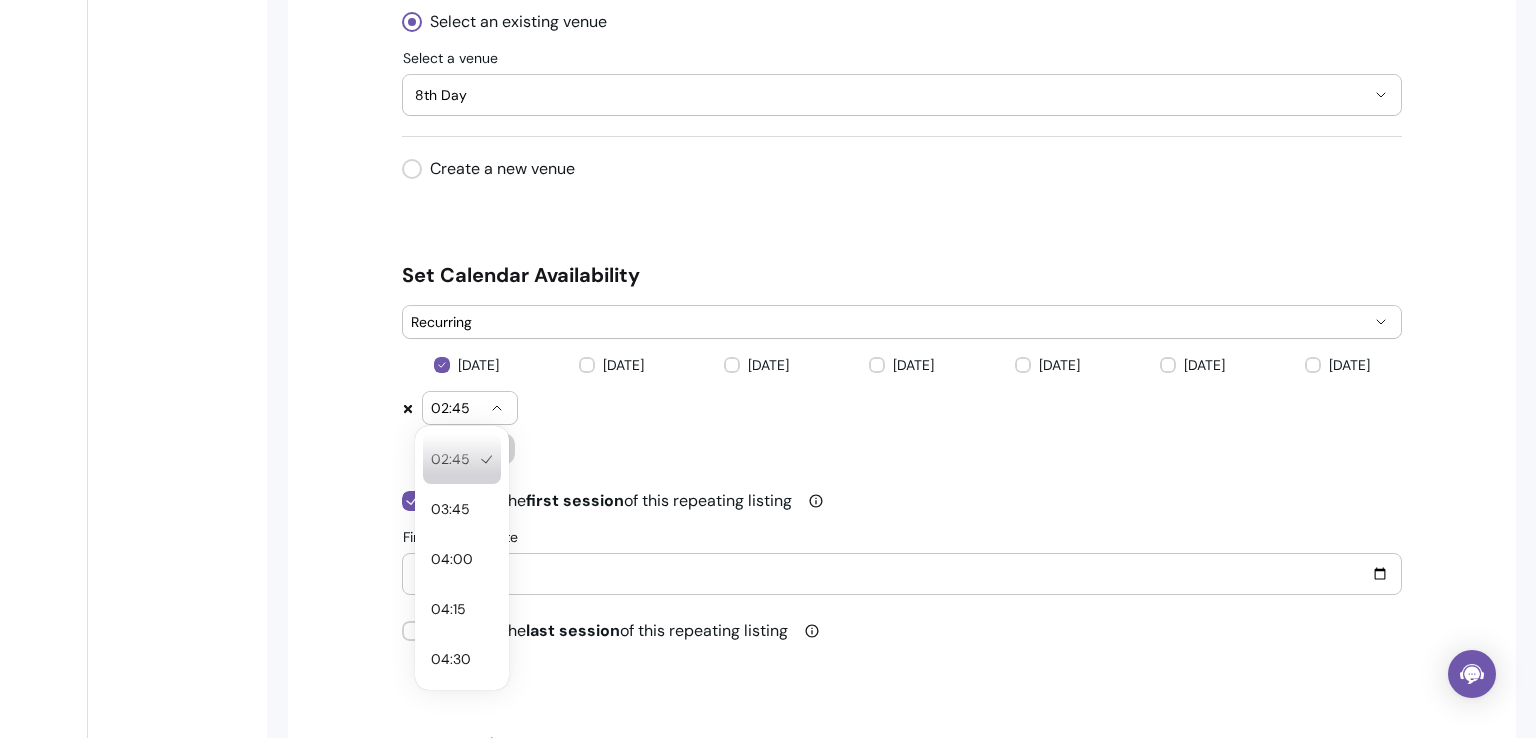 click 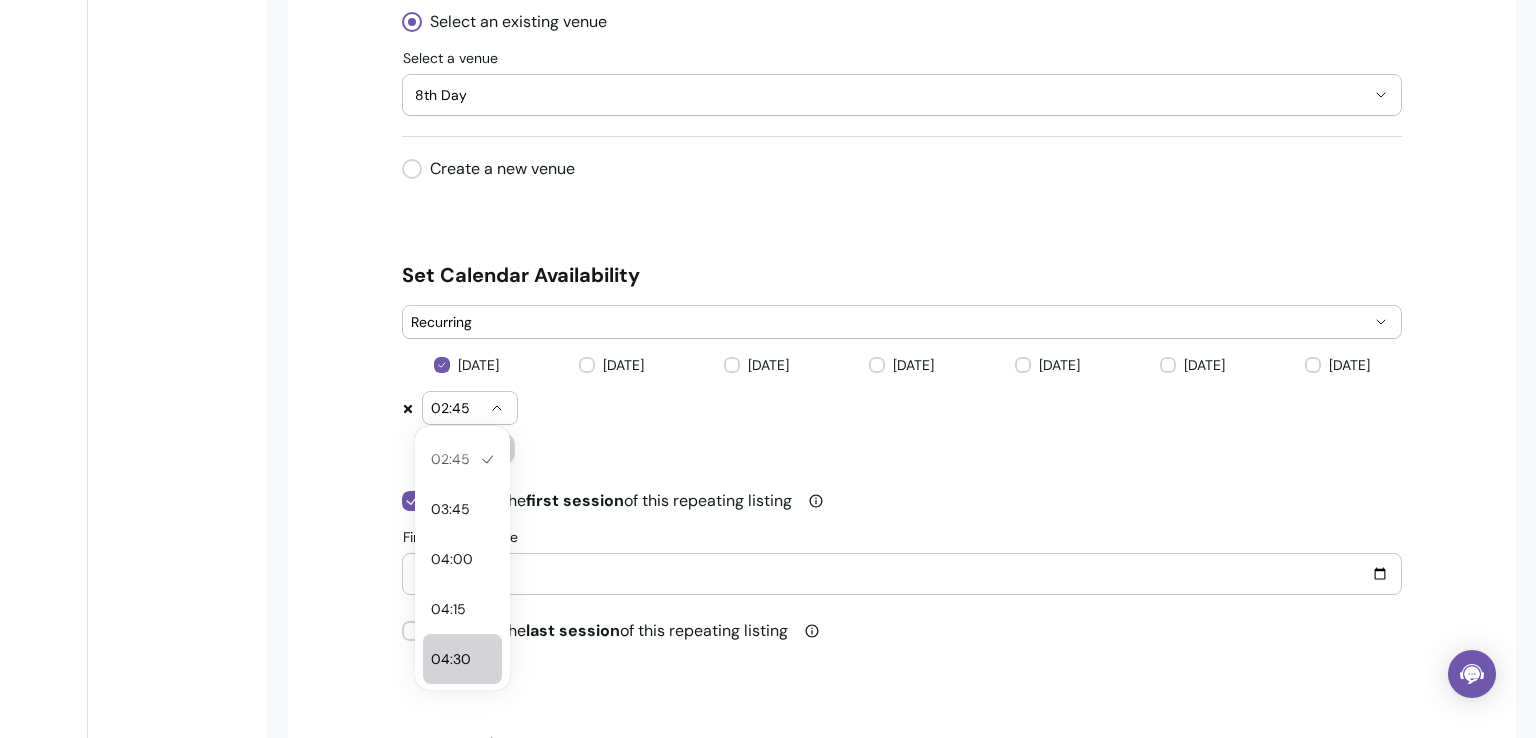 select on "*****" 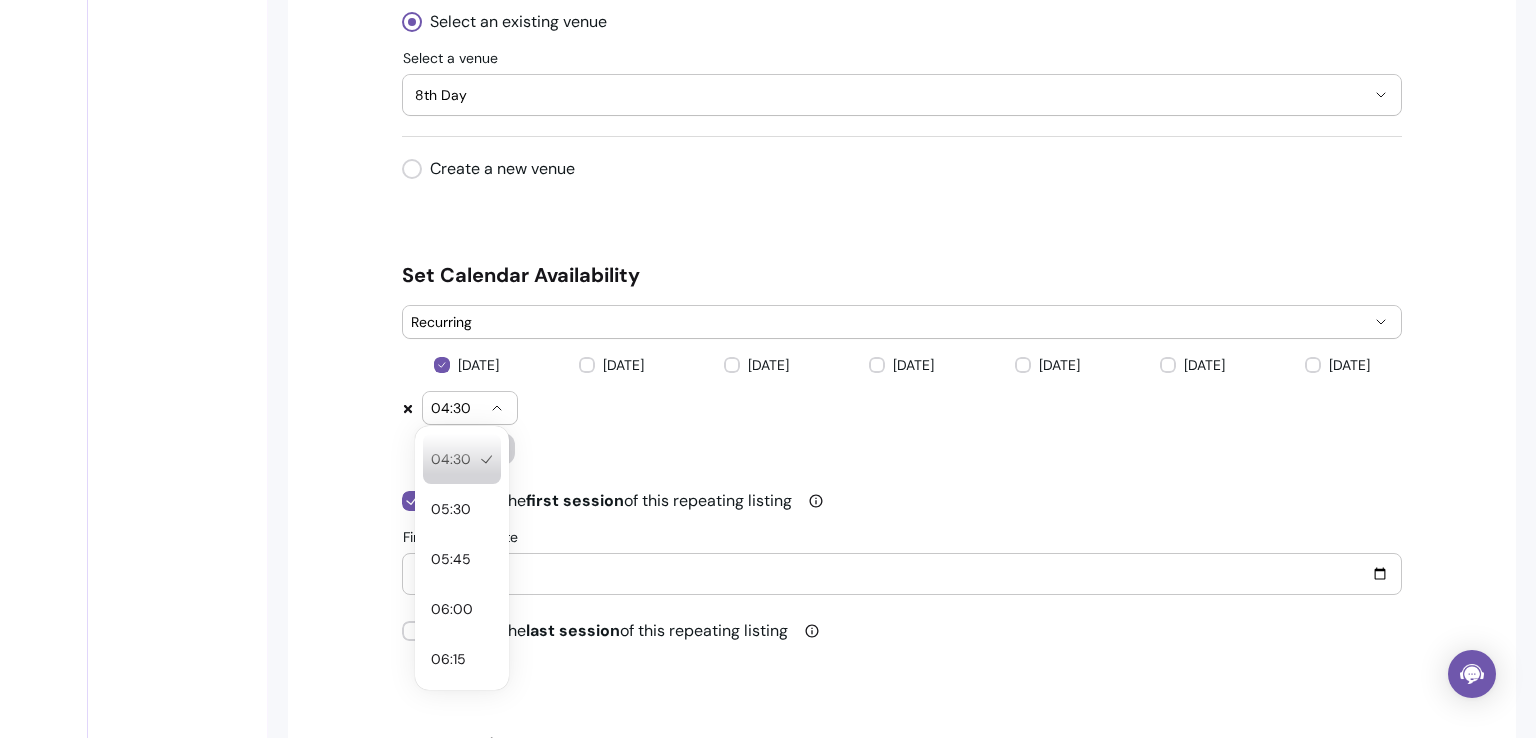 click on "04:30" at bounding box center (458, 408) 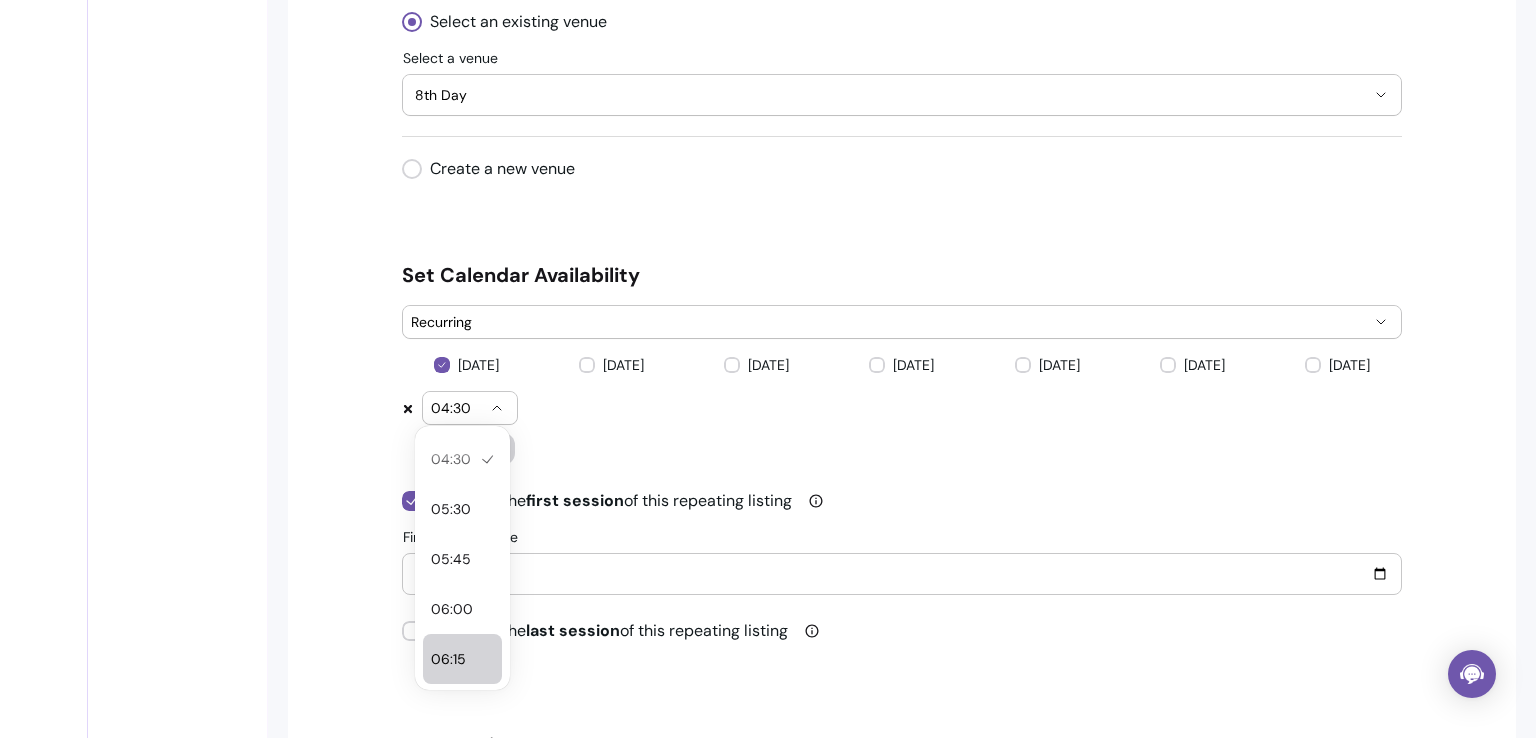 select on "*****" 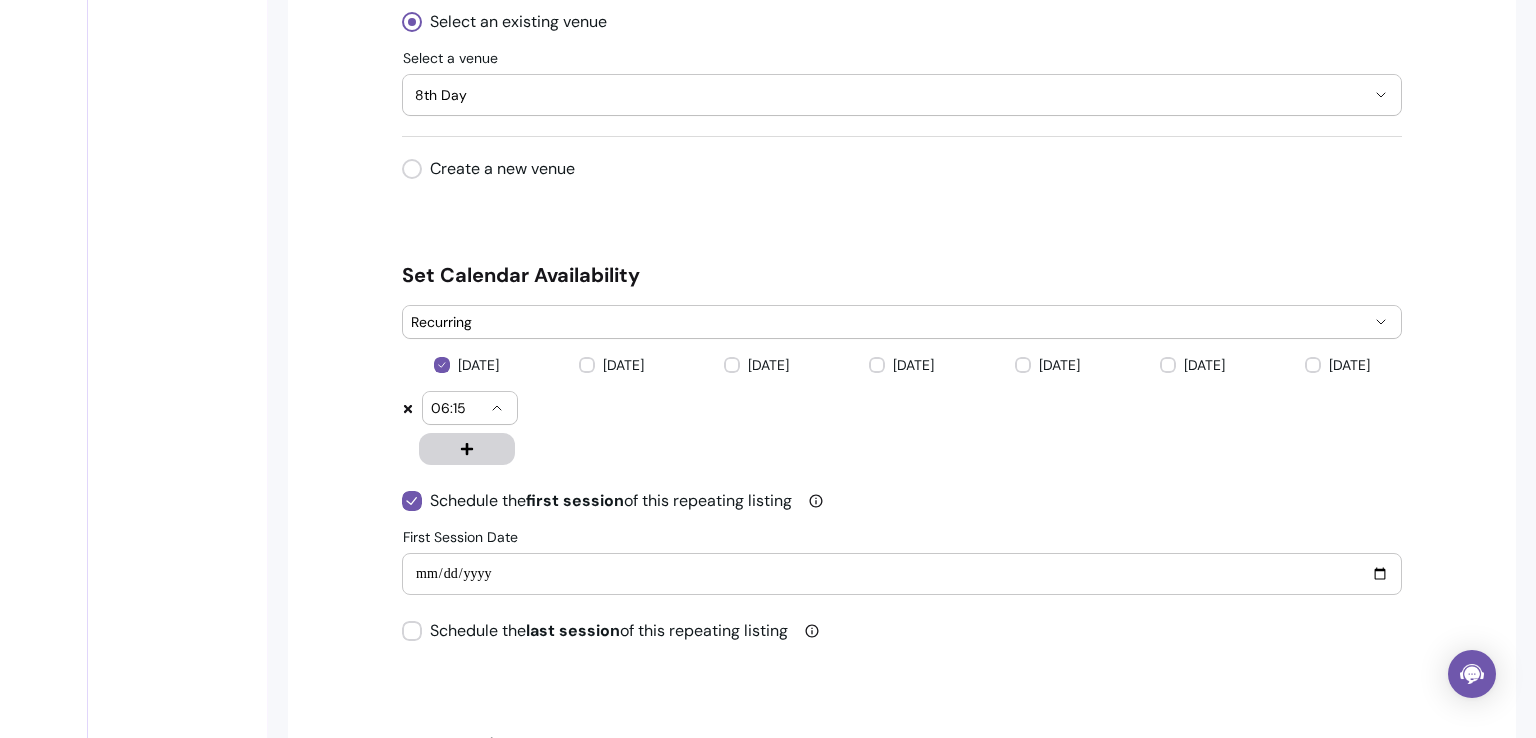 click on "06:15" at bounding box center (458, 408) 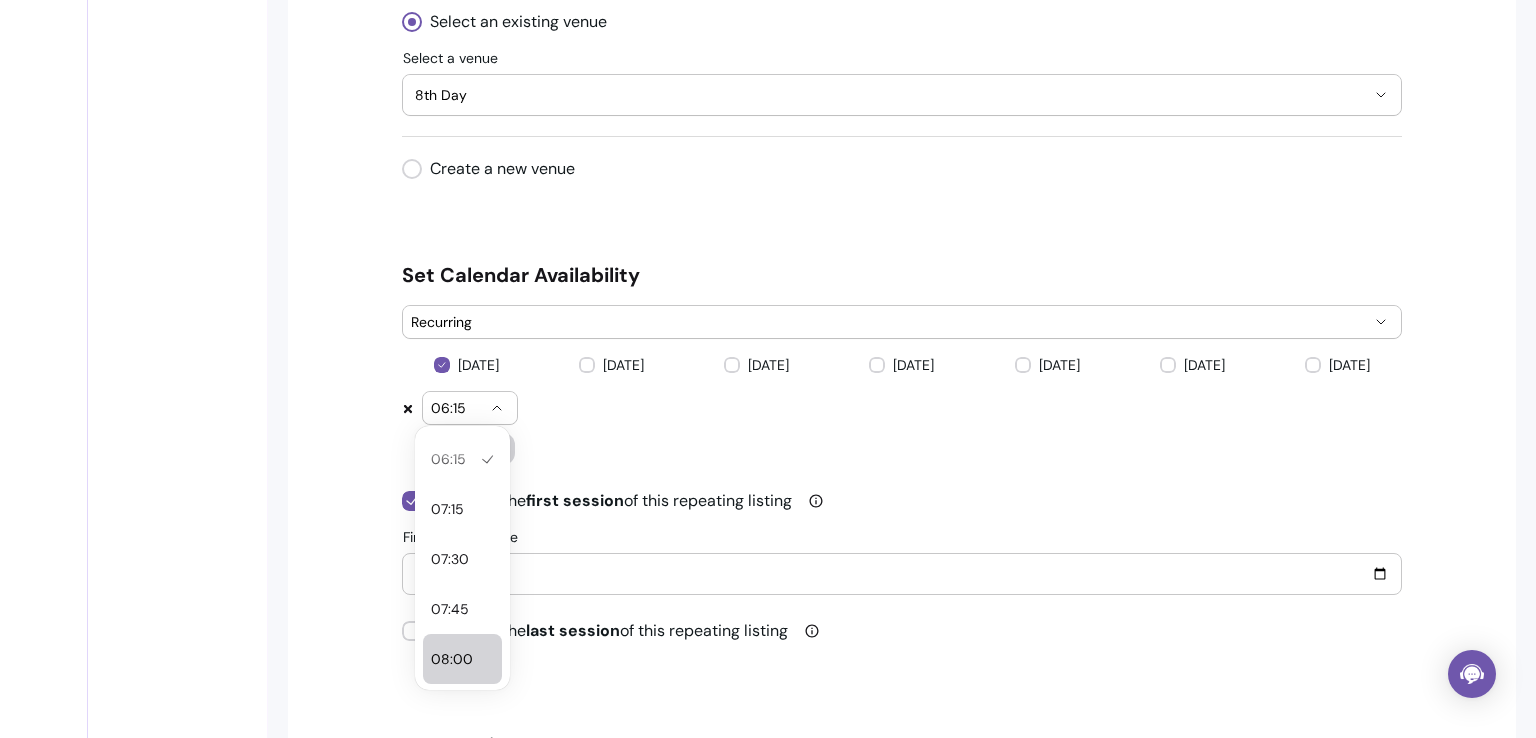 select on "*****" 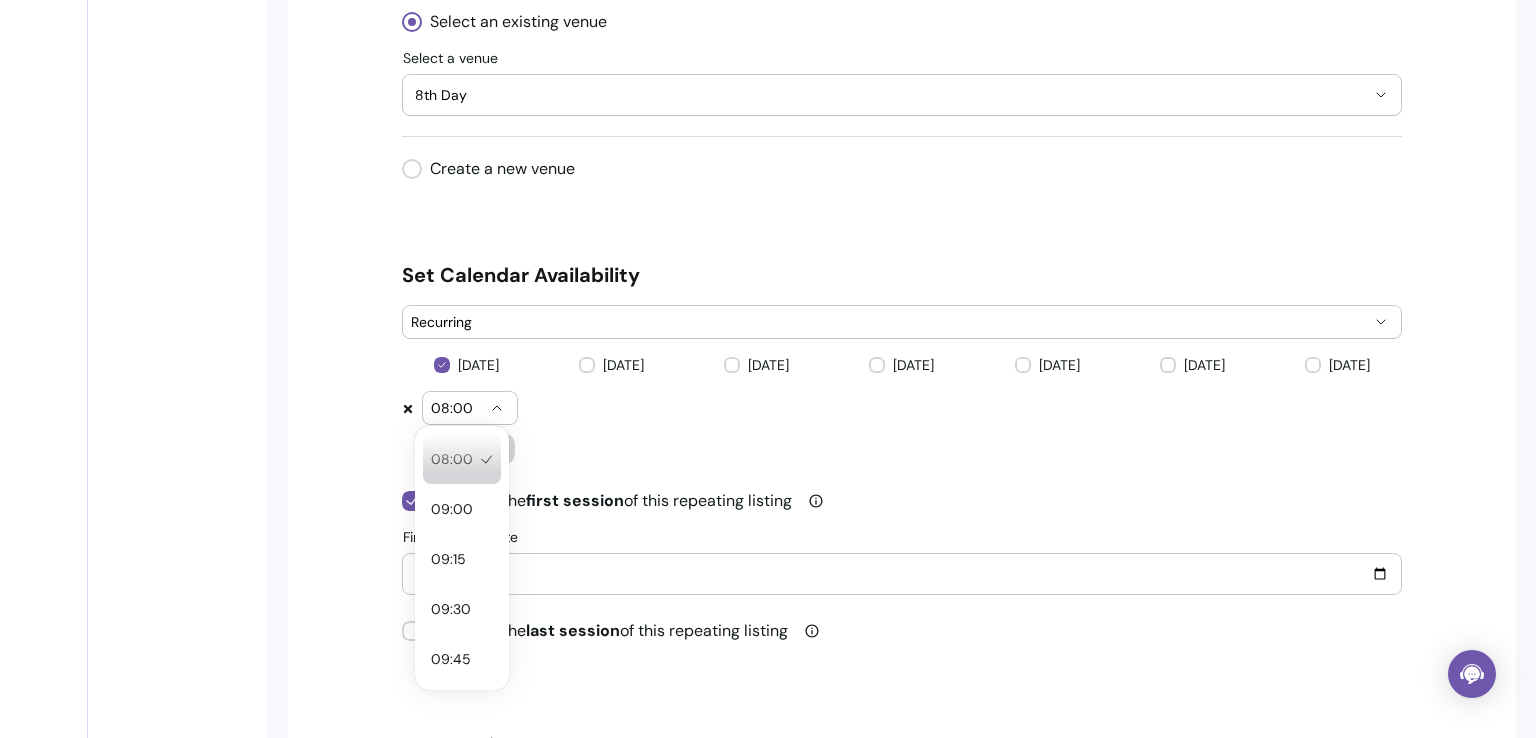 click on "08:00" at bounding box center (458, 408) 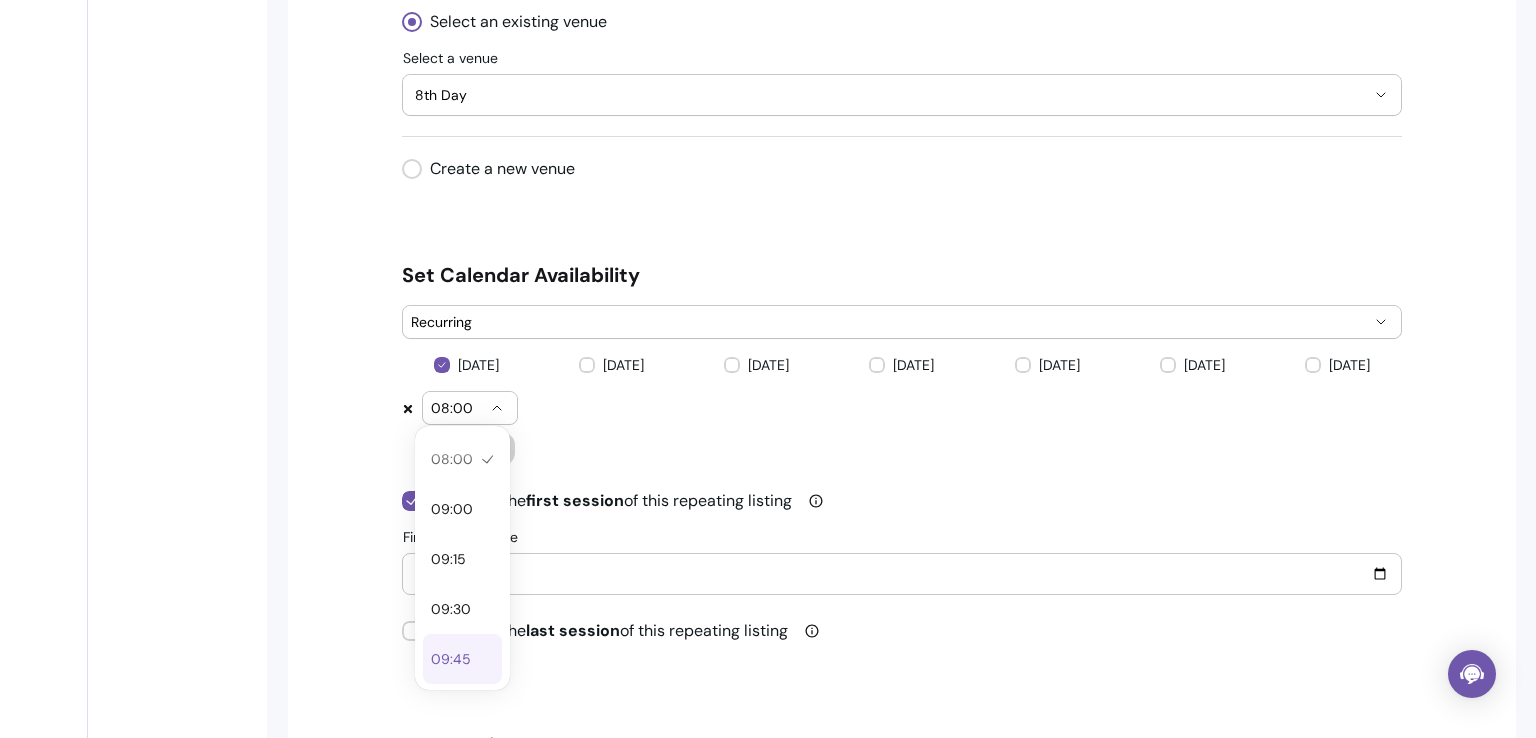 type 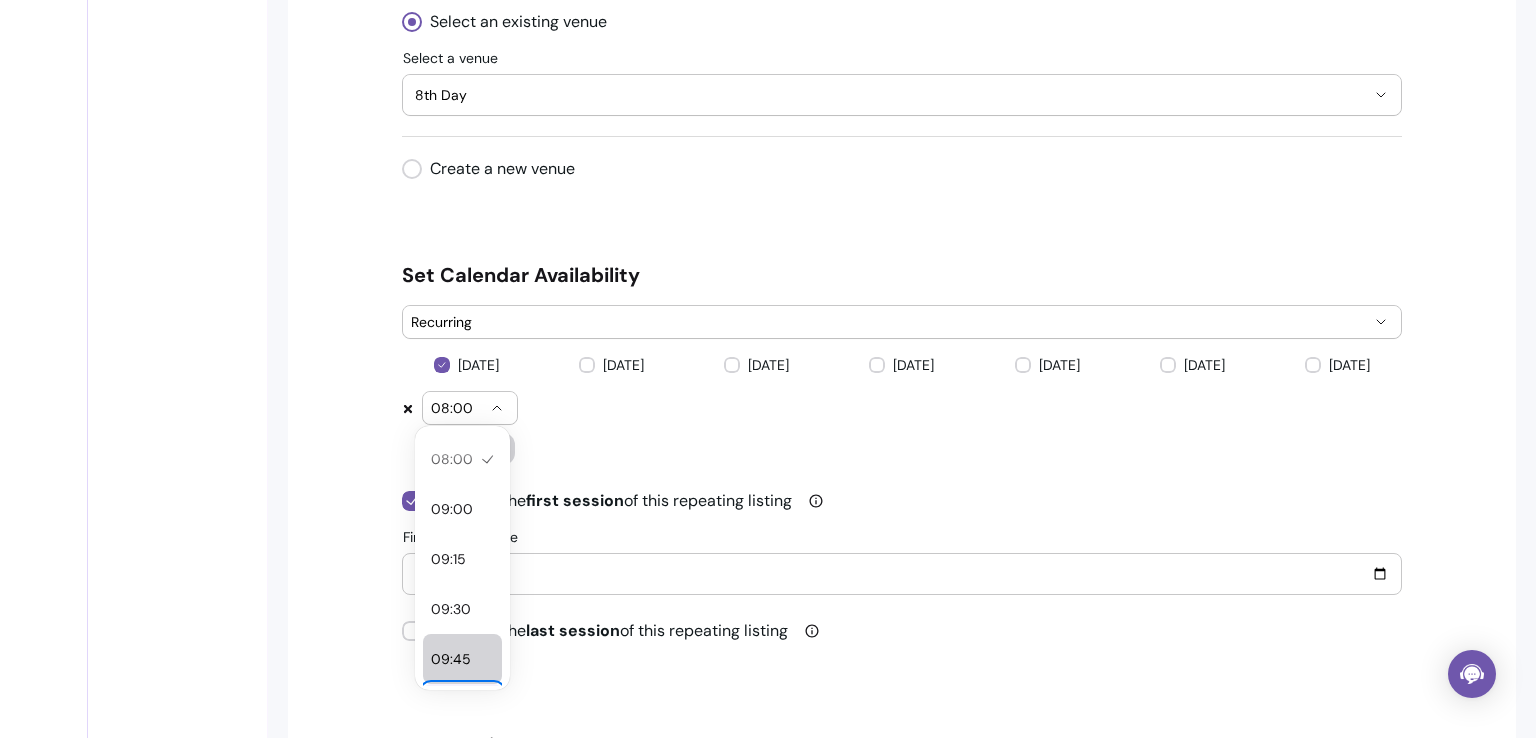 type 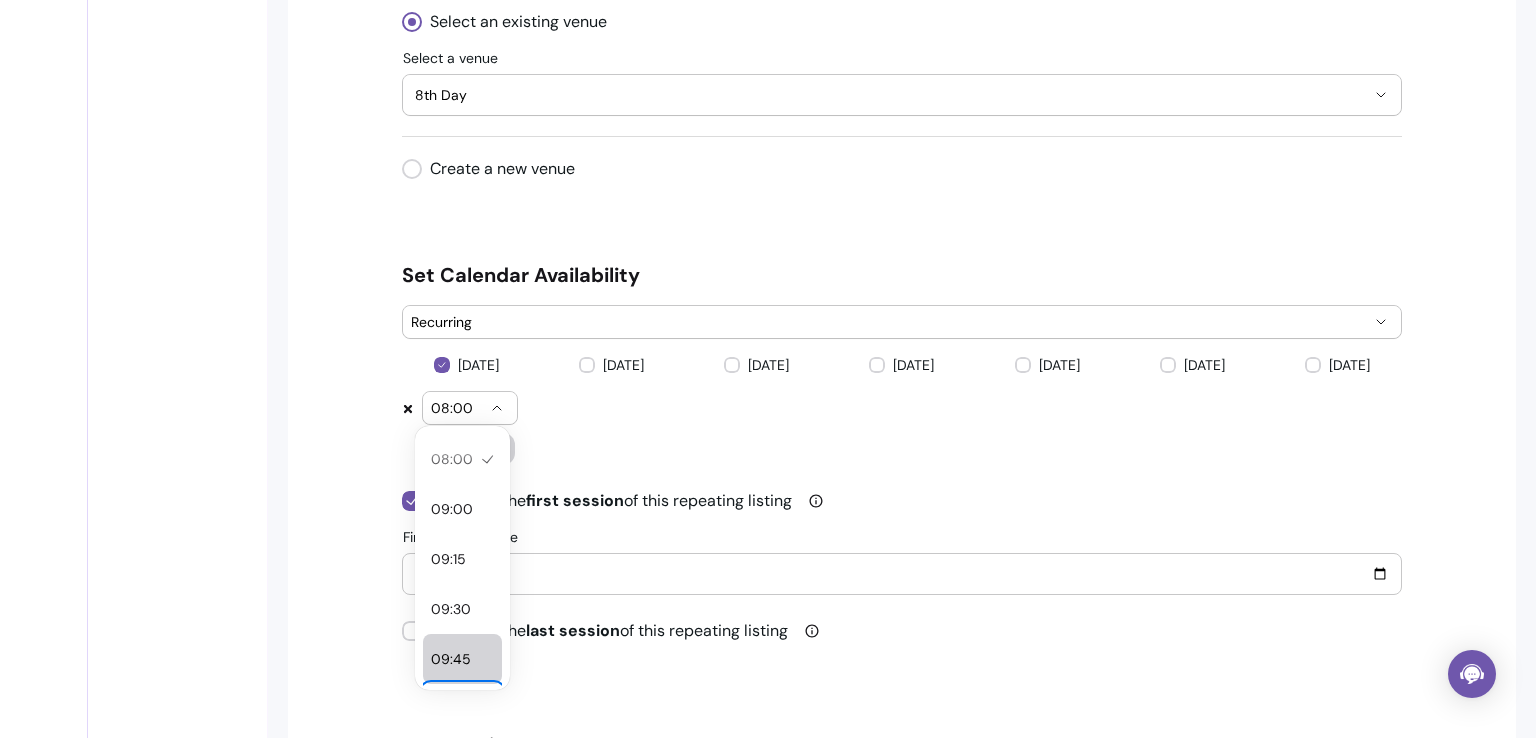 type 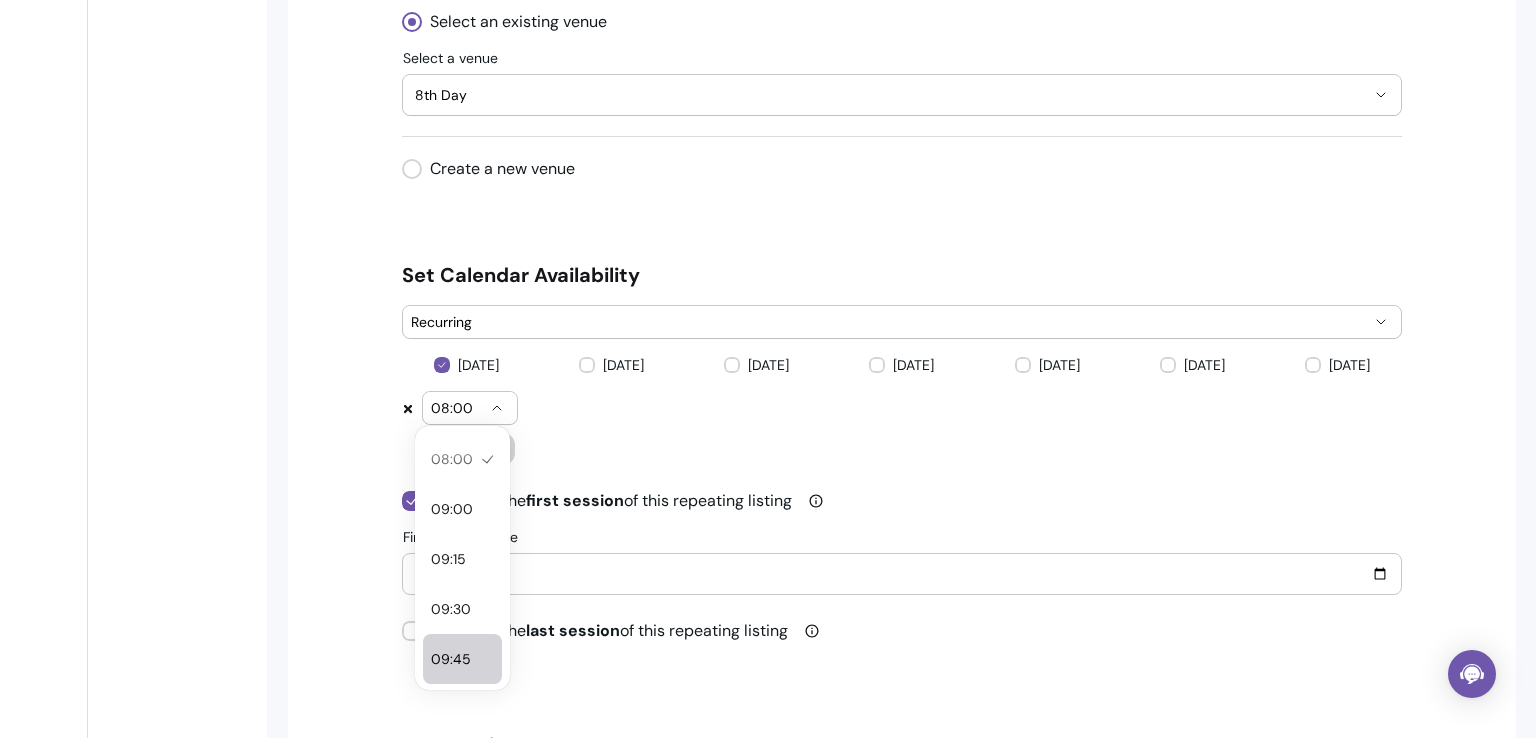 select on "*****" 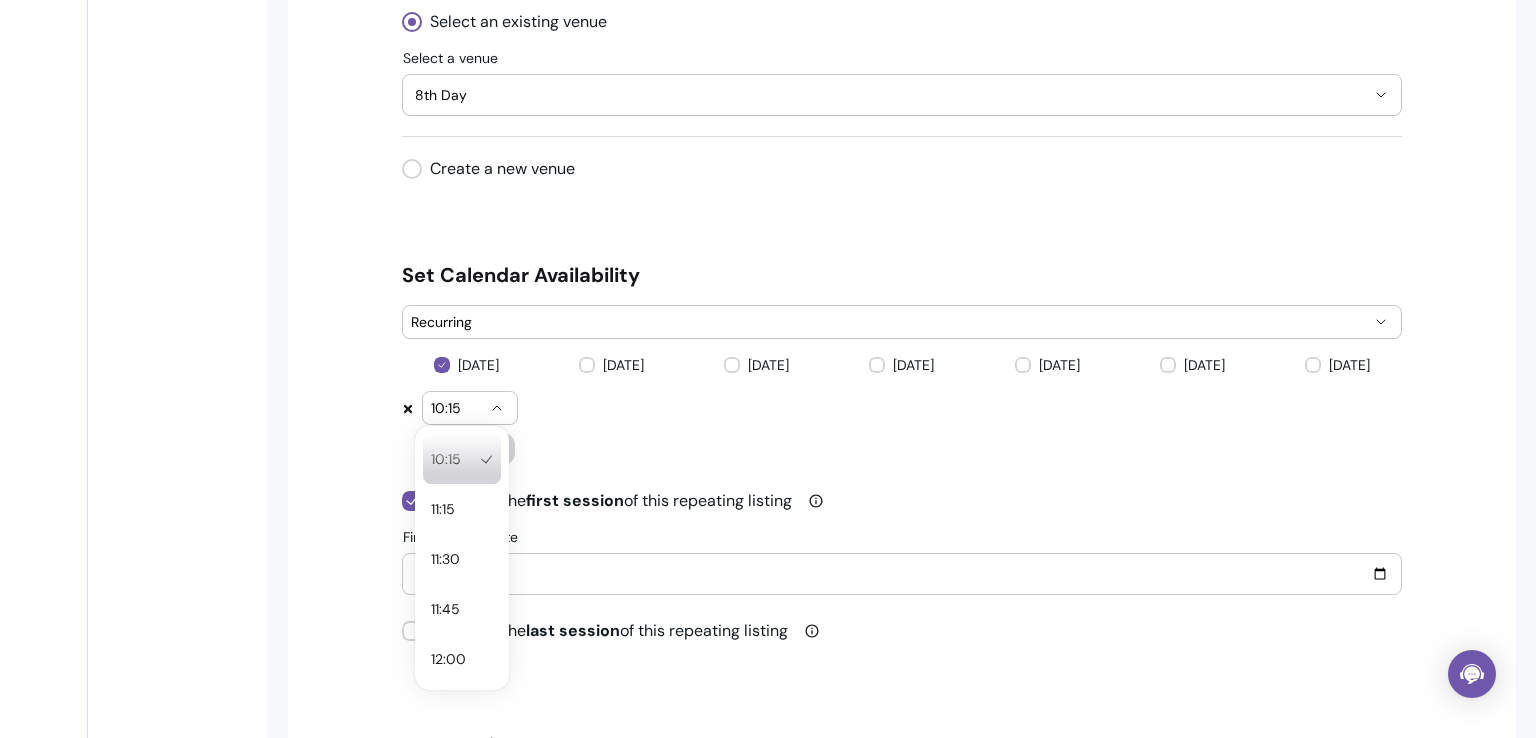 click on "10:15" at bounding box center (458, 408) 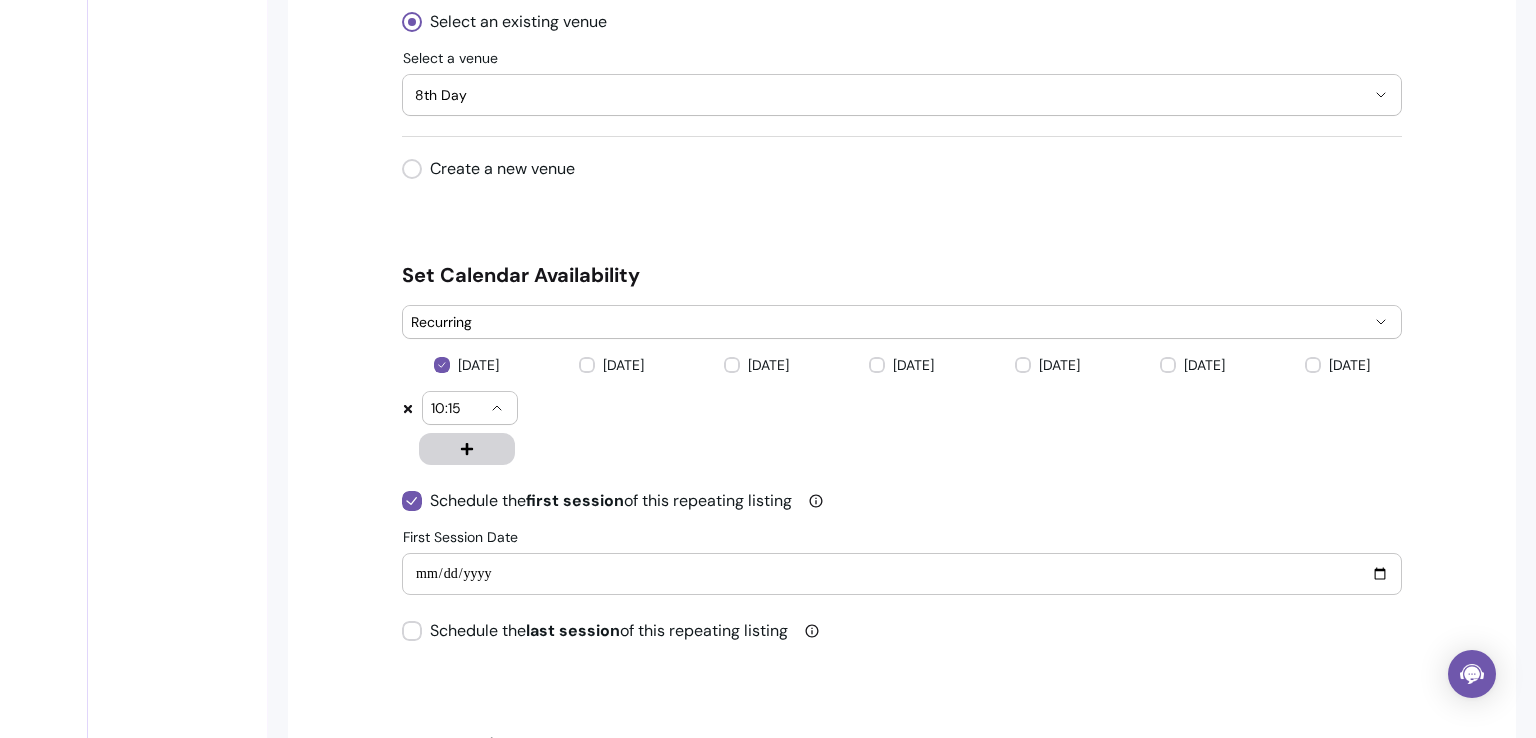 type 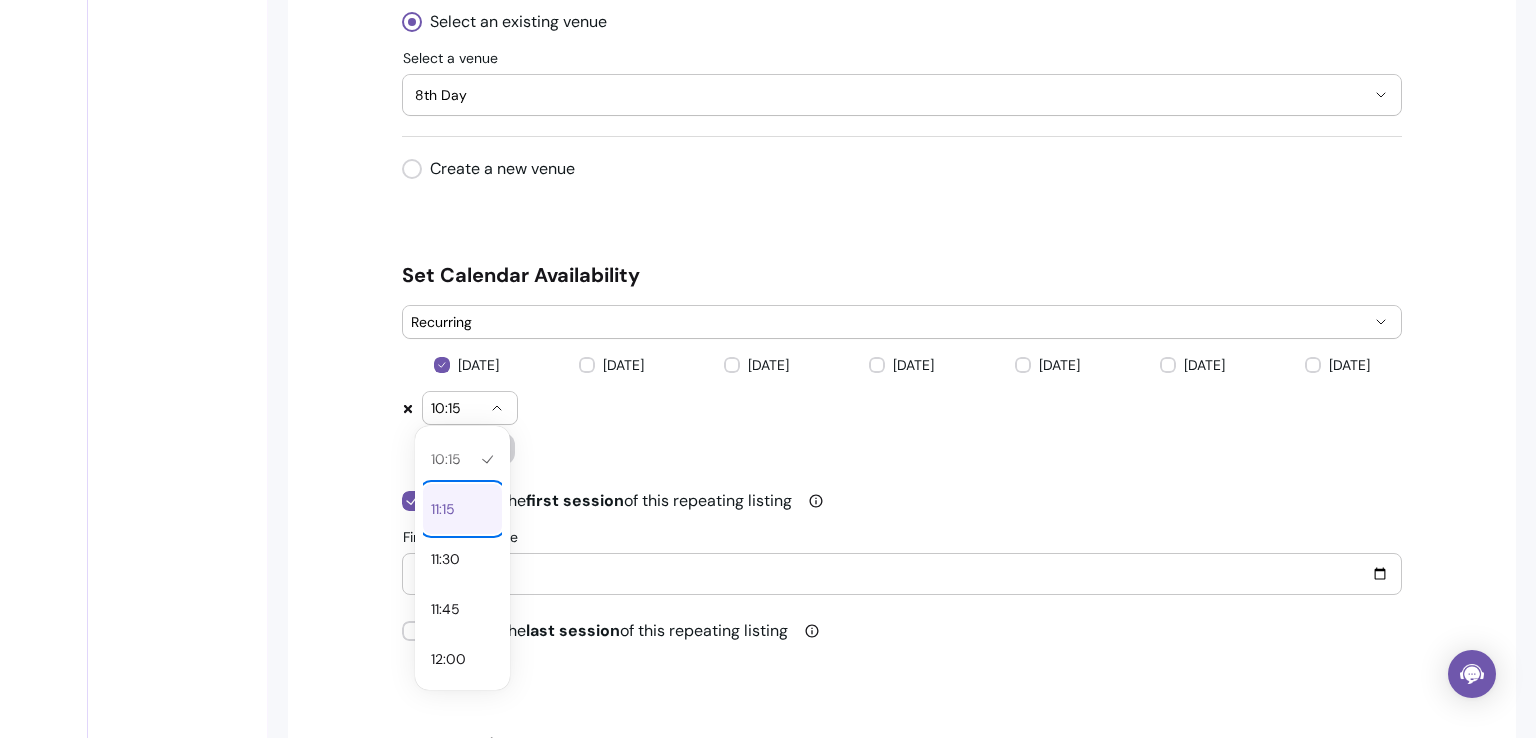 type 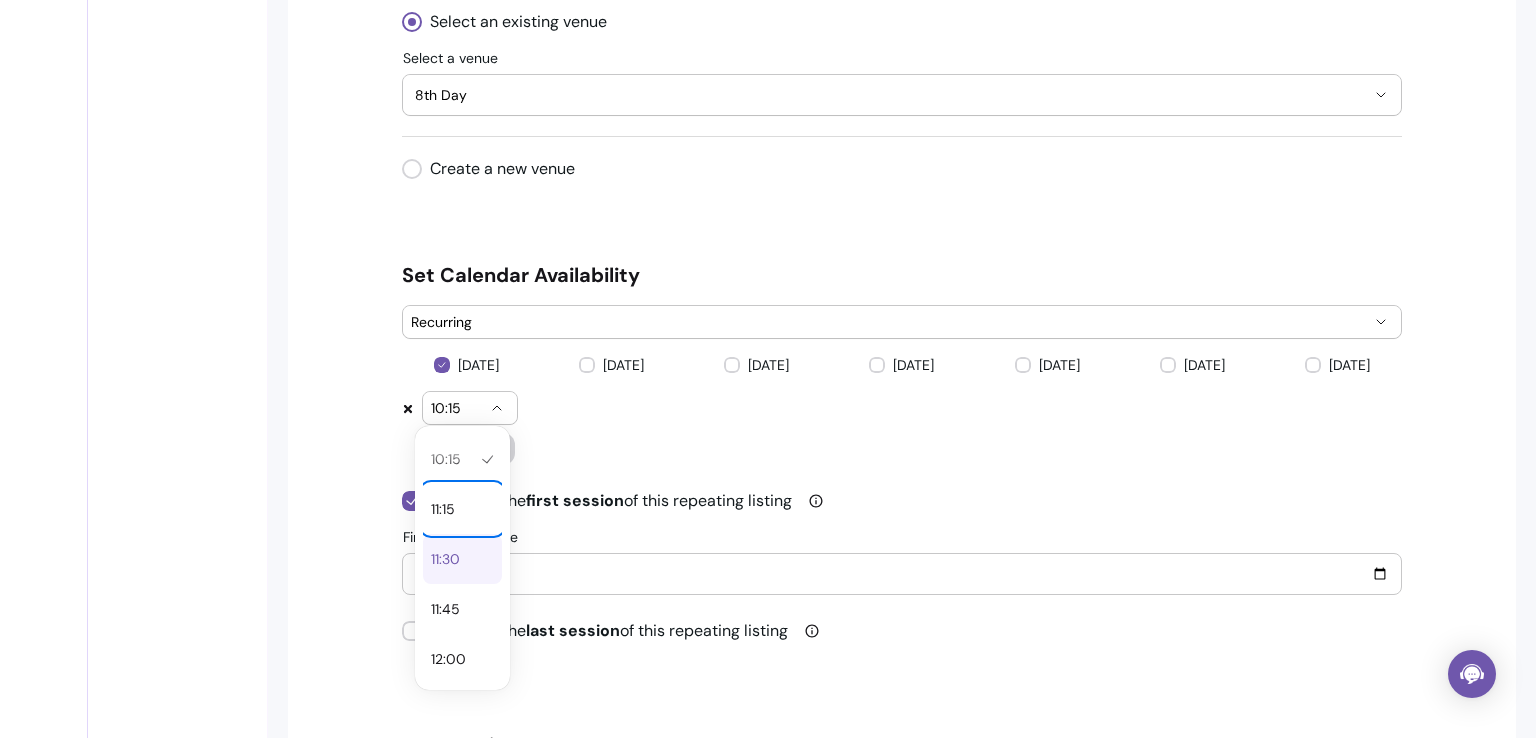 type 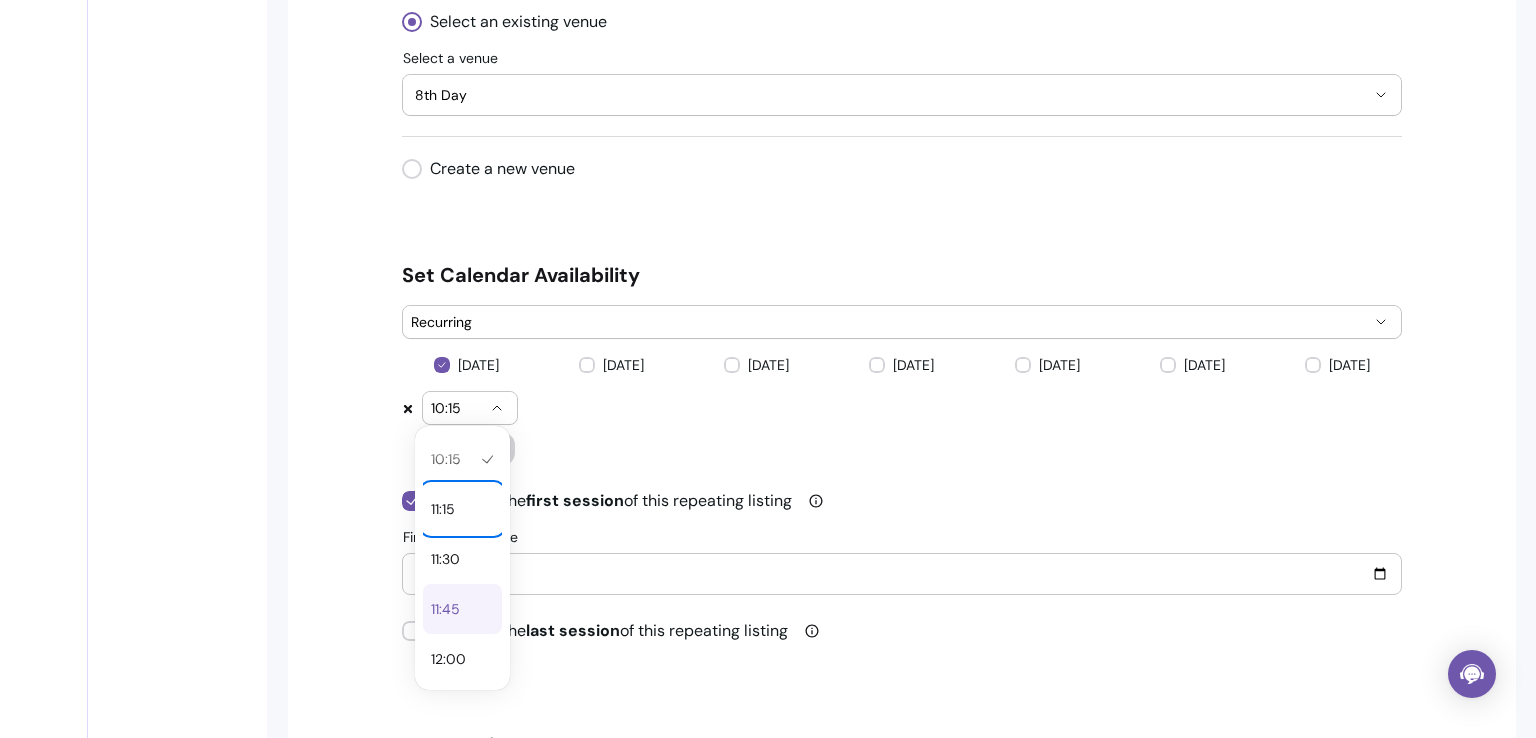 type 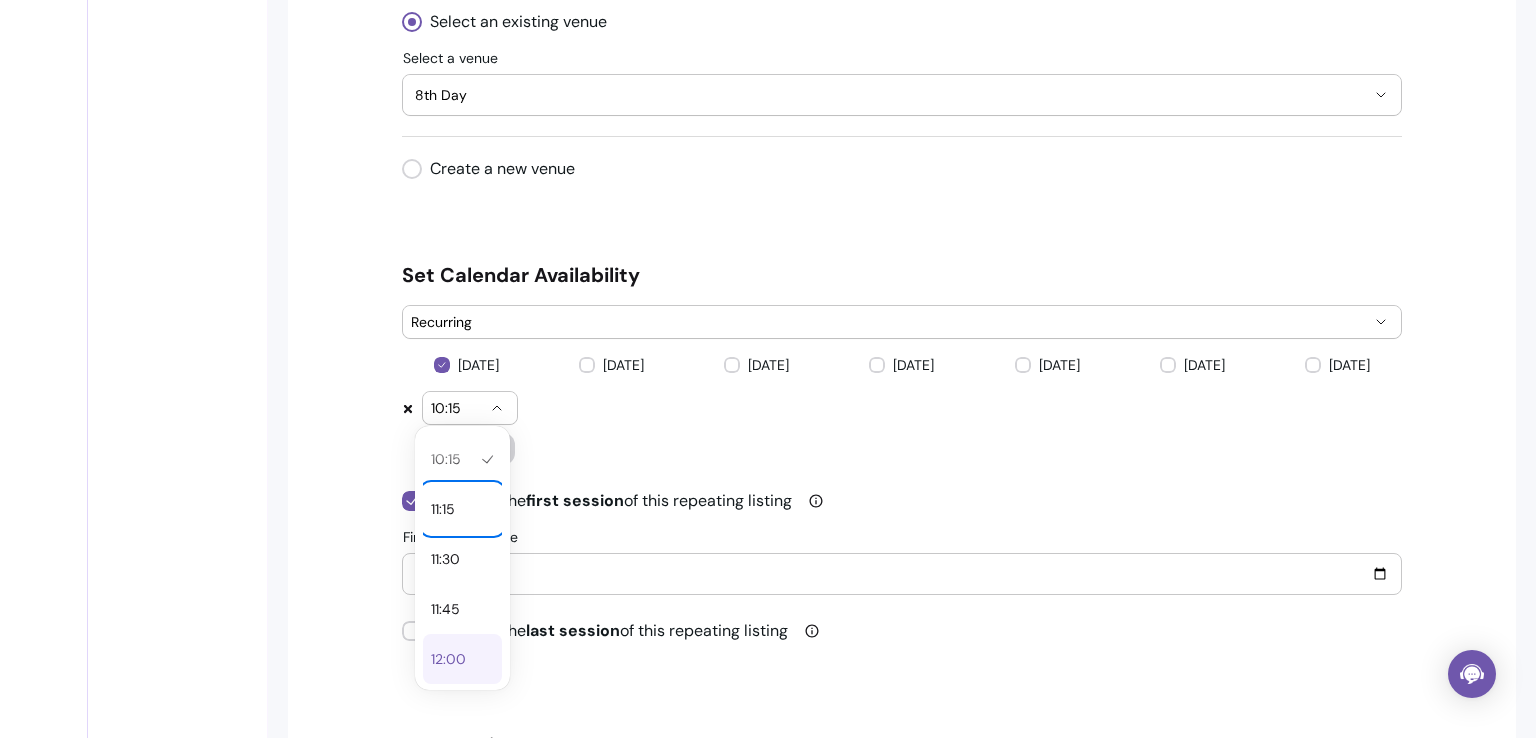type 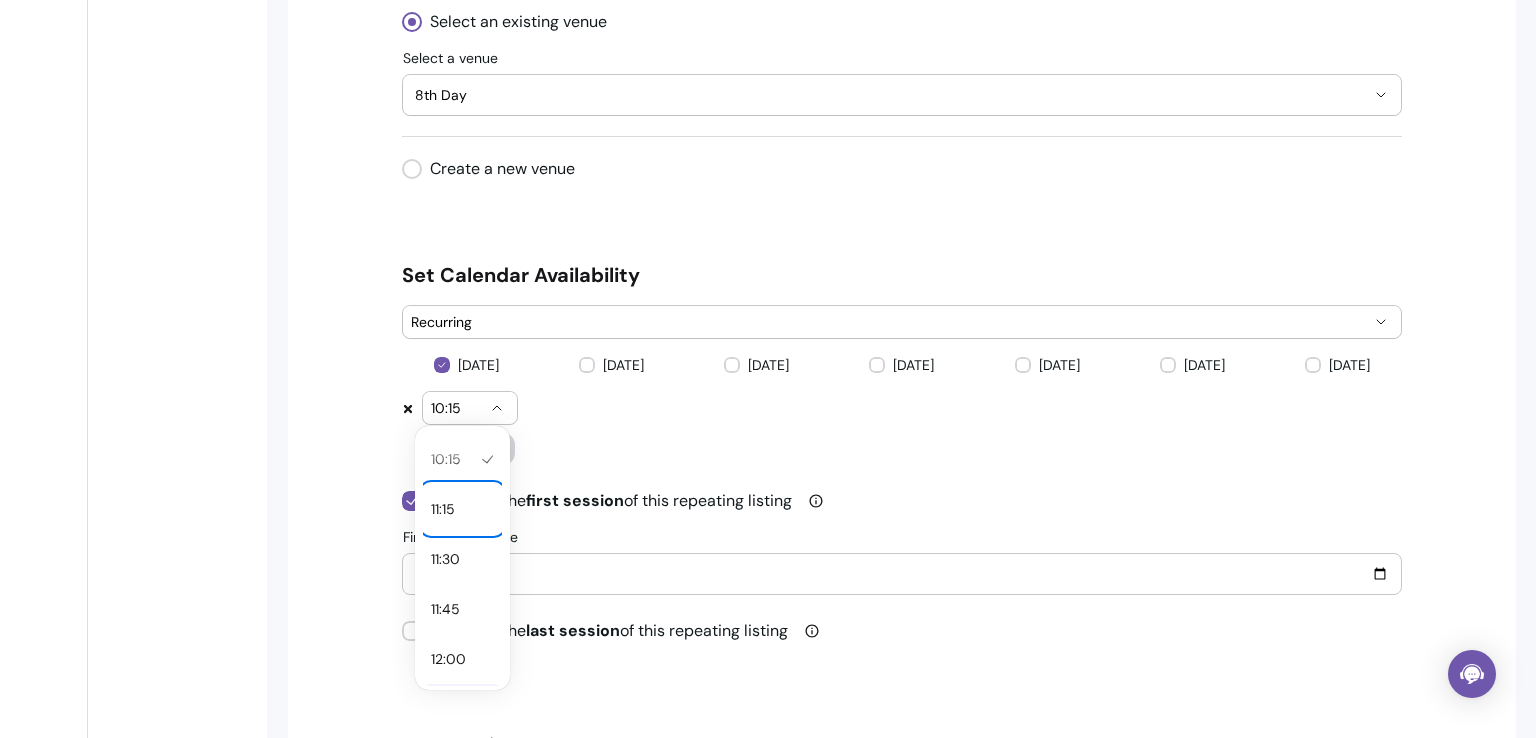 type 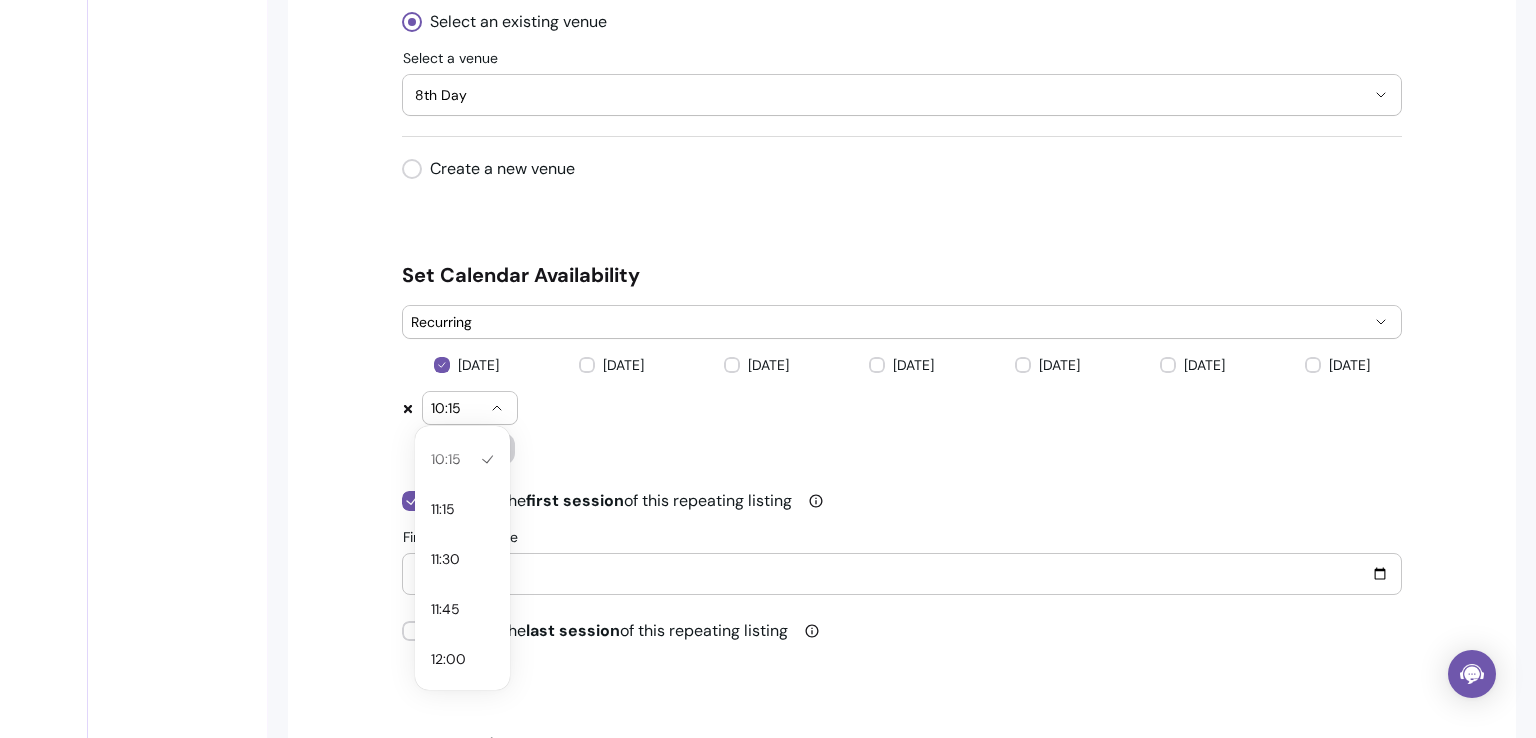 type 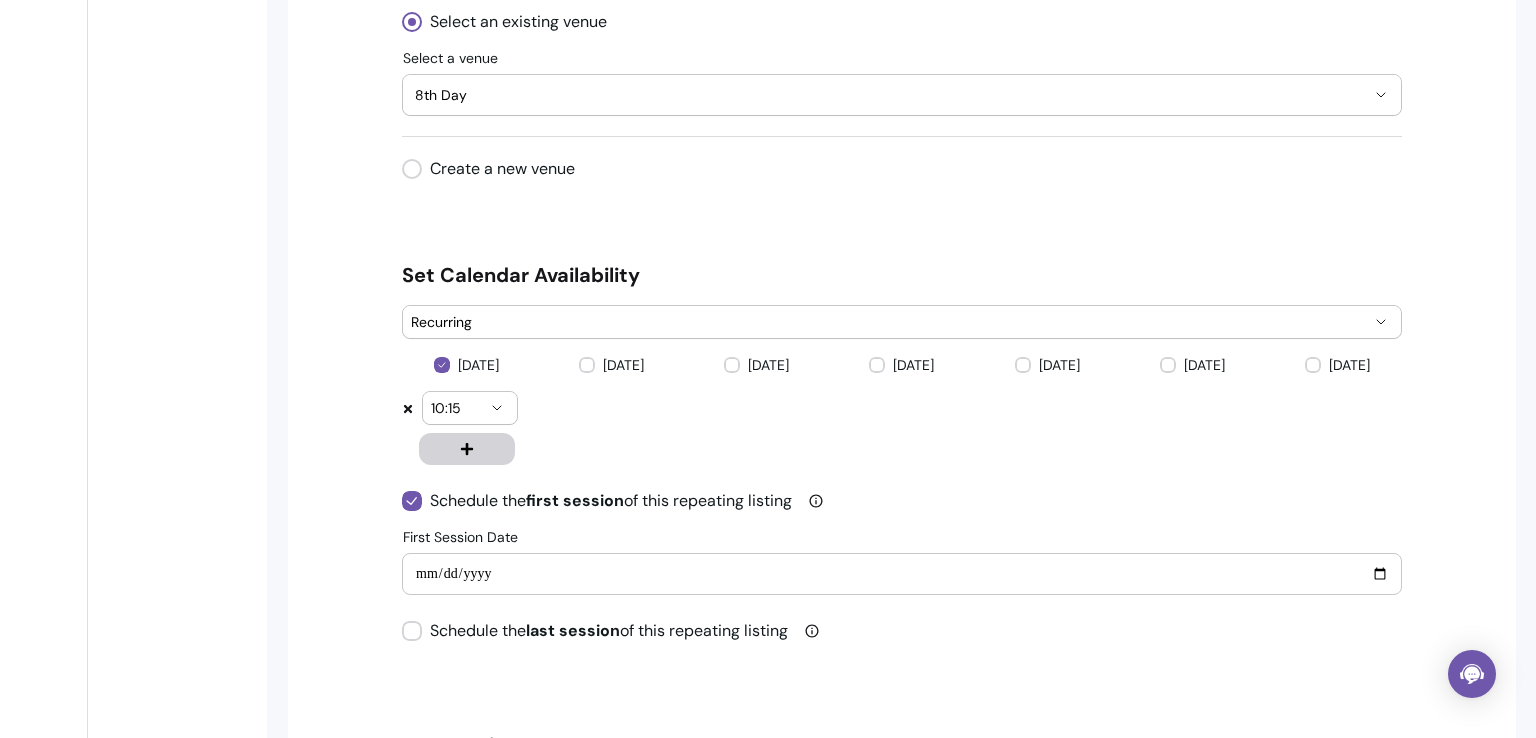 scroll, scrollTop: 543, scrollLeft: 0, axis: vertical 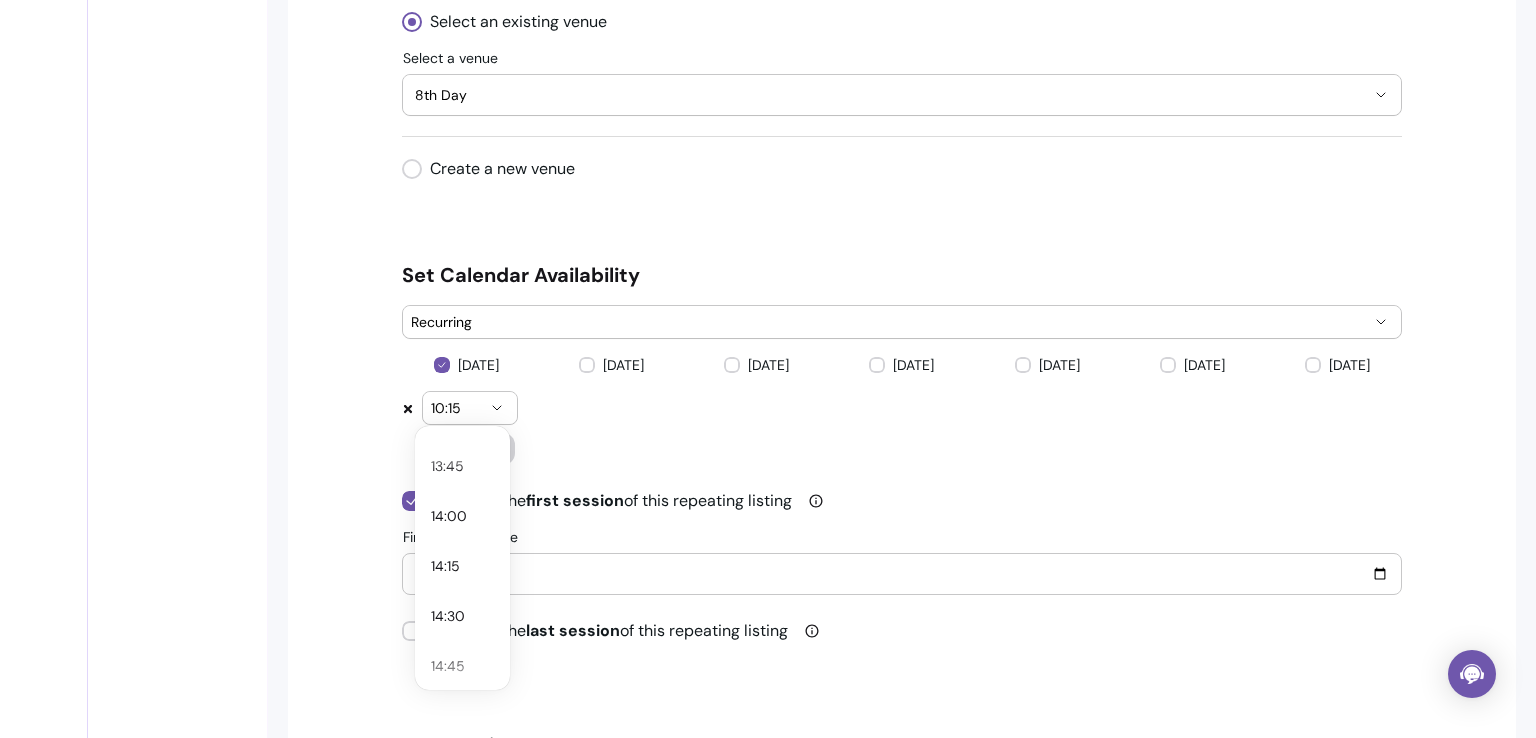 type 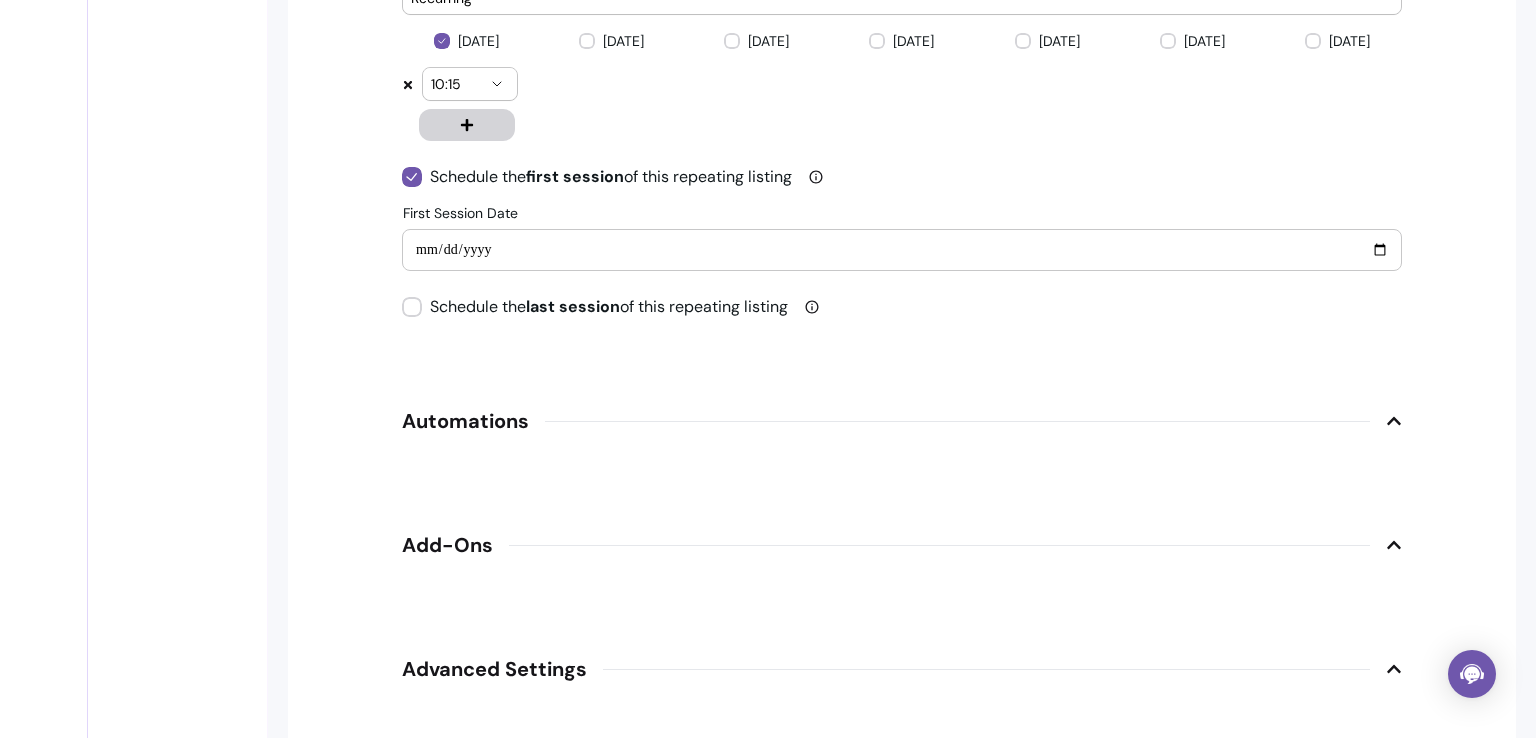 type 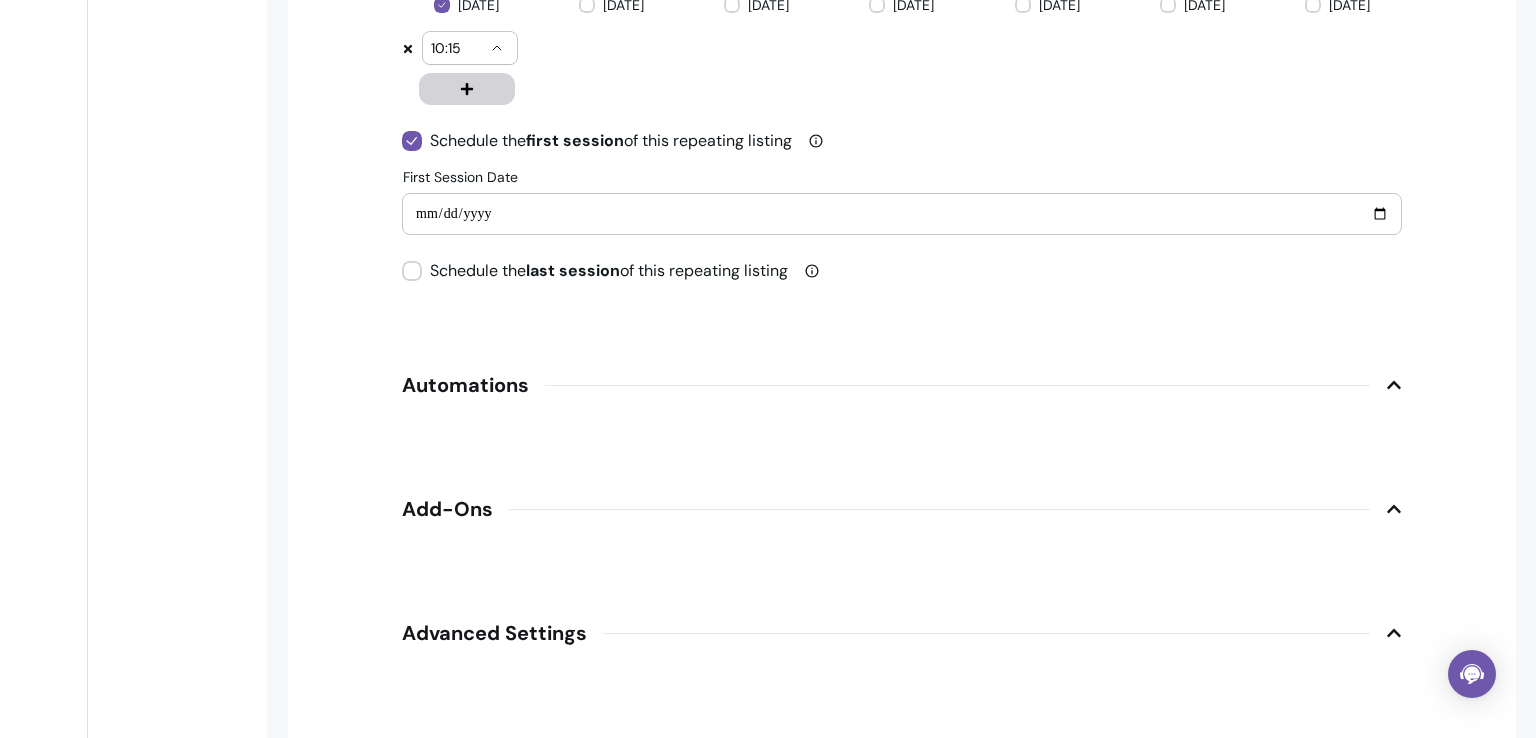 type 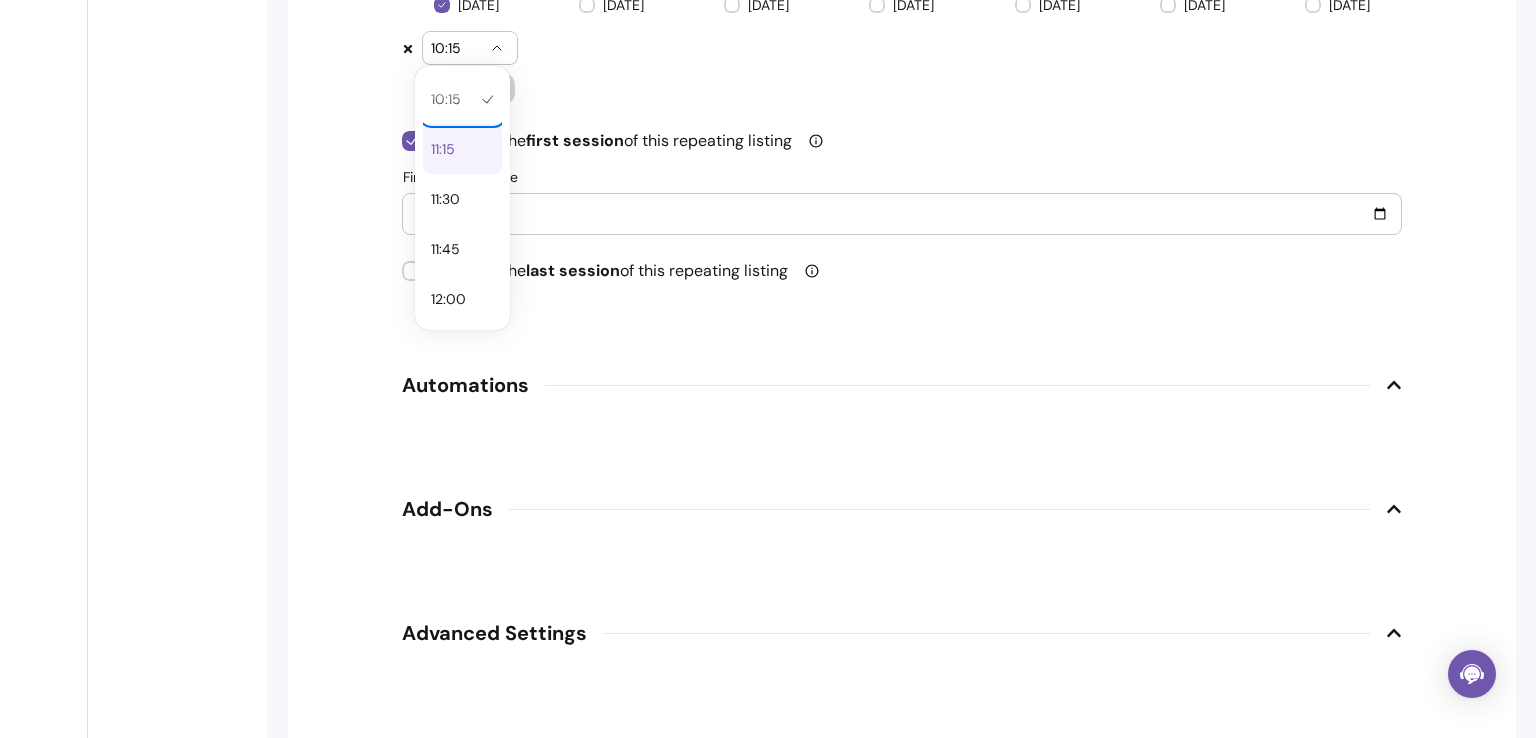 type 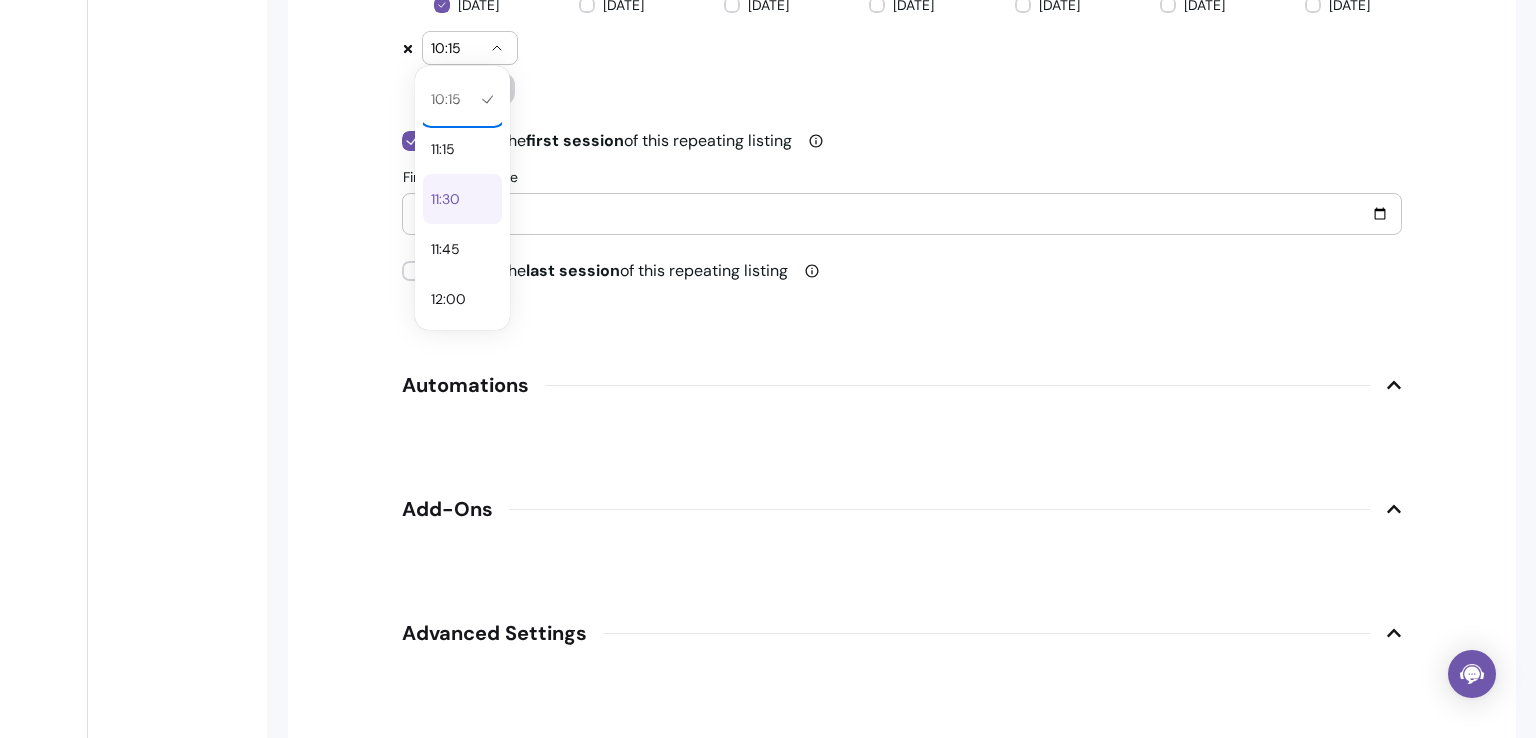 type 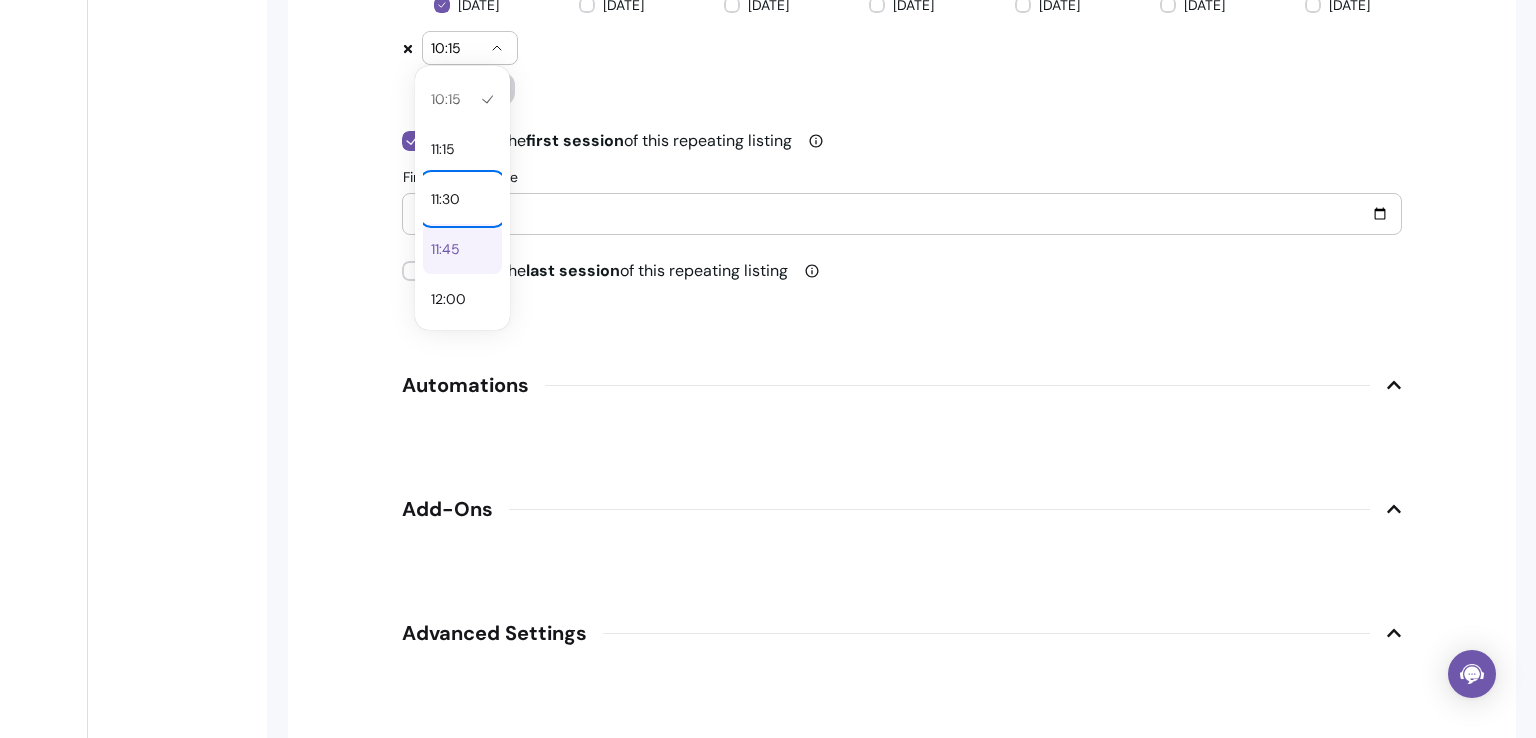 type 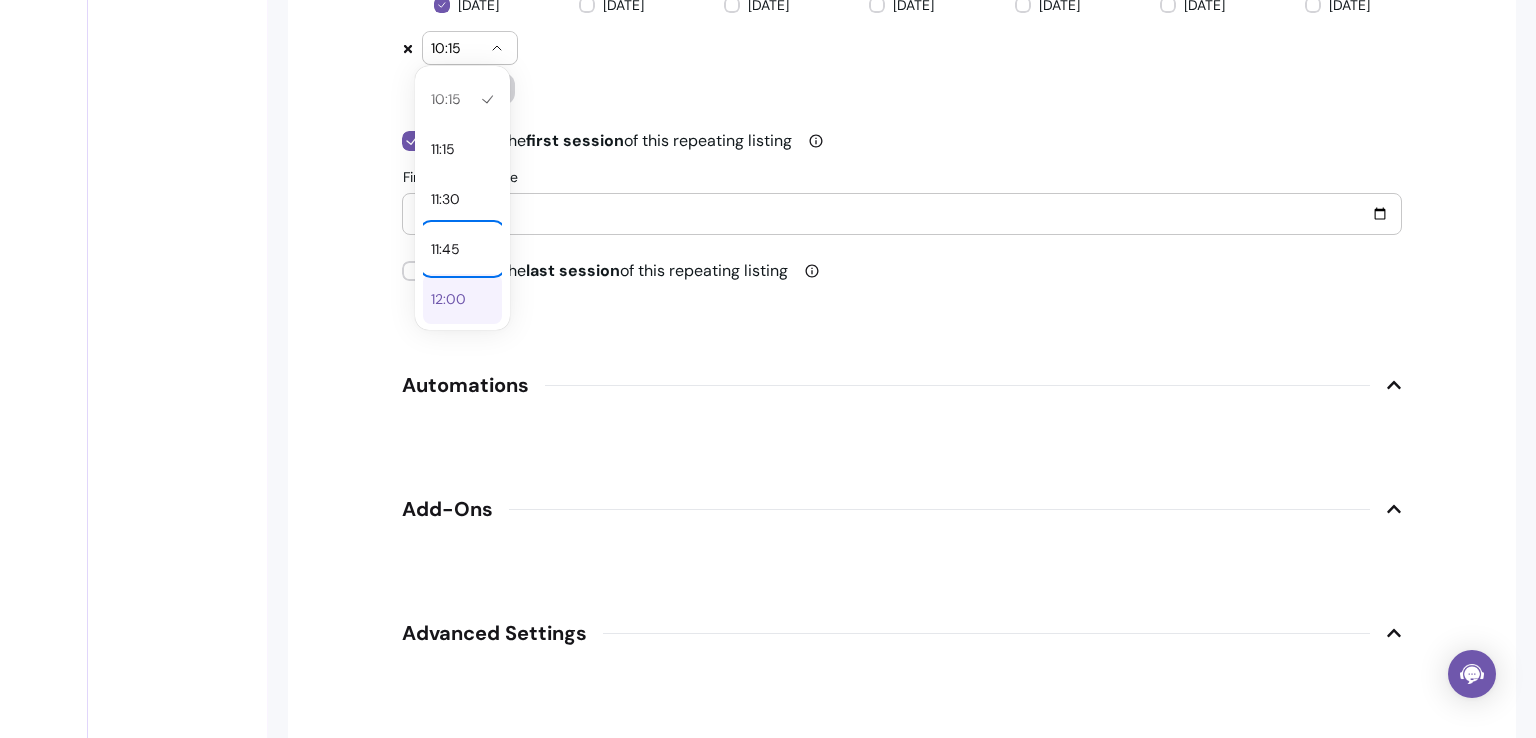 type 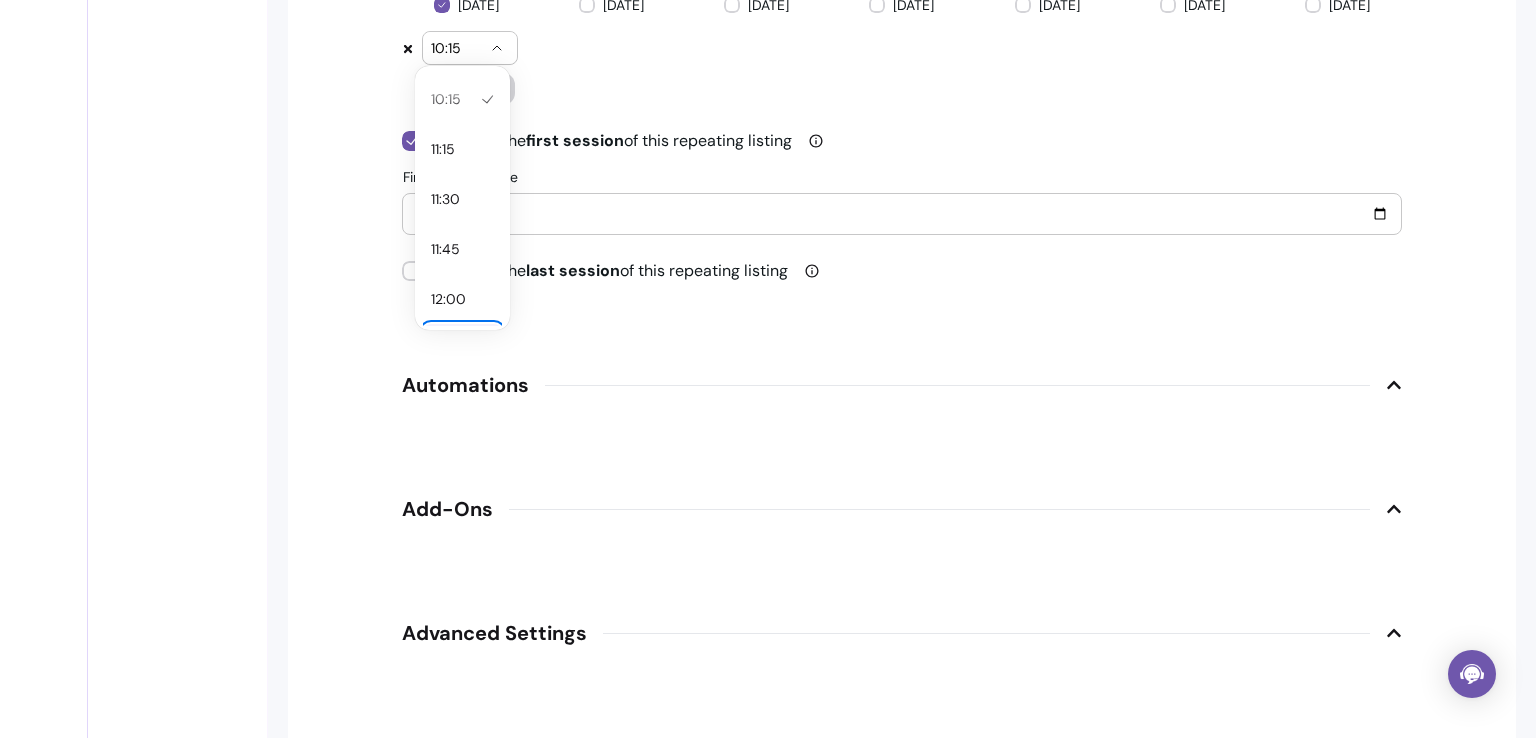 type 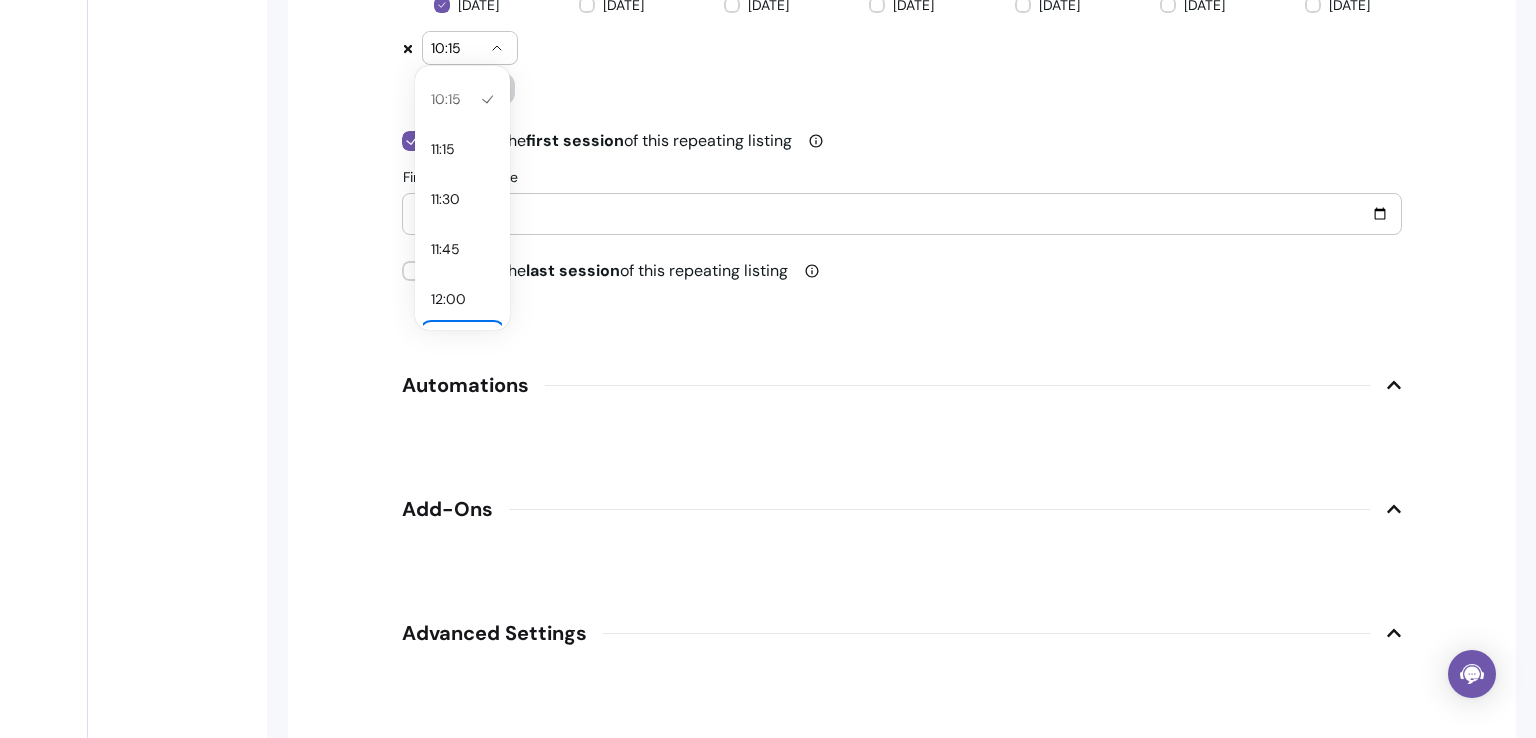 type 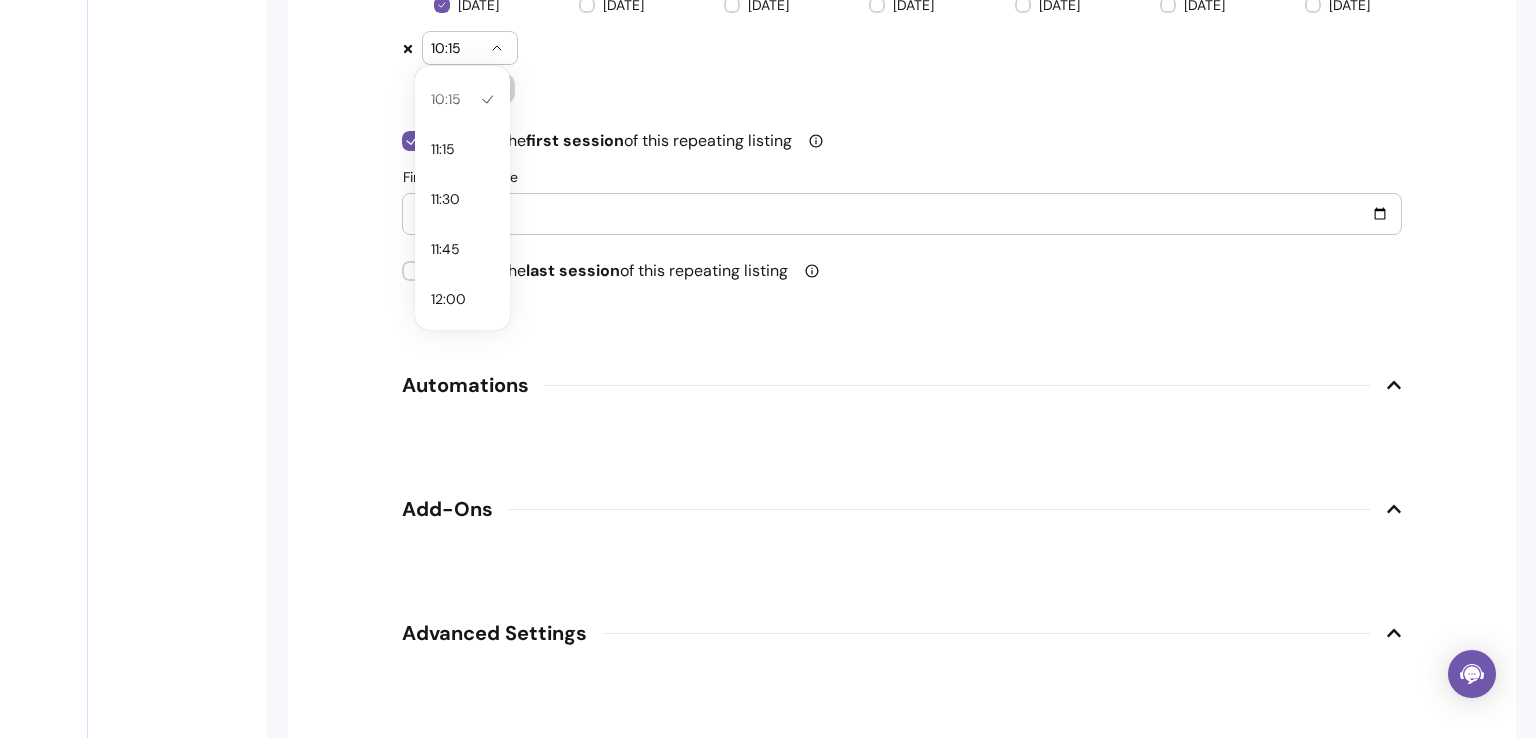 select on "*****" 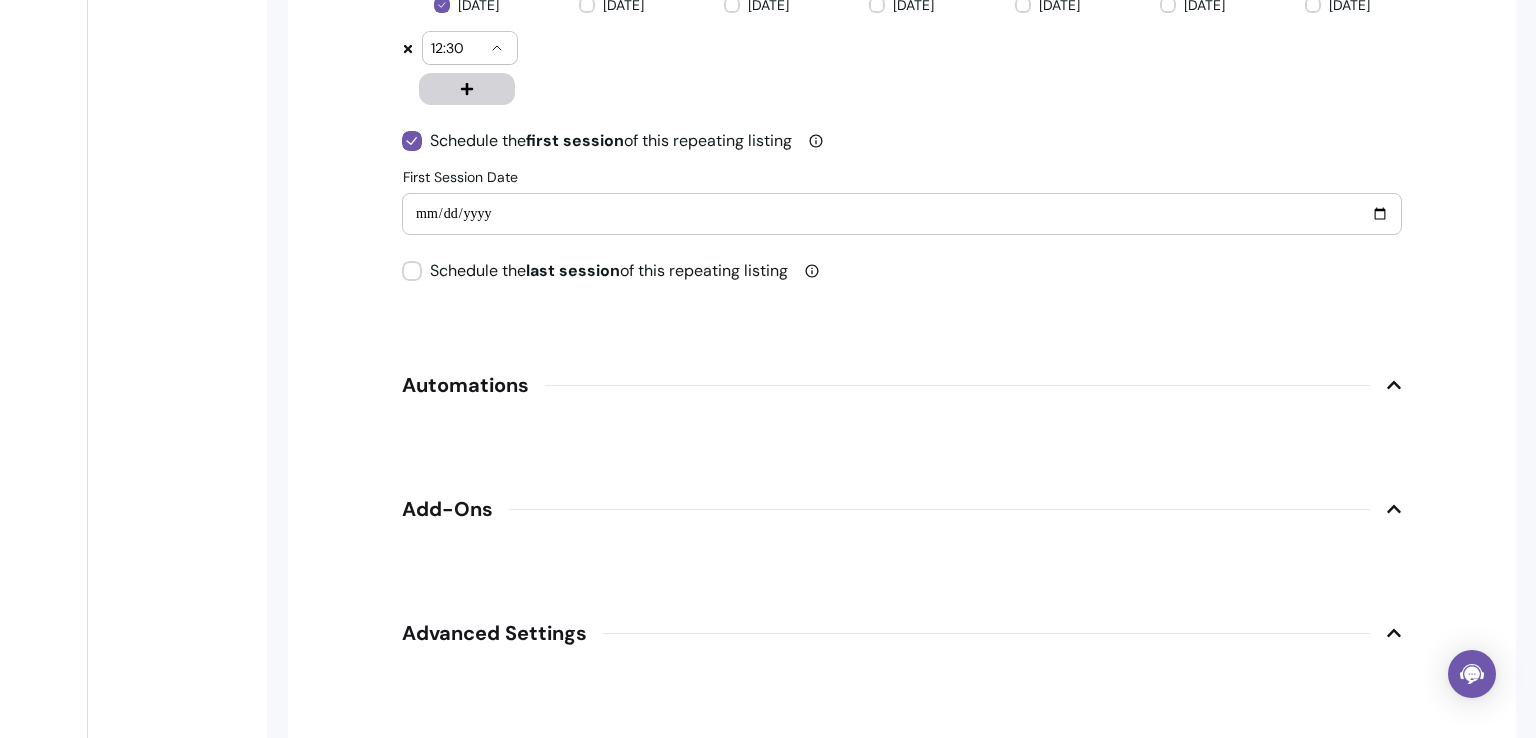 click on "12:30" at bounding box center (470, 48) 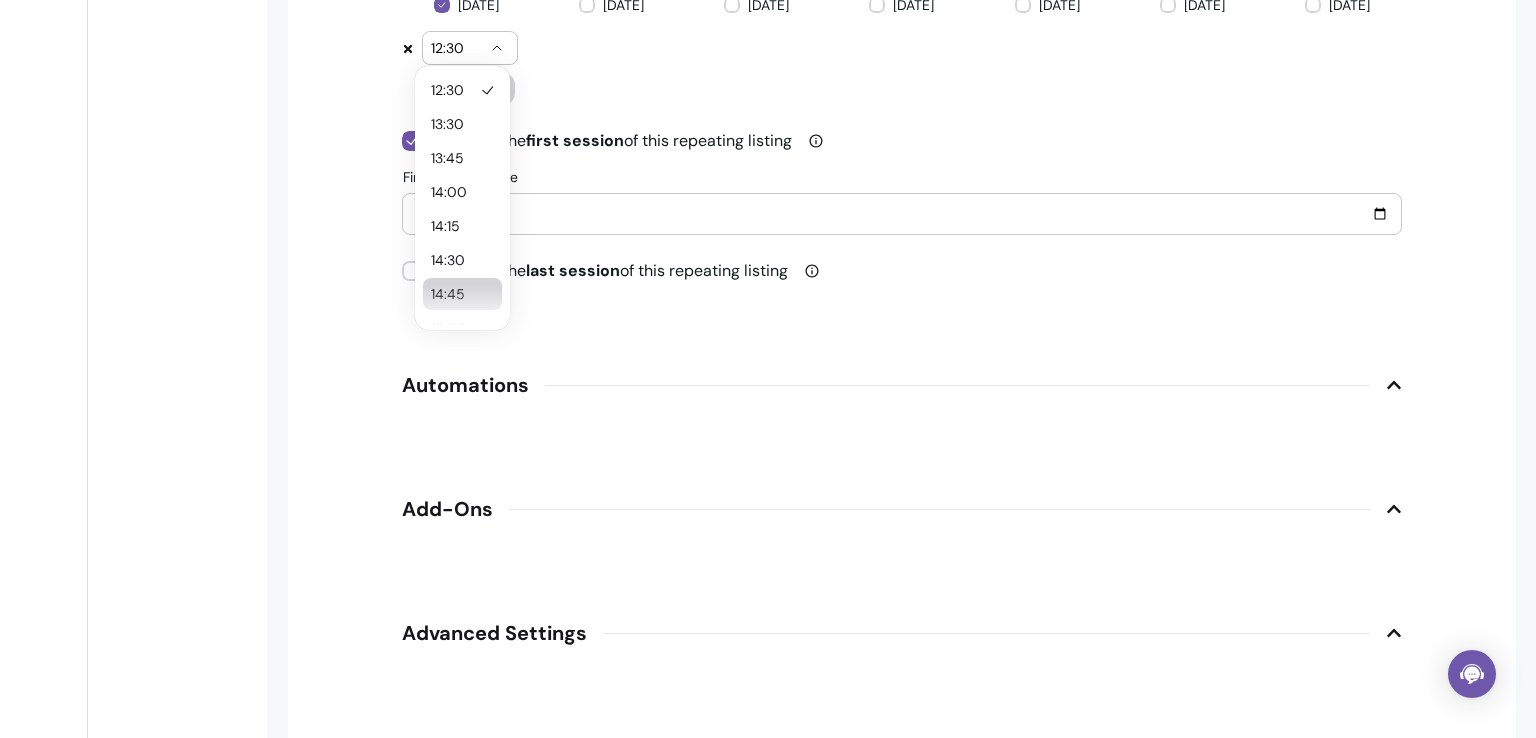 select on "*****" 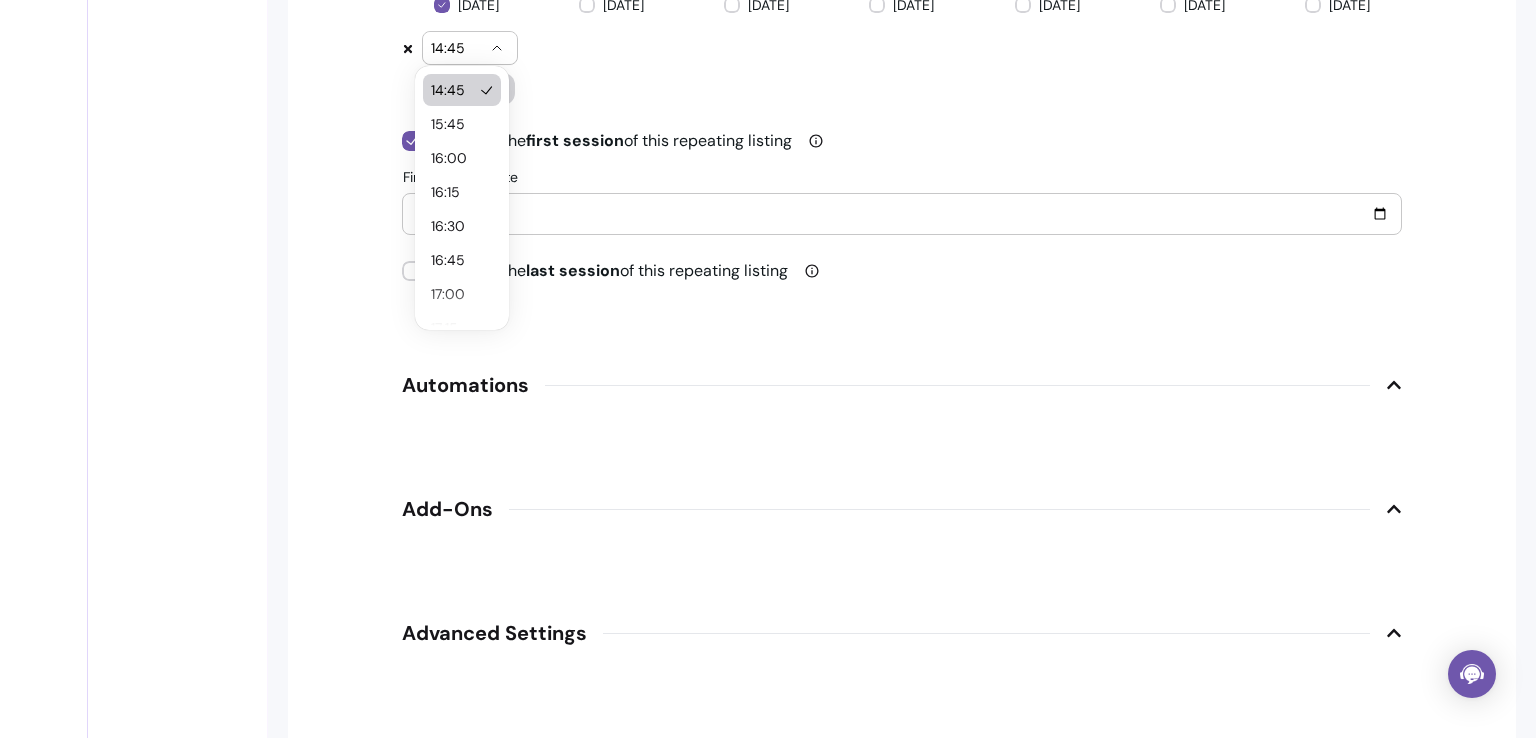 click on "14:45" at bounding box center (458, 48) 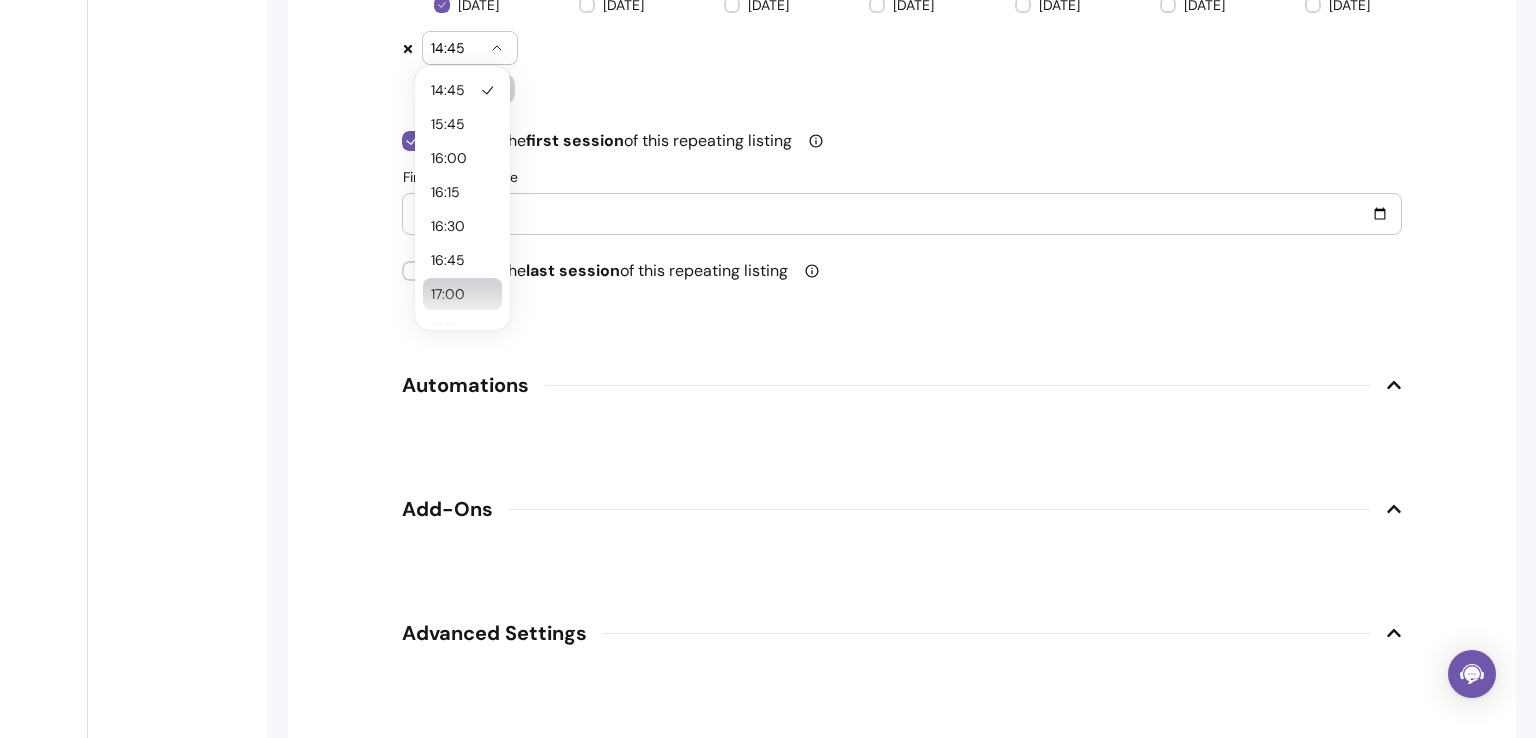 select on "*****" 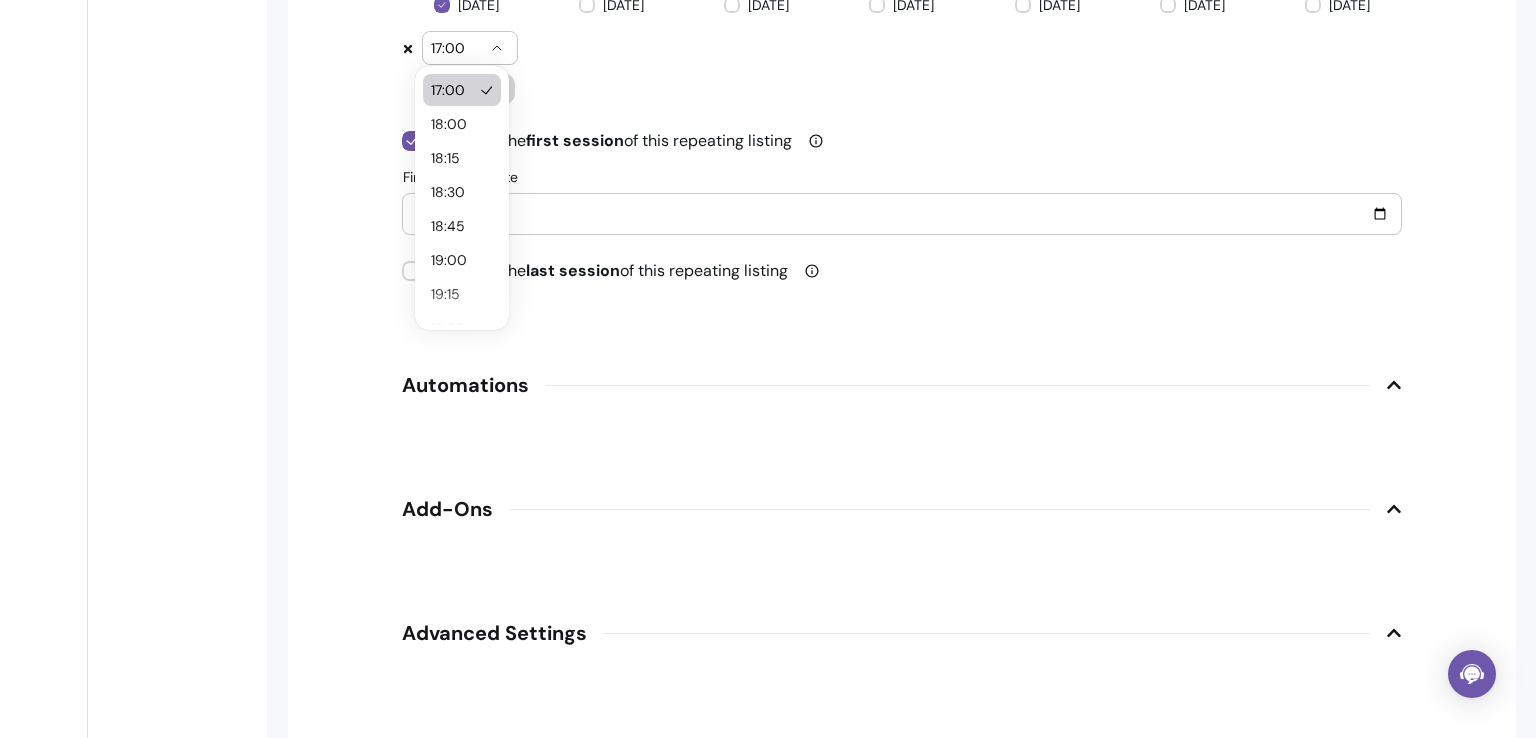 click on "17:00" at bounding box center (458, 48) 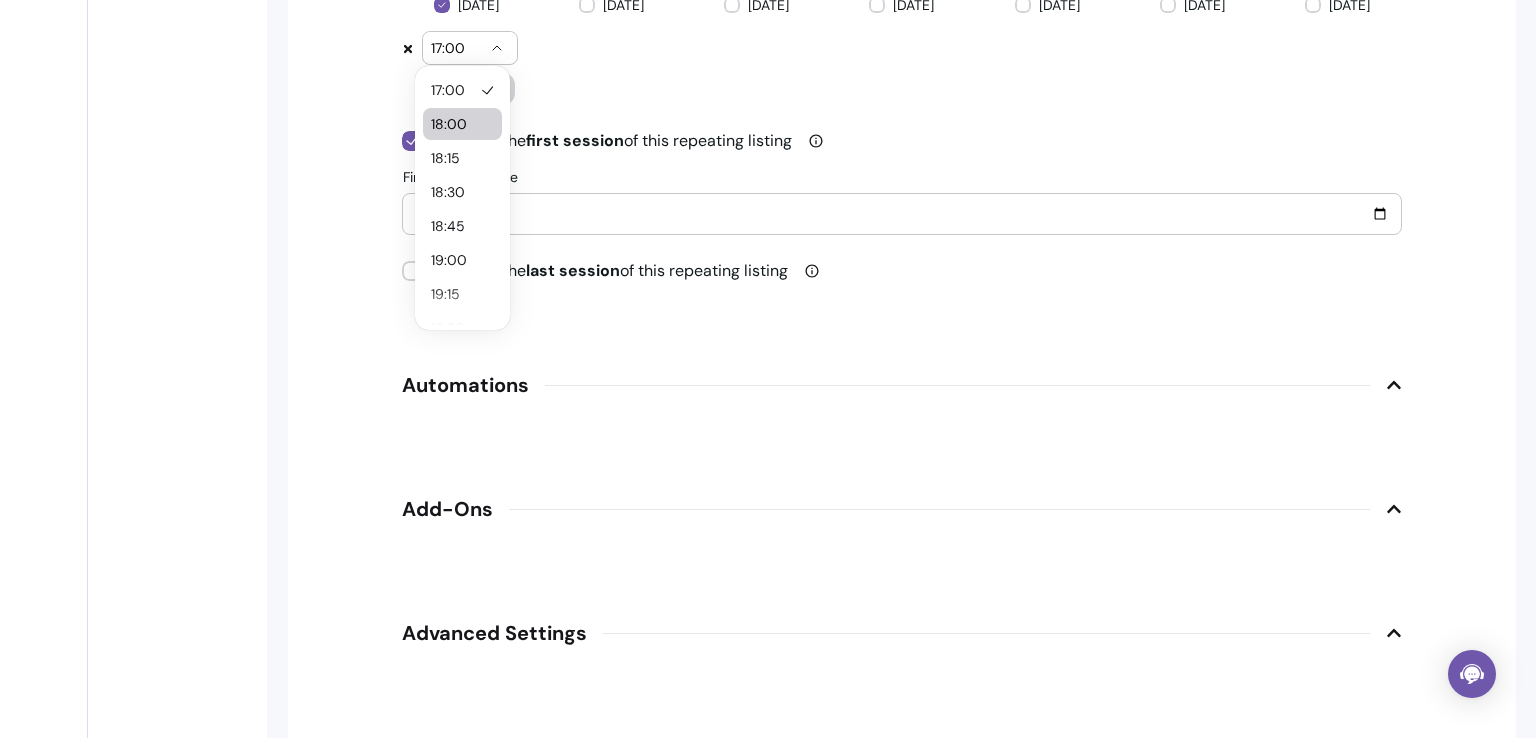 select on "*****" 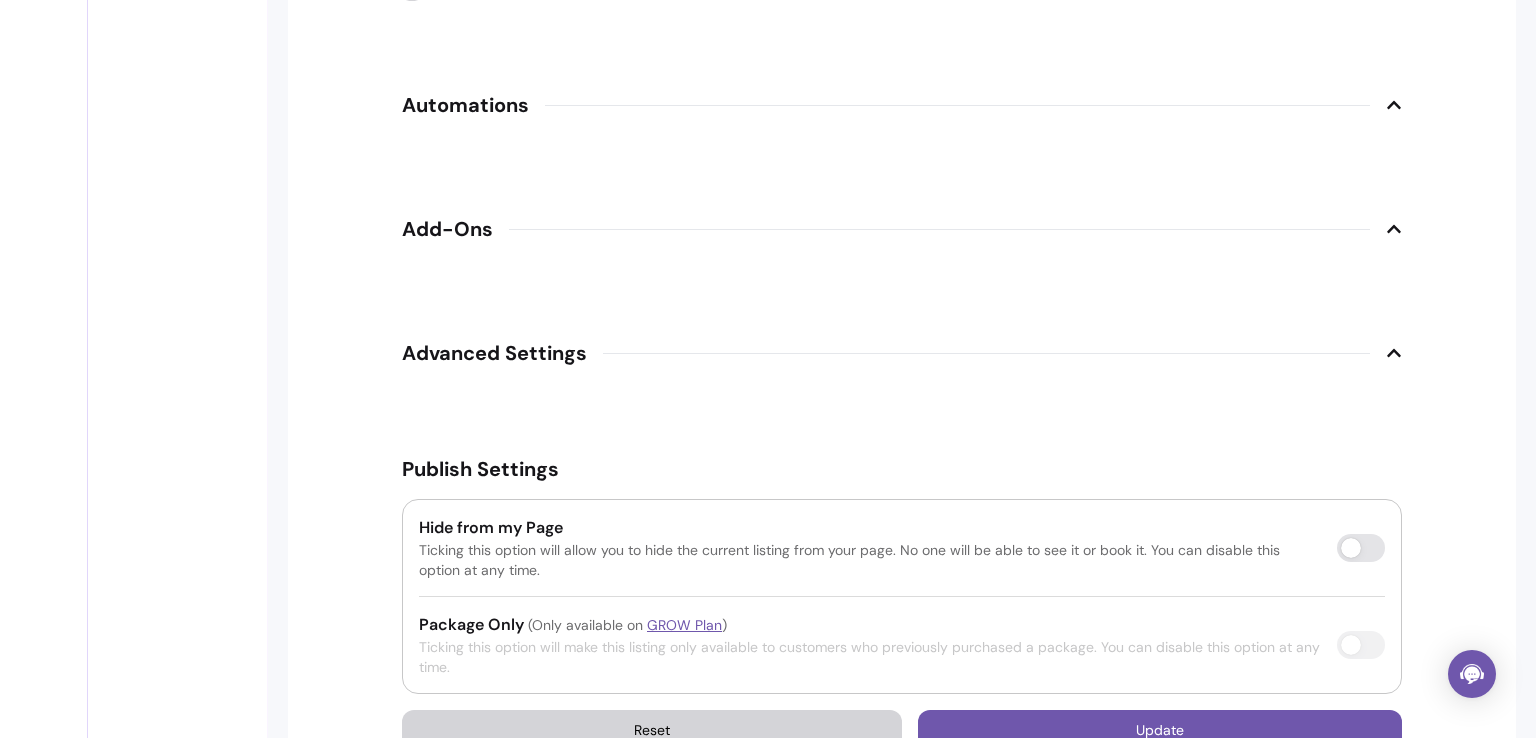 scroll, scrollTop: 2496, scrollLeft: 0, axis: vertical 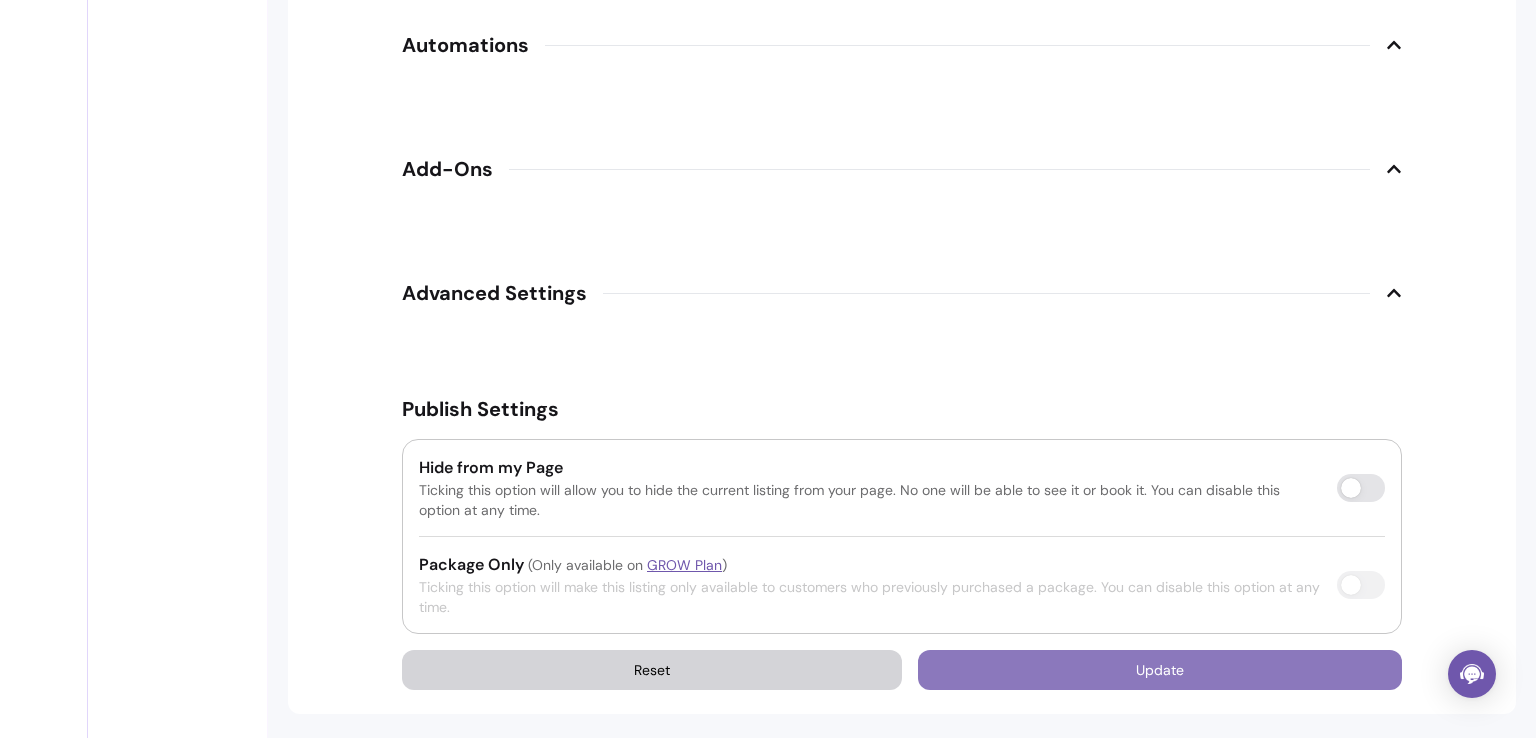click on "Update" at bounding box center [1160, 670] 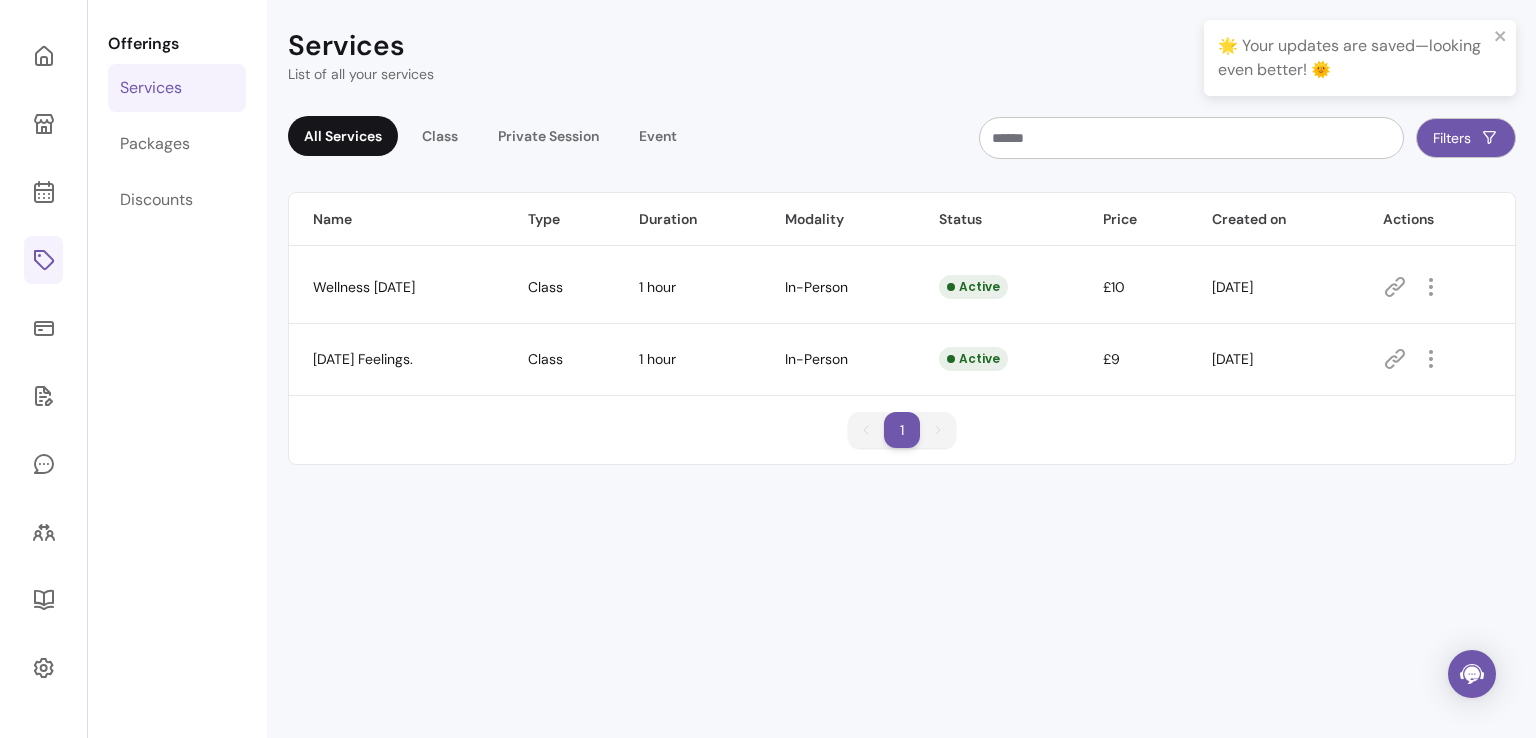 scroll, scrollTop: 68, scrollLeft: 0, axis: vertical 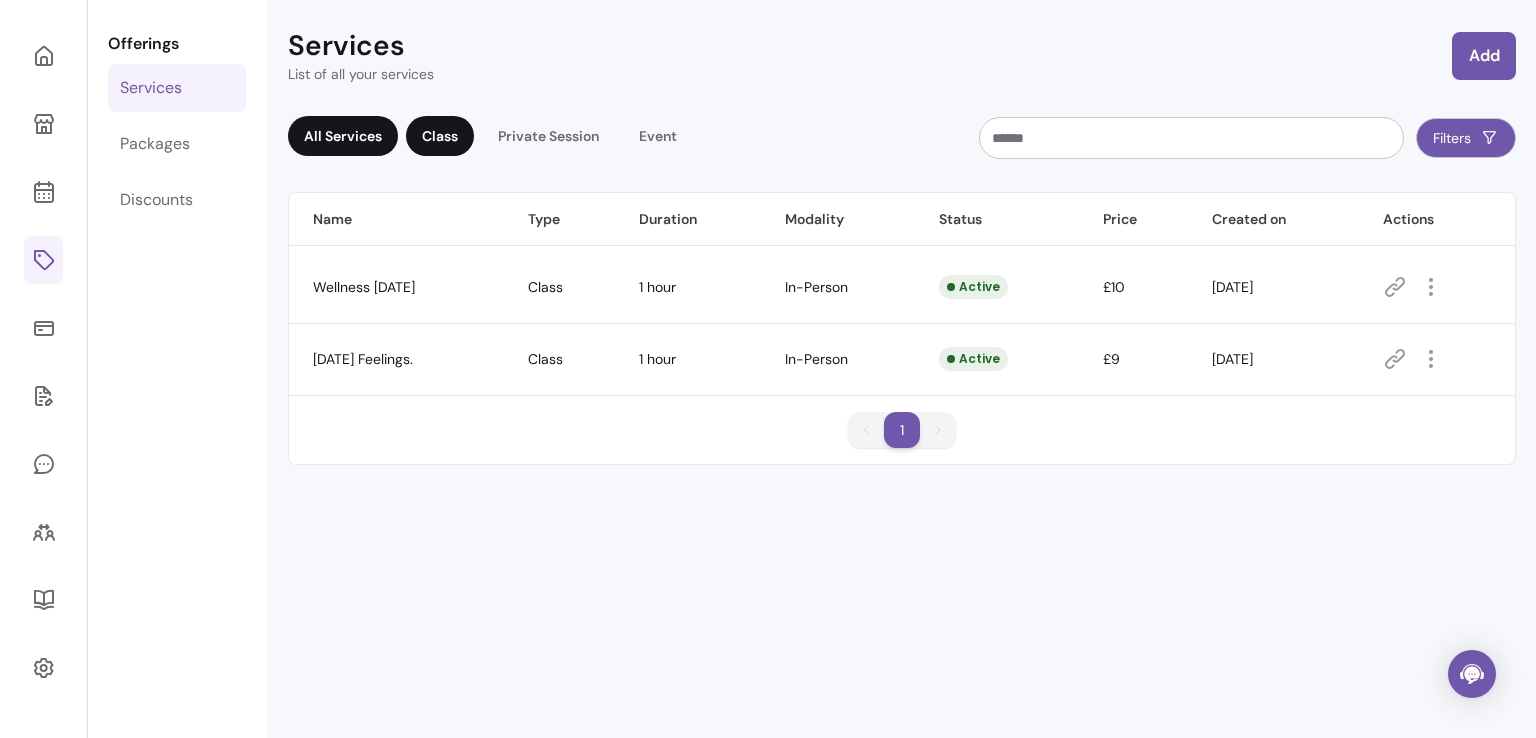 click on "Class" at bounding box center [440, 136] 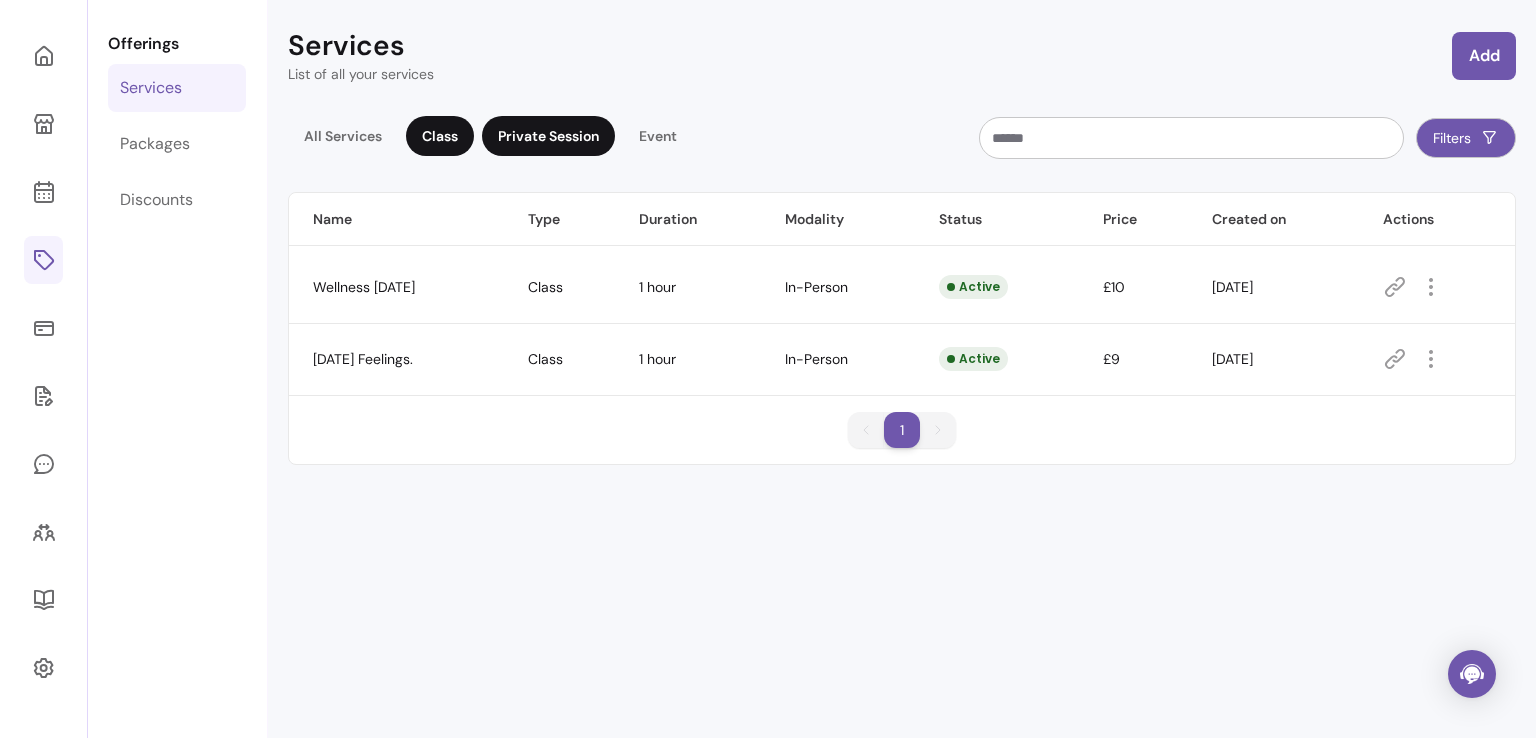 click on "Private Session" at bounding box center (548, 136) 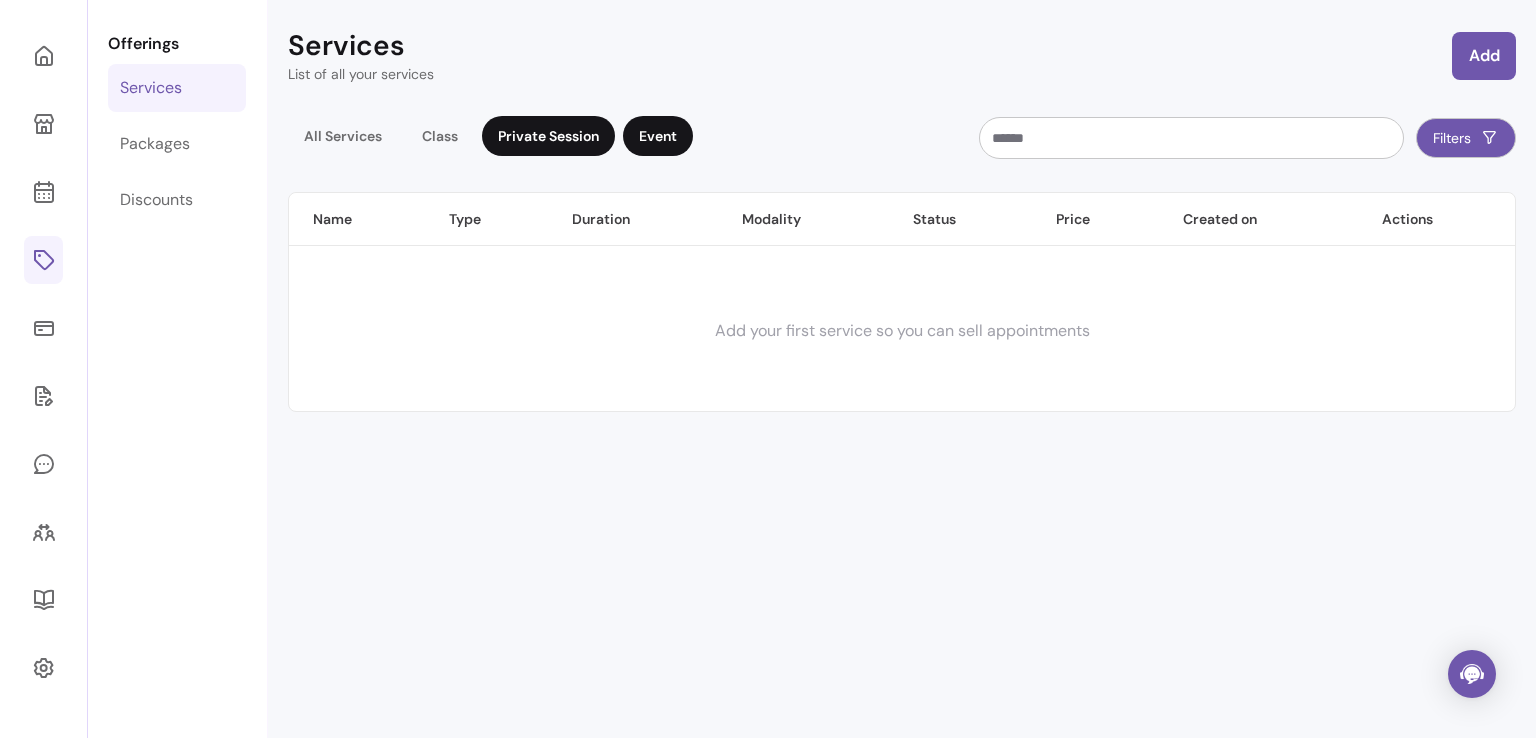 click on "Event" at bounding box center (658, 136) 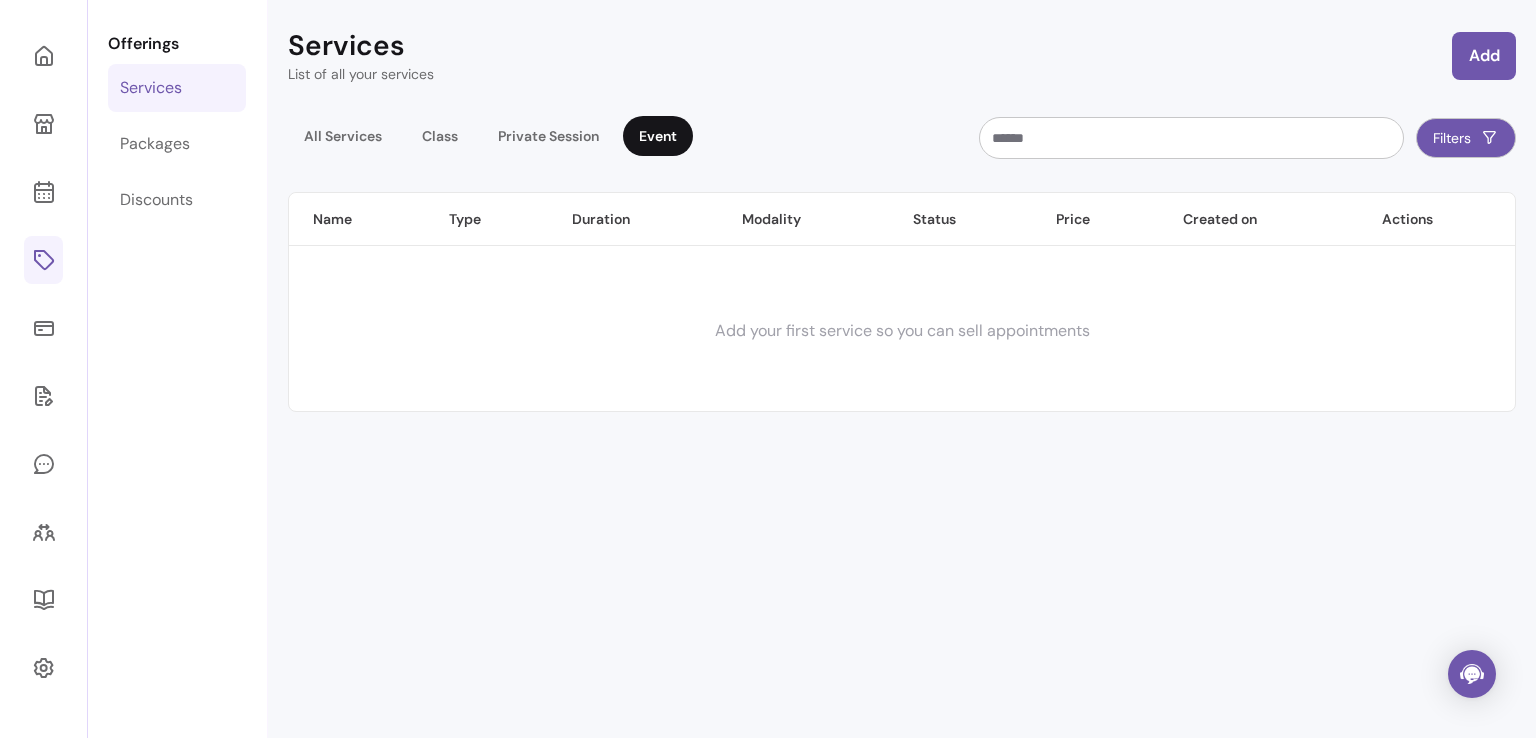 click on "All Services Class Private Session Event Filters Name Type Duration Modality Status Price Created on Actions Add your first service so you can sell appointments" at bounding box center (902, 256) 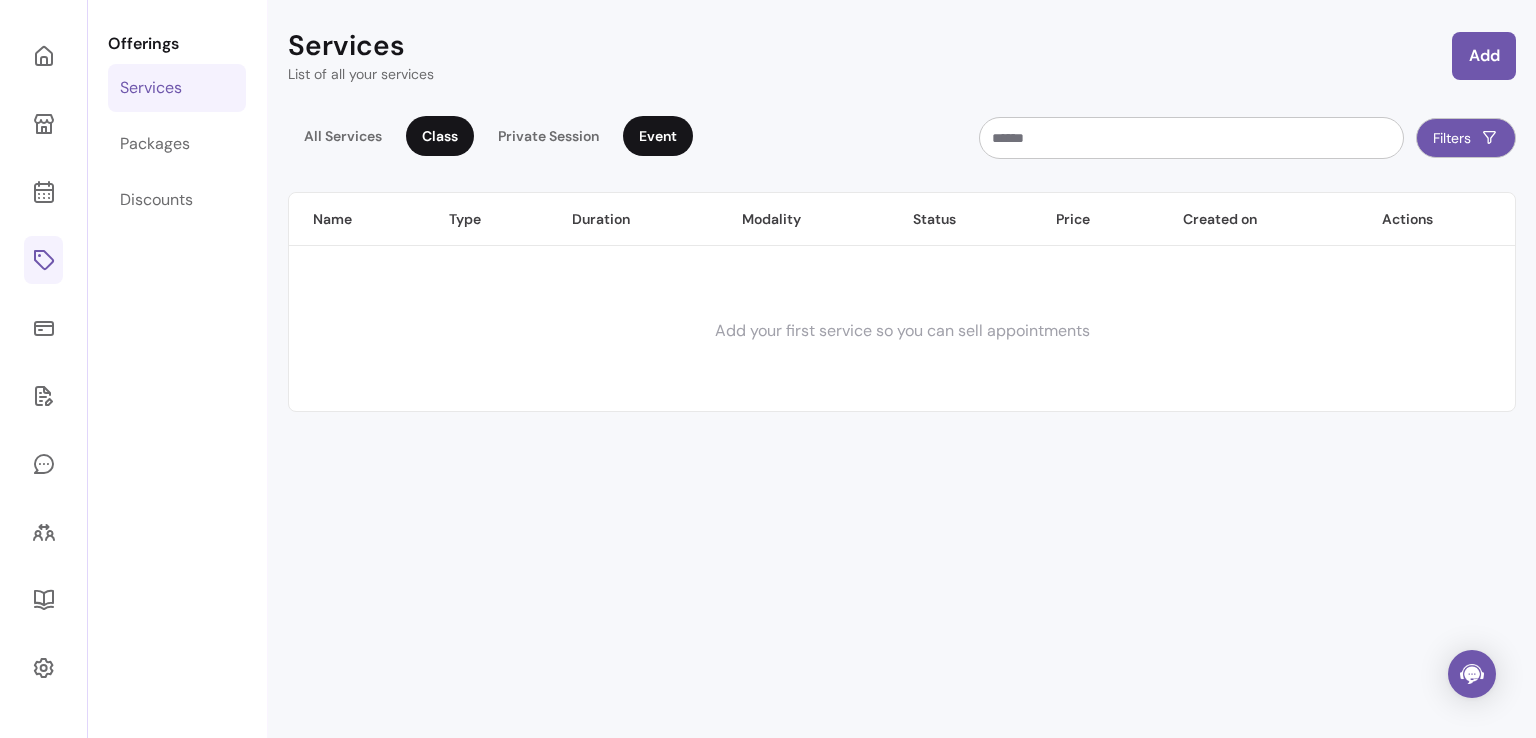 click on "Class" at bounding box center [440, 136] 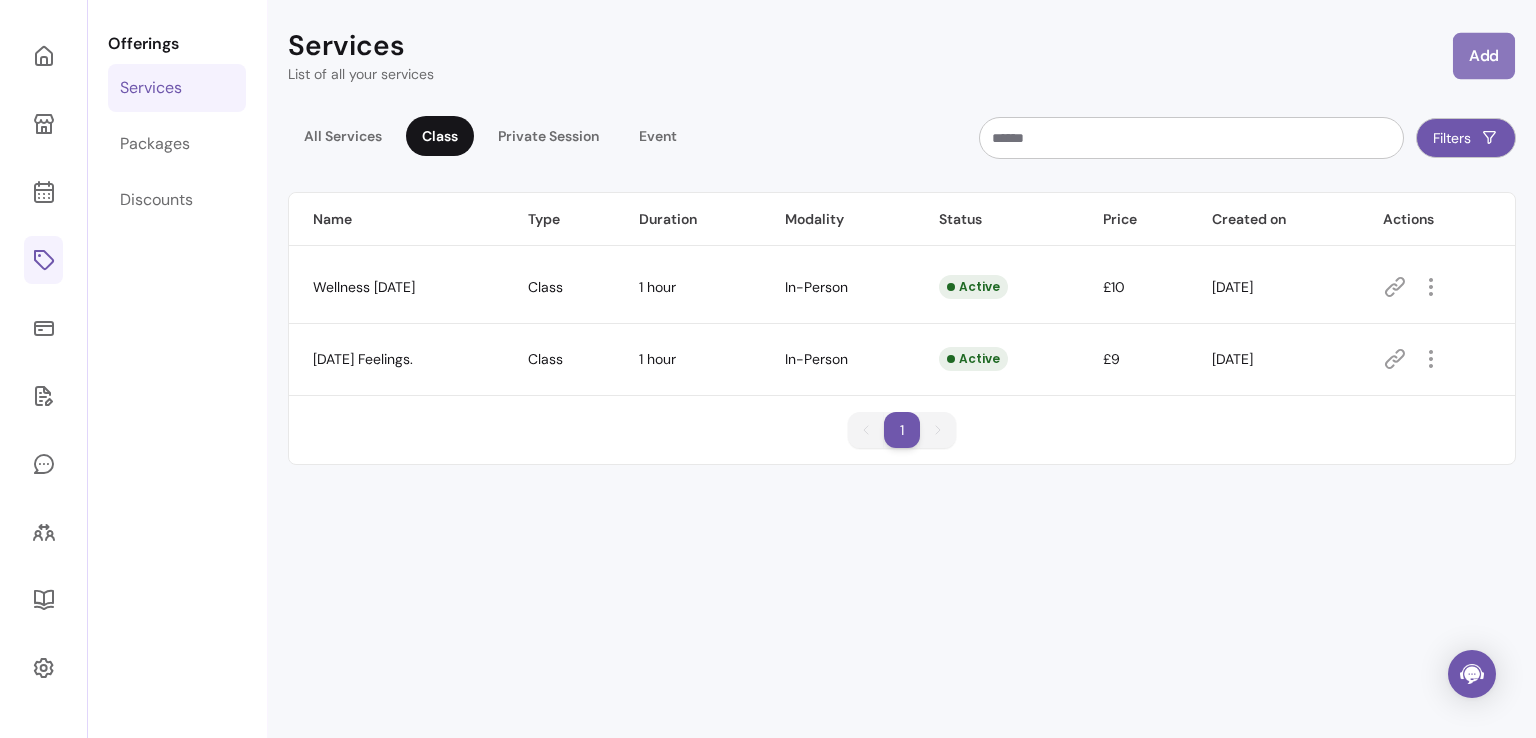 click on "Add" at bounding box center (1484, 56) 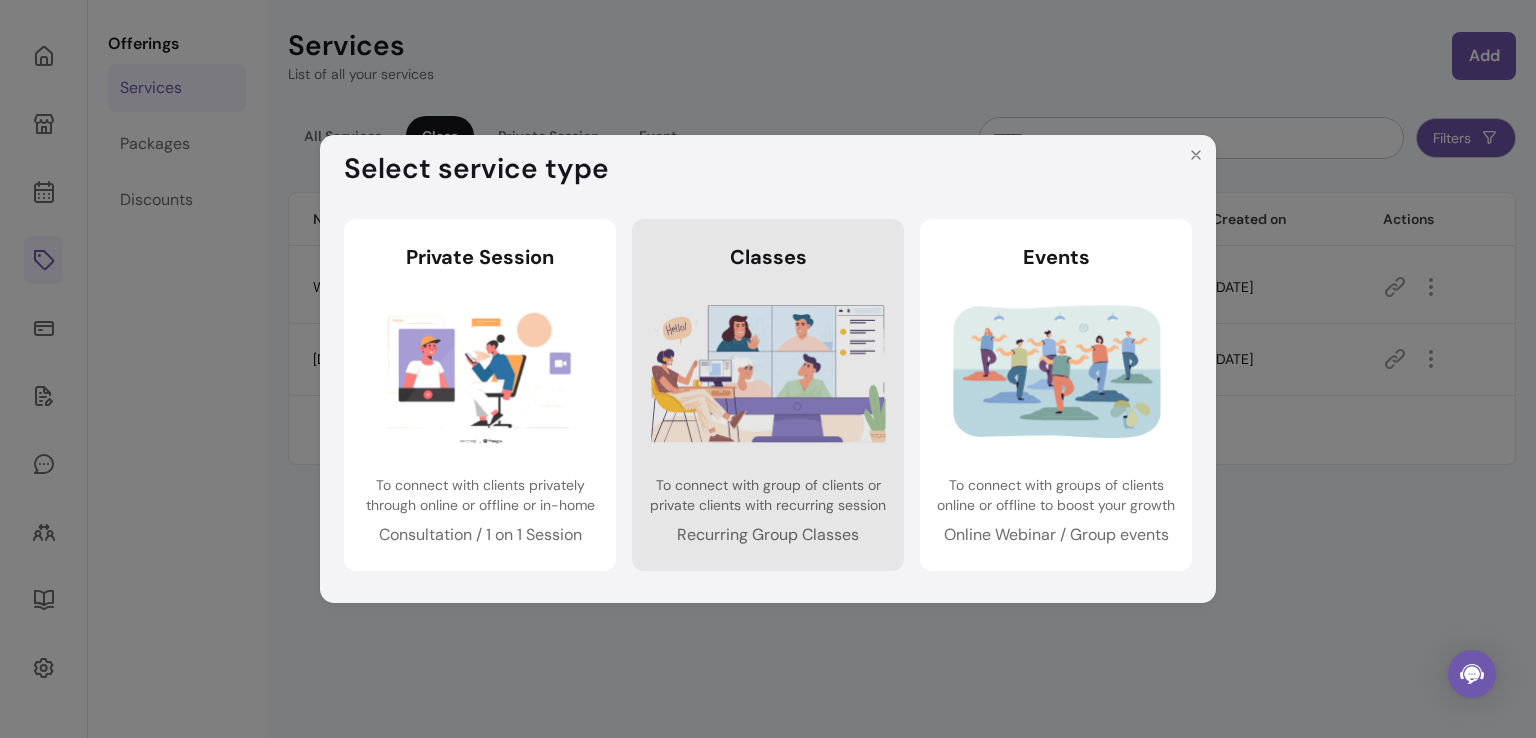 click at bounding box center (768, 373) 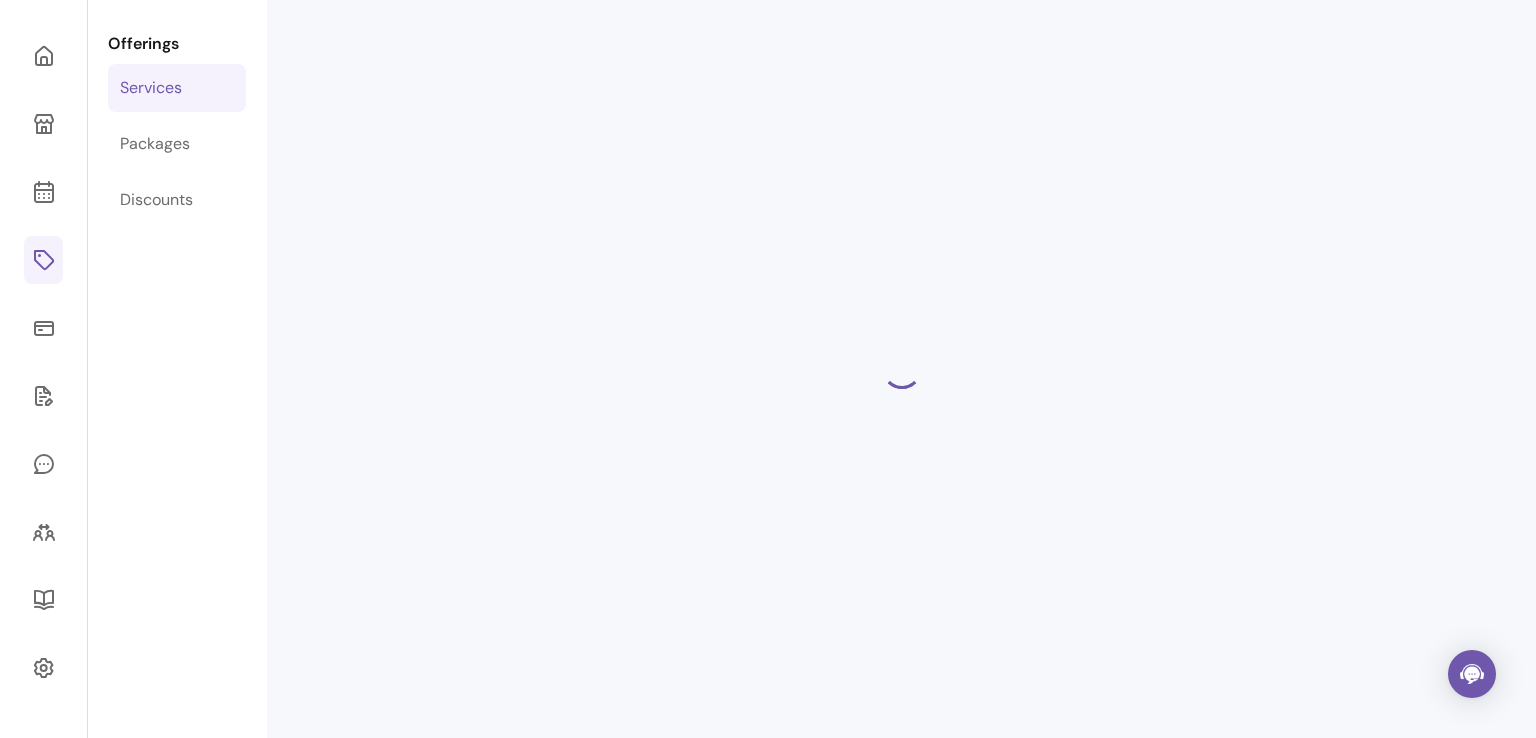 select on "***" 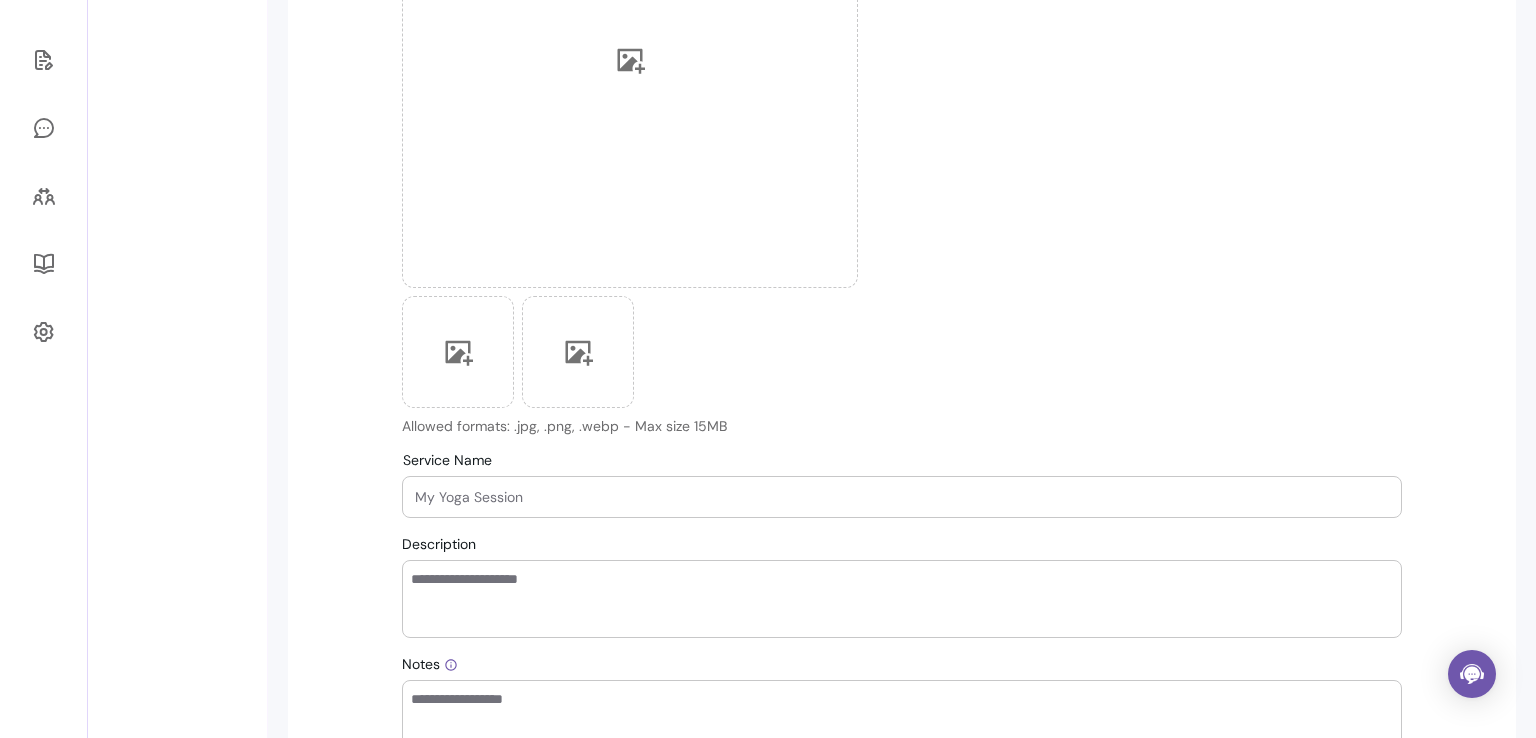 scroll, scrollTop: 408, scrollLeft: 0, axis: vertical 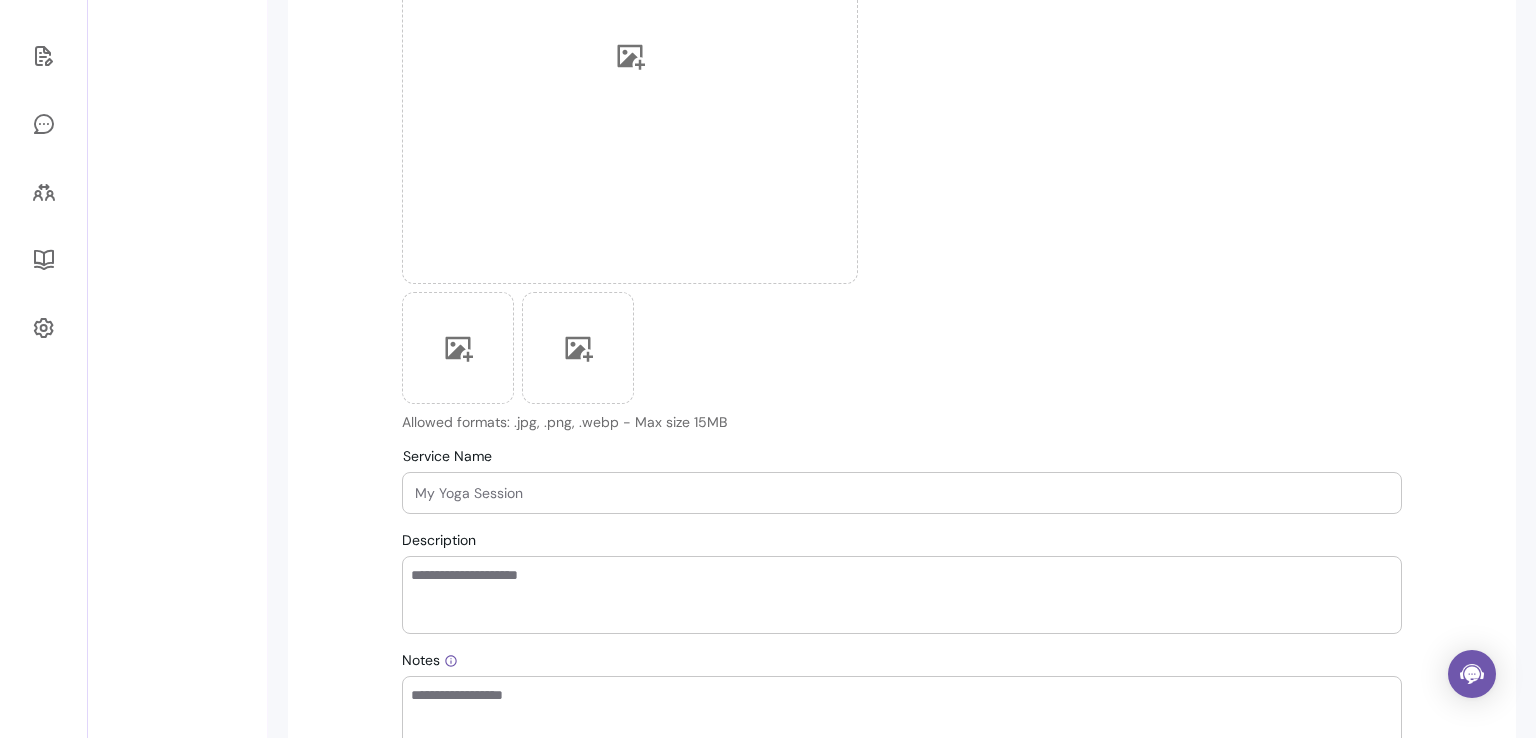 click on "Service Name" at bounding box center [902, 493] 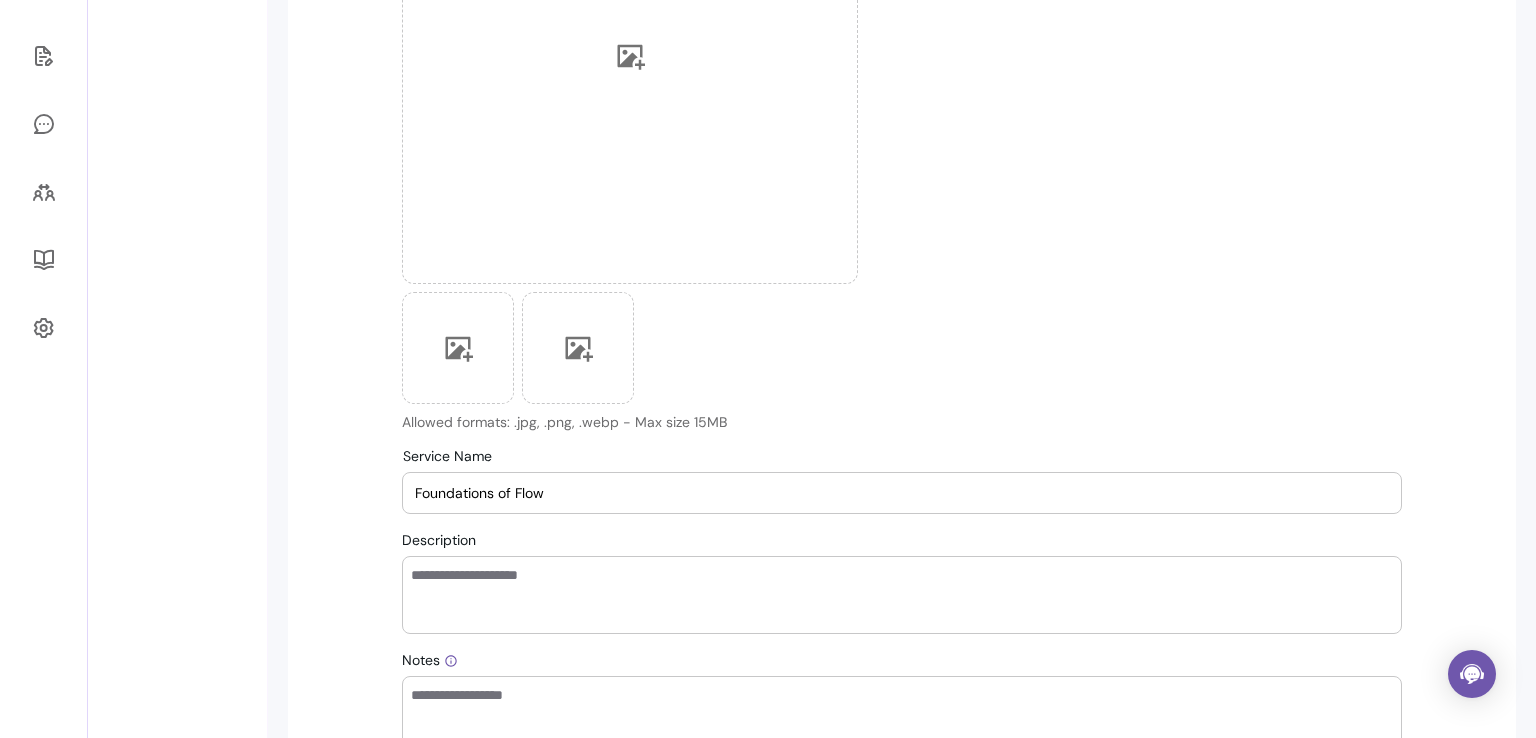 type on "Foundations of Flow" 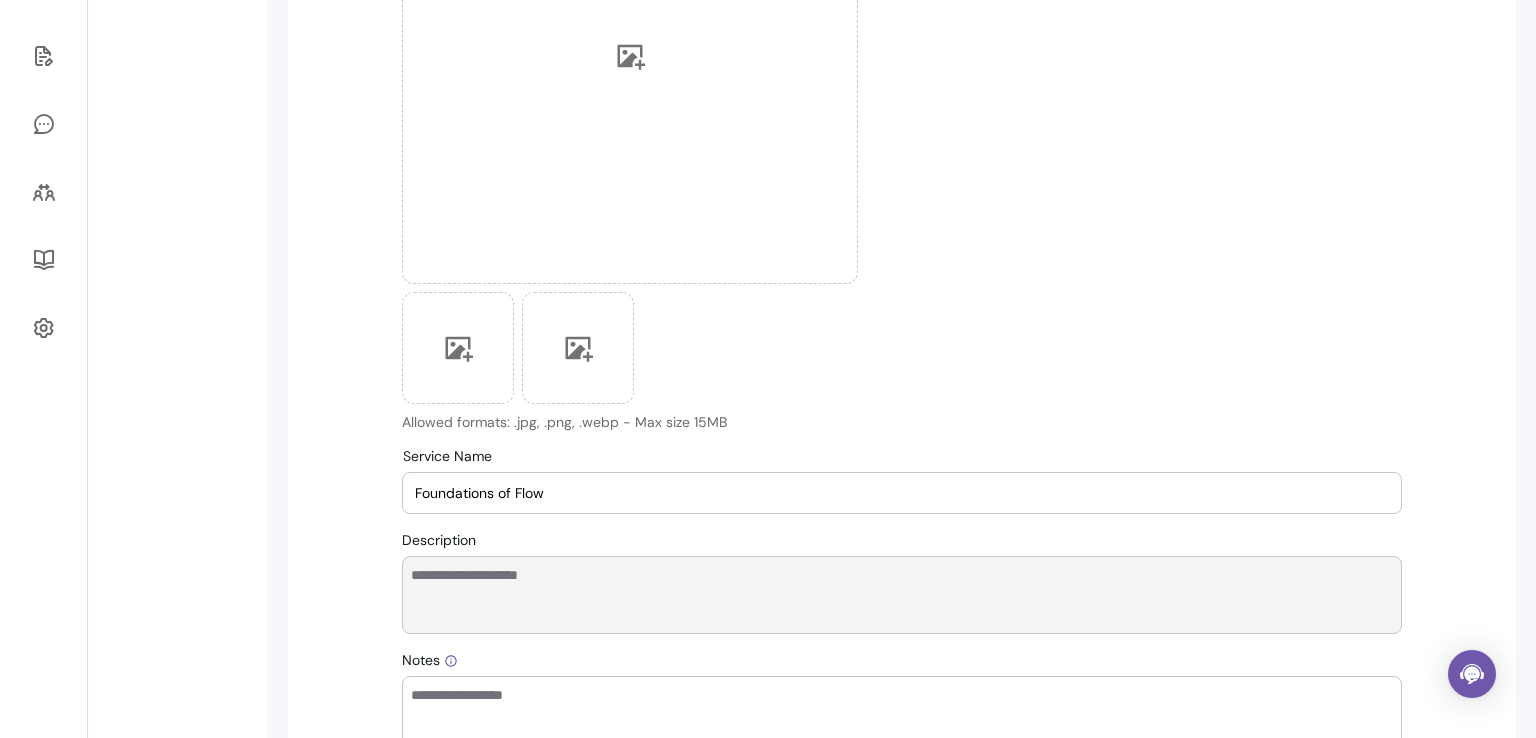 click on "Description" at bounding box center (902, 595) 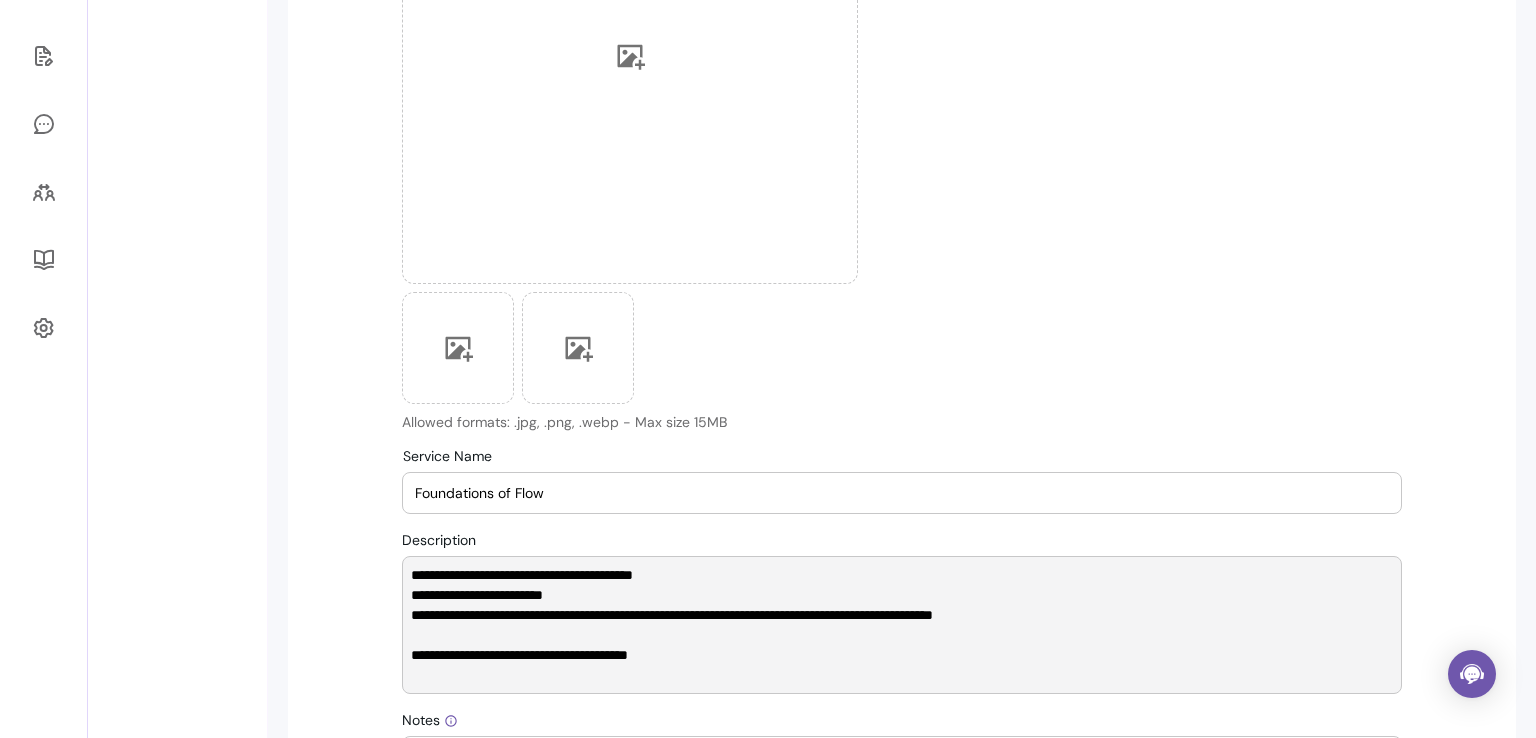 scroll, scrollTop: 0, scrollLeft: 0, axis: both 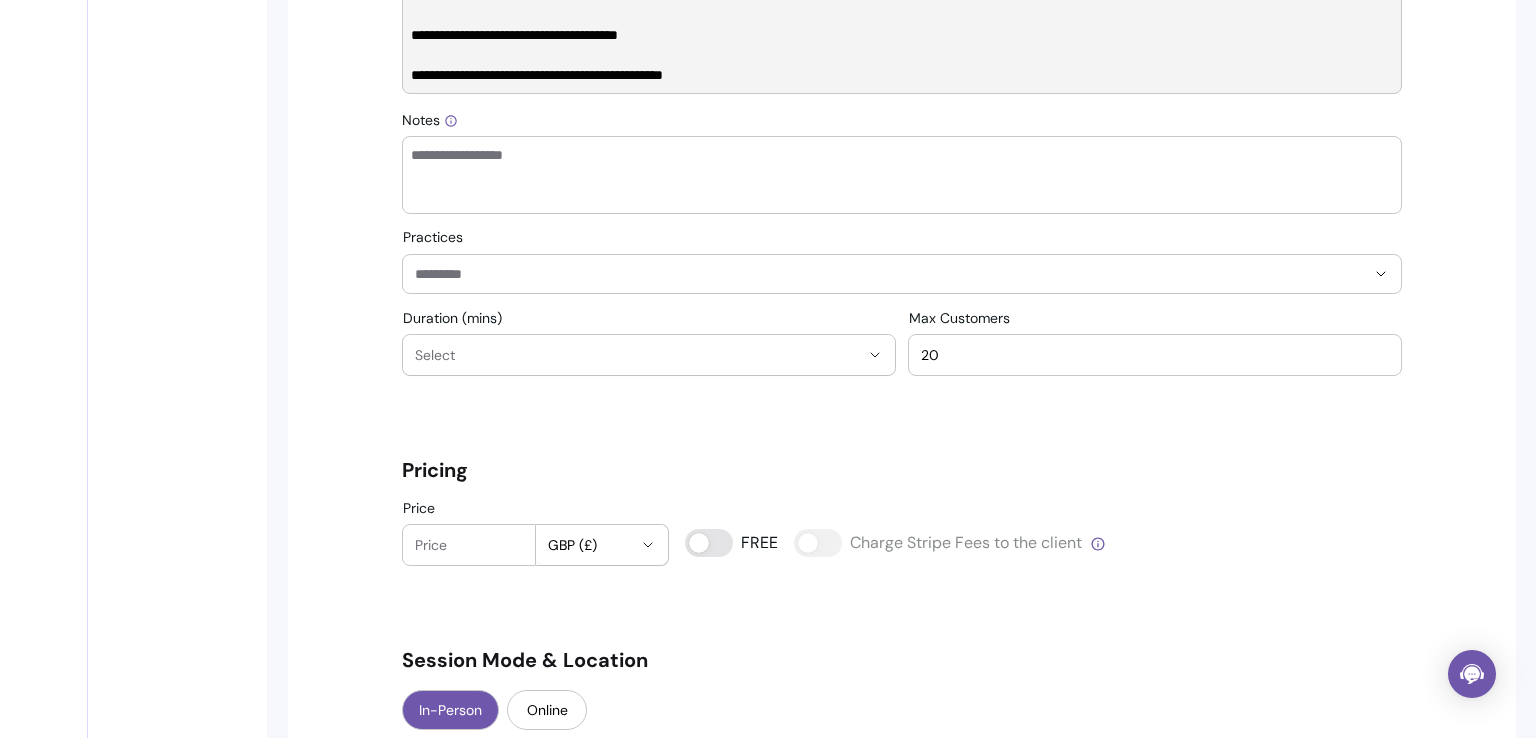 type on "**********" 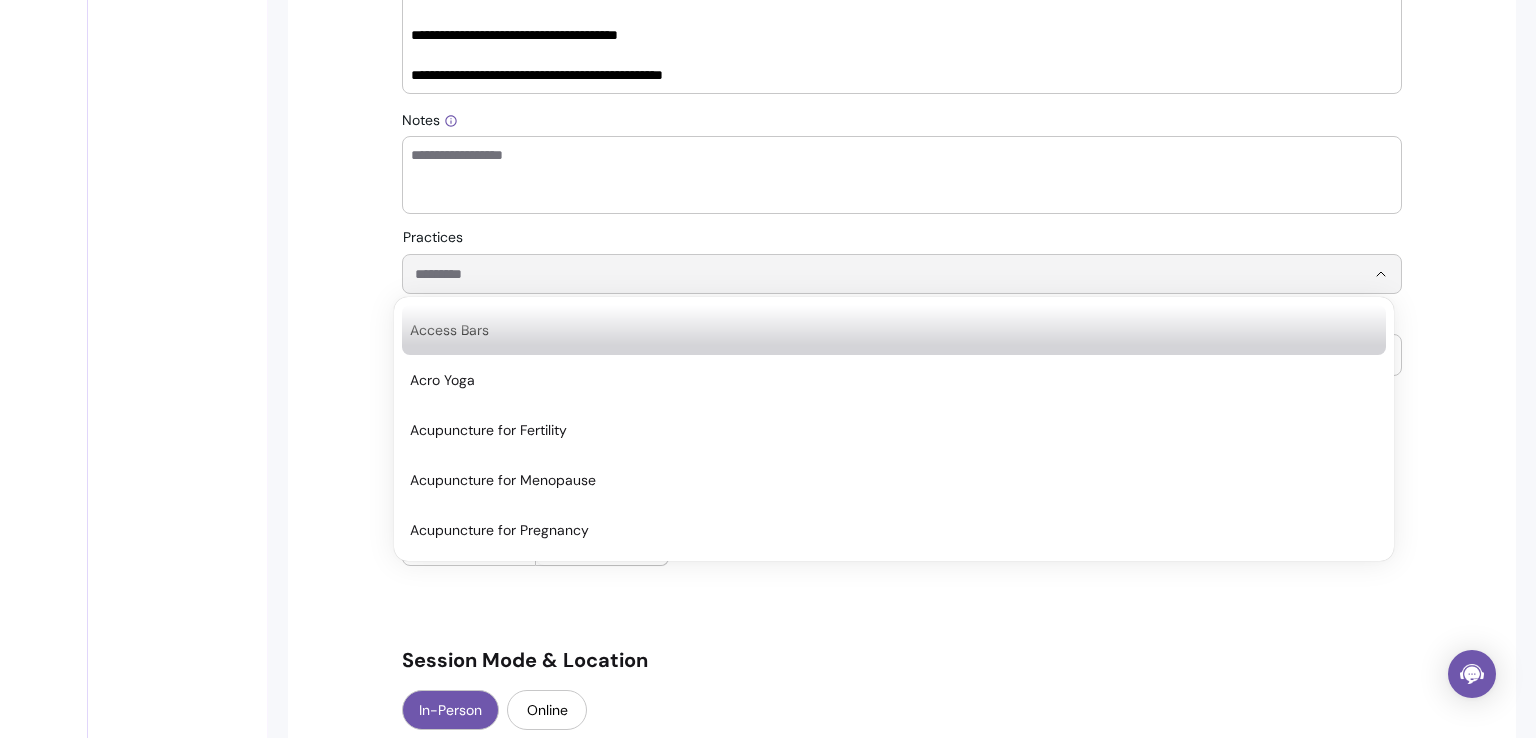 click on "Practices" at bounding box center [874, 274] 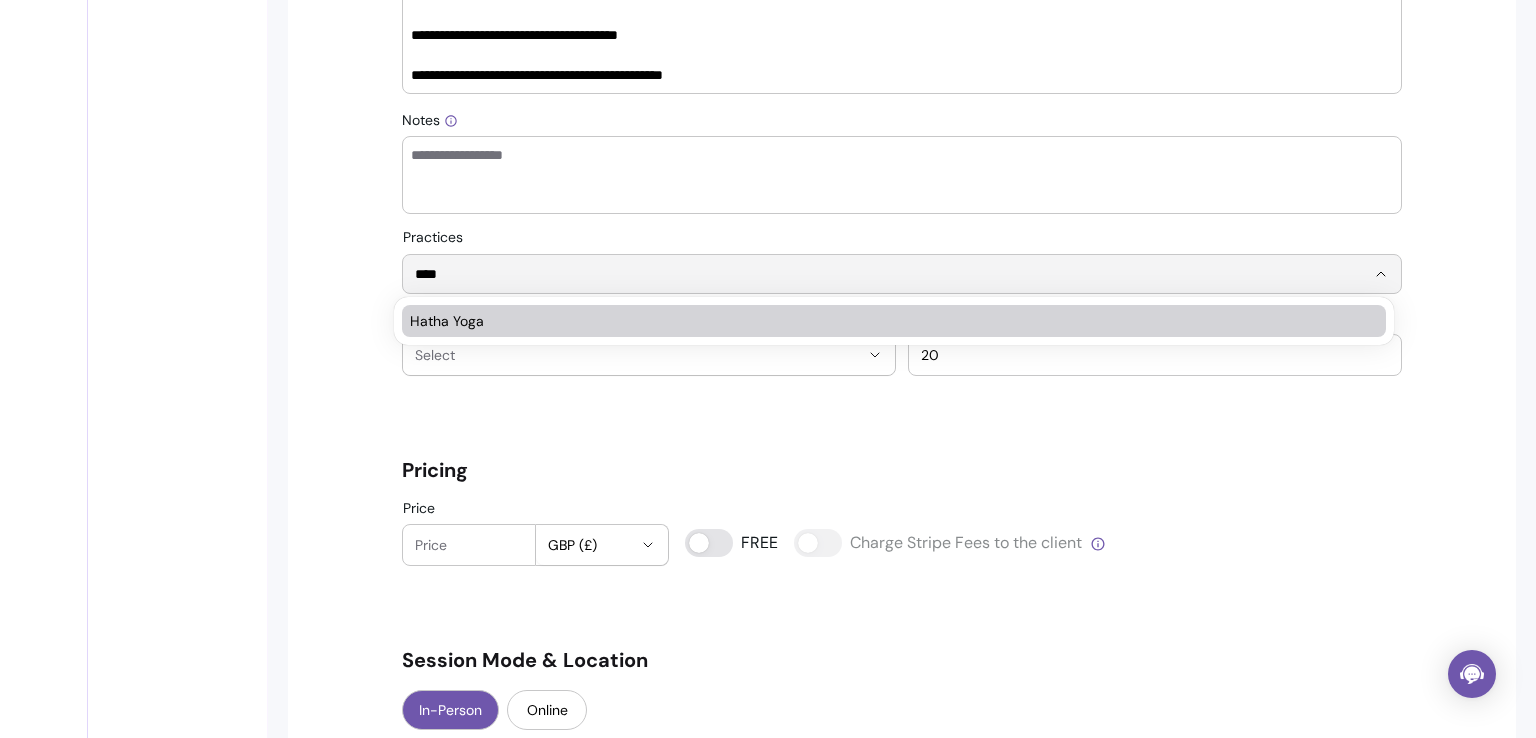 type on "****" 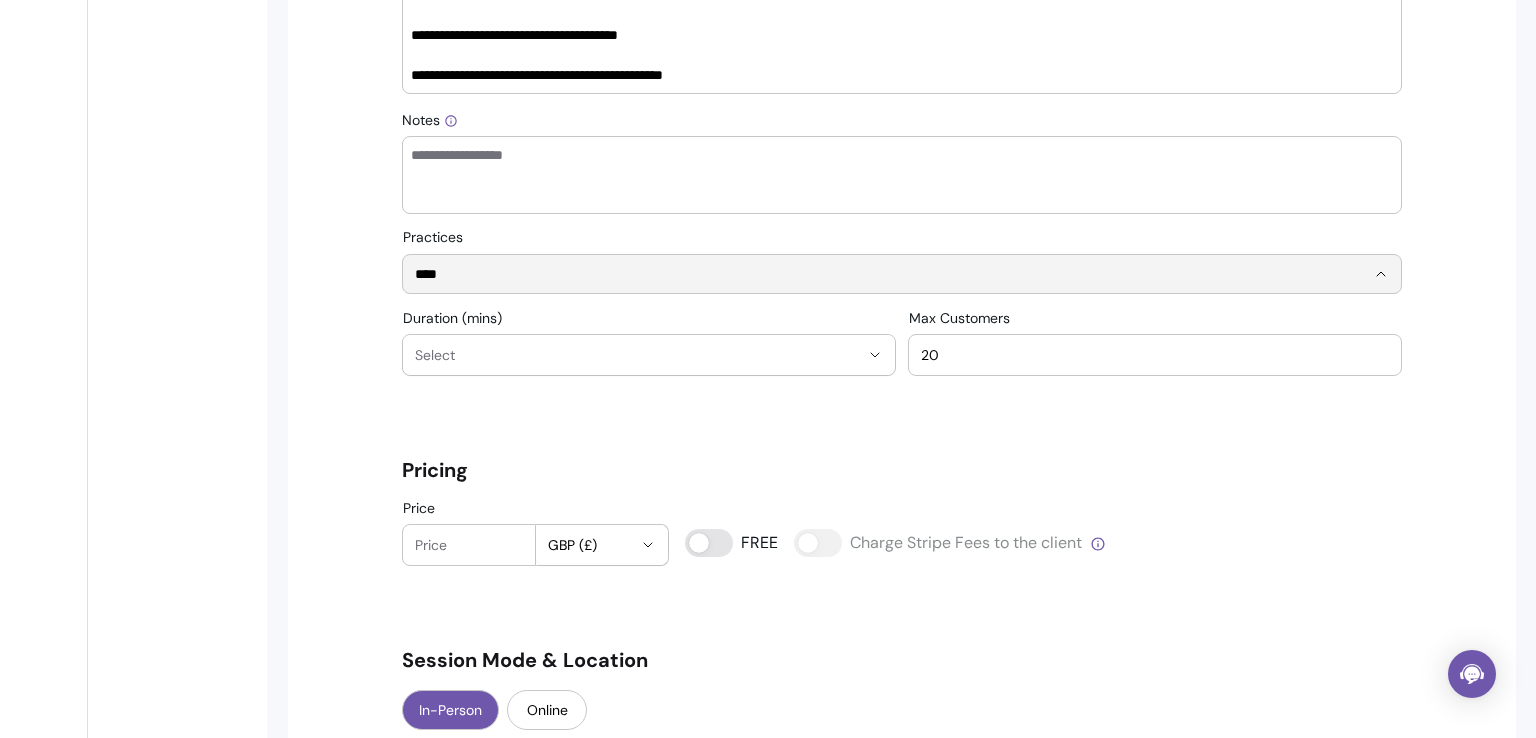 type 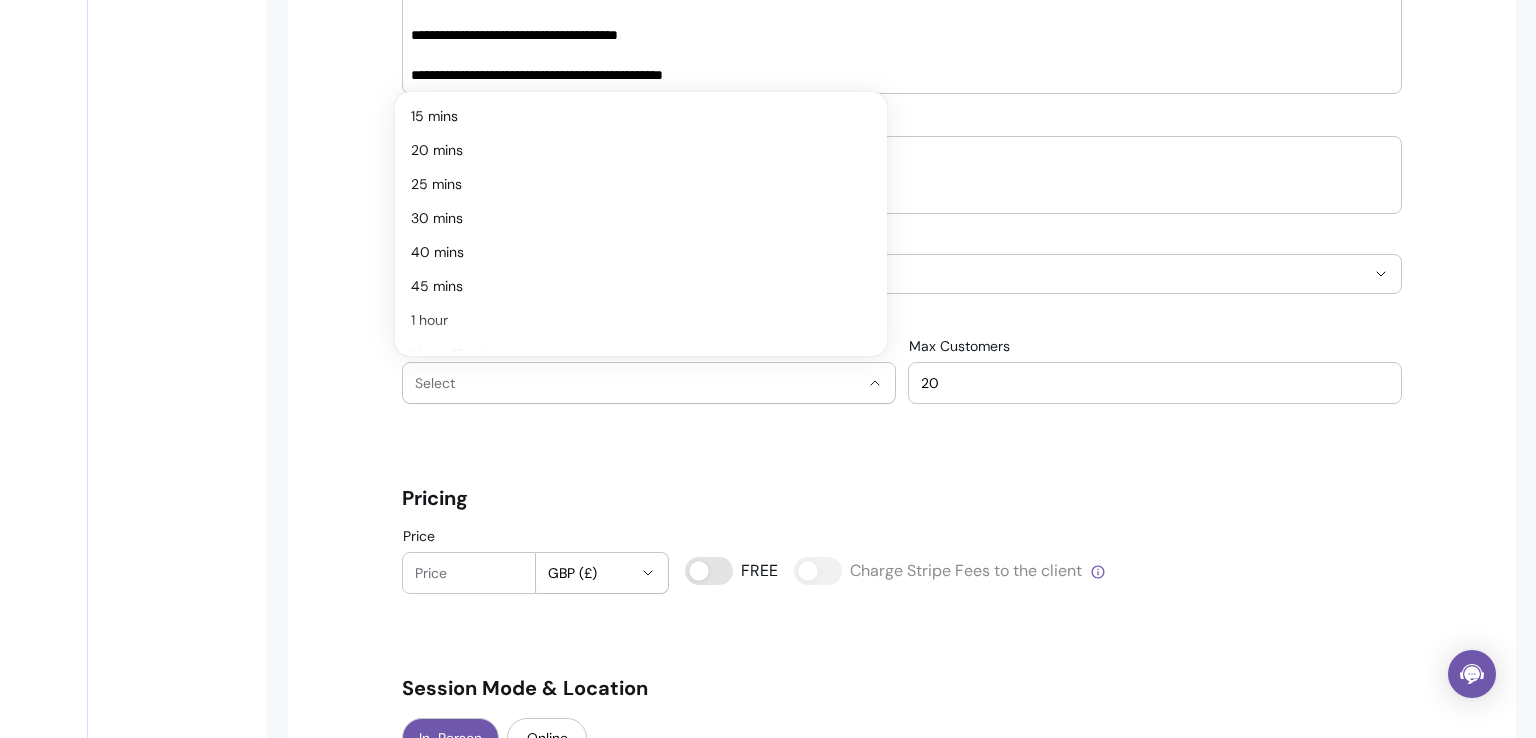 click on "Select" at bounding box center [637, 383] 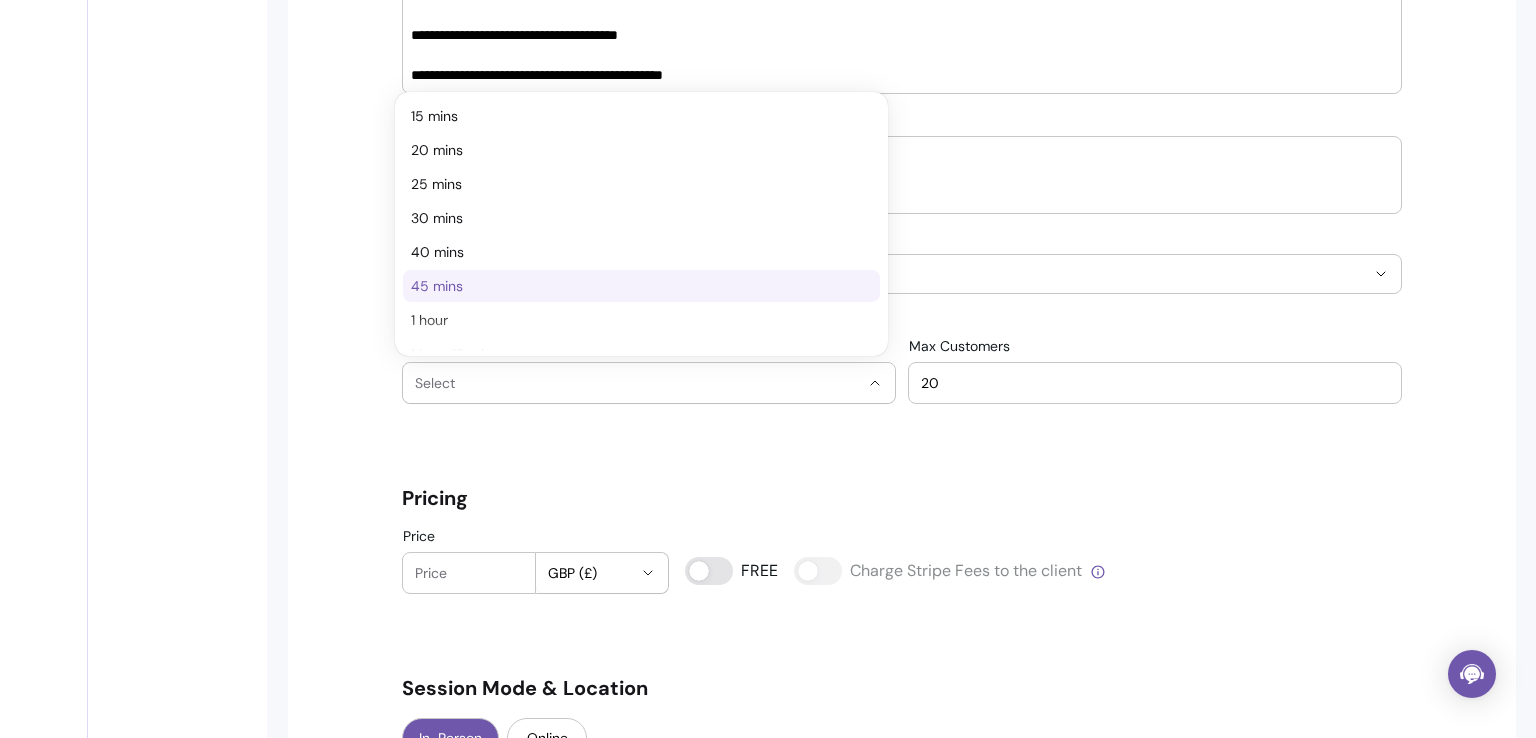 click on "45 mins" at bounding box center (631, 286) 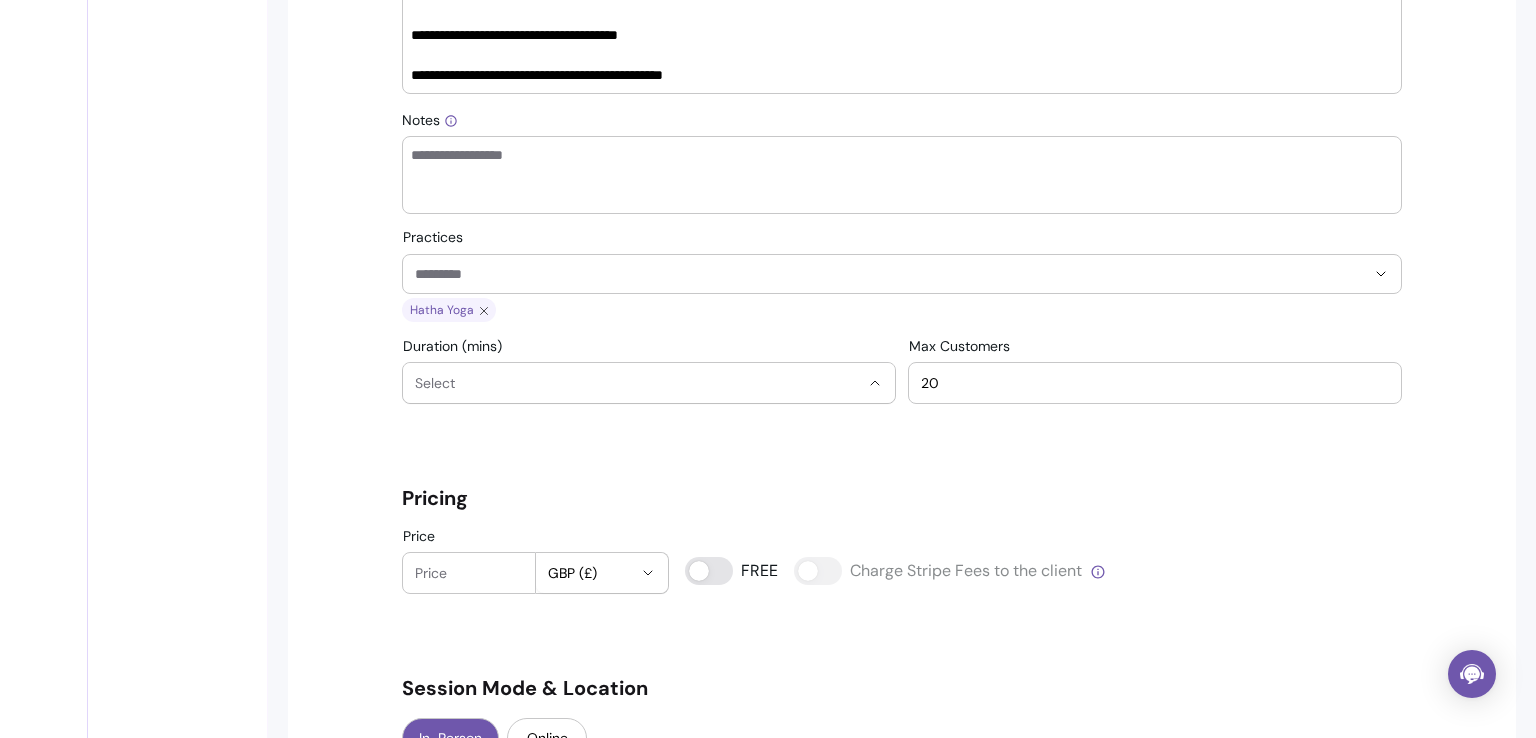 select on "**" 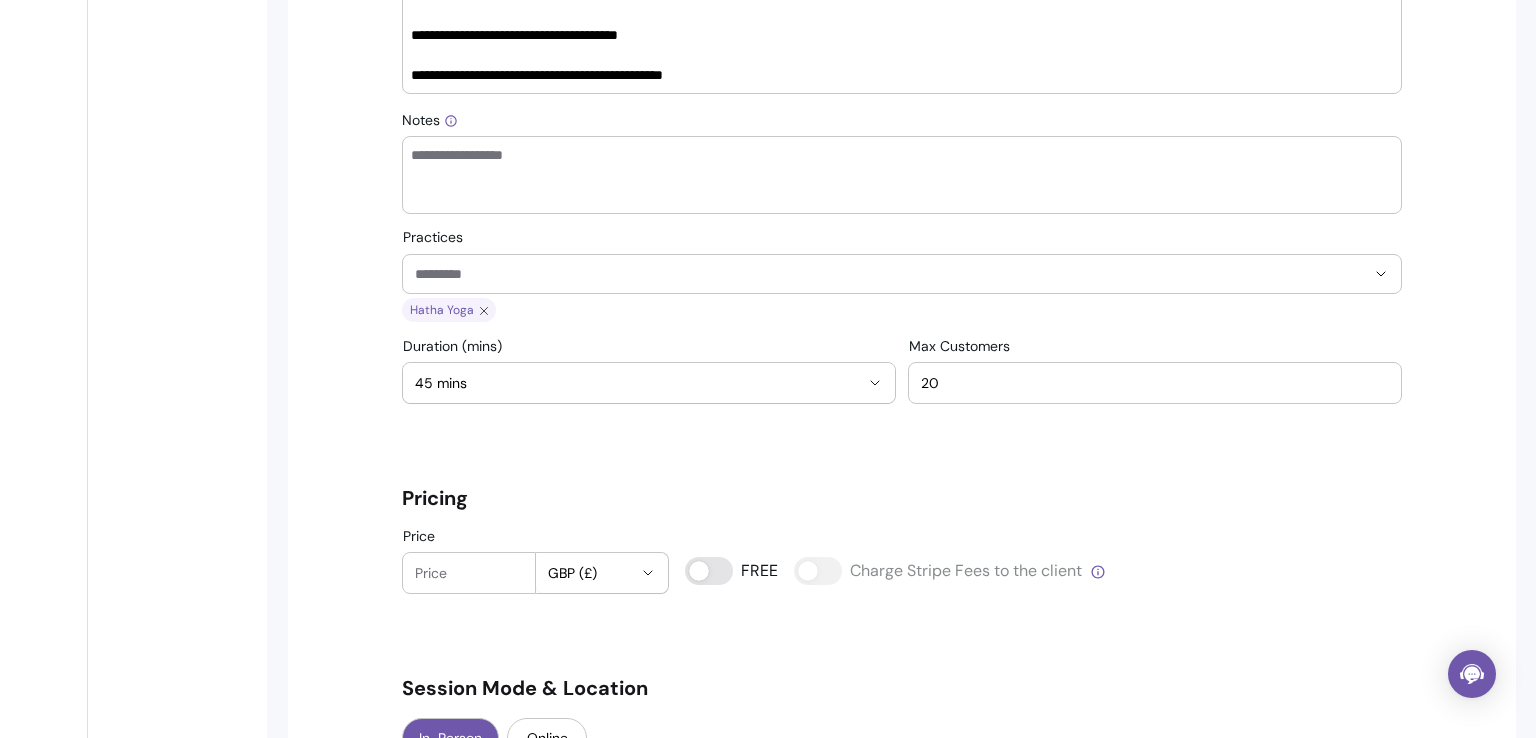 click on "20" at bounding box center (1155, 383) 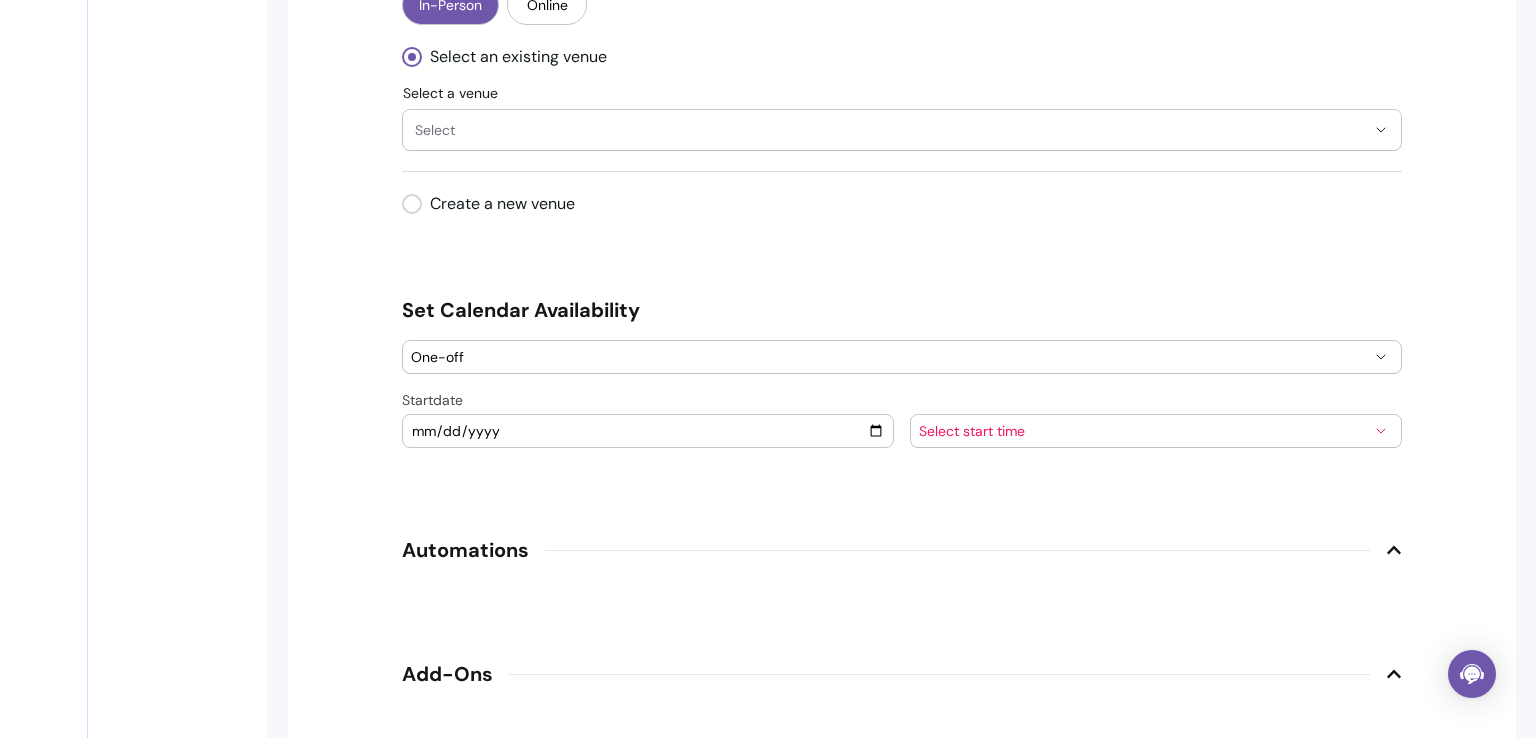 scroll, scrollTop: 1785, scrollLeft: 0, axis: vertical 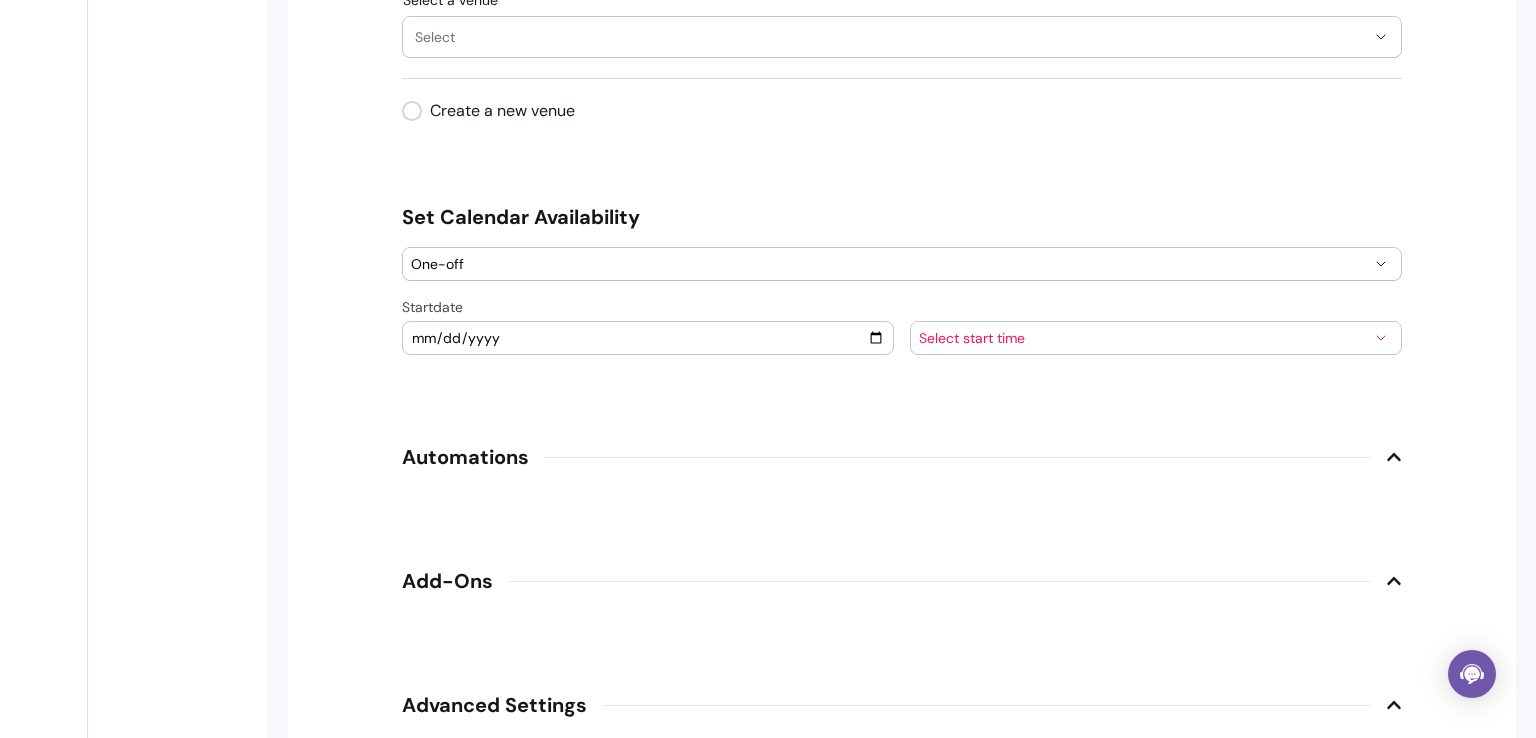 type on "6" 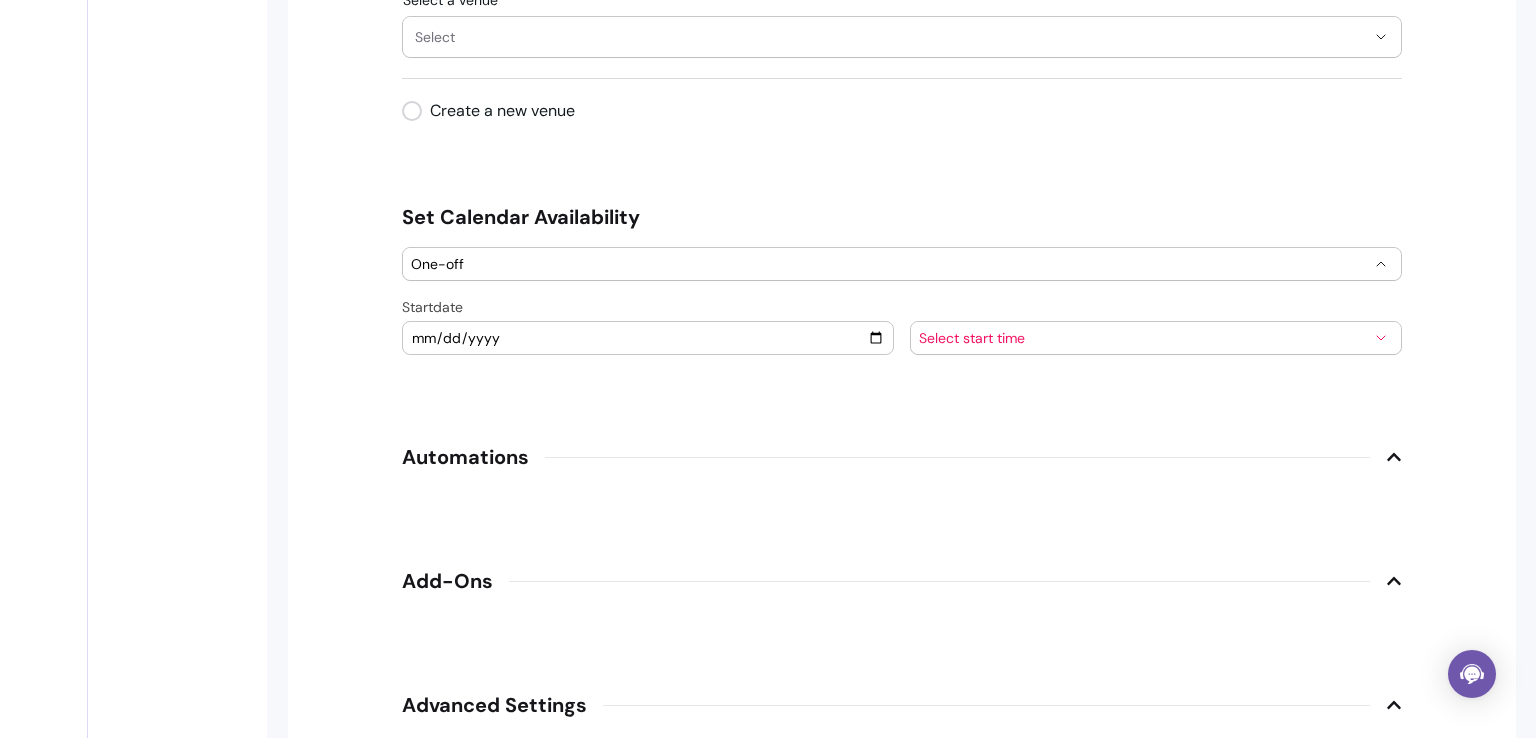 click on "One-off" at bounding box center (890, 264) 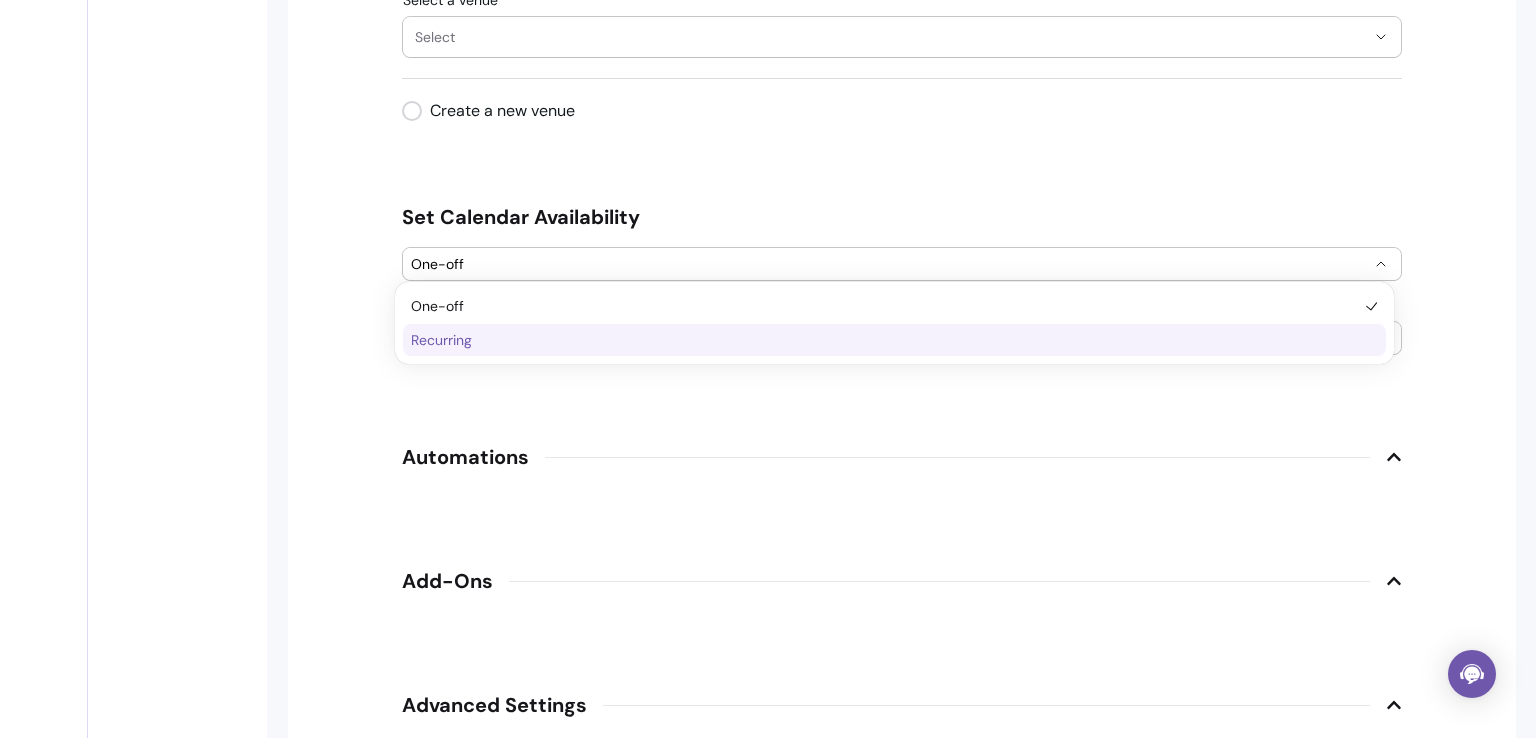 click on "Recurring" at bounding box center [884, 340] 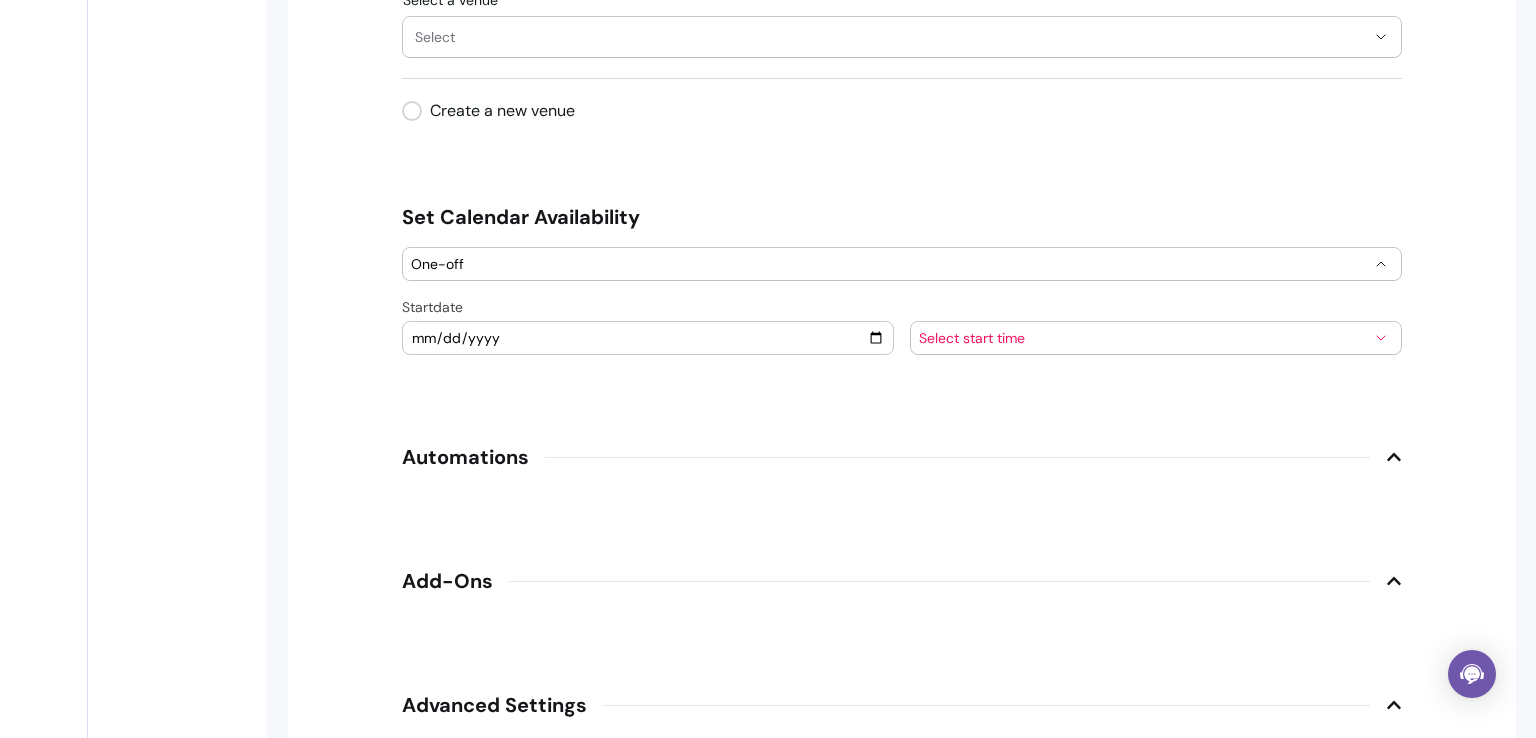 select on "*********" 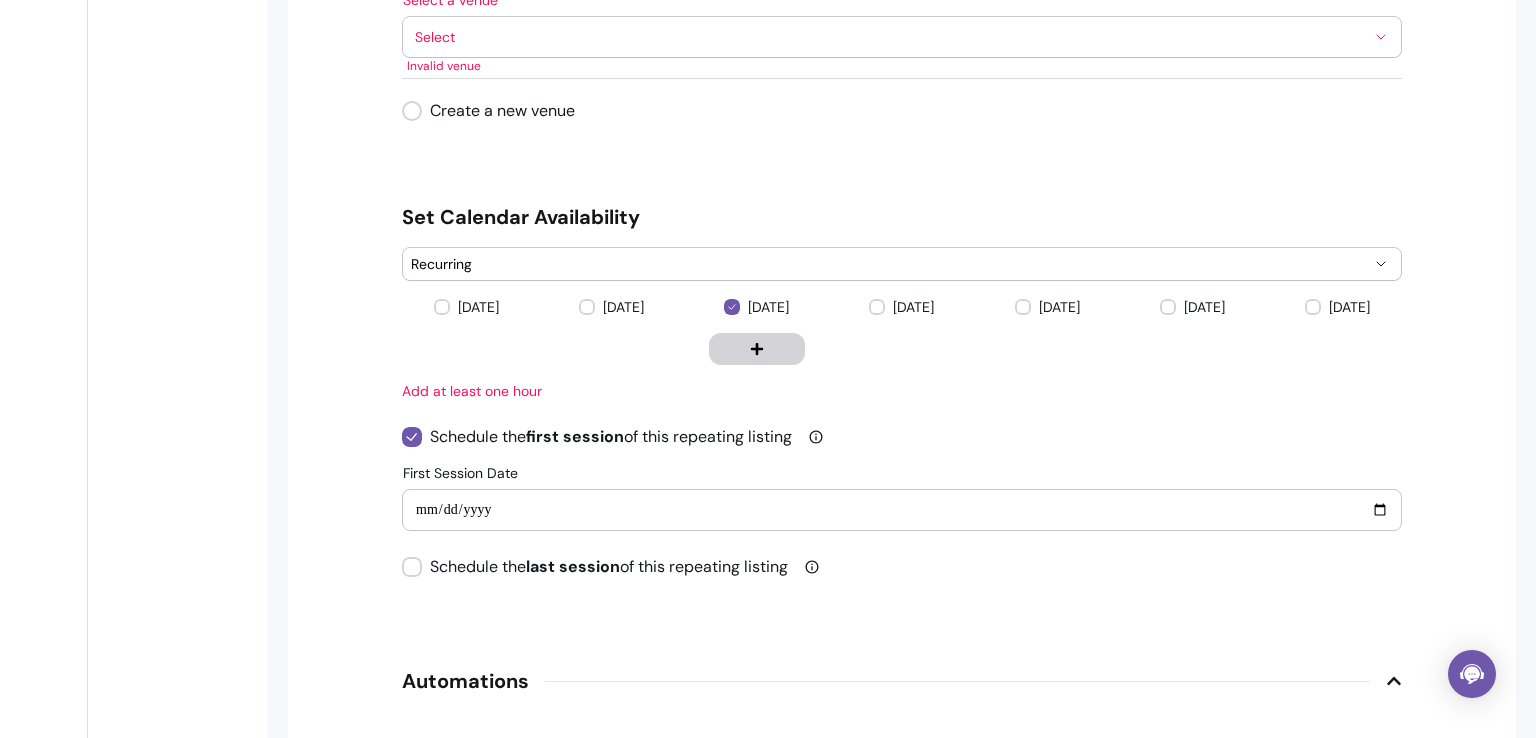 click on "**********" at bounding box center (902, 510) 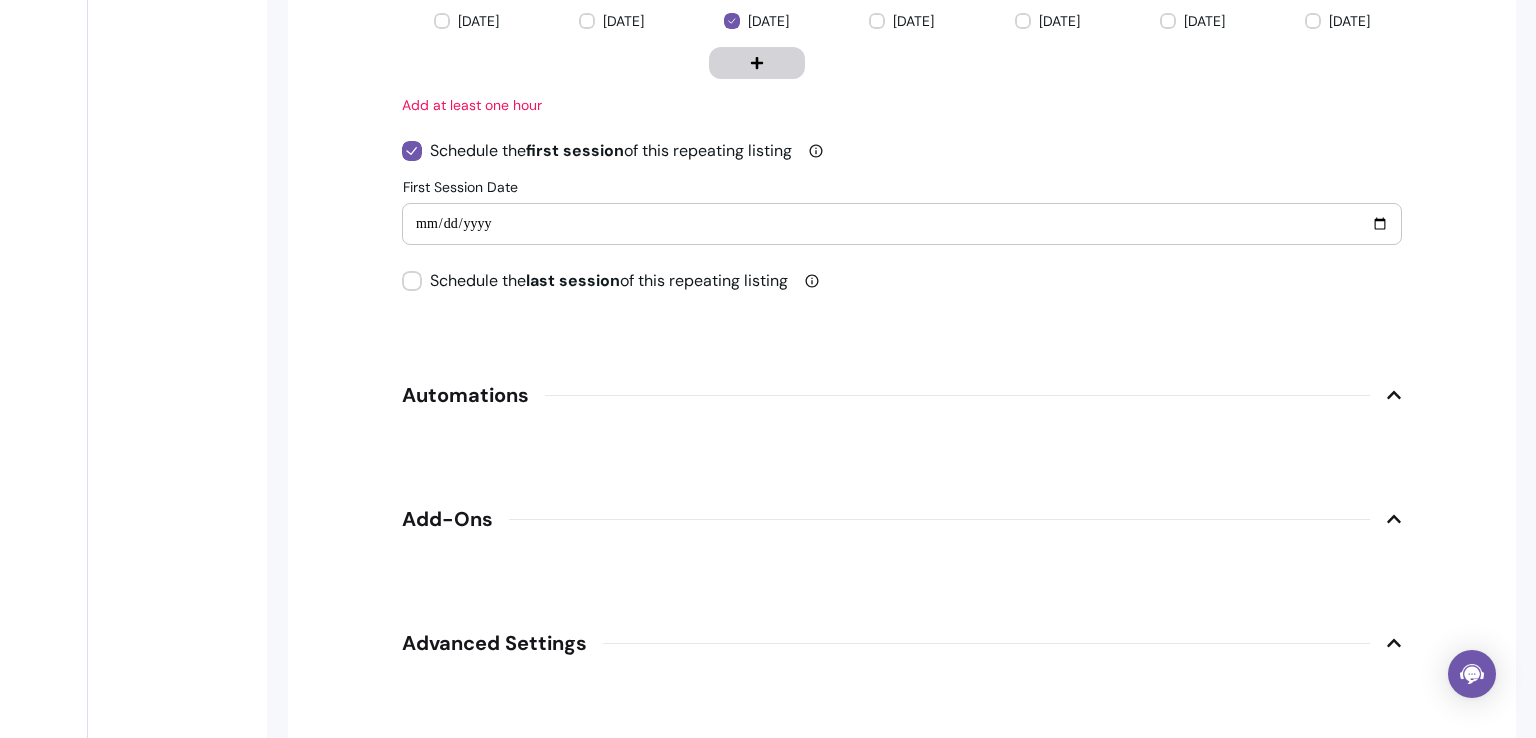 scroll, scrollTop: 2166, scrollLeft: 0, axis: vertical 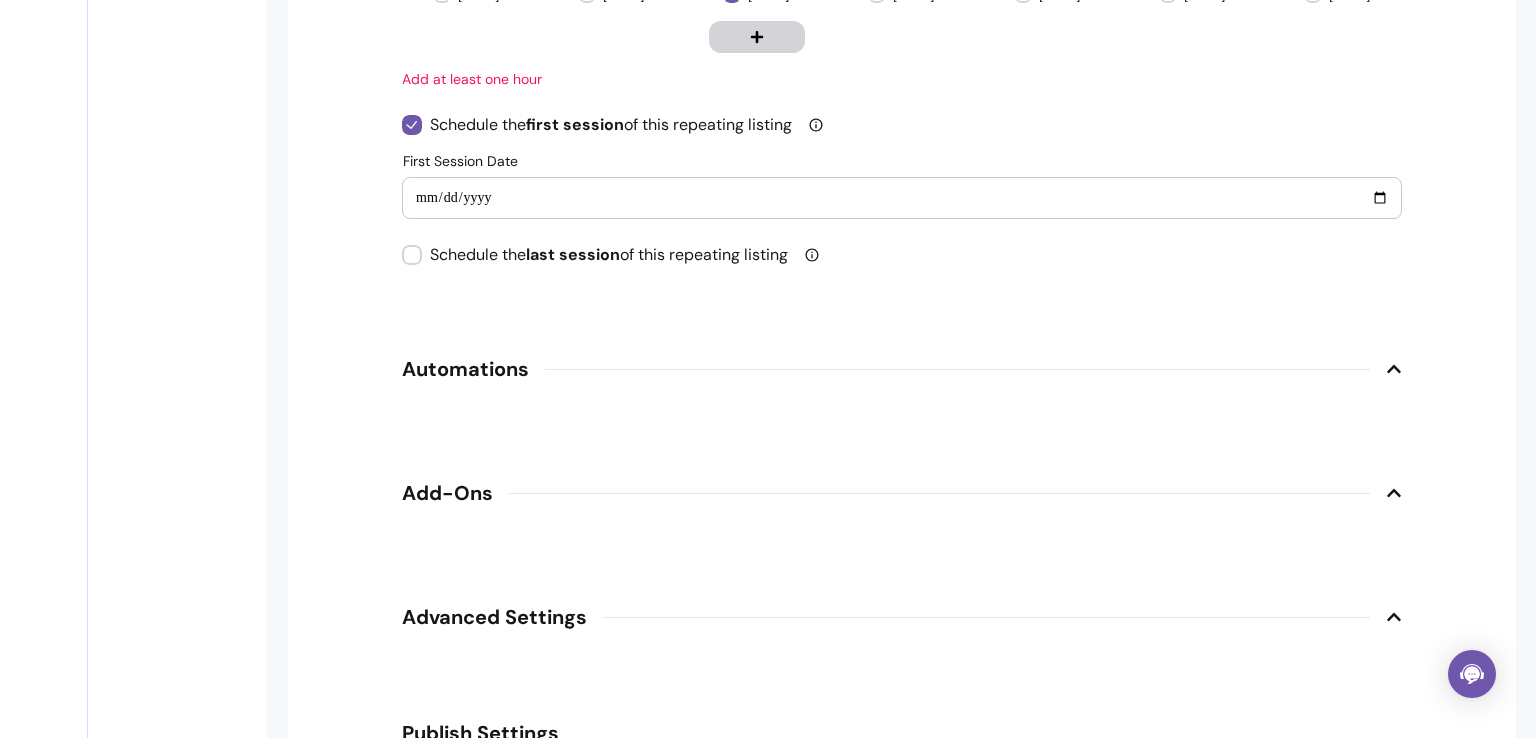 click 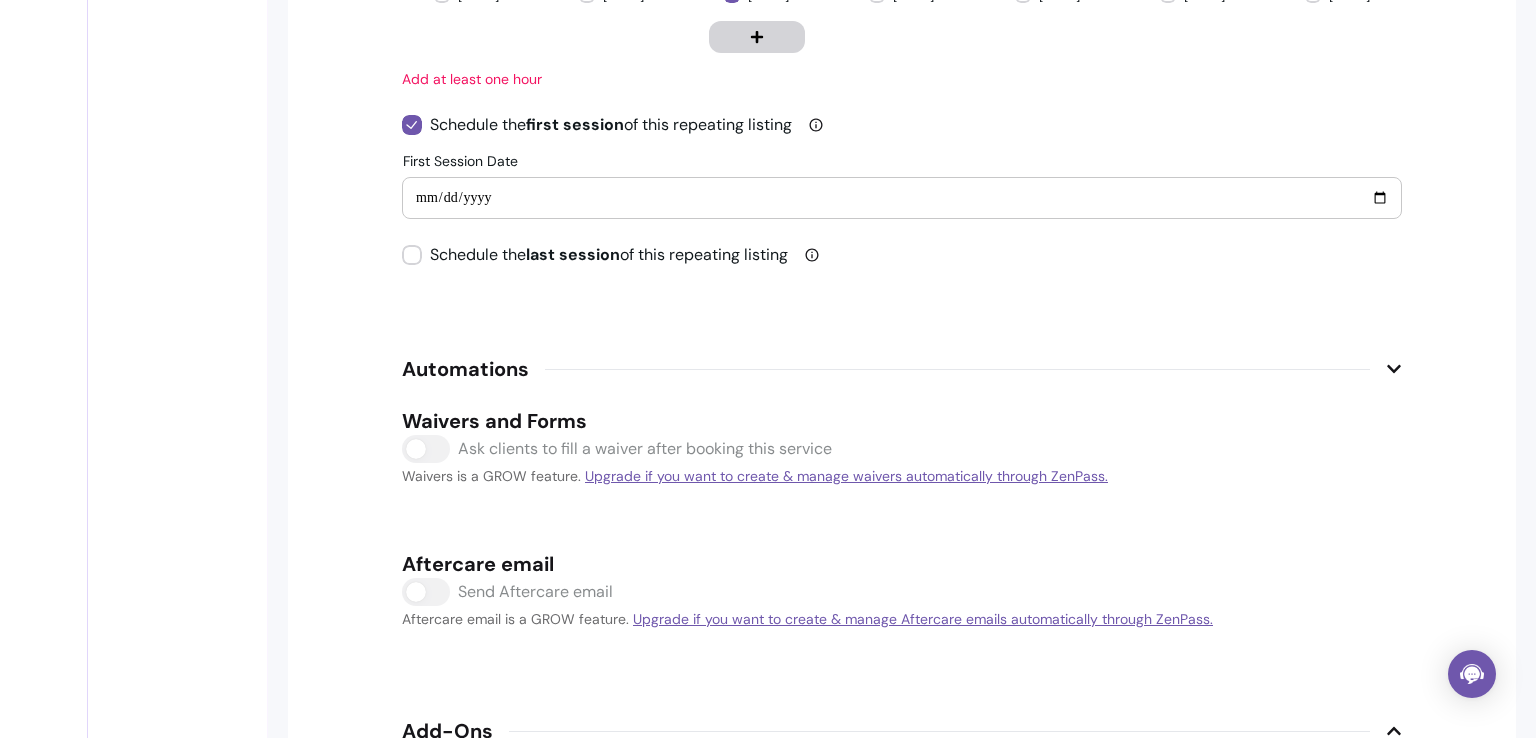 click 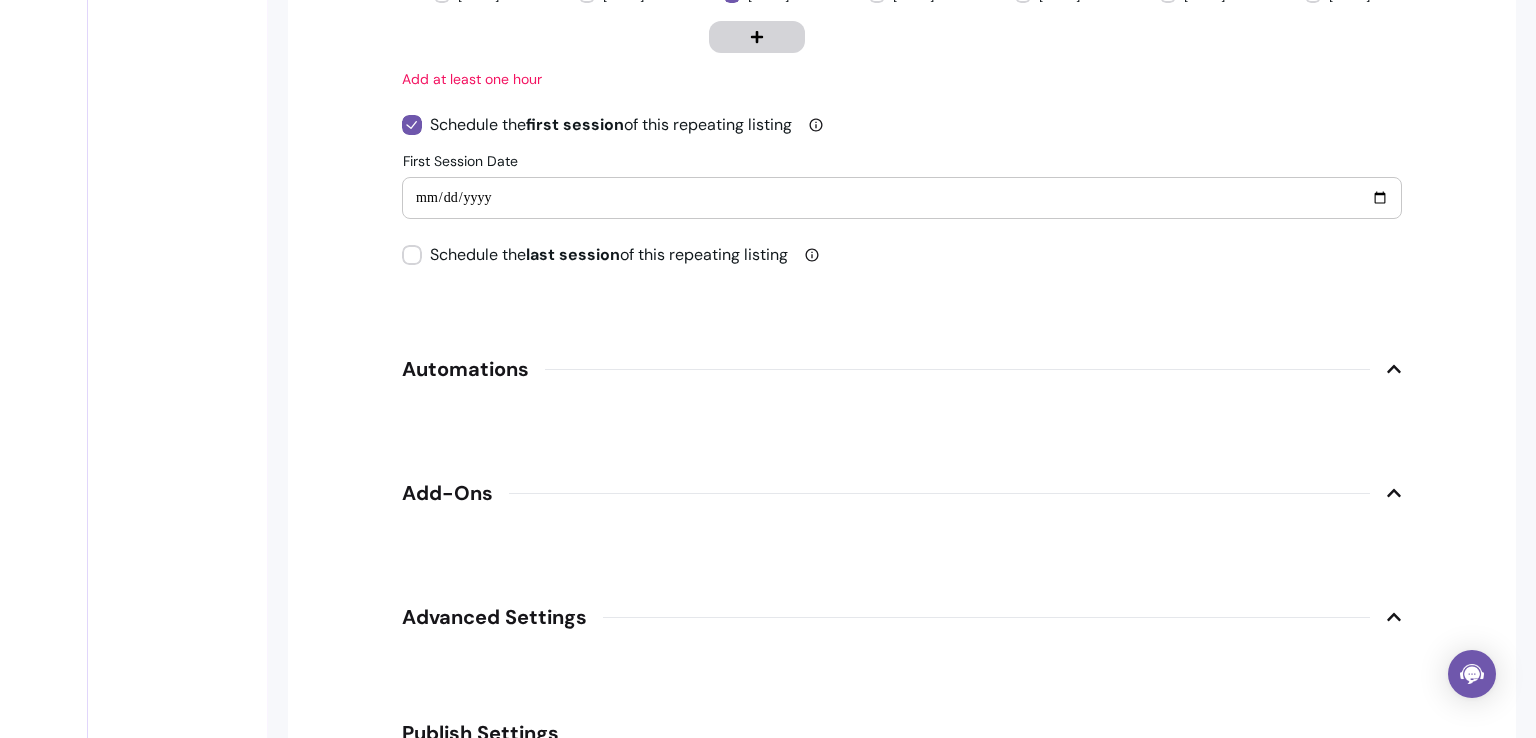 click 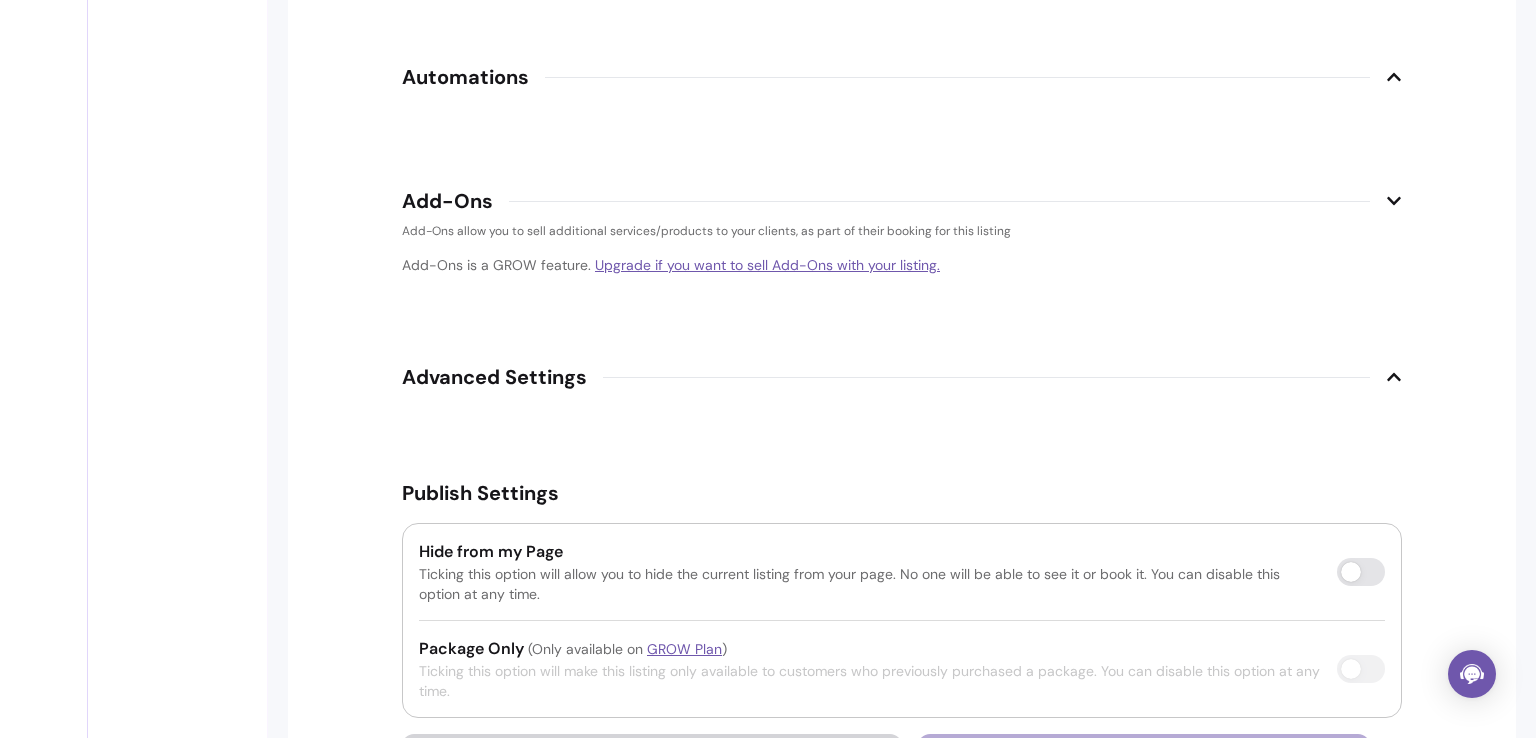 scroll, scrollTop: 2476, scrollLeft: 0, axis: vertical 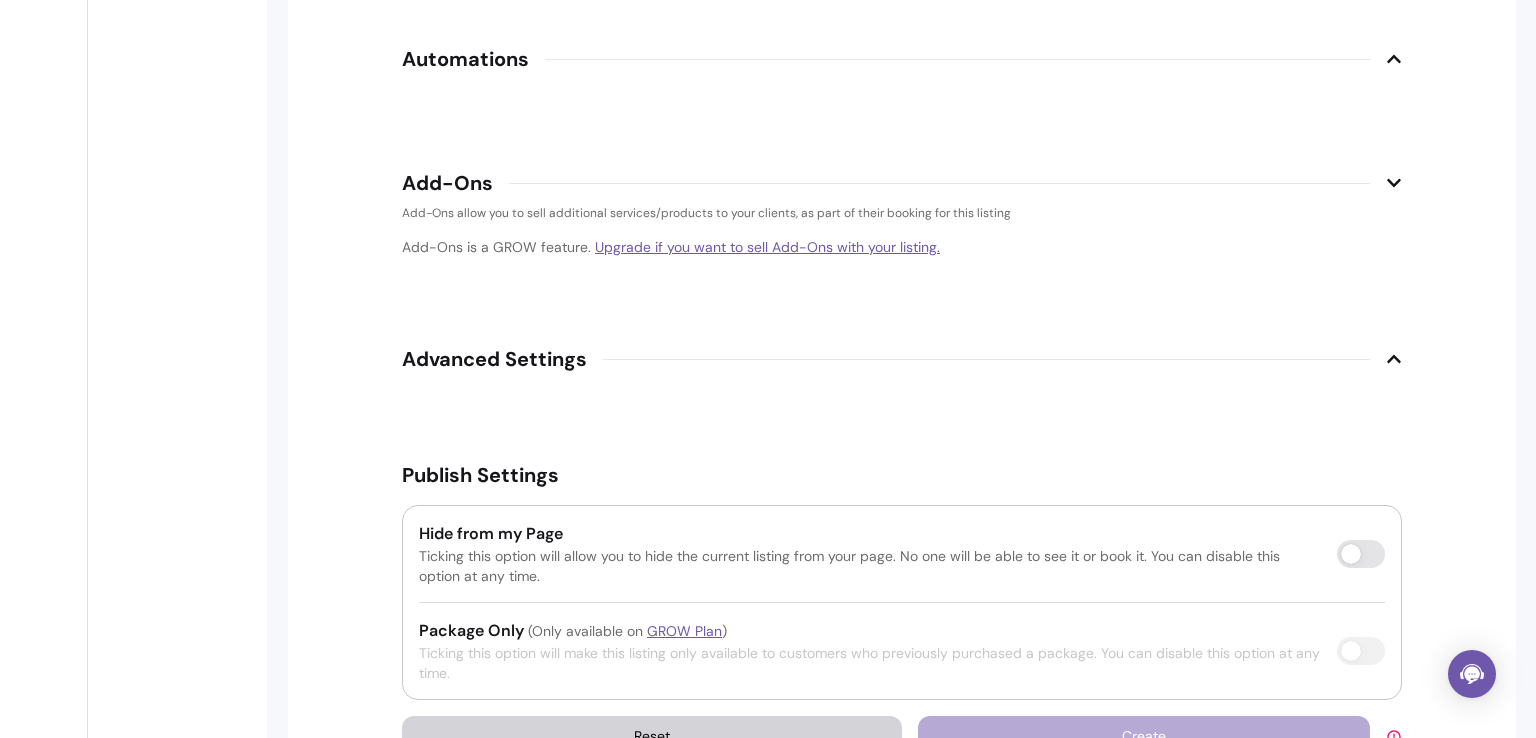 drag, startPoint x: 1506, startPoint y: 622, endPoint x: 1503, endPoint y: 645, distance: 23.194826 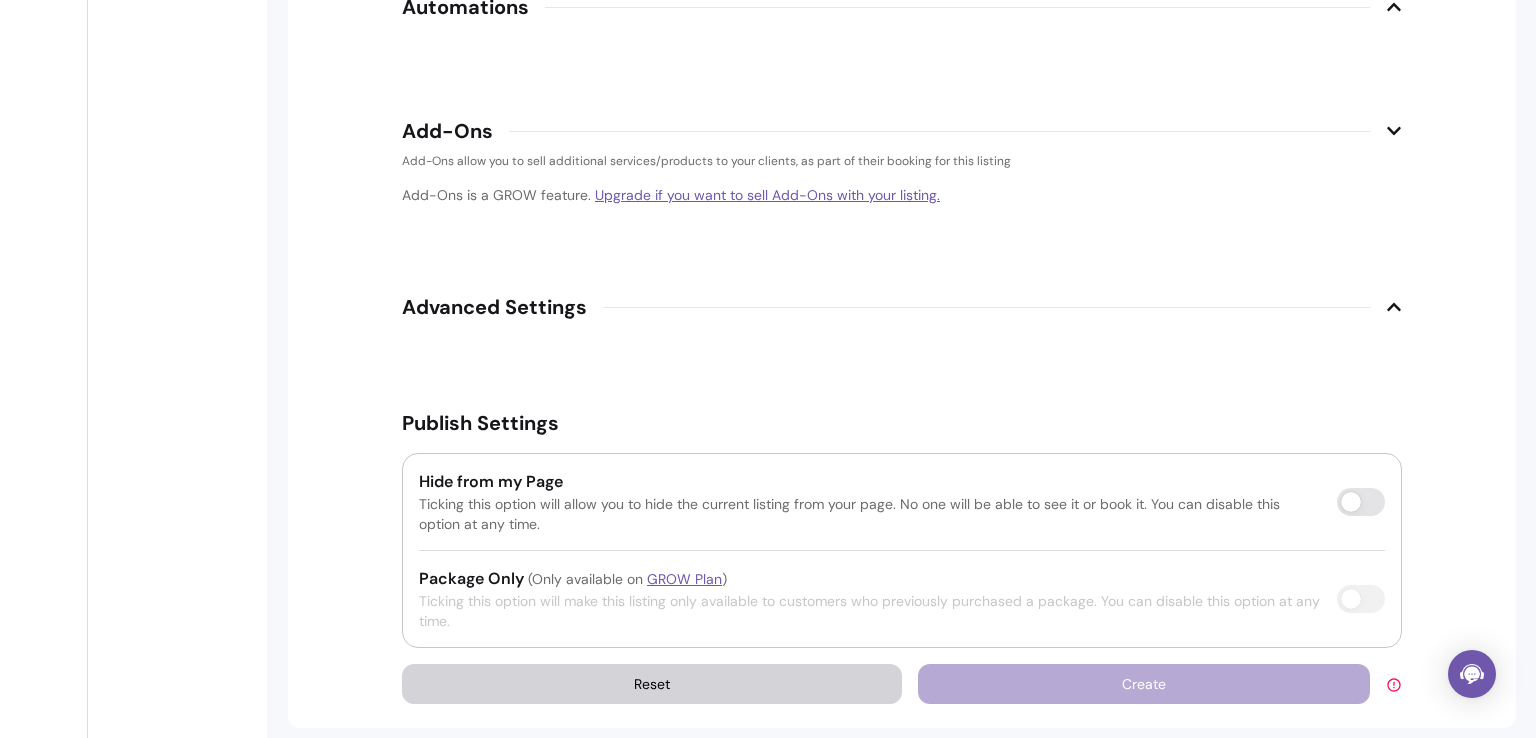 scroll, scrollTop: 2543, scrollLeft: 0, axis: vertical 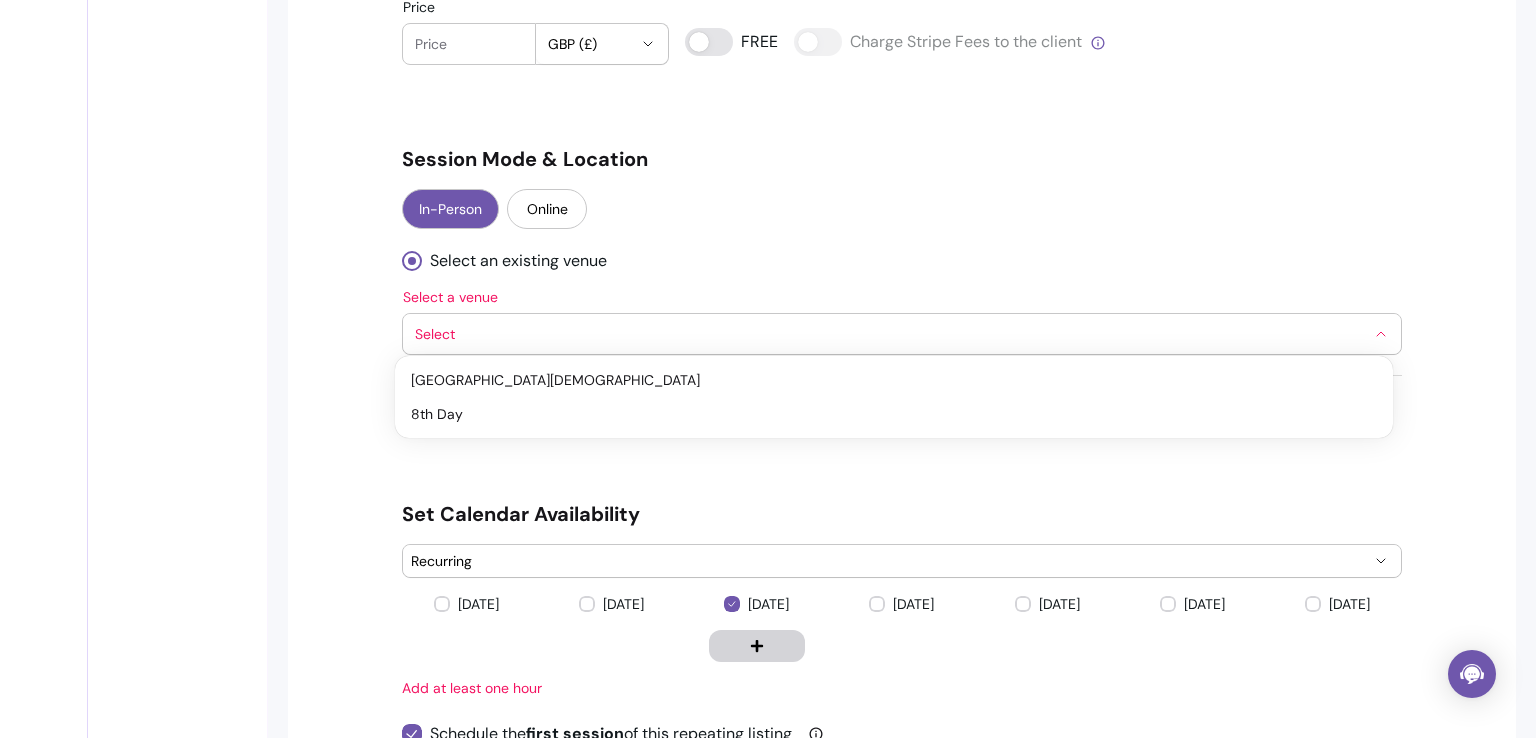 click on "Select" at bounding box center (890, 334) 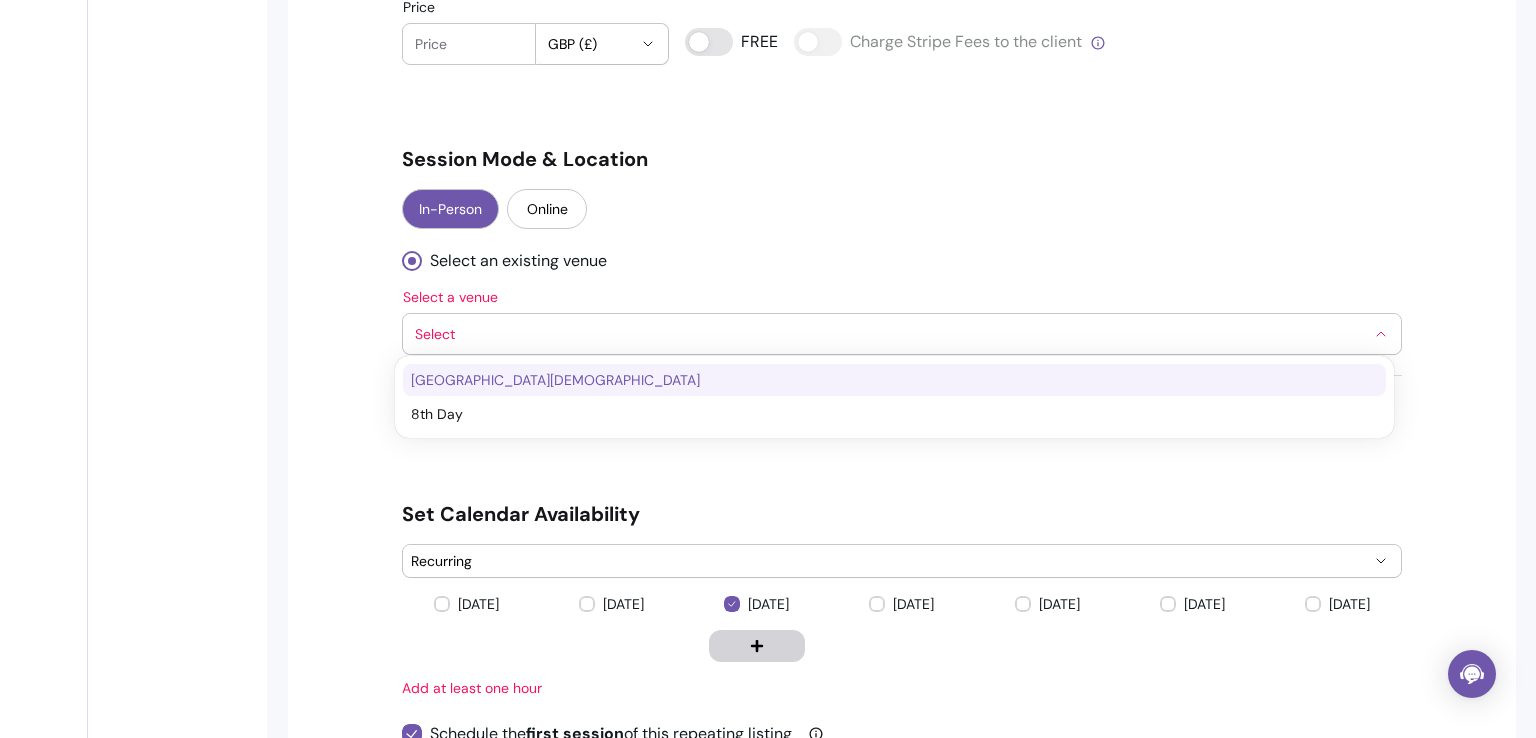 click on "Chorlton Central Church" at bounding box center [884, 380] 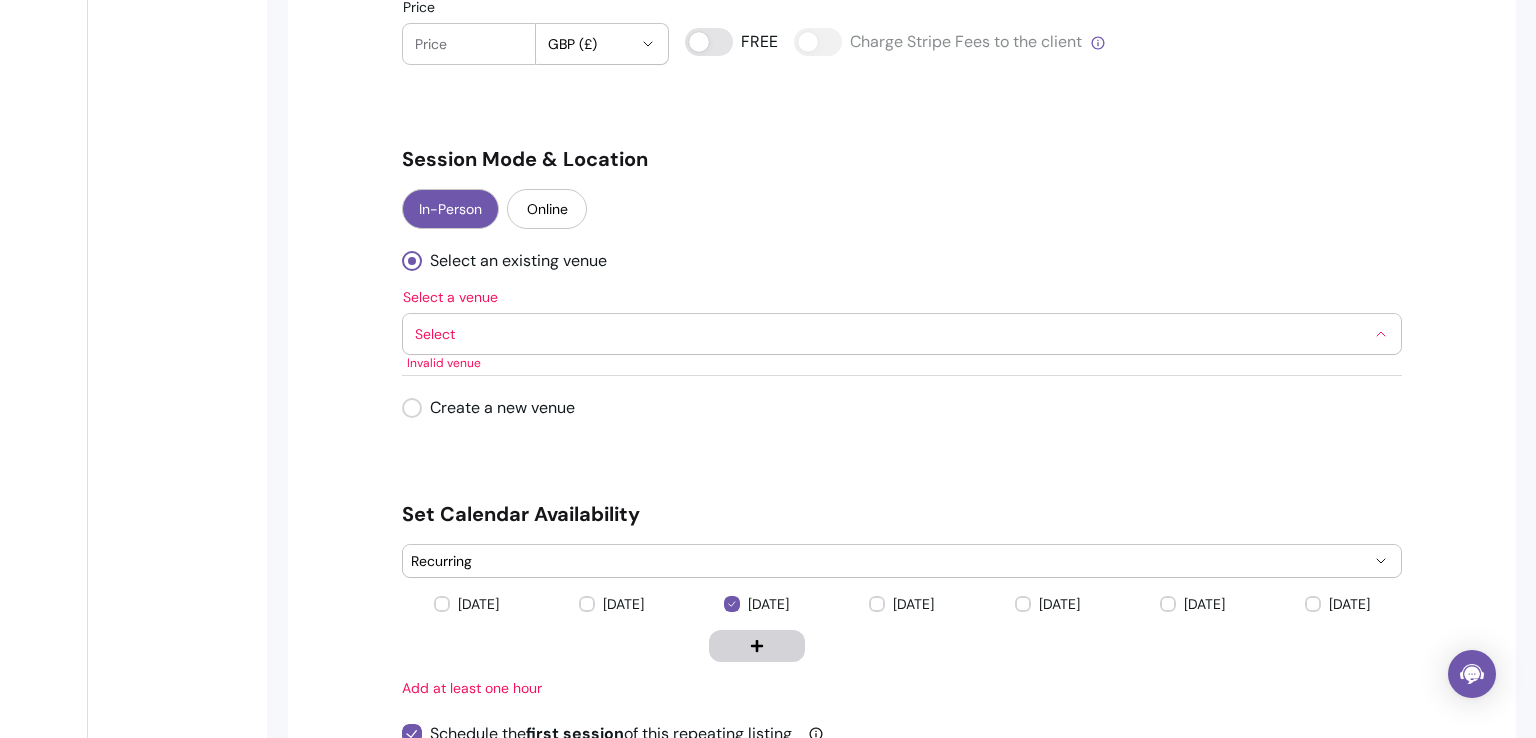 select on "**********" 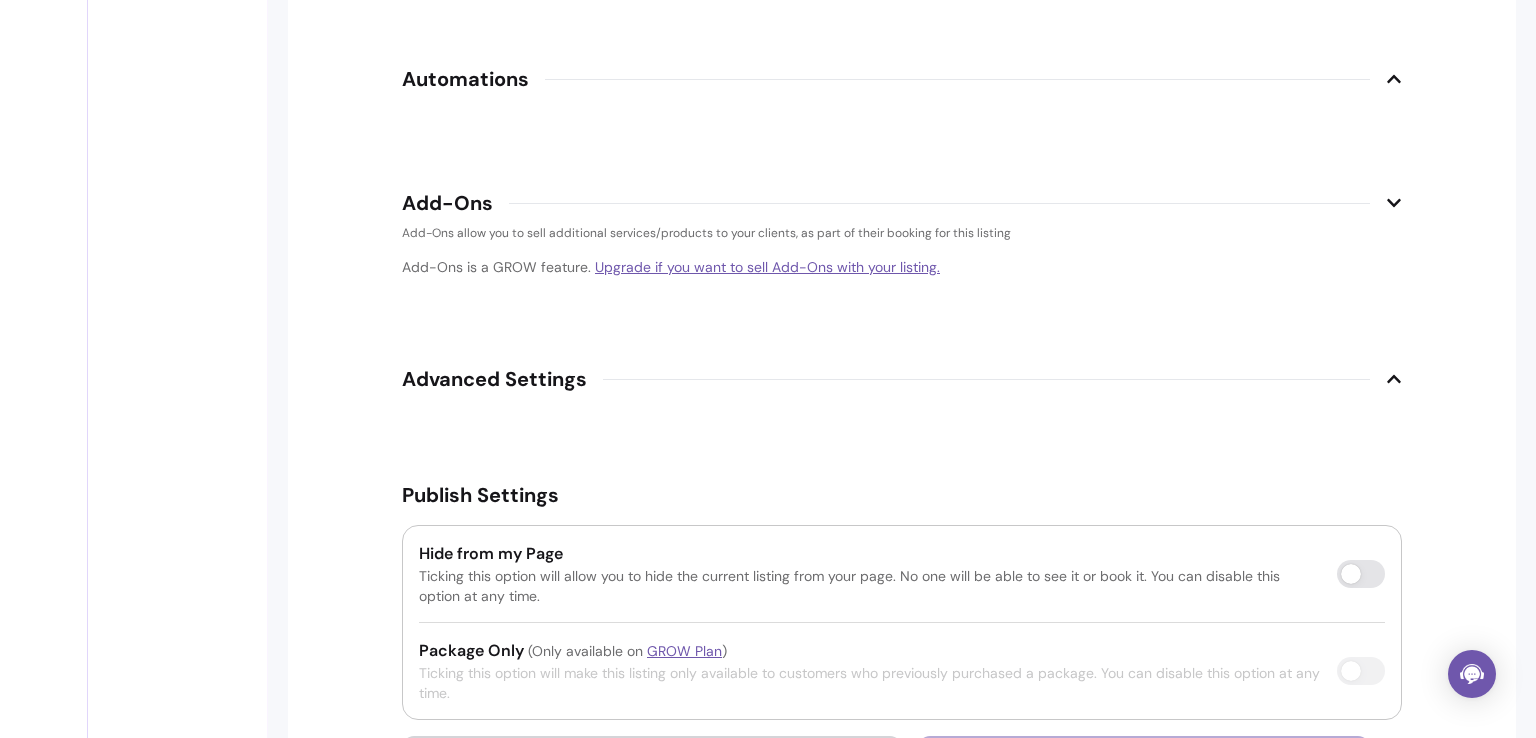 scroll, scrollTop: 2543, scrollLeft: 0, axis: vertical 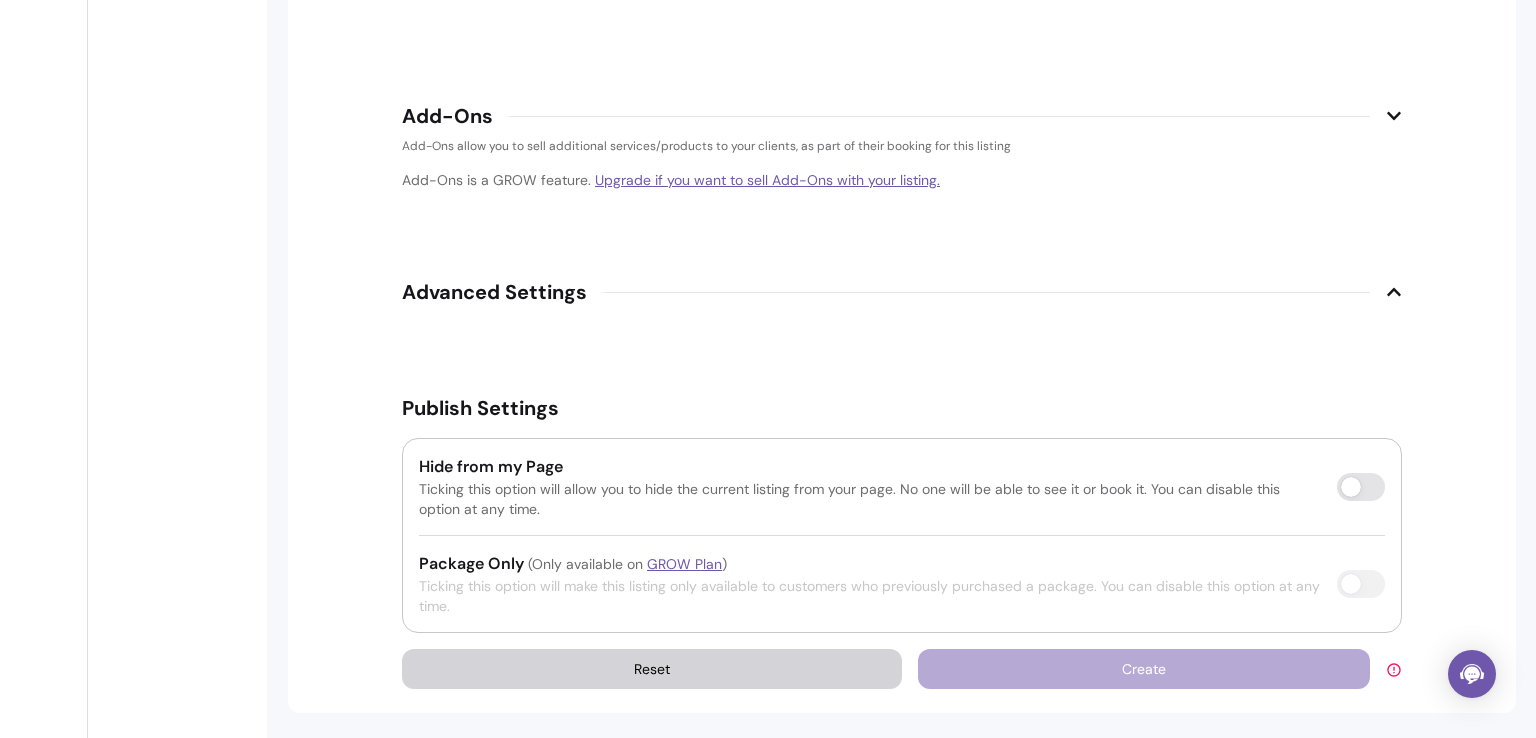 click on "Create" at bounding box center [1160, 669] 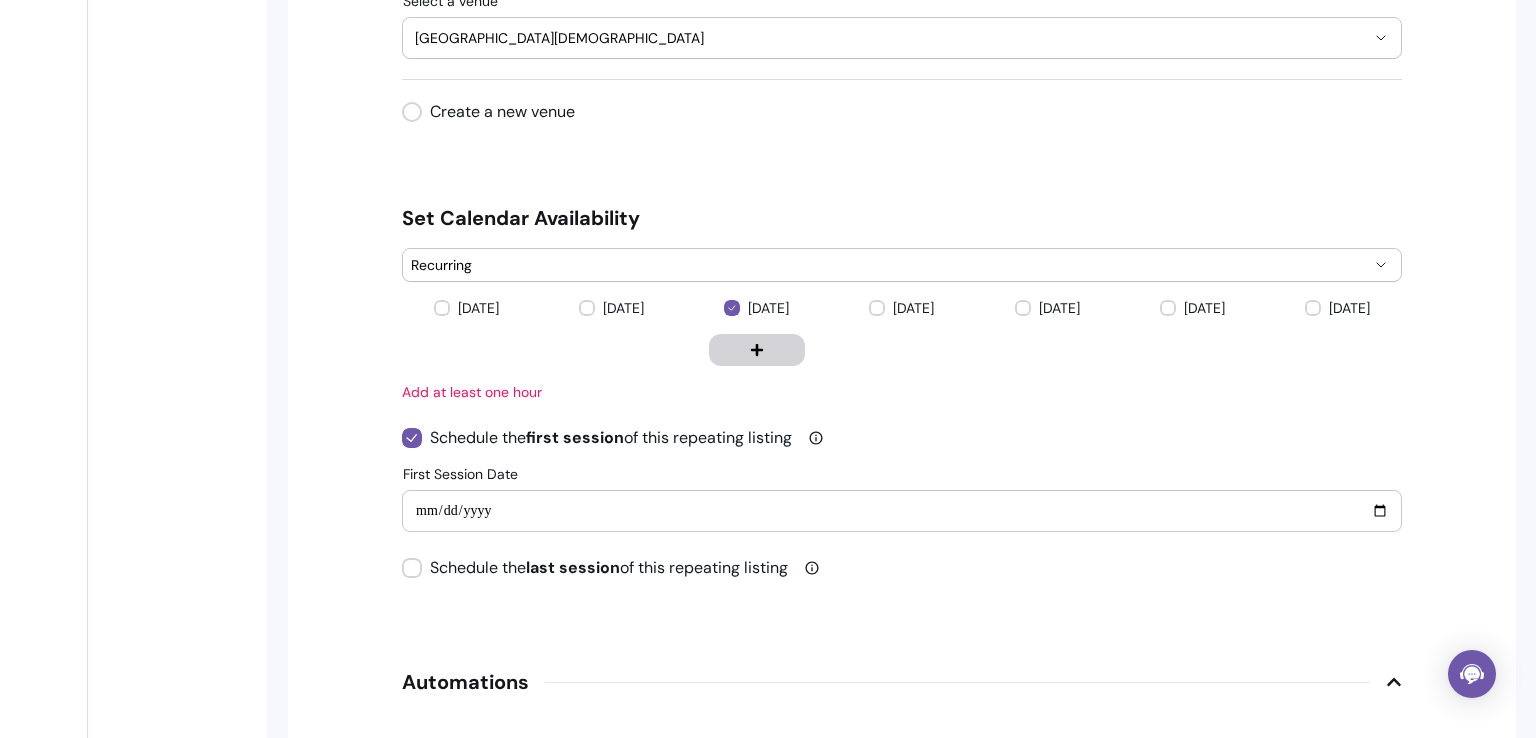 scroll, scrollTop: 1838, scrollLeft: 0, axis: vertical 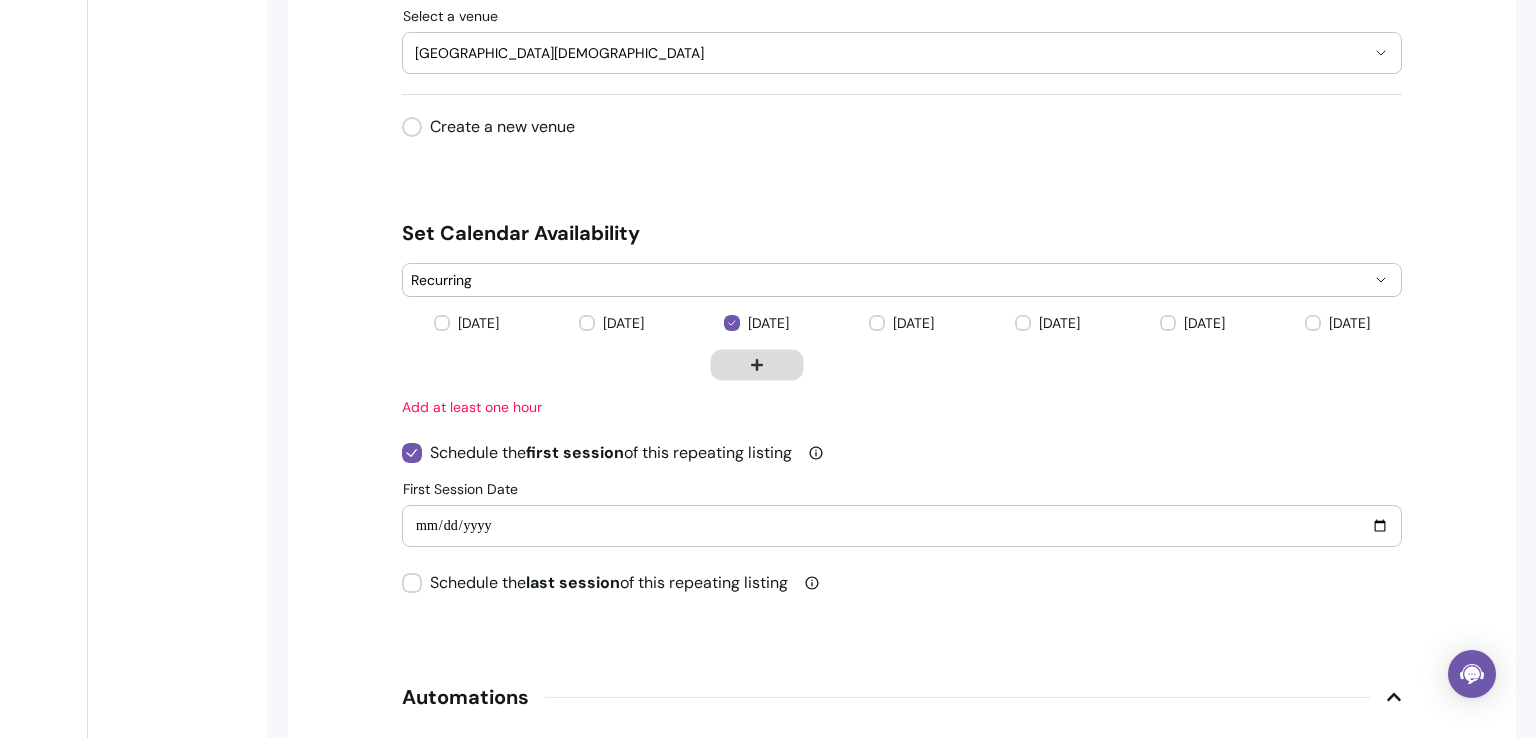 click at bounding box center [756, 364] 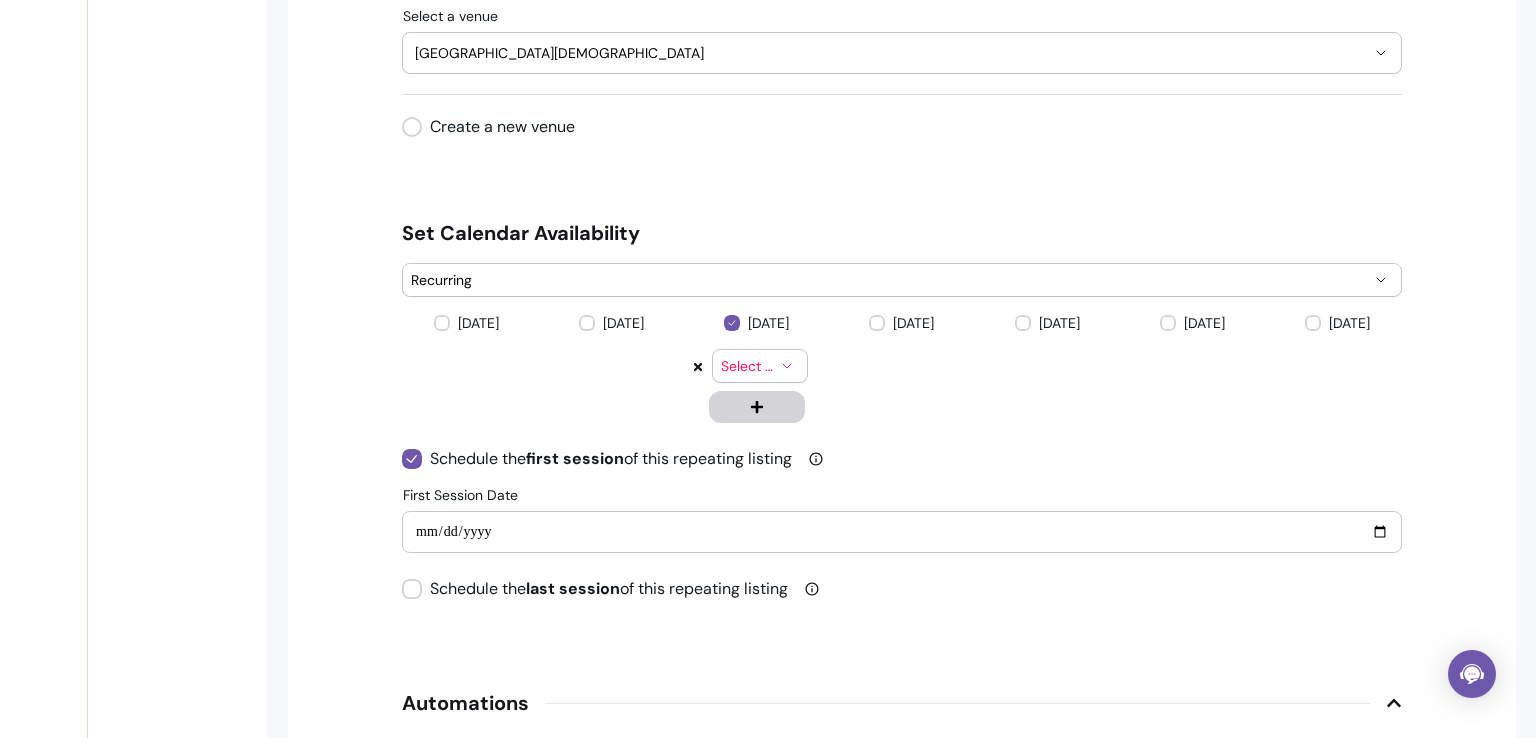 click 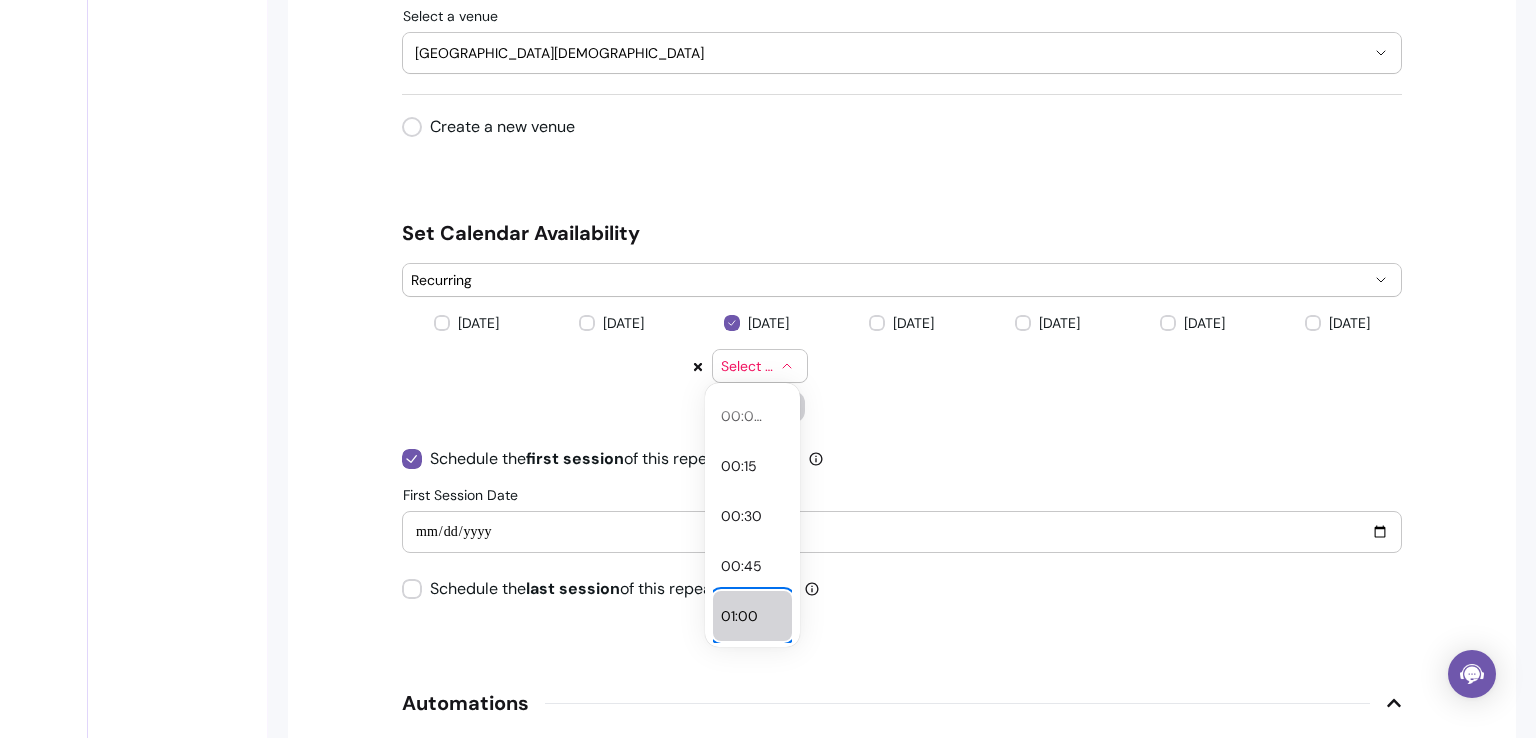 select on "*****" 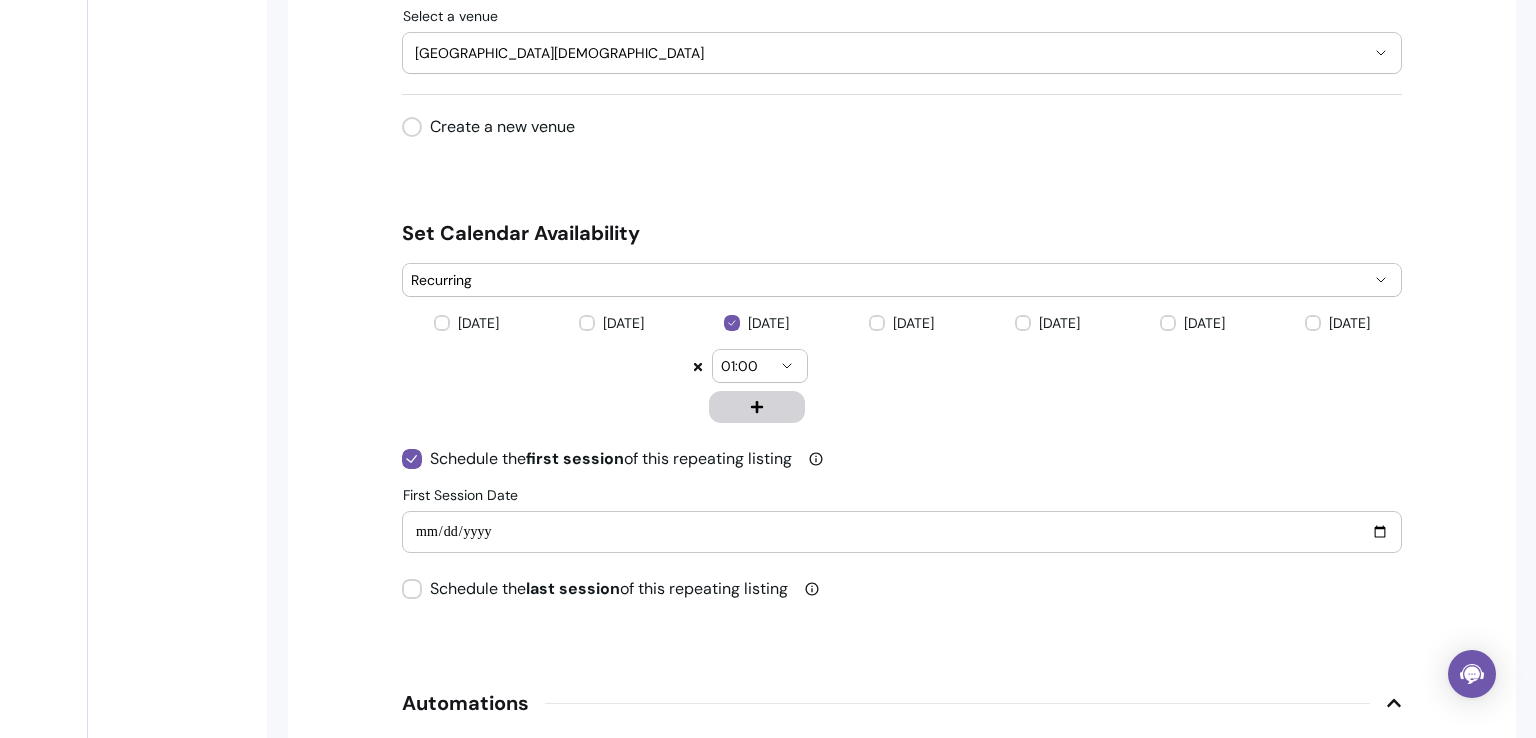 click on "01:00" at bounding box center (760, 366) 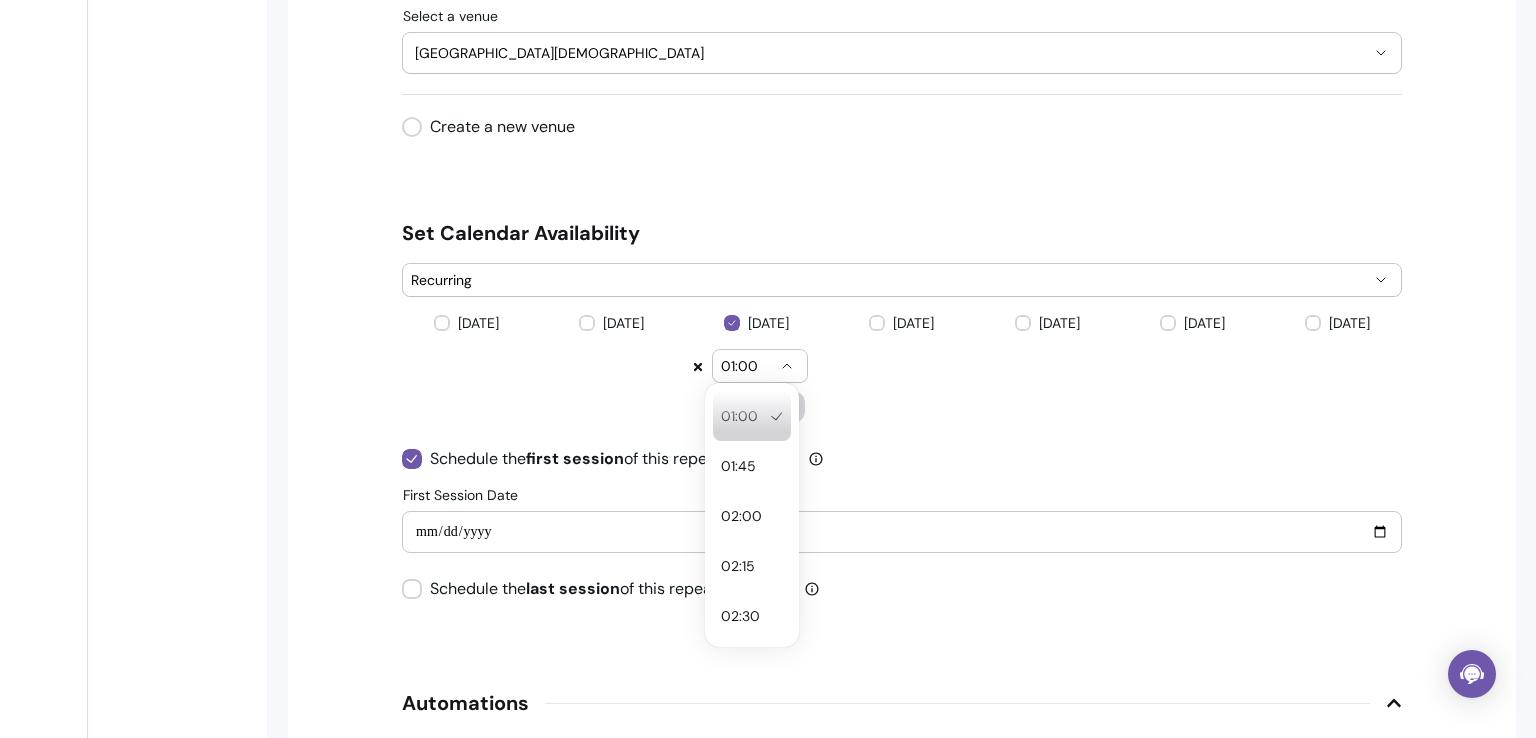 click on "01:00" at bounding box center (760, 366) 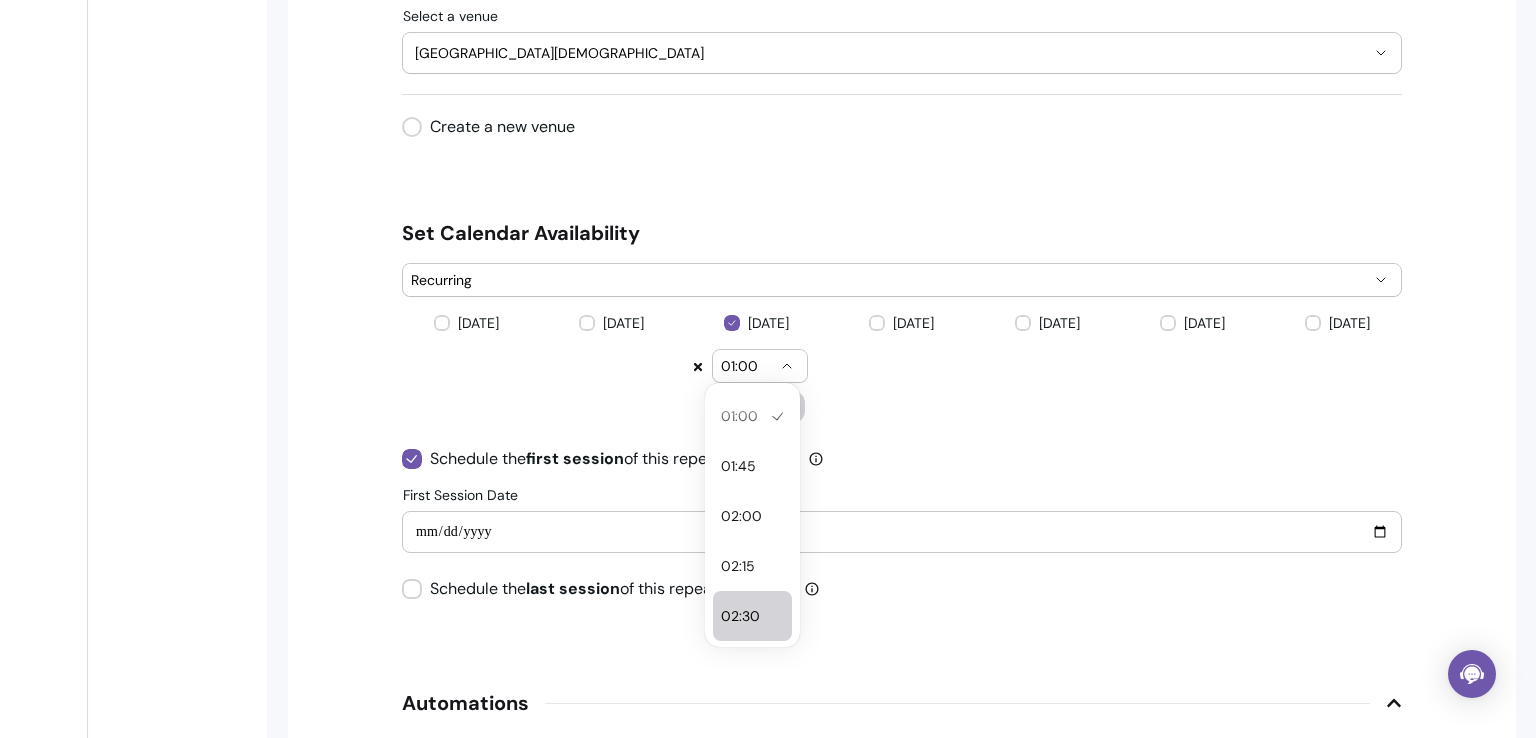 select on "*****" 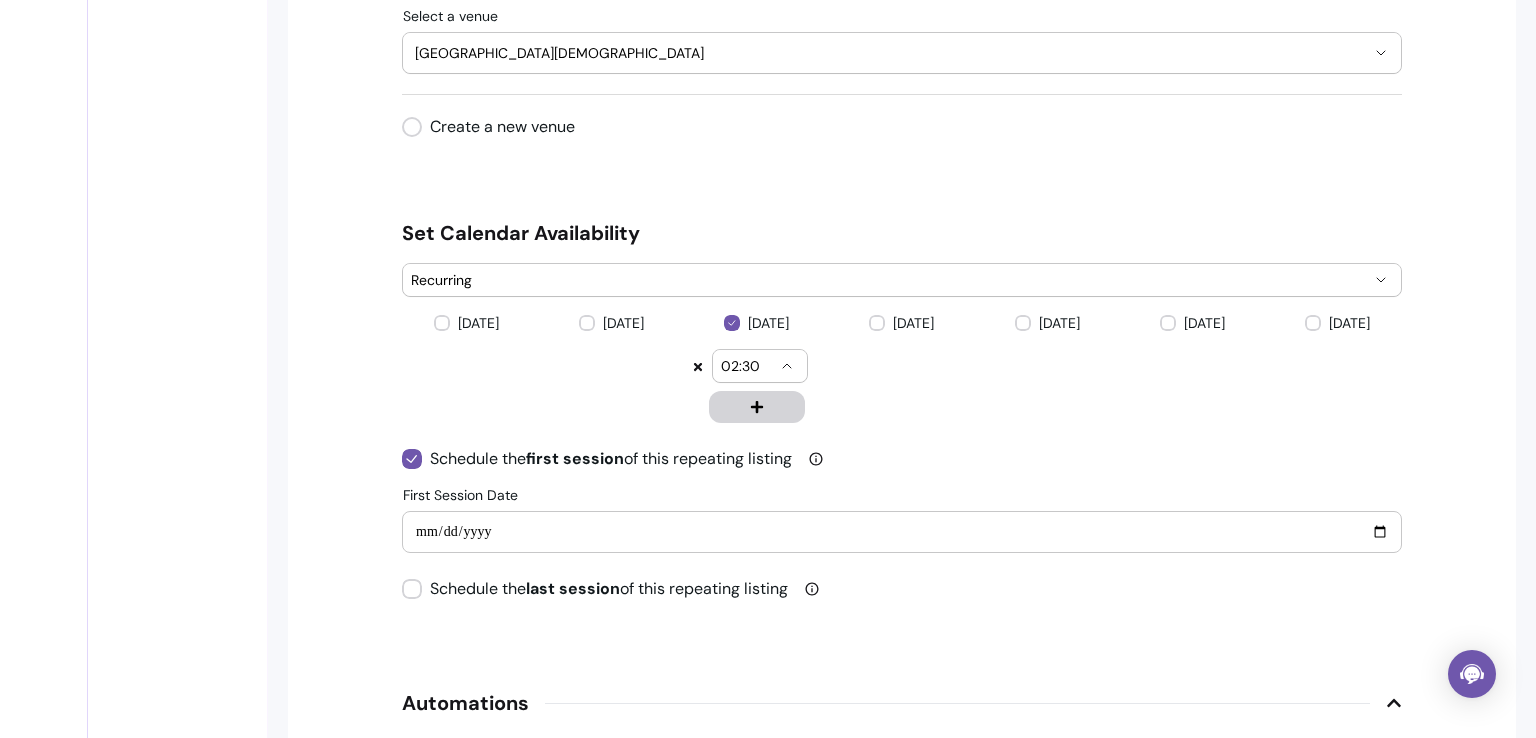 click on "02:30" at bounding box center (760, 366) 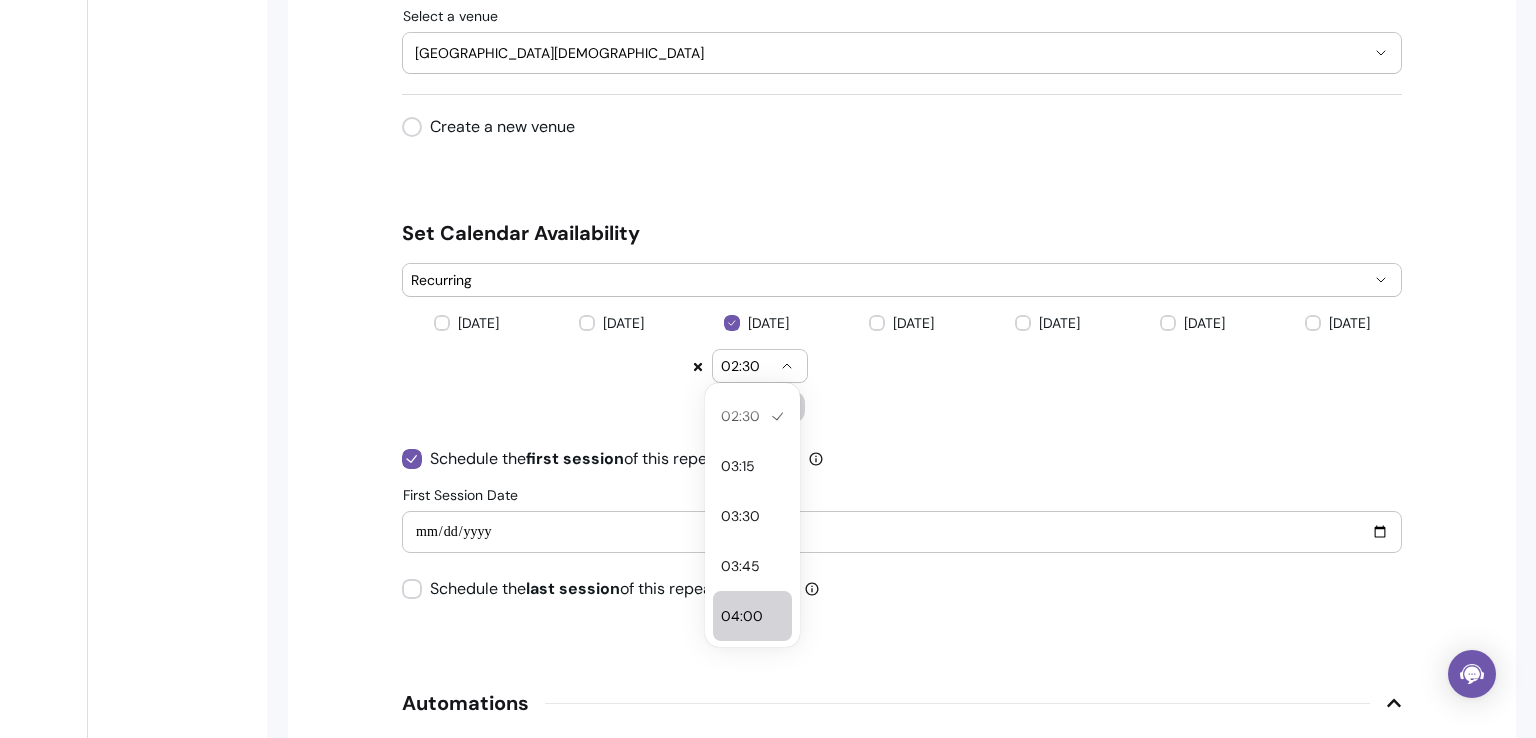 select on "*****" 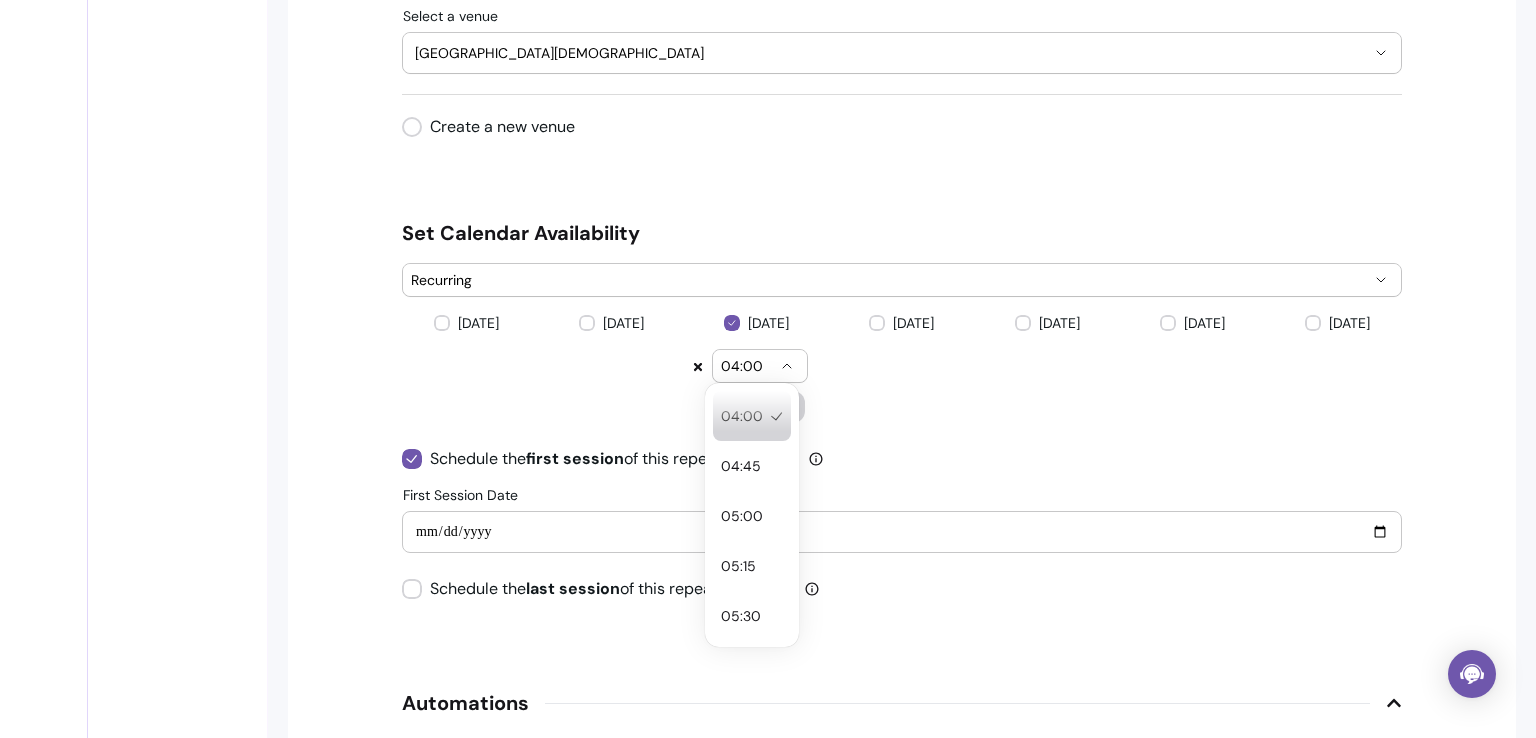 click 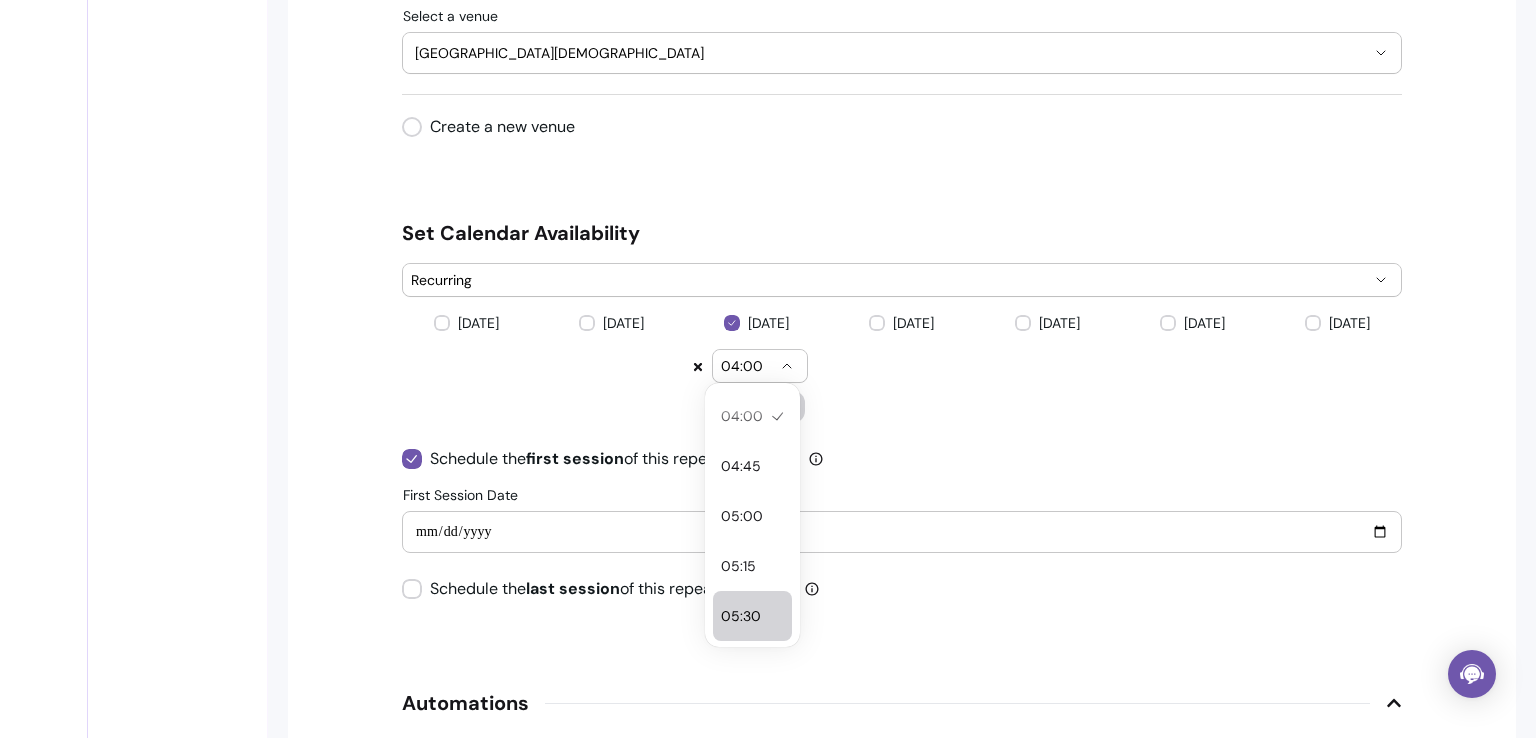 select on "*****" 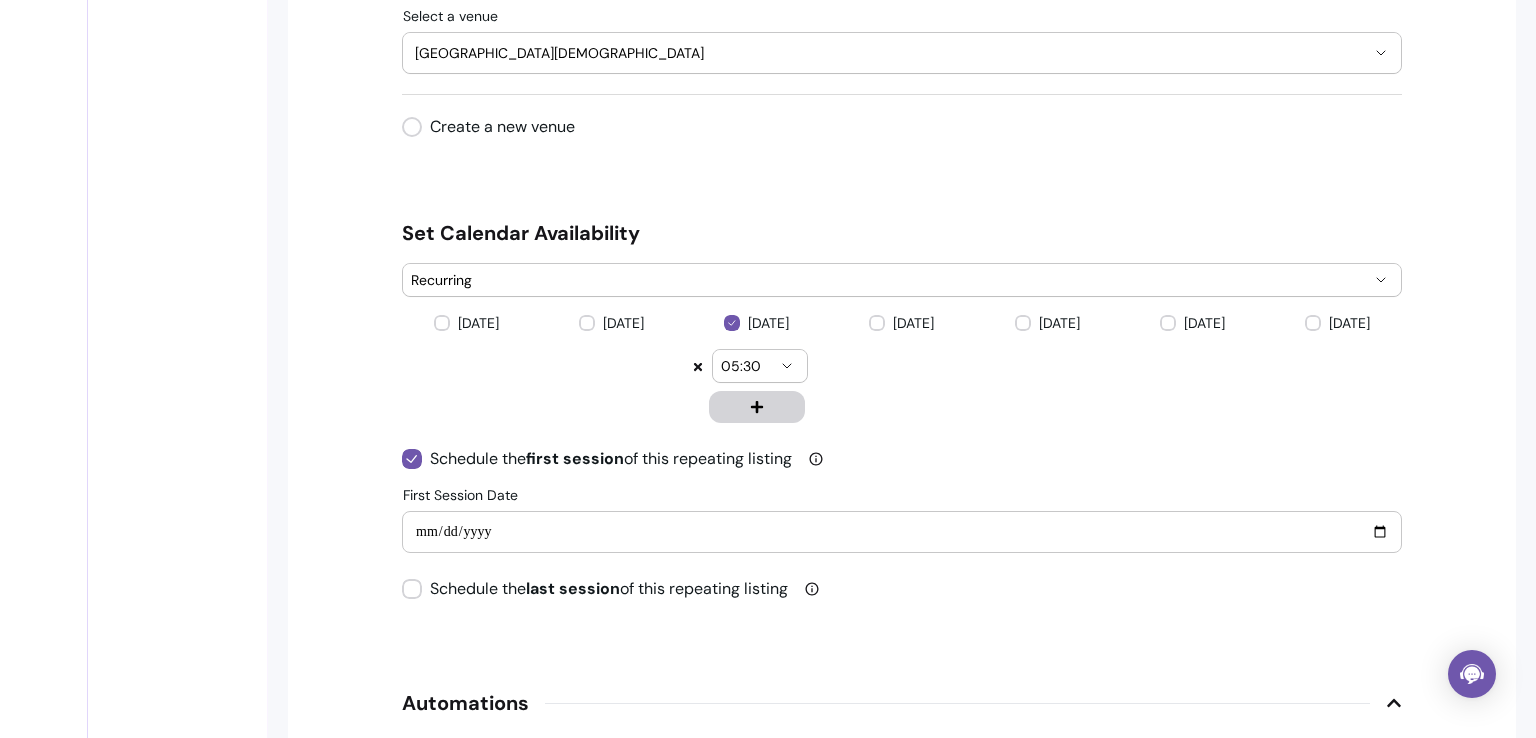 click 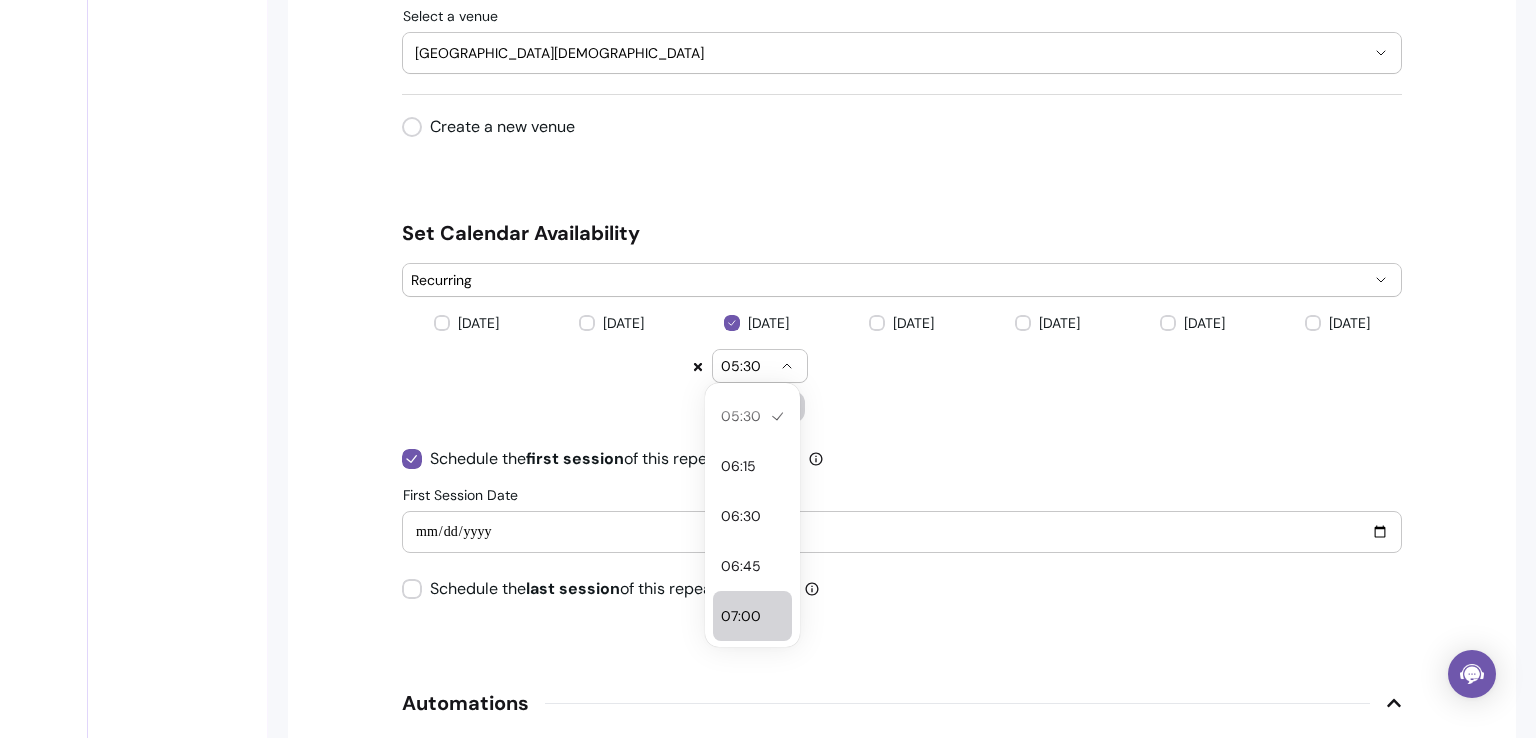 select on "*****" 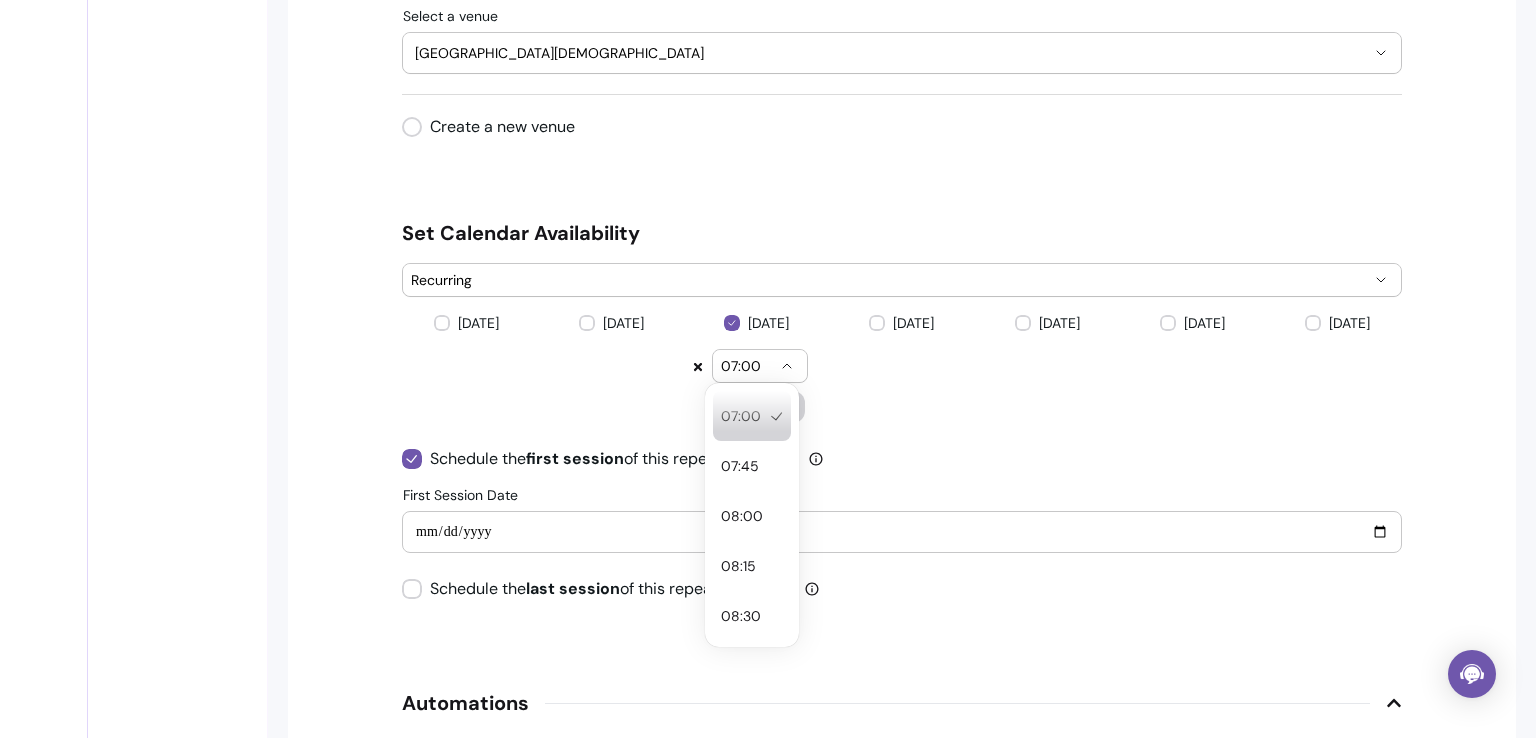 click 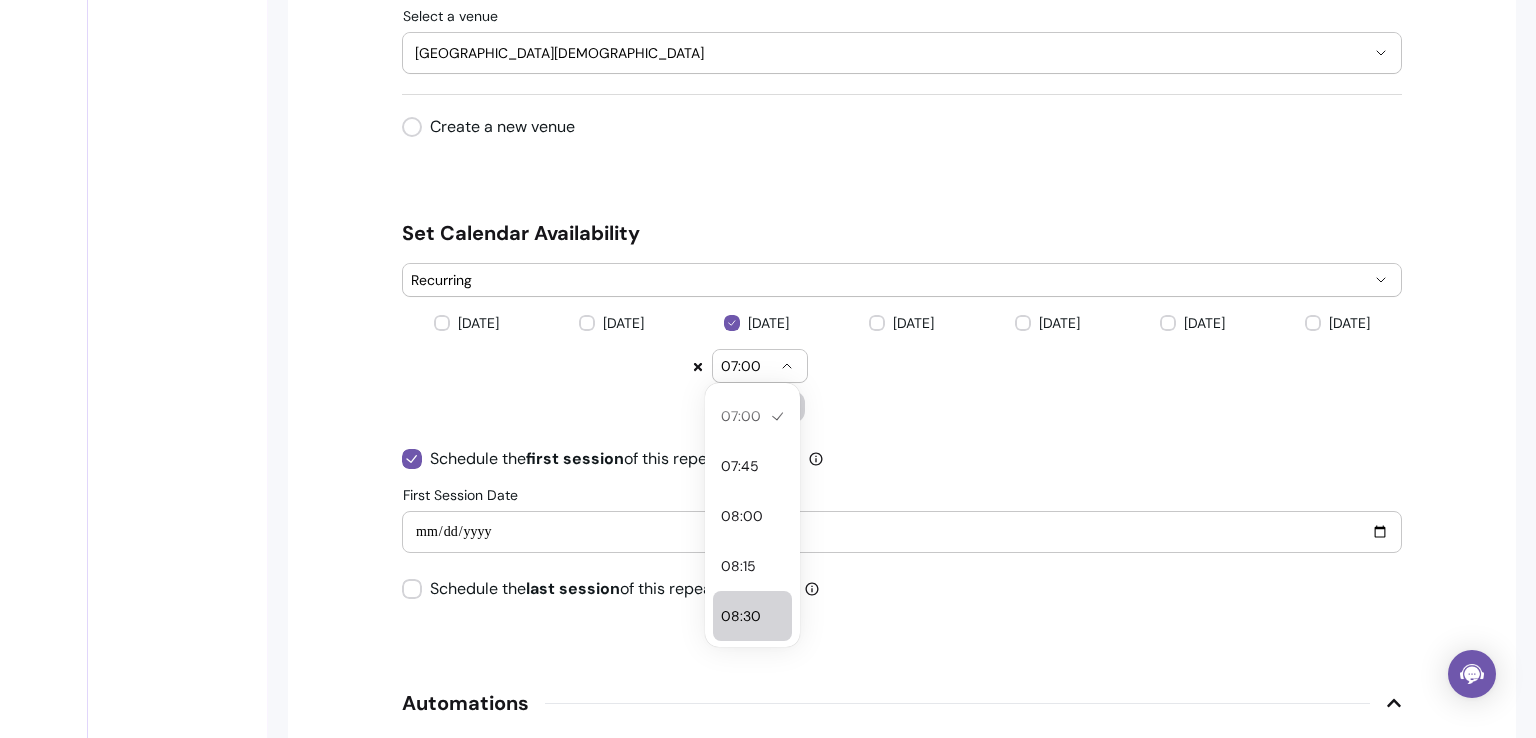 select on "*****" 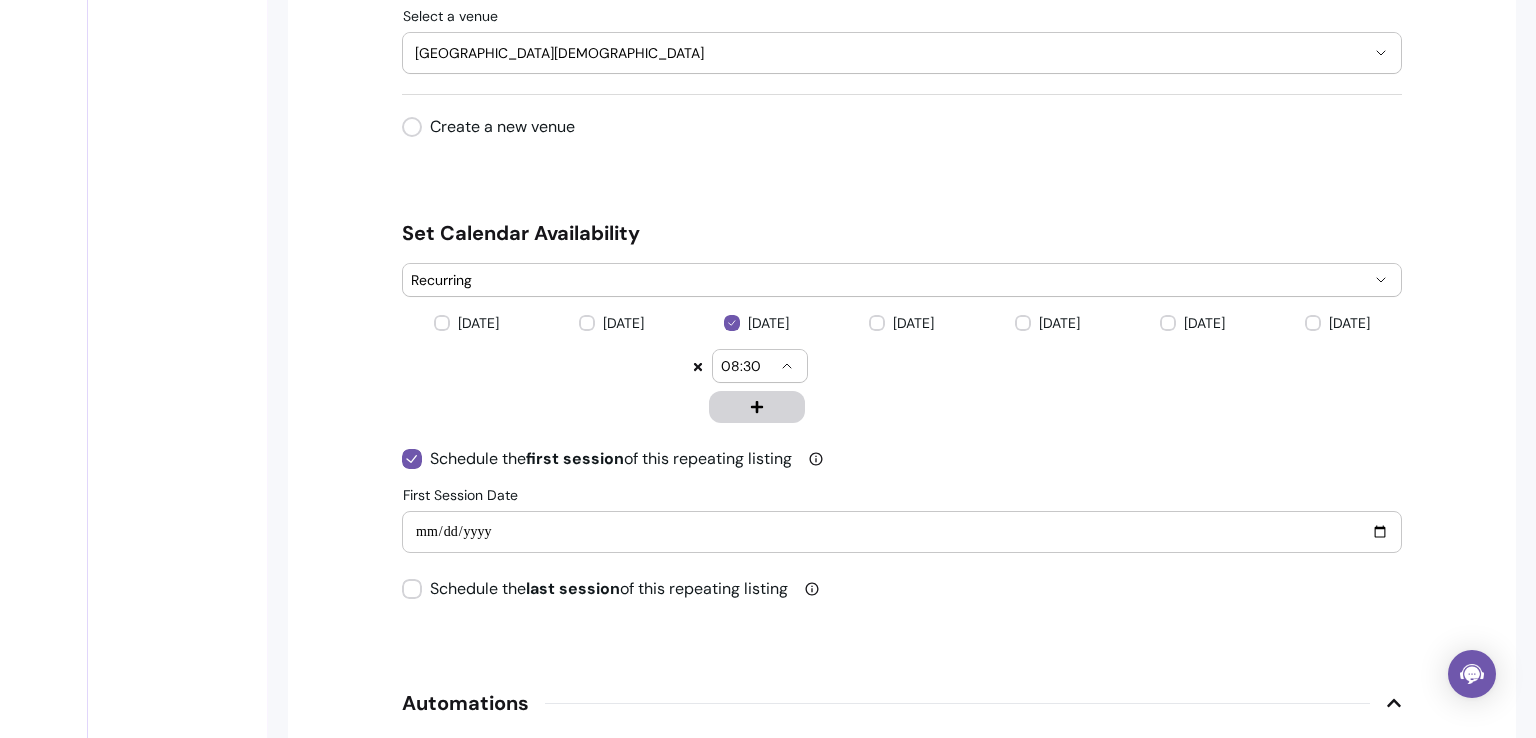 click on "08:30" at bounding box center [760, 366] 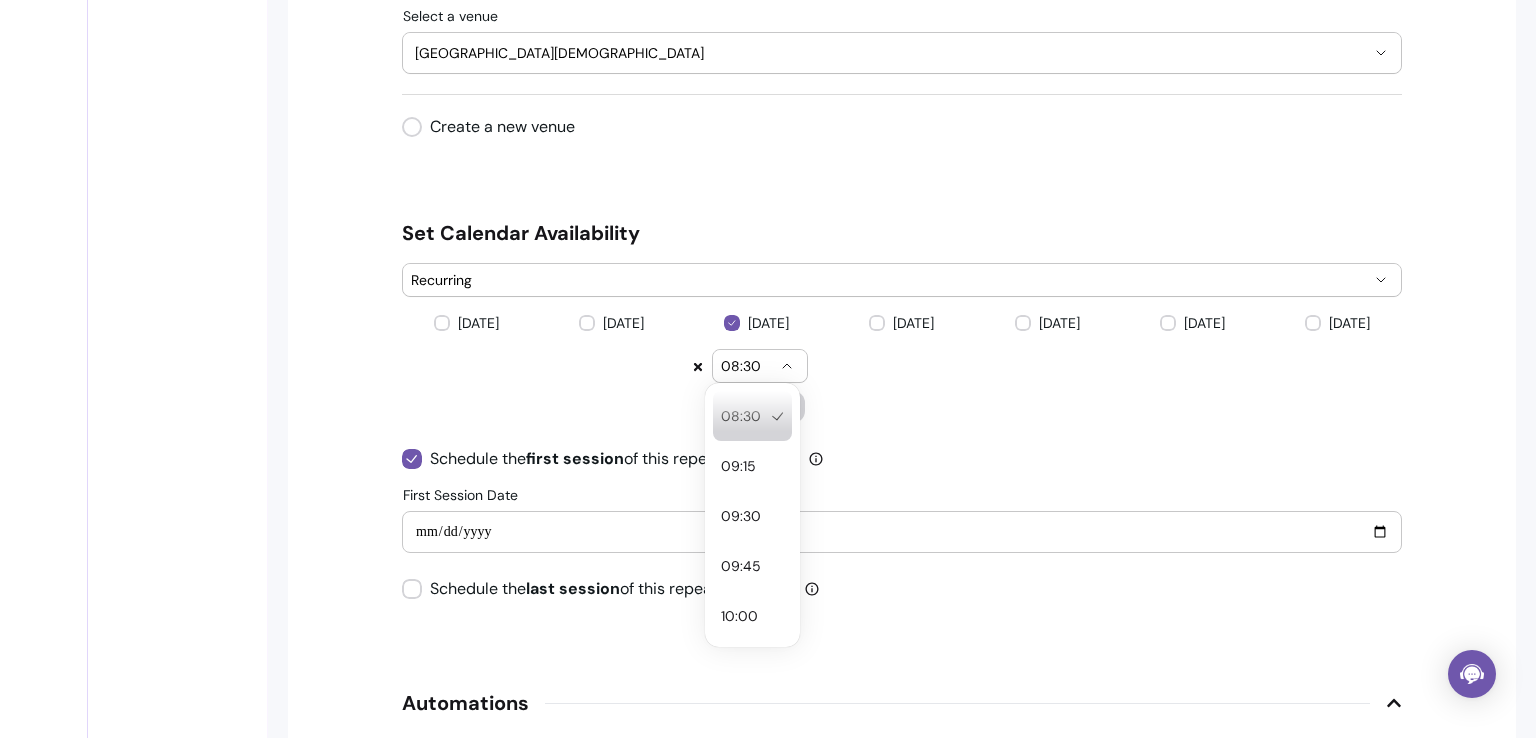 type 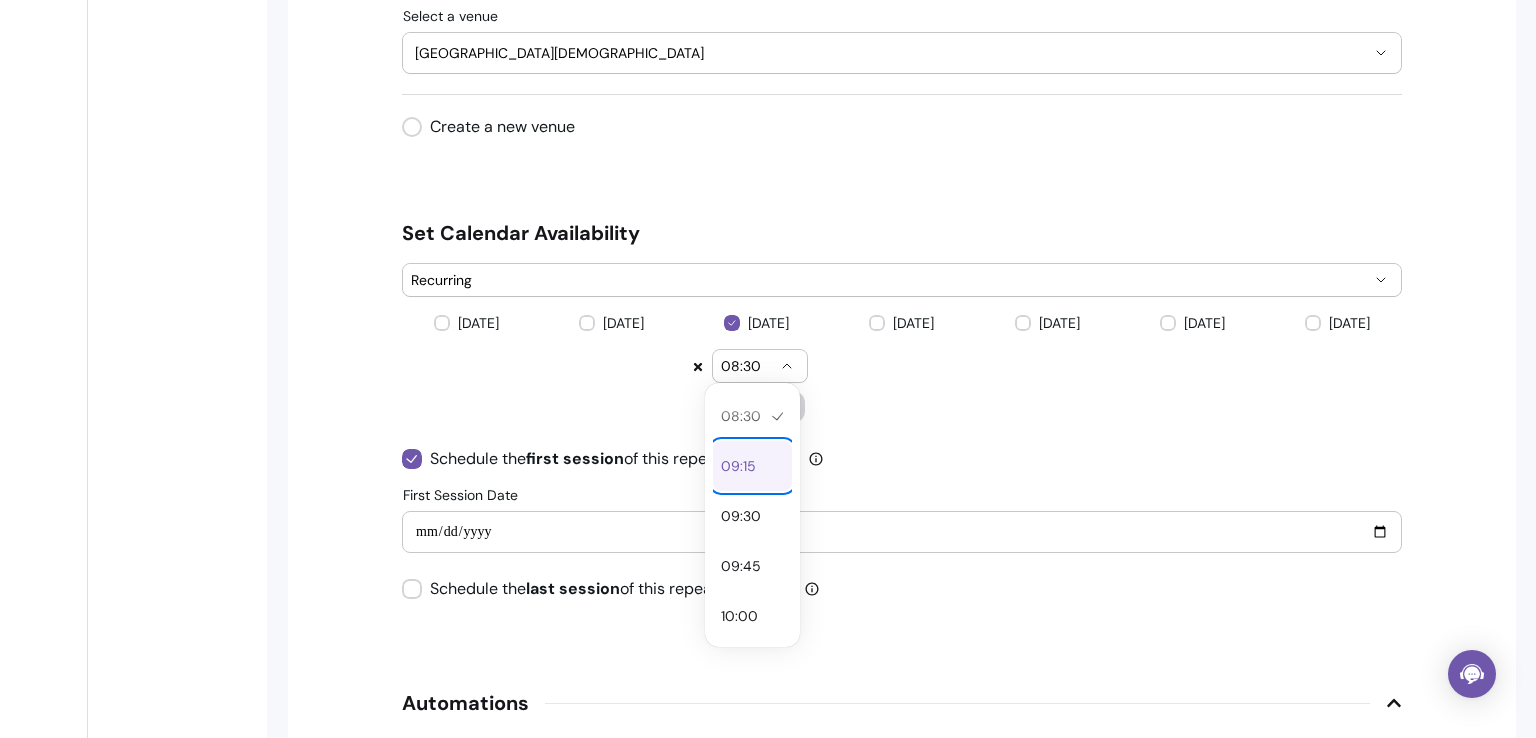 type 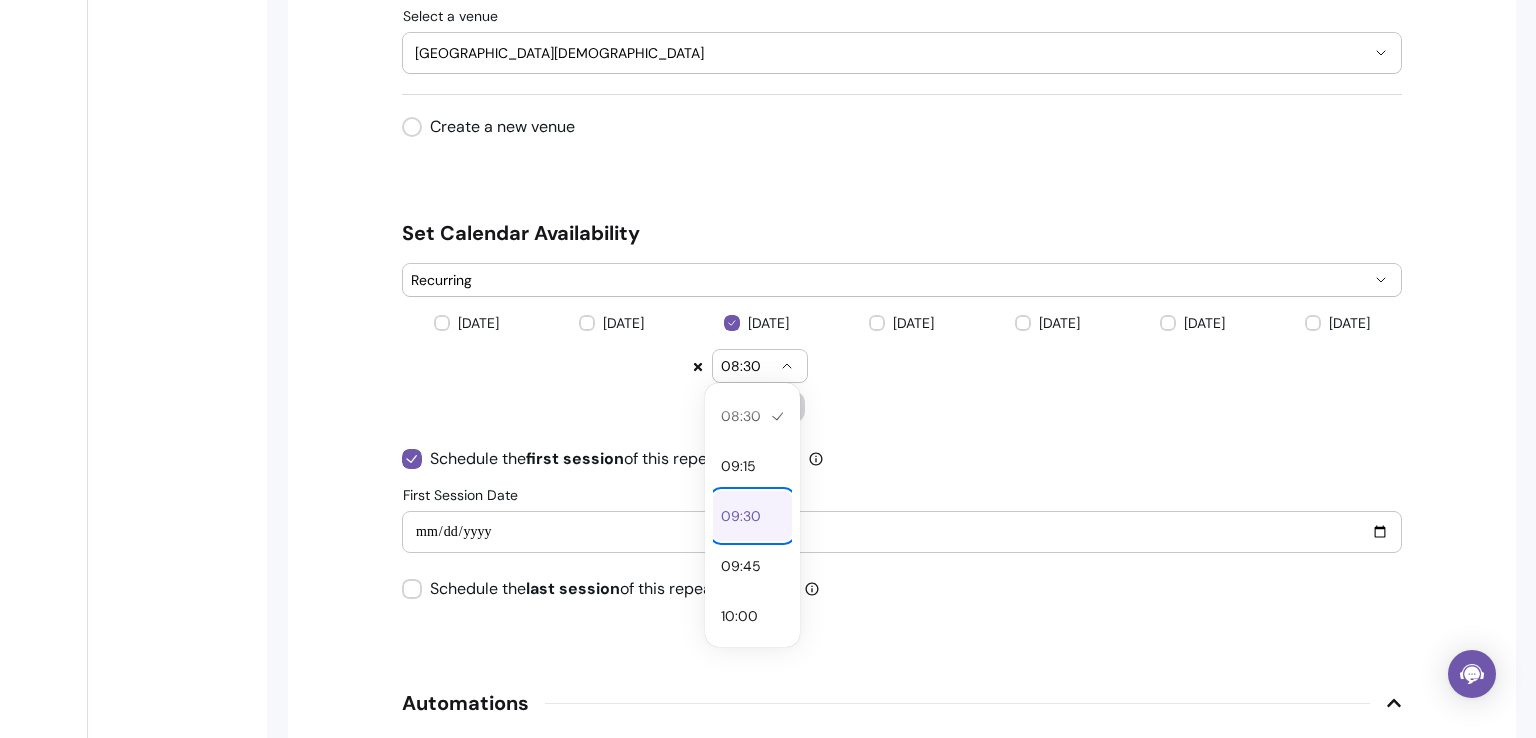 type 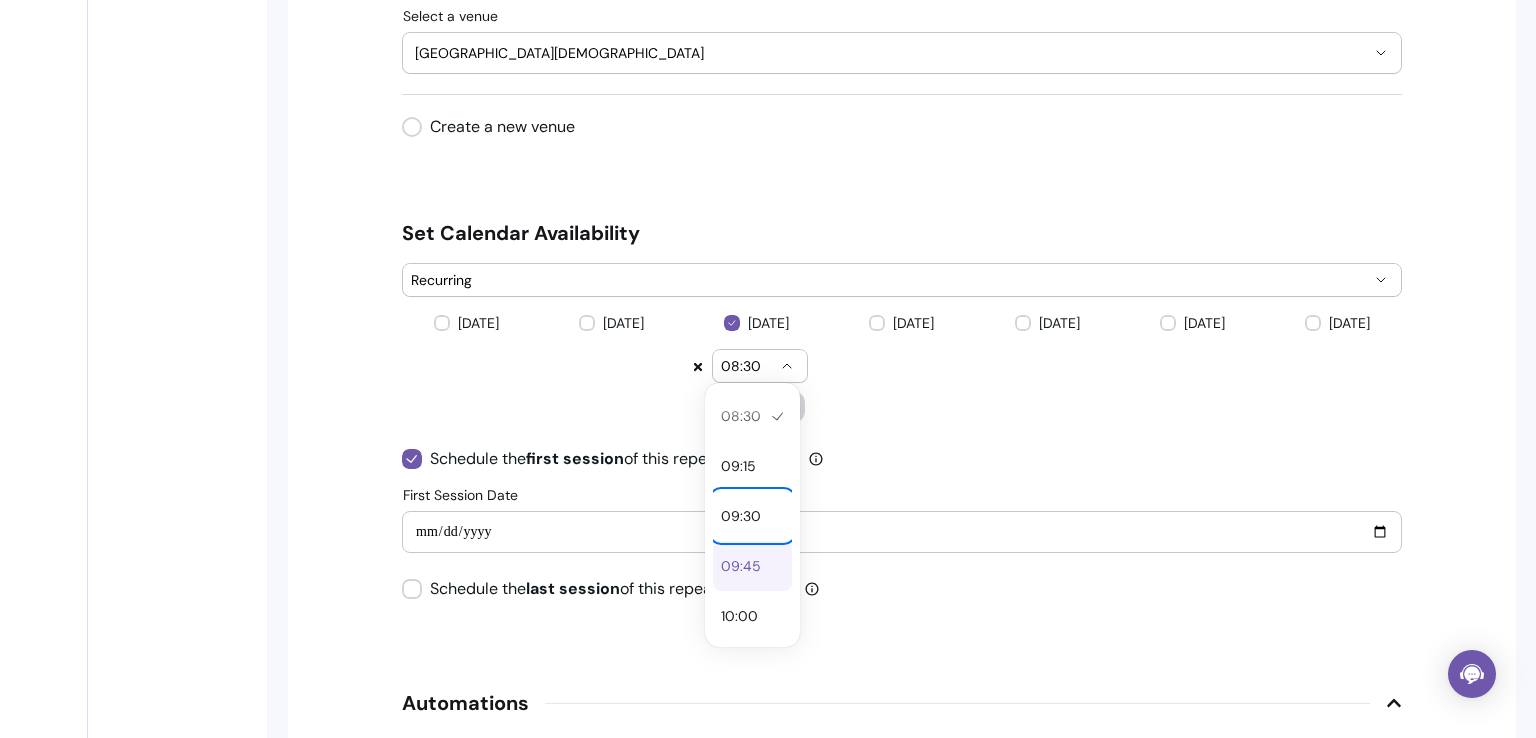 type 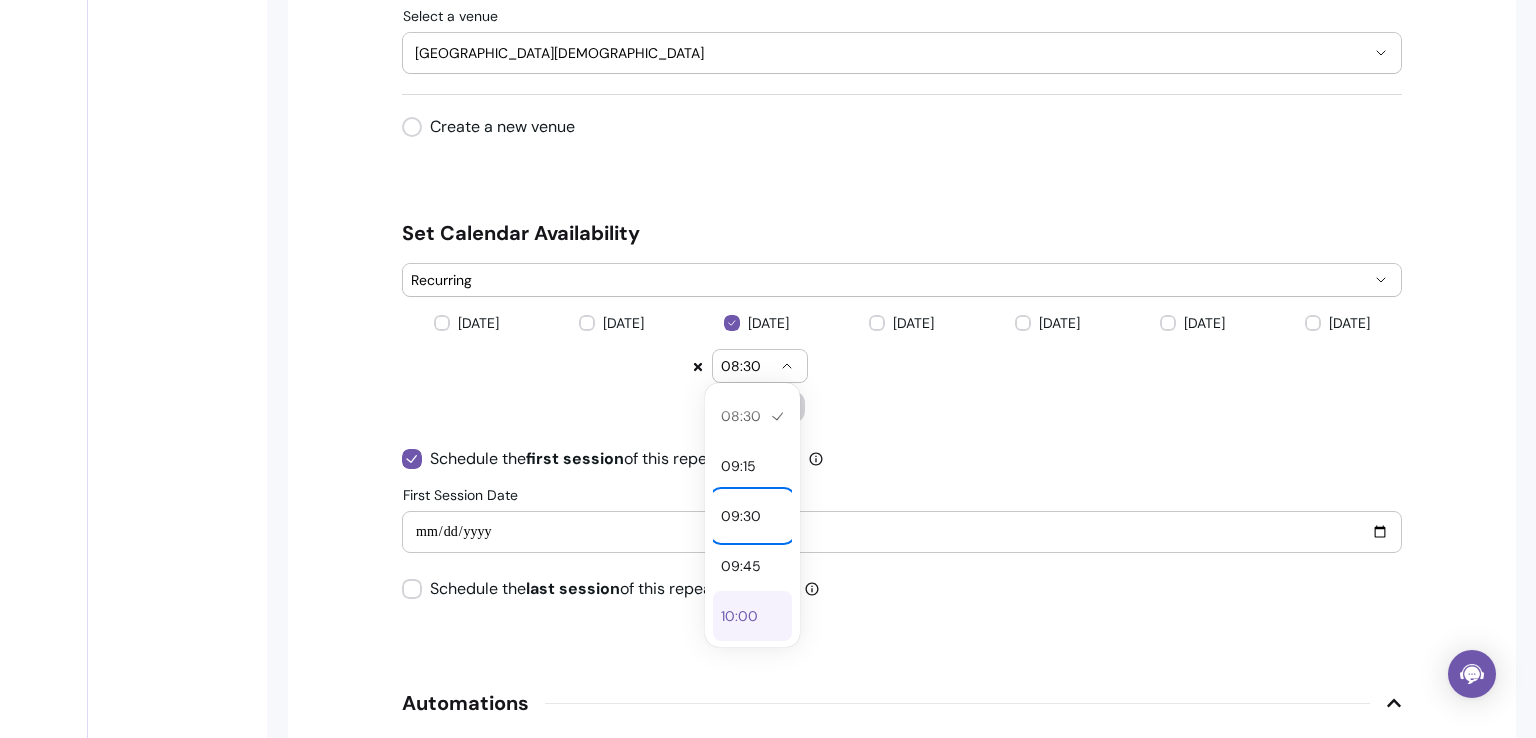 type 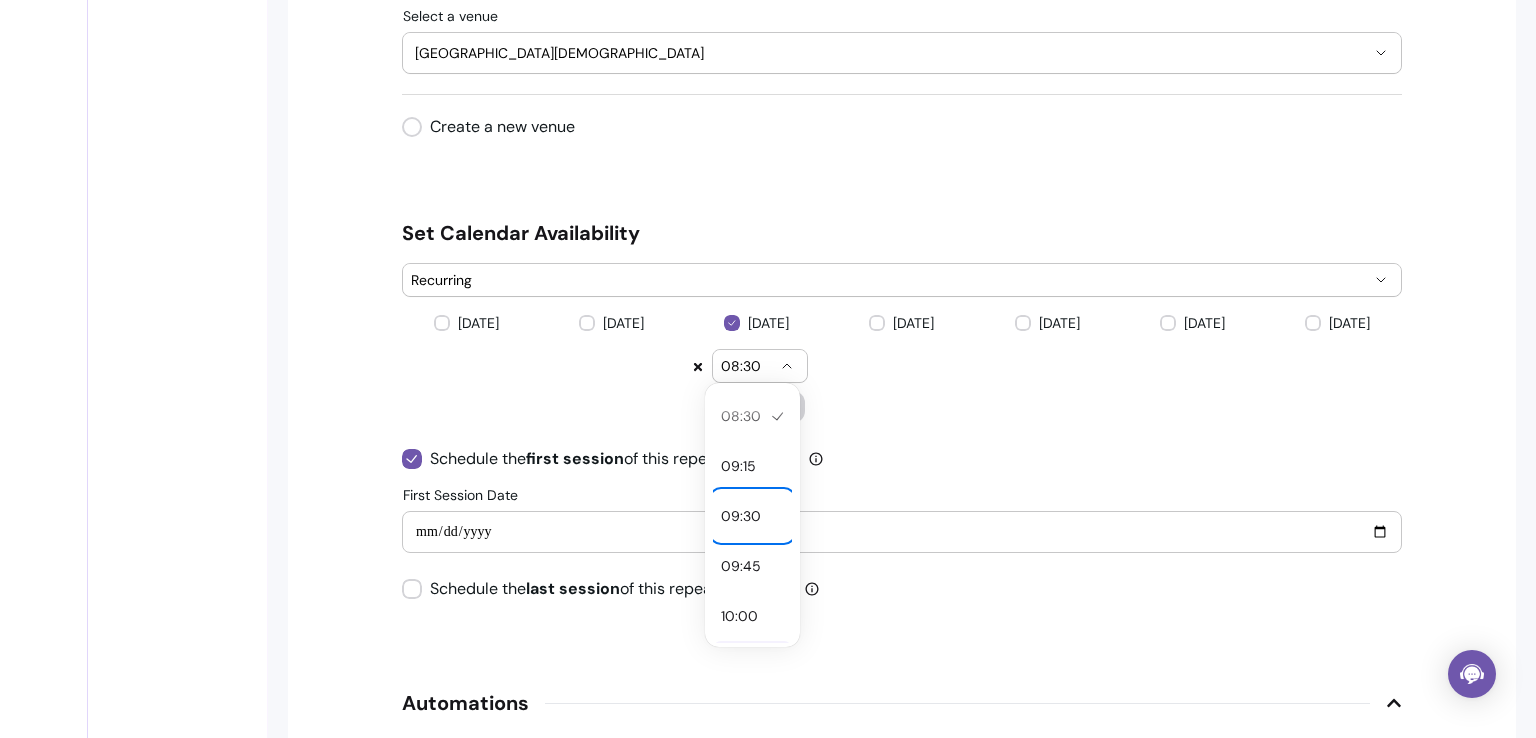 type 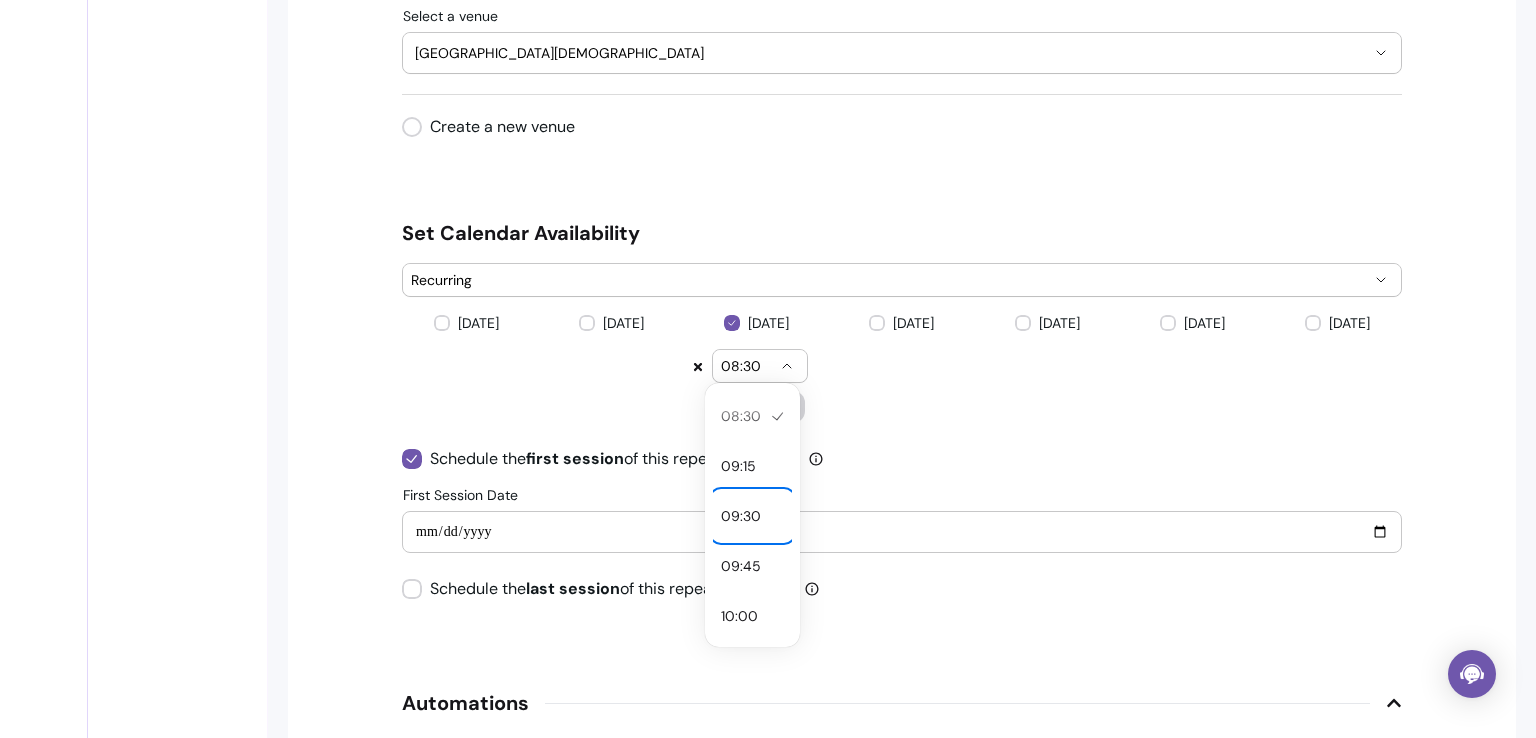 type 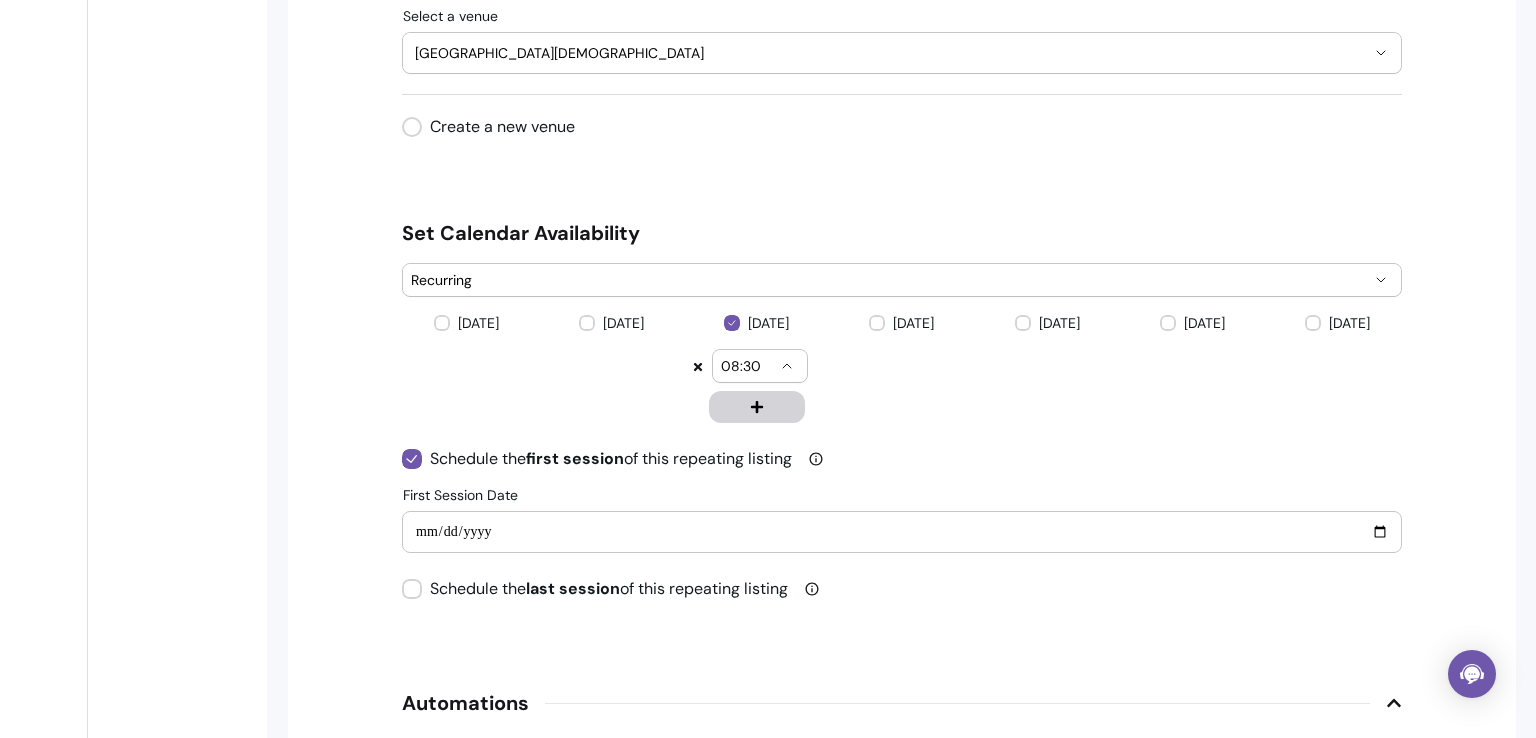 scroll, scrollTop: 546, scrollLeft: 0, axis: vertical 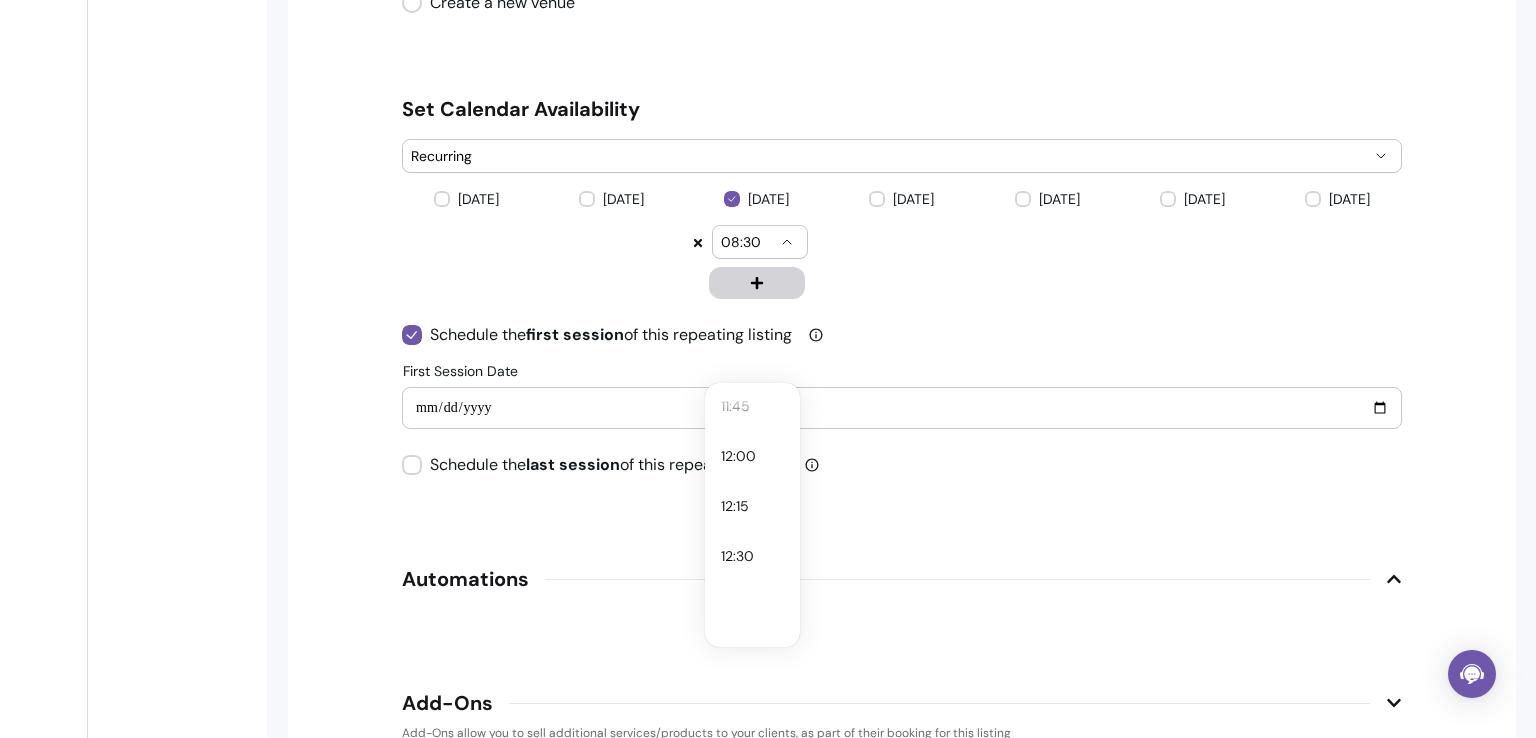 type 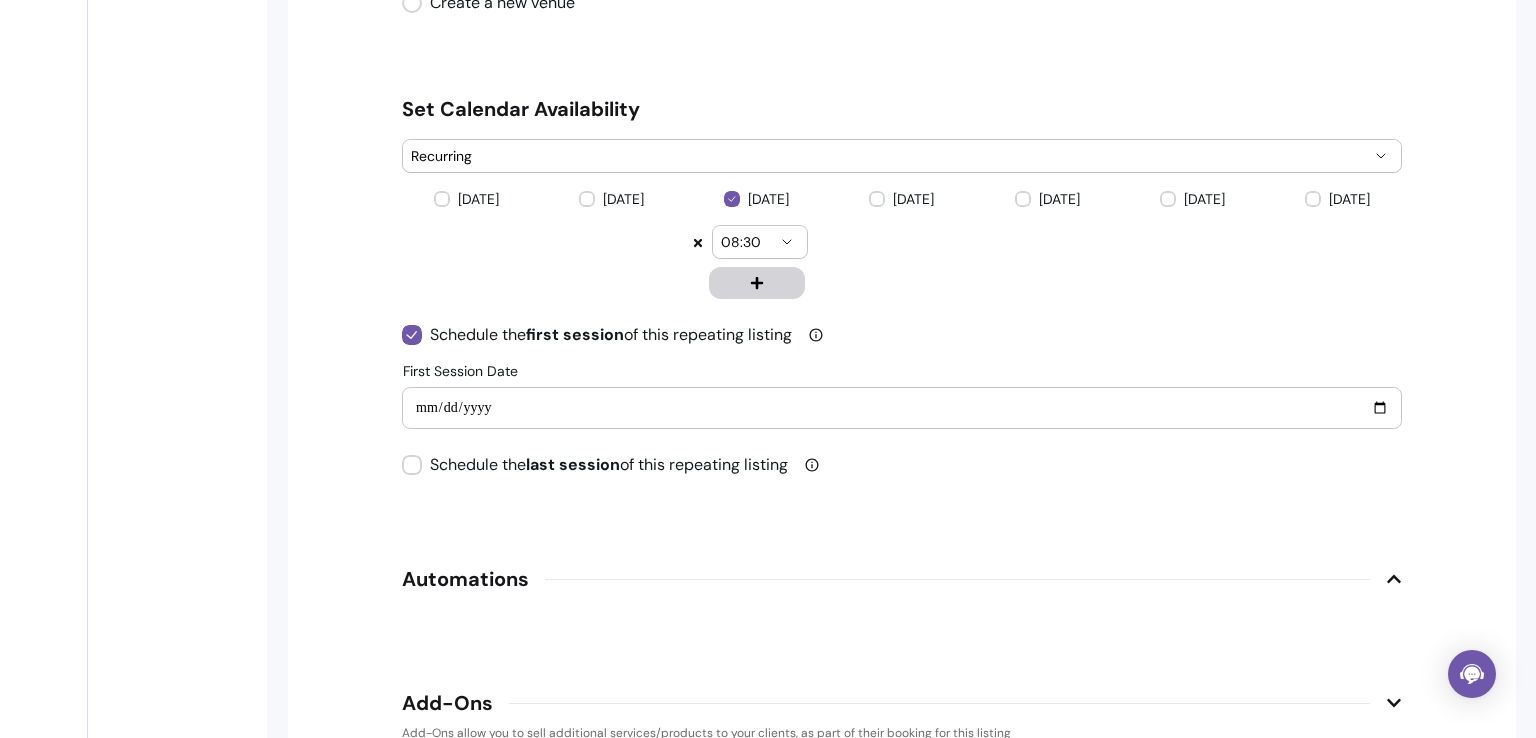 type 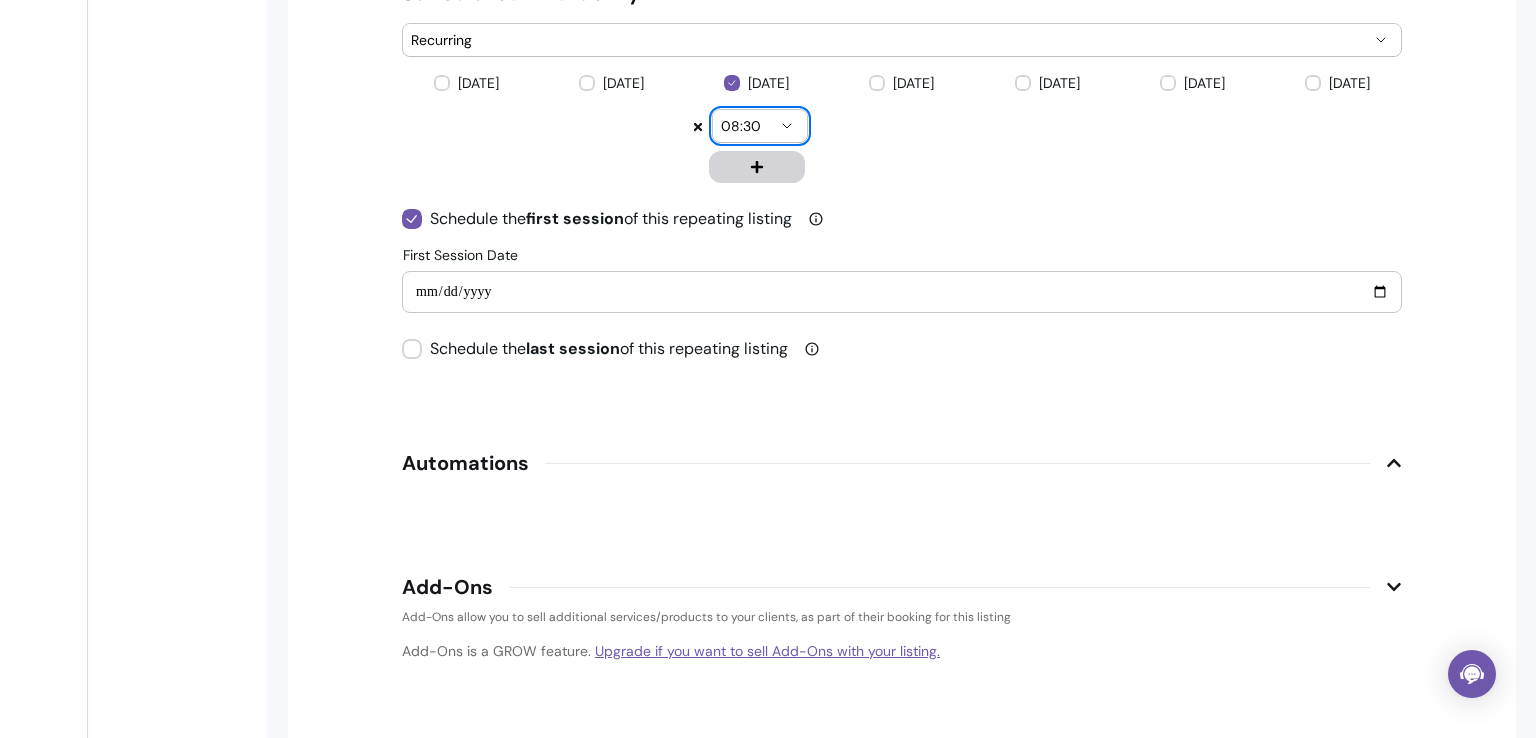 click on "08:30" at bounding box center (760, 126) 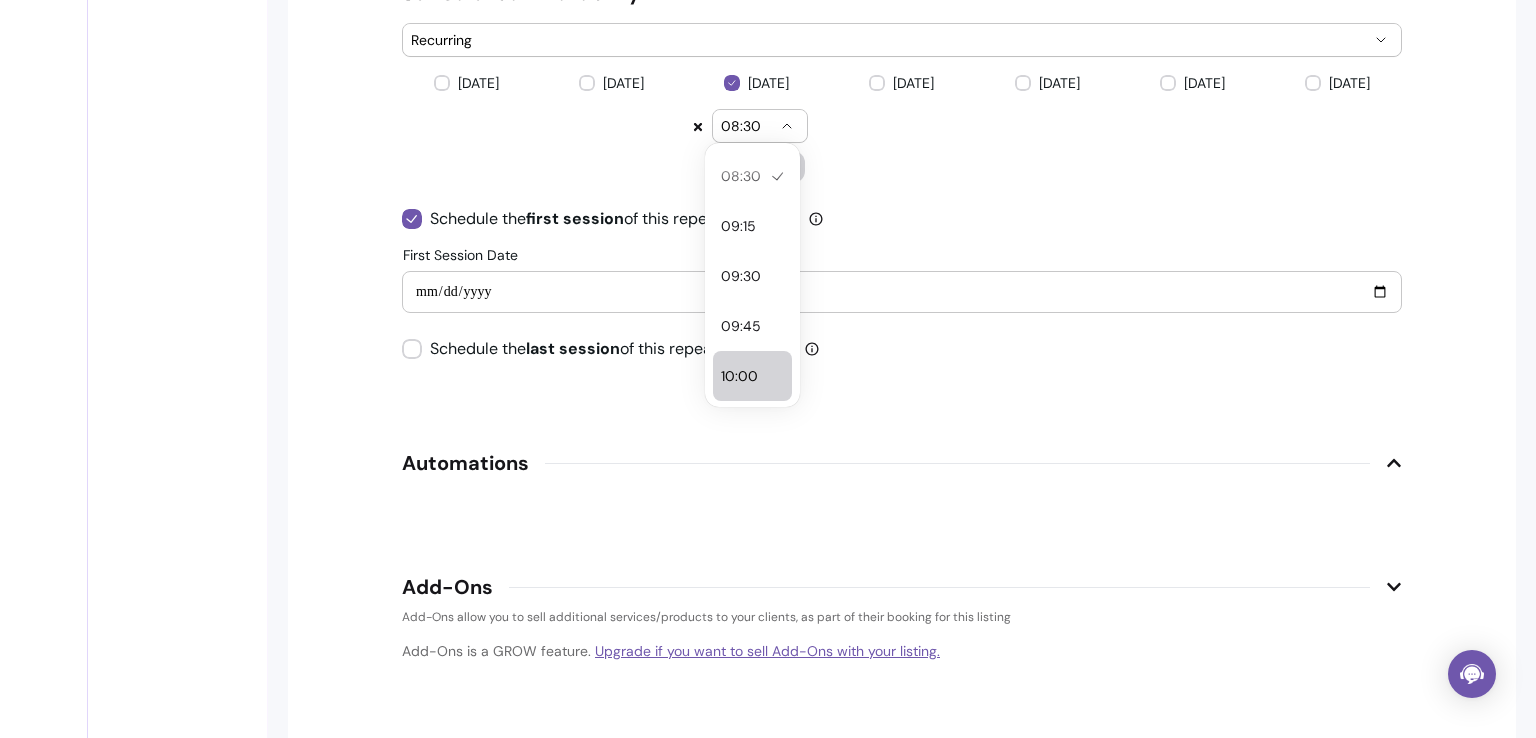select on "*****" 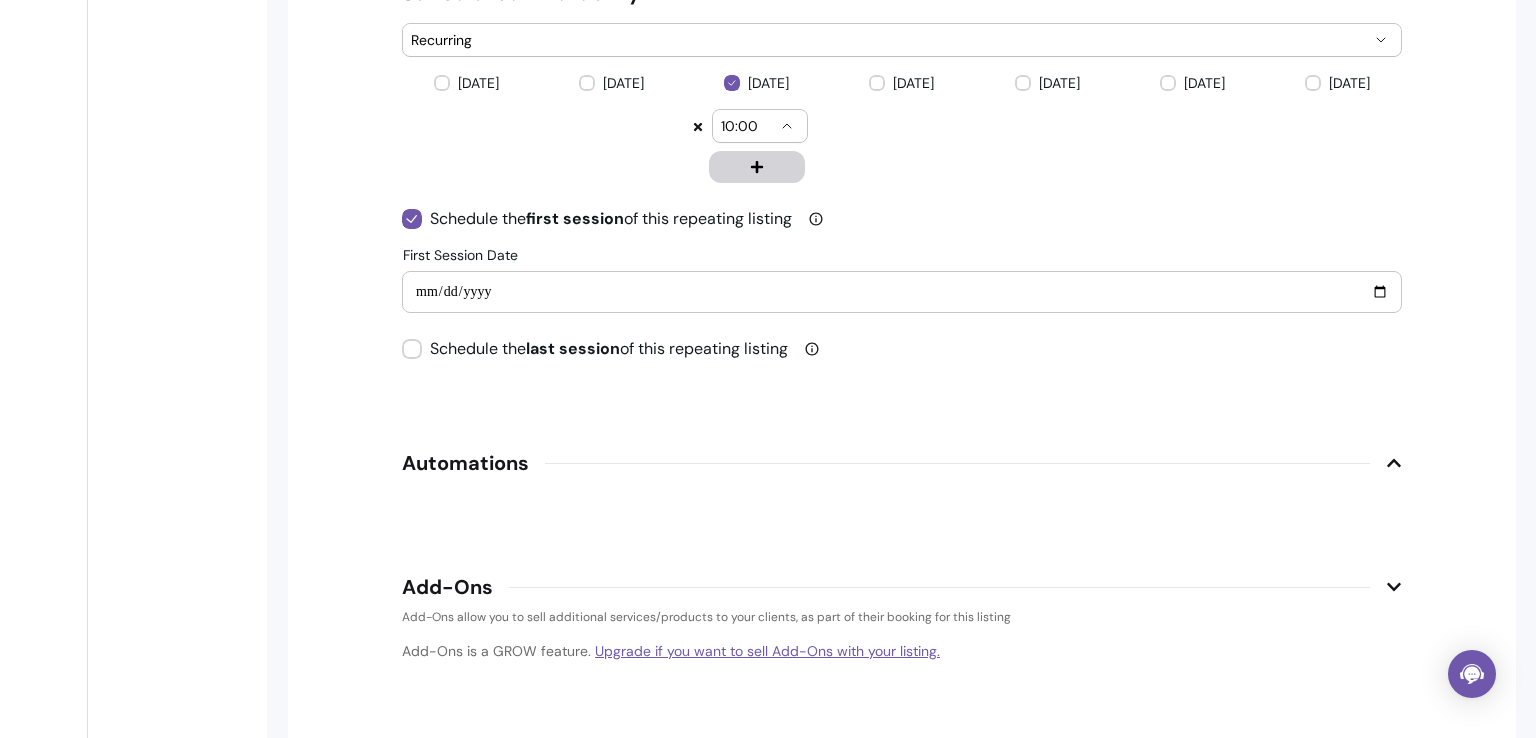 click on "10:00" at bounding box center [760, 126] 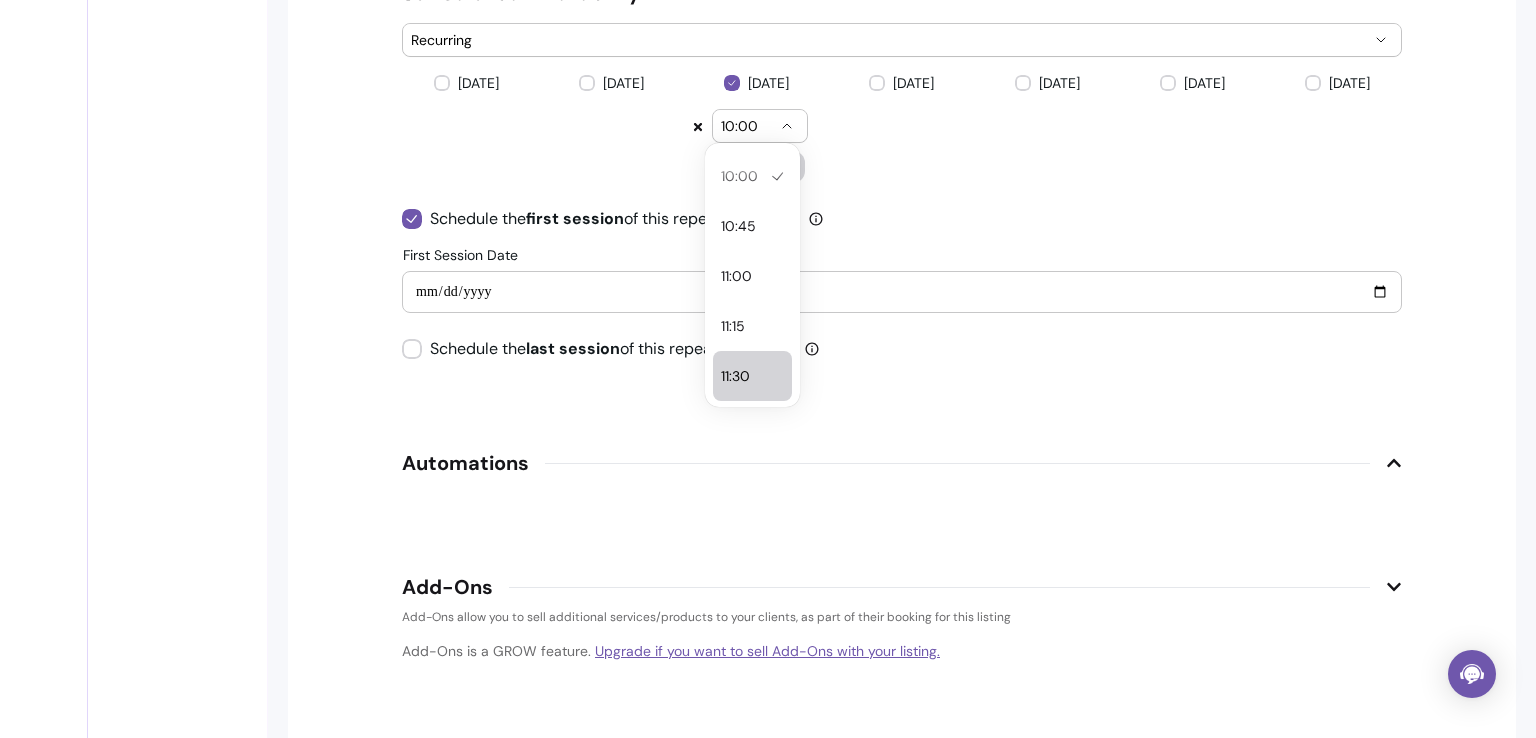 select on "*****" 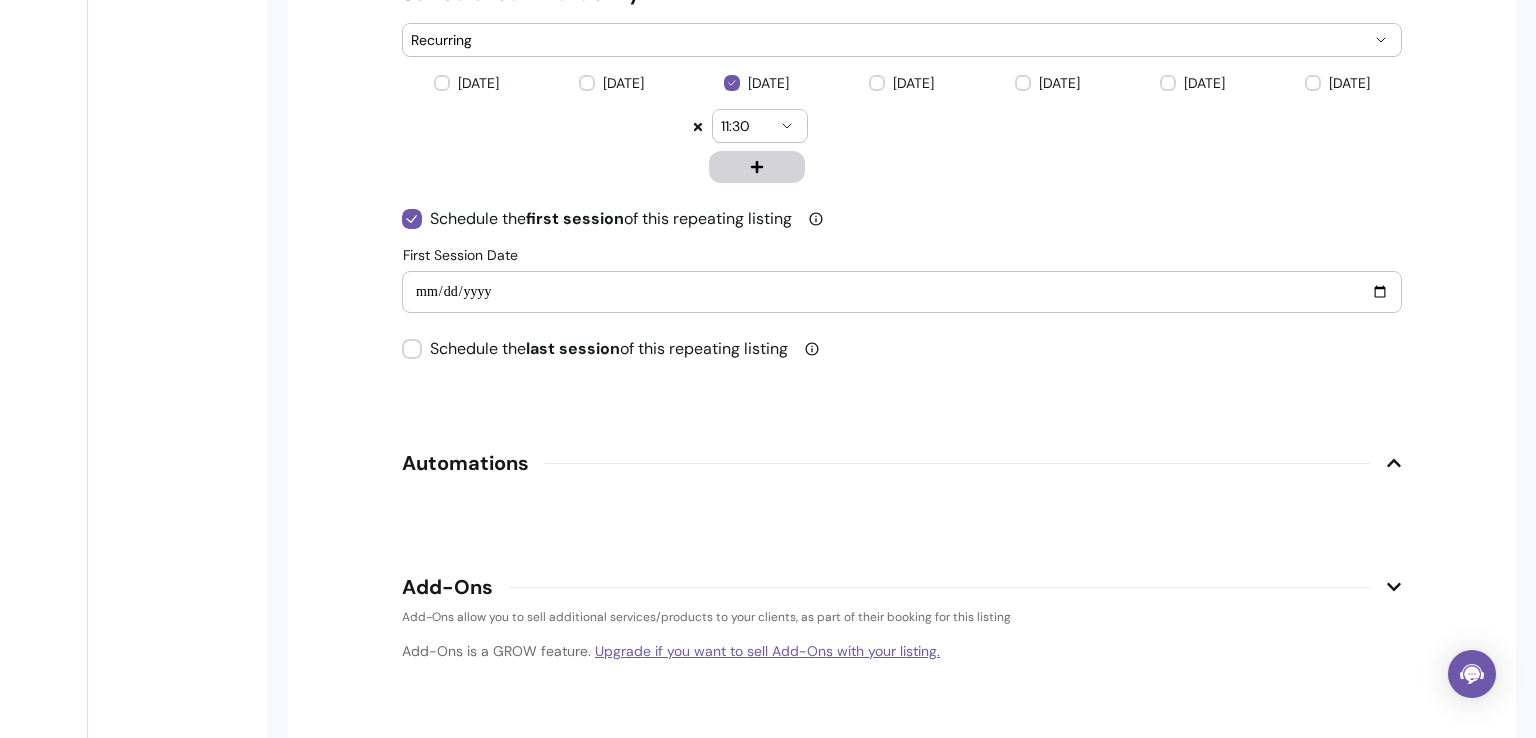 click 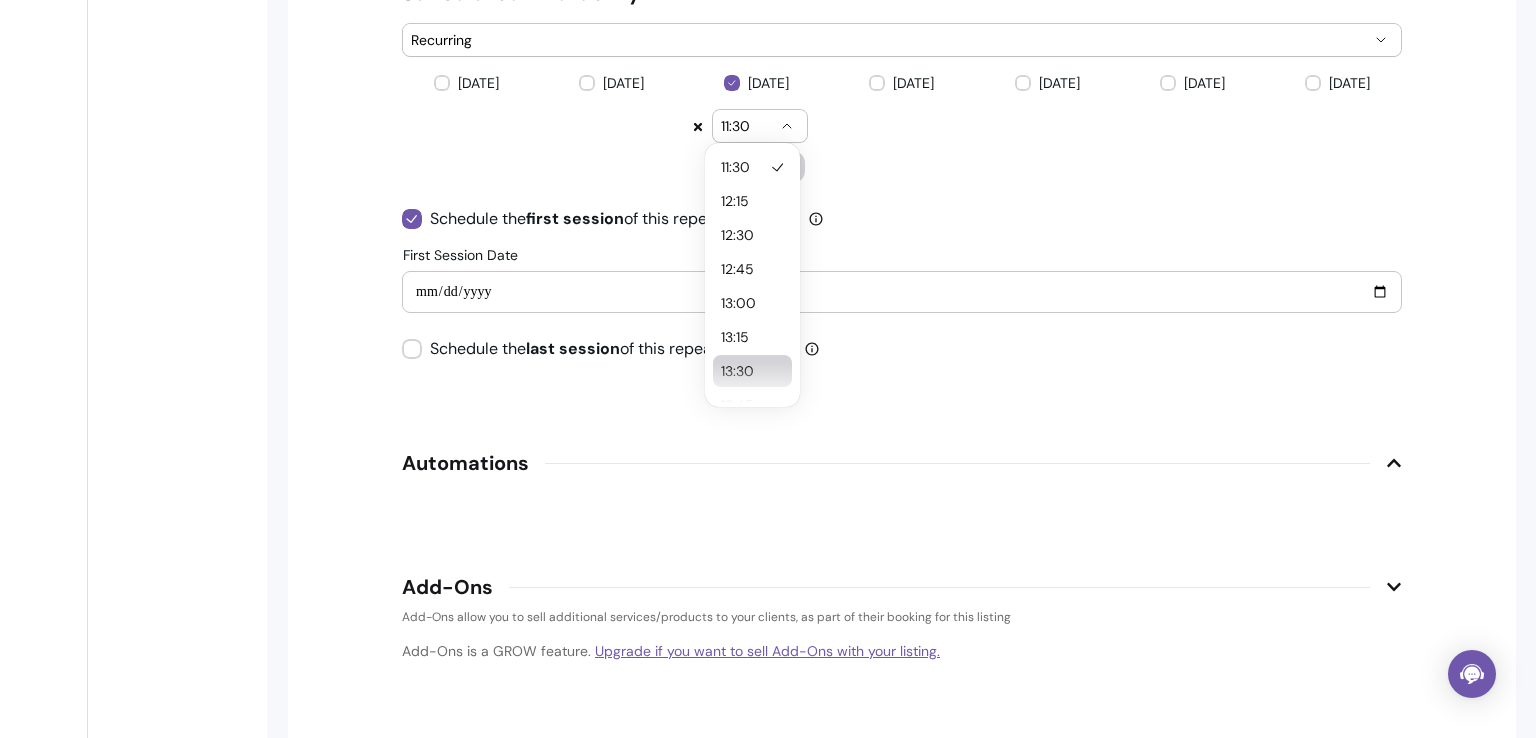 select on "*****" 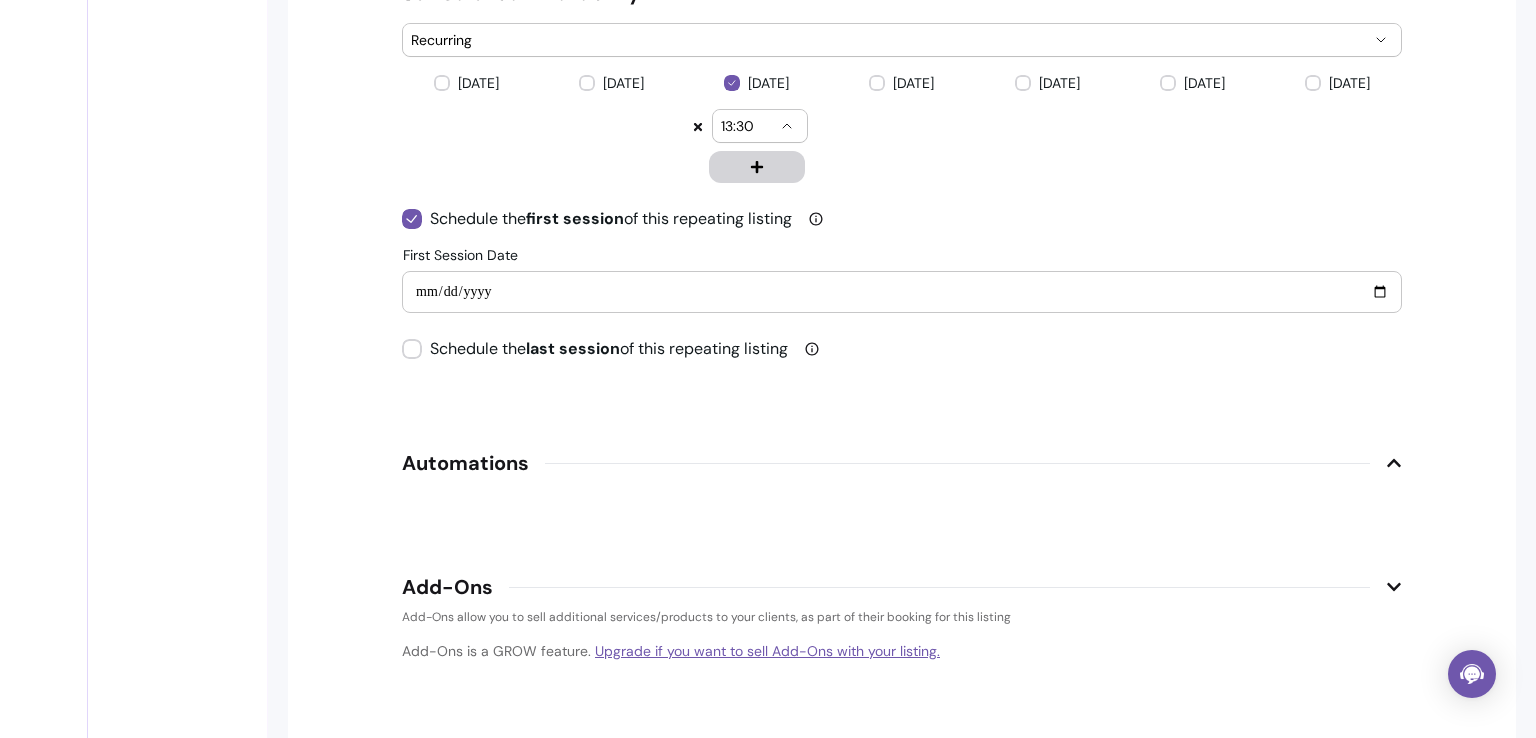 click 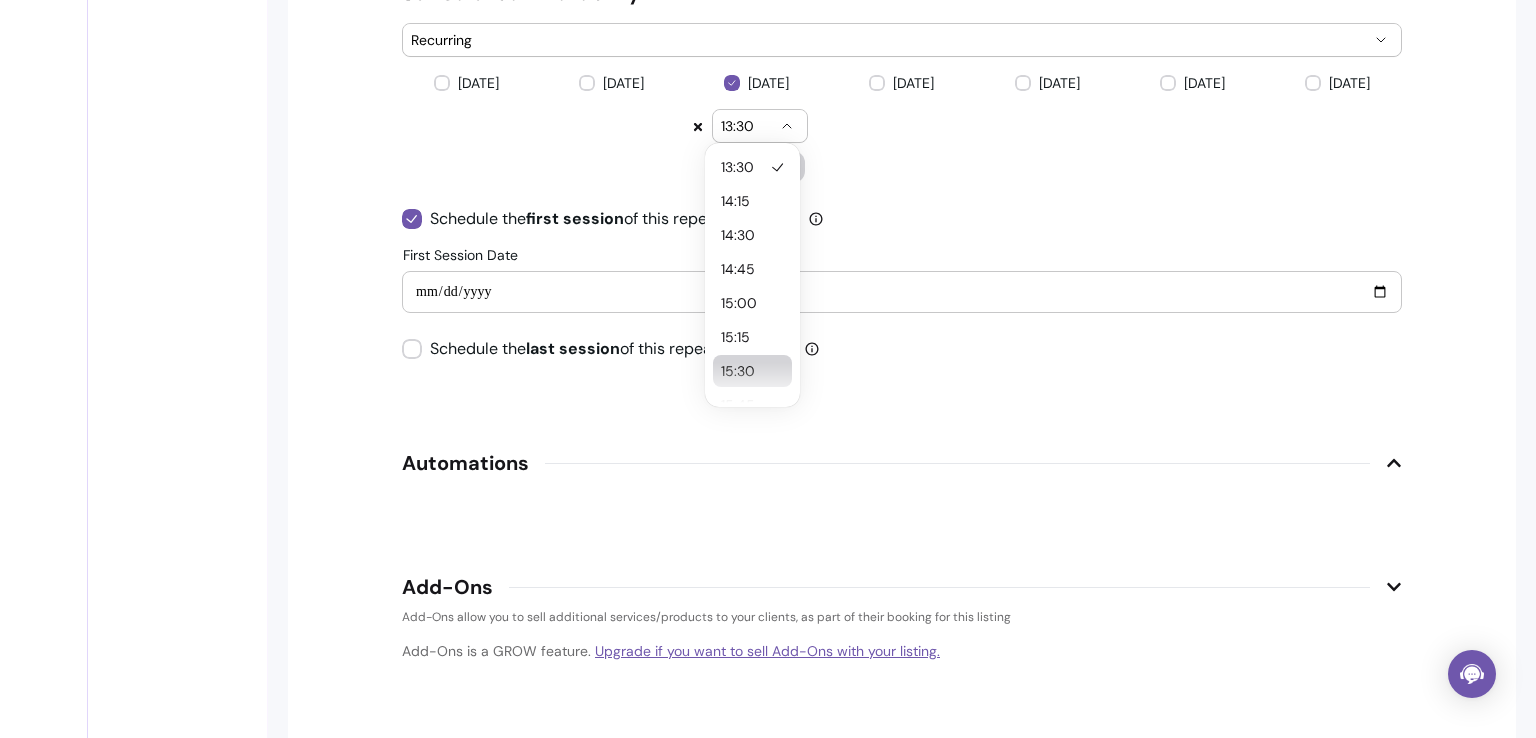 select on "*****" 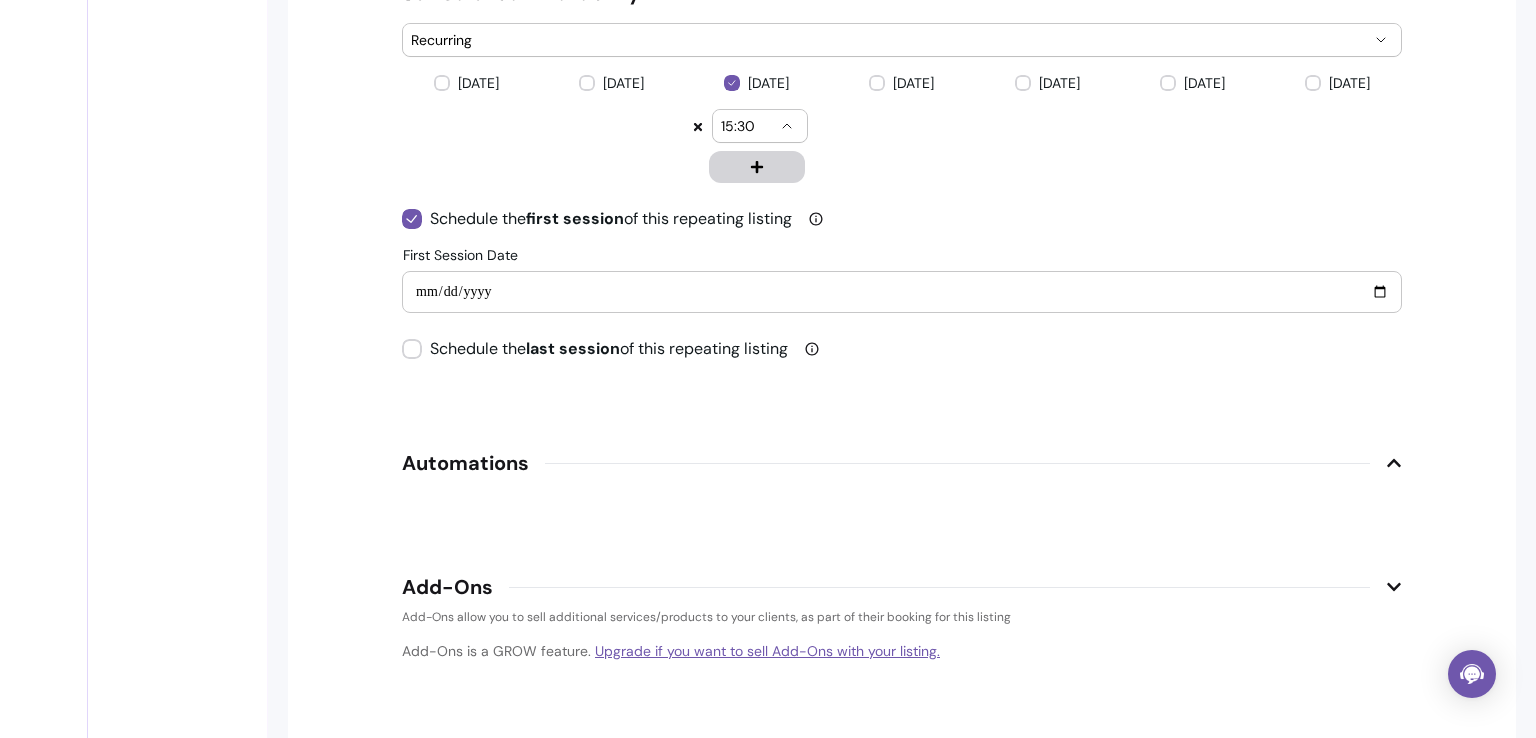 click 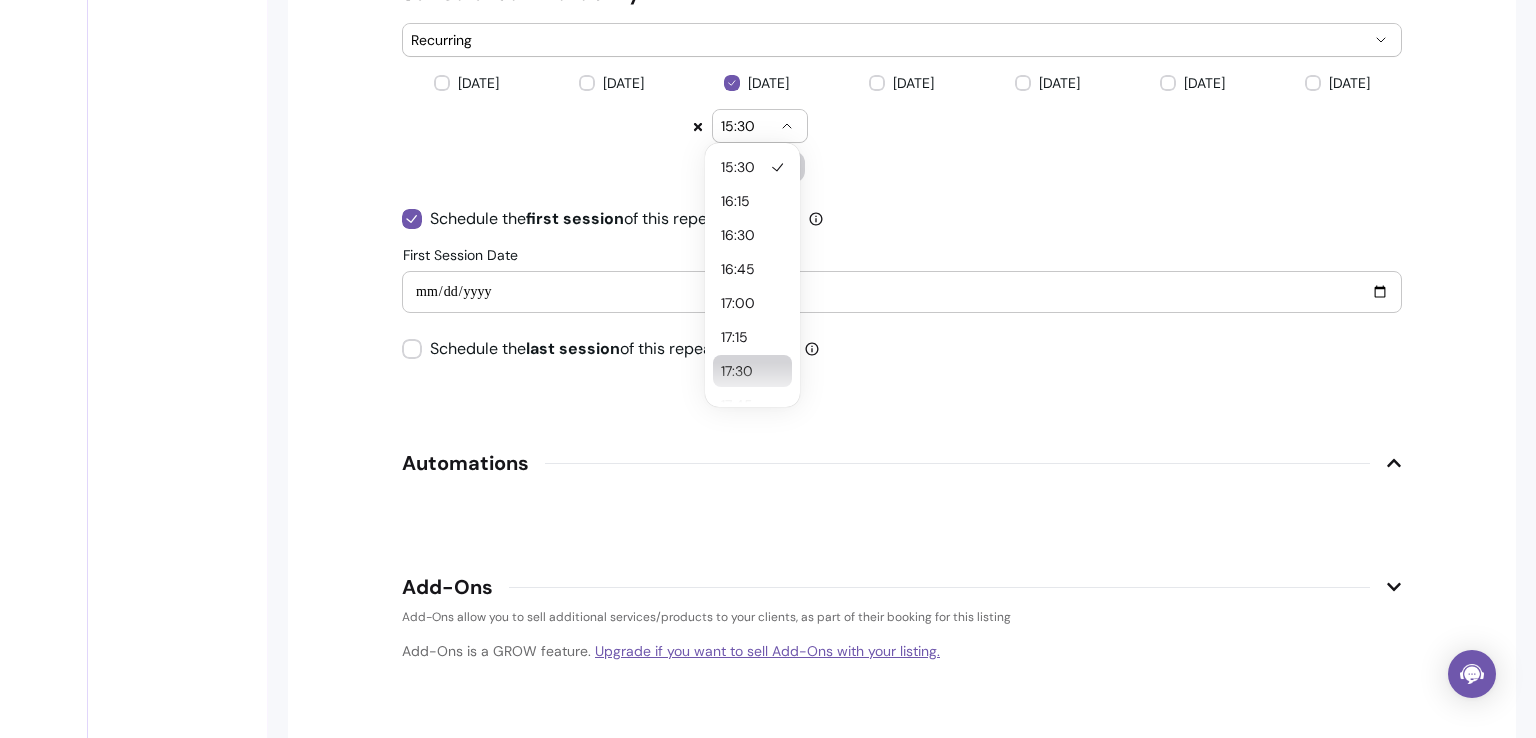 select on "*****" 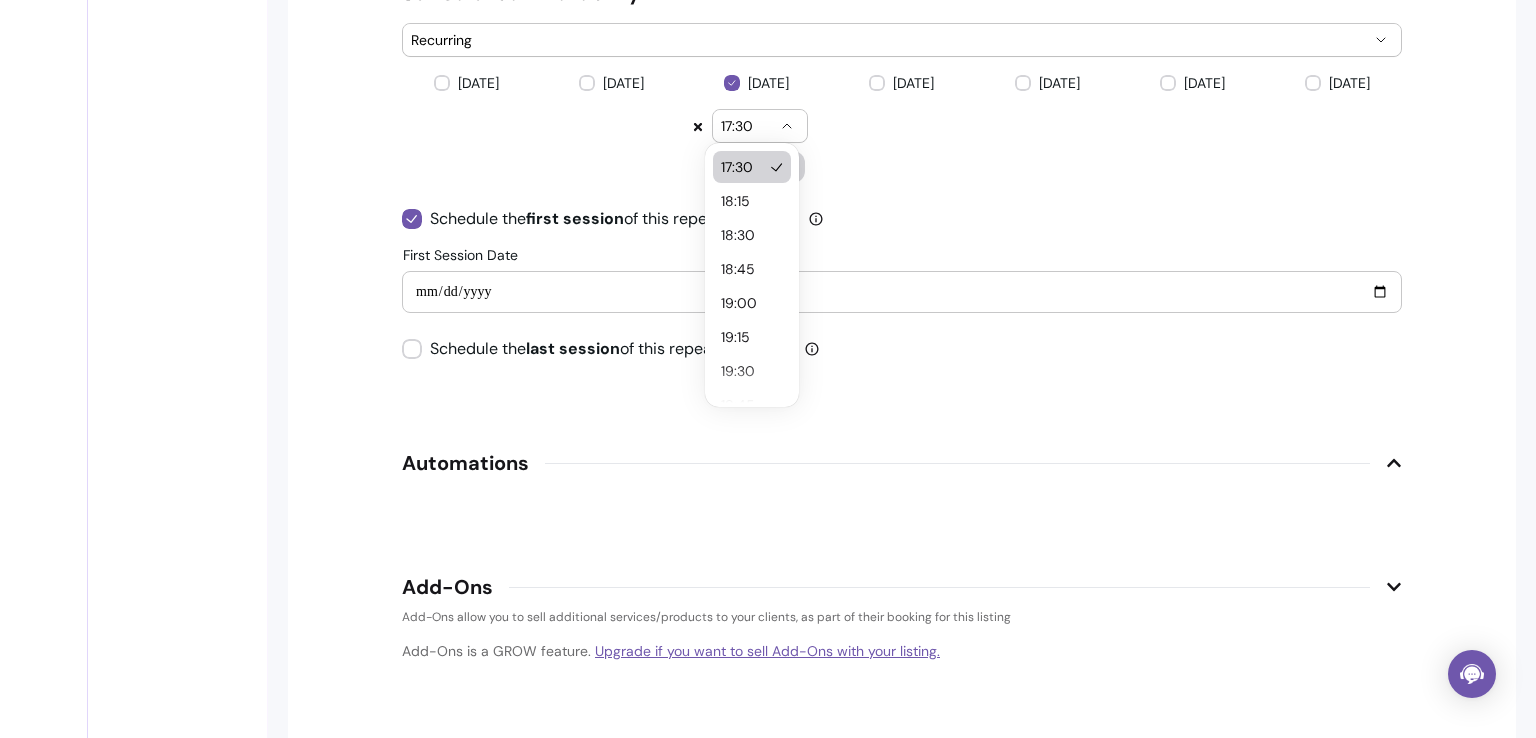 click on "17:30" at bounding box center [748, 126] 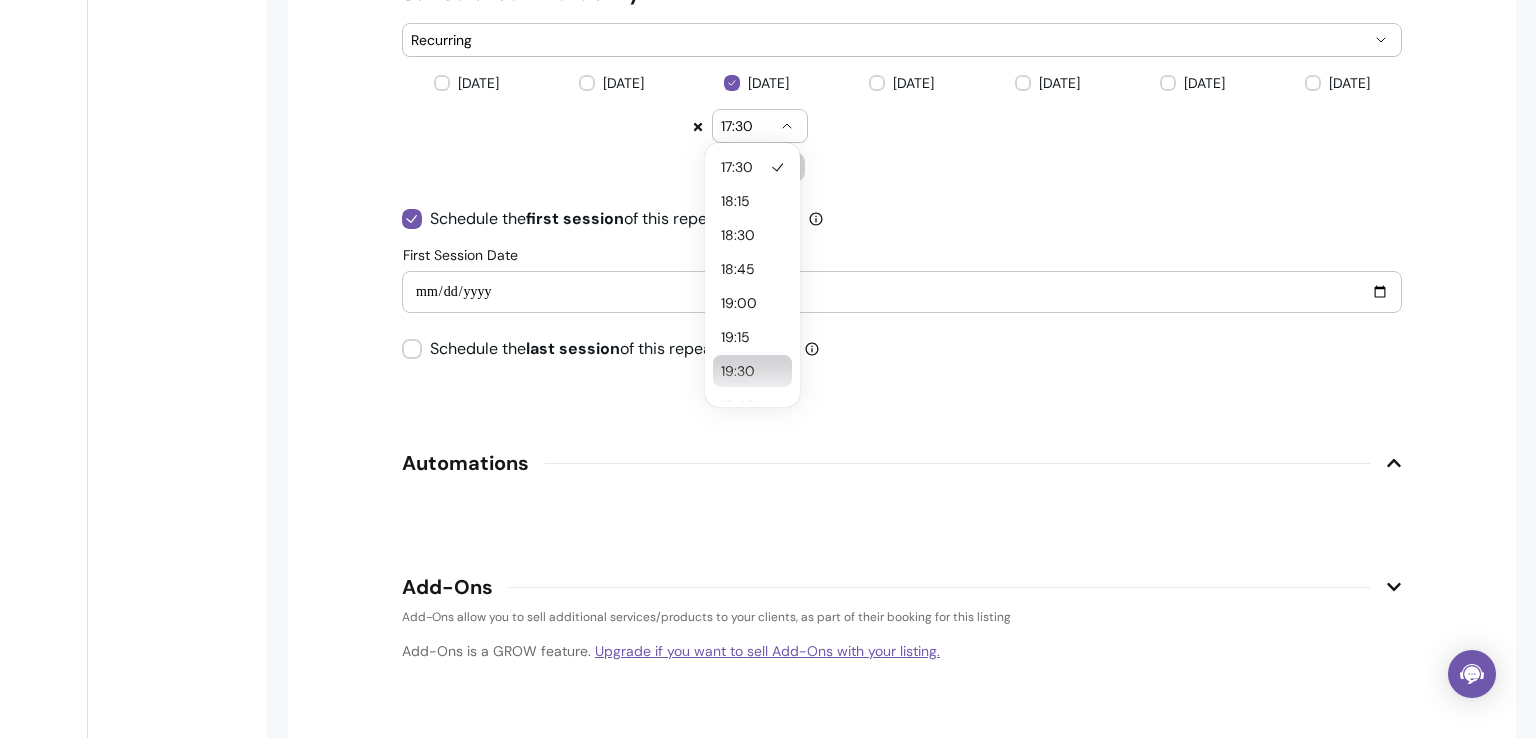 select on "*****" 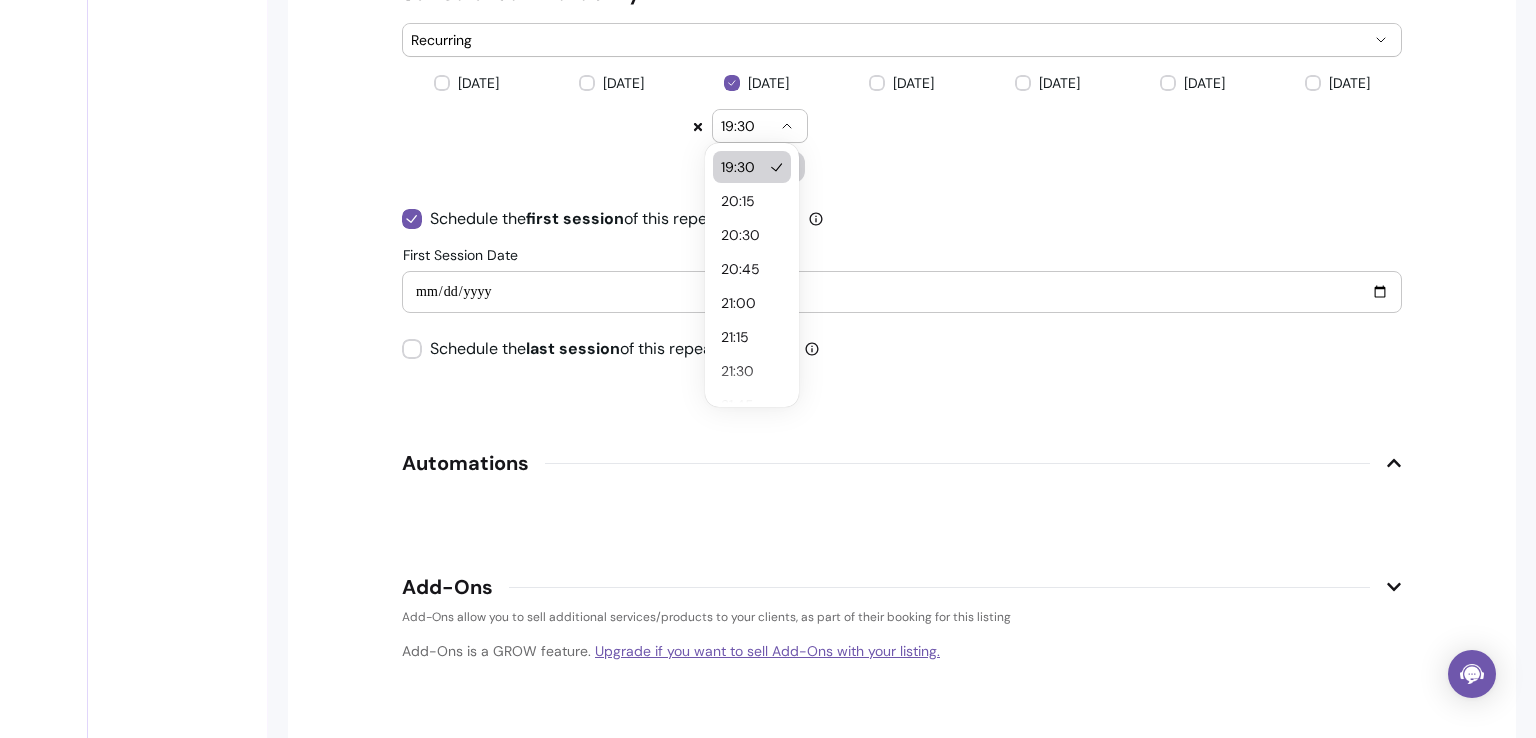 click 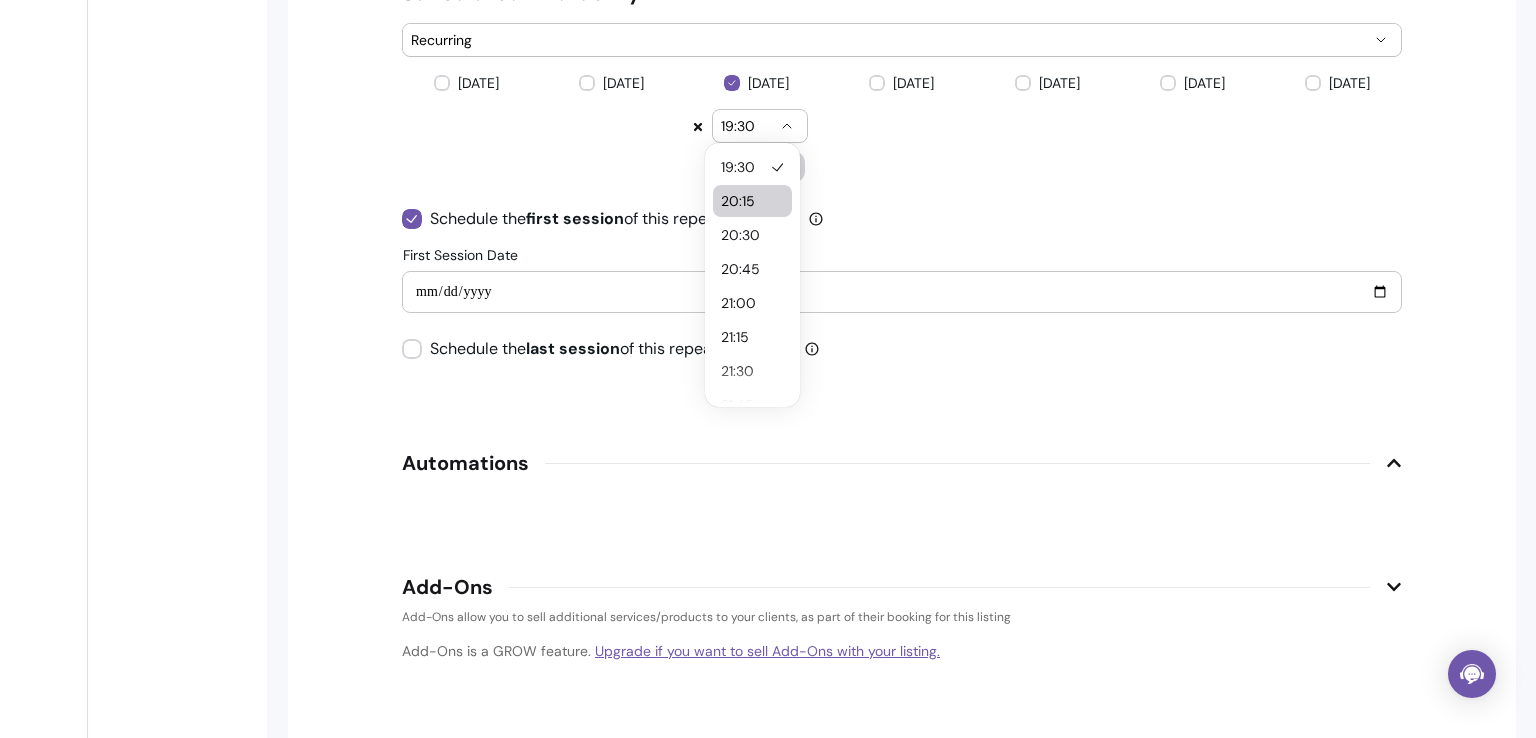 select on "*****" 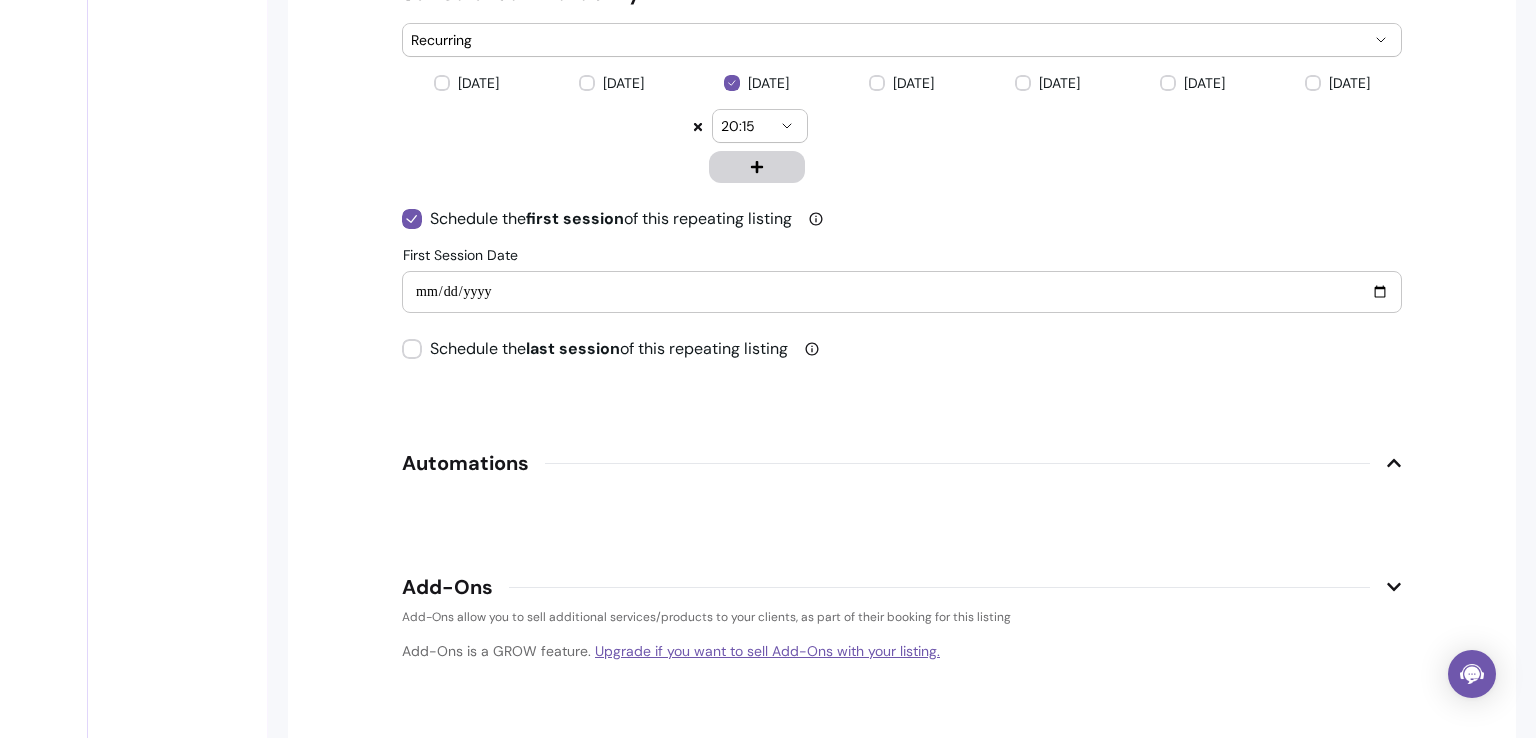 click on "20:15" at bounding box center (748, 126) 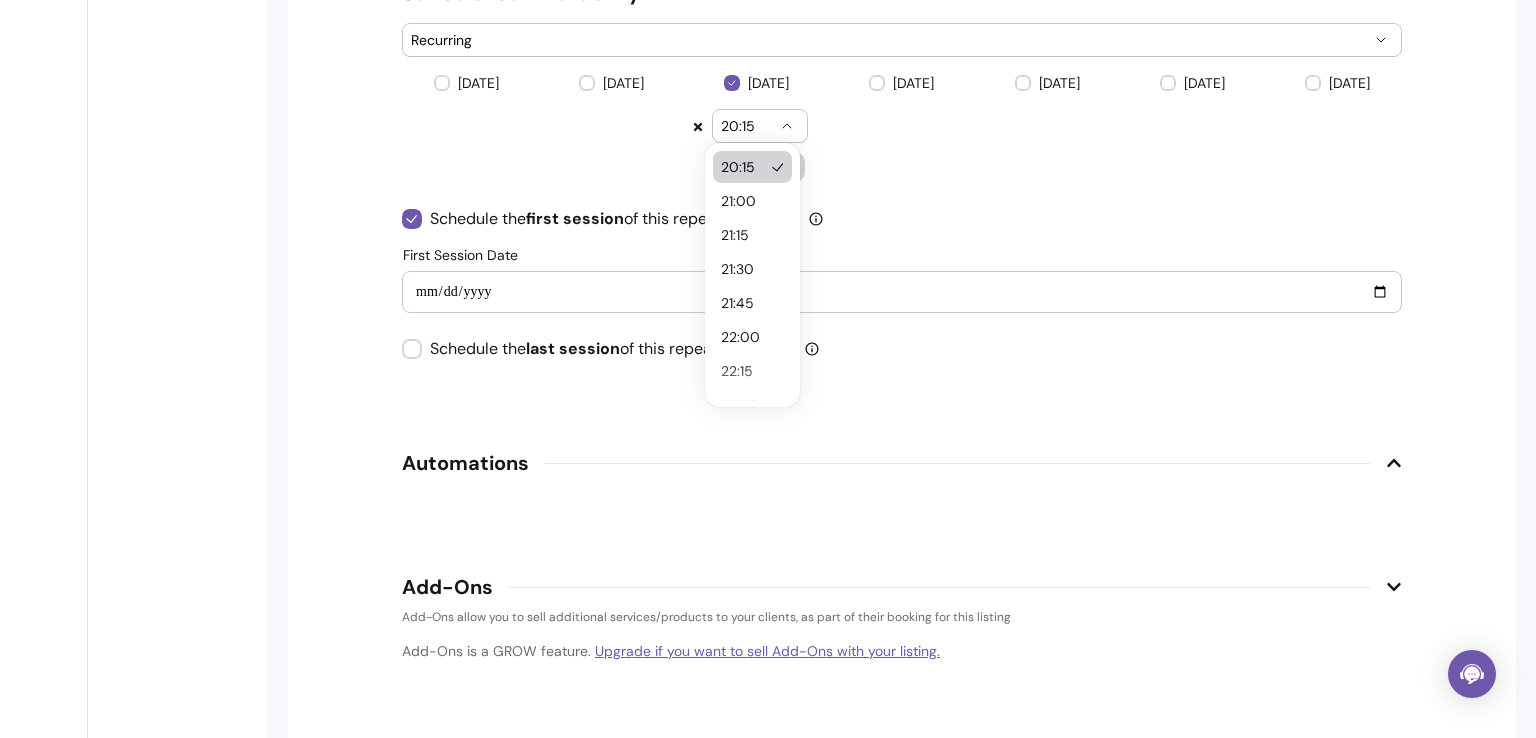 type 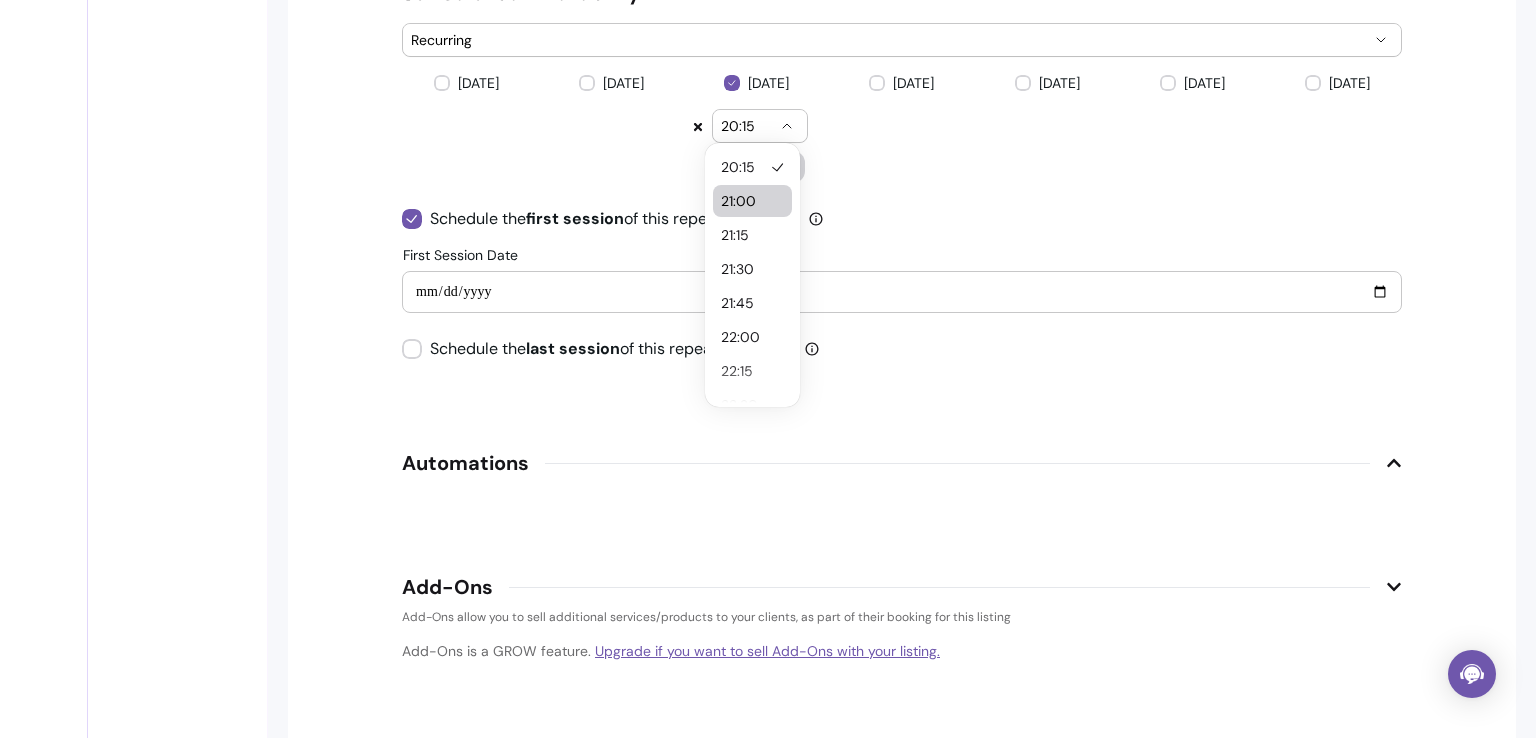 select on "*****" 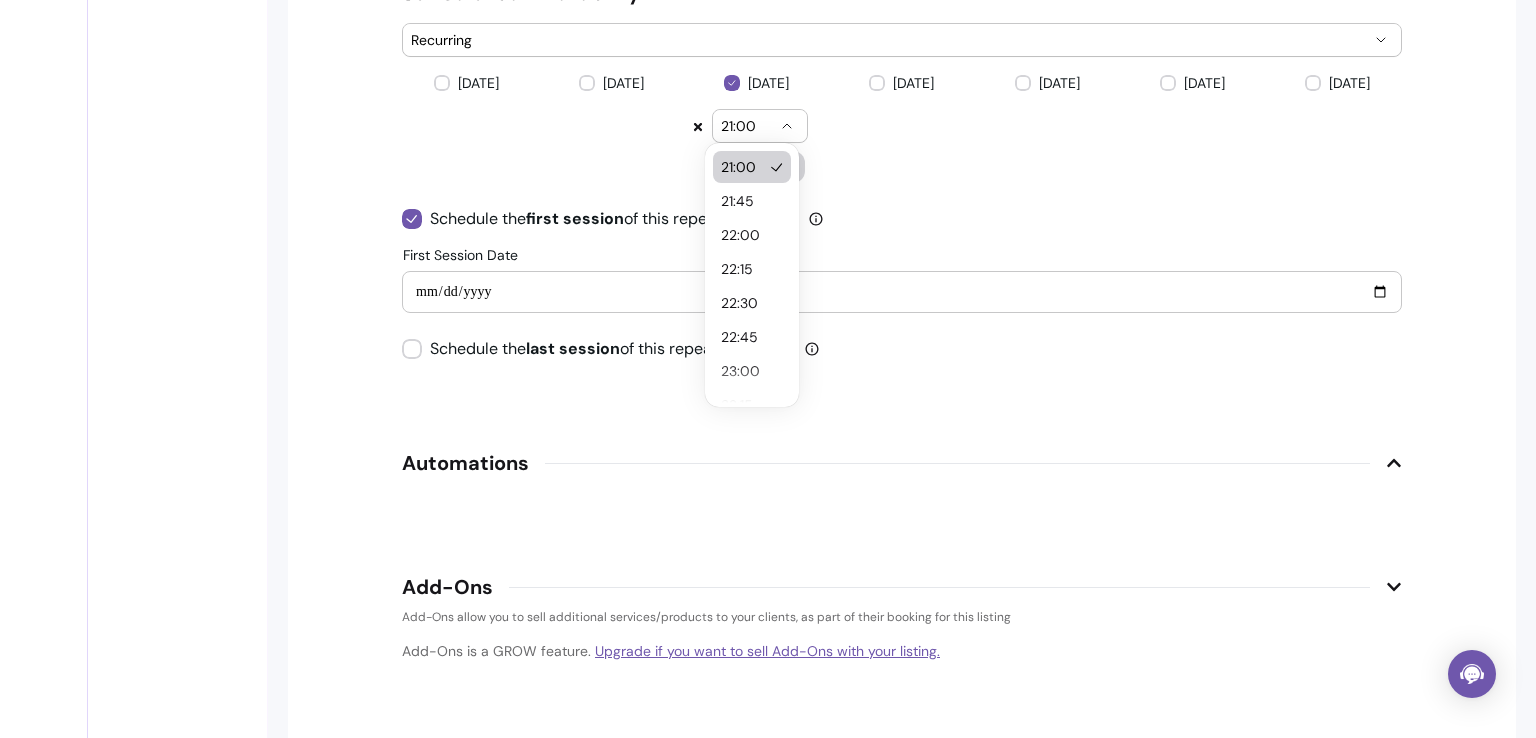 click 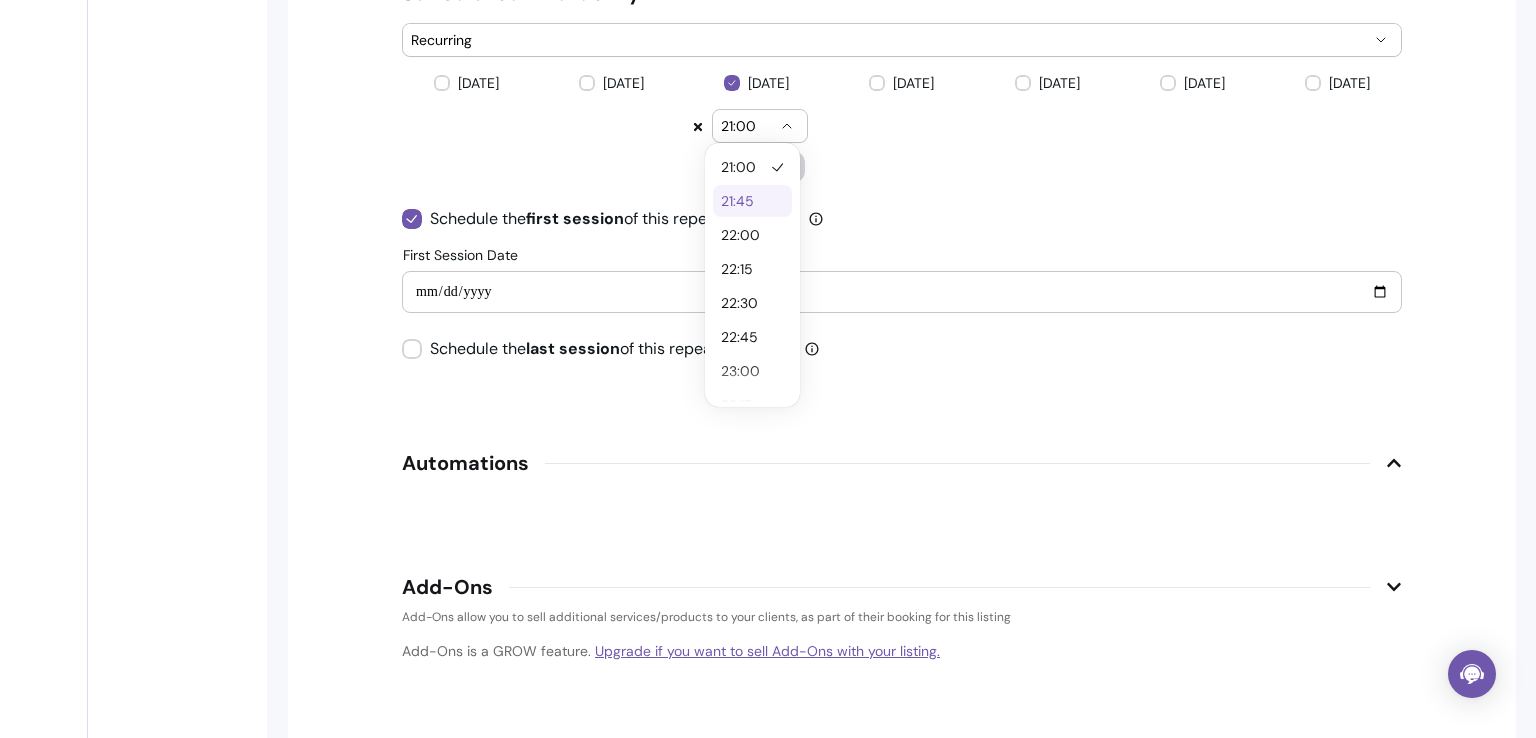 type 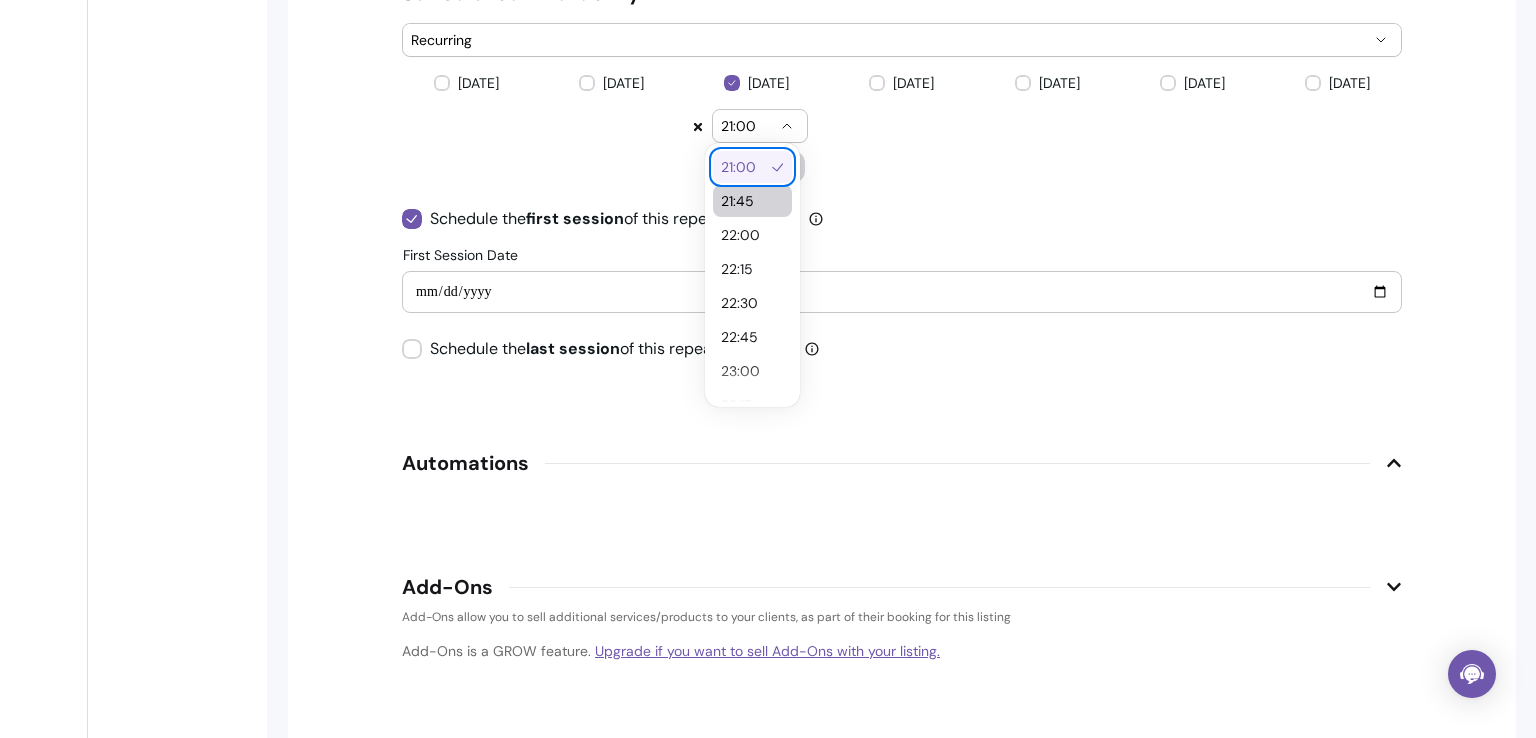 type 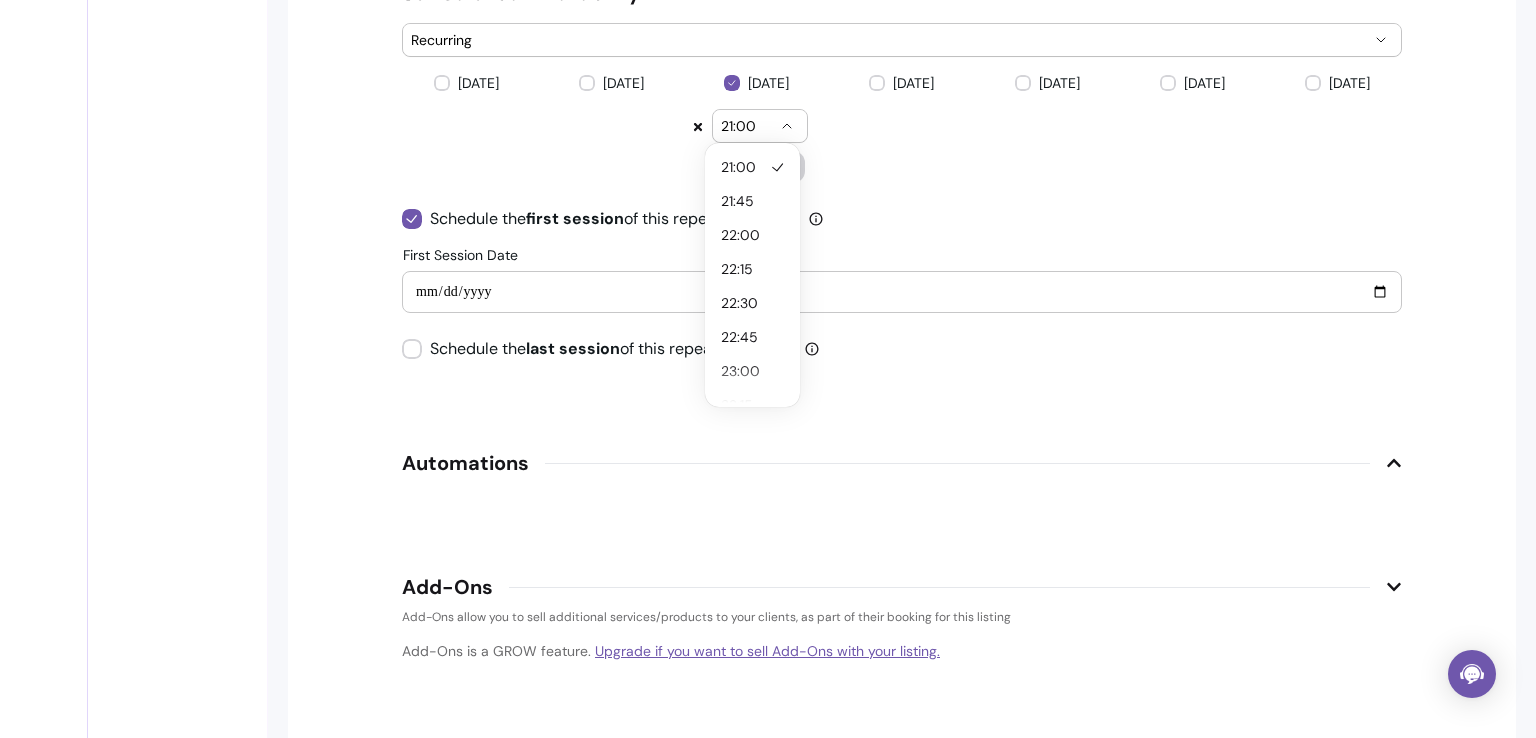 click on "21:00" at bounding box center (748, 126) 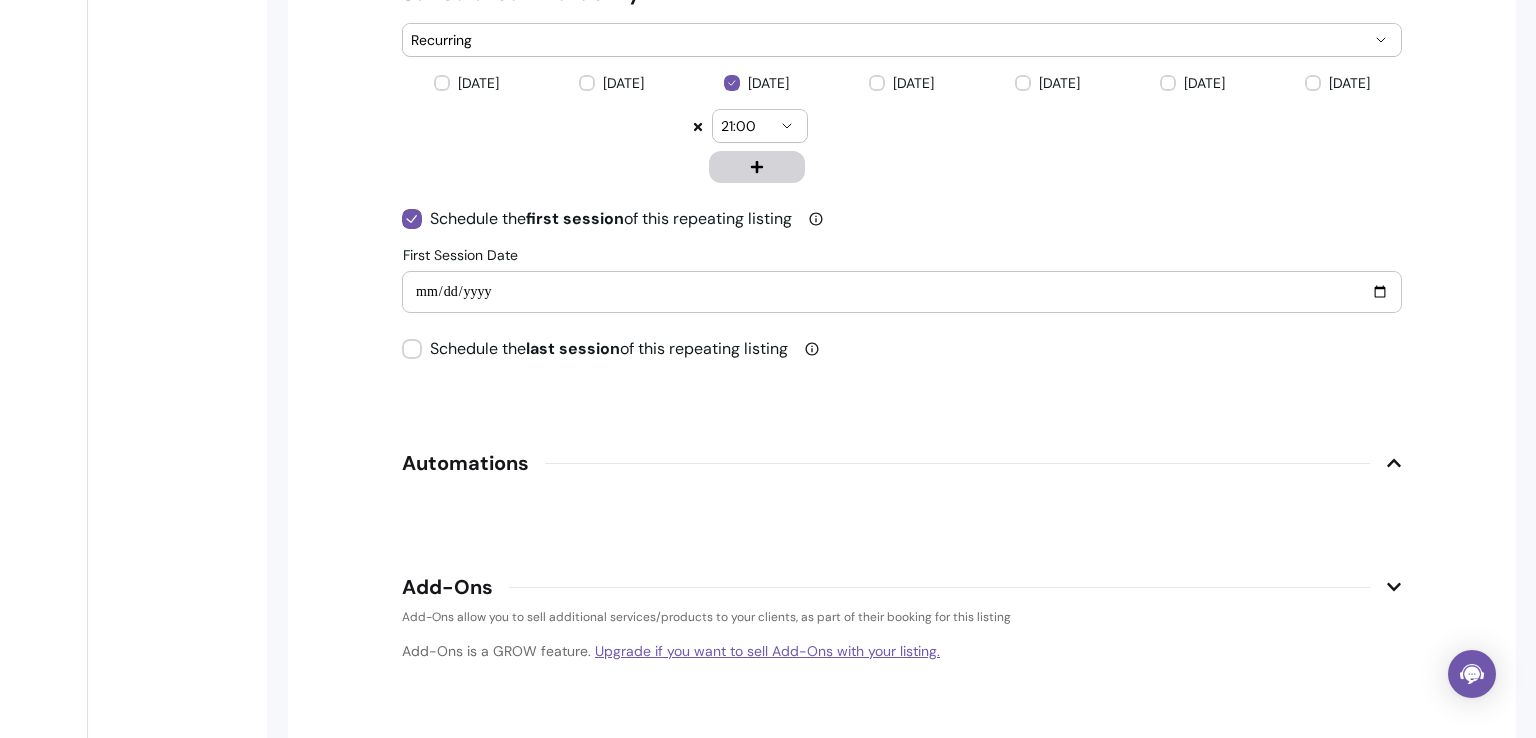 click 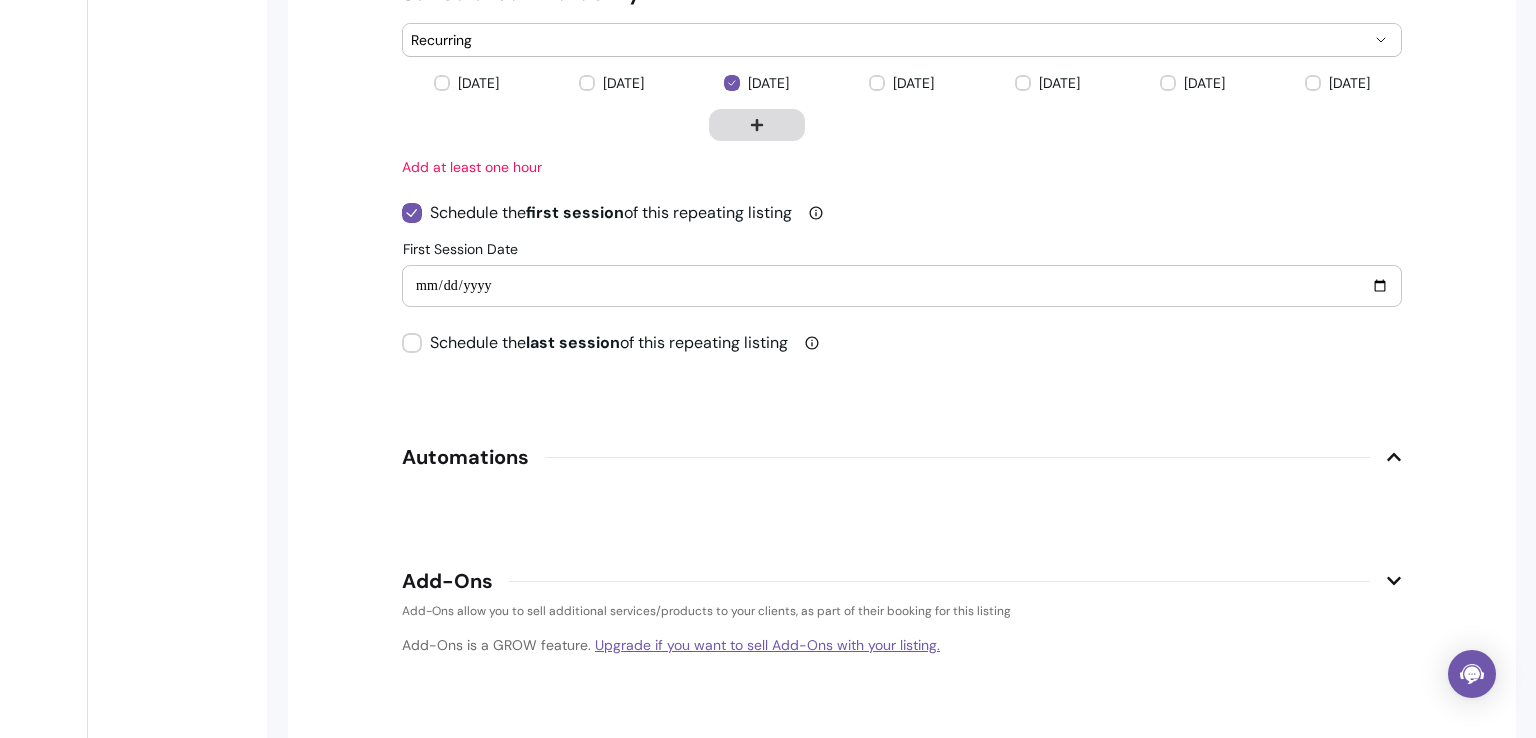 click at bounding box center (757, 125) 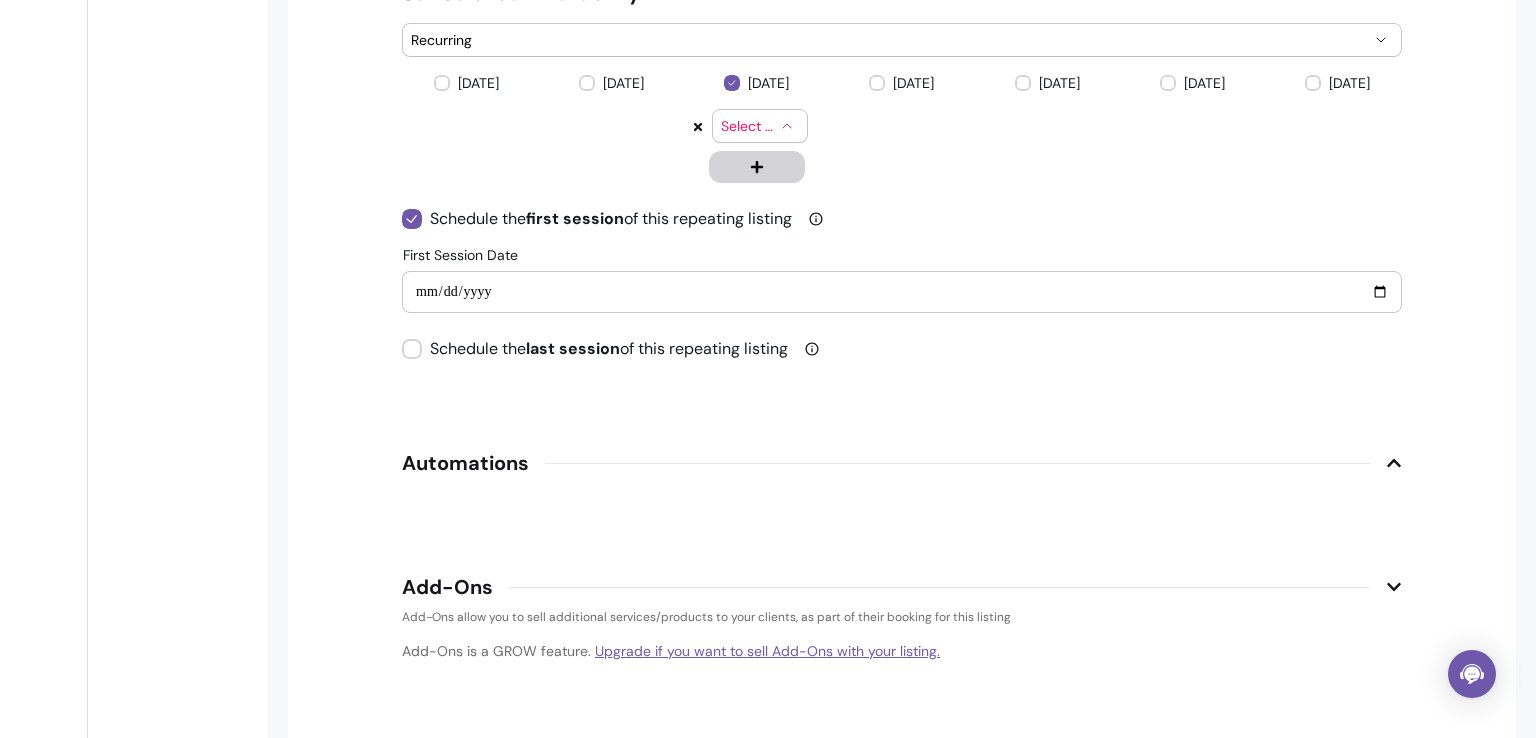 click 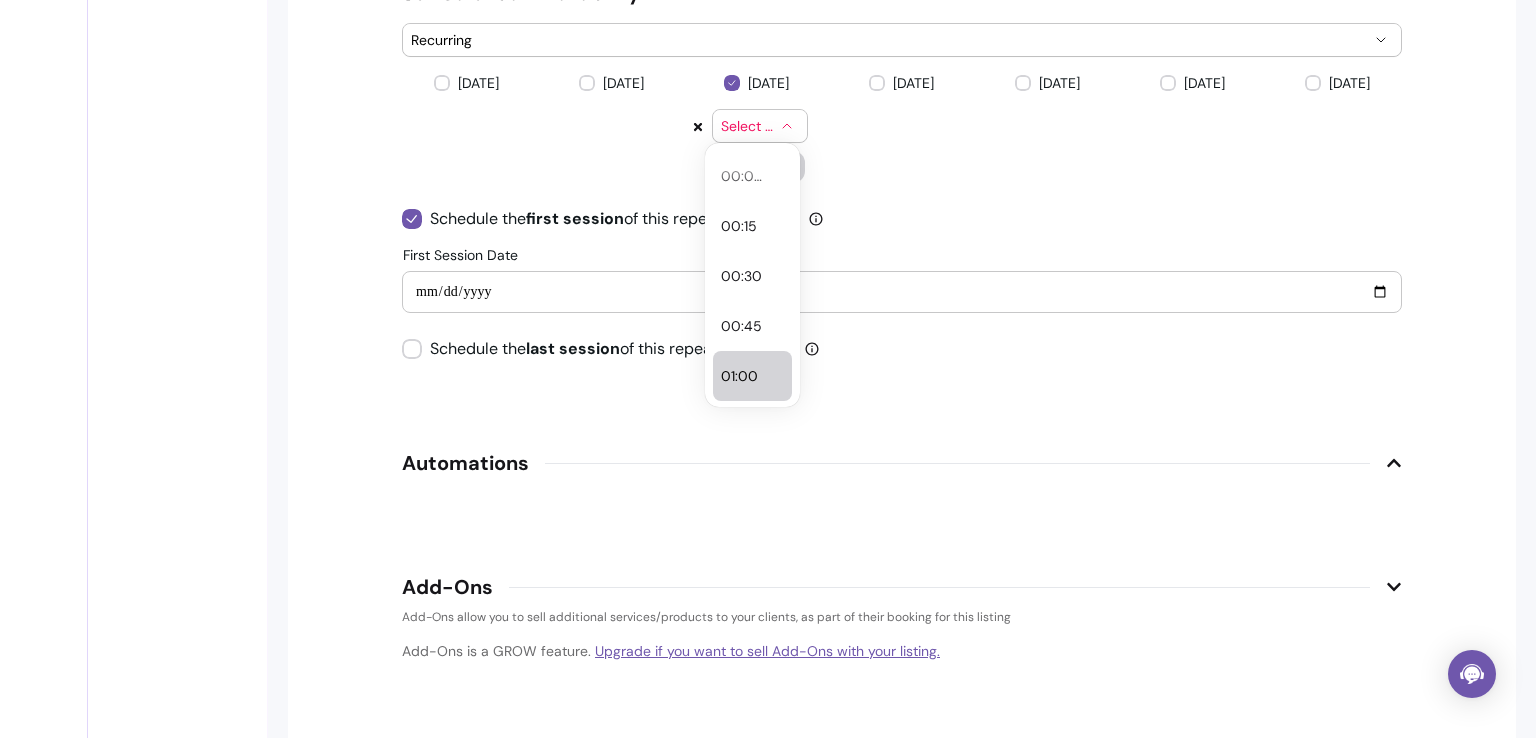select on "*****" 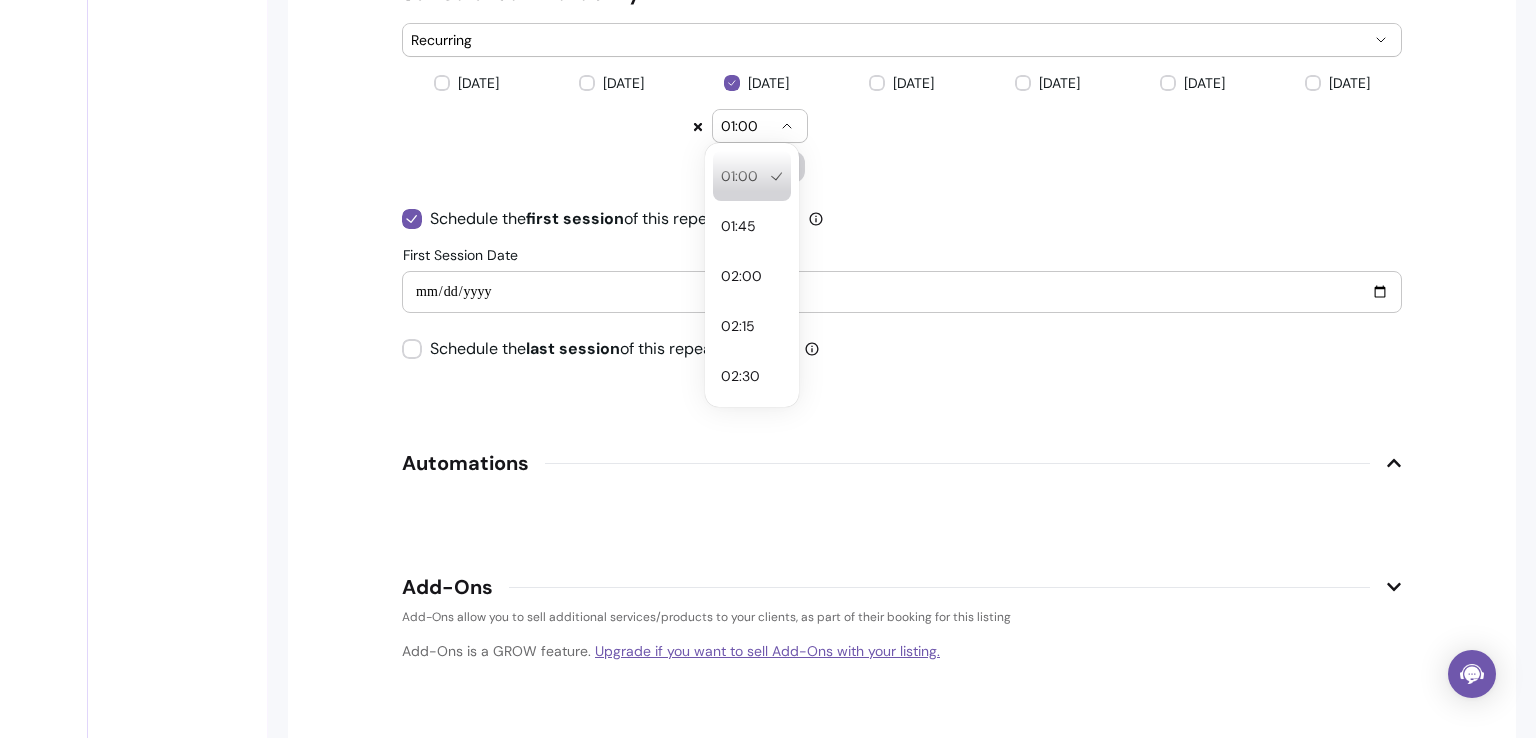 click 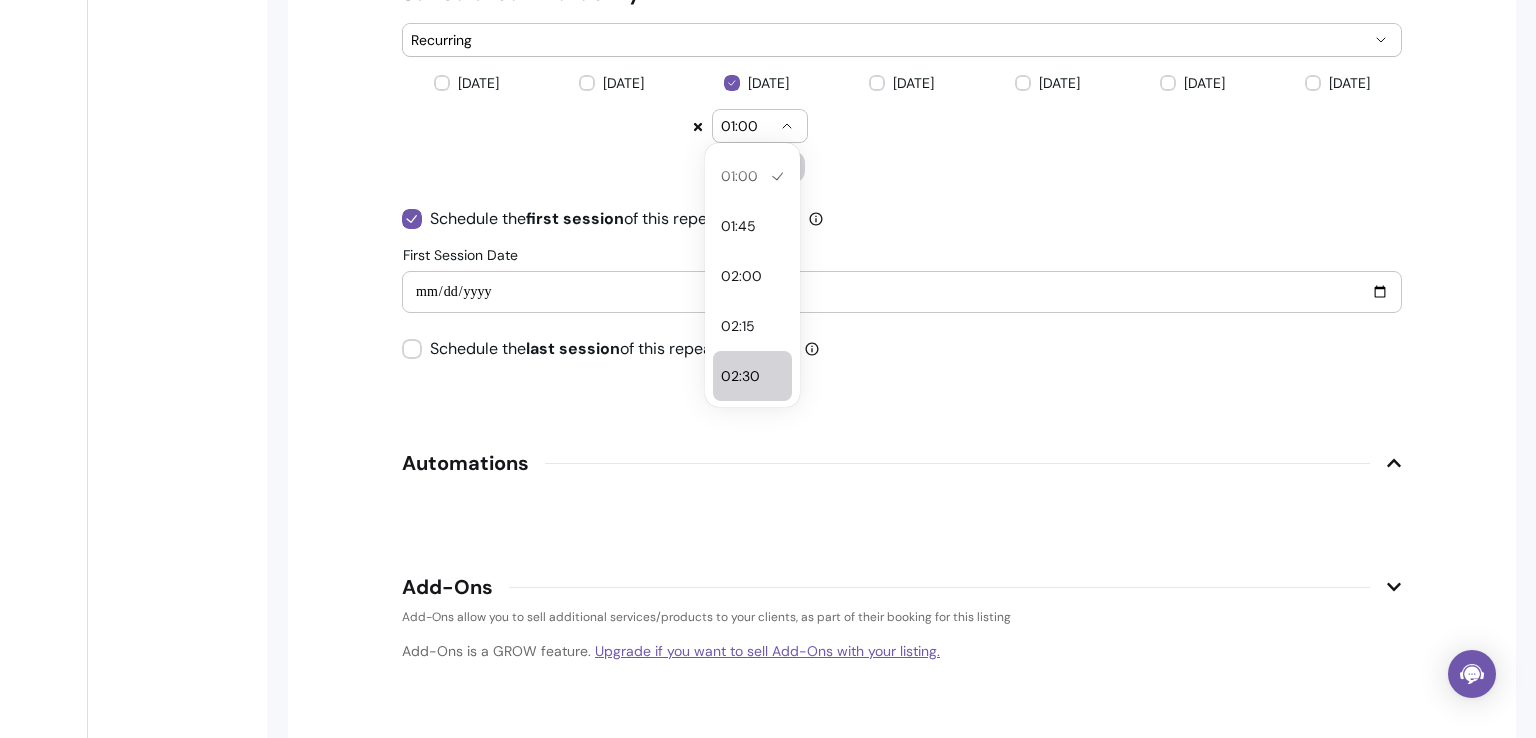 select on "*****" 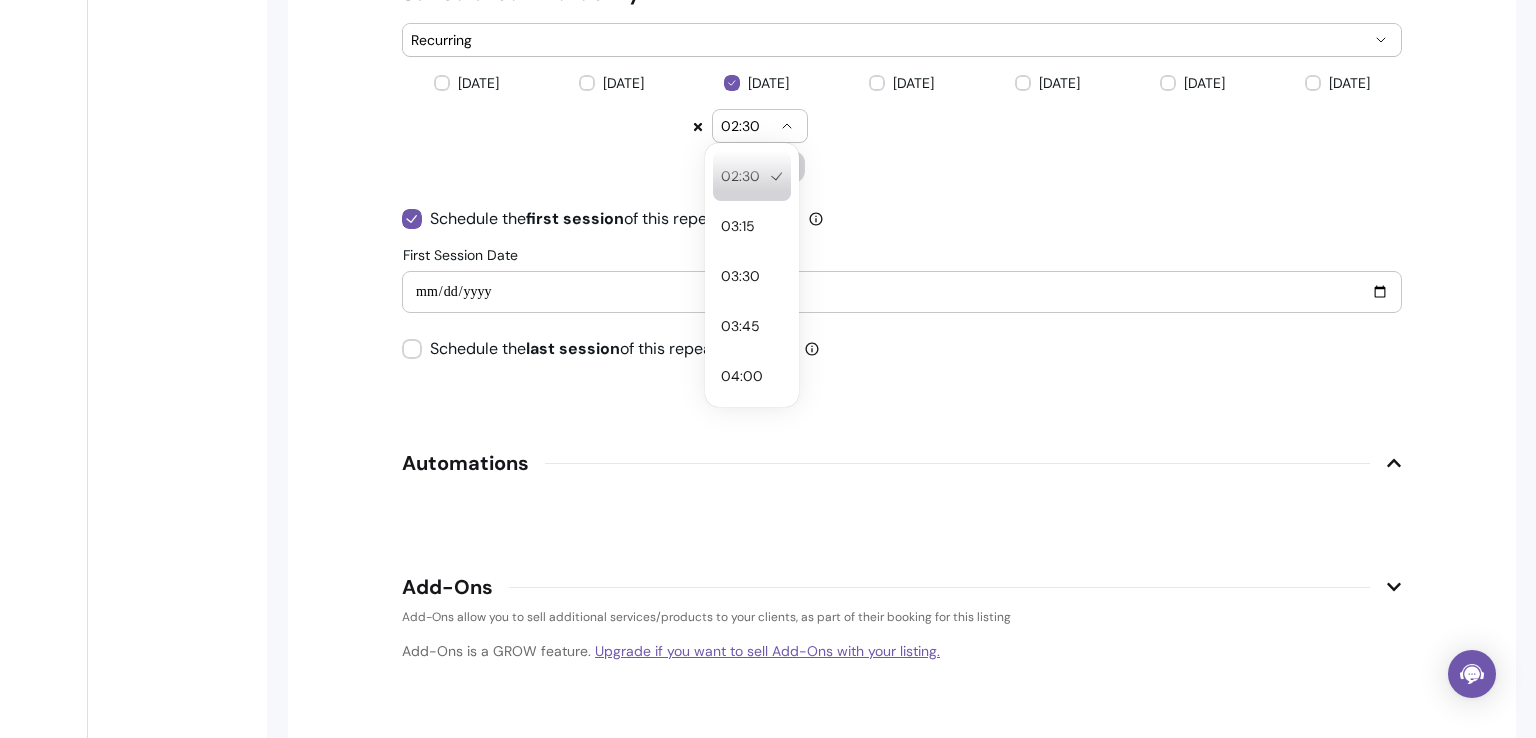 click on "02:30" at bounding box center (748, 126) 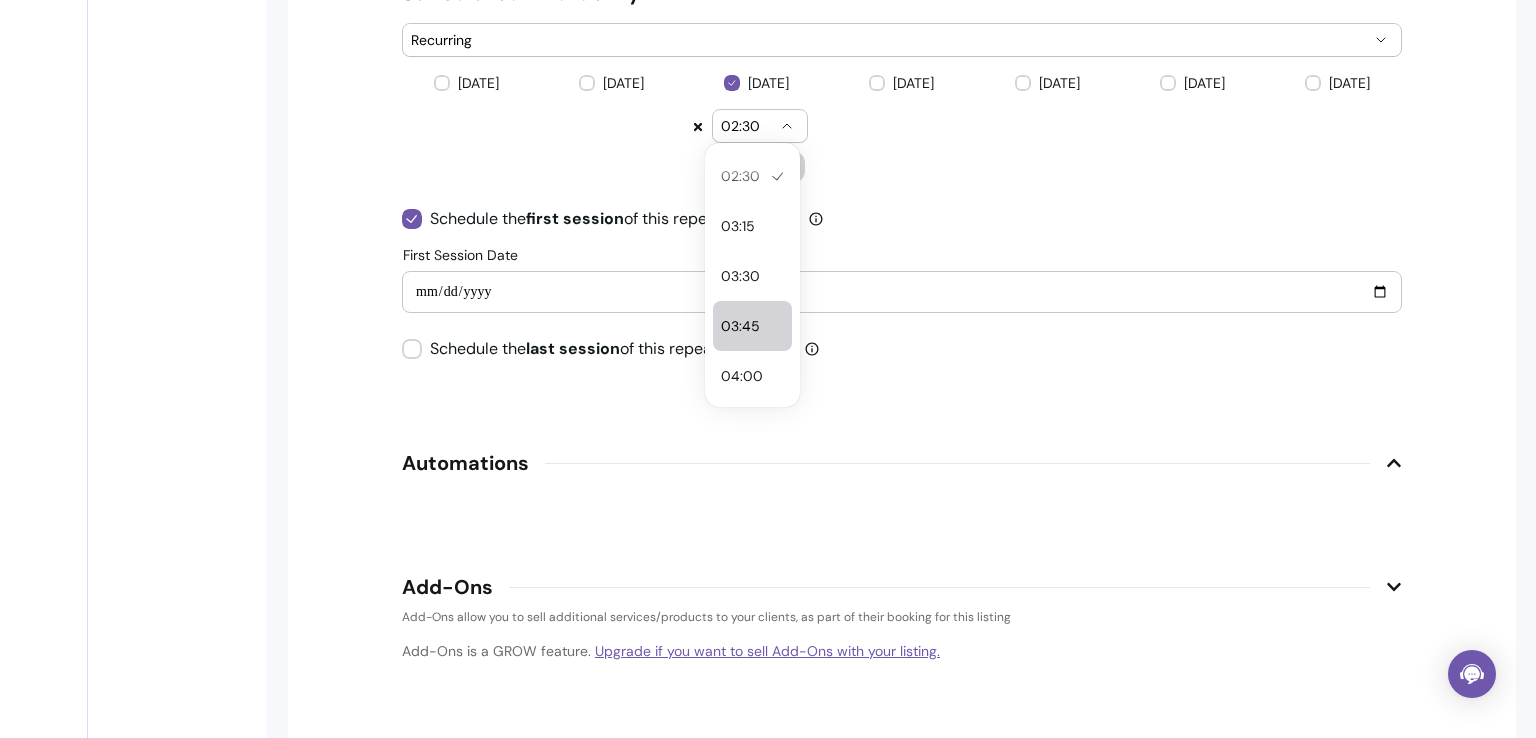 select on "*****" 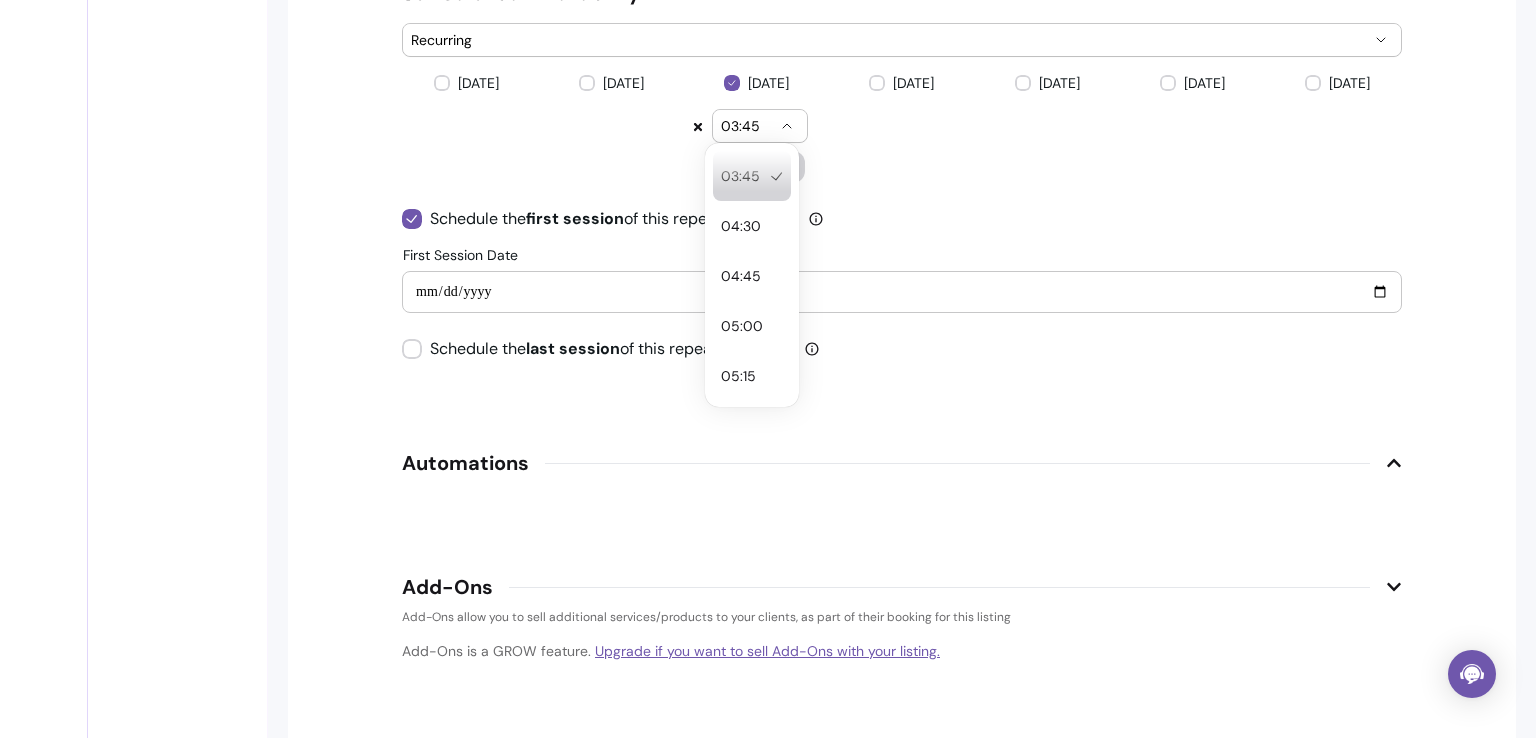 click on "03:45" at bounding box center [748, 126] 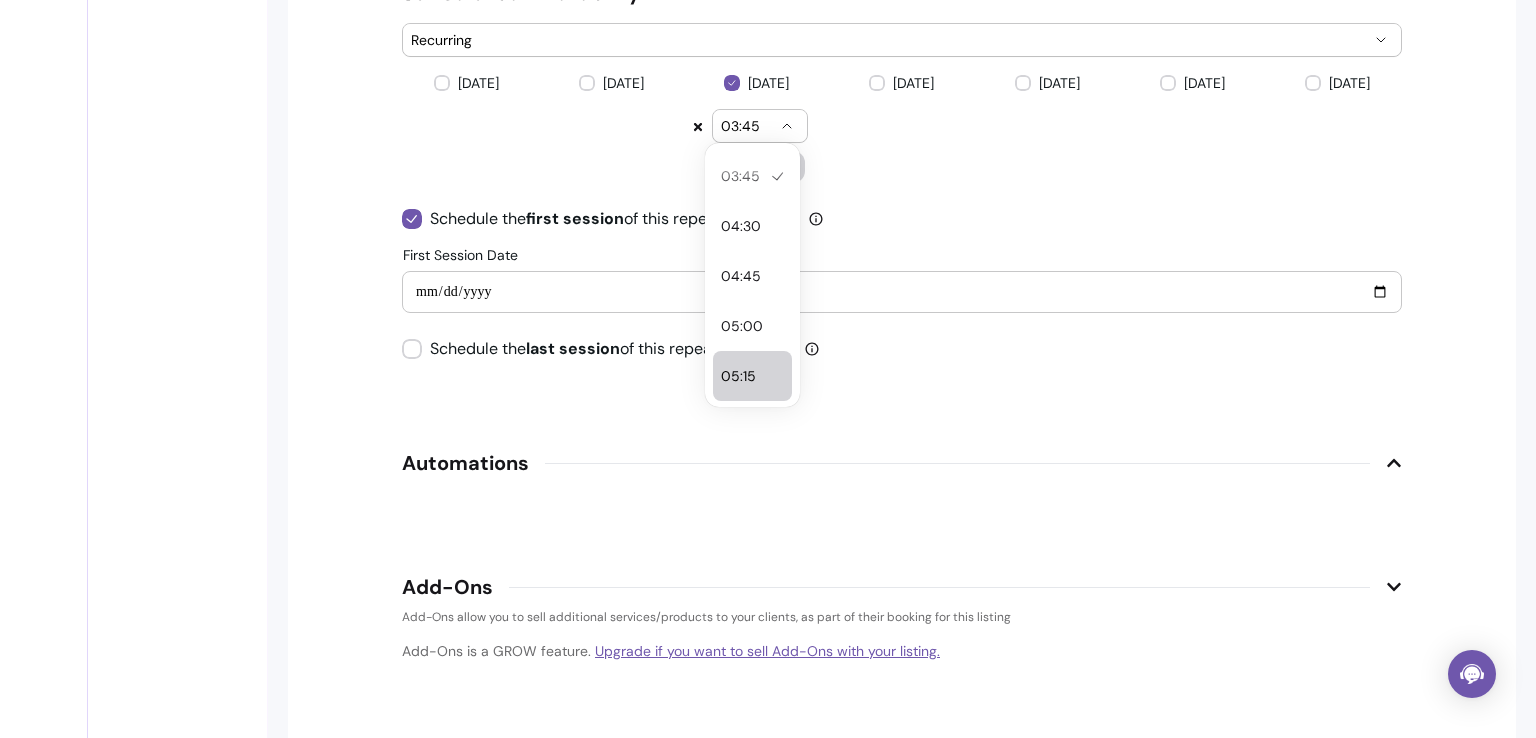 select on "*****" 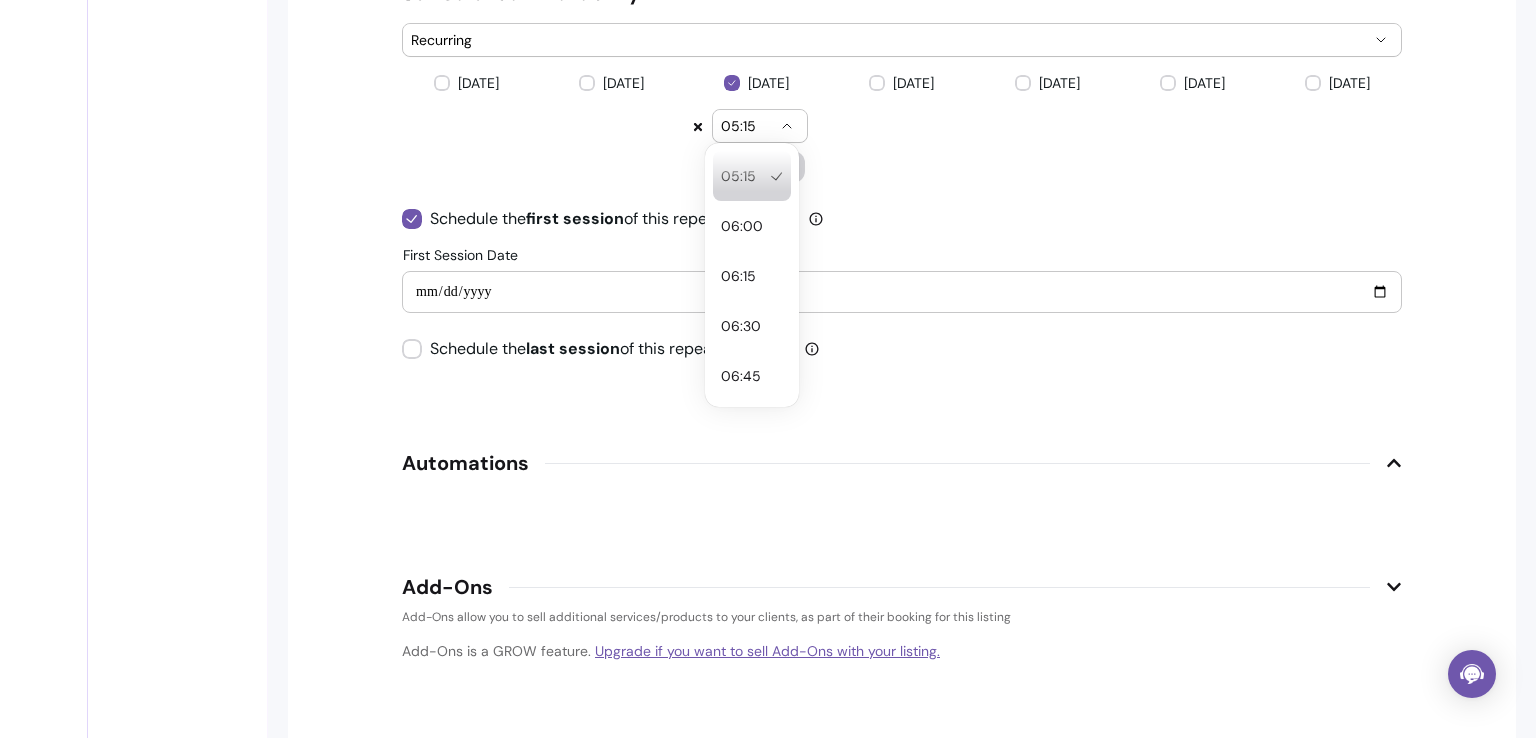 click on "05:15" at bounding box center (748, 126) 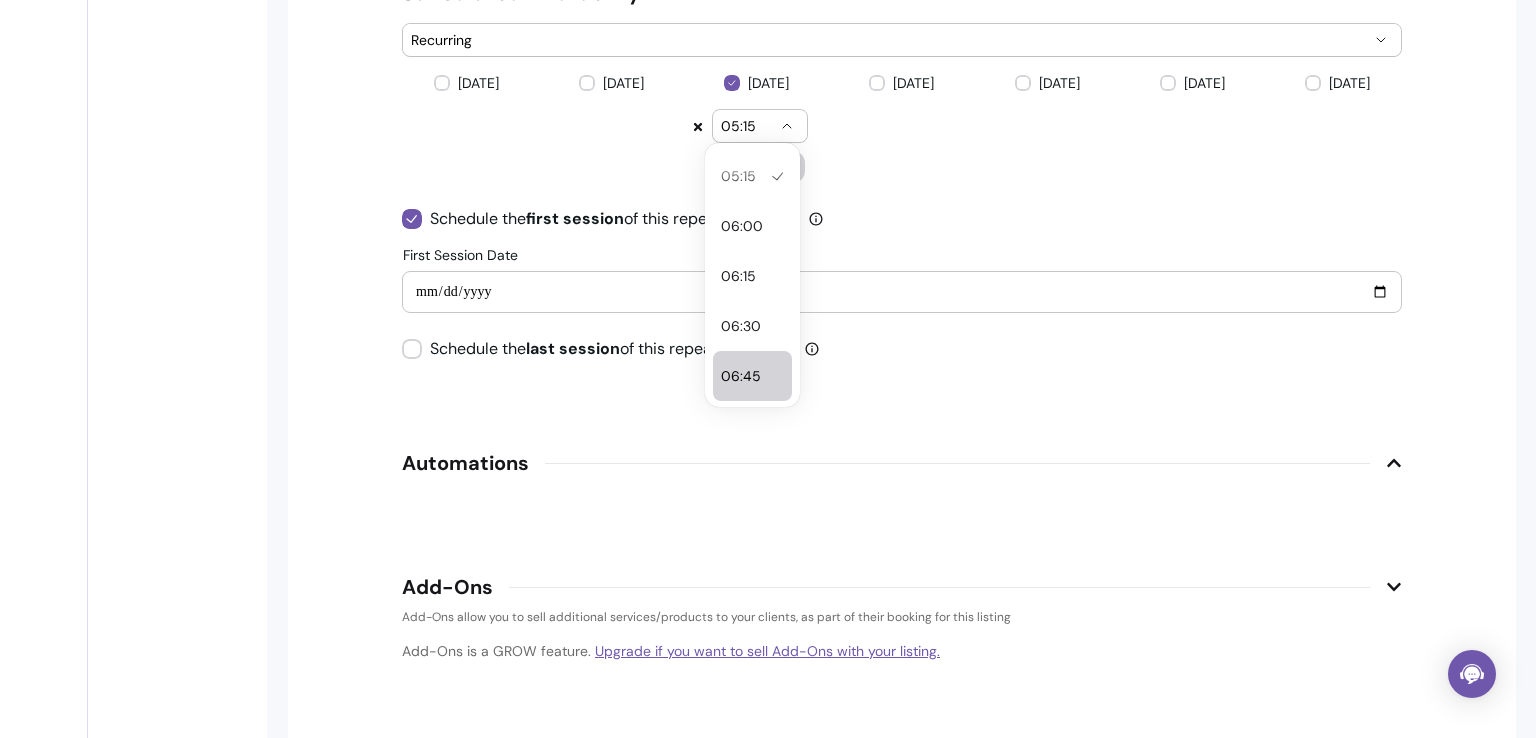 select on "*****" 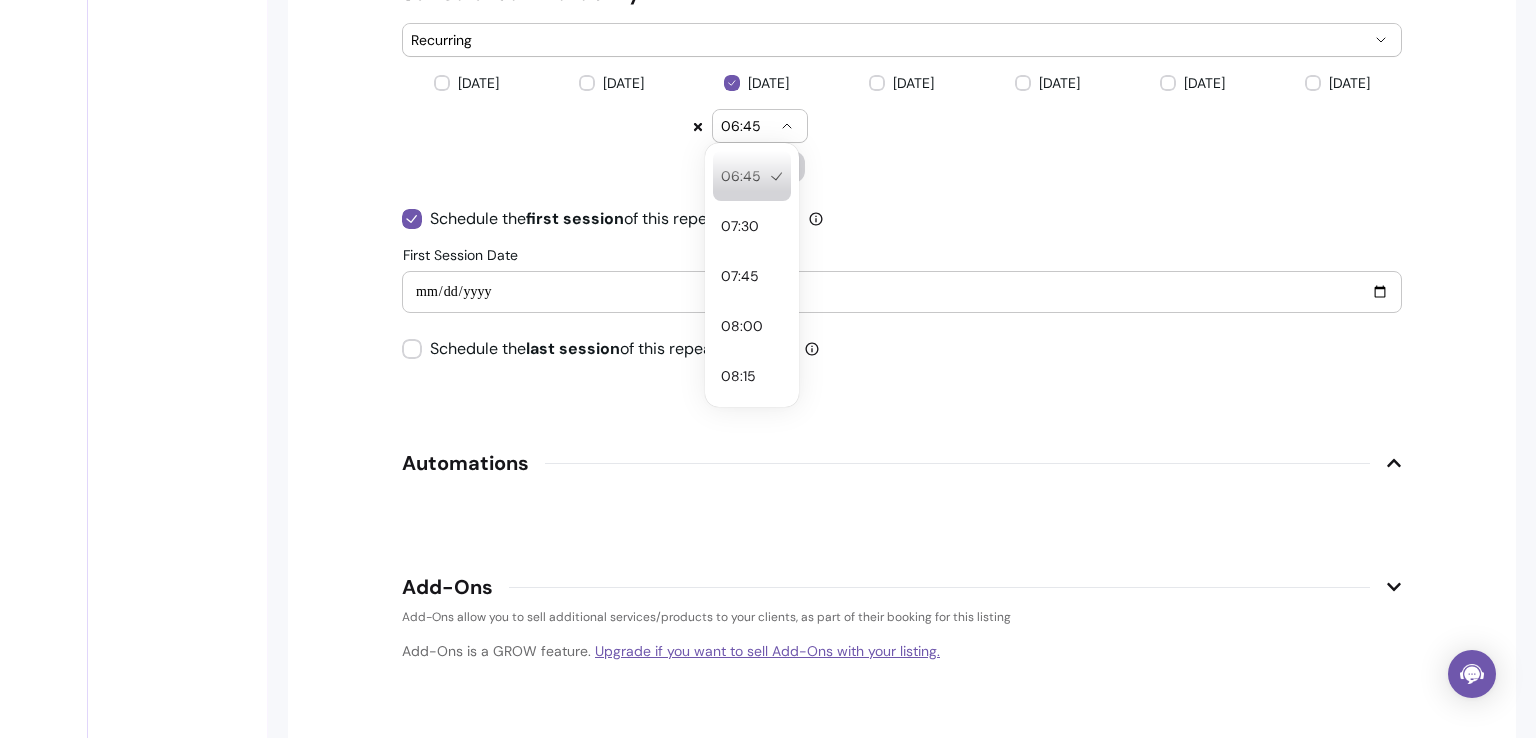 click on "06:45" at bounding box center (760, 126) 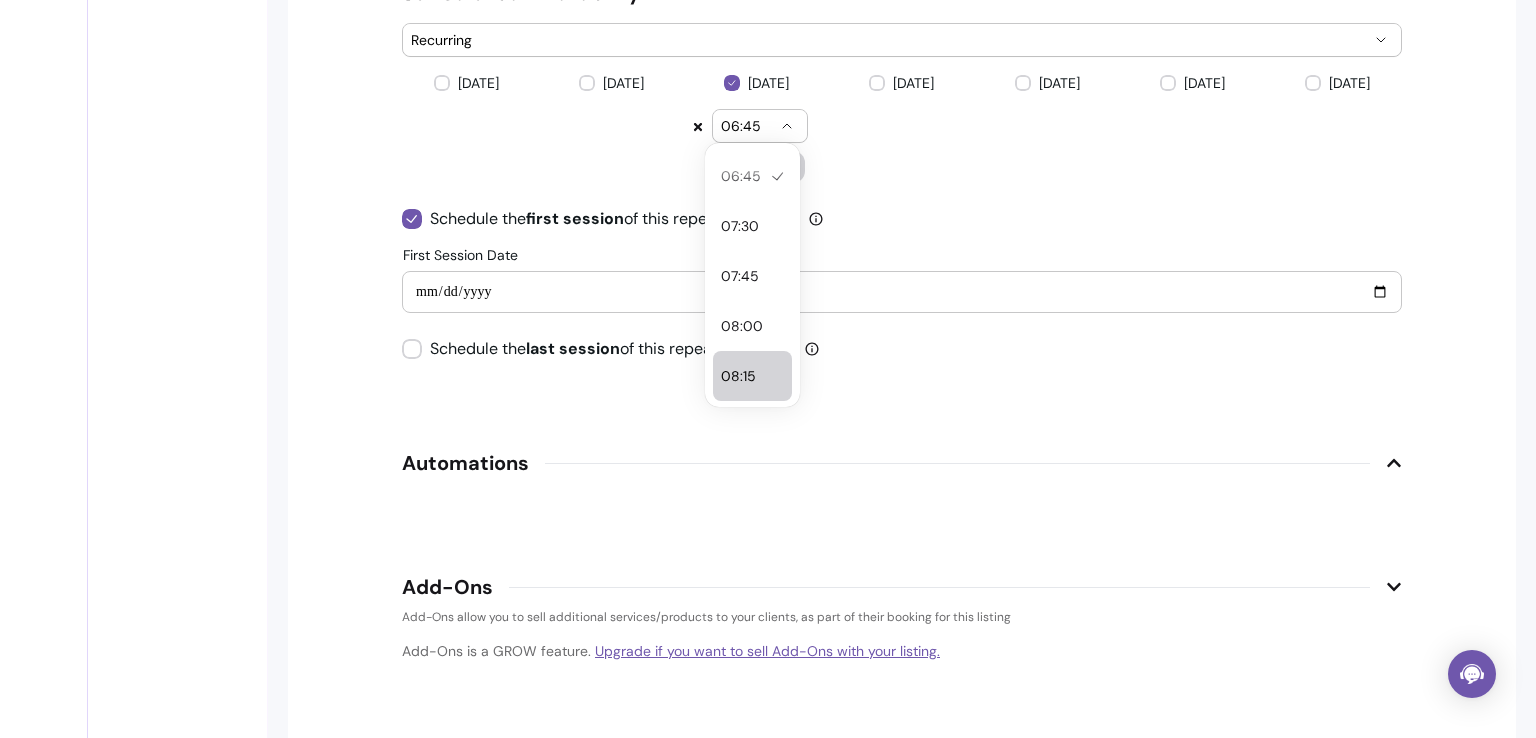 select on "*****" 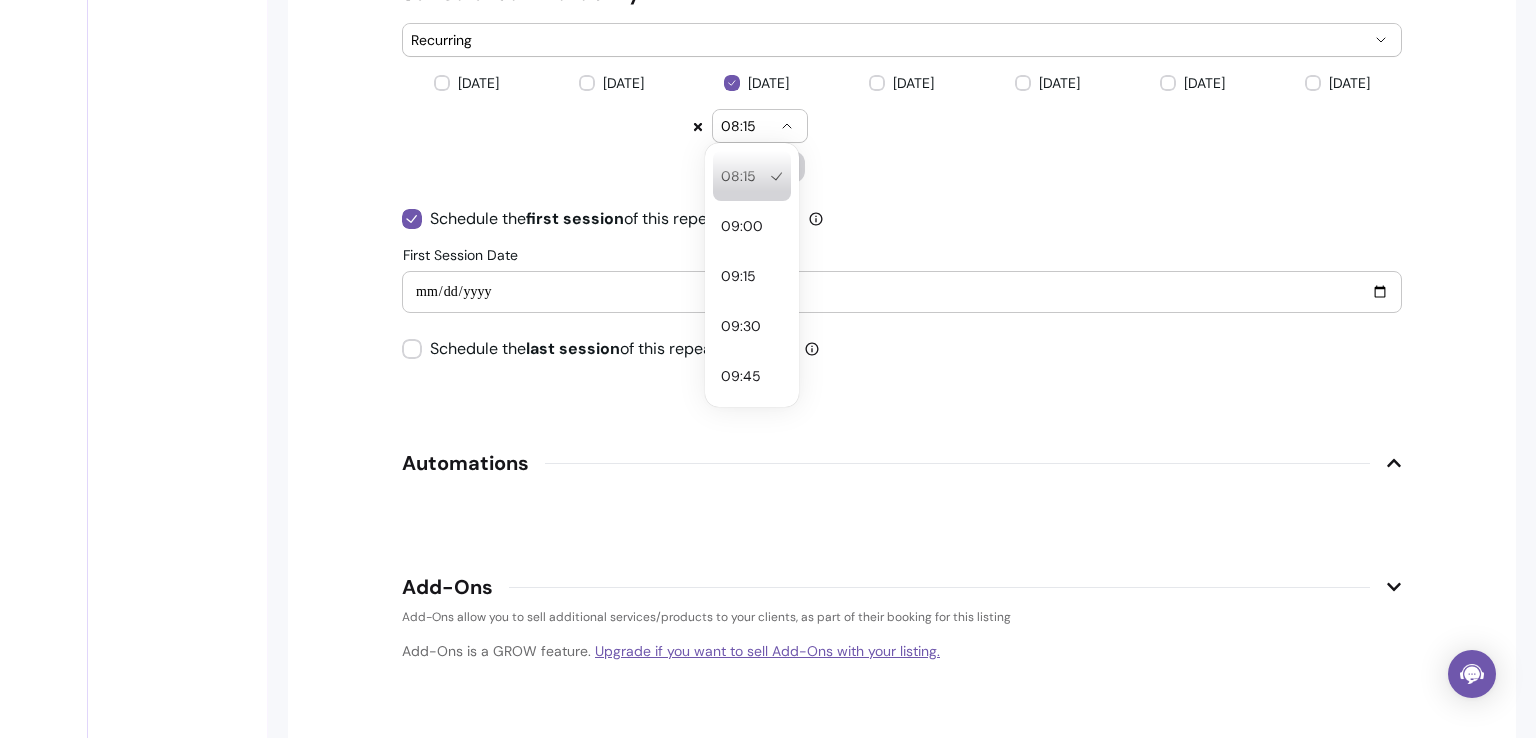 click on "08:15" at bounding box center (748, 126) 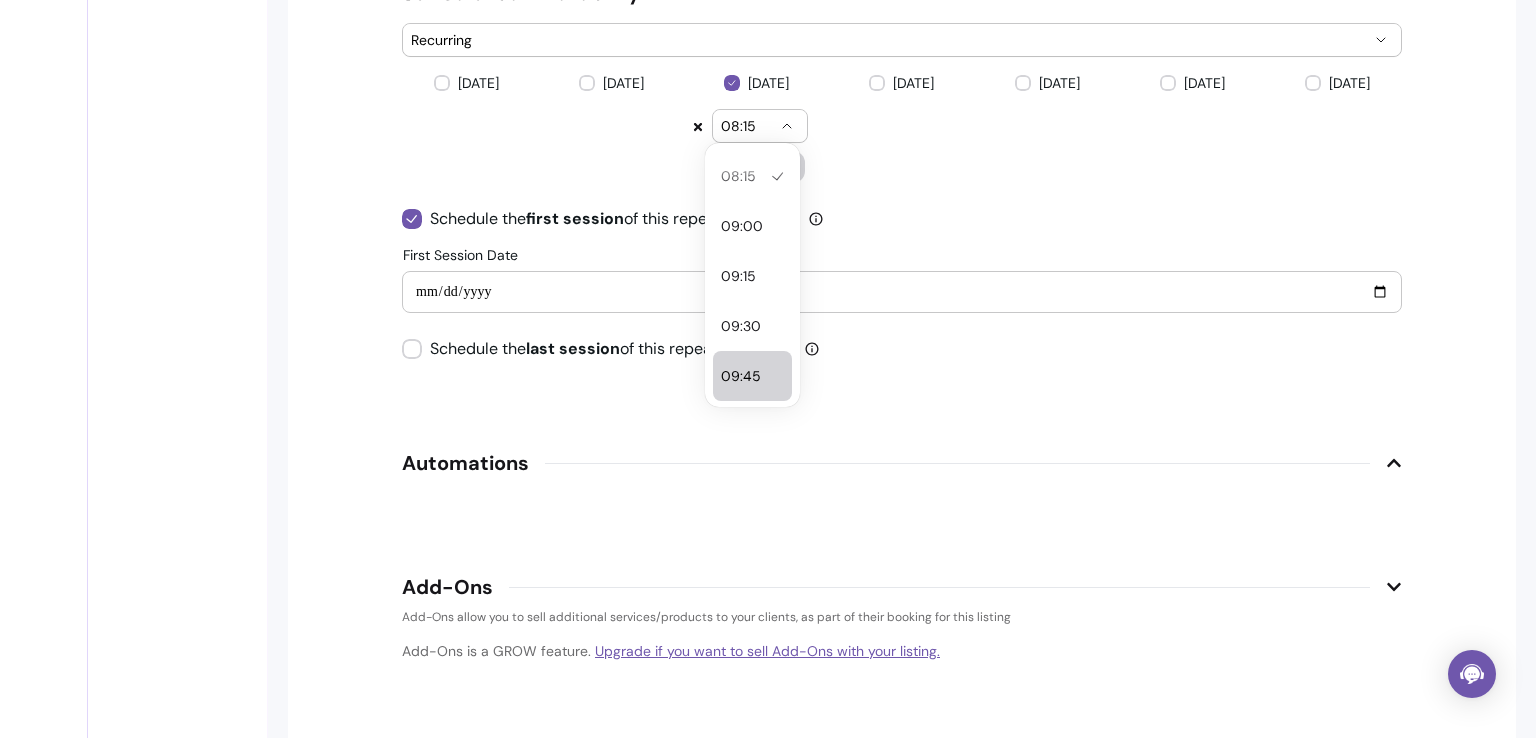 select on "*****" 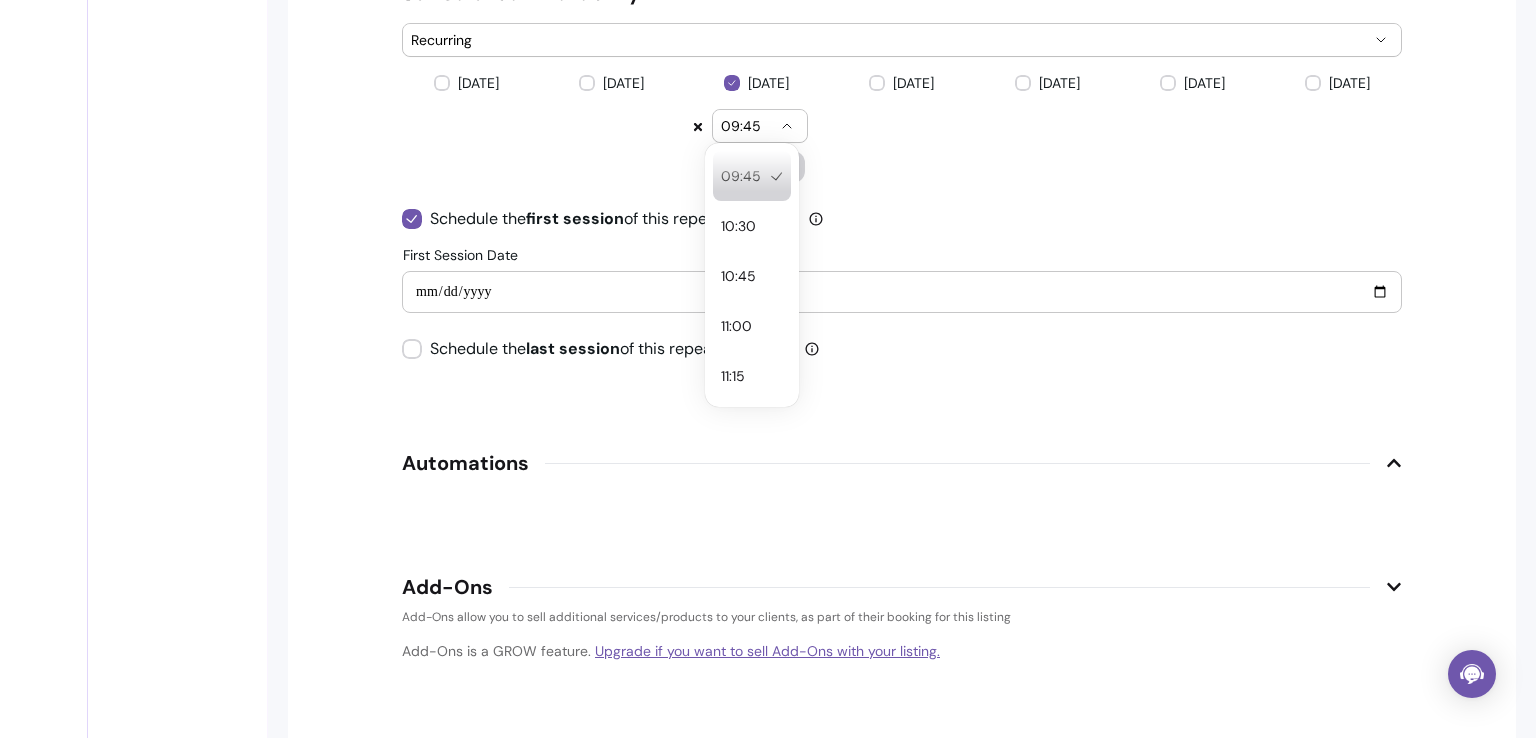 click on "09:45" at bounding box center [748, 126] 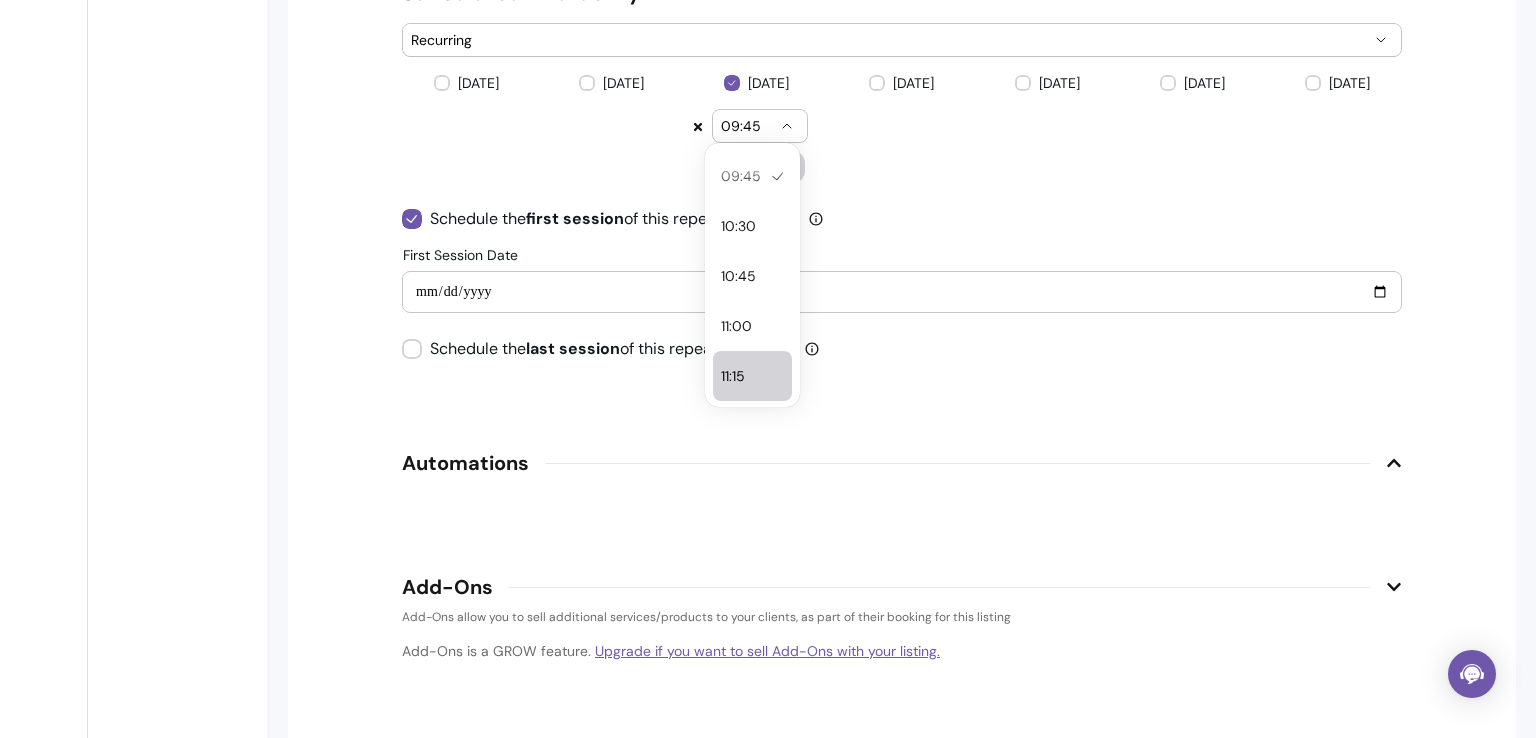 select on "*****" 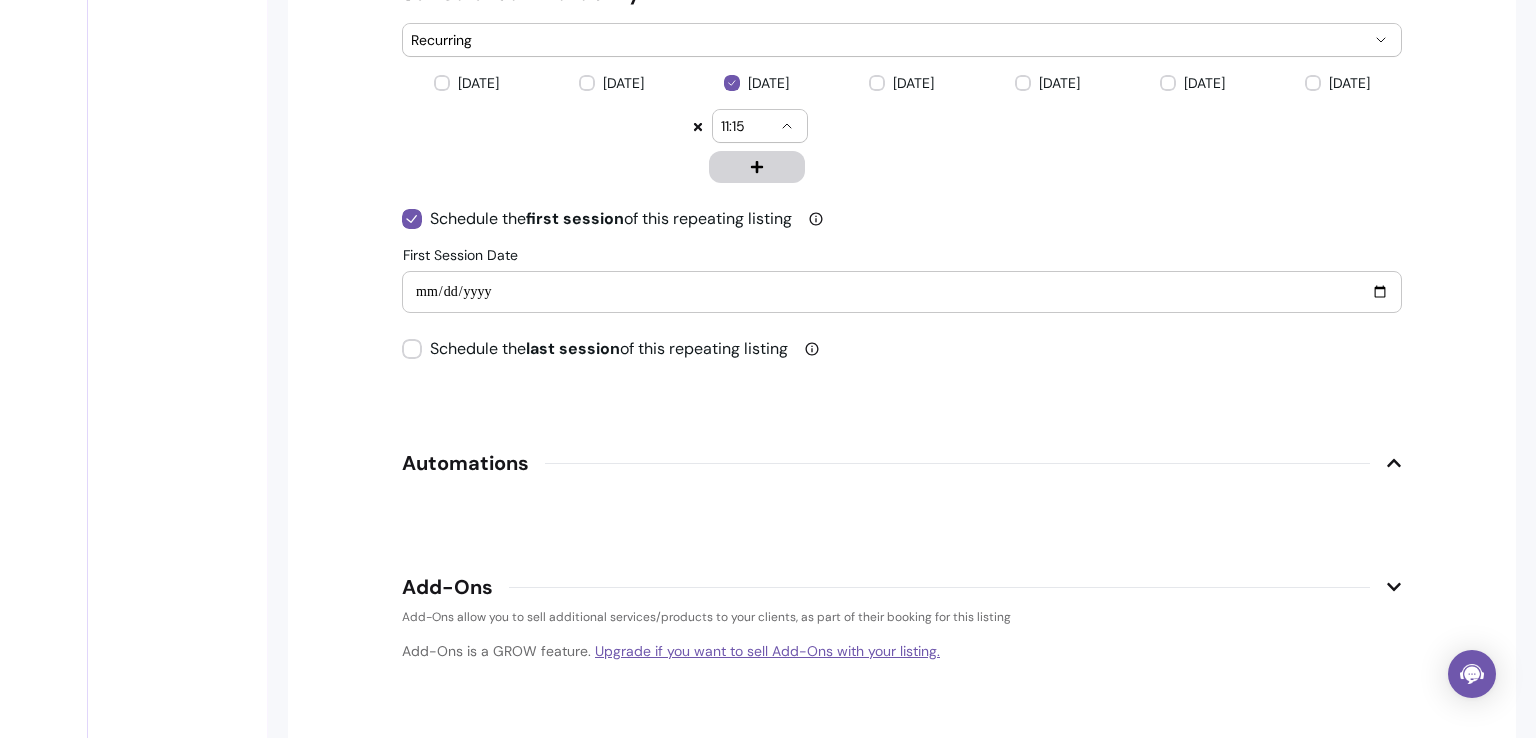 click on "11:15" at bounding box center (748, 126) 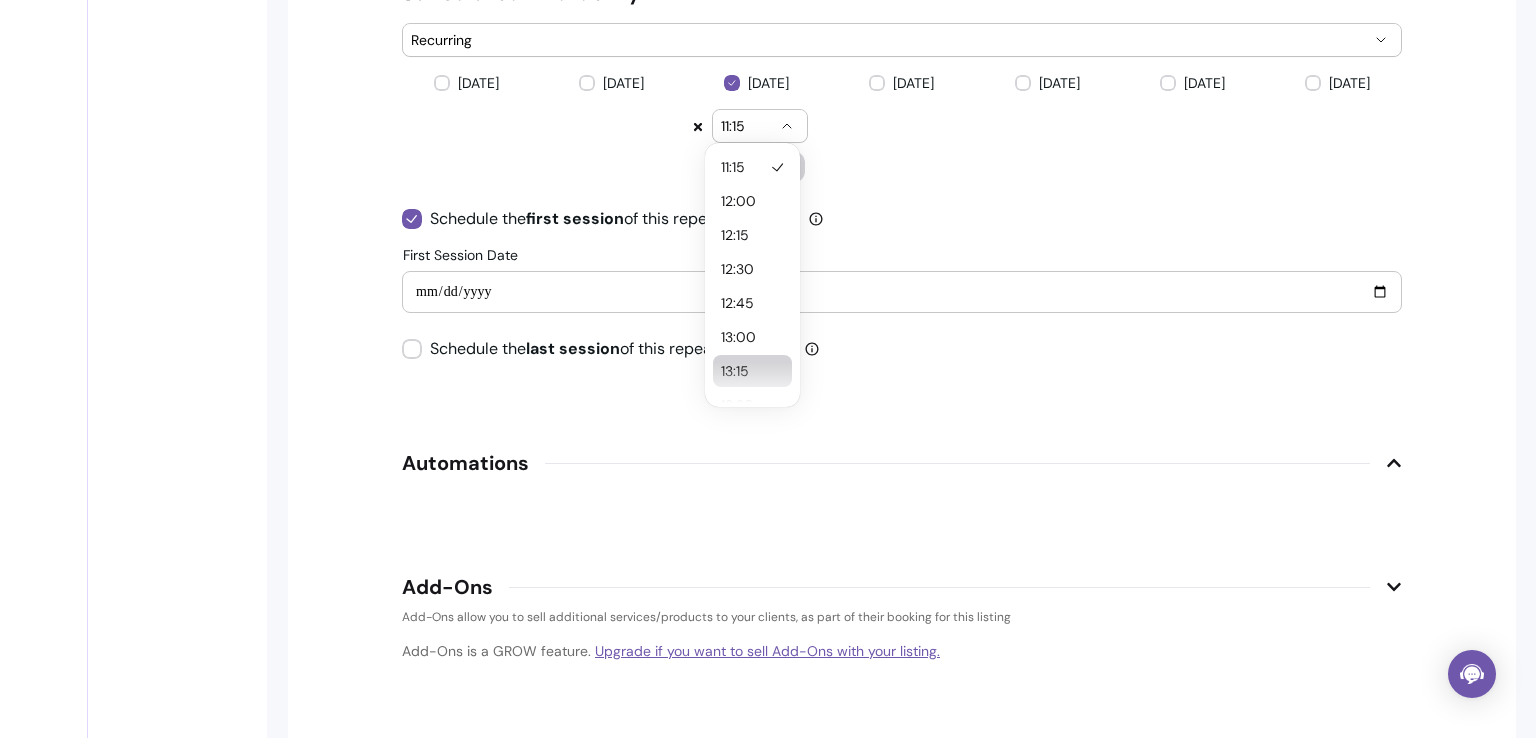 select on "*****" 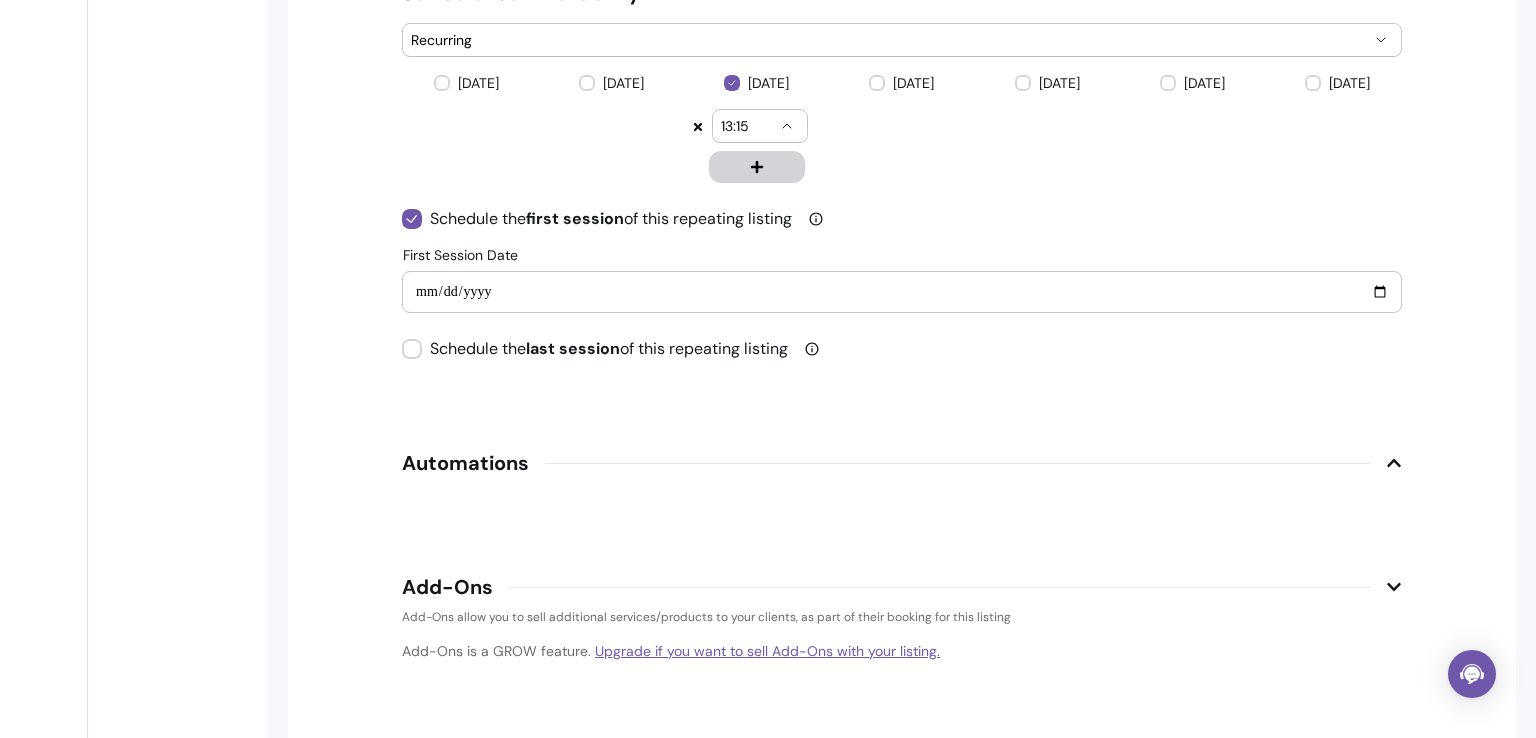 click on "13:15" at bounding box center (760, 126) 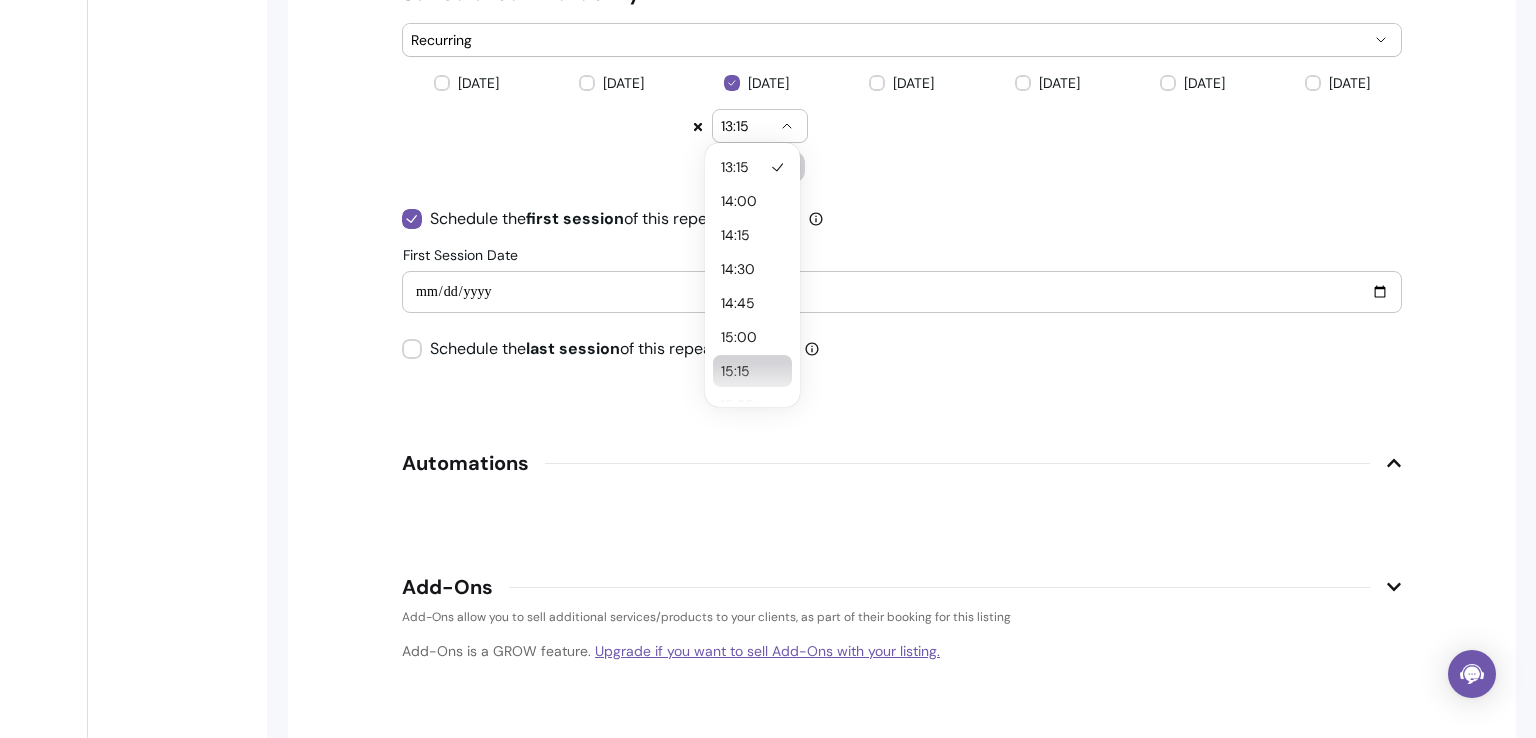 select on "*****" 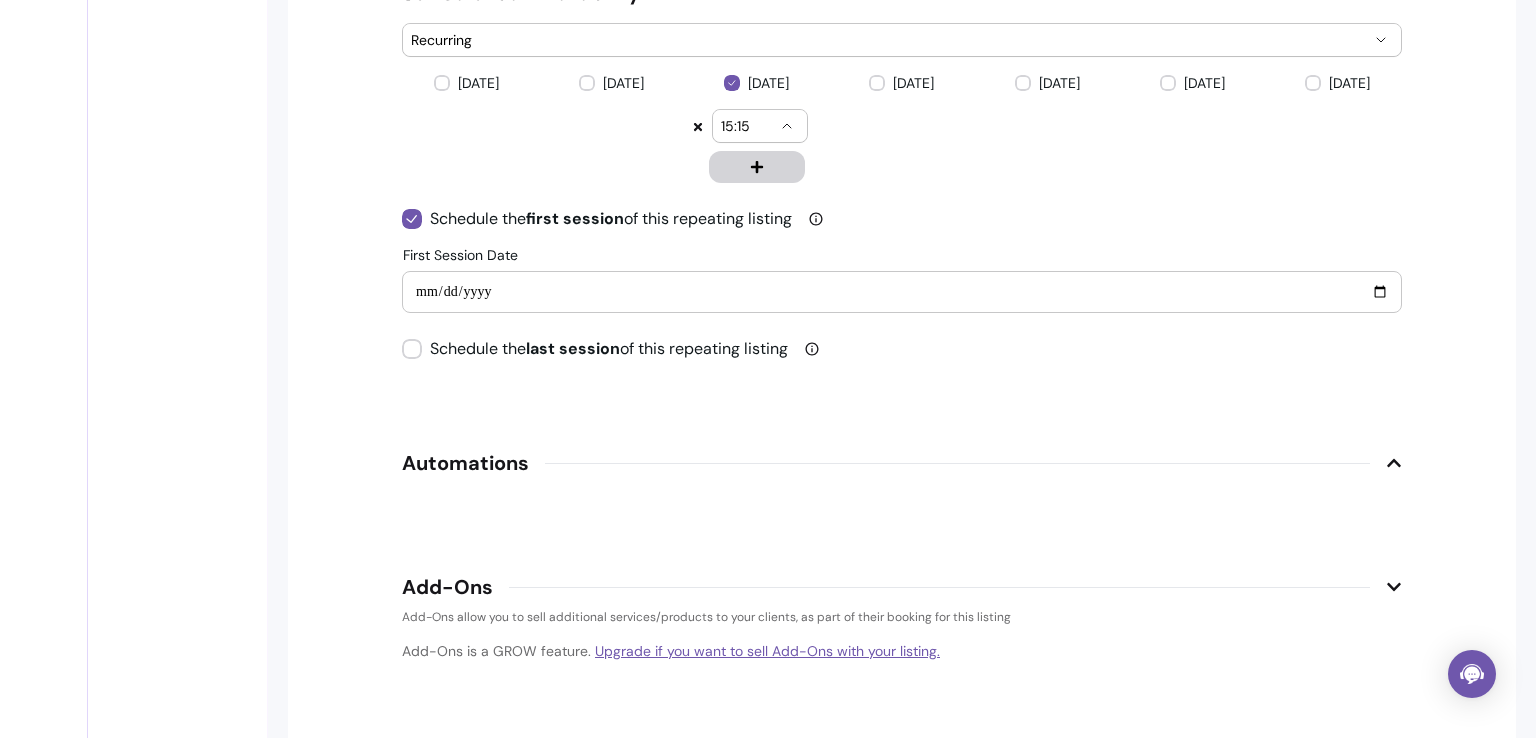 click on "15:15" at bounding box center [760, 126] 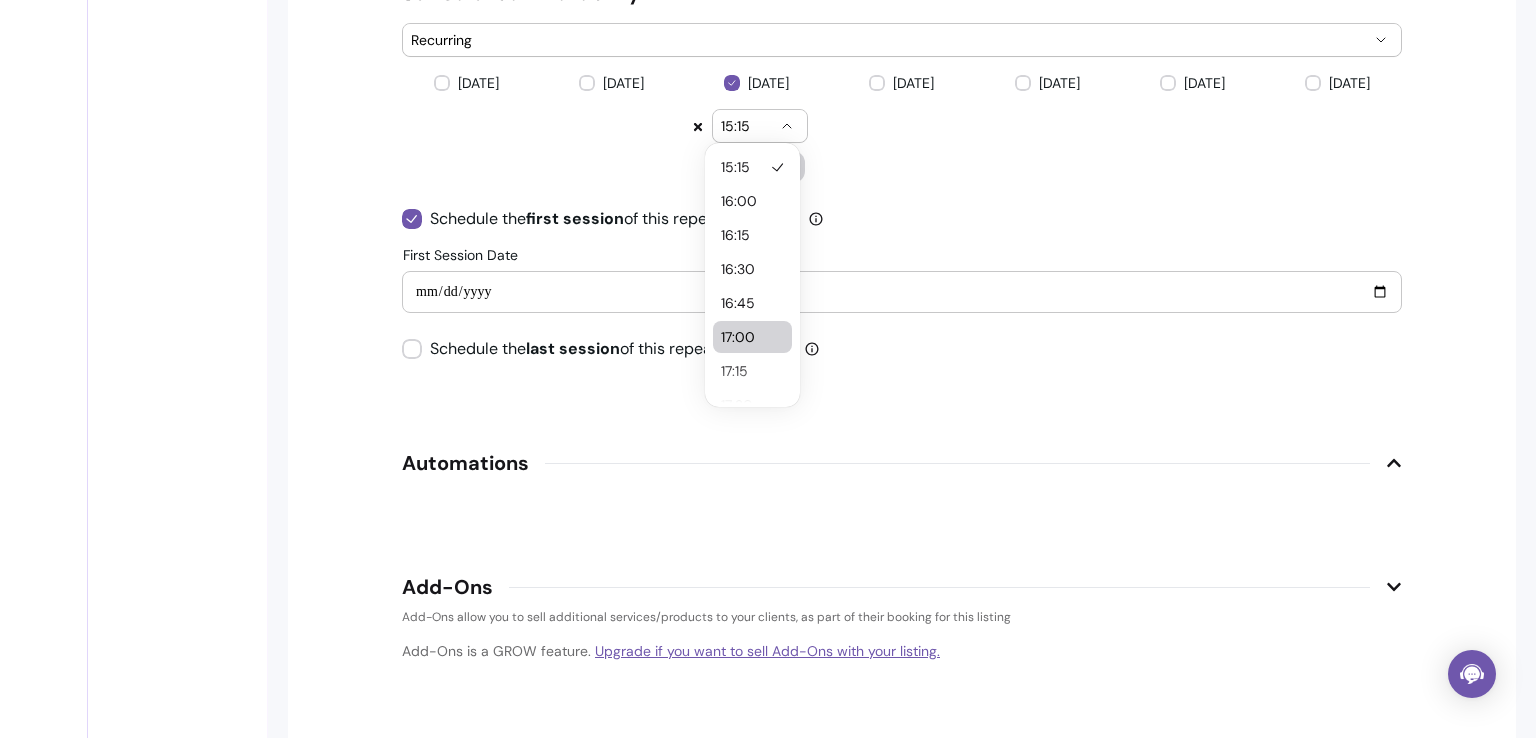 select on "*****" 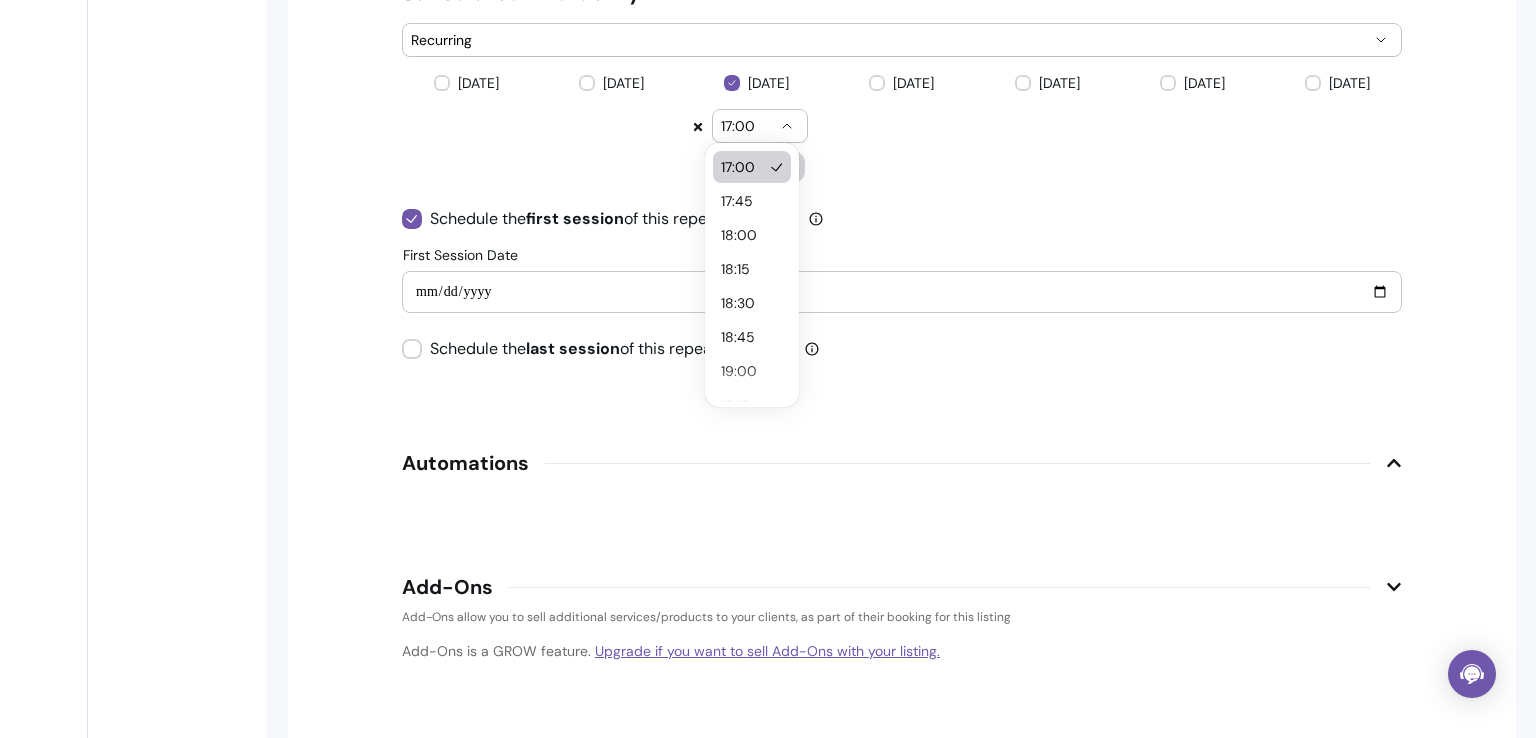 click 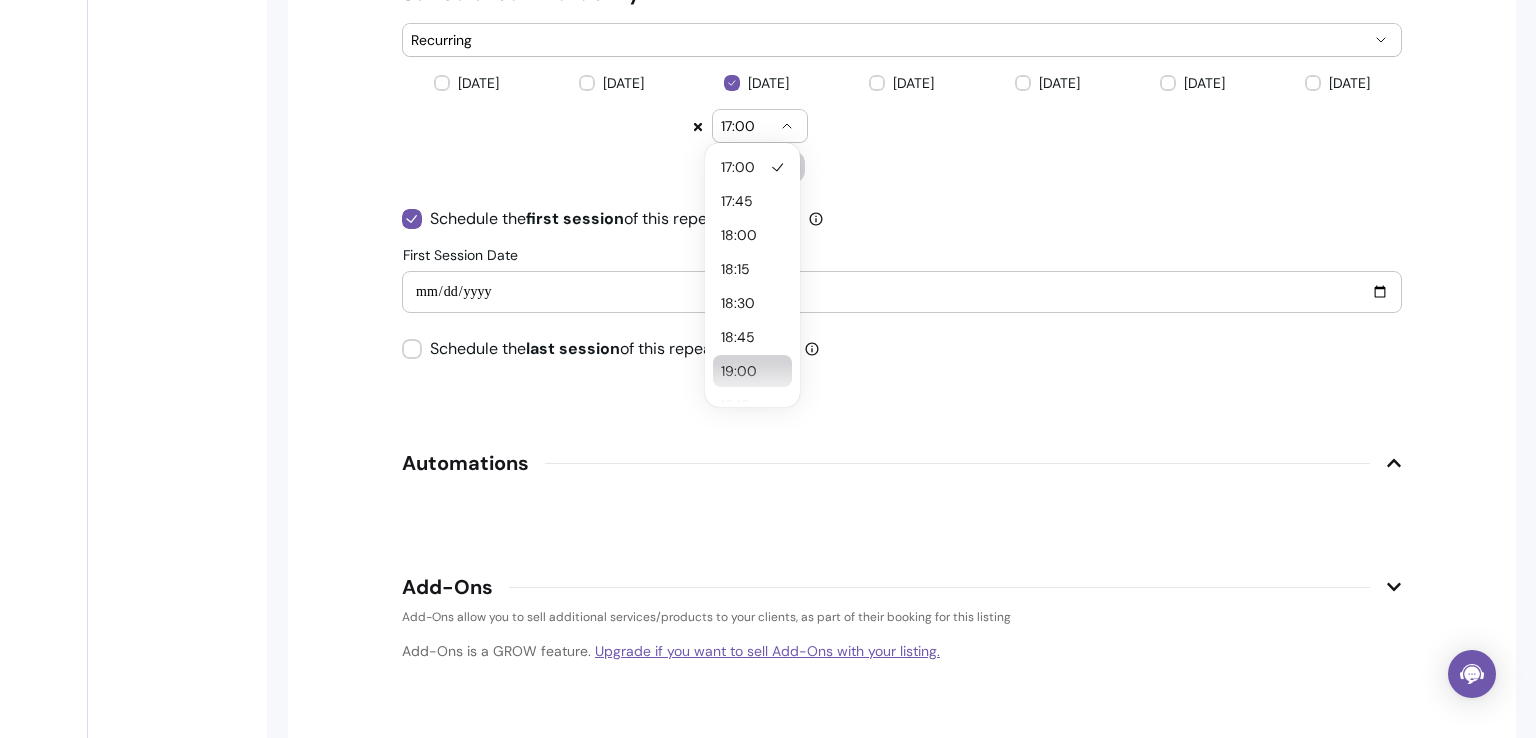 select on "*****" 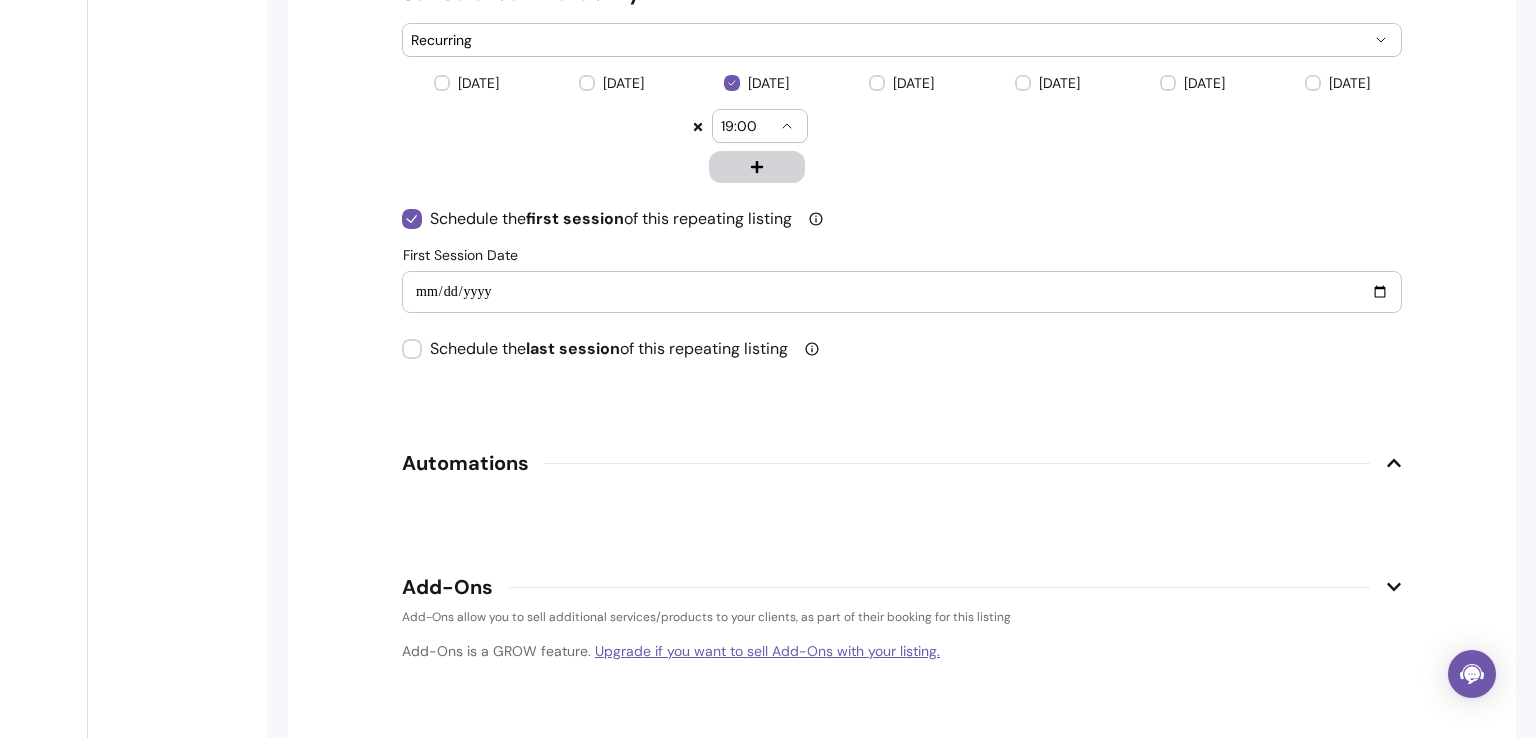 click on "19:00" at bounding box center [760, 126] 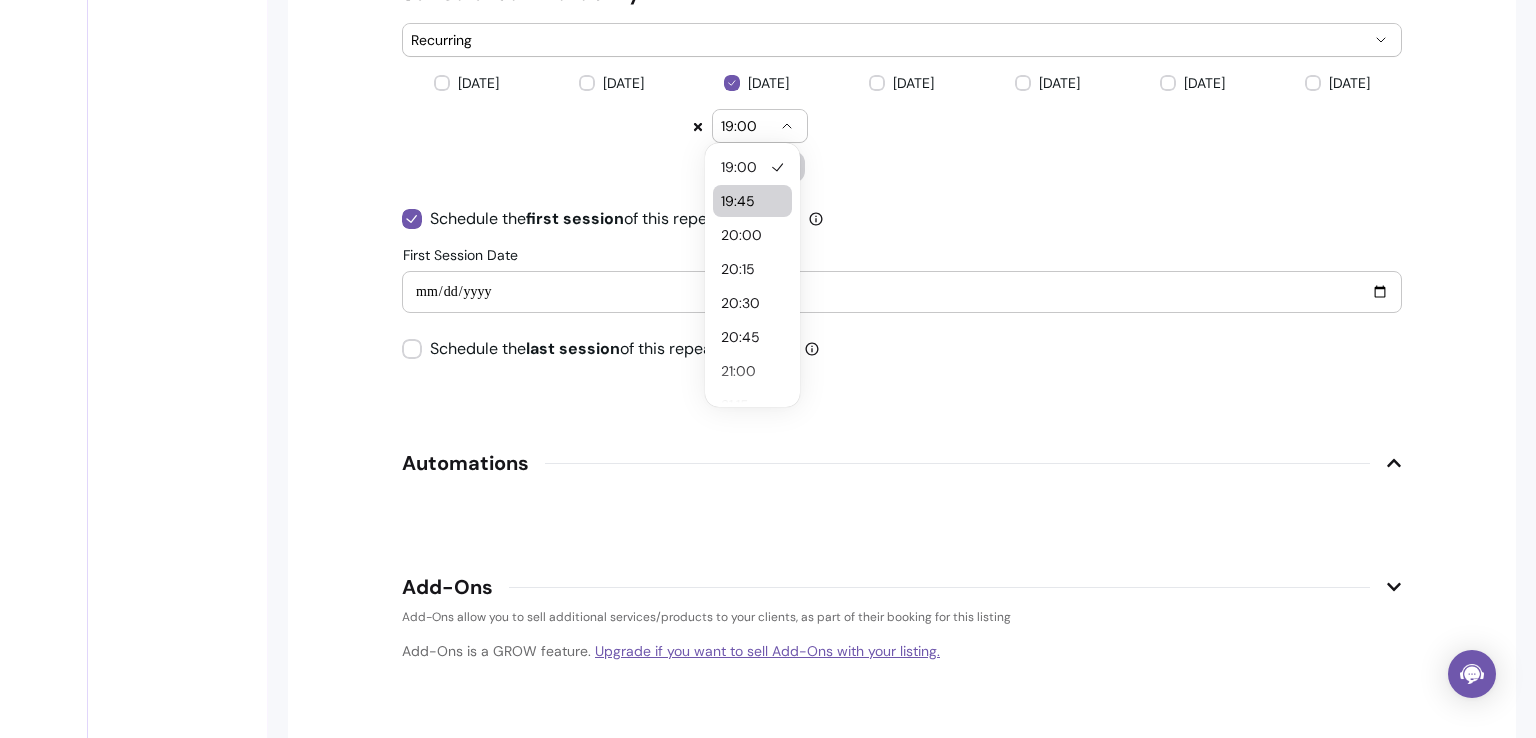 select on "*****" 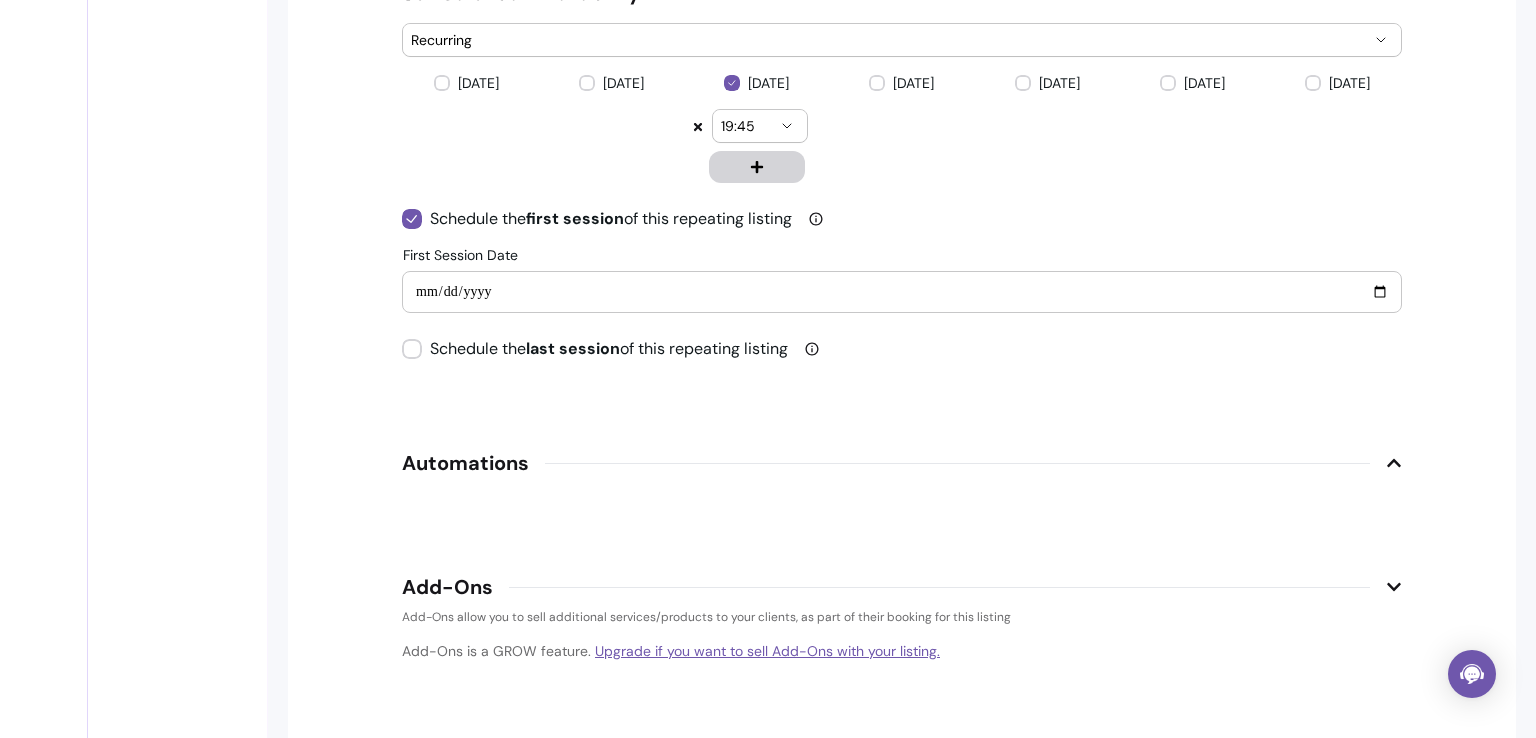 drag, startPoint x: 1513, startPoint y: 521, endPoint x: 1535, endPoint y: 517, distance: 22.36068 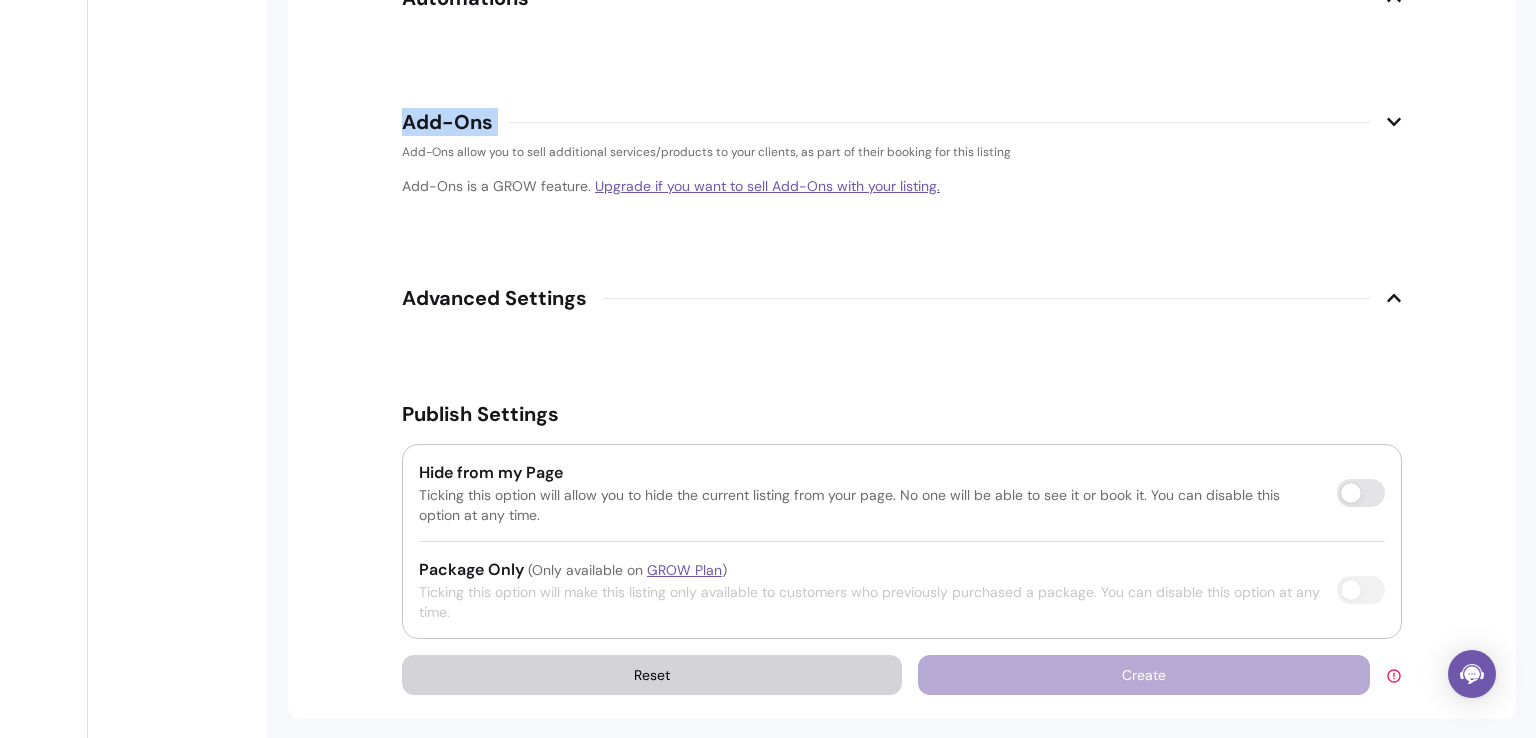 scroll, scrollTop: 2548, scrollLeft: 0, axis: vertical 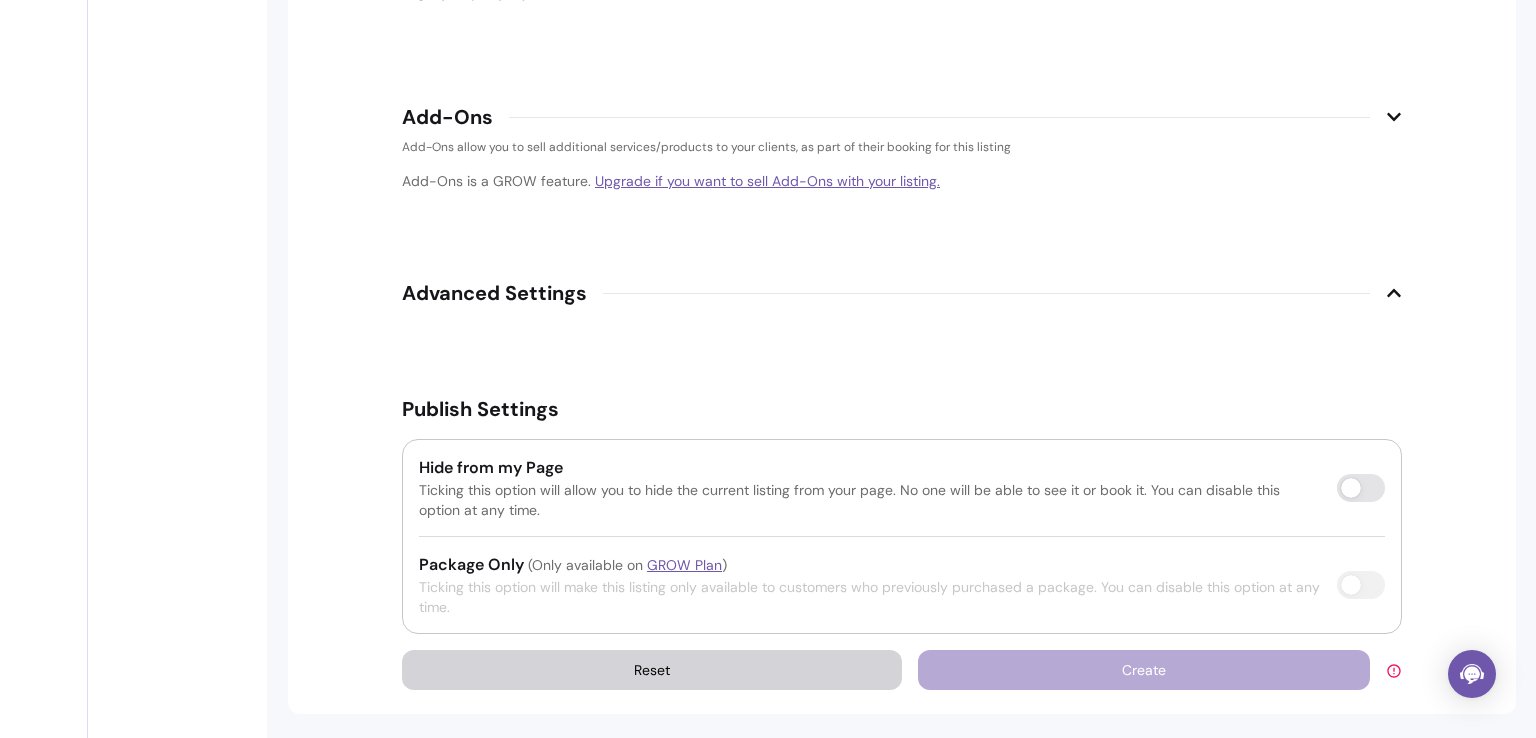 click on "Create" at bounding box center (1160, 670) 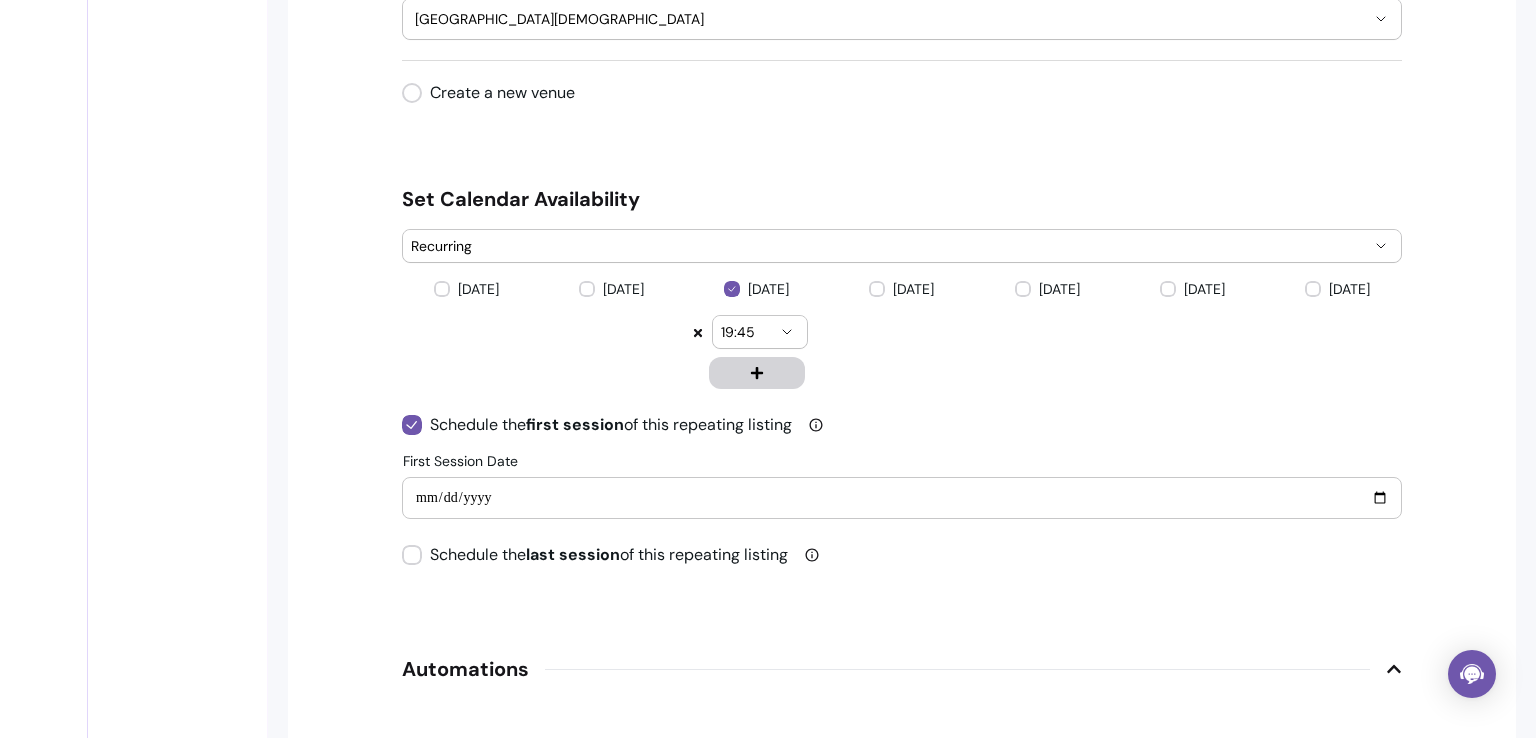 scroll, scrollTop: 1876, scrollLeft: 0, axis: vertical 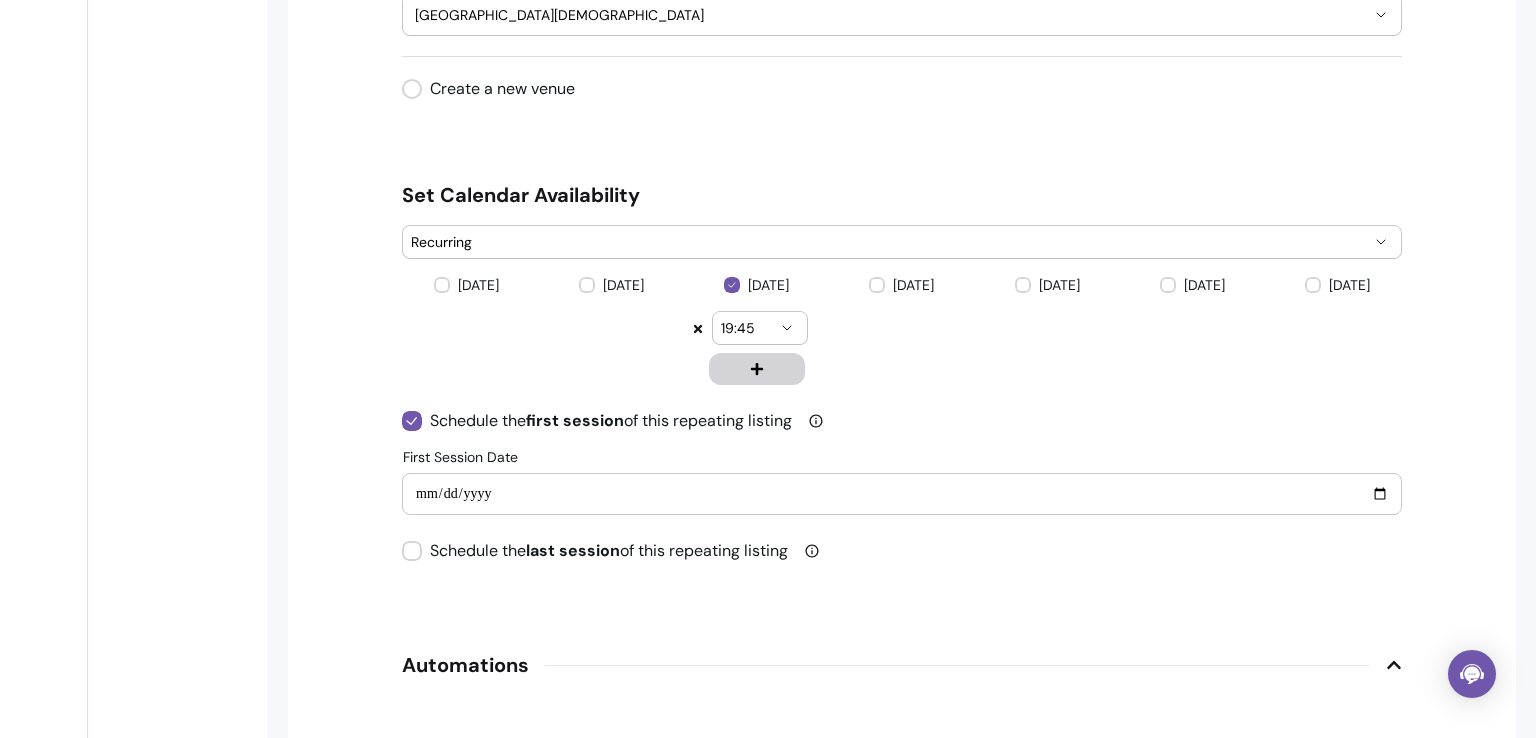 click on "**********" at bounding box center (902, -171) 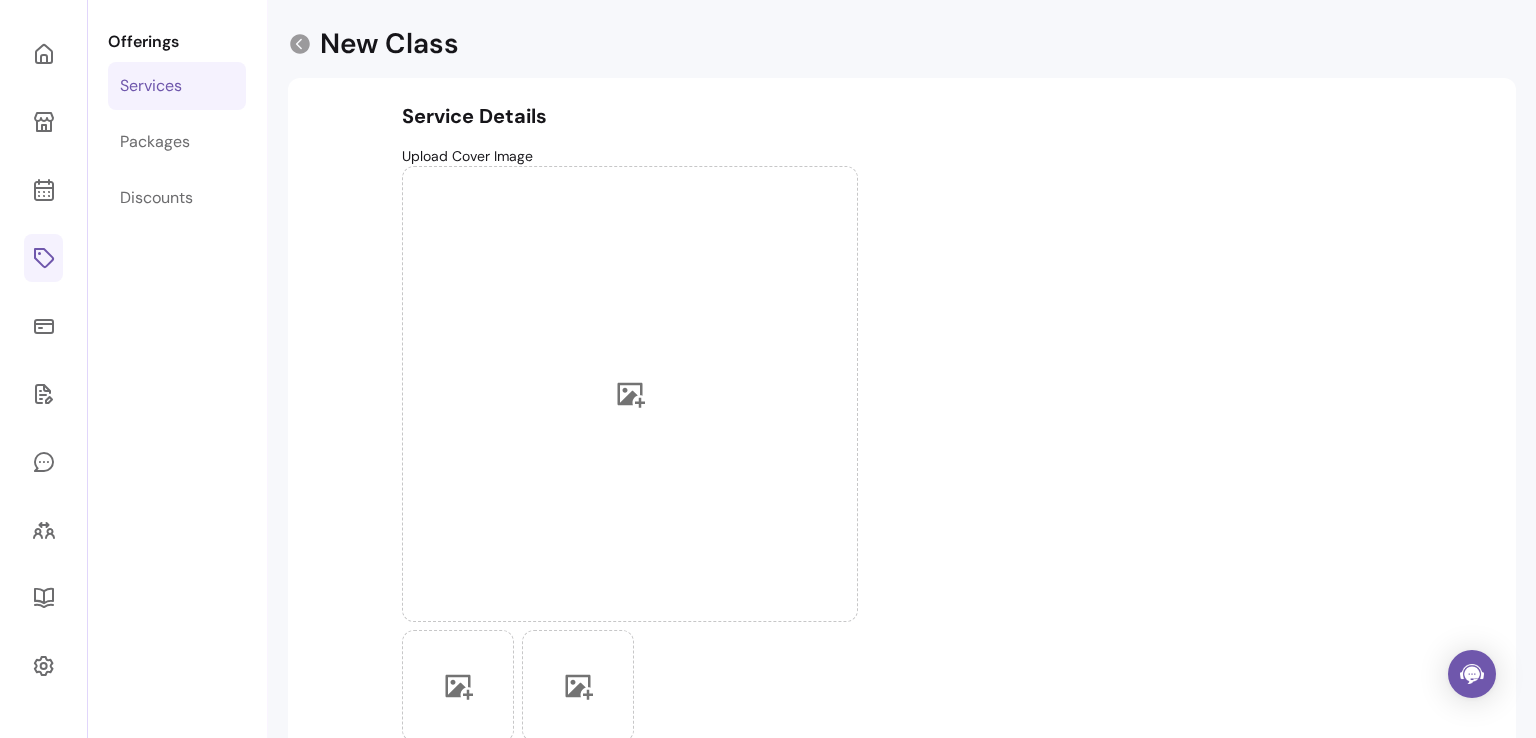 scroll, scrollTop: 0, scrollLeft: 0, axis: both 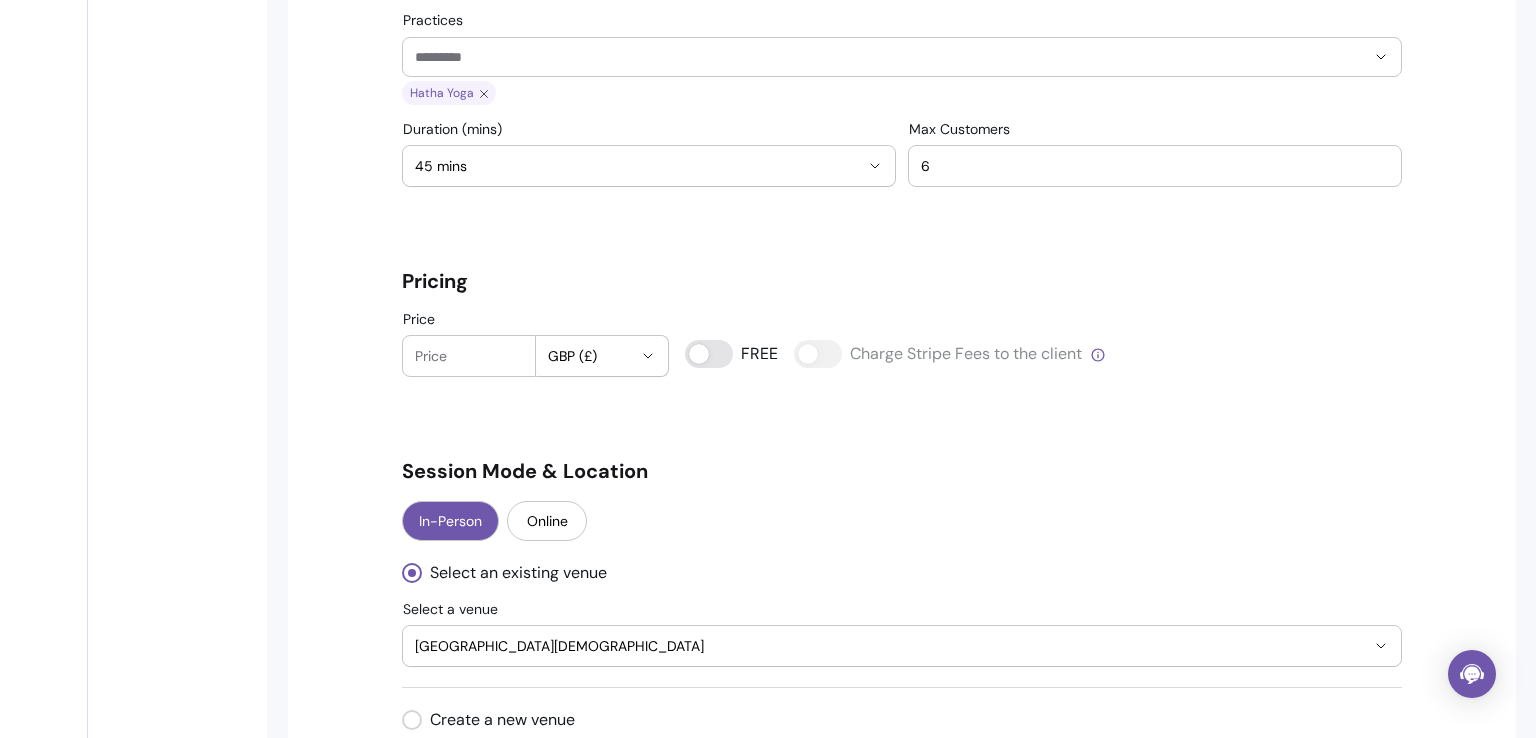 click on "Price" at bounding box center (469, 356) 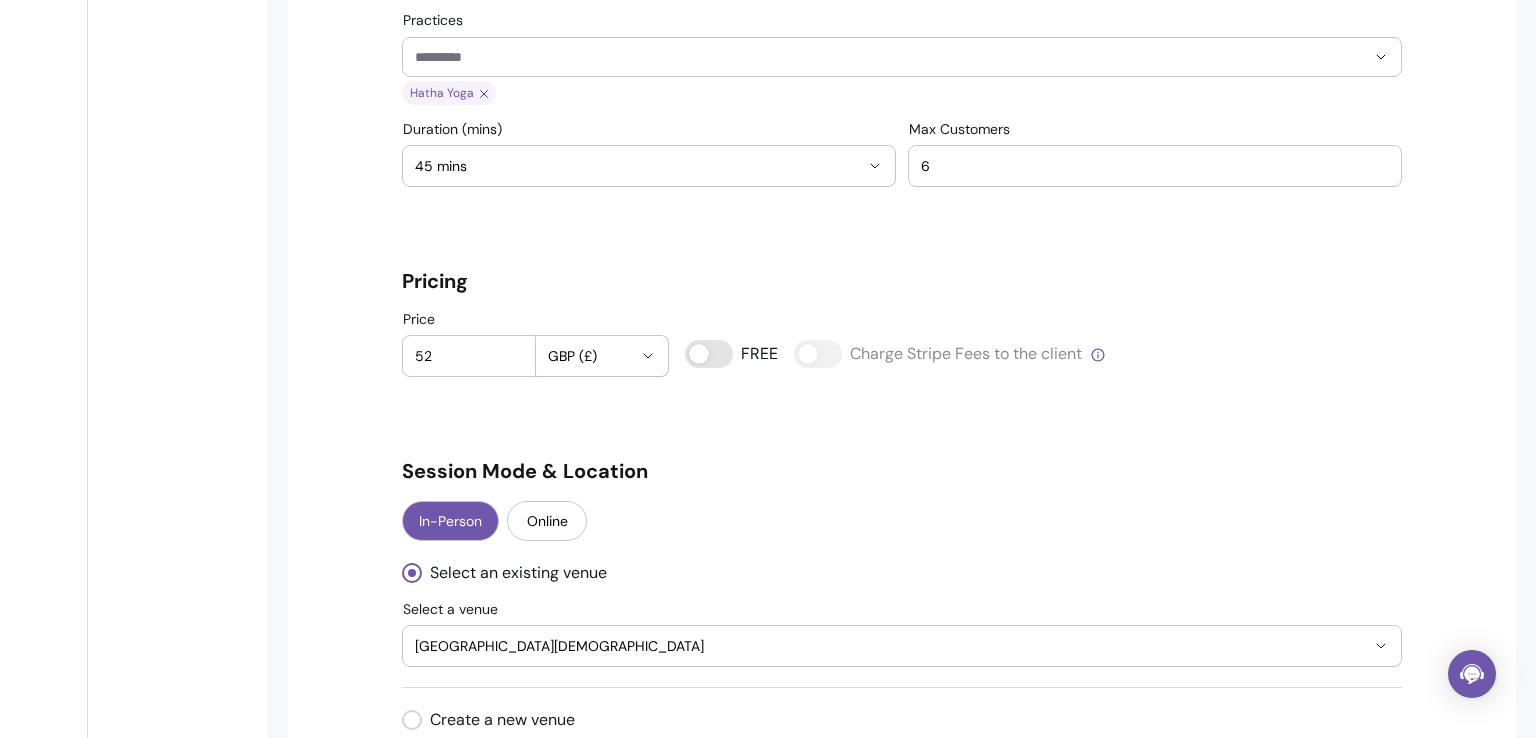 click on "**********" at bounding box center [902, 614] 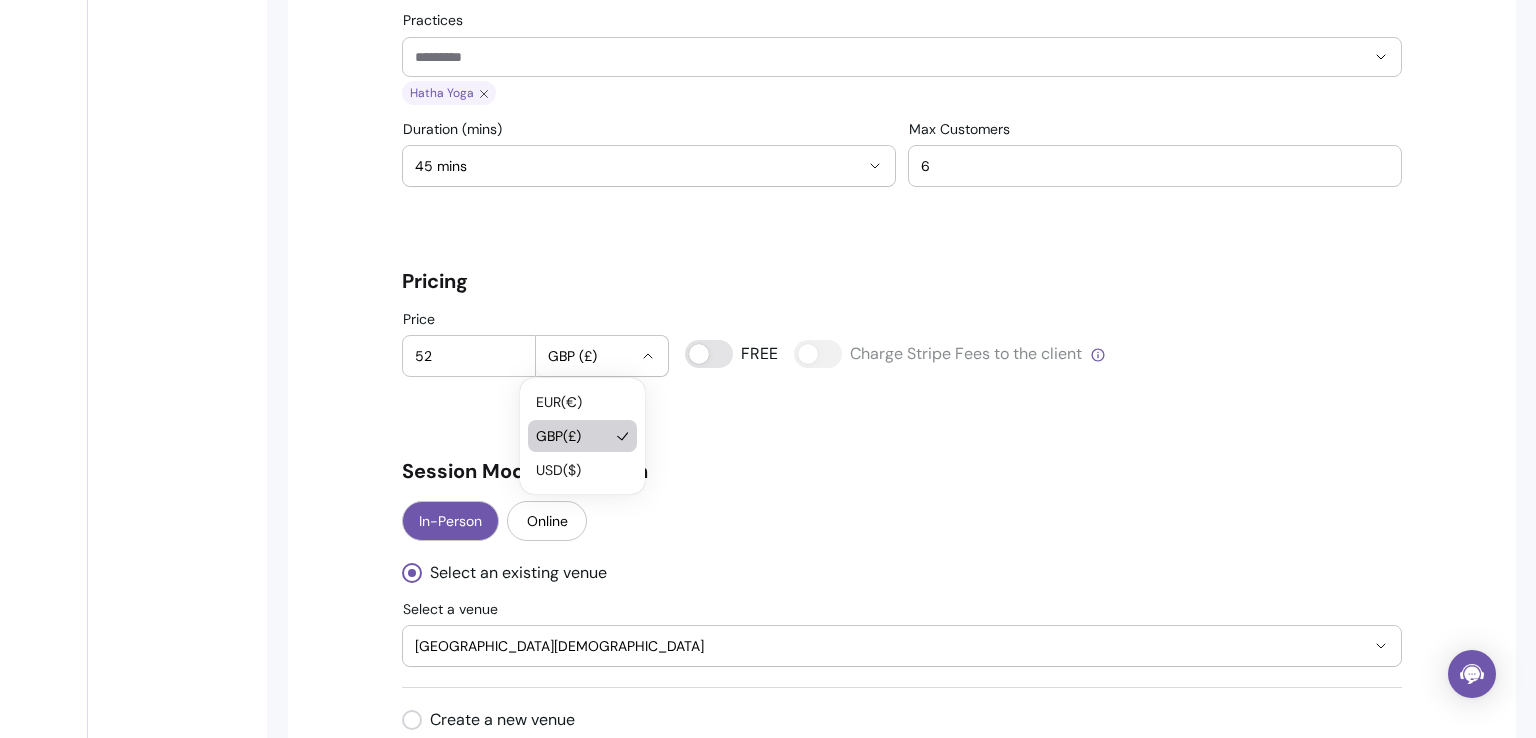 click 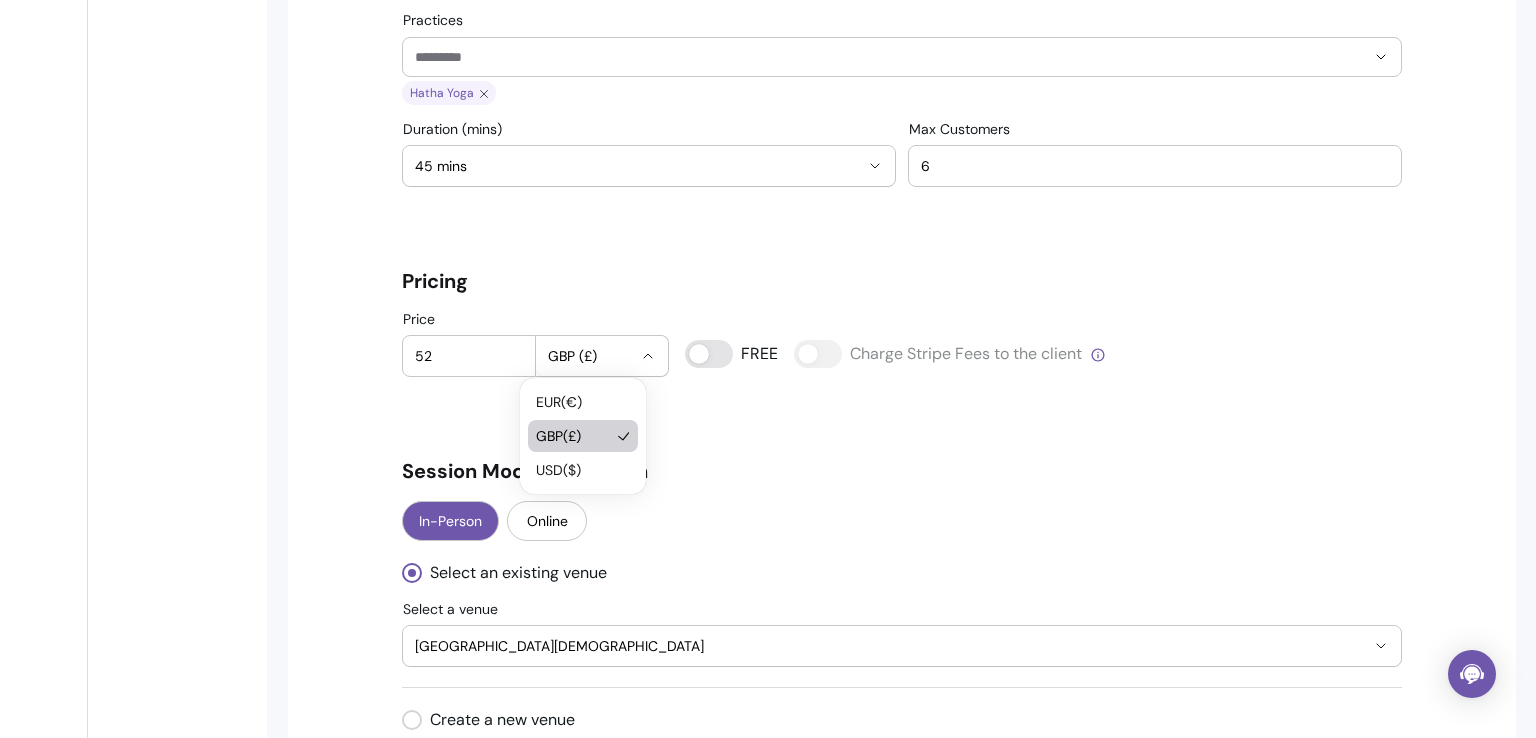click 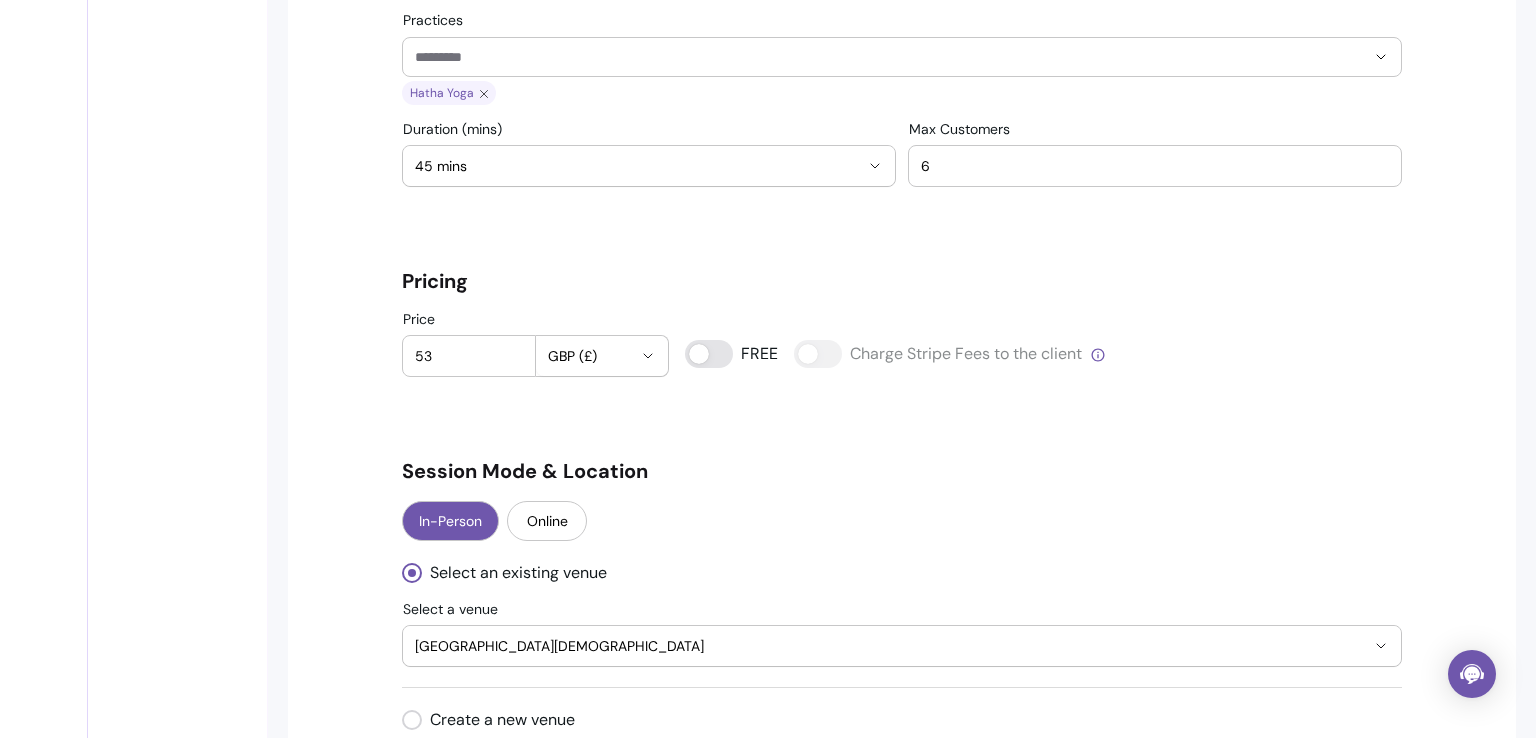 click on "53" at bounding box center [469, 356] 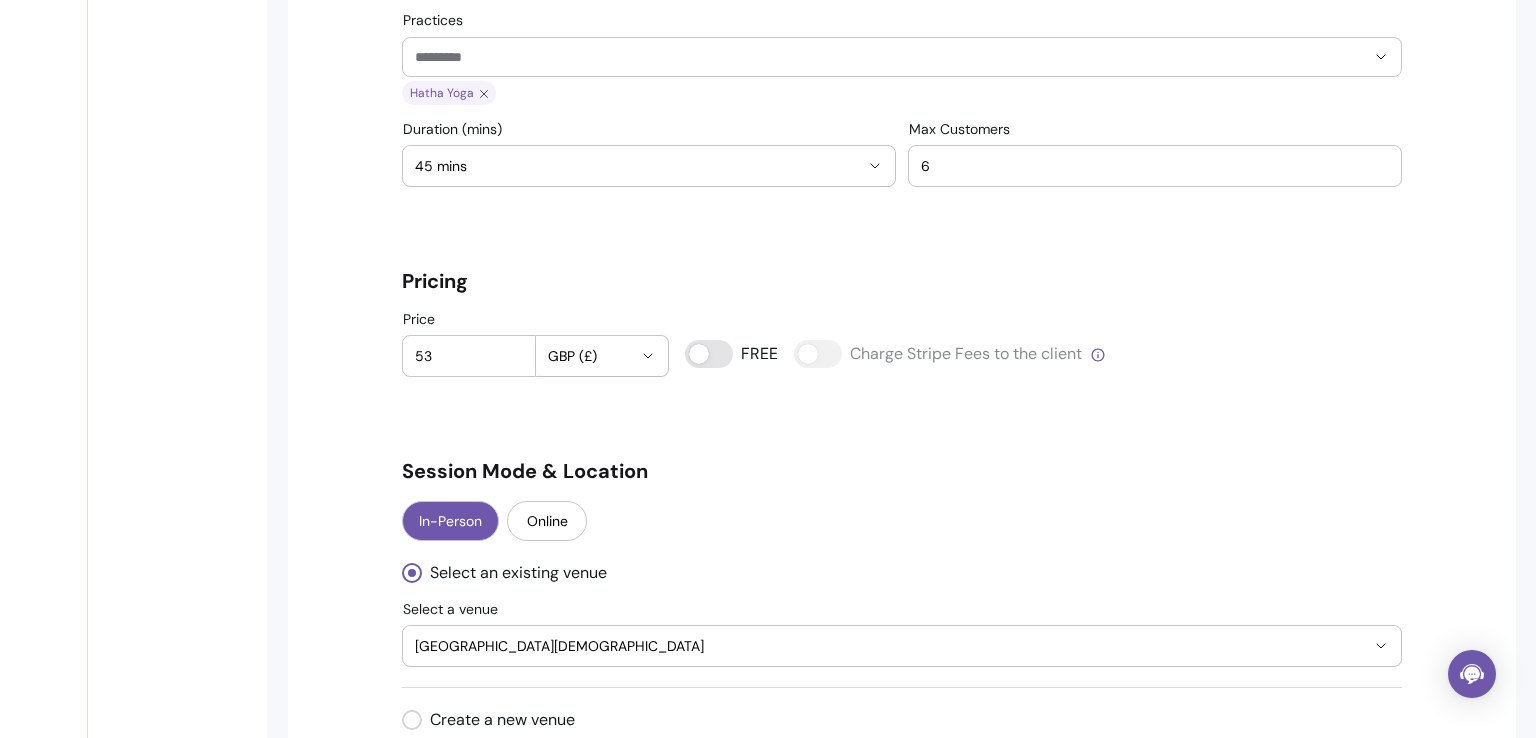 type on "5" 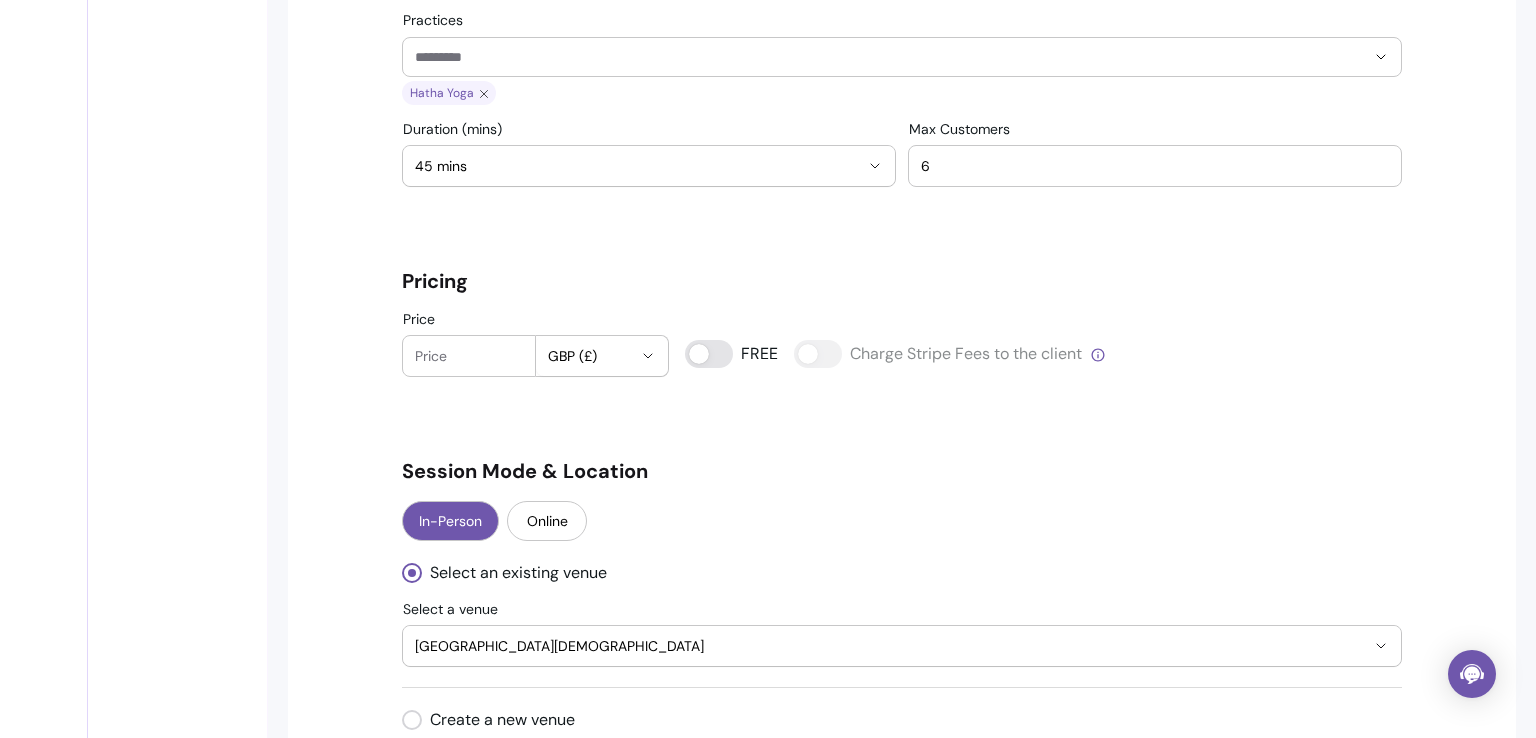 type on "1" 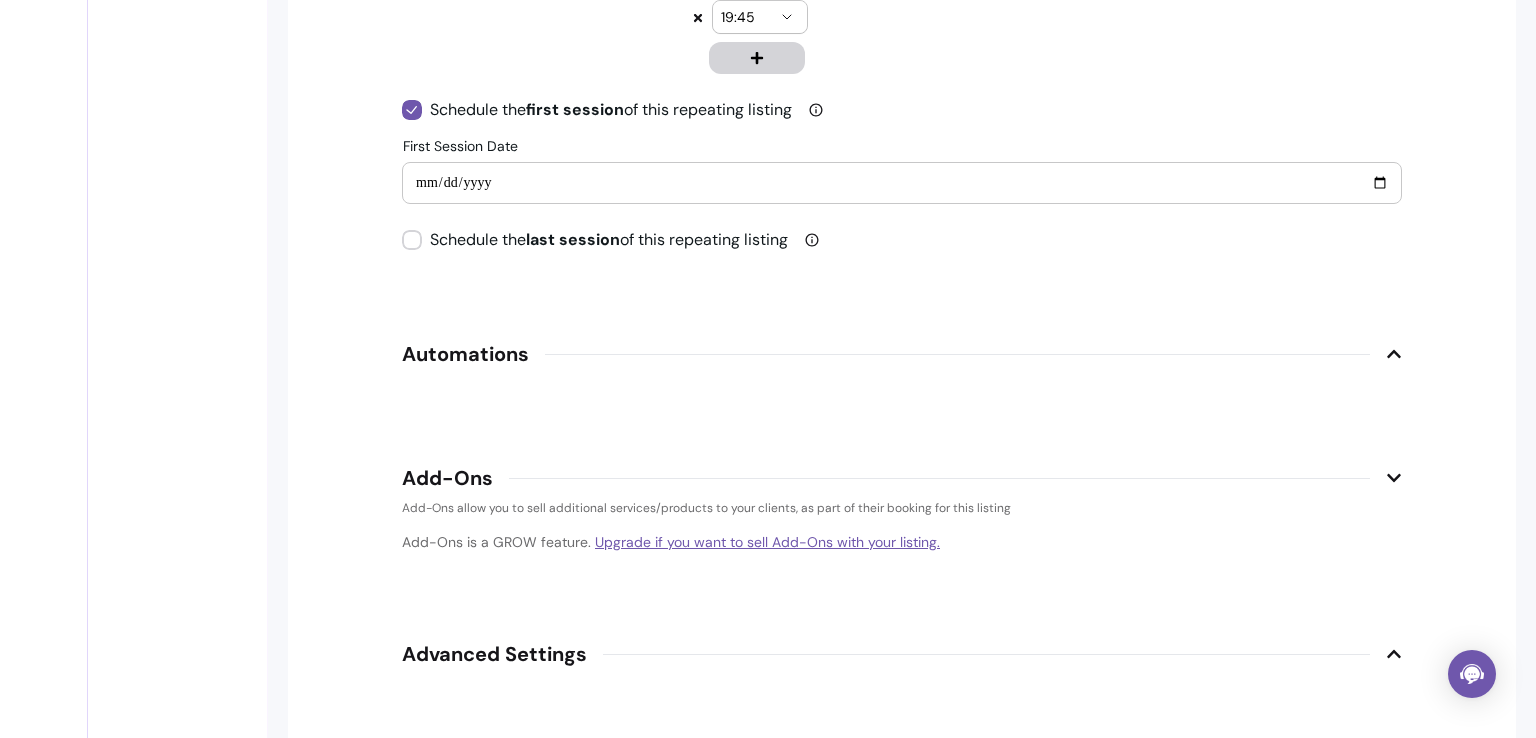 scroll, scrollTop: 2548, scrollLeft: 0, axis: vertical 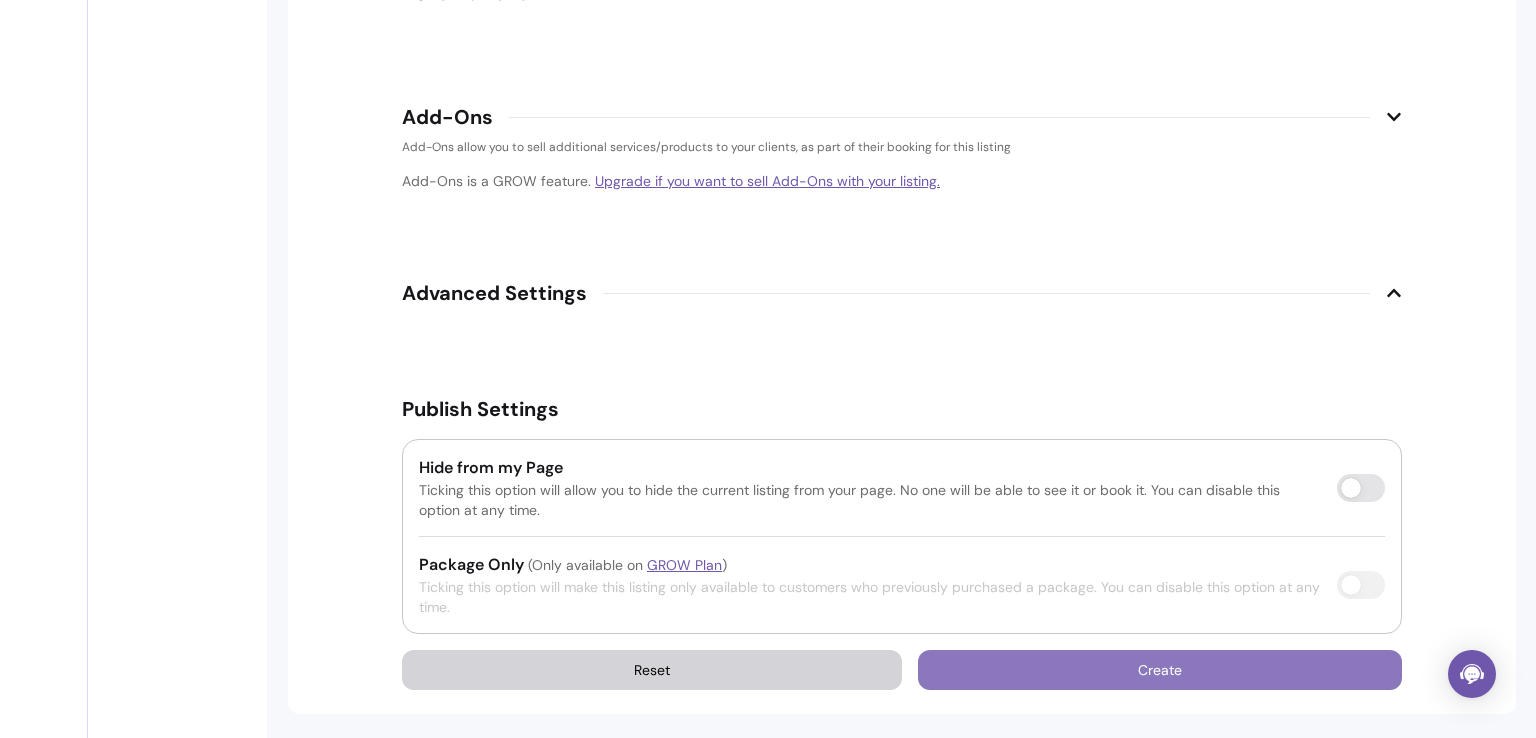 type on "54" 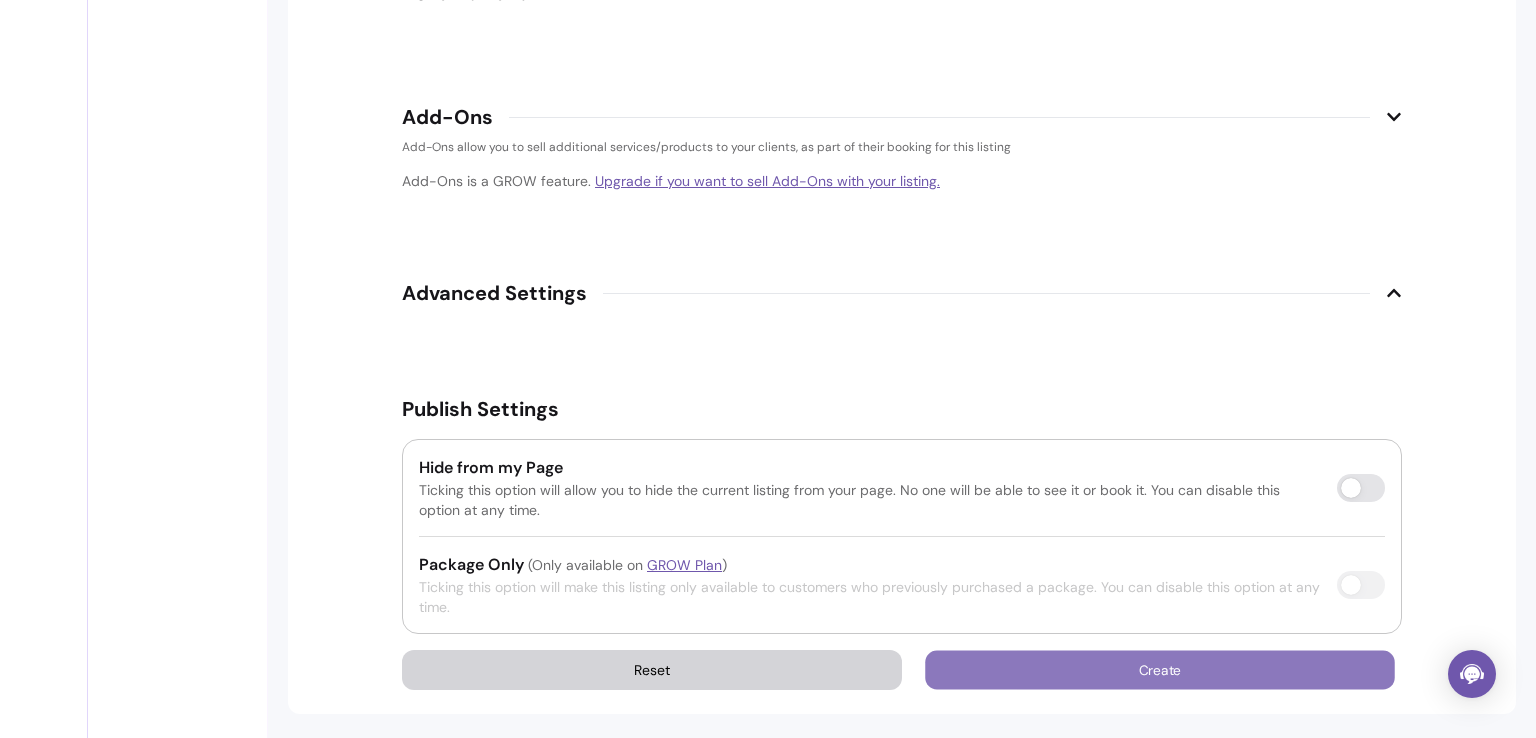 click on "Create" at bounding box center [1160, 670] 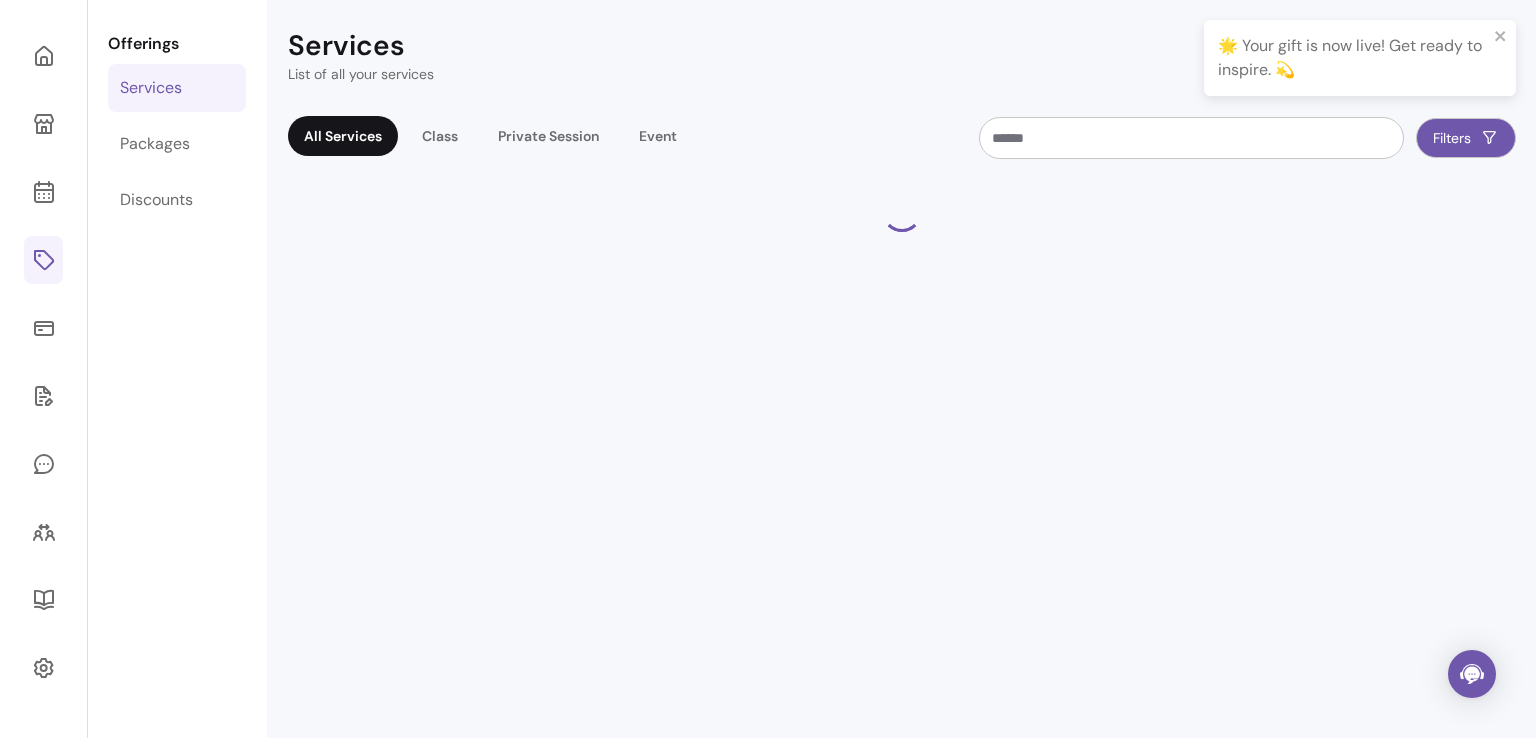 scroll, scrollTop: 68, scrollLeft: 0, axis: vertical 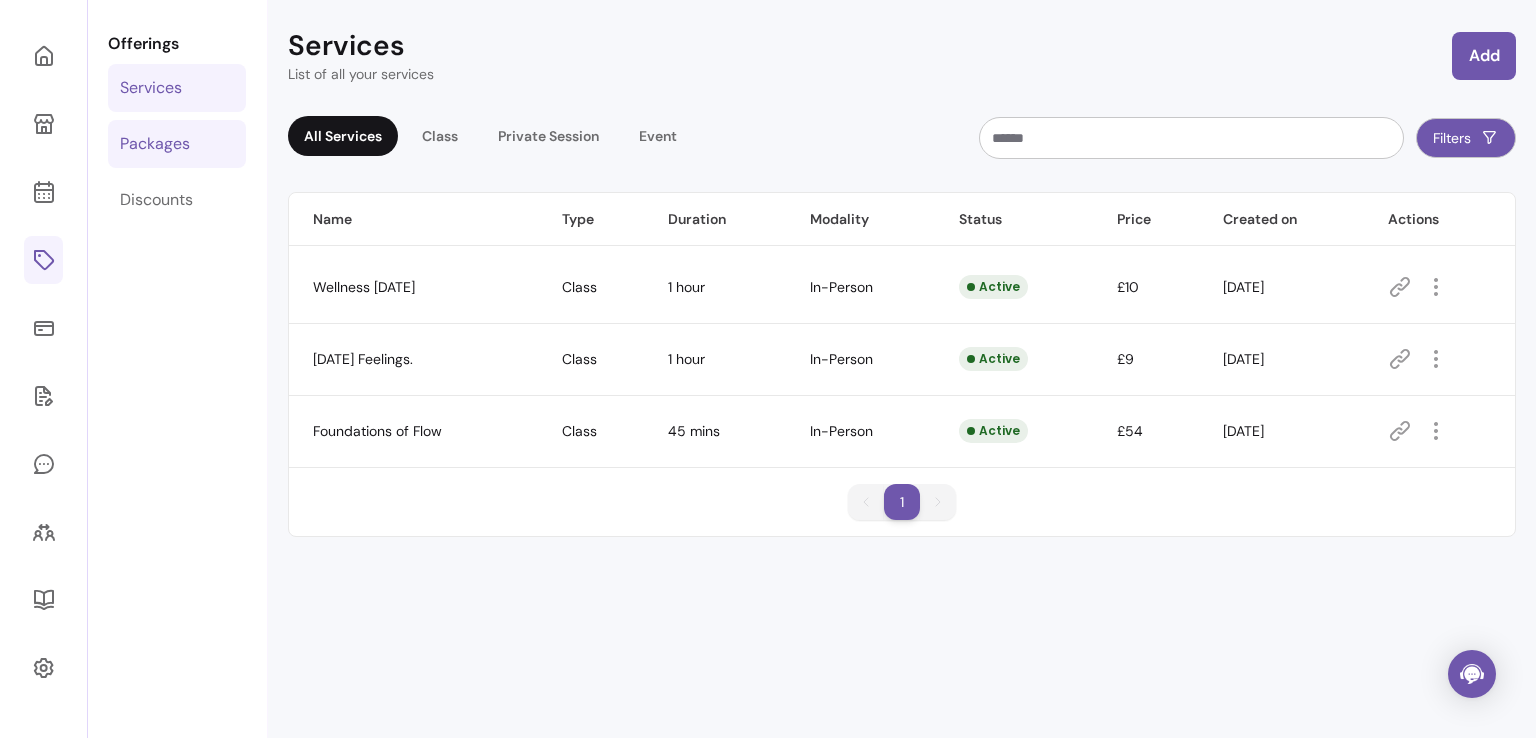 click on "Packages" at bounding box center [155, 144] 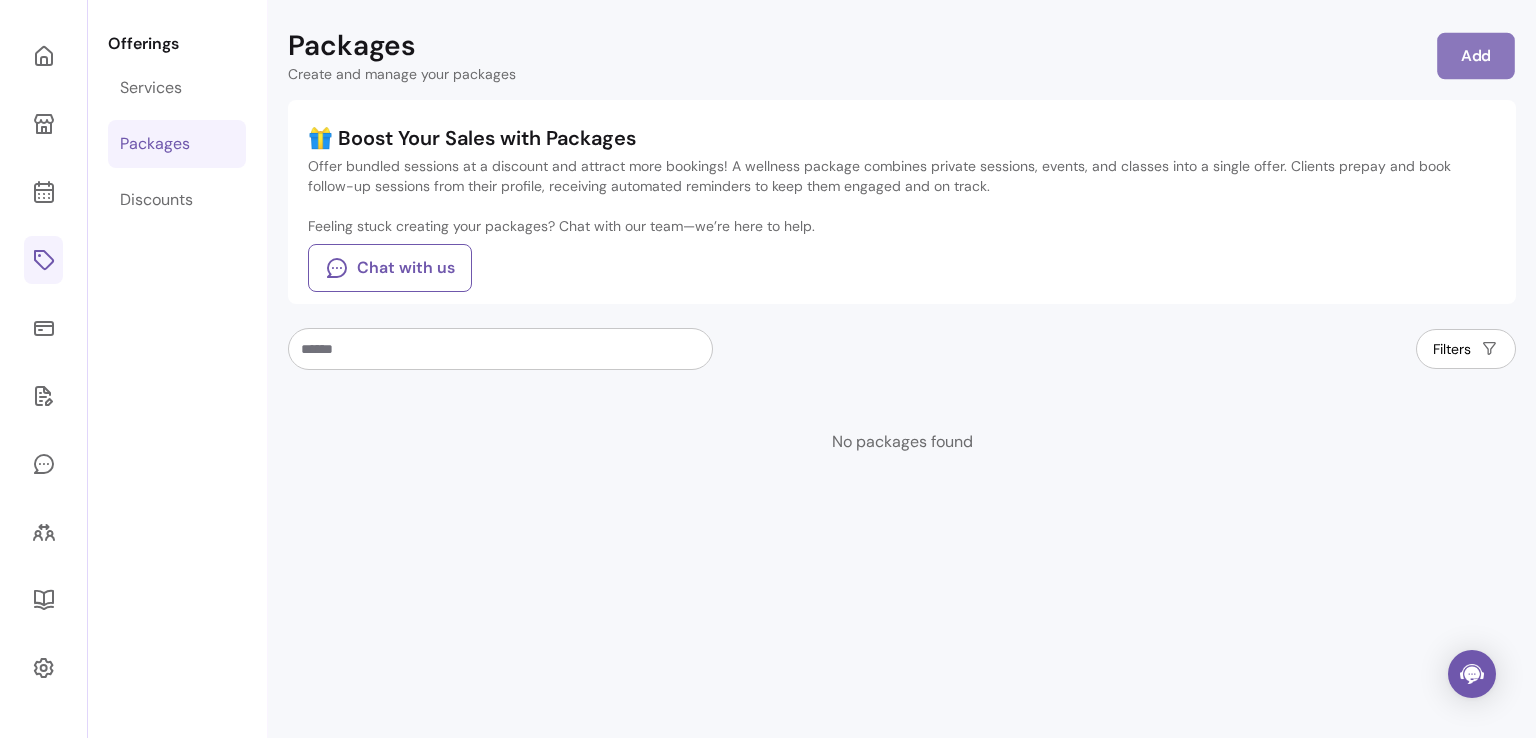 click on "Add" at bounding box center (1476, 56) 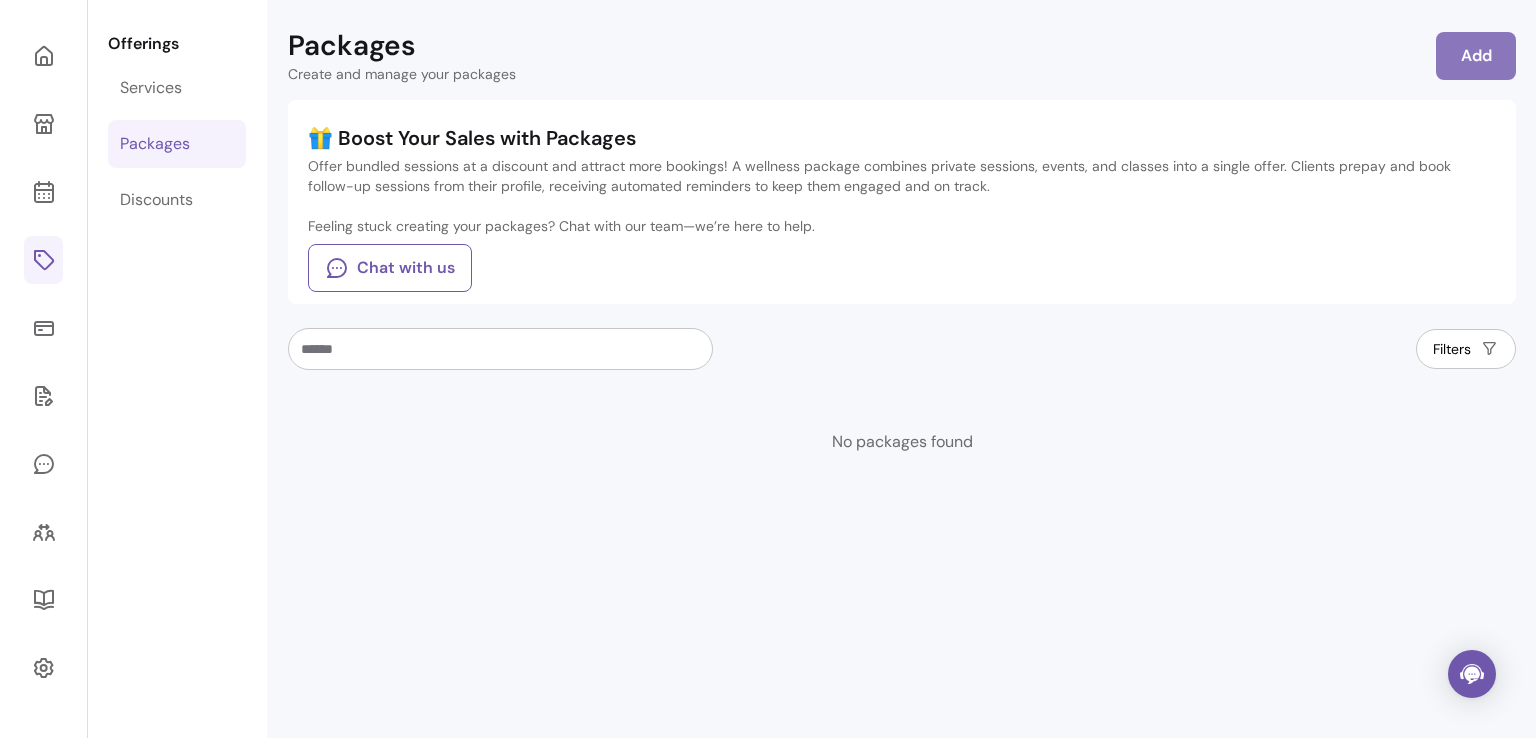 select on "***" 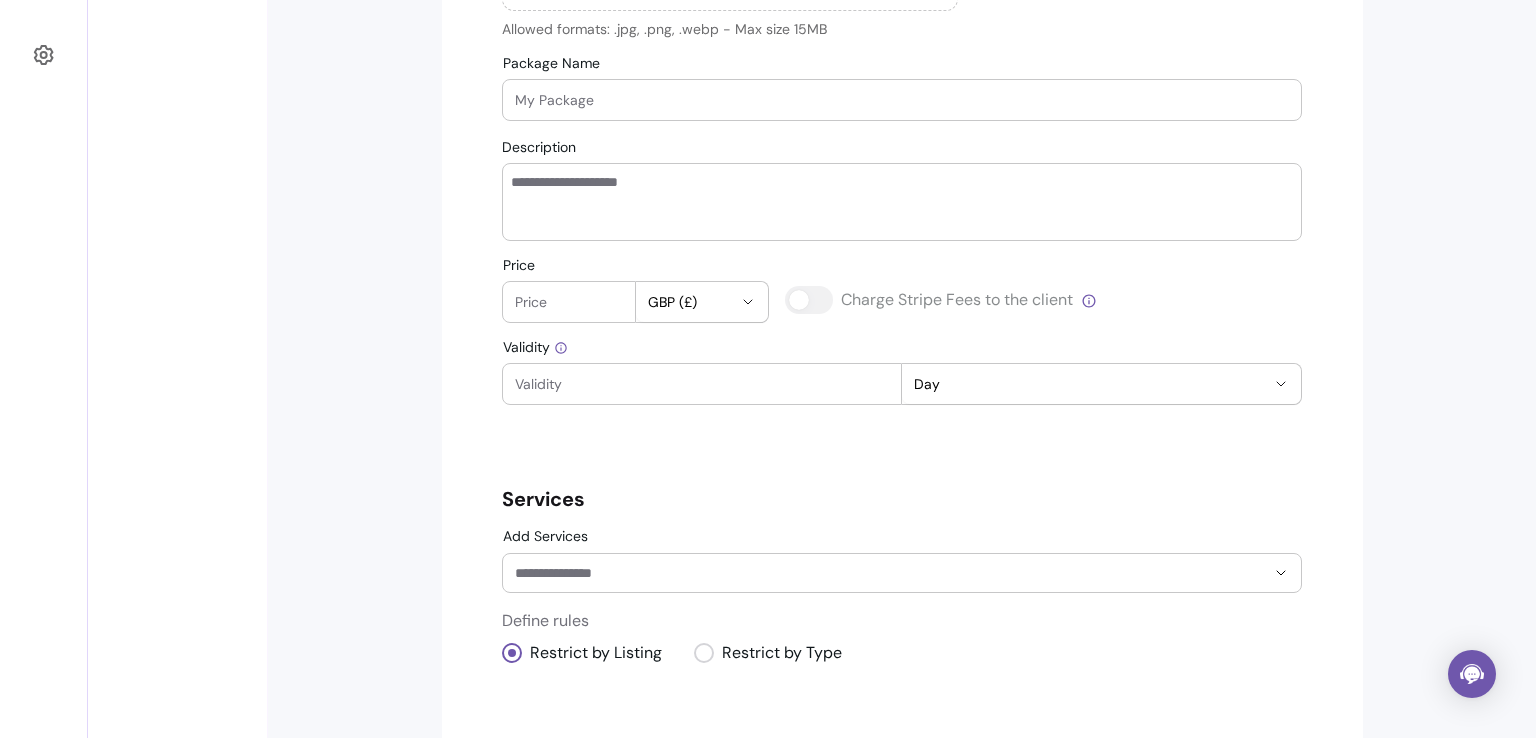 scroll, scrollTop: 697, scrollLeft: 0, axis: vertical 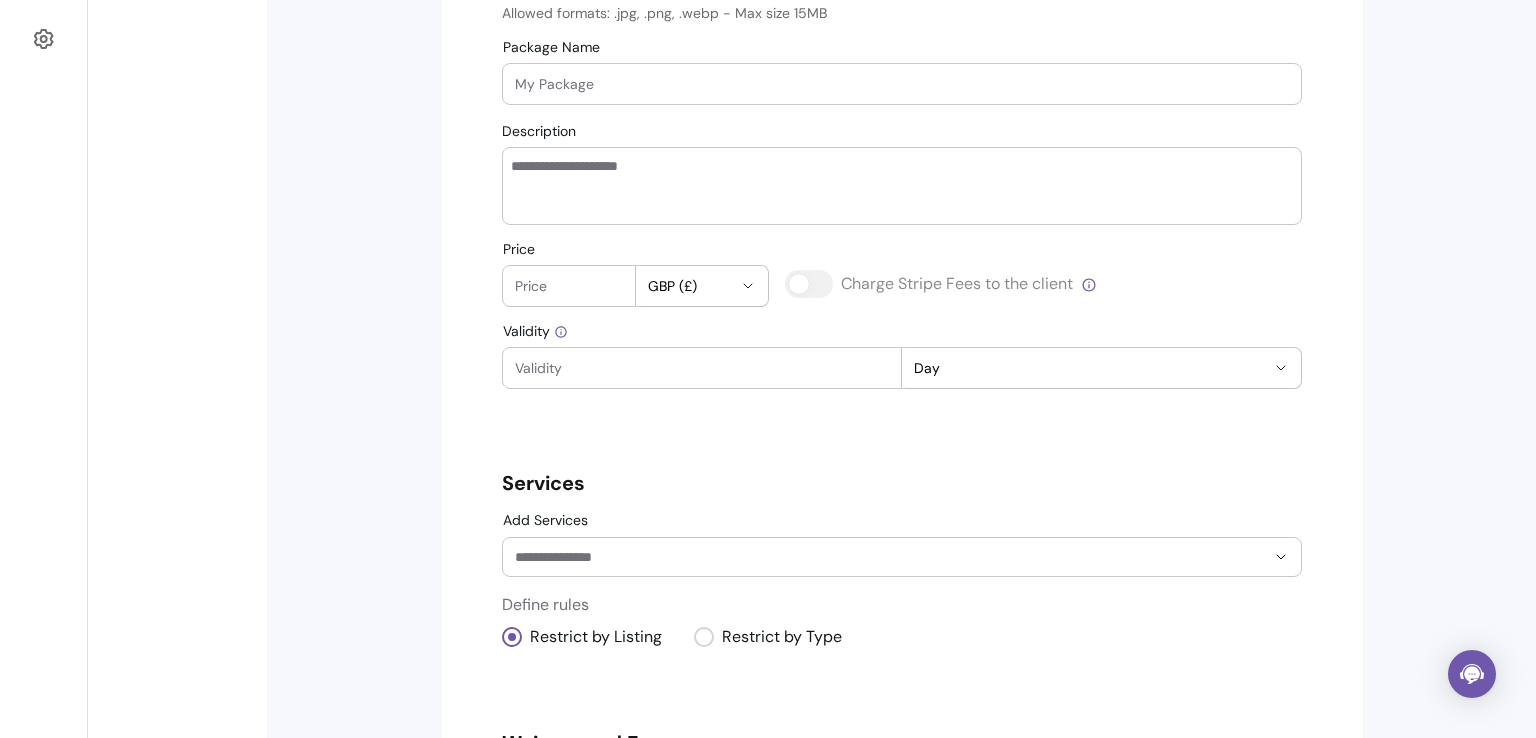 click on "Price" at bounding box center (569, 286) 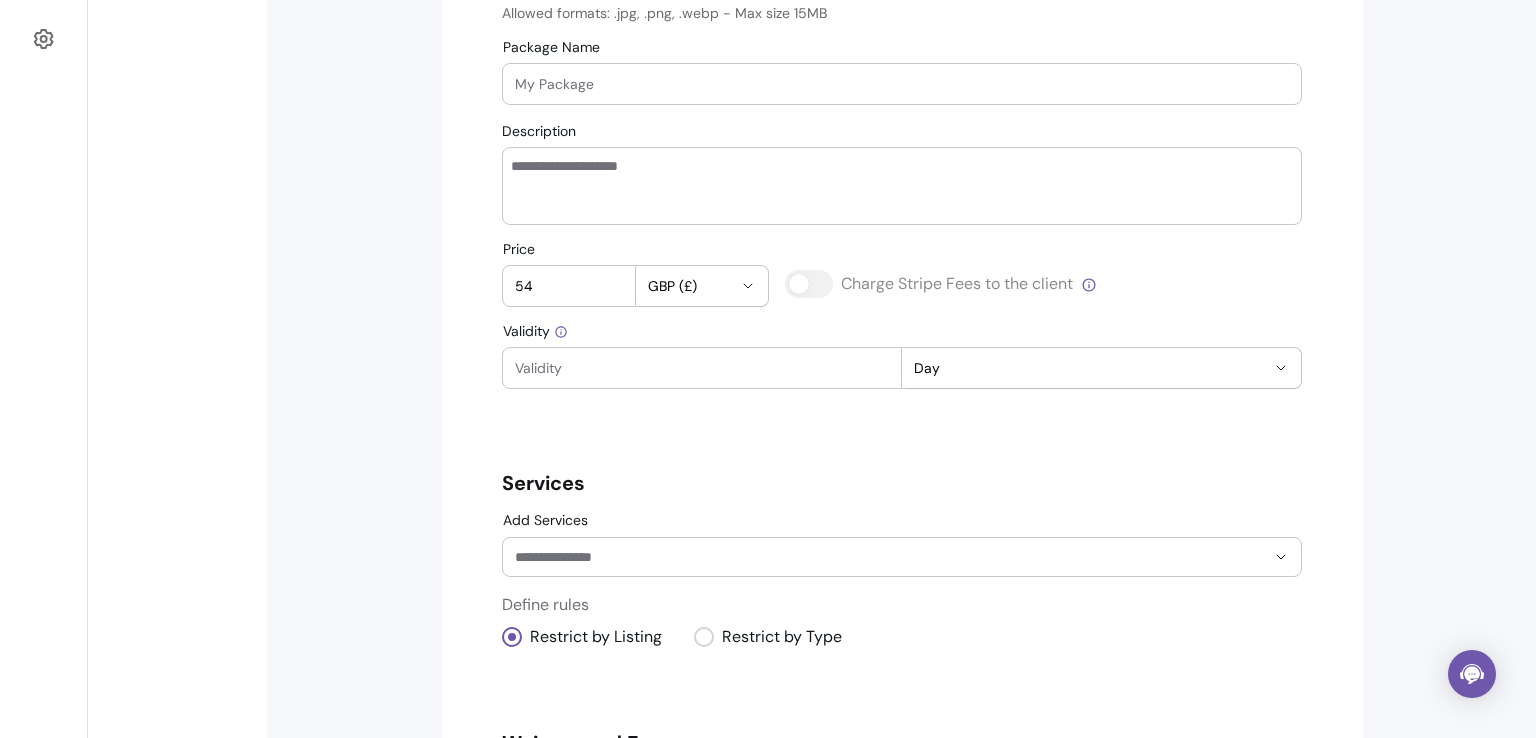 type on "54" 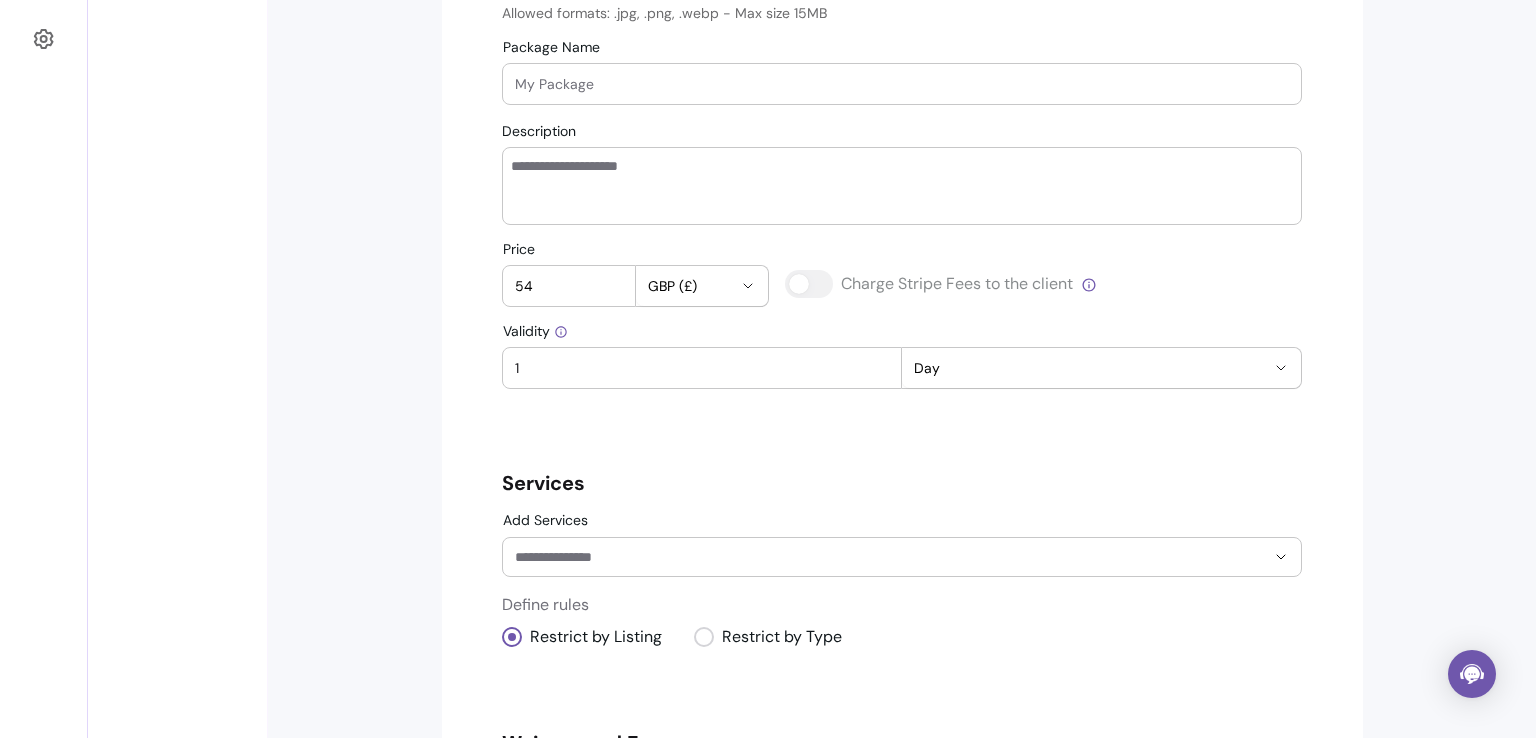 type on "1" 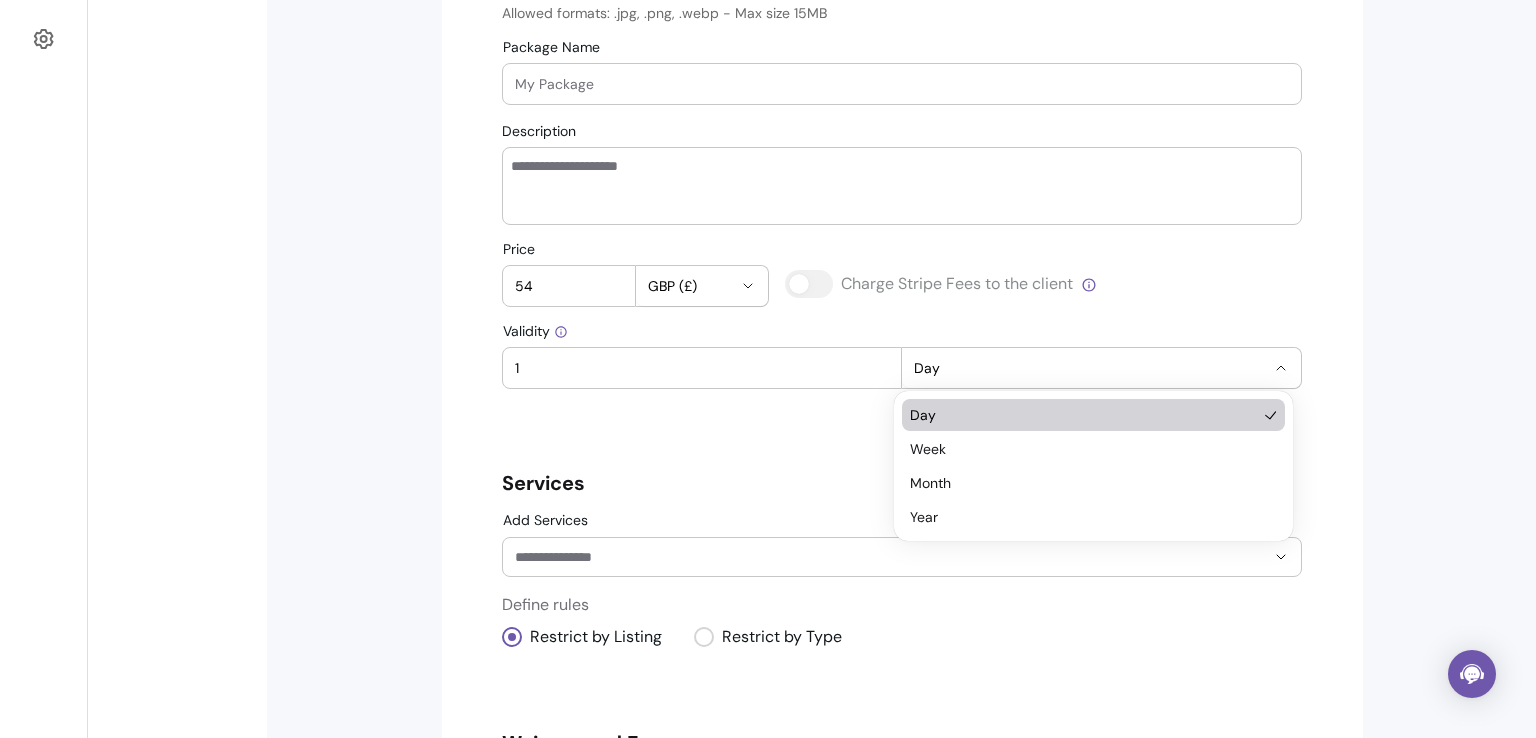 click on "Day" at bounding box center (1101, 368) 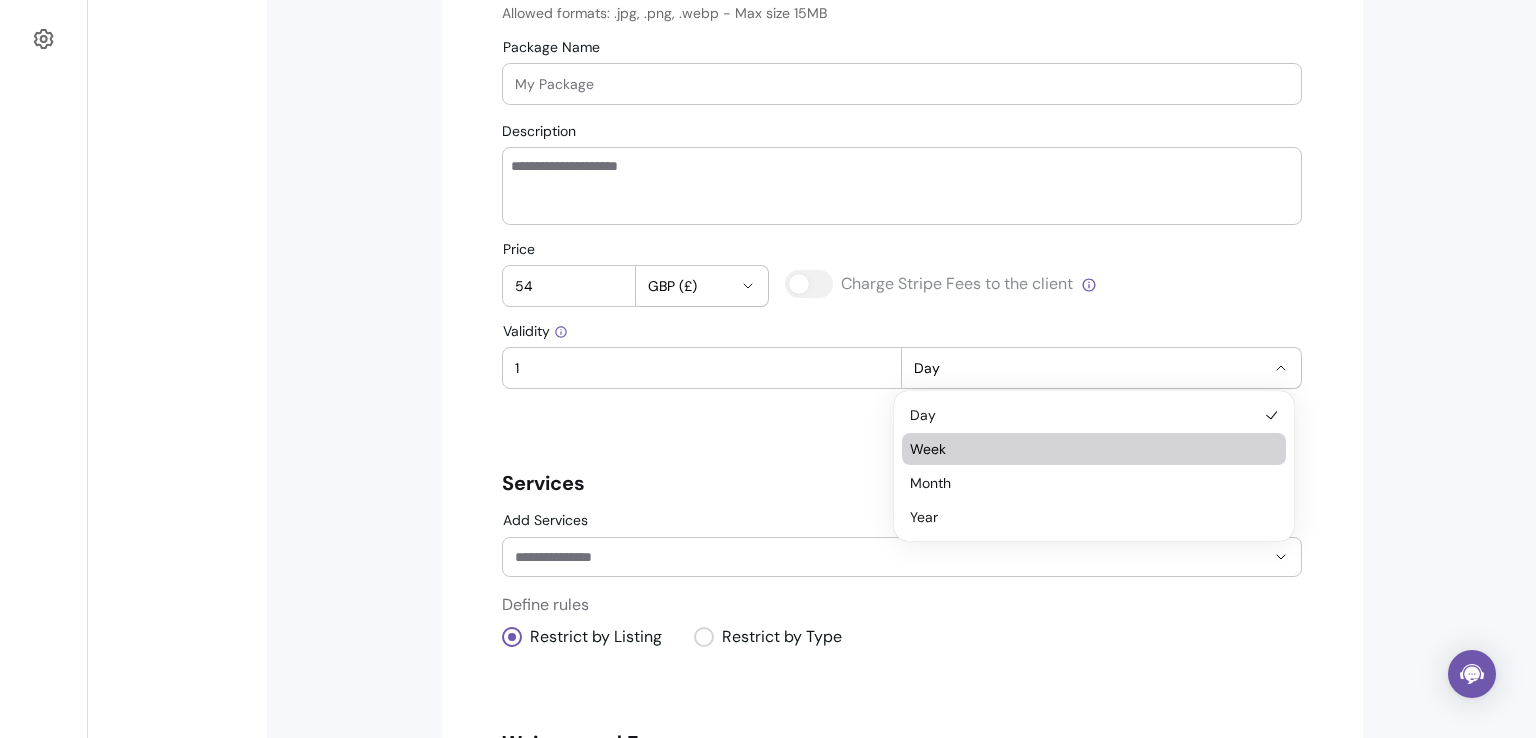 click on "Package Details Upload Cover Image Allowed formats: .jpg, .png, .webp - Max size 15MB Package Name   Description   Price   54 GBP (£) Charge Stripe Fees to the client Validity   1 *** **** ***** **** Day Services Add Services Define rules Restrict by Listing Restrict by Type Waivers and Forms Ask clients to fill a waiver after buying this package   Advanced Settings Publish Settings Hide from my Page Ticking this option will allow you to hide the current package from your page. No one will be able to see it or book it. You can disable this option at any time. Reset Create" at bounding box center (902, 339) 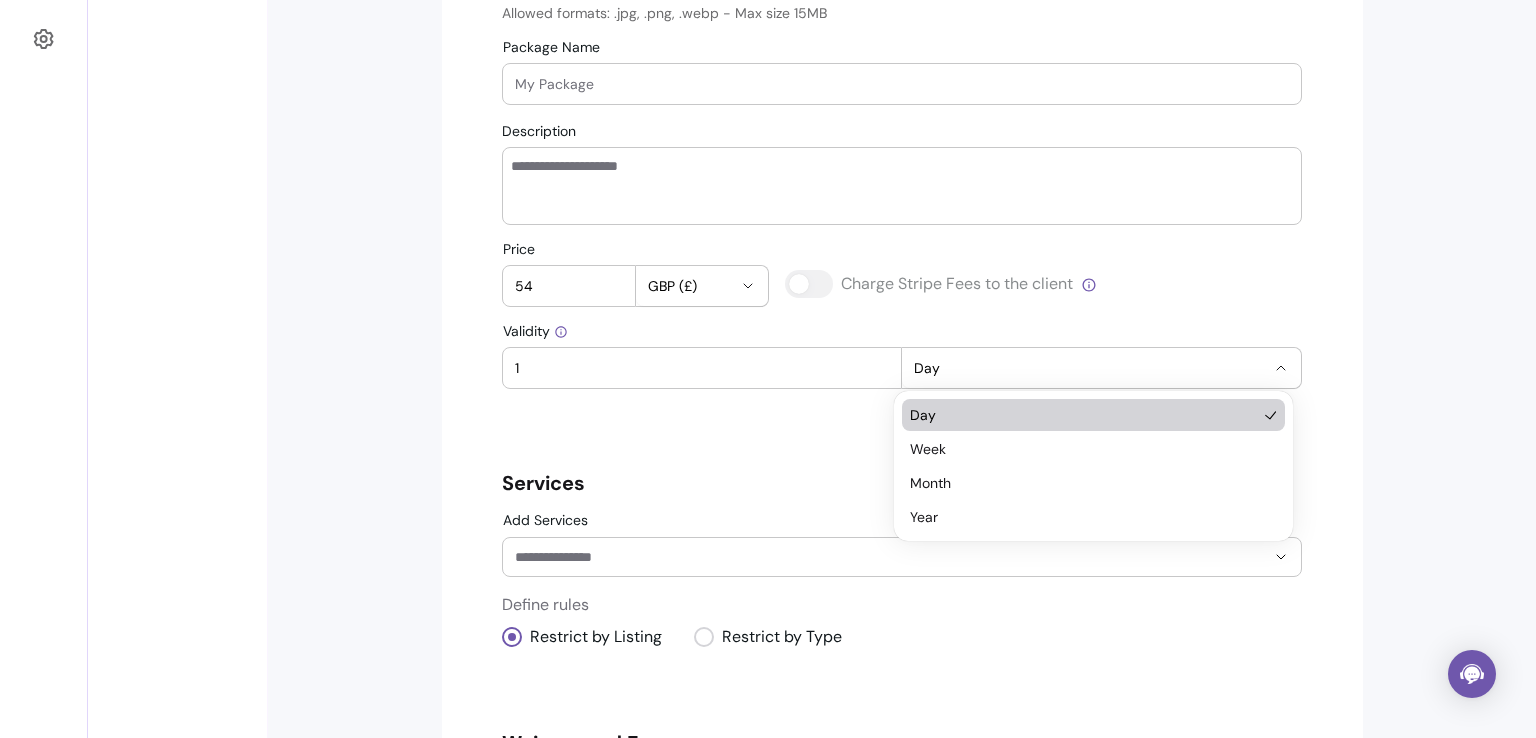 click on "Day" at bounding box center [1101, 368] 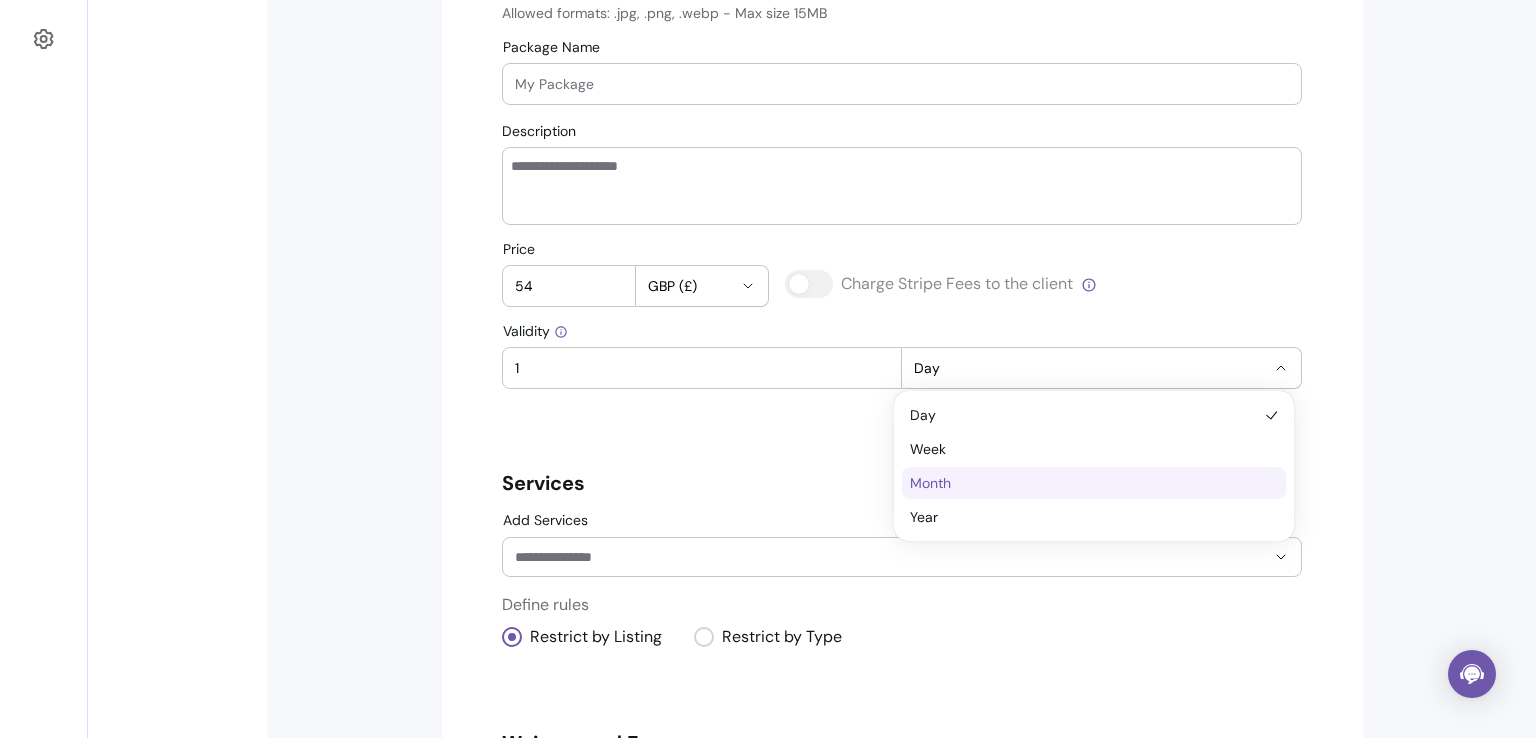 click on "Month" at bounding box center [1083, 483] 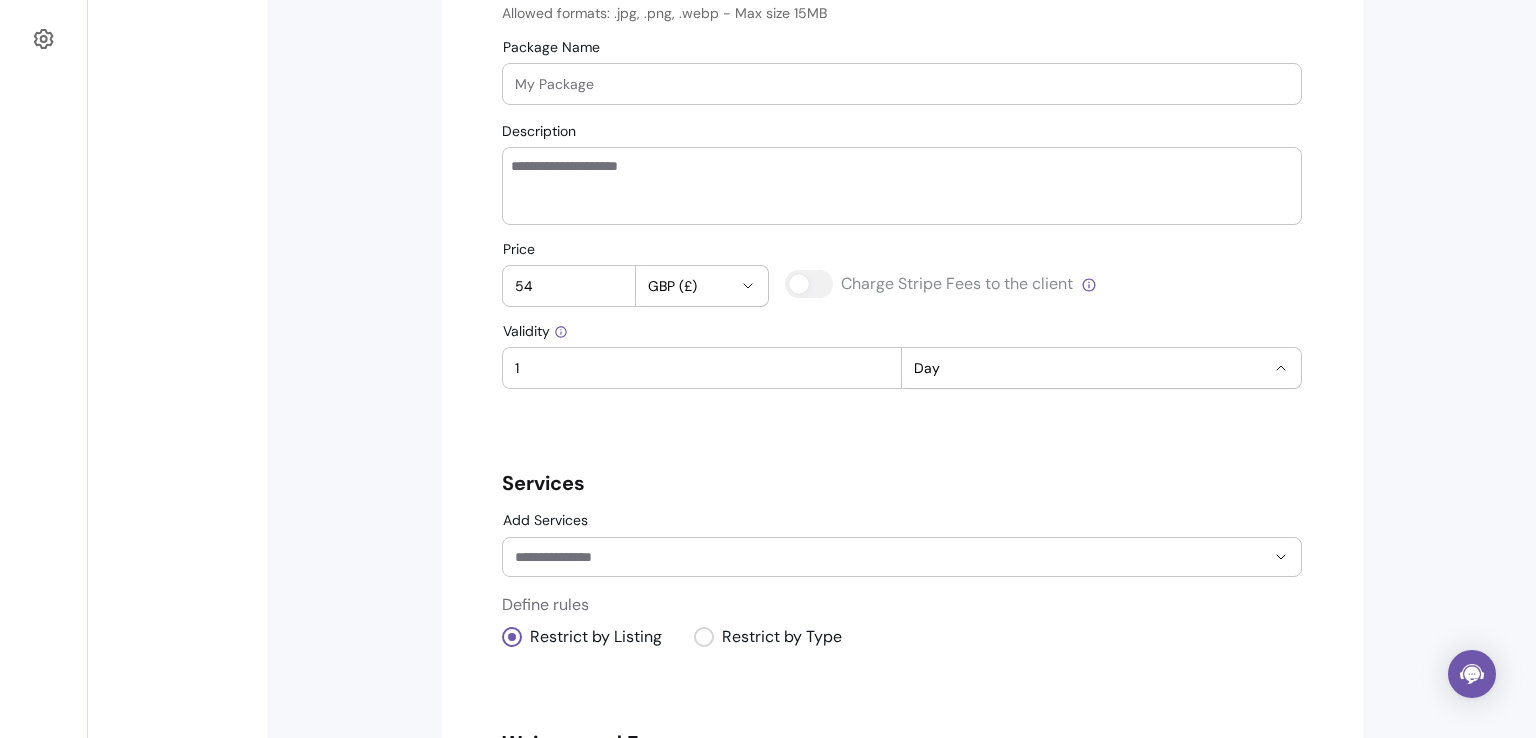 select on "******" 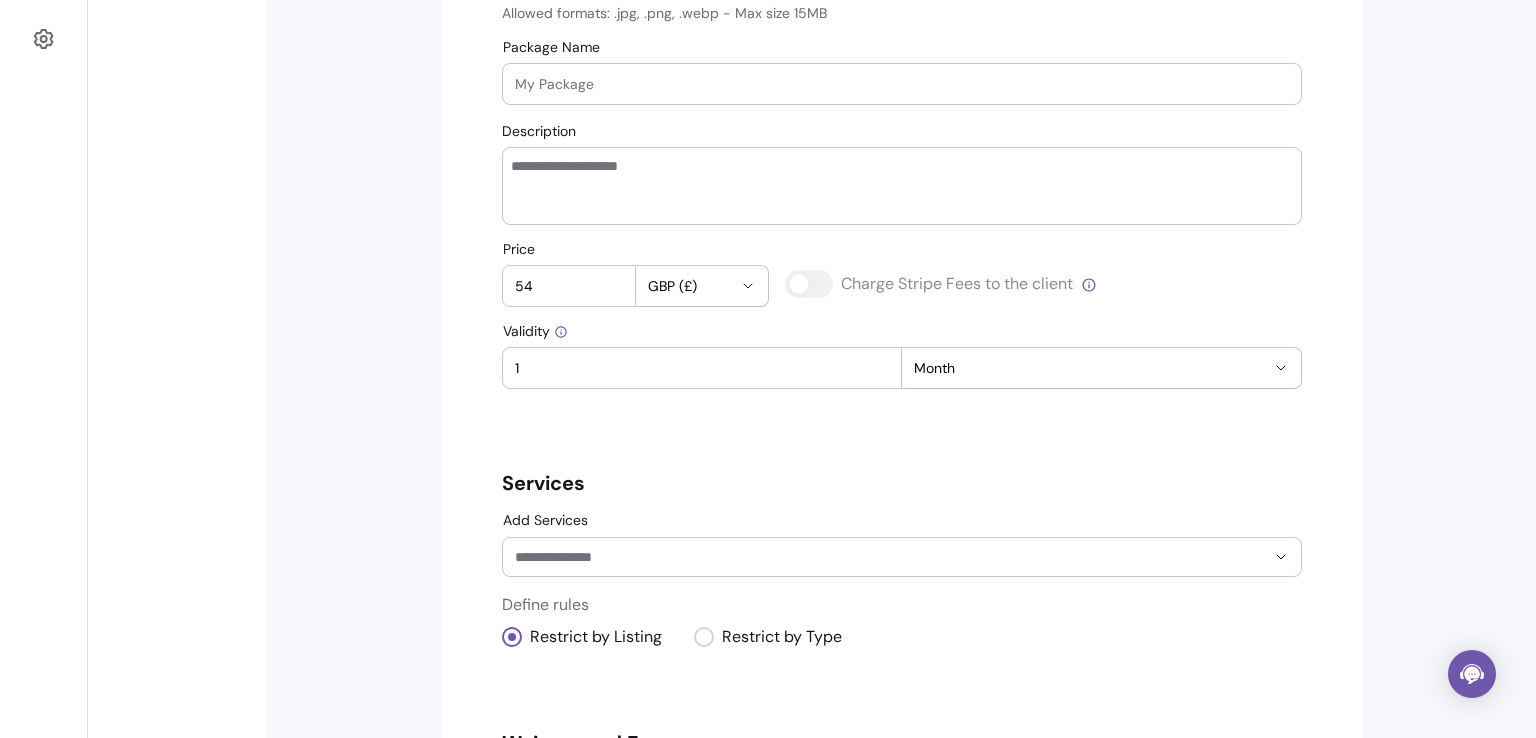 click on "1" at bounding box center (702, 368) 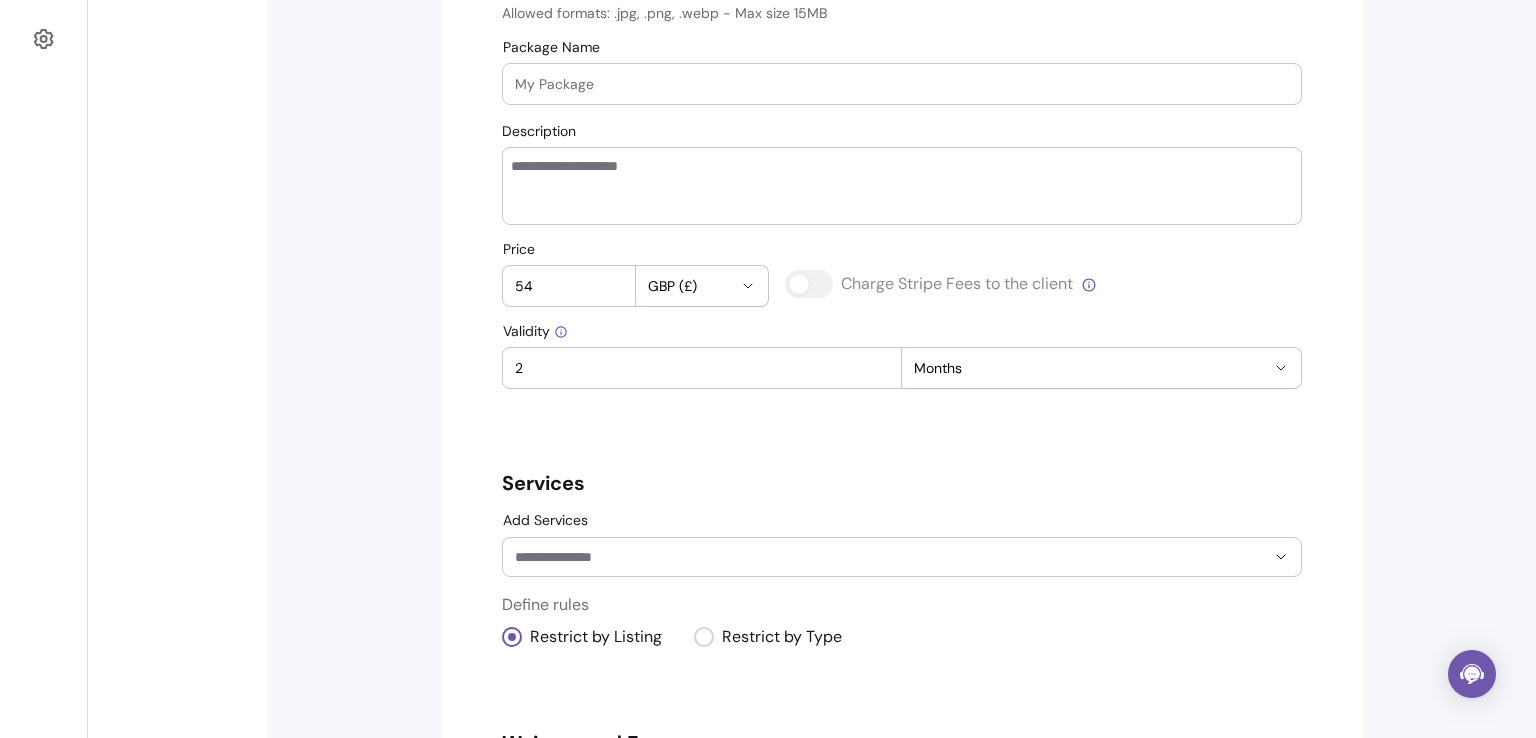 type on "2" 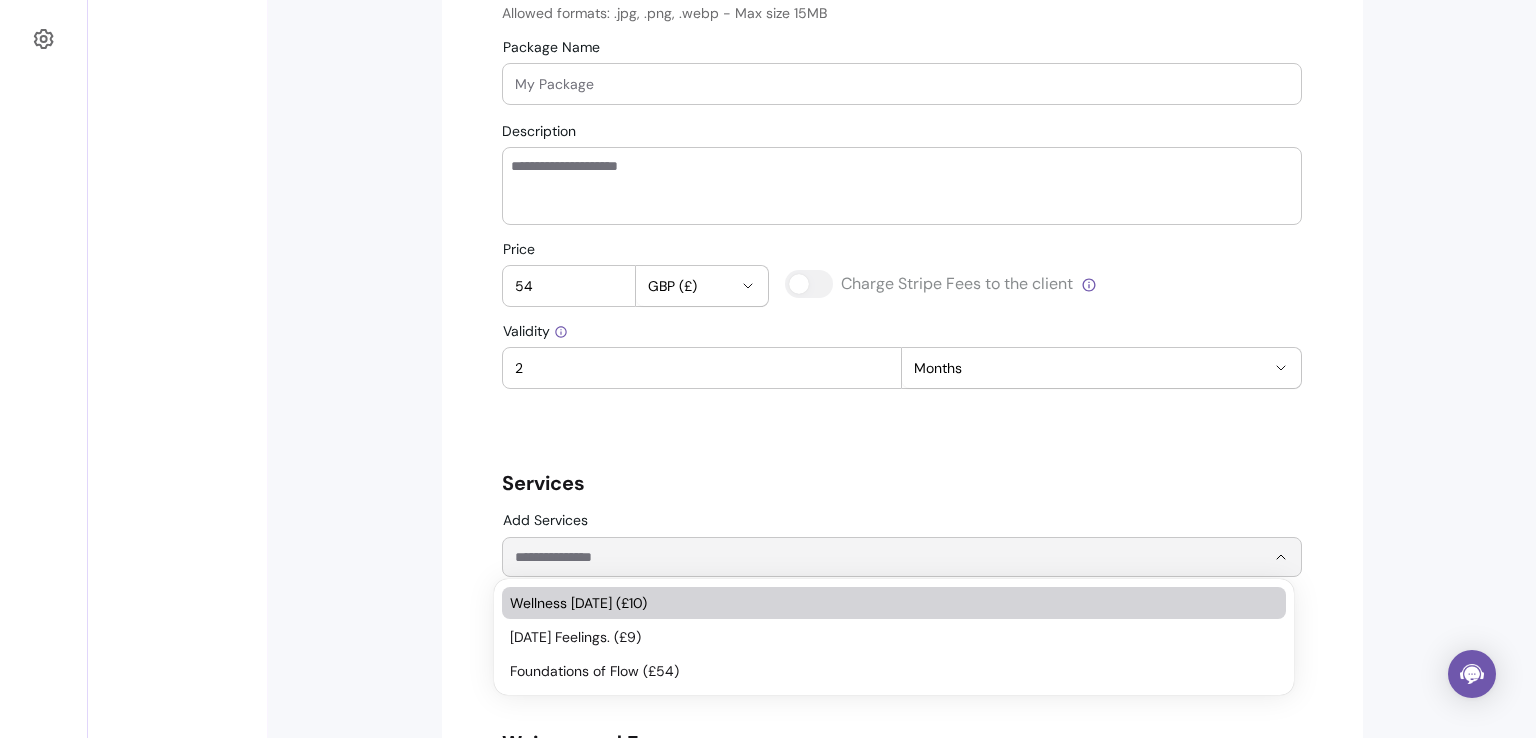 click on "Add Services" at bounding box center (874, 557) 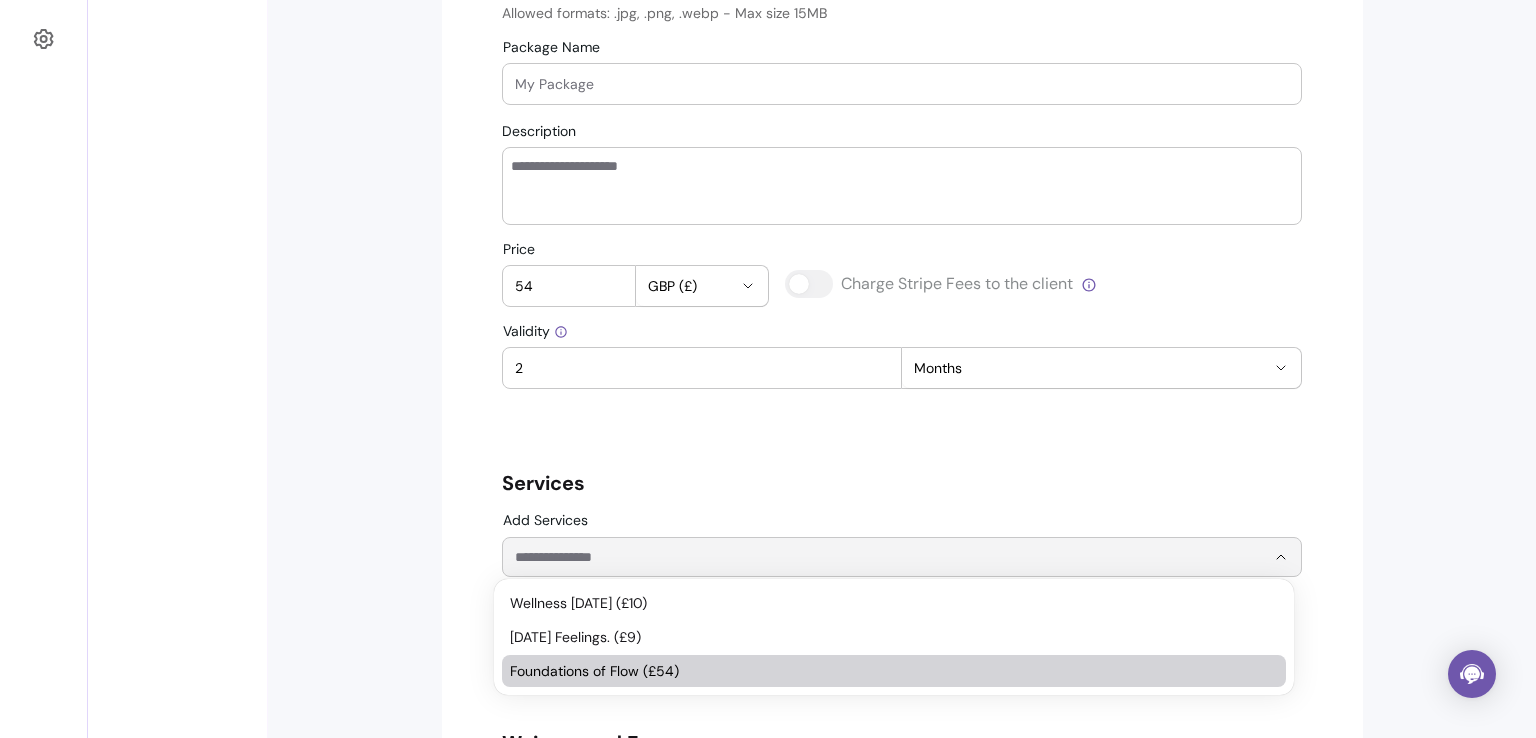 click on "Foundations of Flow (£54)" at bounding box center [884, 671] 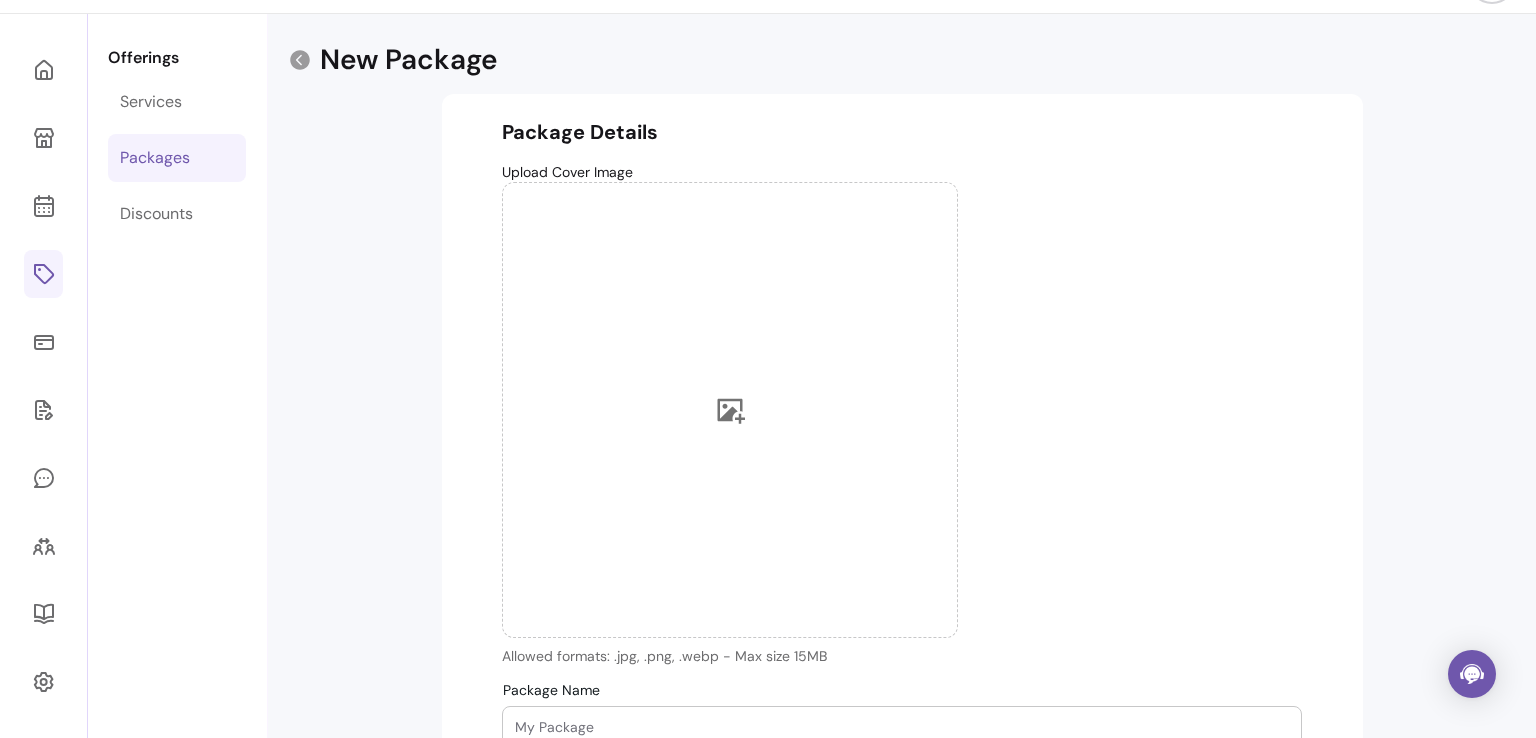 scroll, scrollTop: 0, scrollLeft: 0, axis: both 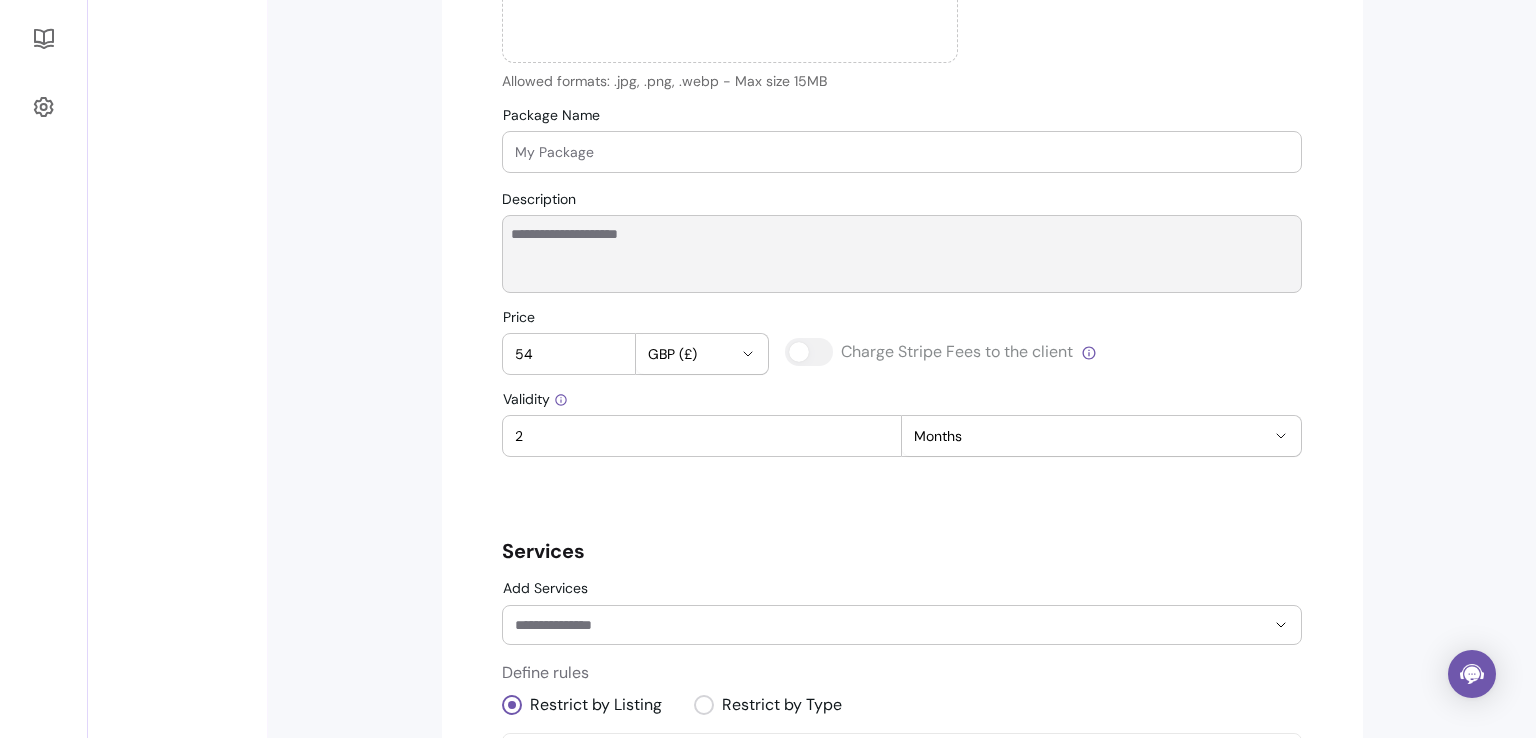 click on "Description" at bounding box center (902, 254) 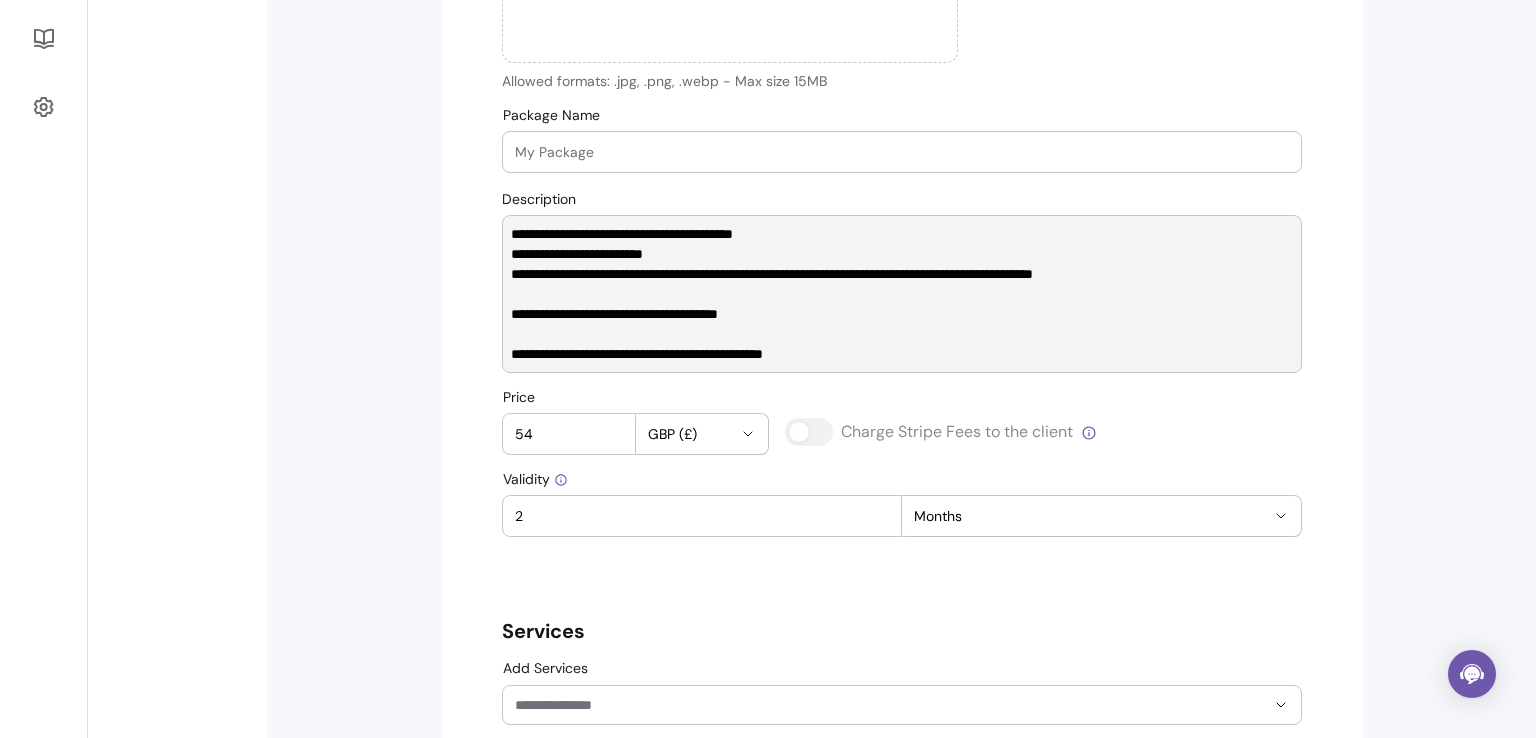 scroll, scrollTop: 0, scrollLeft: 0, axis: both 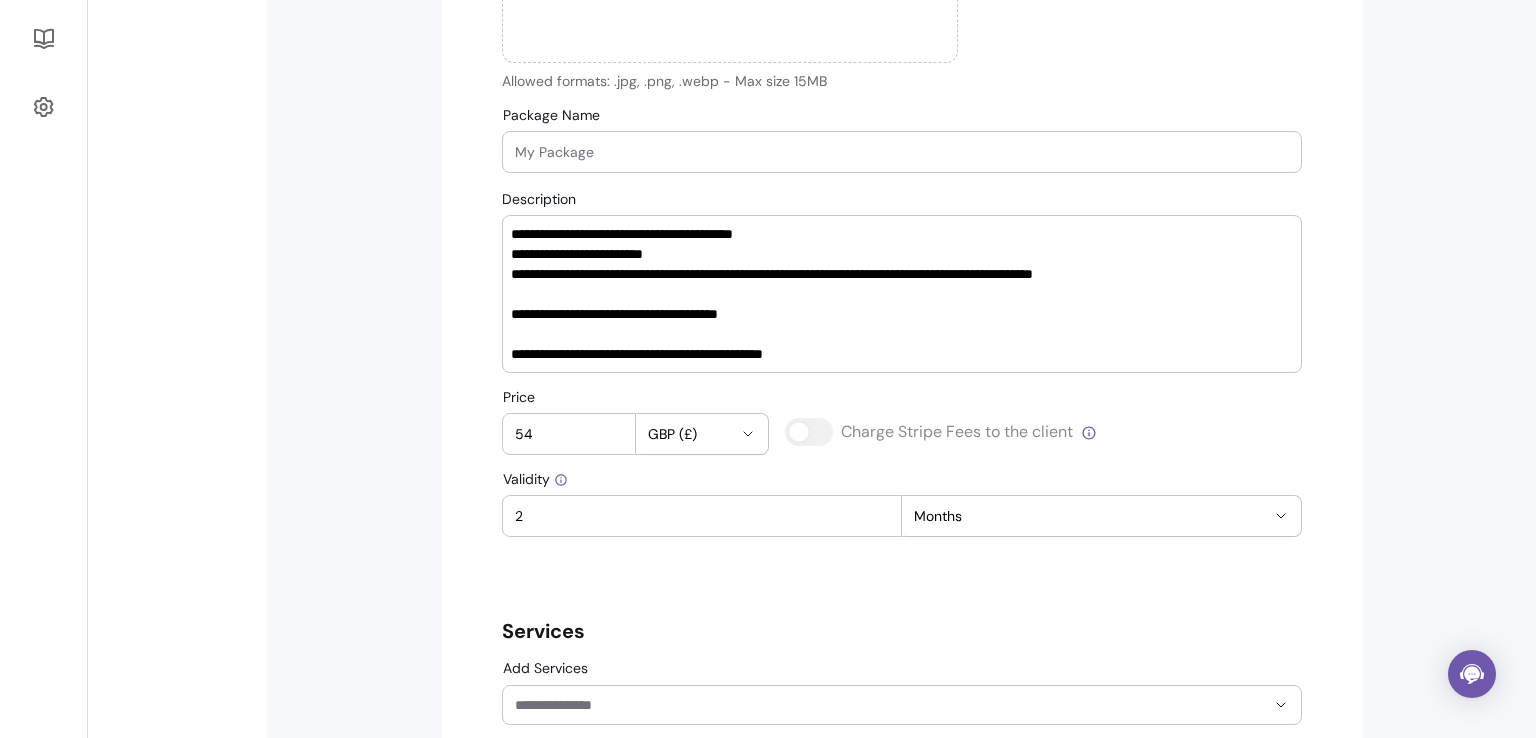 click on "Package Name" at bounding box center [902, 152] 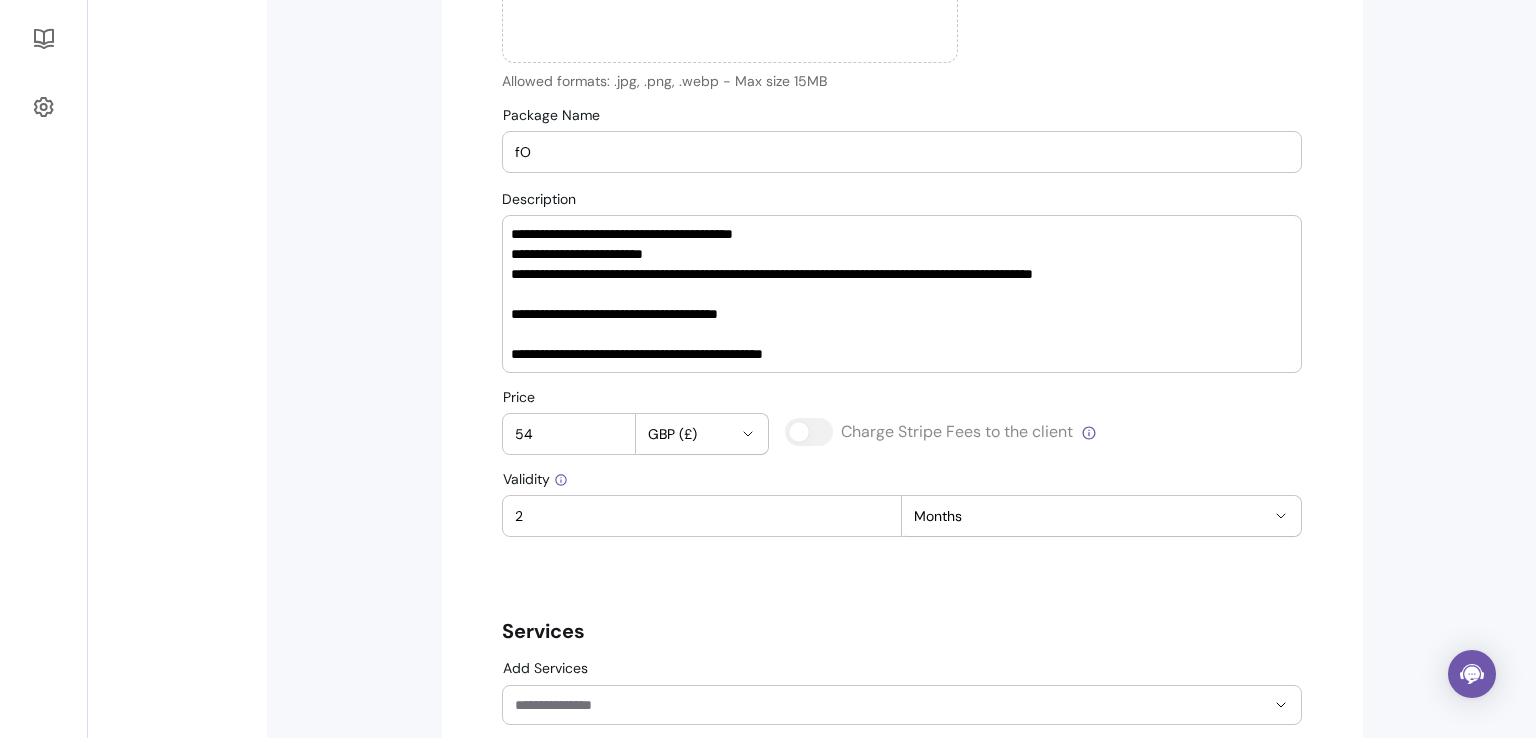 type on "f" 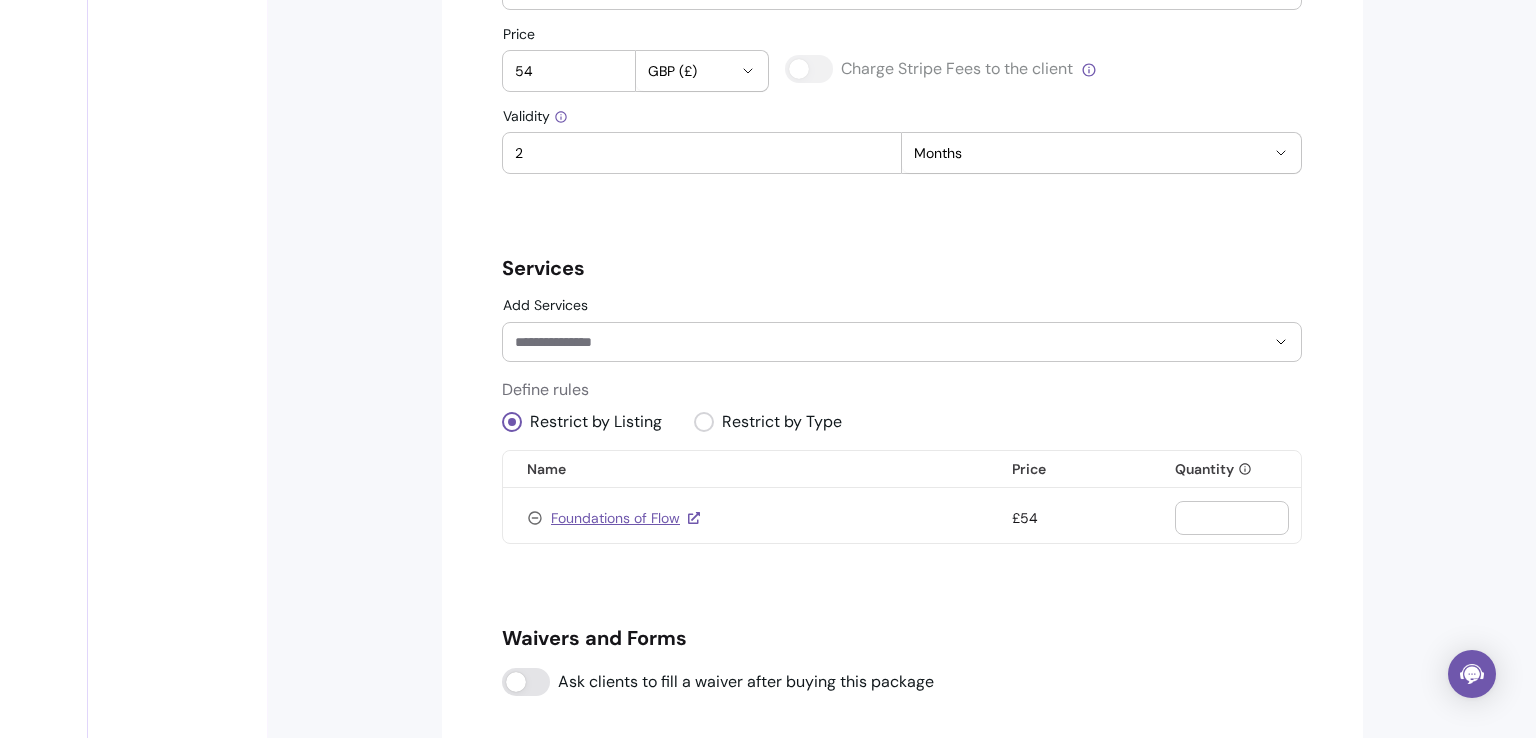 scroll, scrollTop: 1024, scrollLeft: 0, axis: vertical 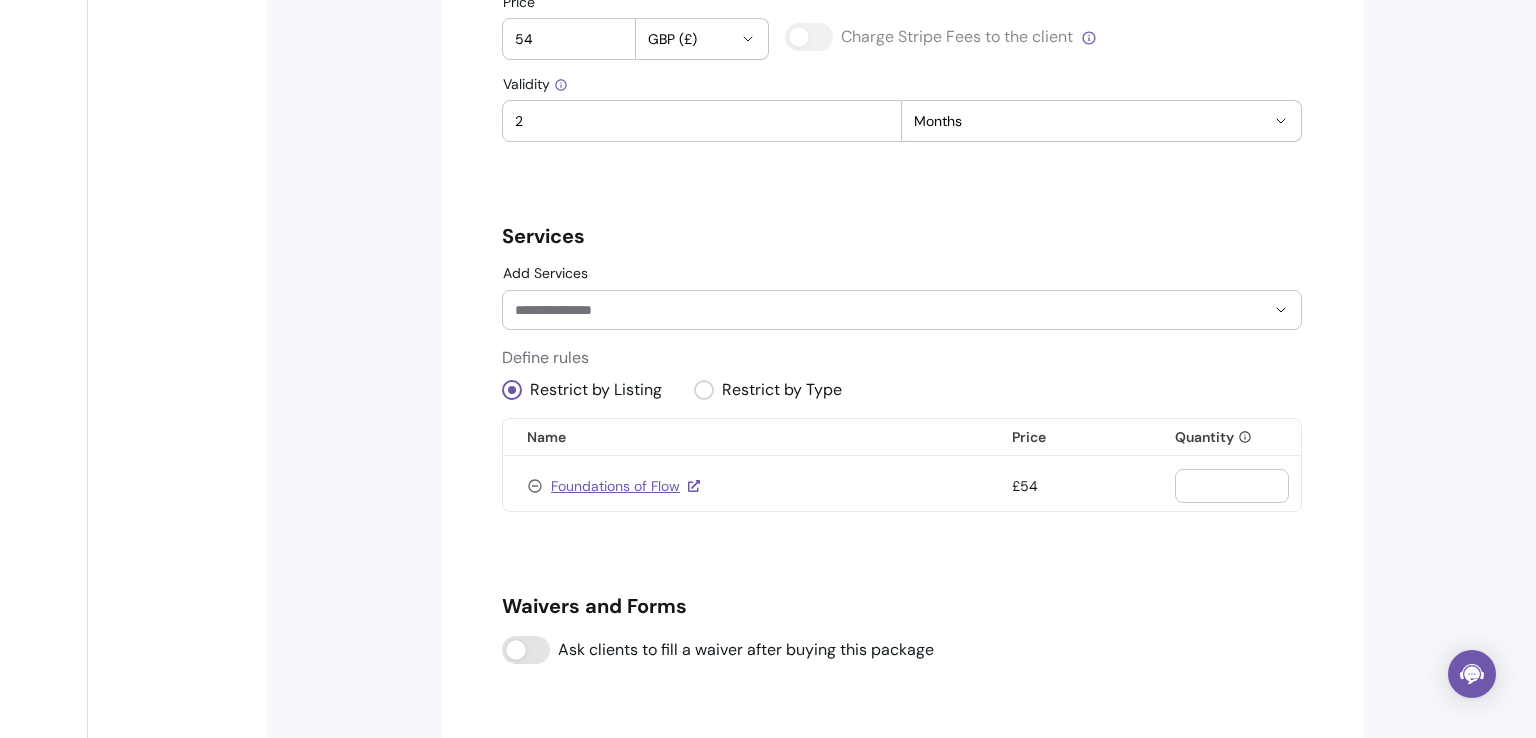 type on "Foundations of Flow ~ 6 week course" 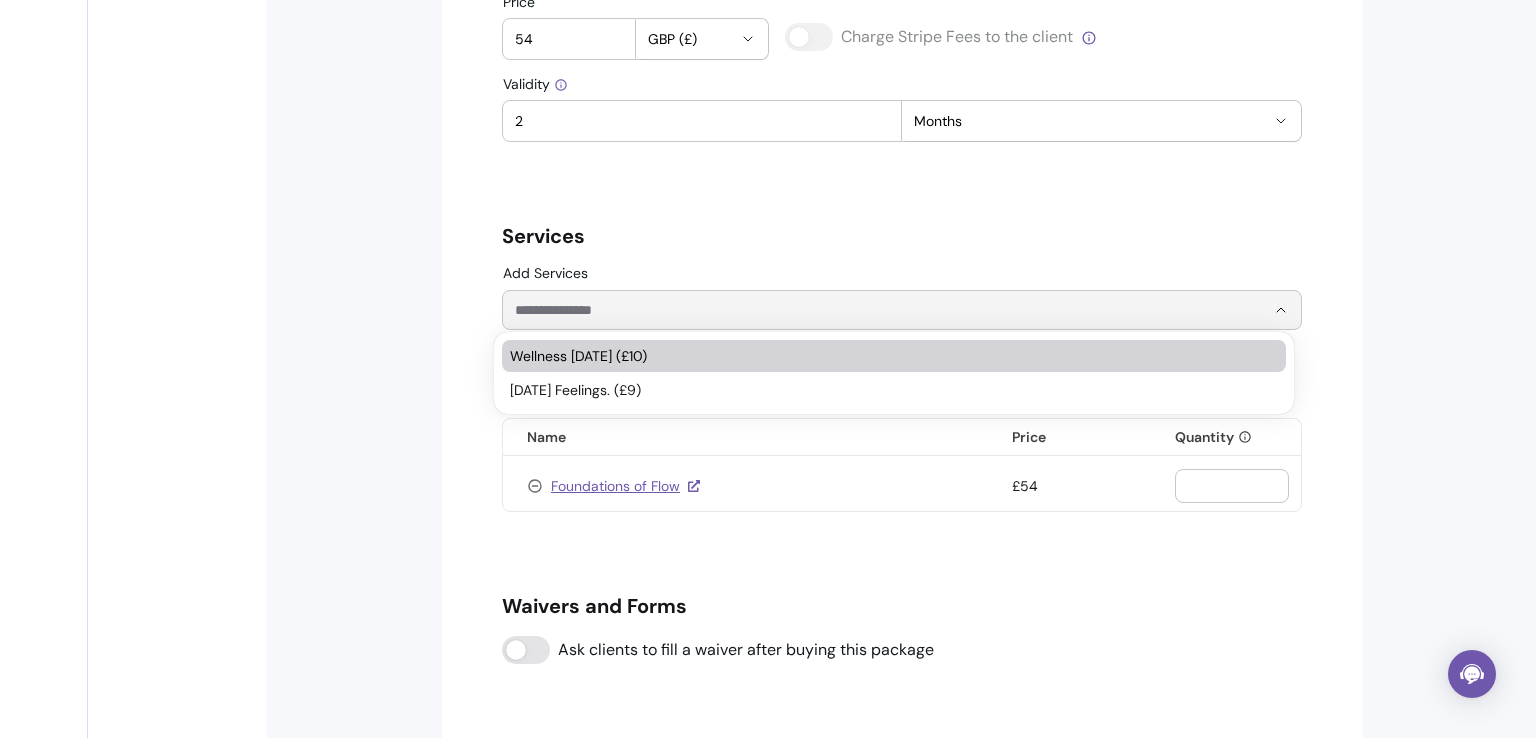 click on "Add Services" at bounding box center (874, 310) 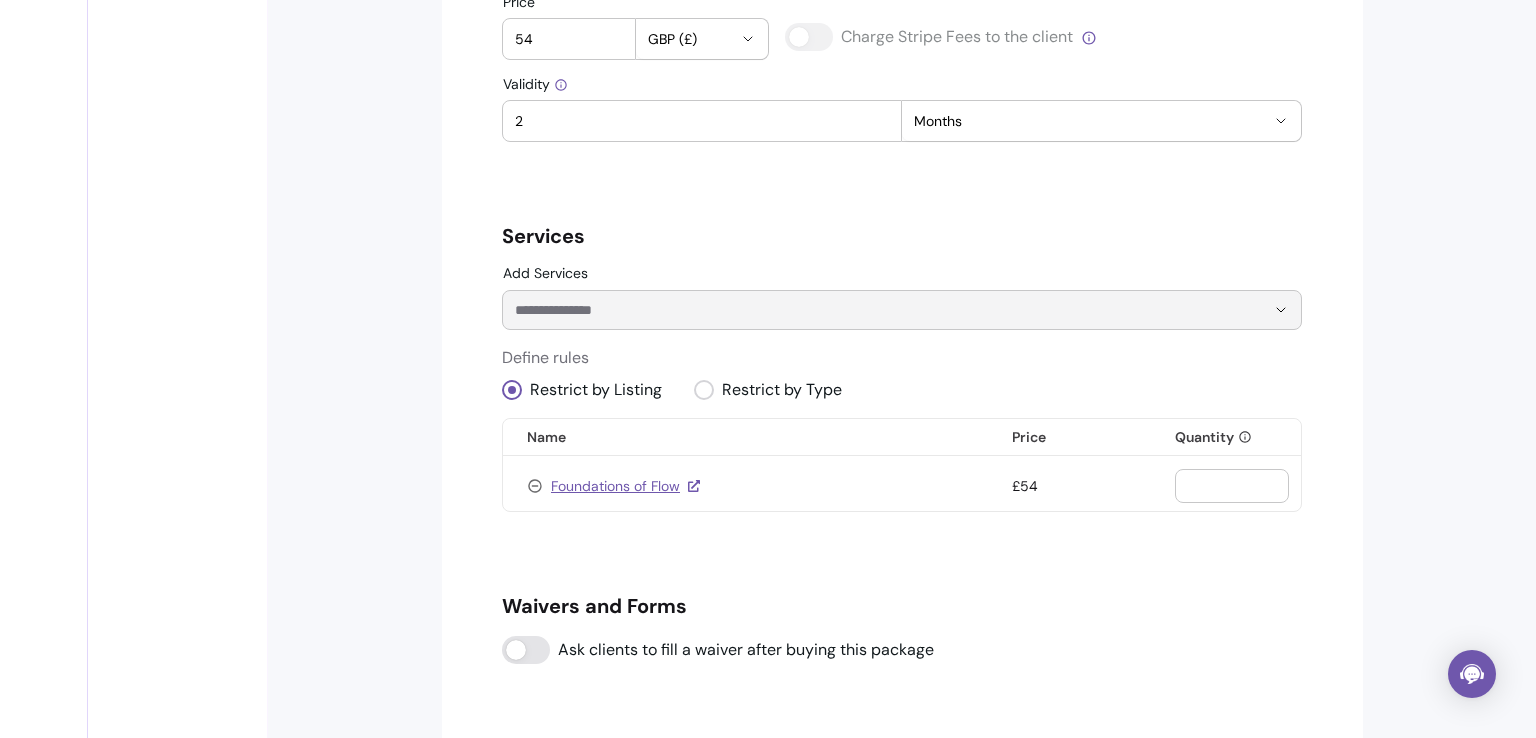 scroll, scrollTop: 1236, scrollLeft: 0, axis: vertical 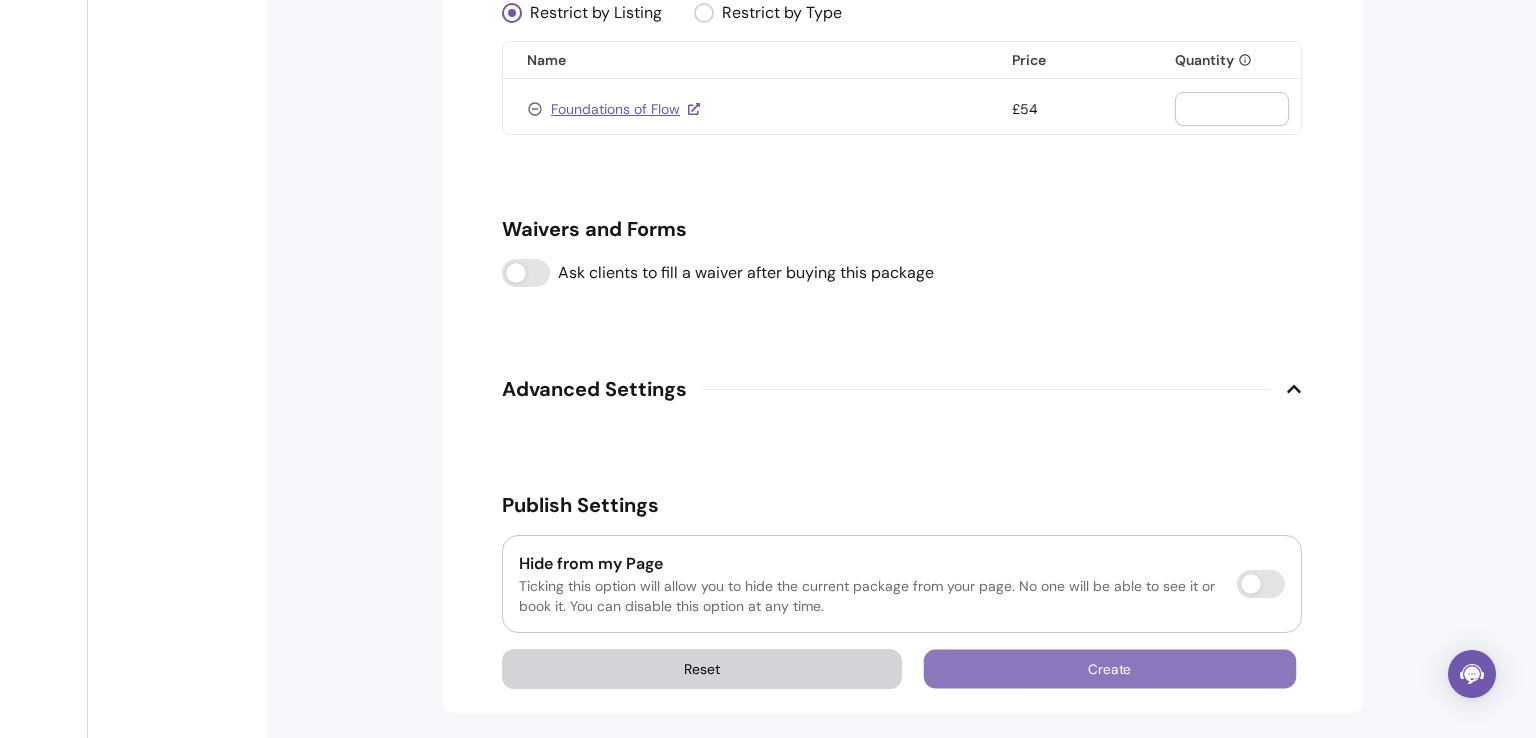 click on "Create" at bounding box center (1110, 669) 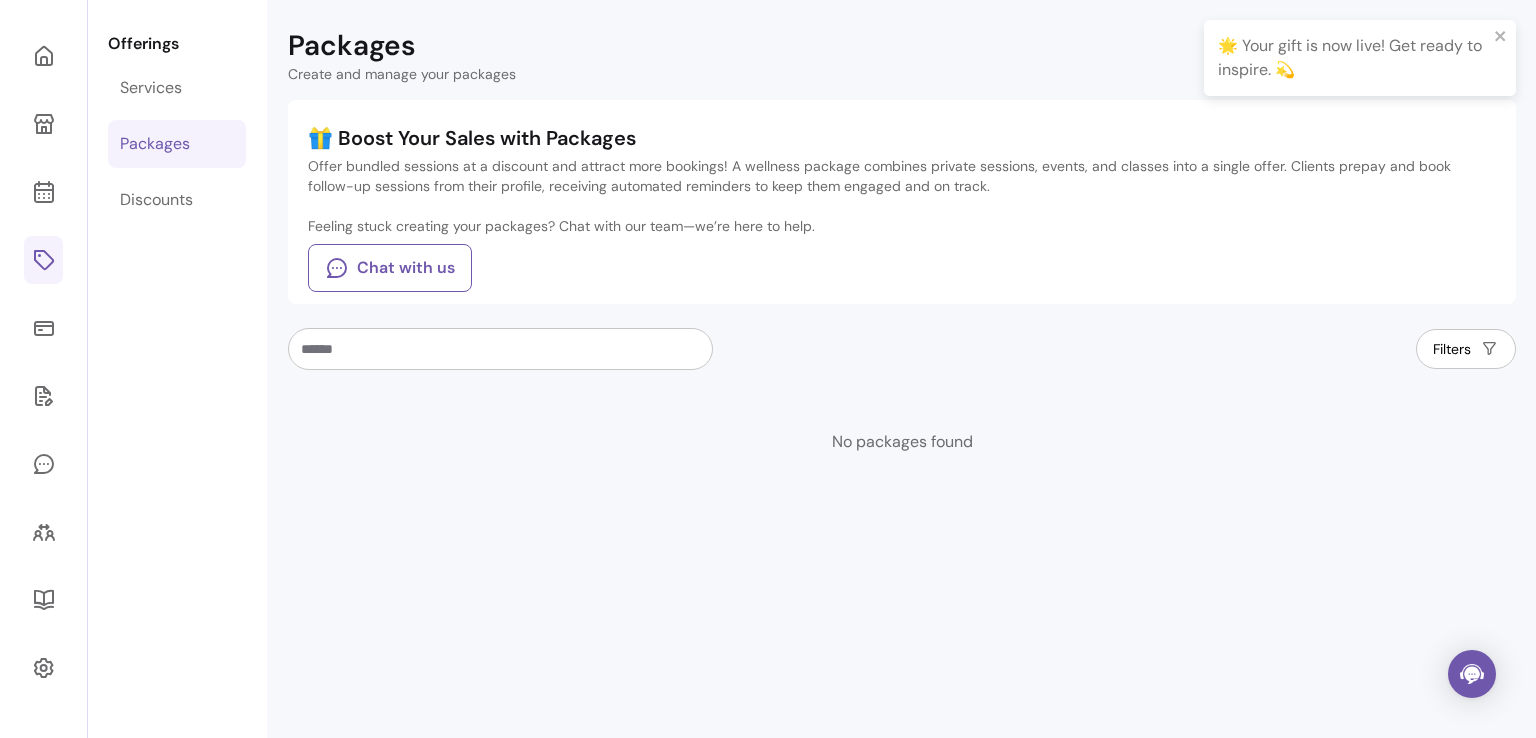scroll, scrollTop: 68, scrollLeft: 0, axis: vertical 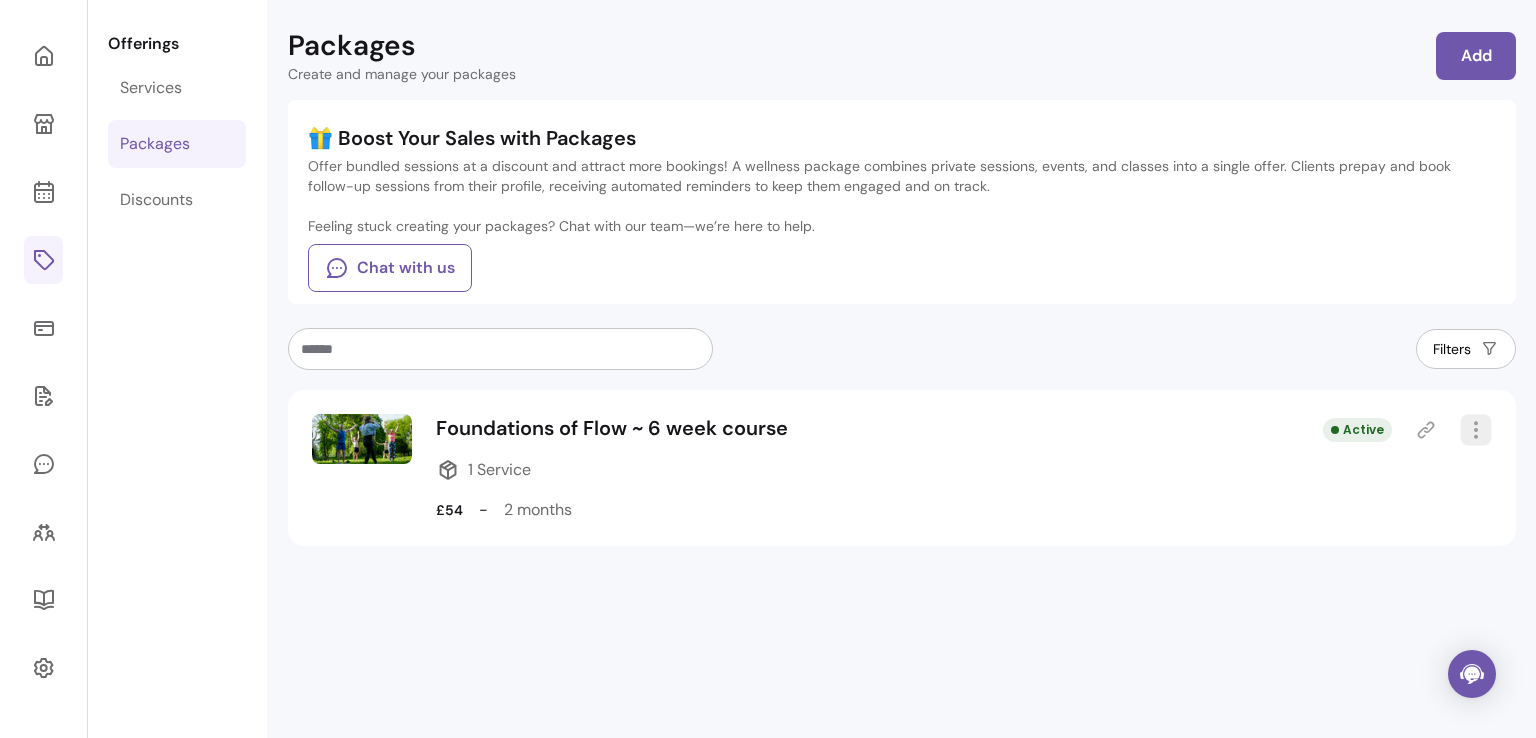 click 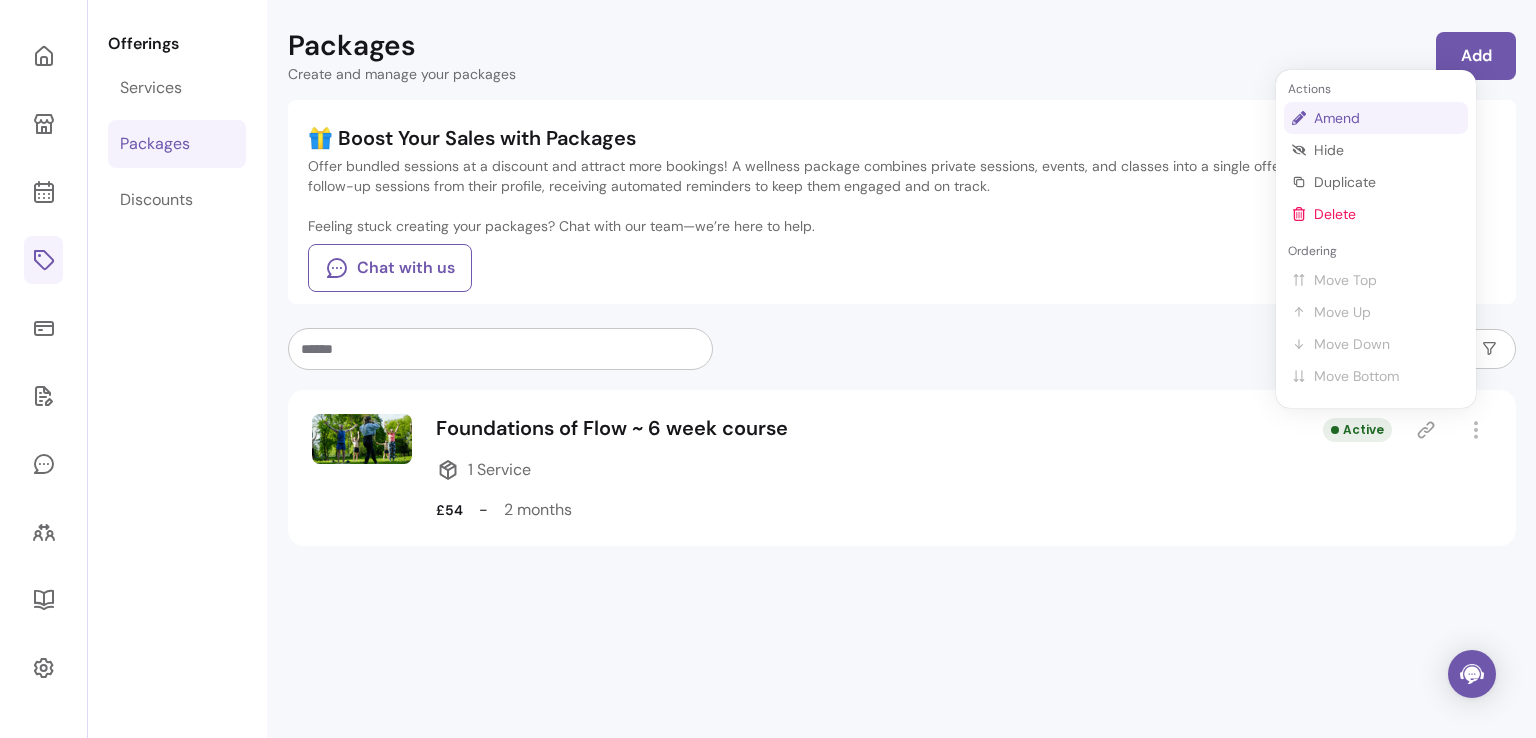 click on "Amend" at bounding box center [1387, 118] 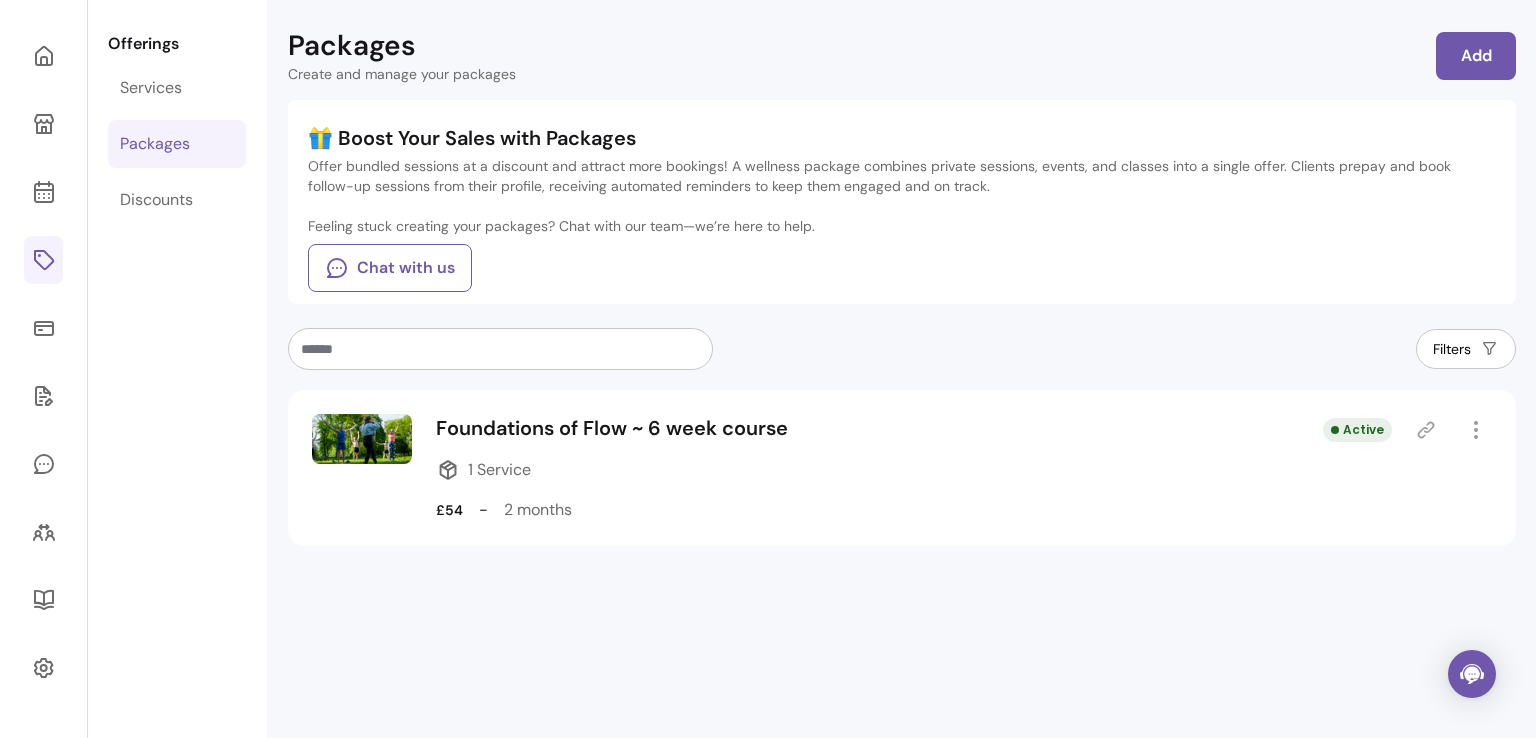 select on "***" 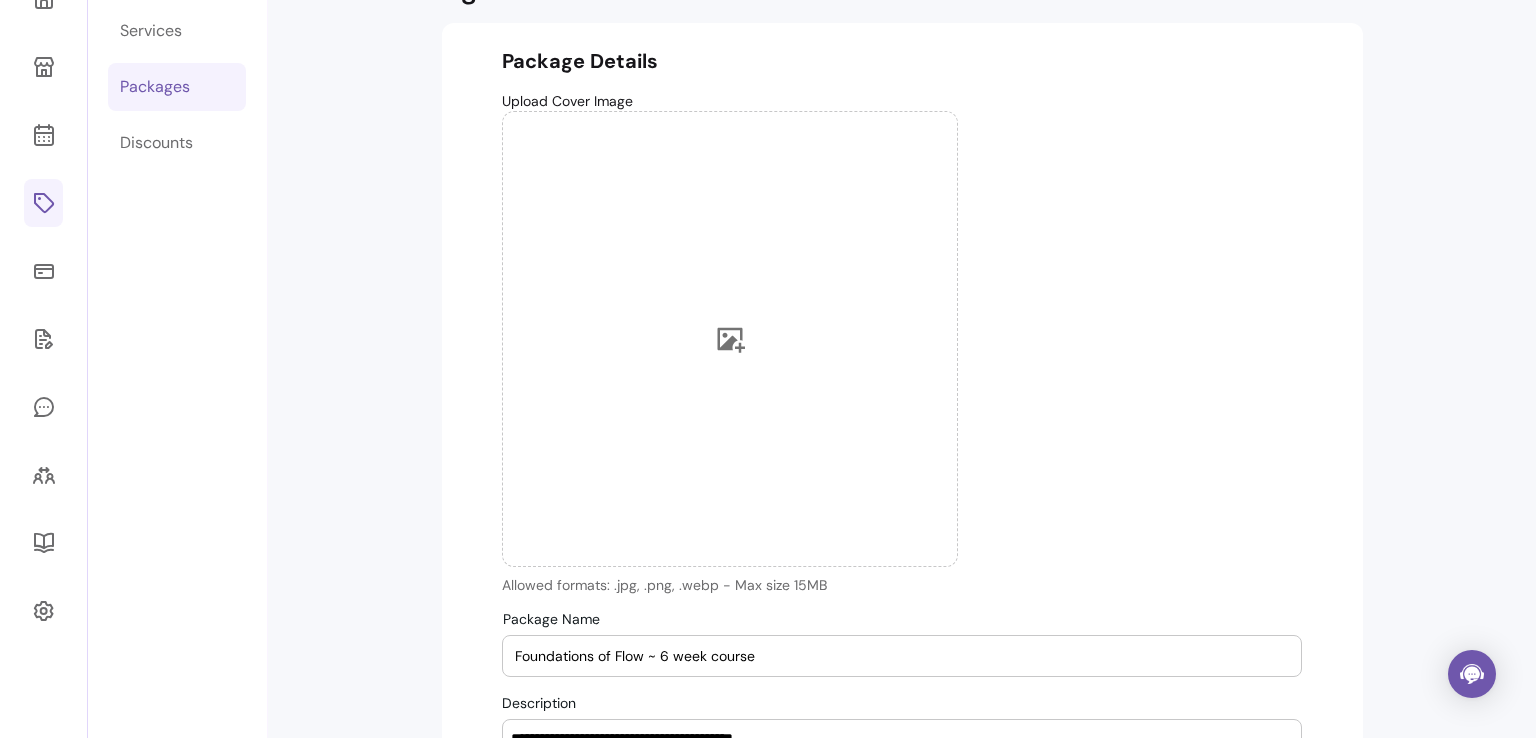 scroll, scrollTop: 0, scrollLeft: 0, axis: both 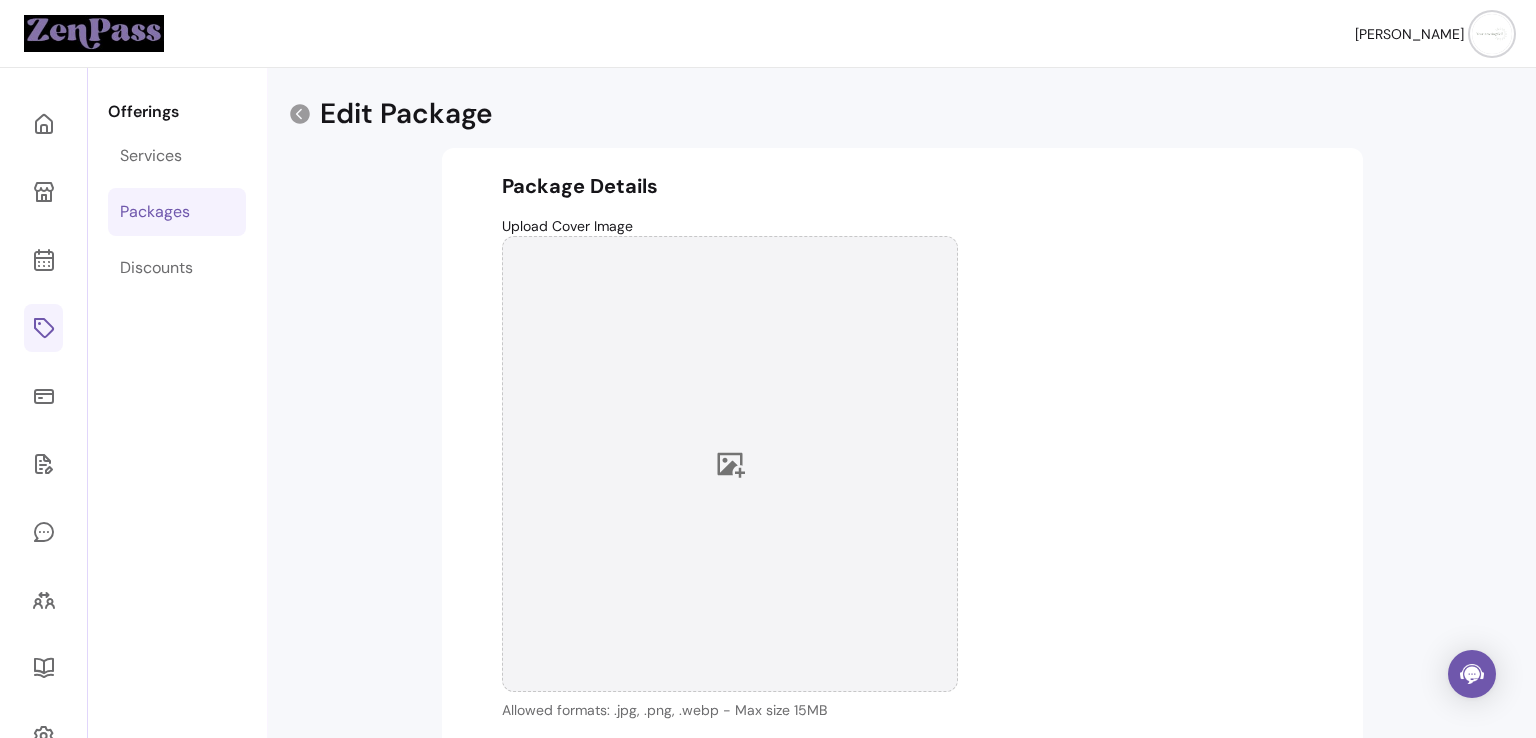 click 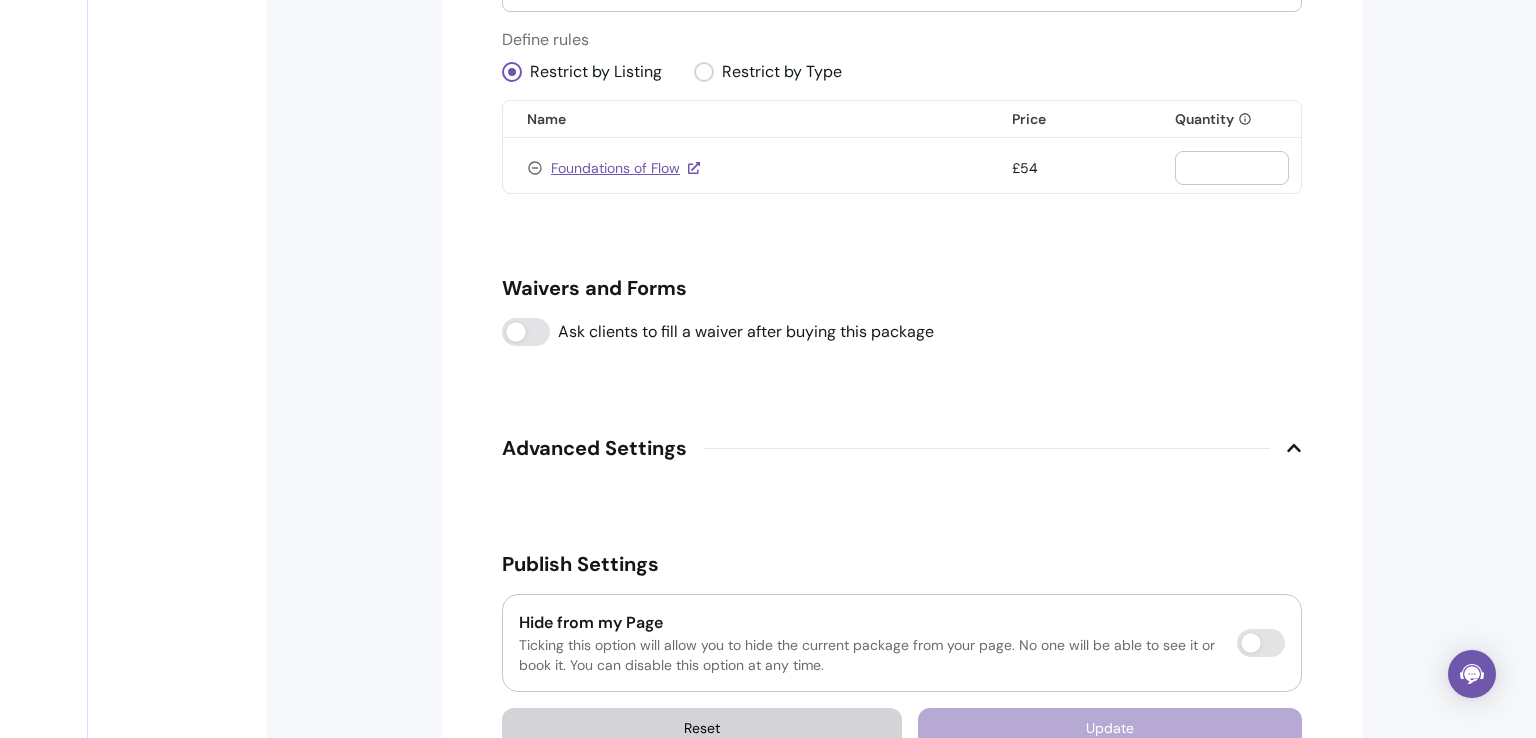 scroll, scrollTop: 1359, scrollLeft: 0, axis: vertical 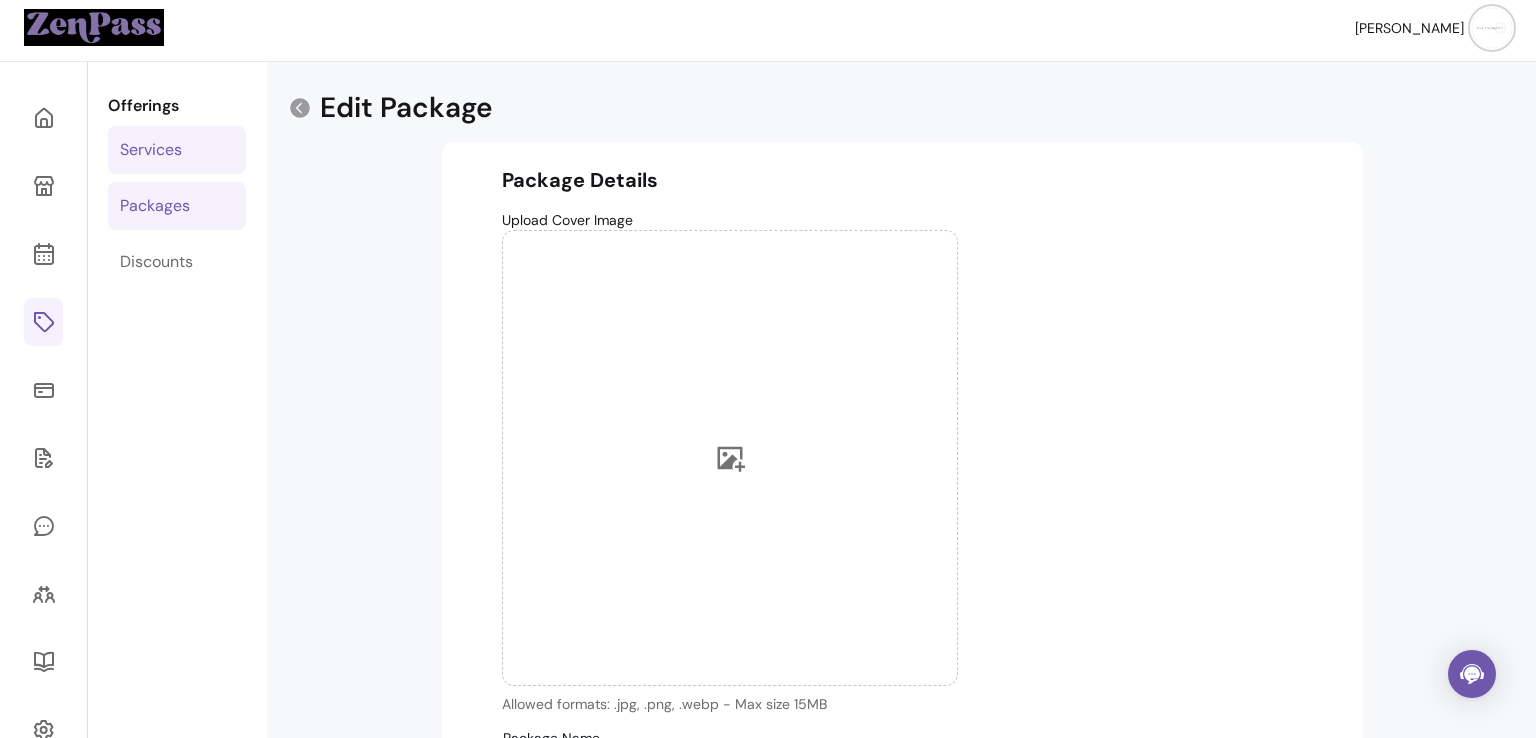 click on "Services" at bounding box center [177, 150] 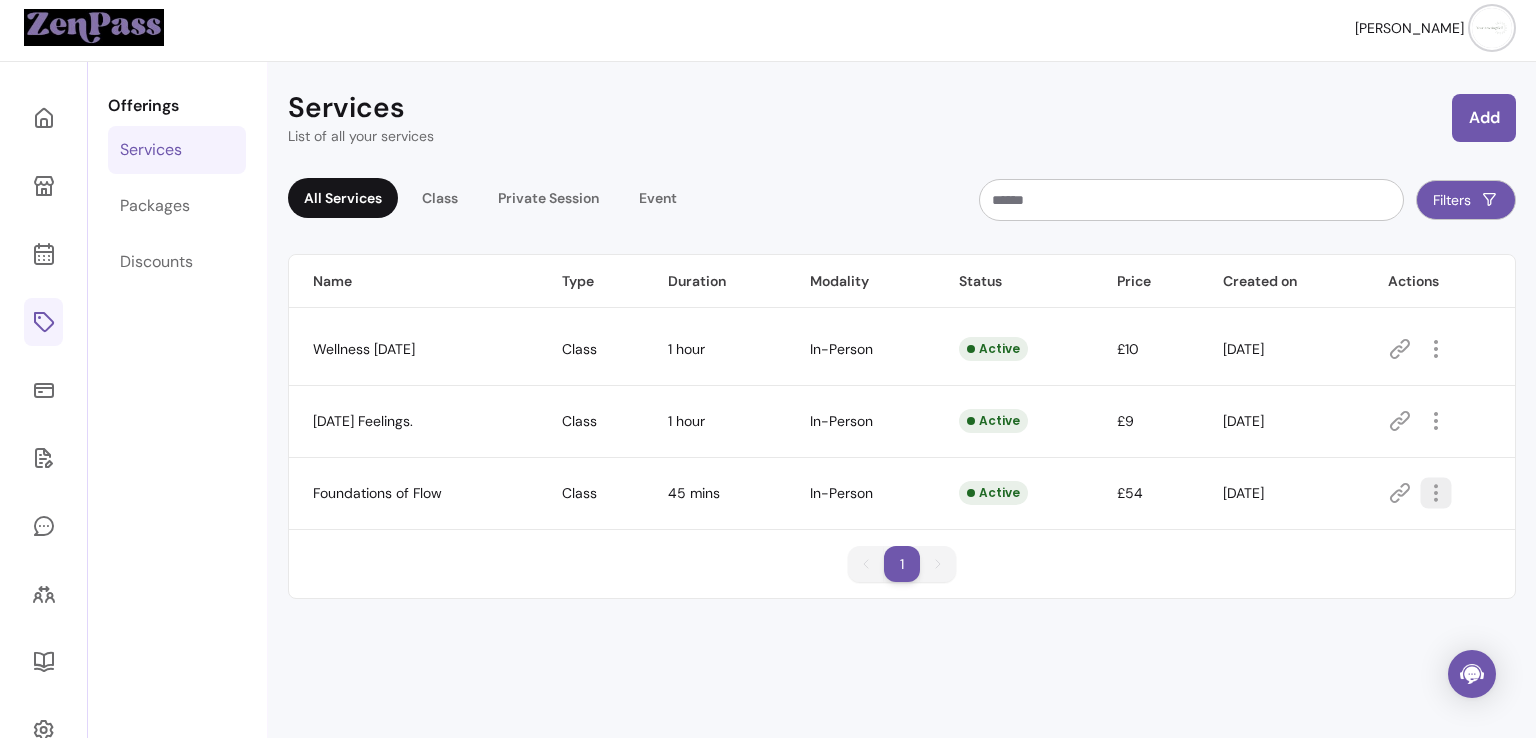click 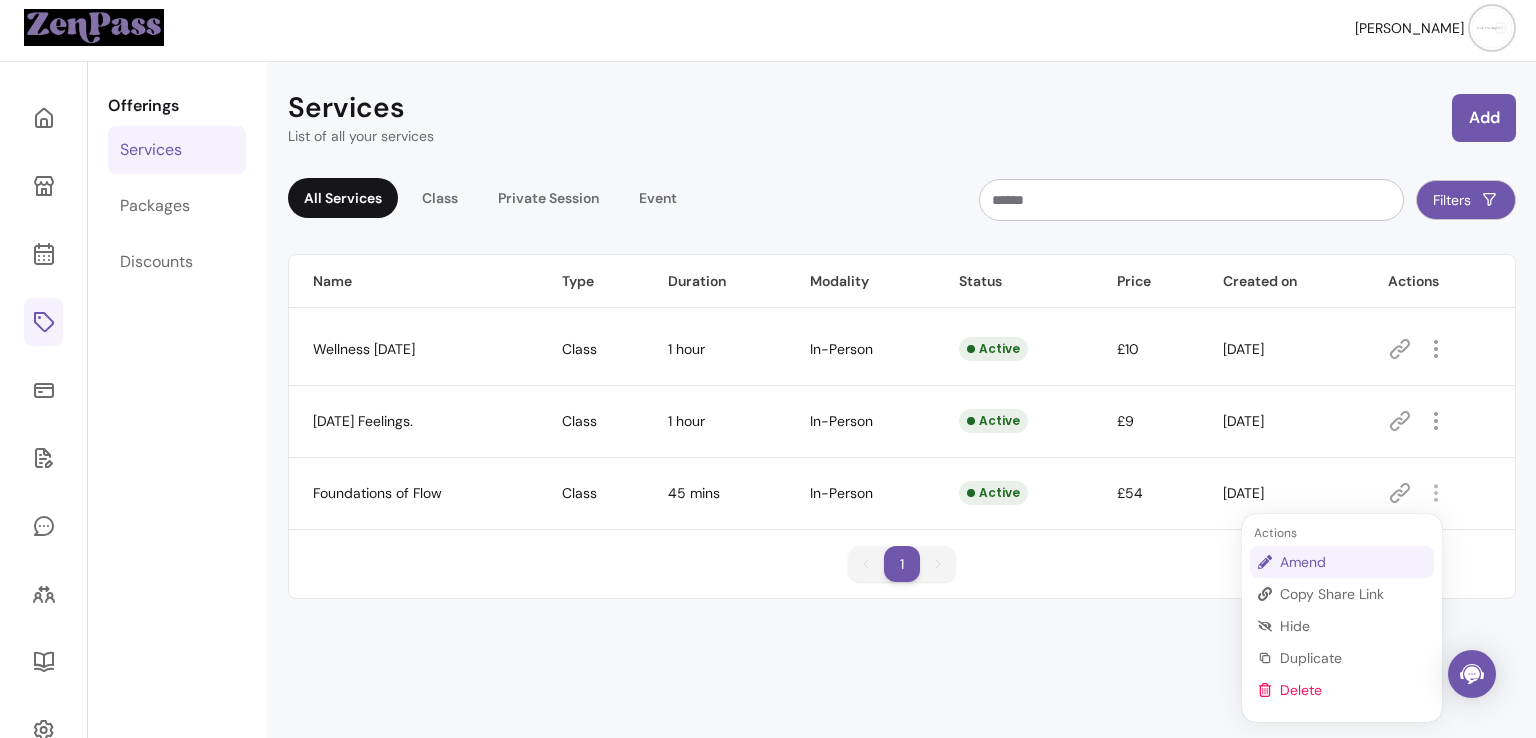 click on "Amend" at bounding box center (1353, 562) 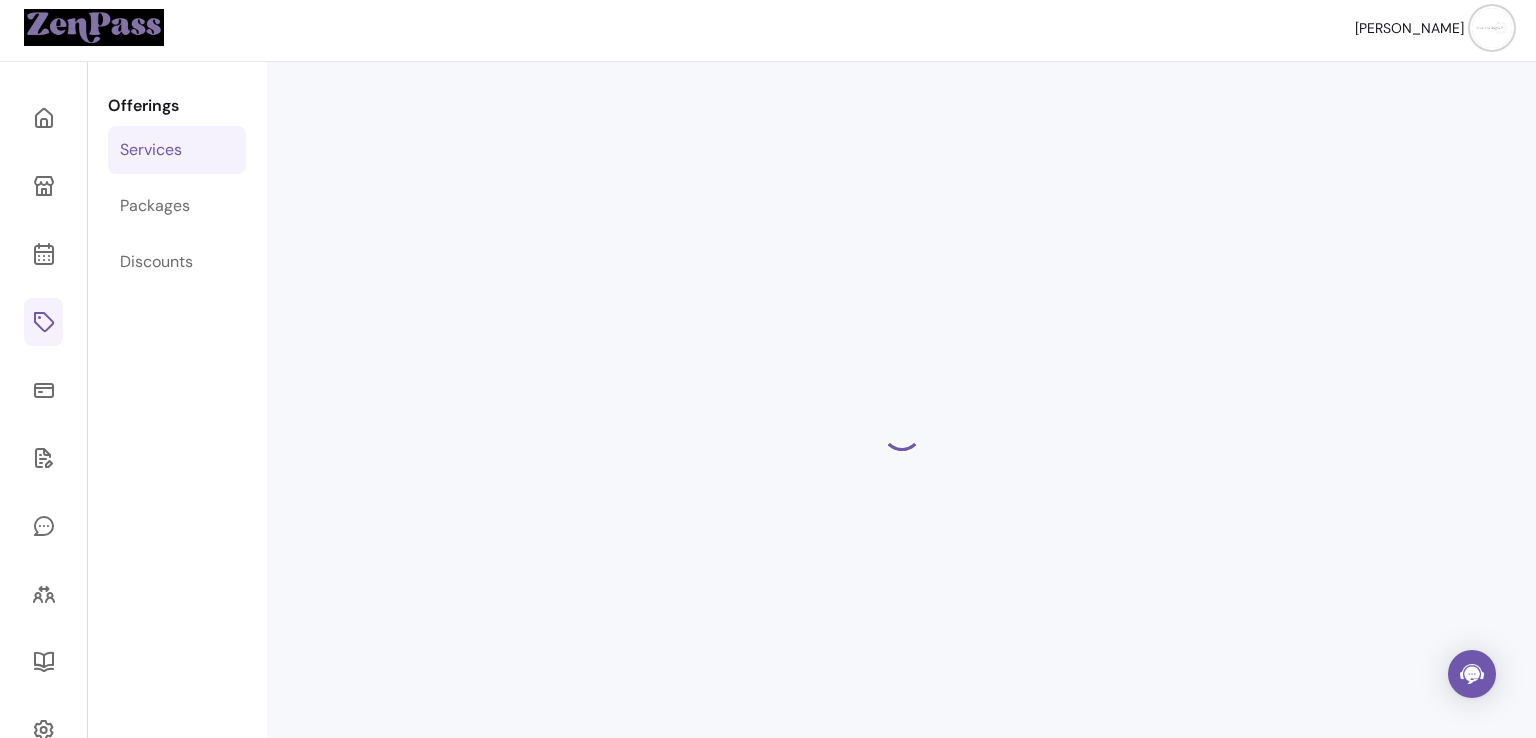 select on "**" 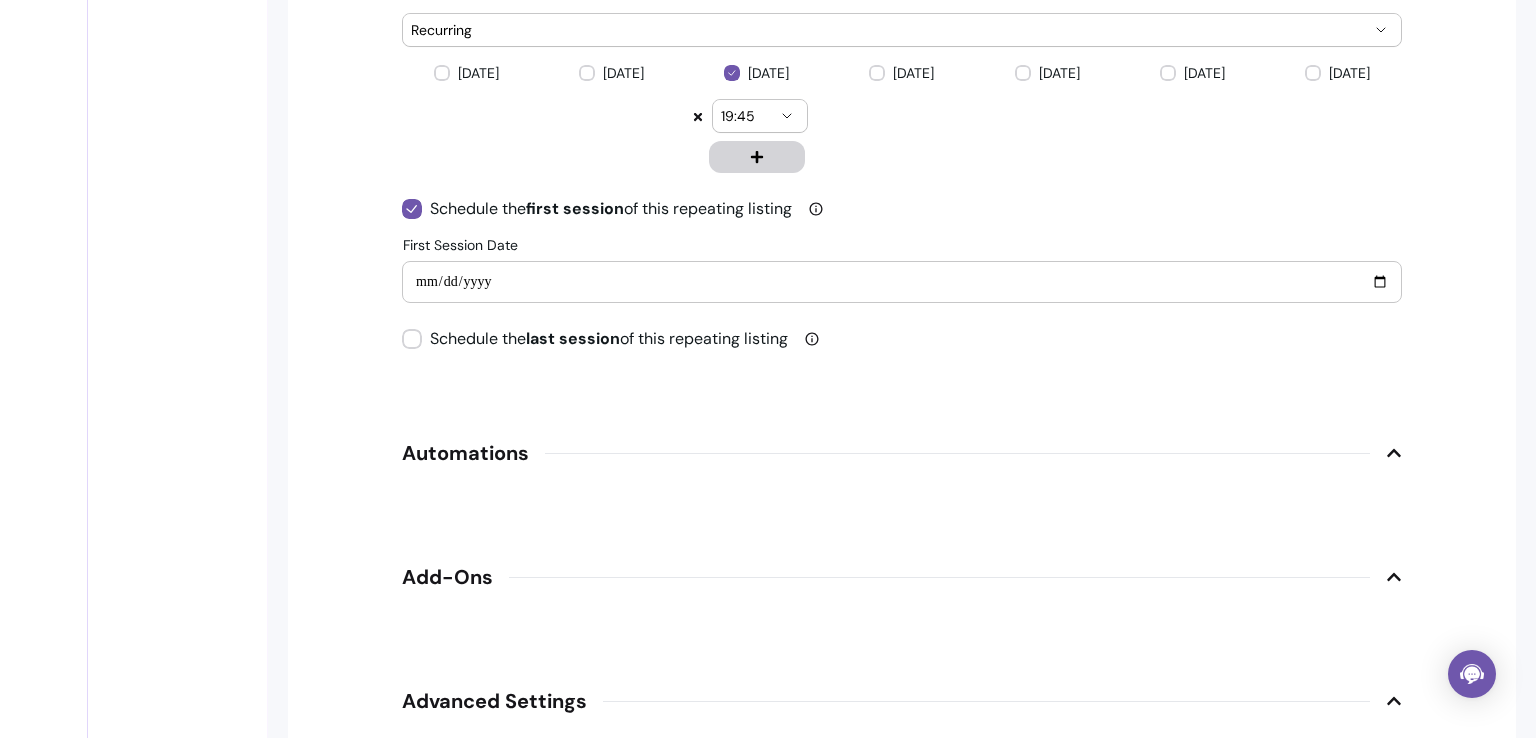 scroll, scrollTop: 2147, scrollLeft: 0, axis: vertical 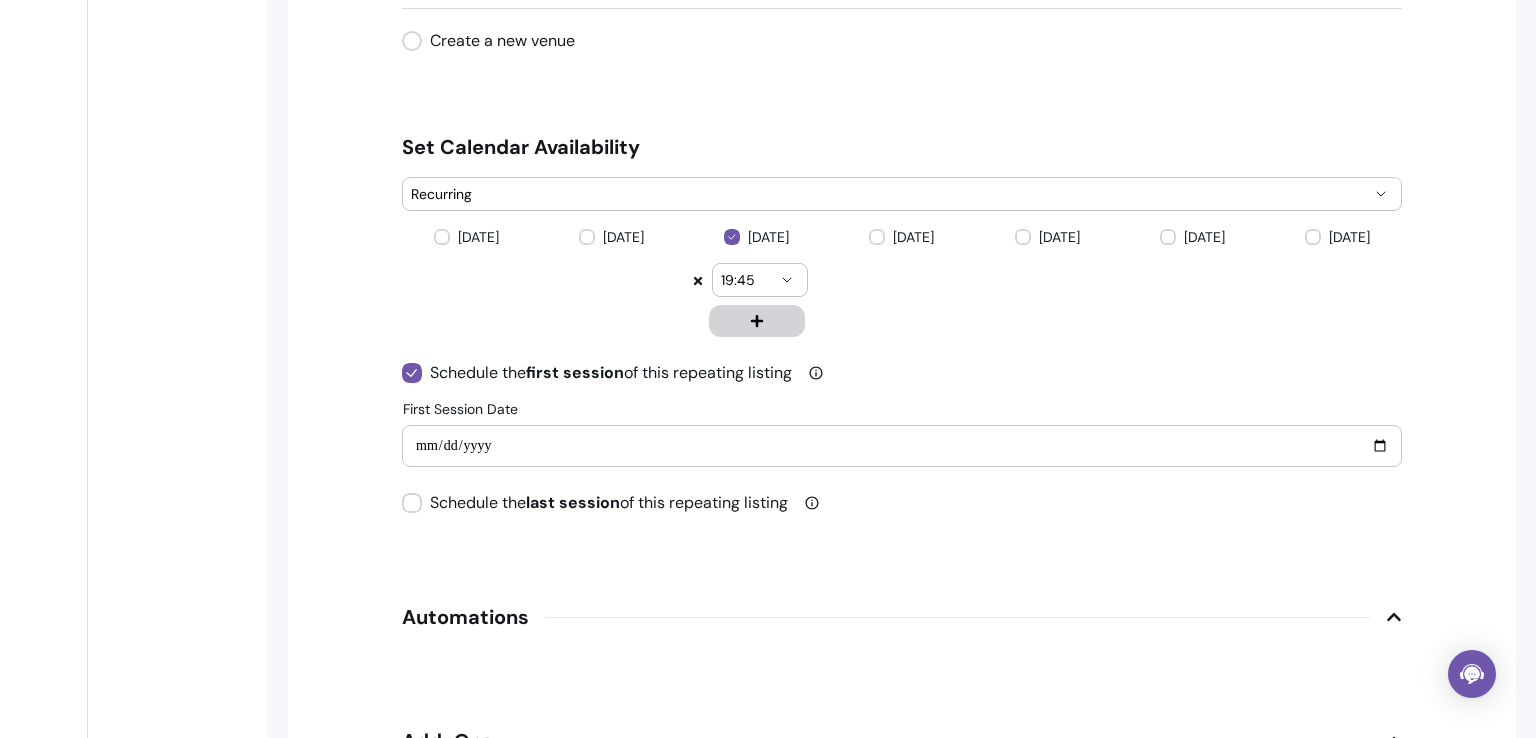 click 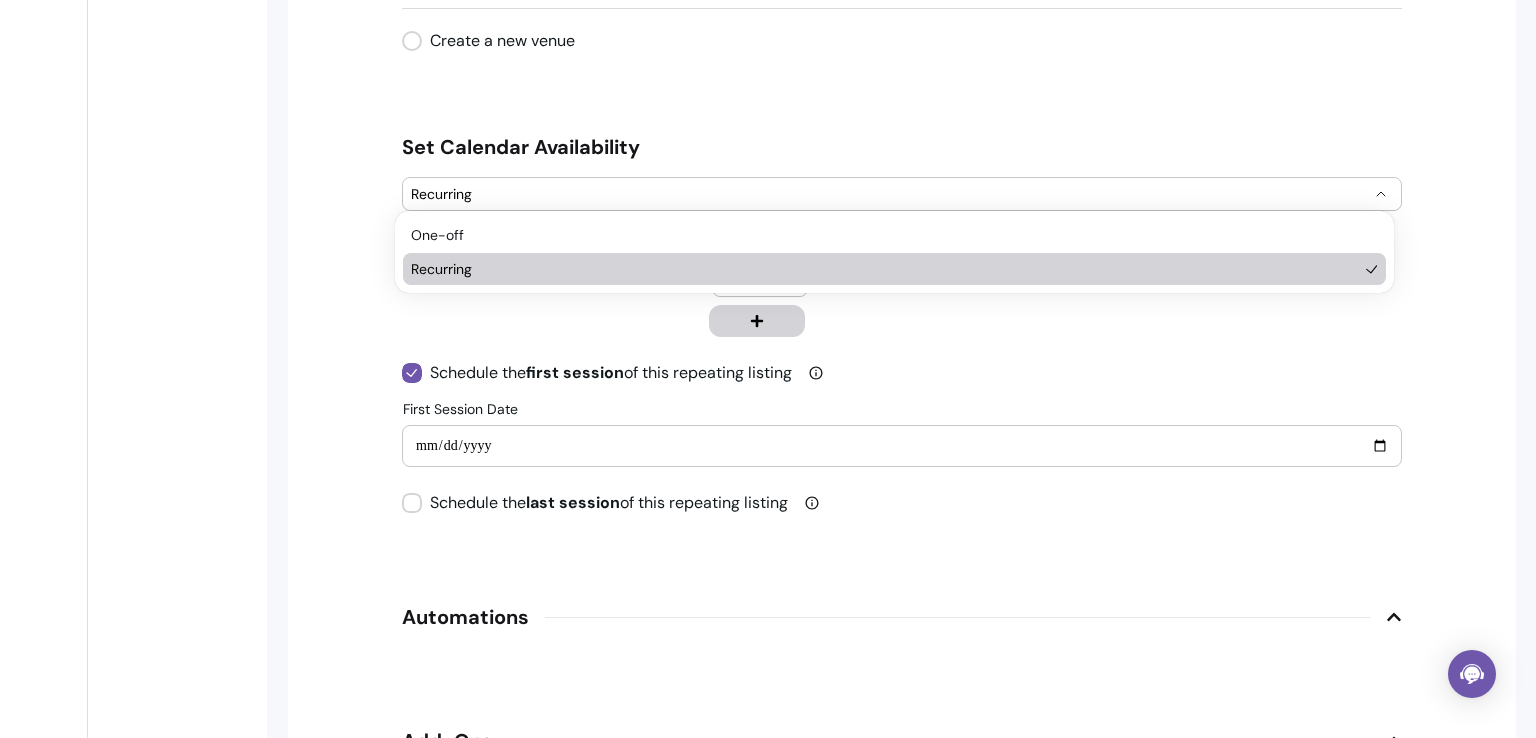 click 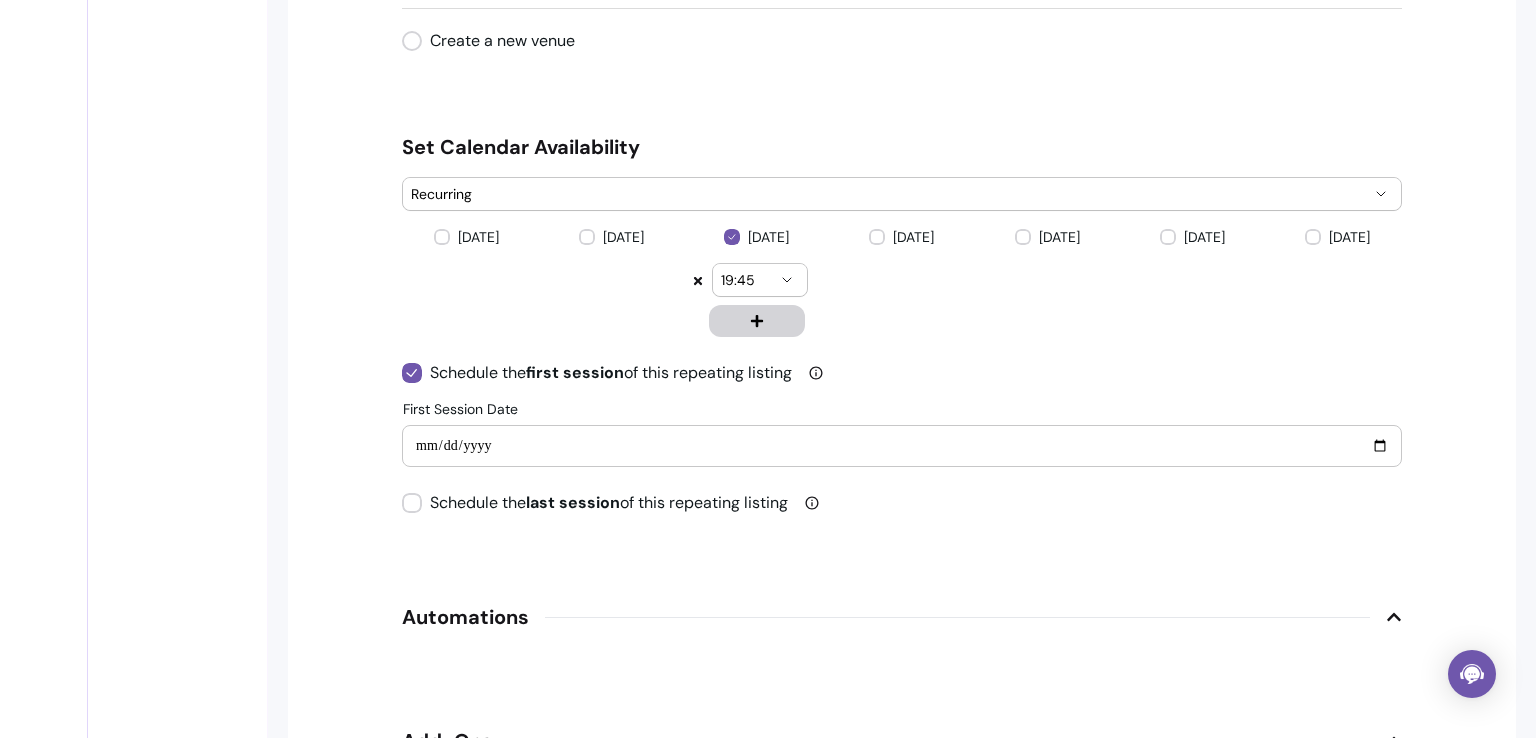 click on "**********" at bounding box center [902, 446] 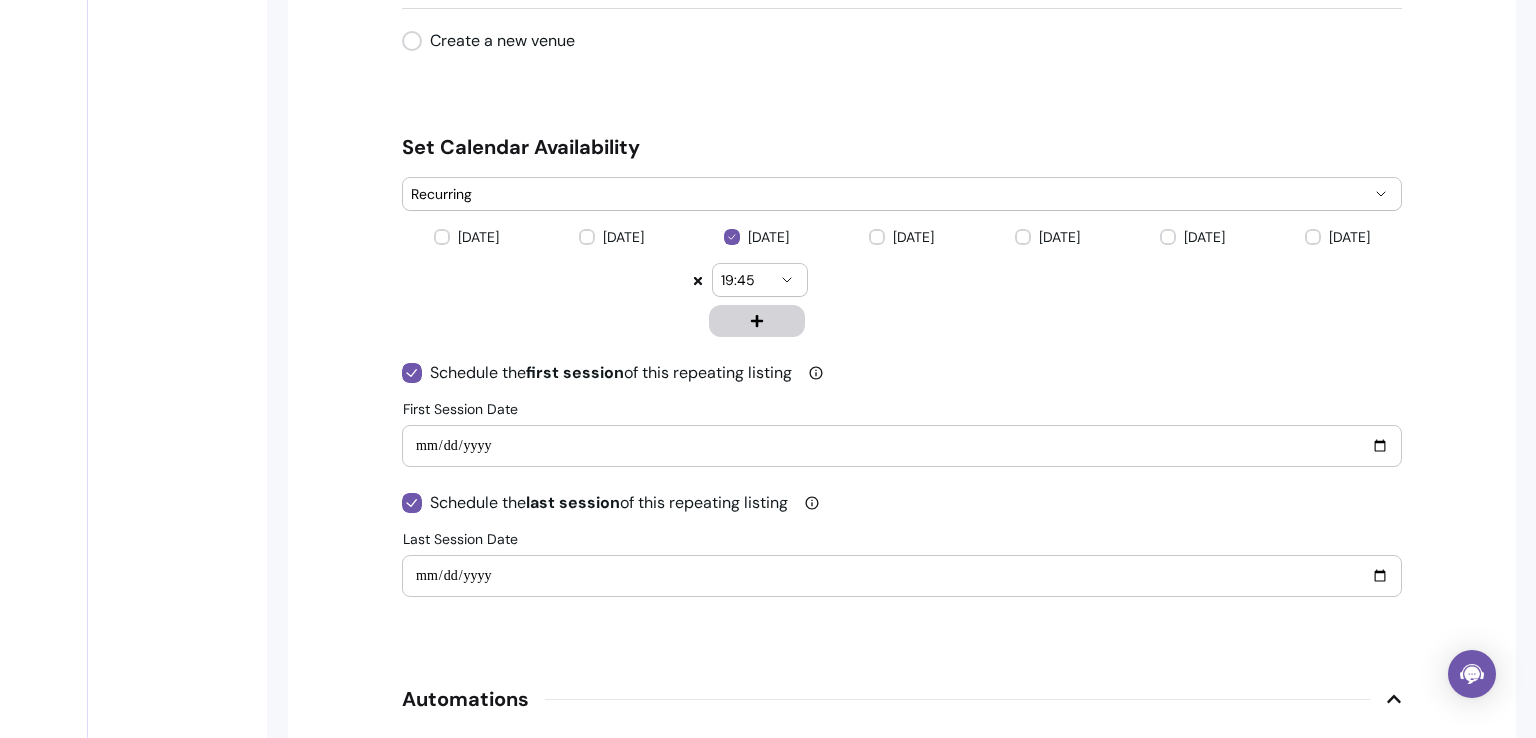 click on "**********" at bounding box center (902, 576) 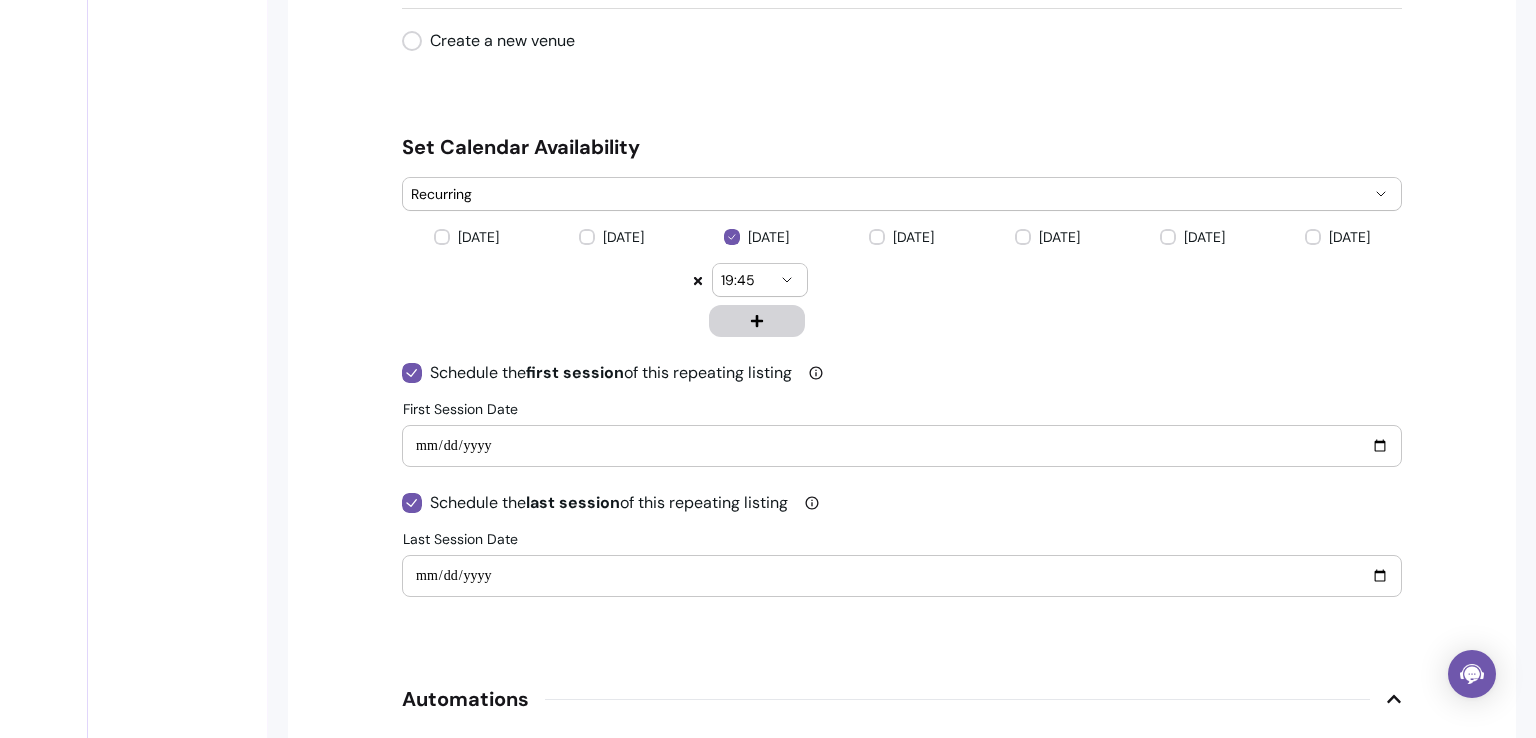 type on "**********" 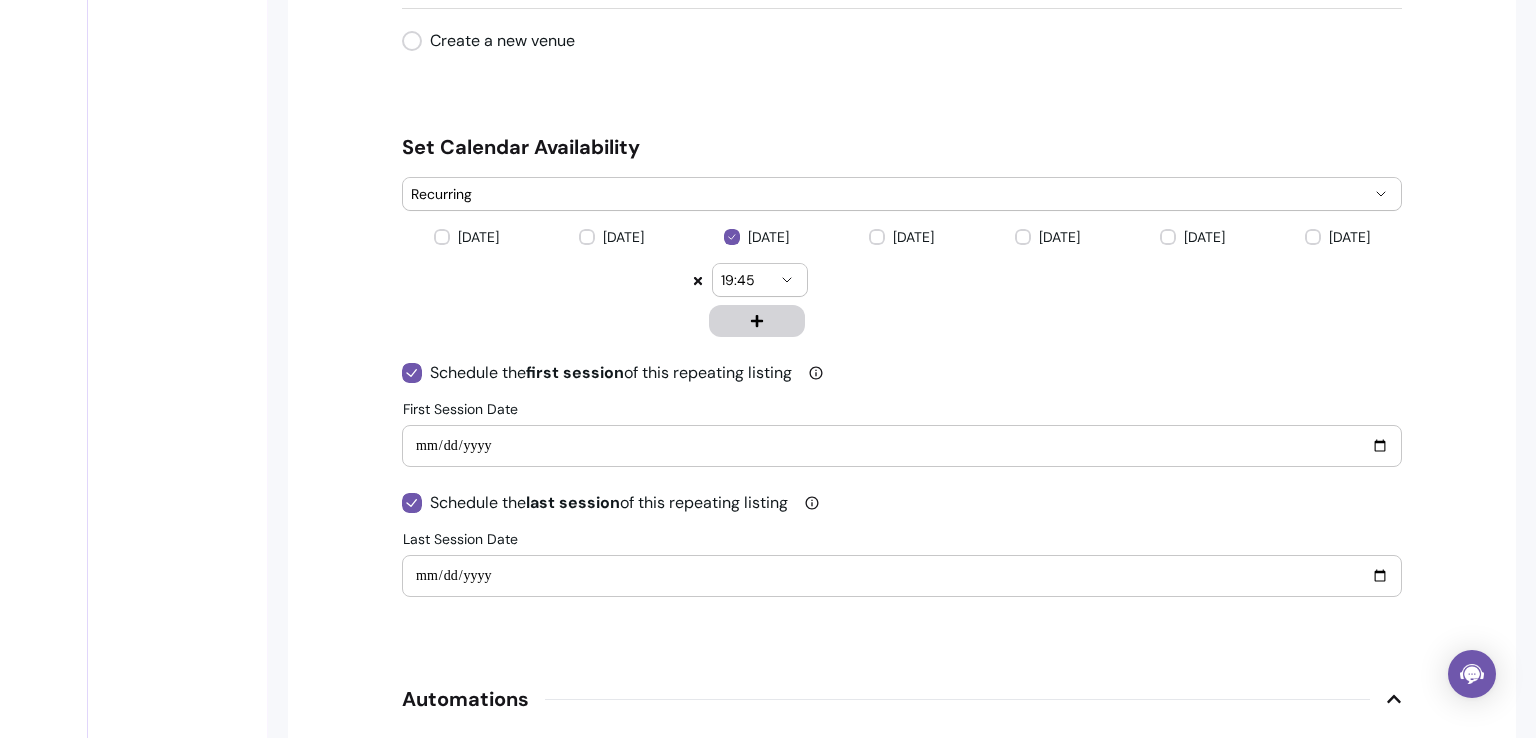 click on "**********" at bounding box center (902, 446) 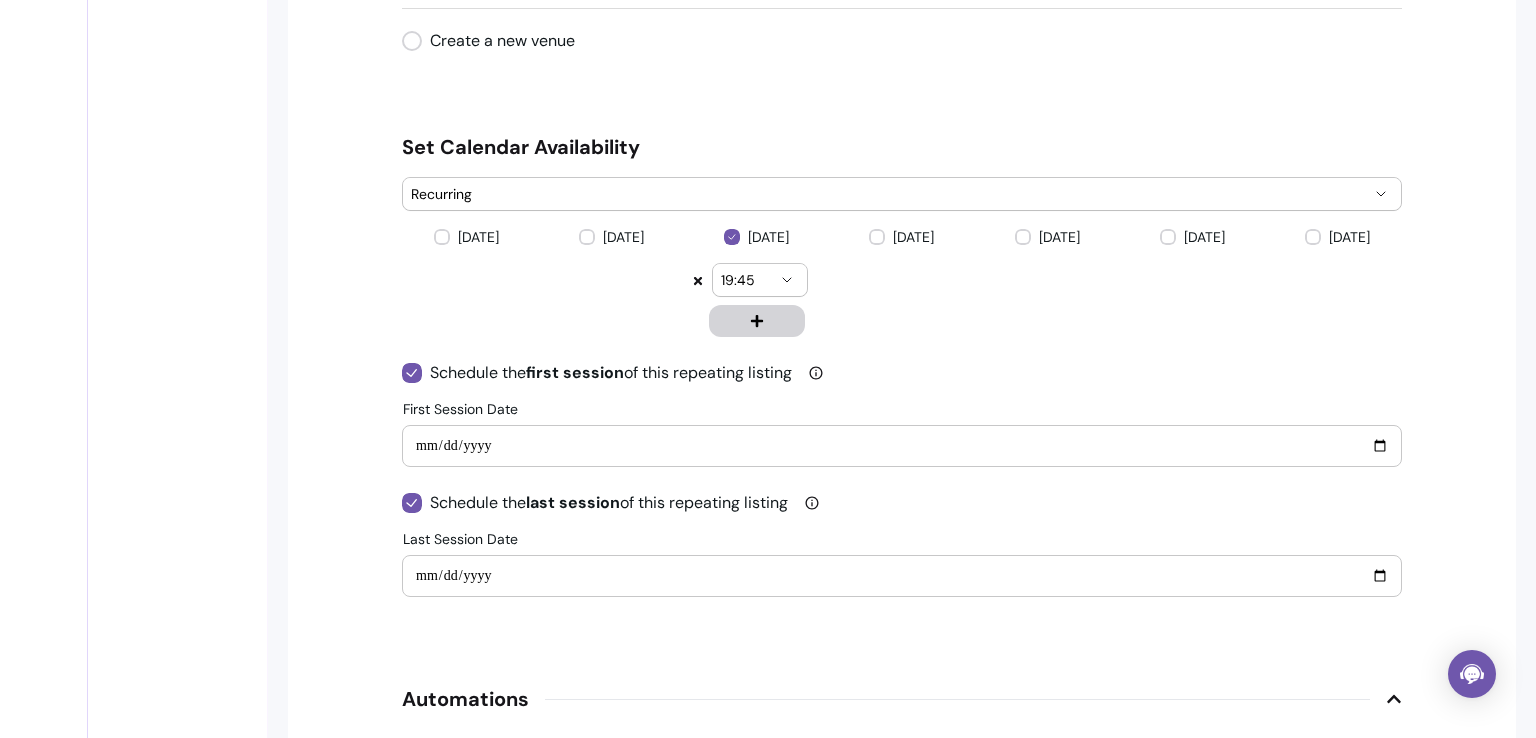 type on "**********" 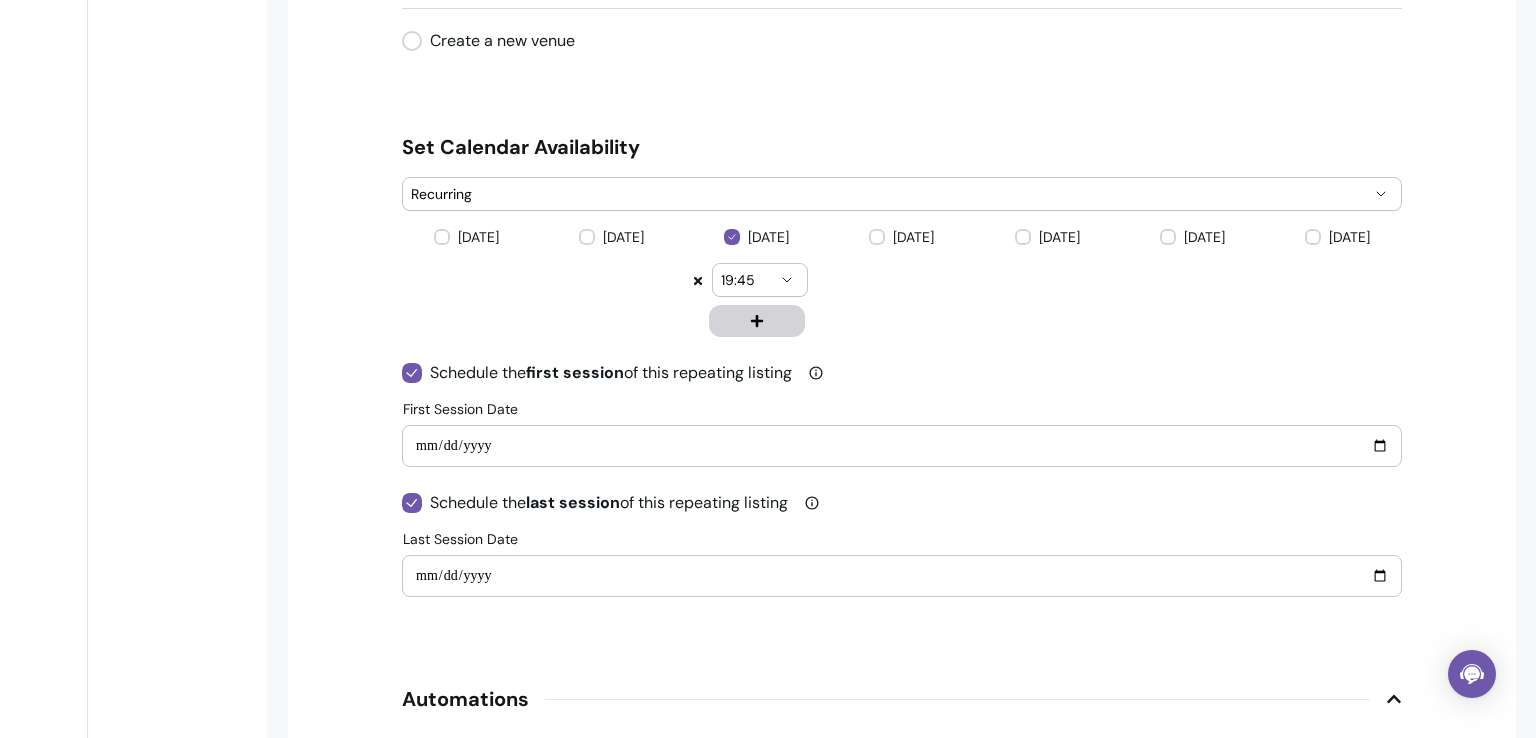 click on "**********" at bounding box center [902, 576] 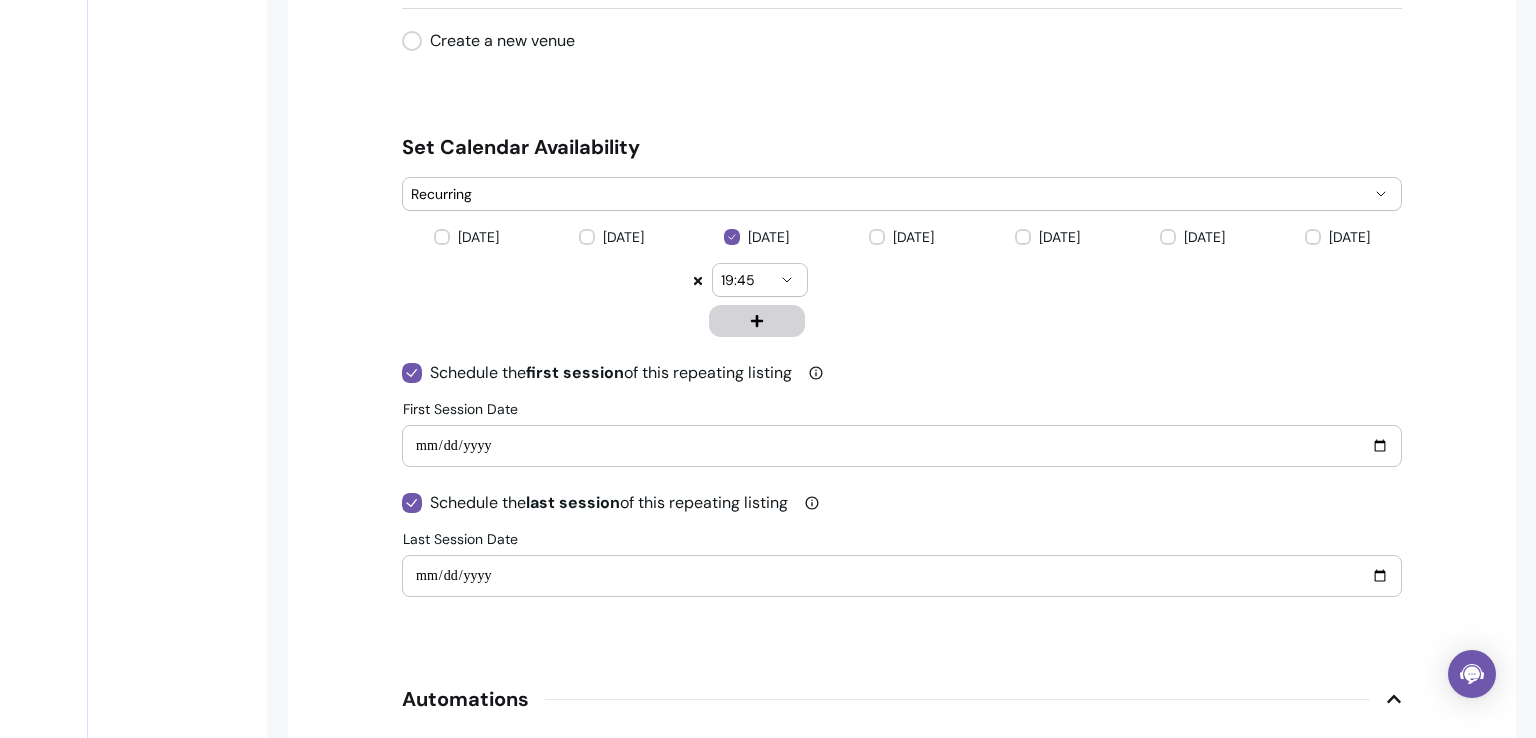 type on "**********" 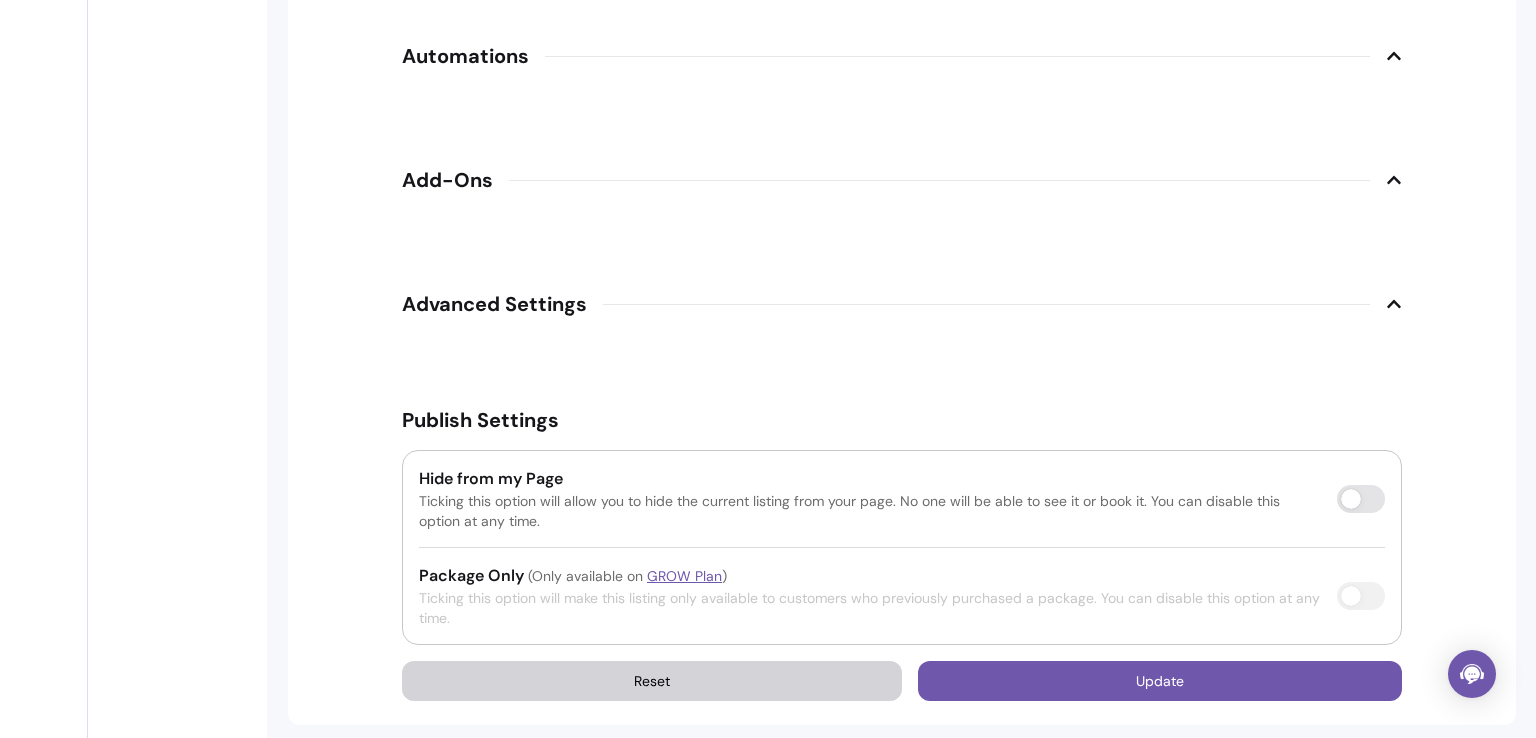 scroll, scrollTop: 2578, scrollLeft: 0, axis: vertical 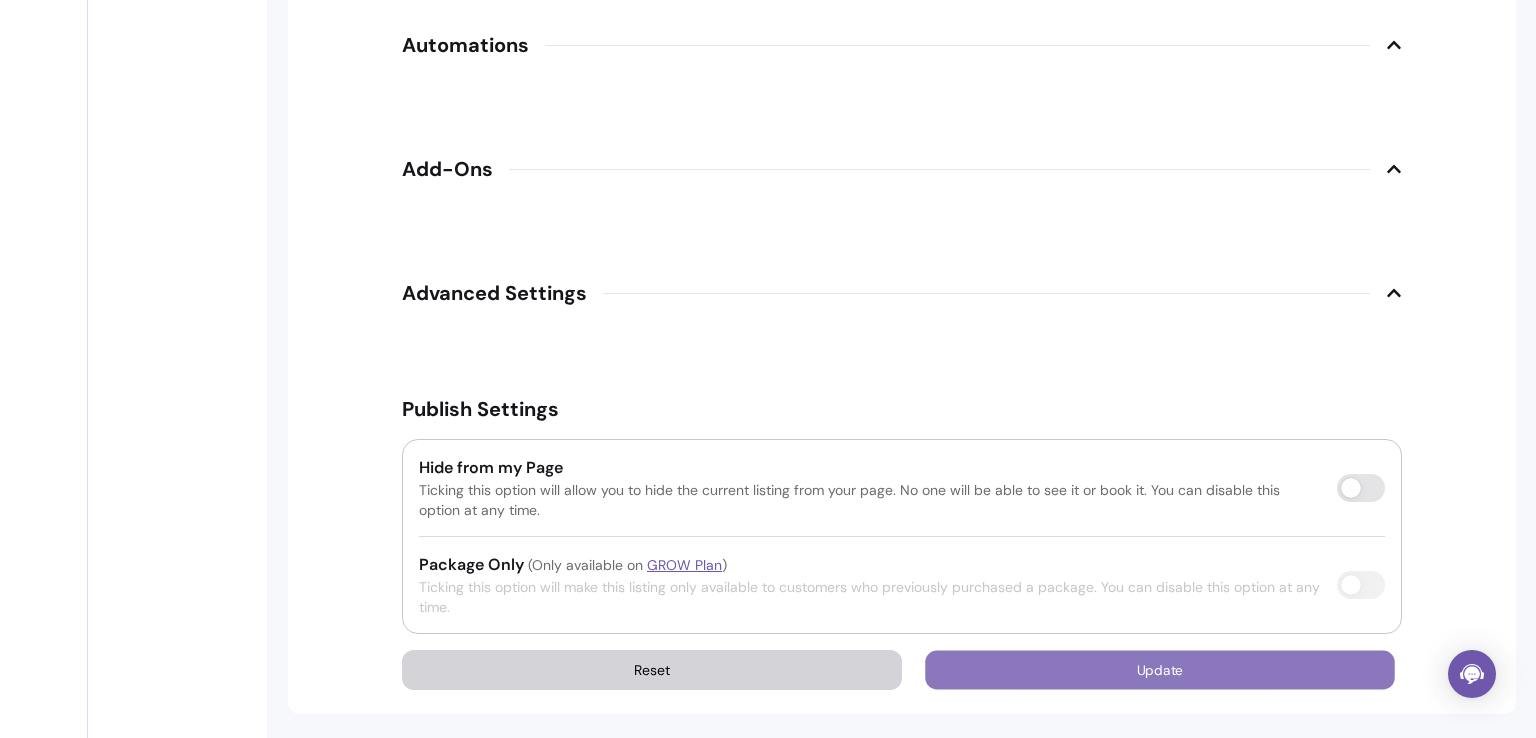 click on "Update" at bounding box center (1160, 670) 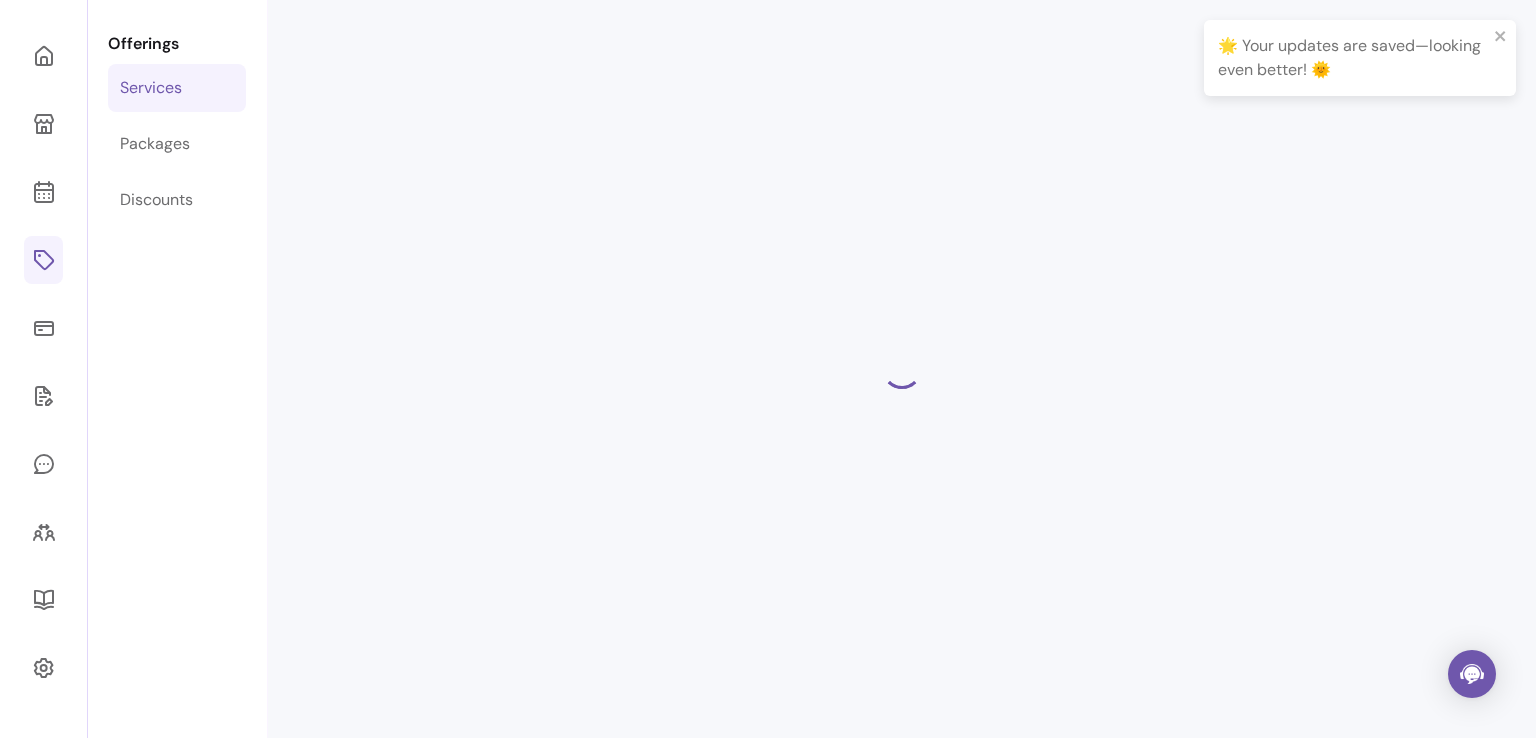 scroll, scrollTop: 68, scrollLeft: 0, axis: vertical 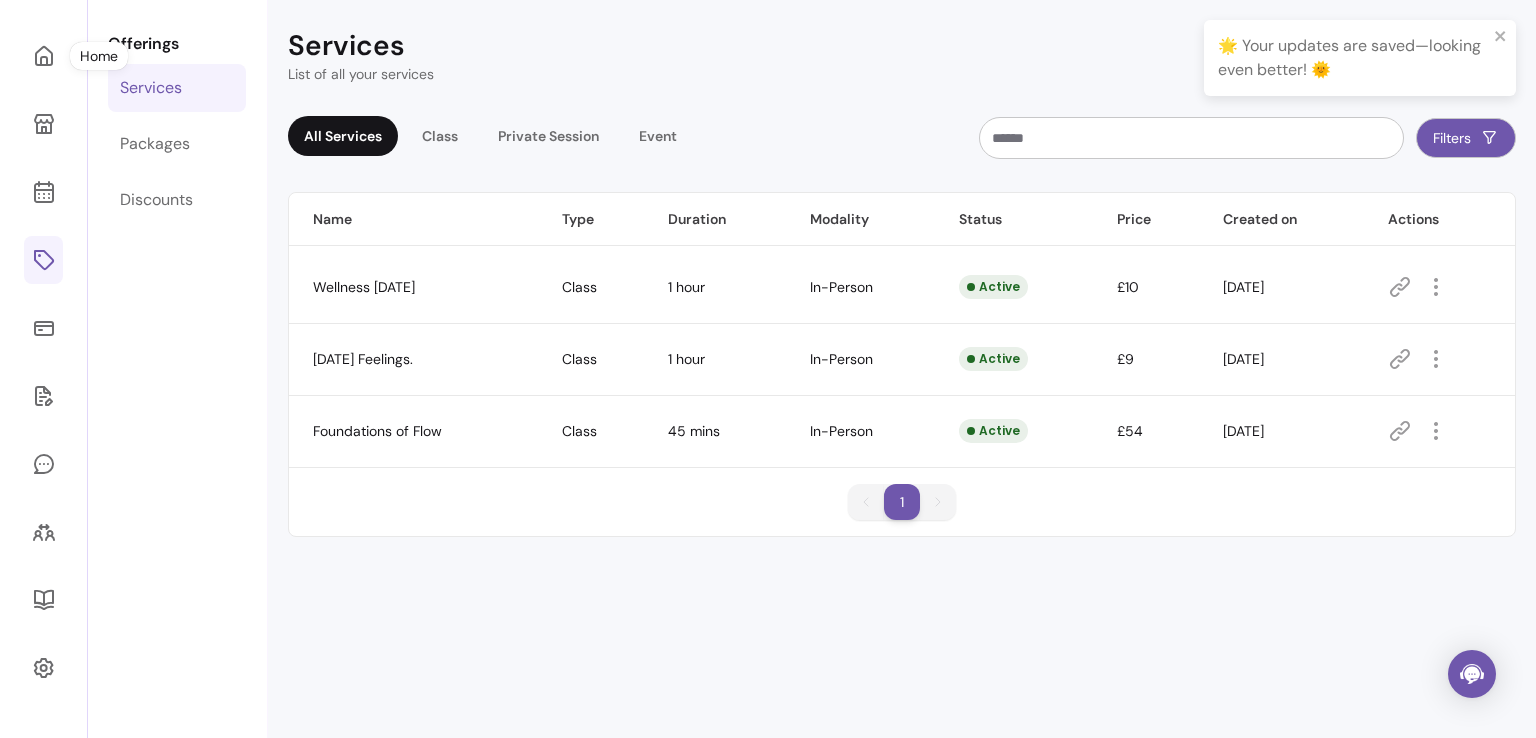 click at bounding box center [44, 369] 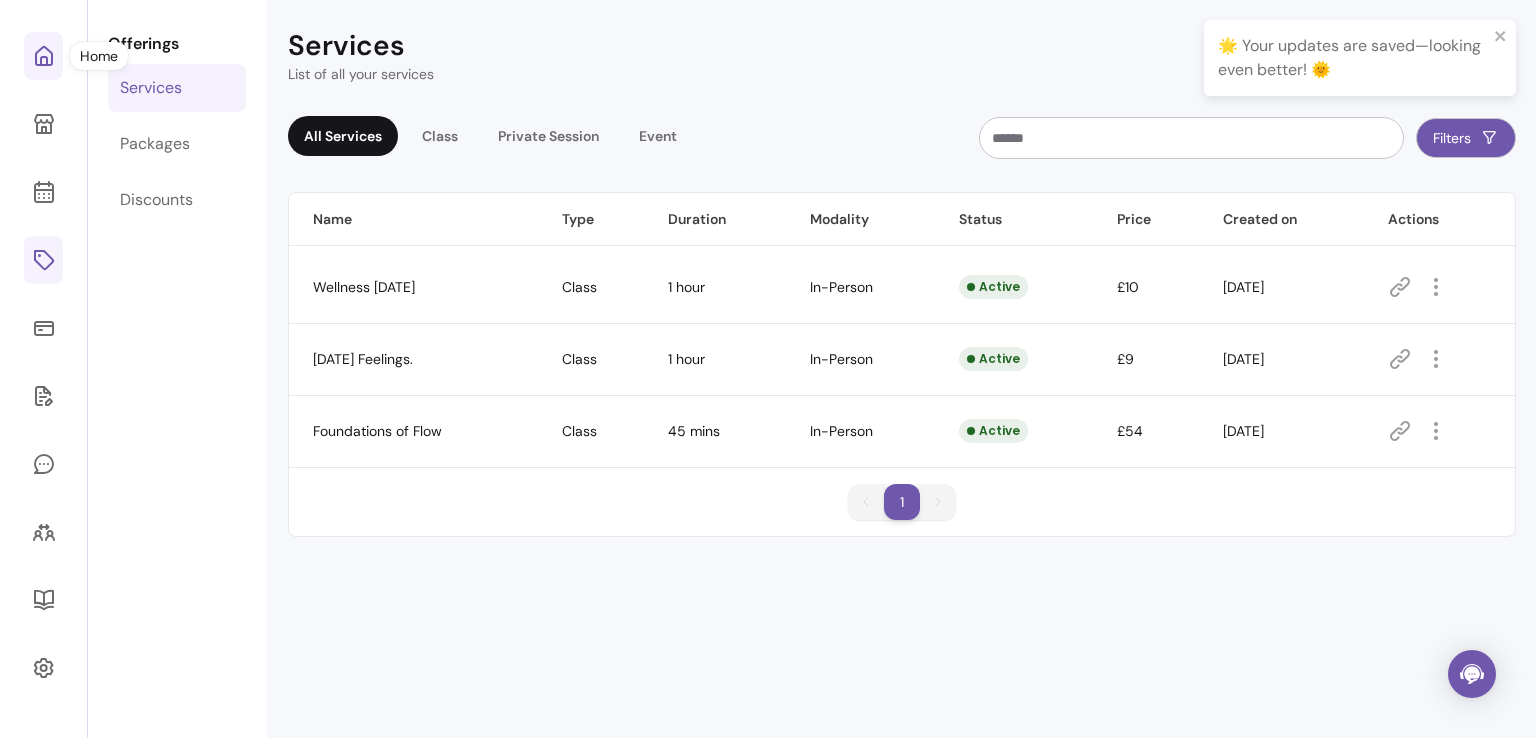 click 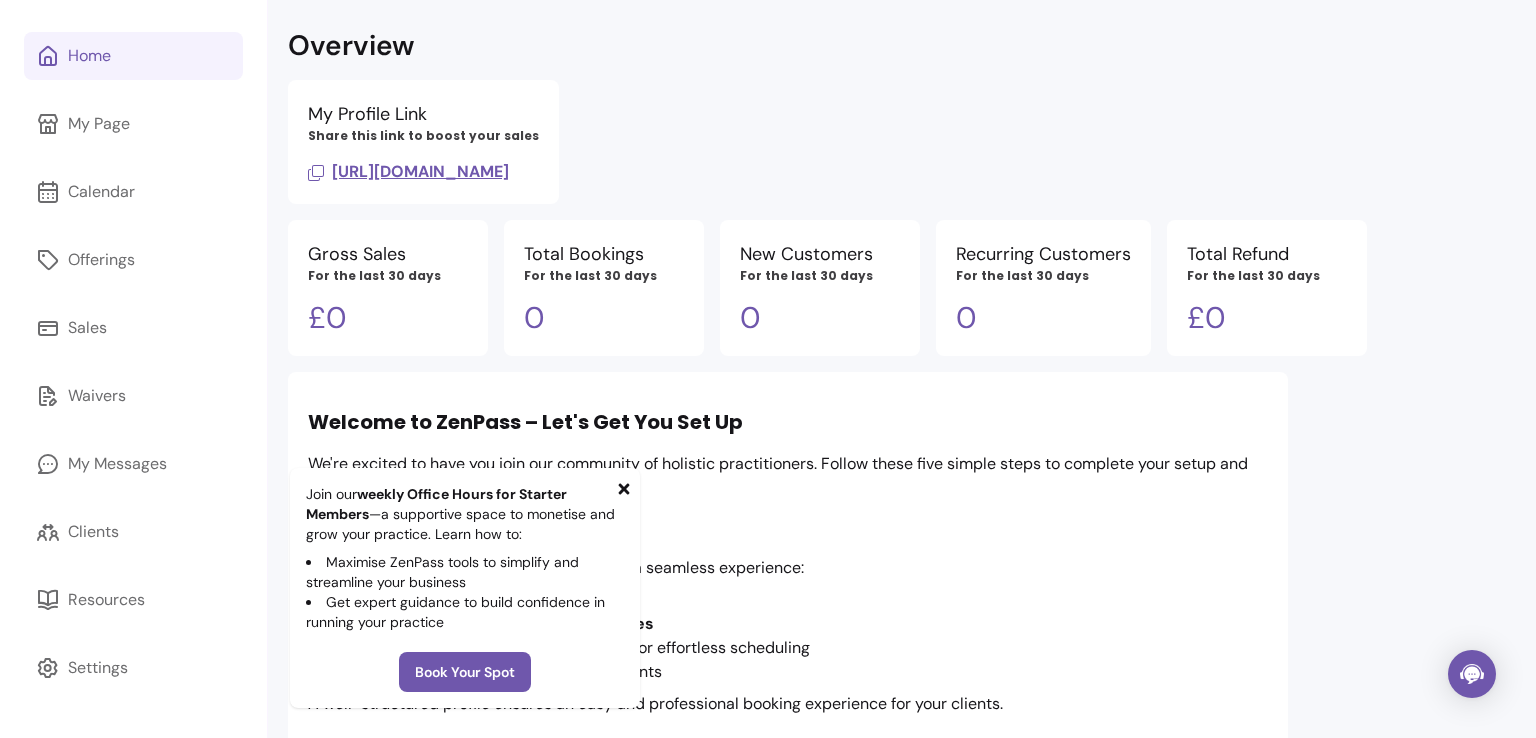 click on "https://zen-pass.com/provider/yas-yoga-your-amazing-self" at bounding box center (408, 171) 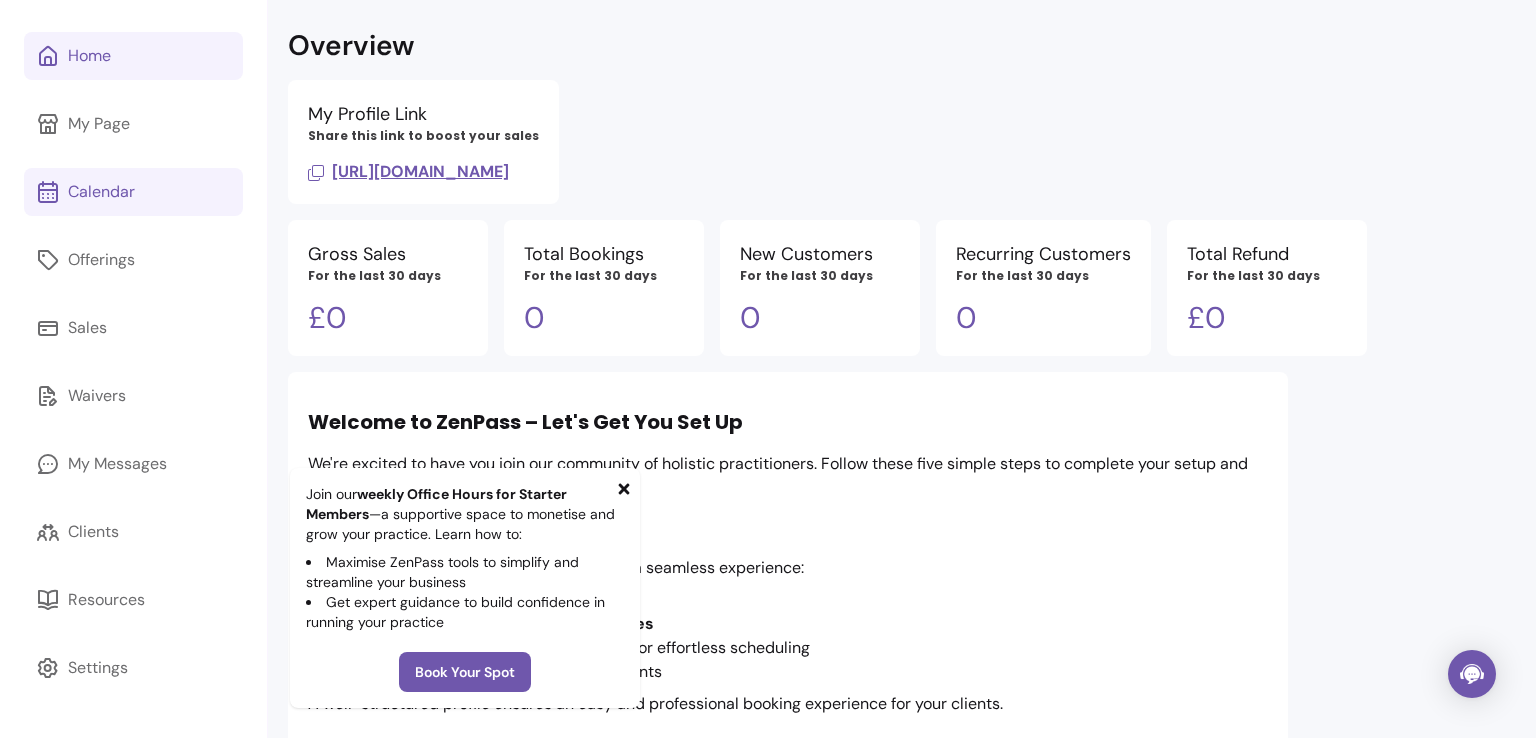 click on "Calendar" at bounding box center [101, 192] 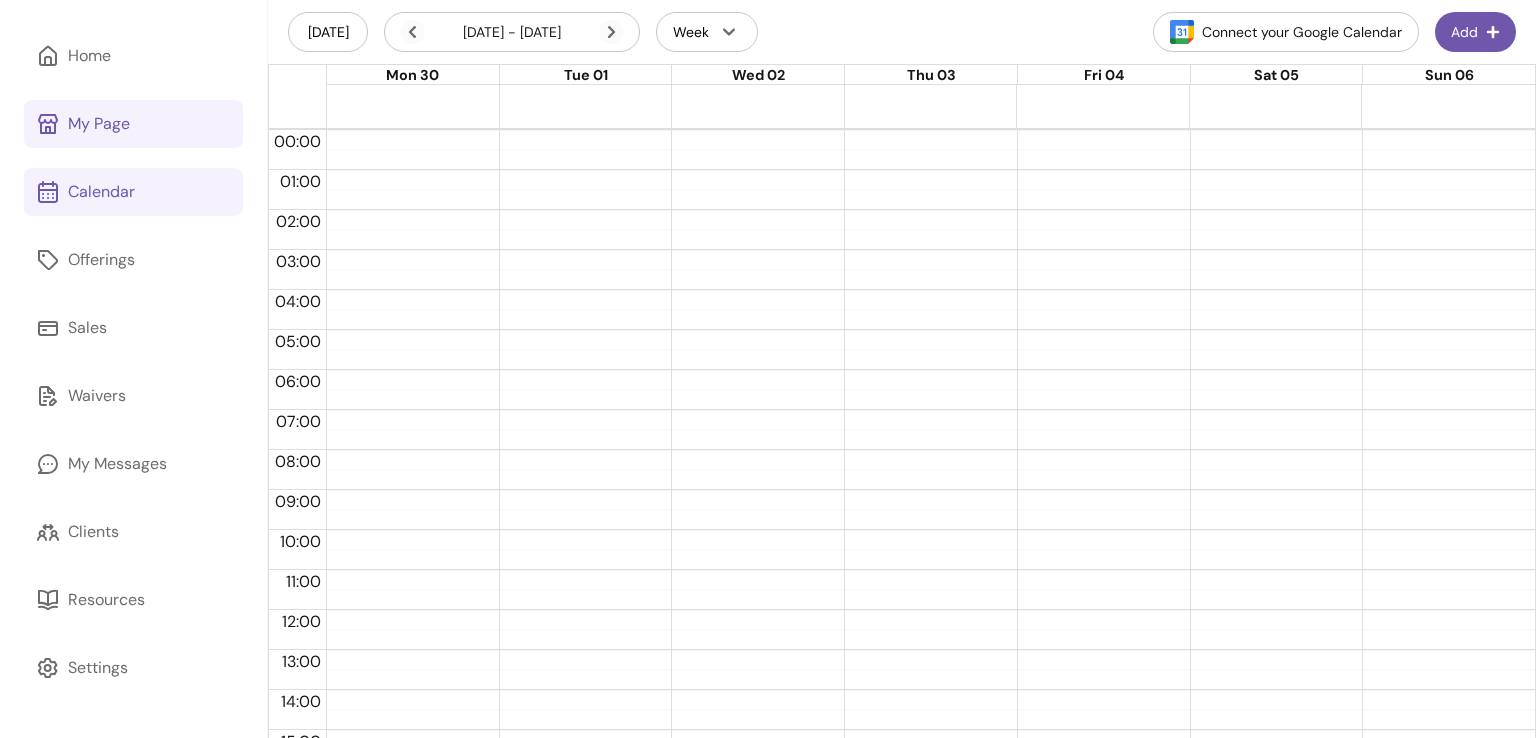 click on "My Page" at bounding box center [99, 124] 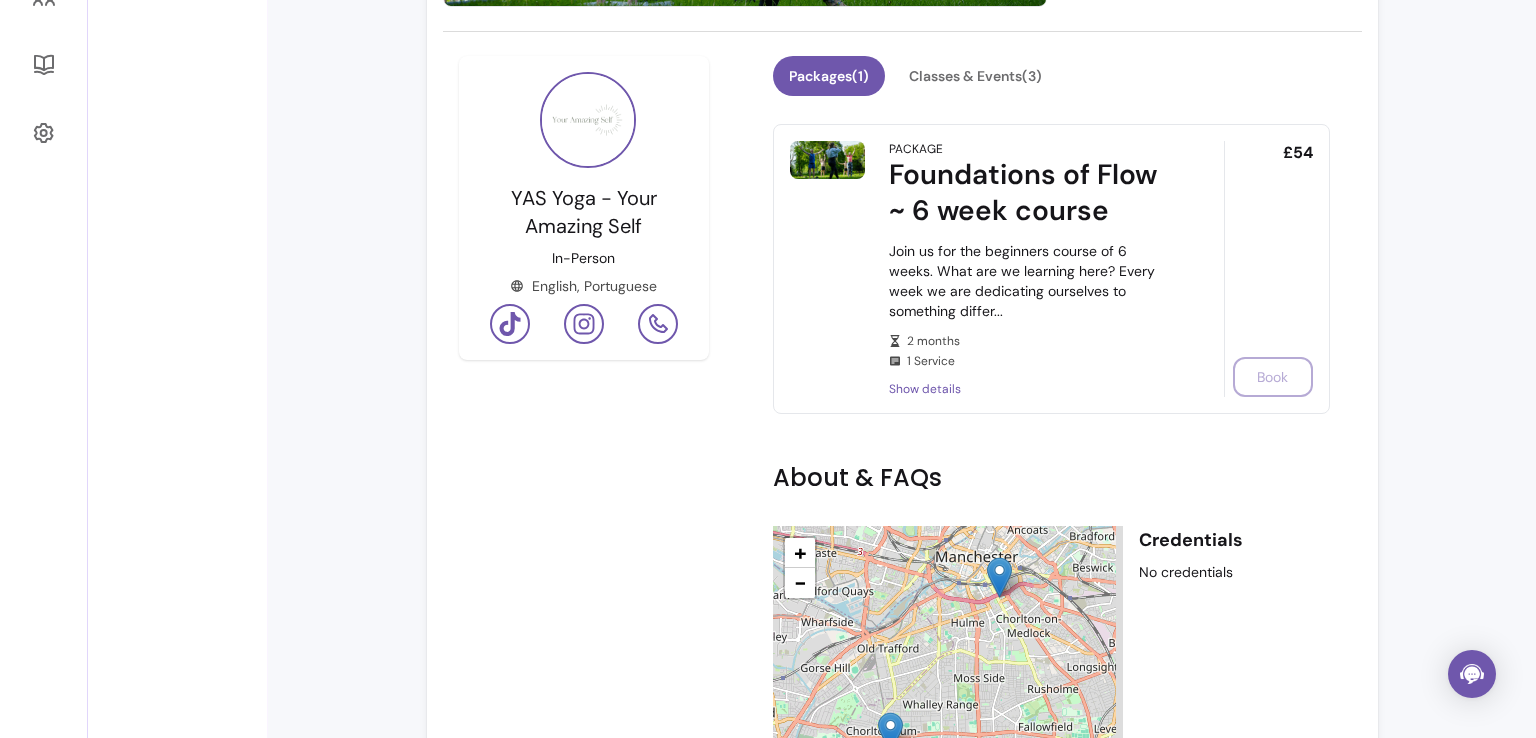 scroll, scrollTop: 0, scrollLeft: 0, axis: both 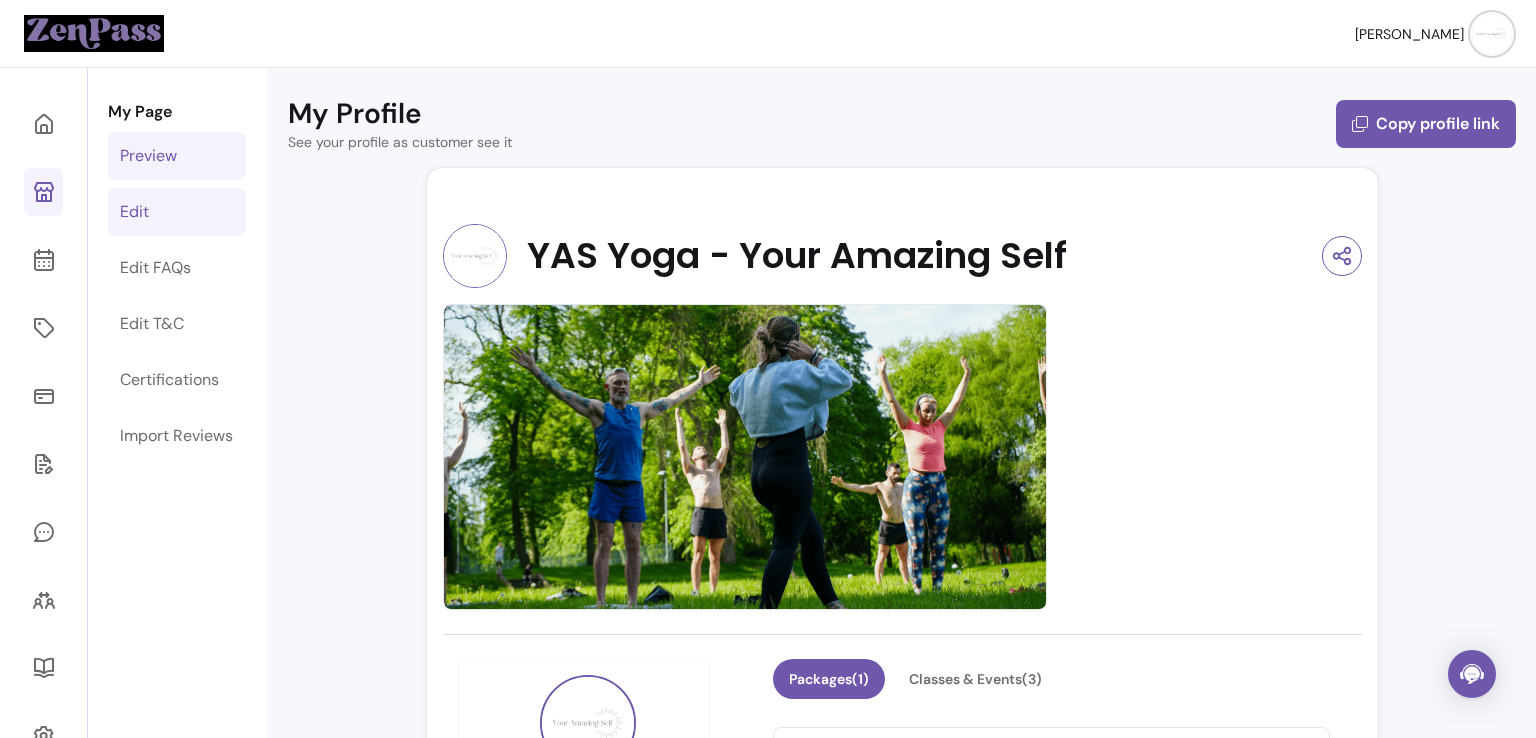 click on "Edit" at bounding box center [134, 212] 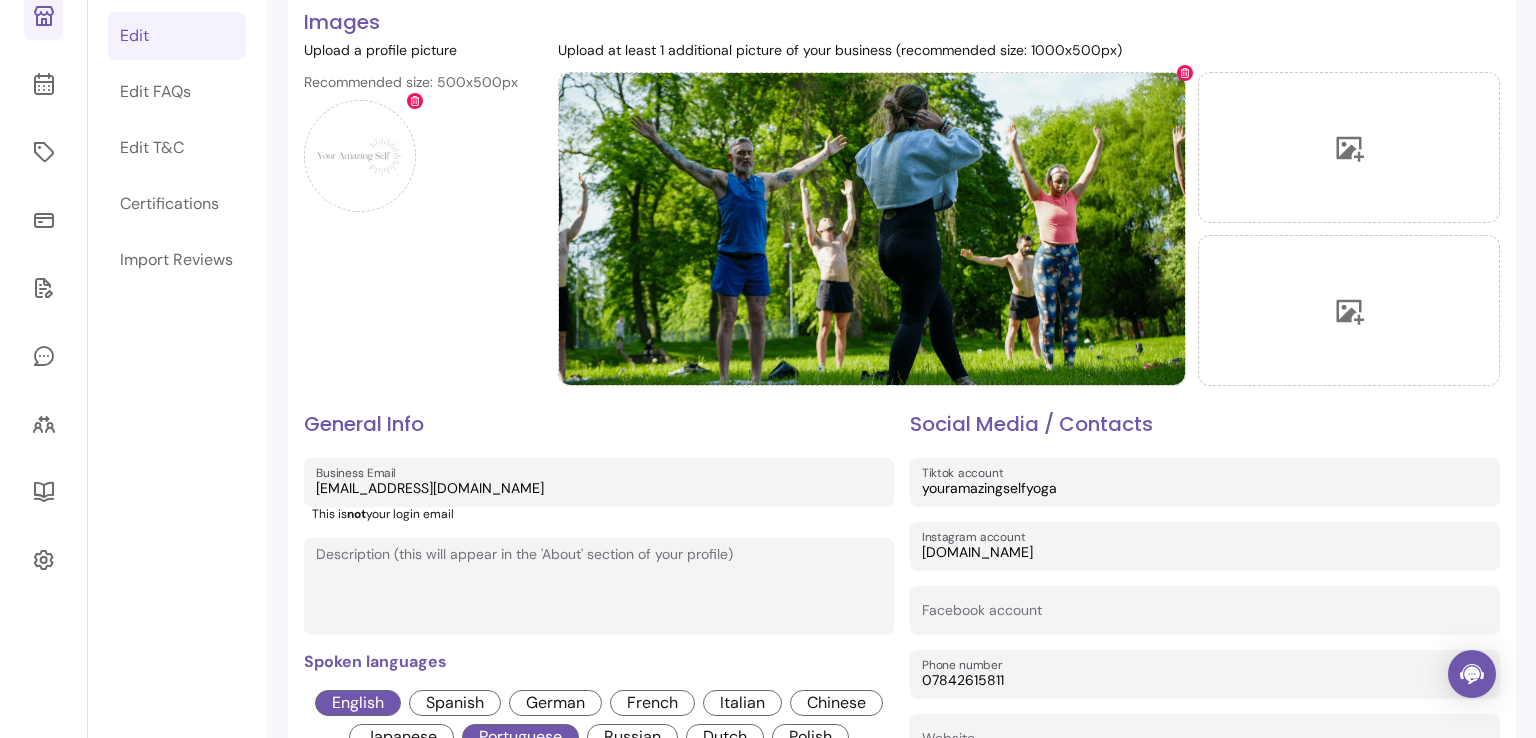 scroll, scrollTop: 156, scrollLeft: 0, axis: vertical 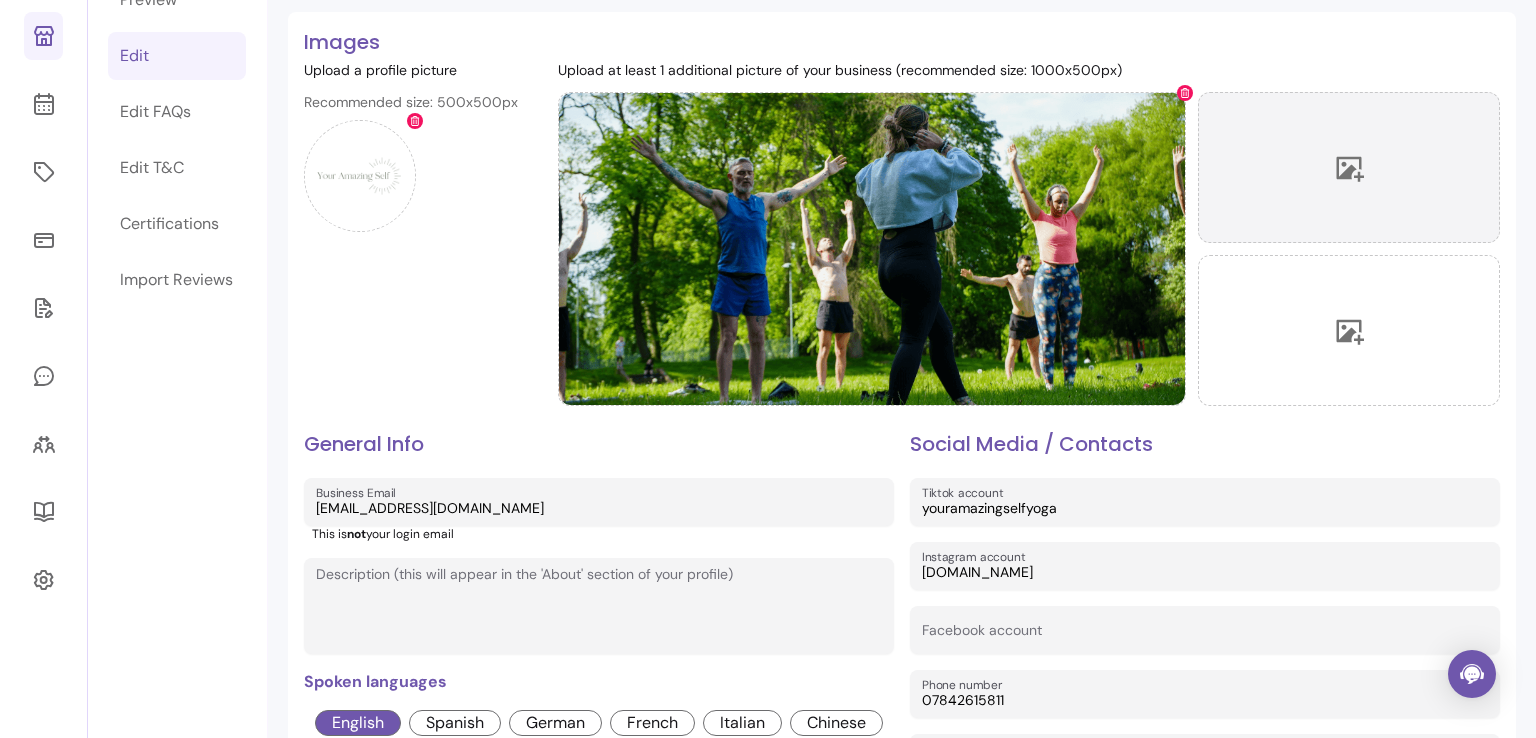 click at bounding box center (1349, 167) 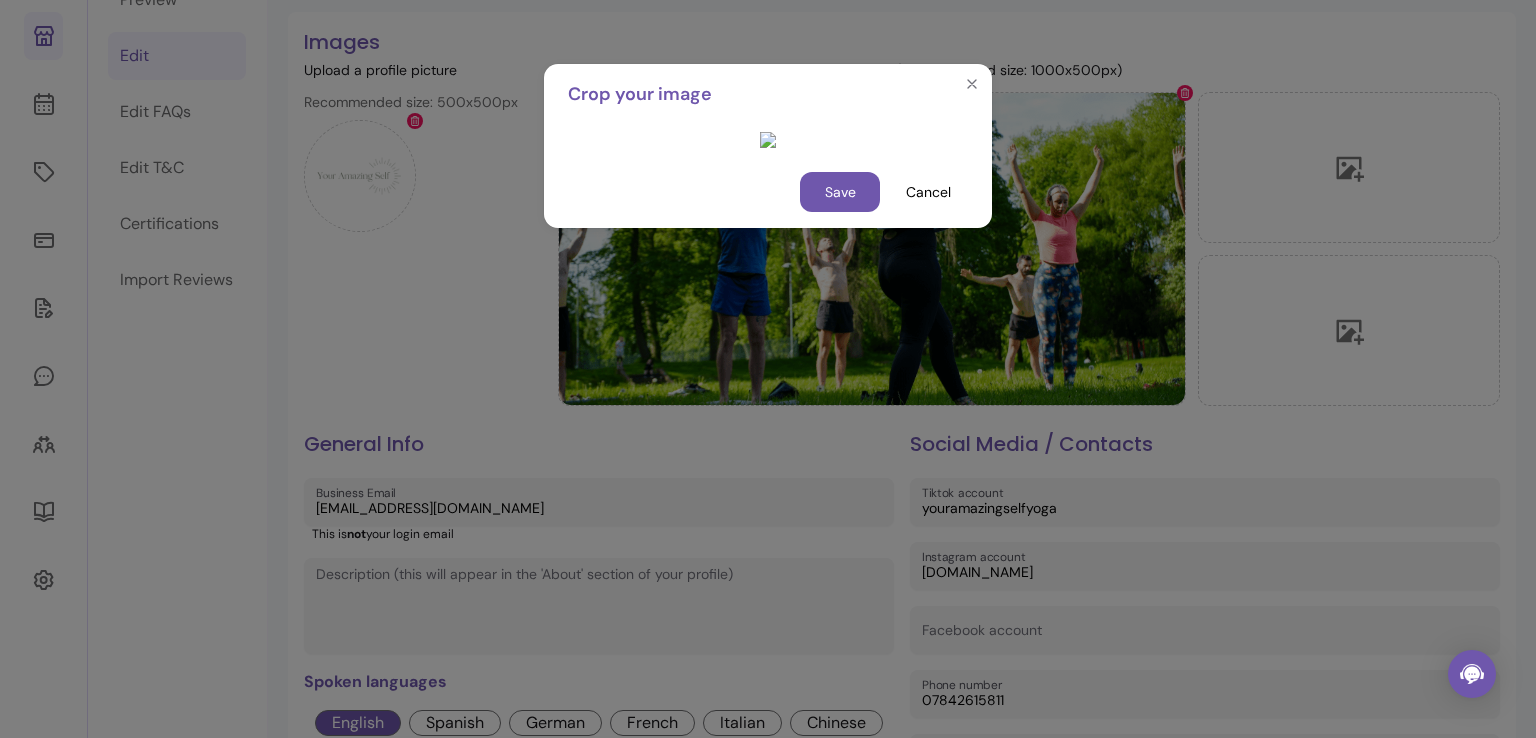 click at bounding box center [960, 406] 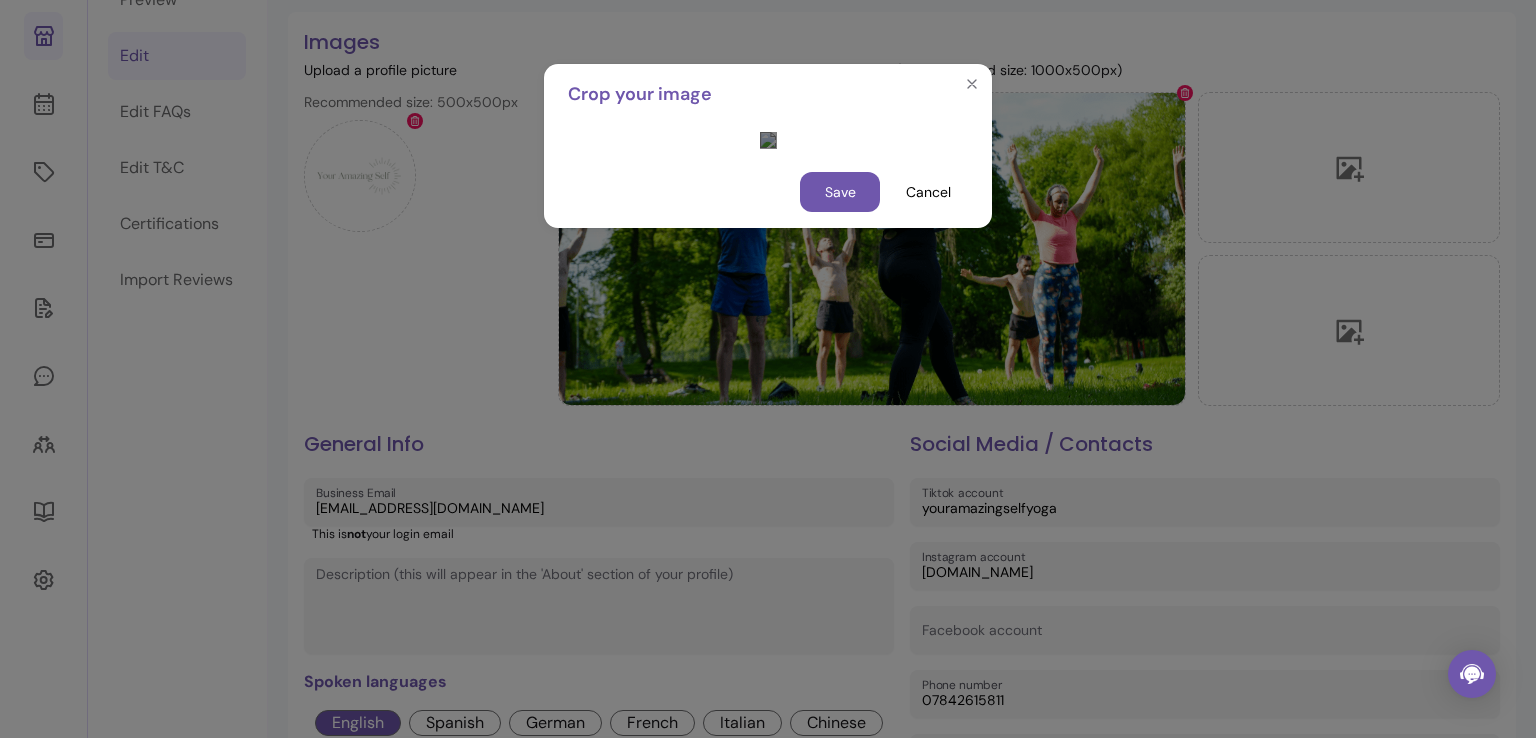 click on "Ana P. My Page Preview   Edit   Edit FAQs   Edit T&C   Certifications   Import Reviews   Edit your profile Modify general information about your Landing Page Images Upload a profile picture Recommended size: 500x500px Upload at least 1 additional picture of your business (recommended size: 1000x500px) General Info Business Email youramazingselfyoga@gmail.com This is  not  your login email Description (this will appear in the 'About' section of your profile) Spoken languages   English   Spanish   German   French   Italian   Chinese   Japanese   Portuguese   Russian   Dutch   Polish   Swedish   Danish   Norwegian   Finnish   Greek   Romanian   Bulgarian   Ukrainian Social Media / Contacts Tiktok account youramazingselfyoga Instagram account youramazingself.yoga Facebook account Phone number 07842615811 Website LinkedIn Youtube Reset Save Customize your branding Custom branding is a GROW feature. Please  upgrade to GROW  to customize your branding. Select your logo Select your color Hex Color   ******* Reset" at bounding box center (768, 369) 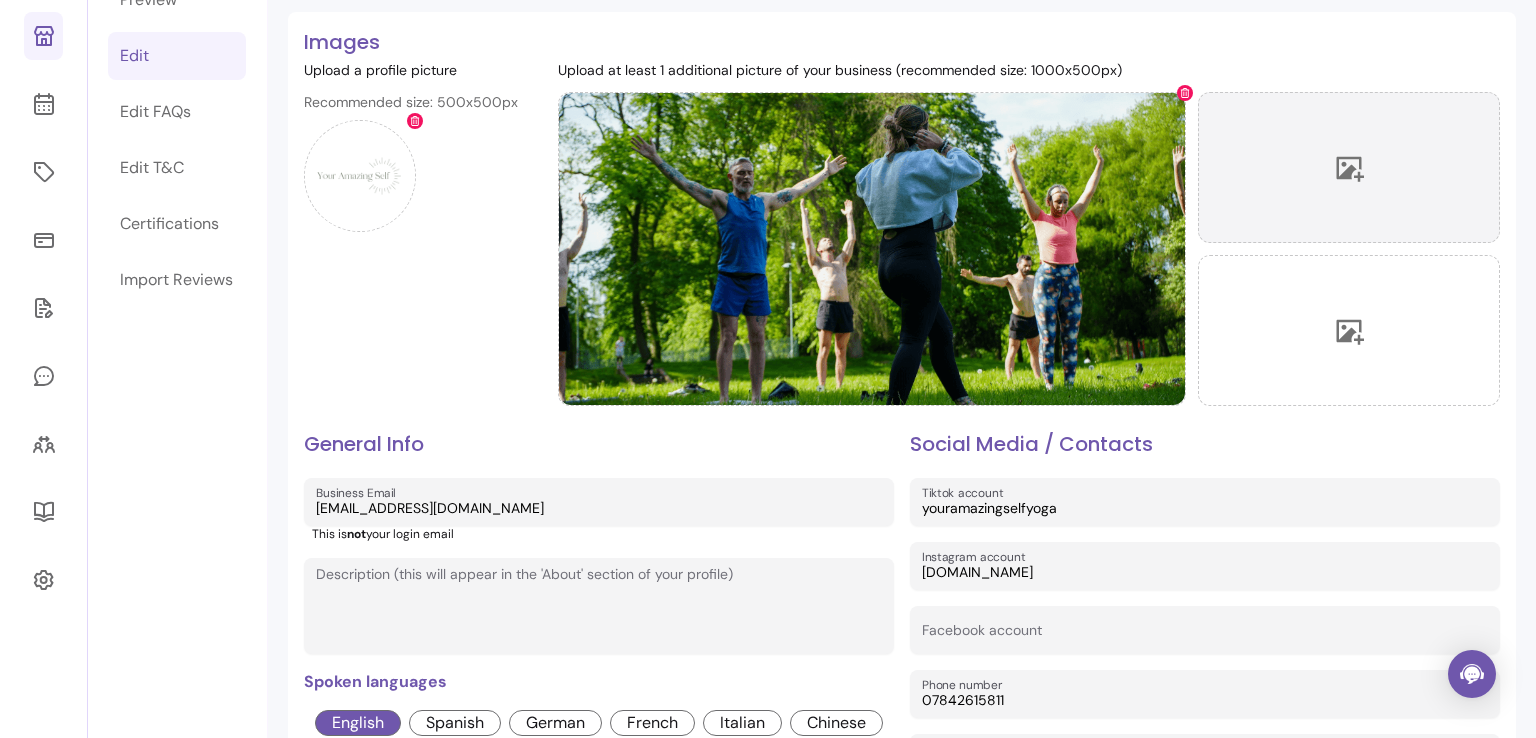 drag, startPoint x: 1301, startPoint y: 249, endPoint x: 1300, endPoint y: 199, distance: 50.01 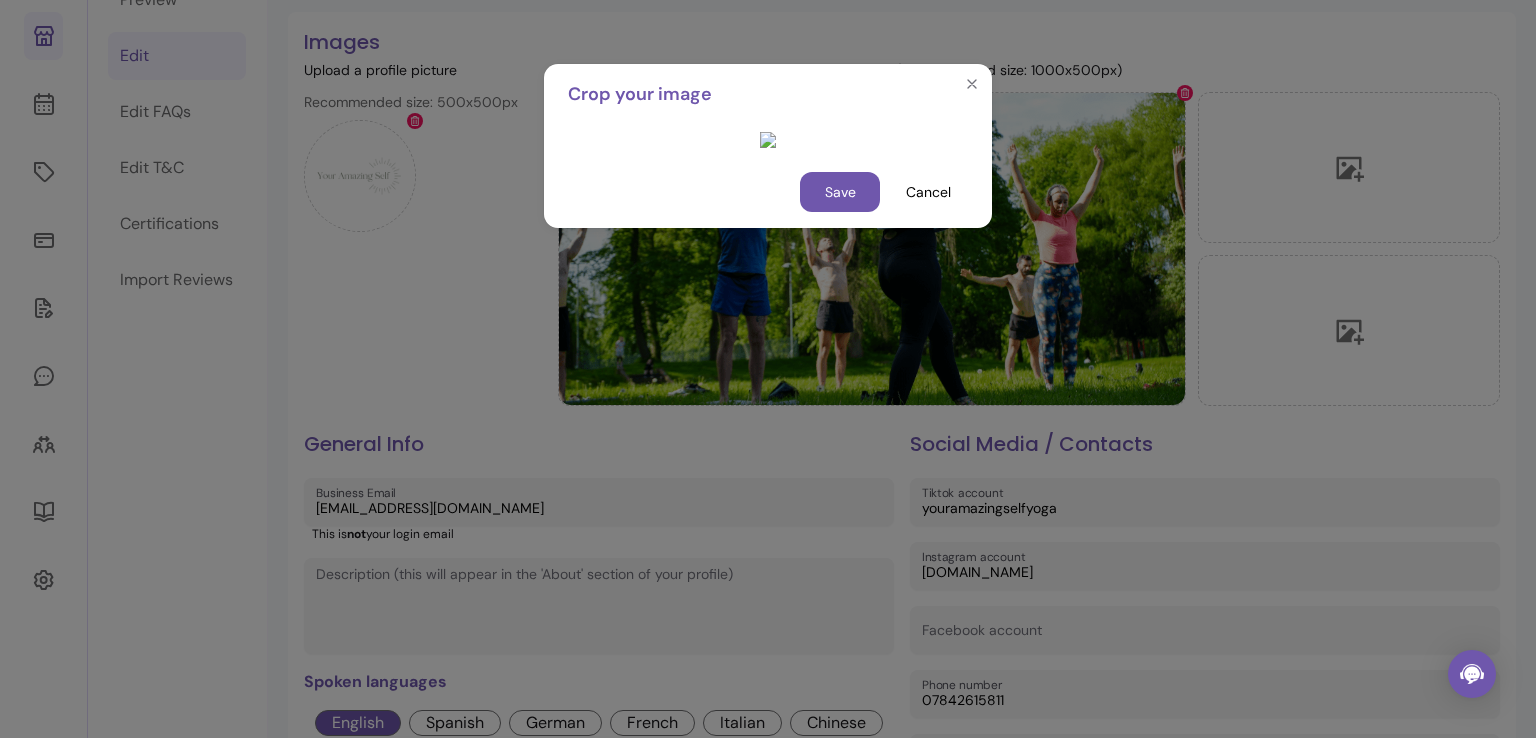 click at bounding box center [960, 559] 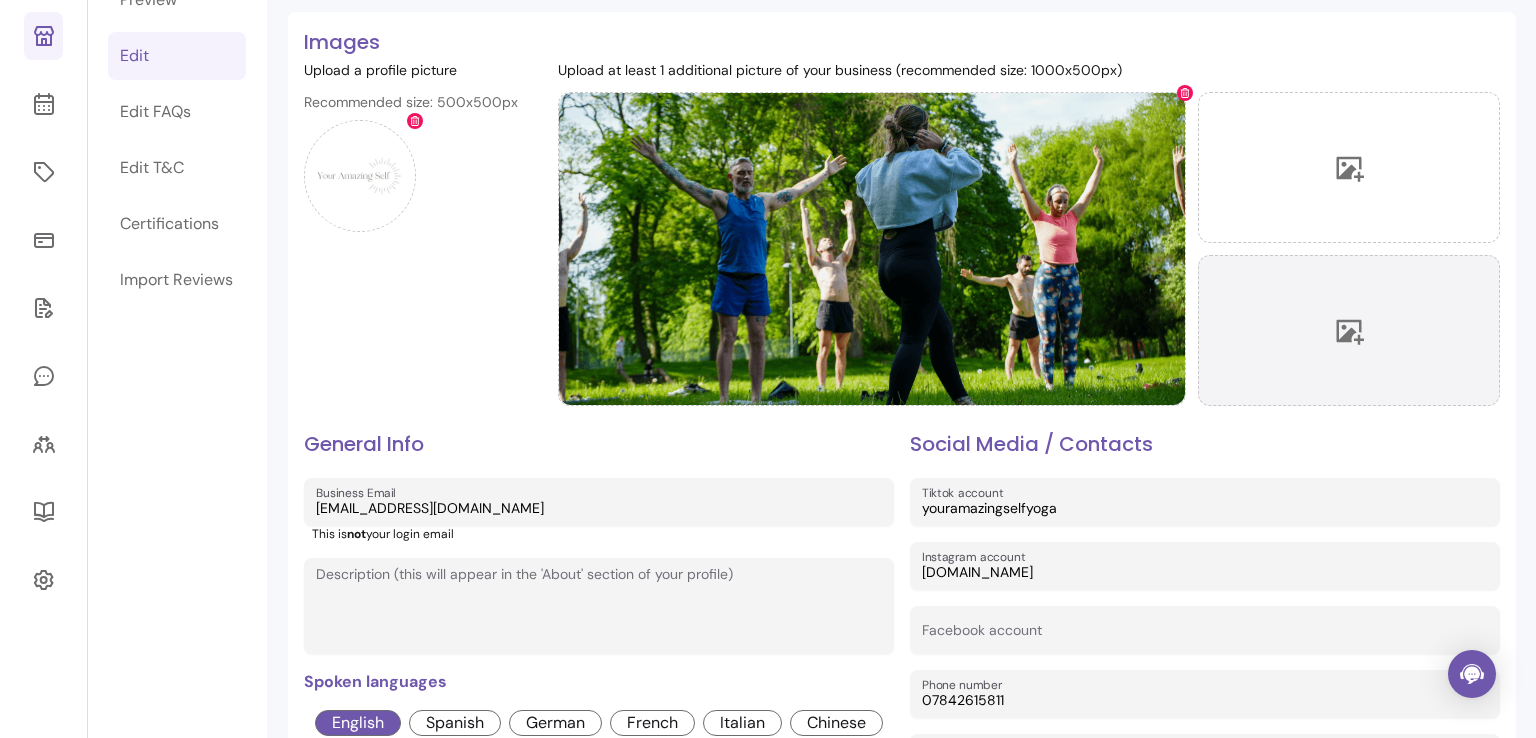 click 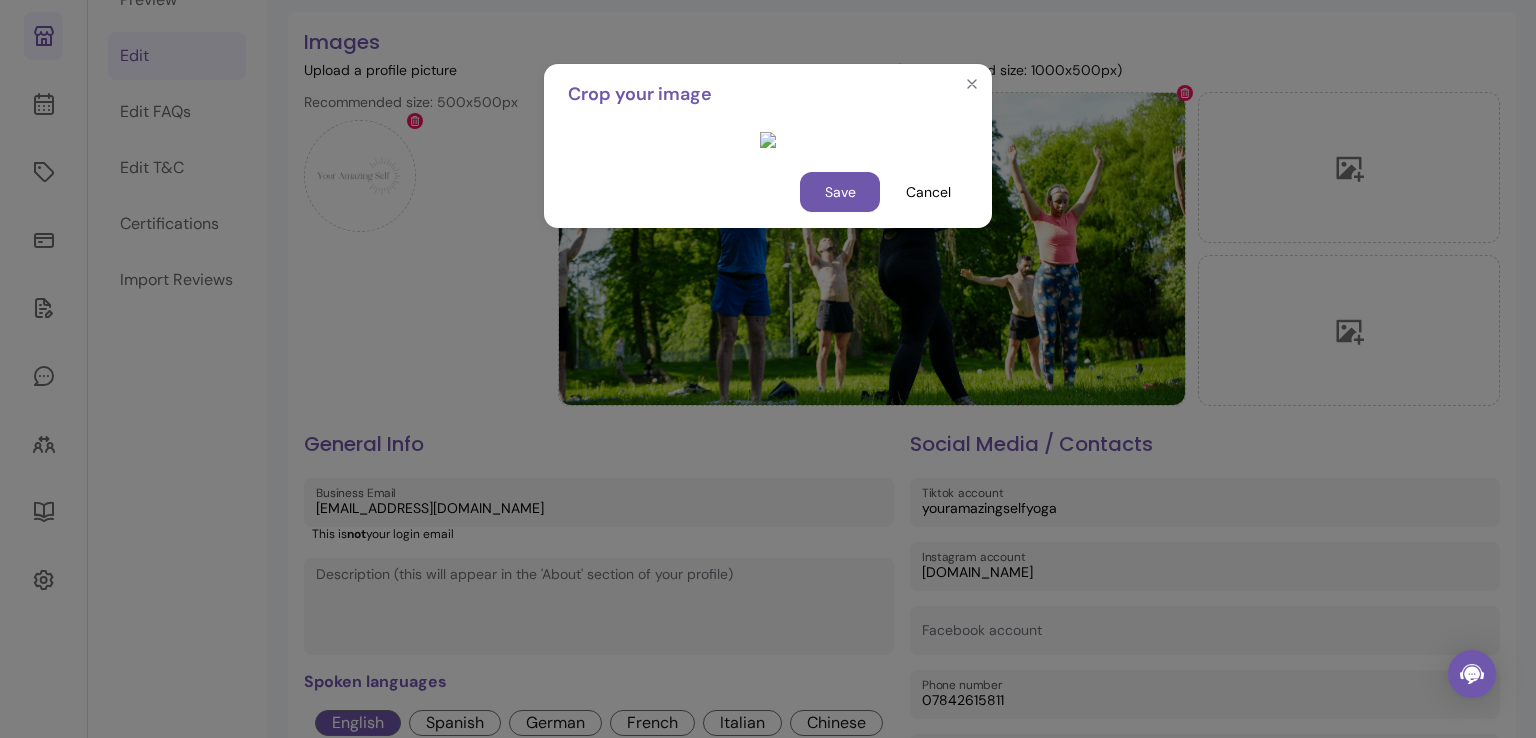 click at bounding box center (960, 487) 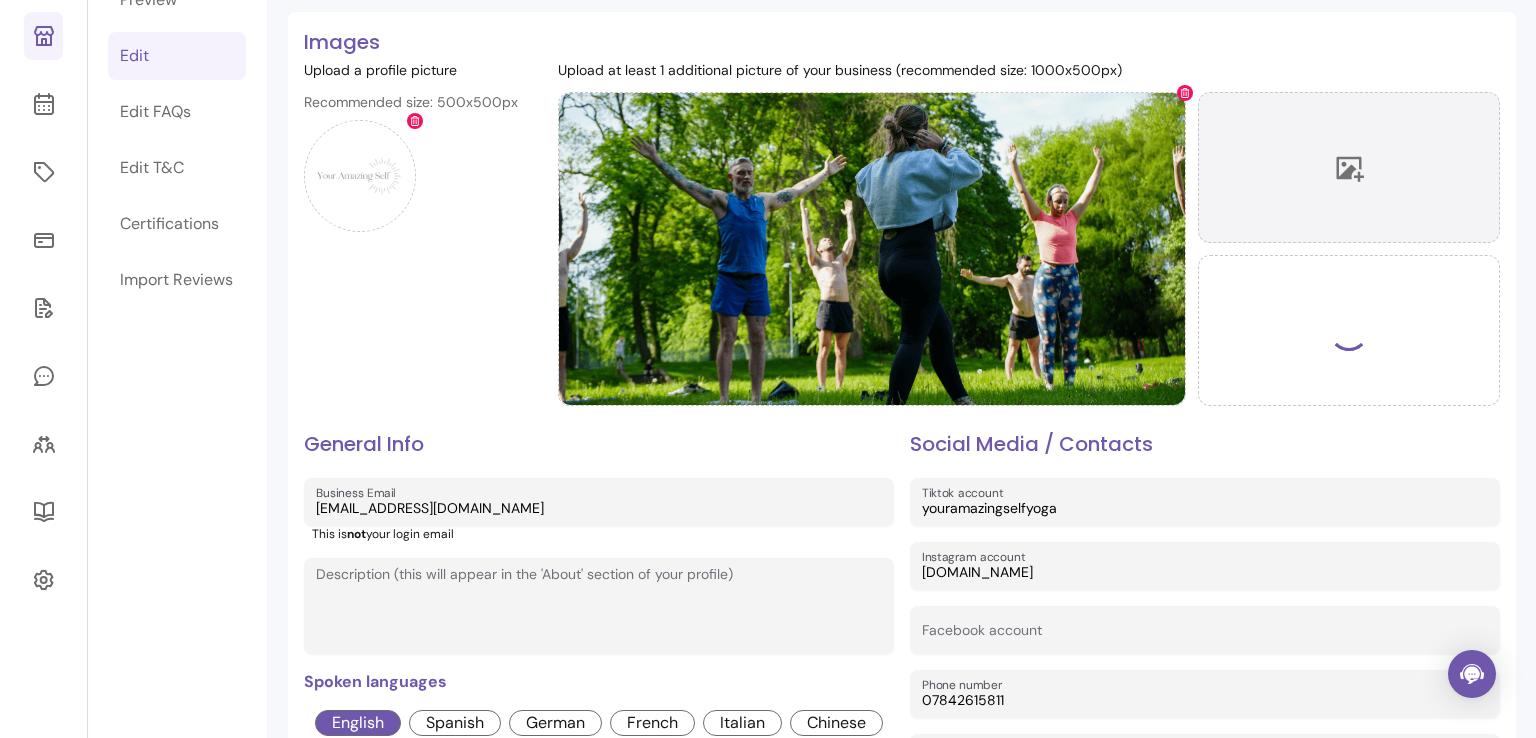 click at bounding box center (1349, 167) 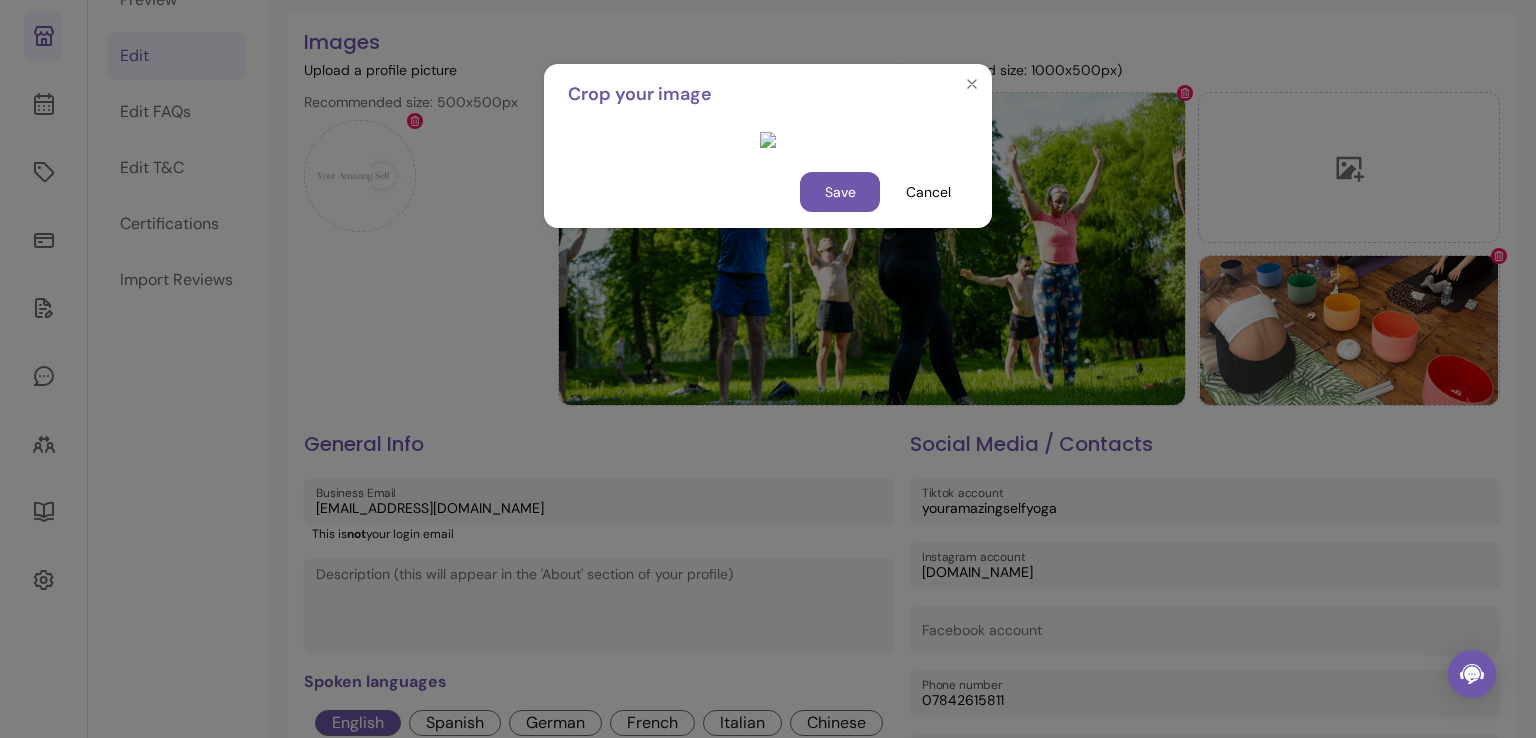 click at bounding box center (960, 442) 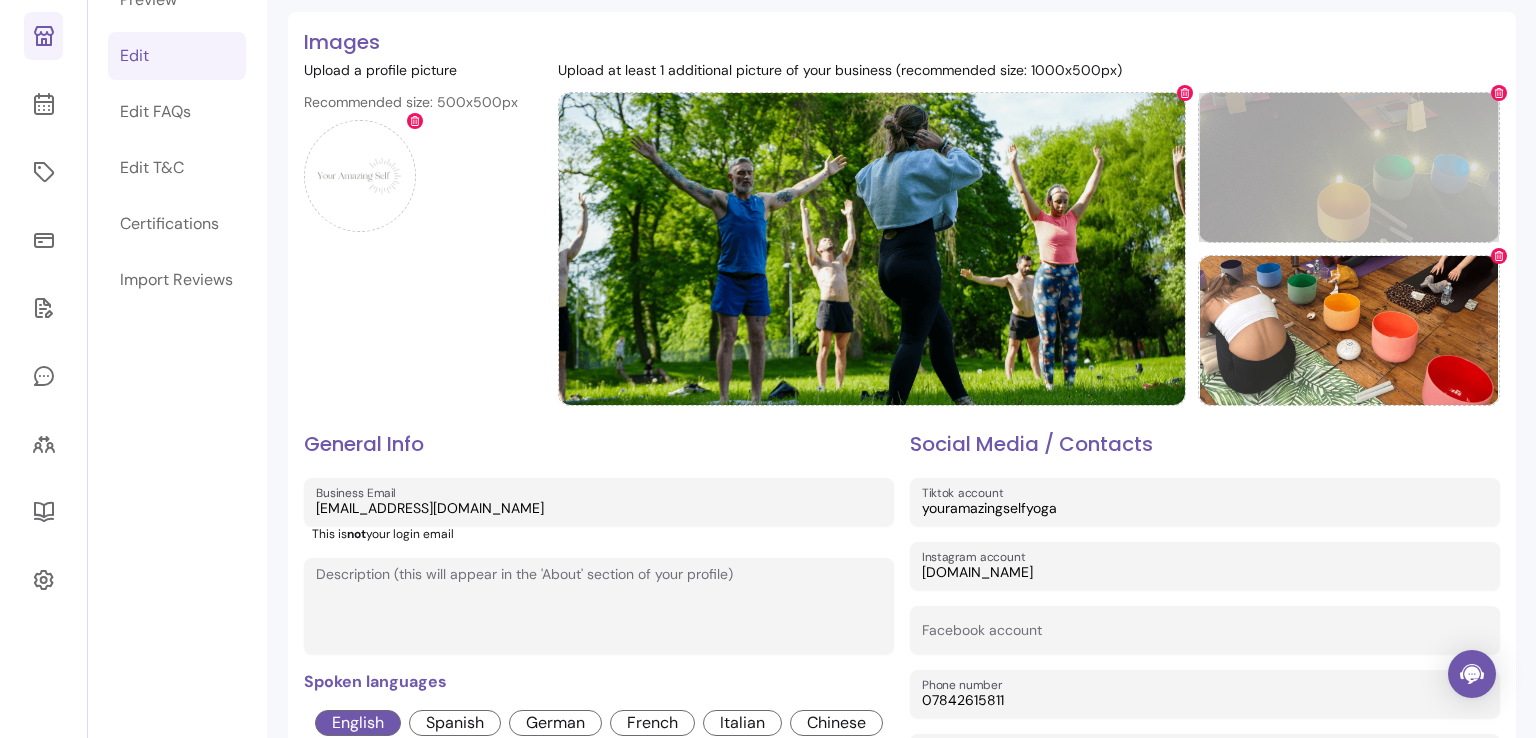 click 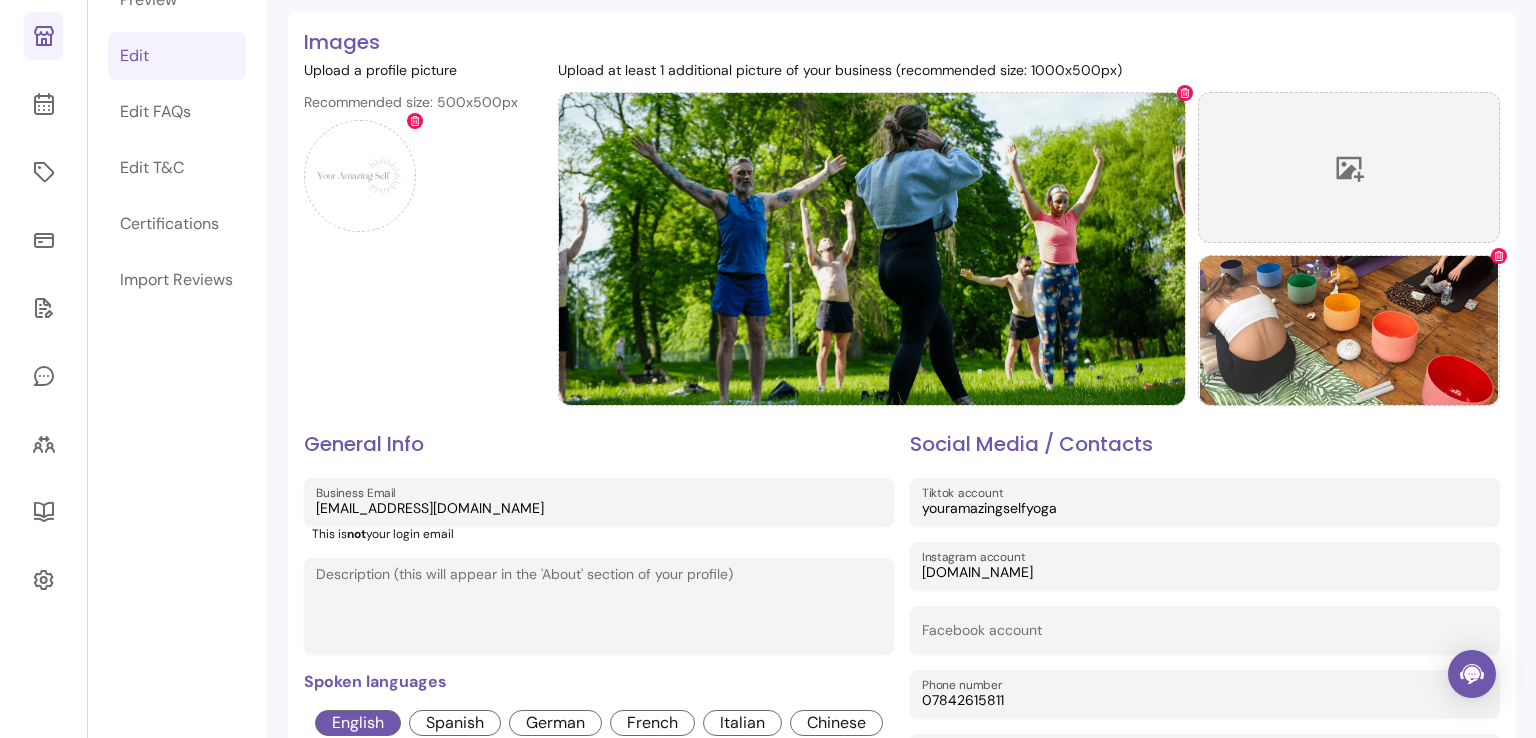 click at bounding box center (1349, 167) 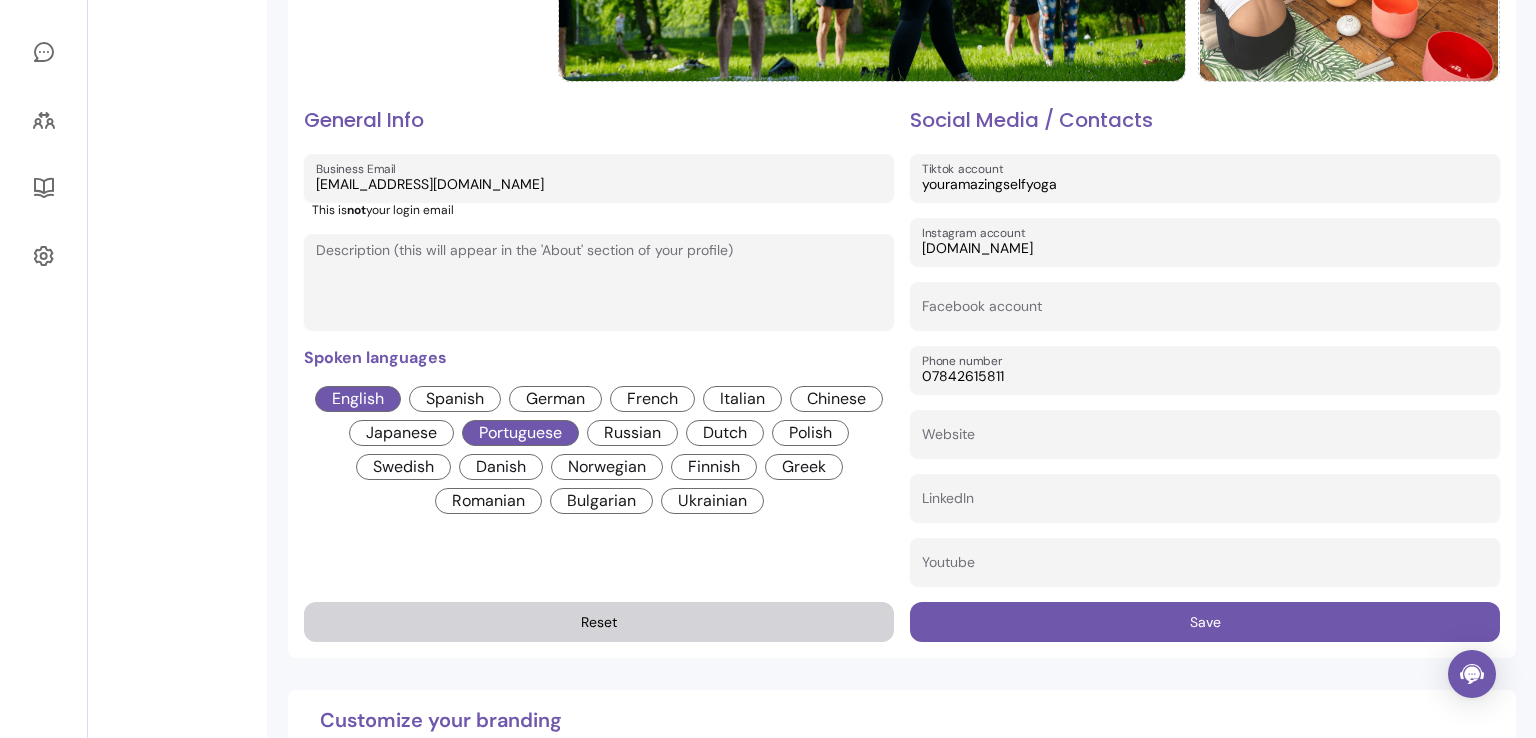 scroll, scrollTop: 476, scrollLeft: 0, axis: vertical 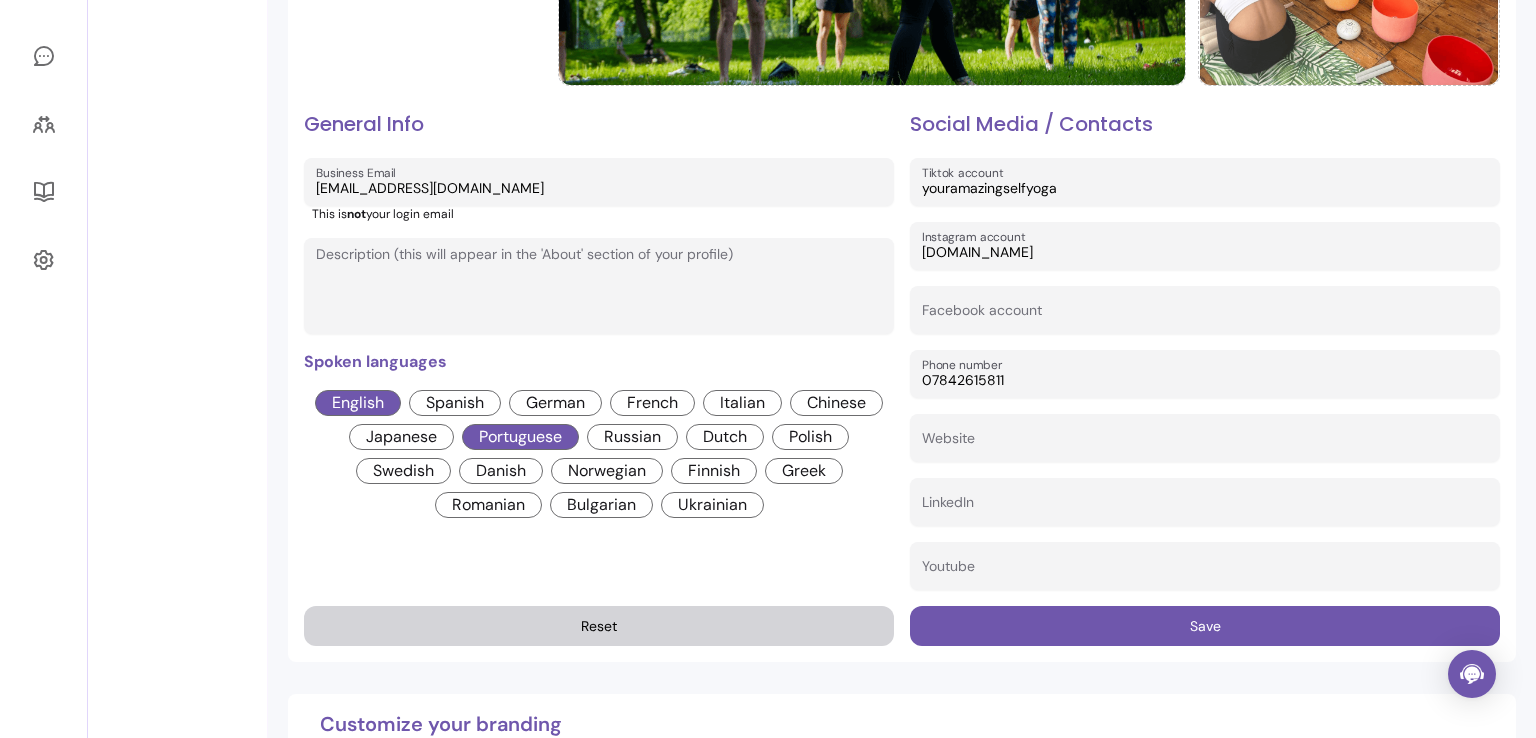 click on "This is  not  your login email" at bounding box center [603, 214] 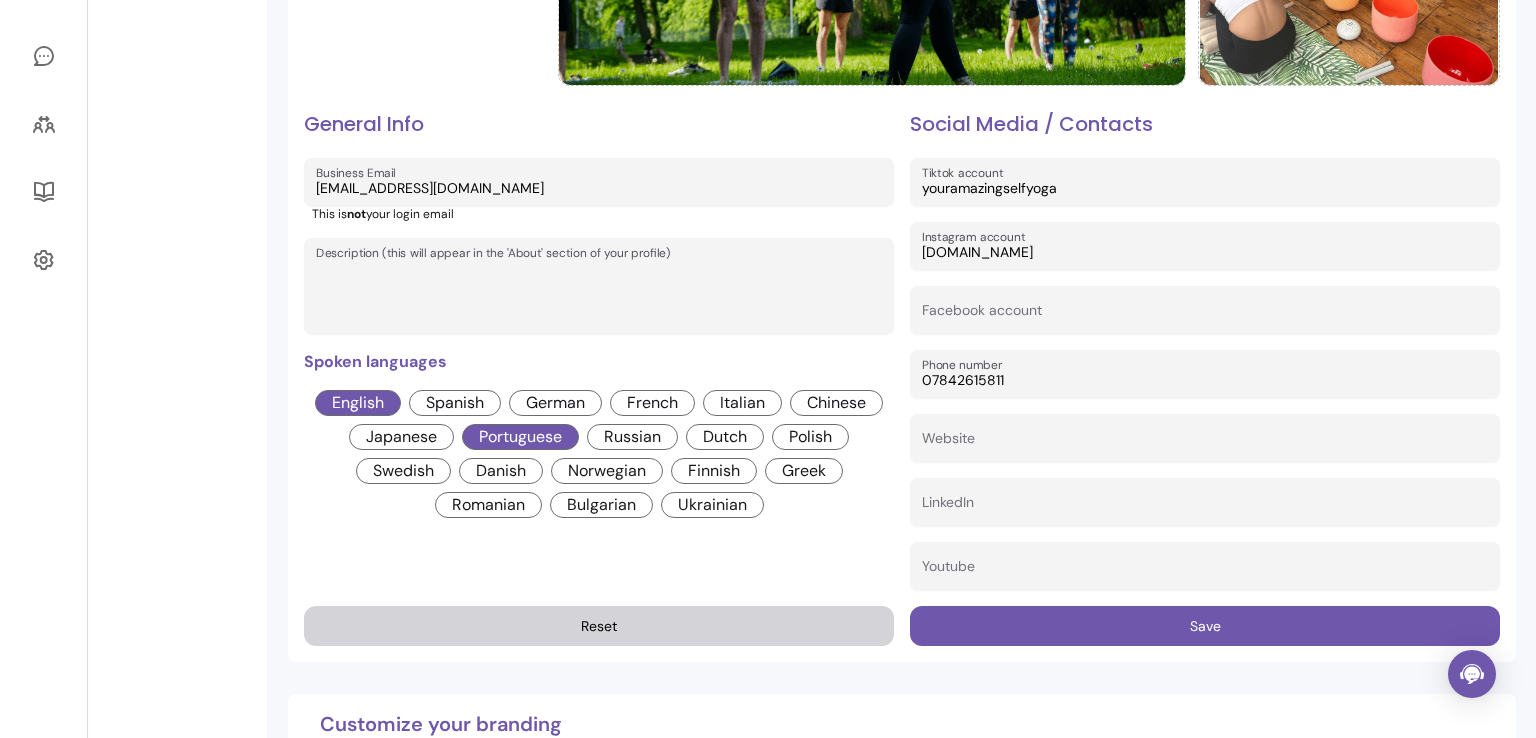 click on "Description (this will appear in the 'About' section of your profile)" at bounding box center [599, 296] 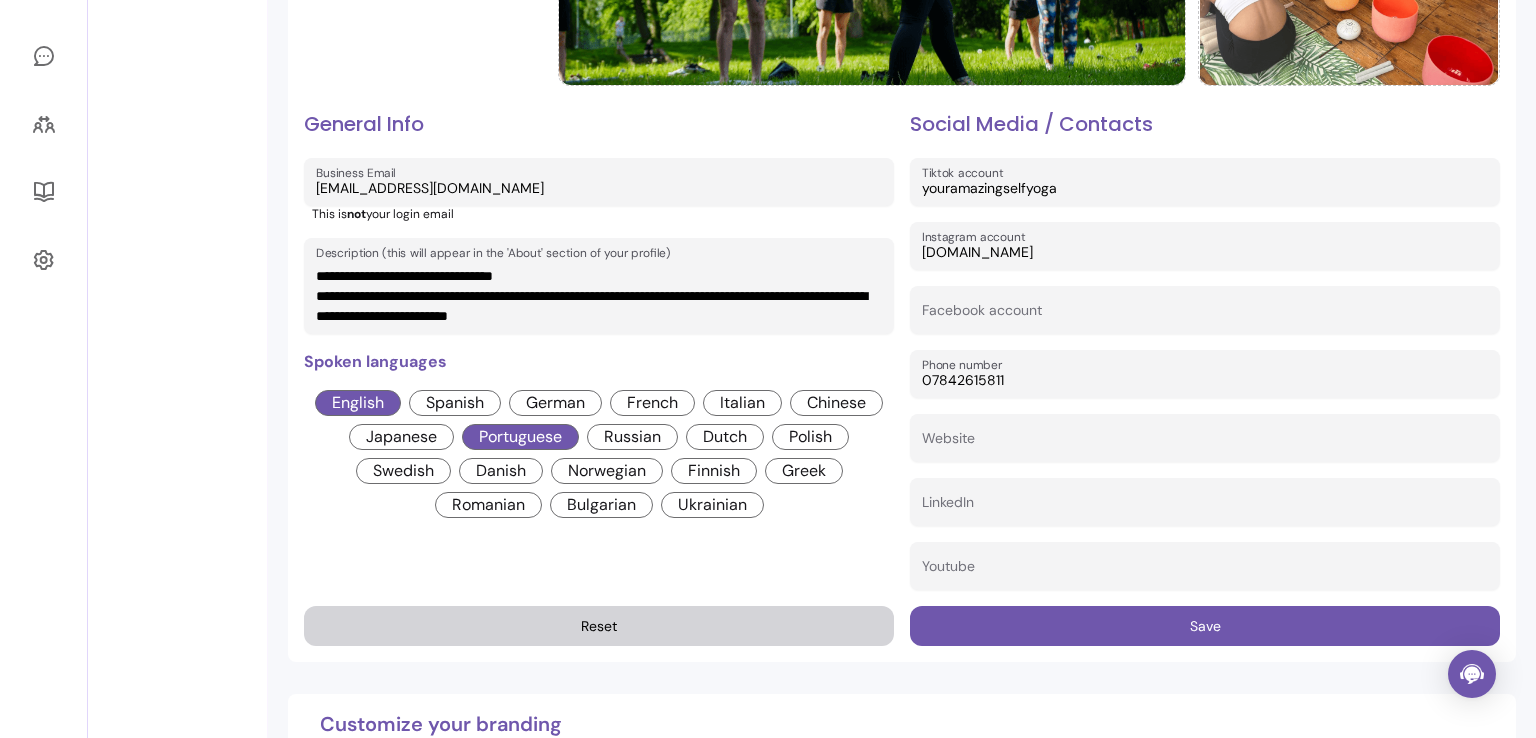type on "**********" 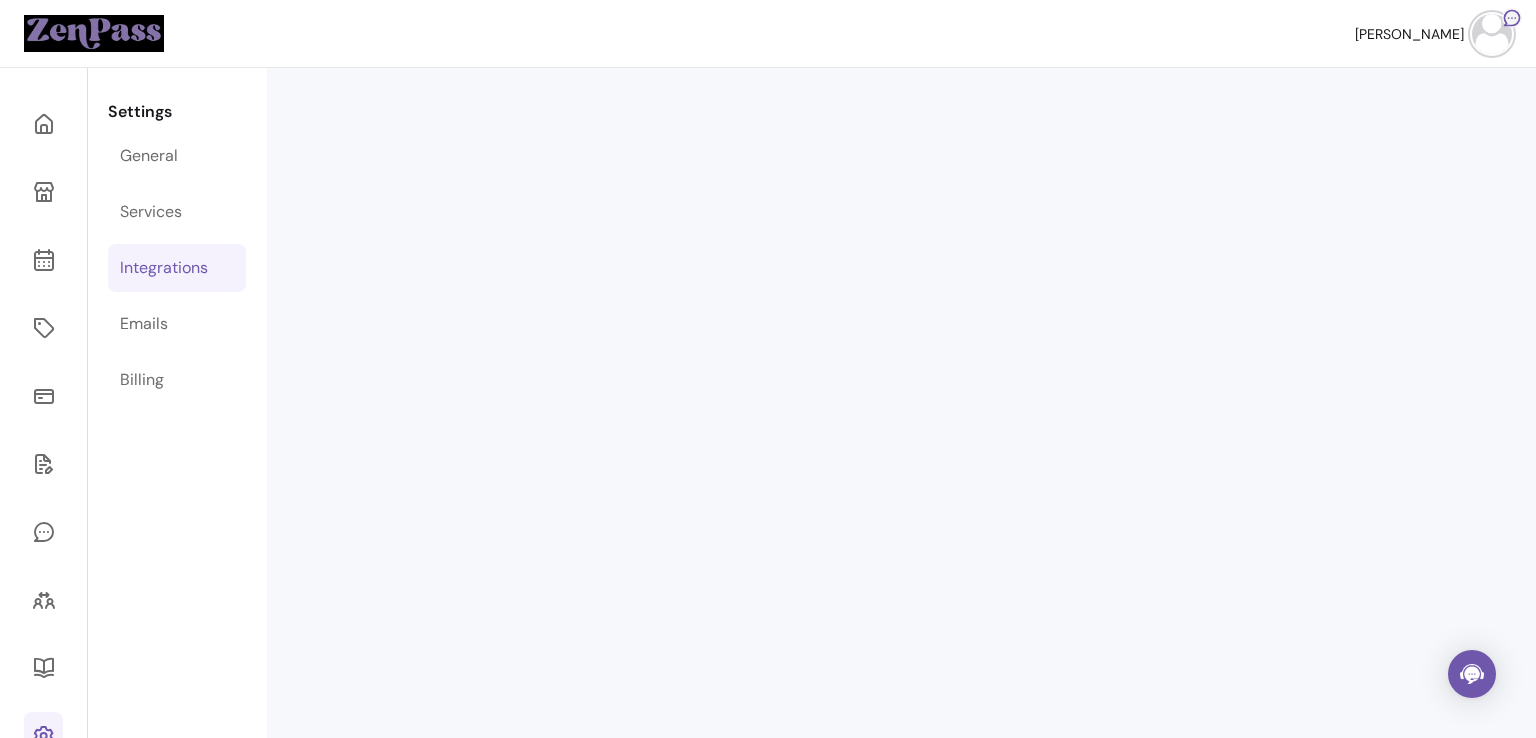 scroll, scrollTop: 0, scrollLeft: 0, axis: both 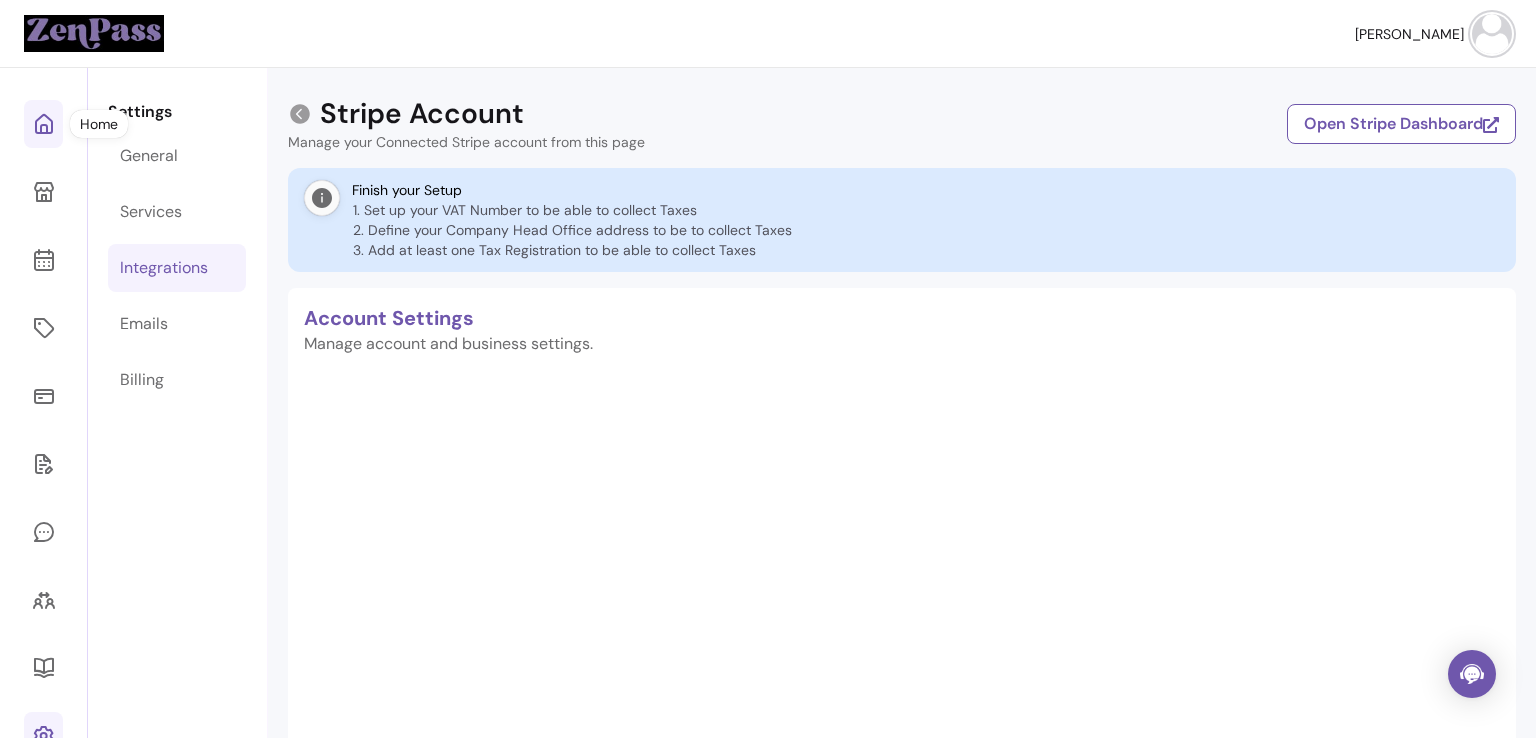 click 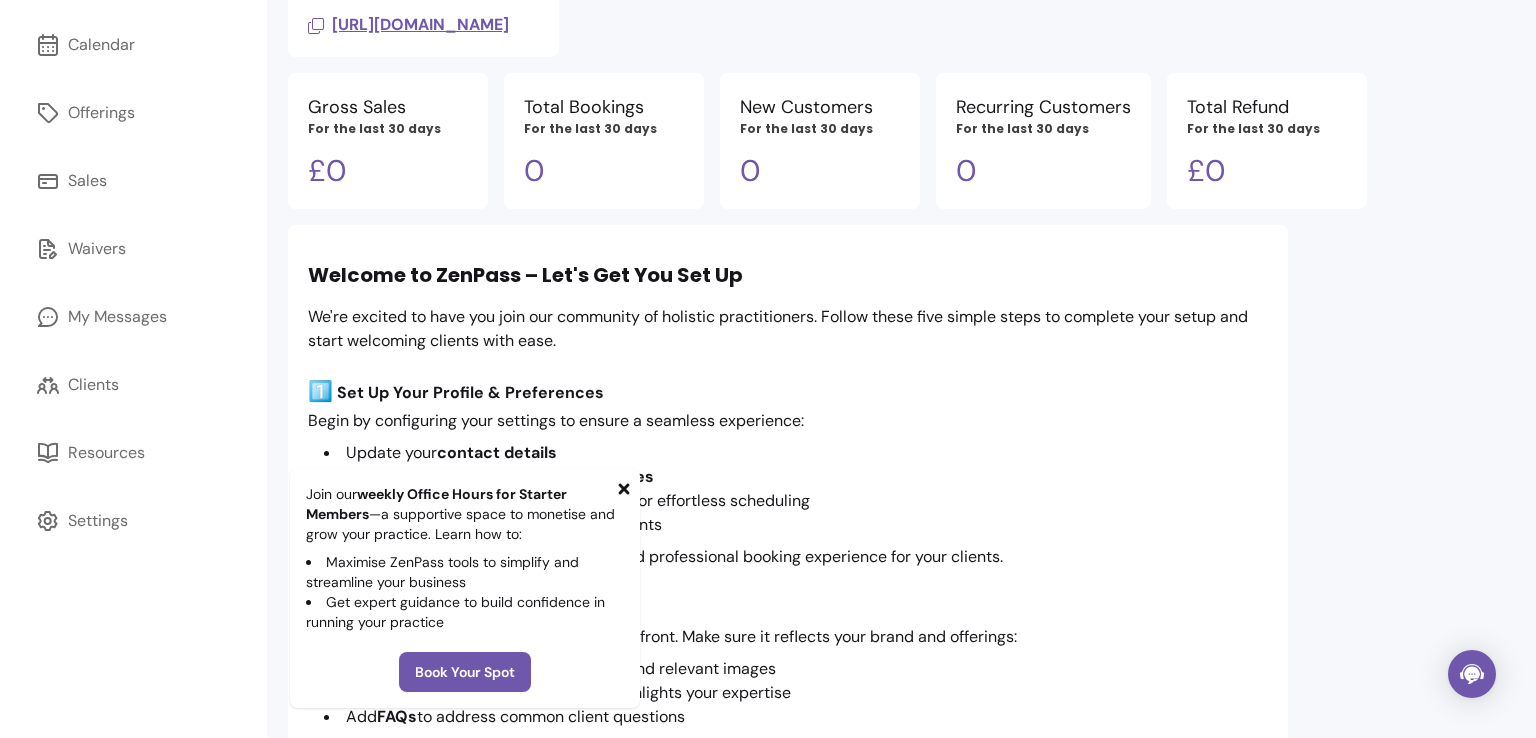 scroll, scrollTop: 390, scrollLeft: 0, axis: vertical 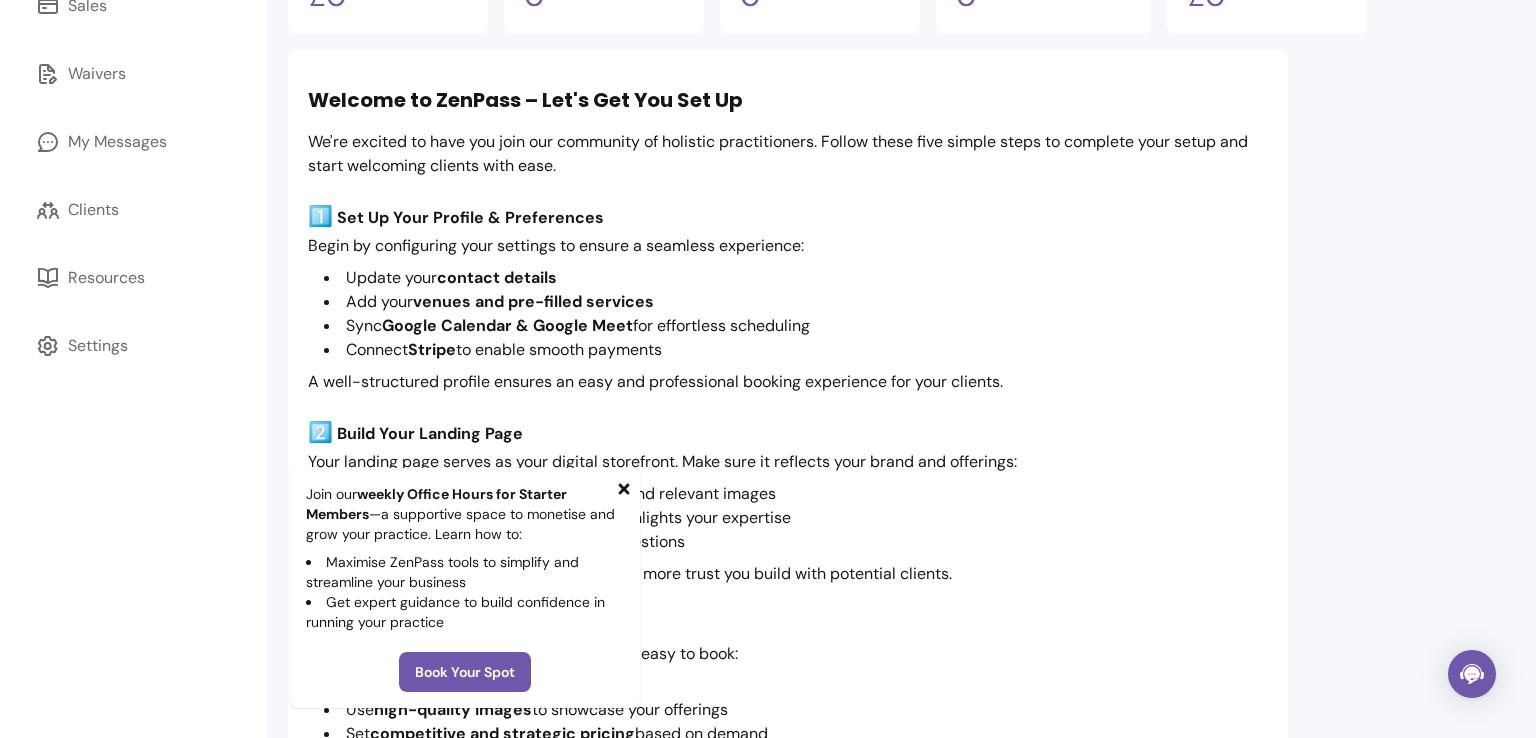 click 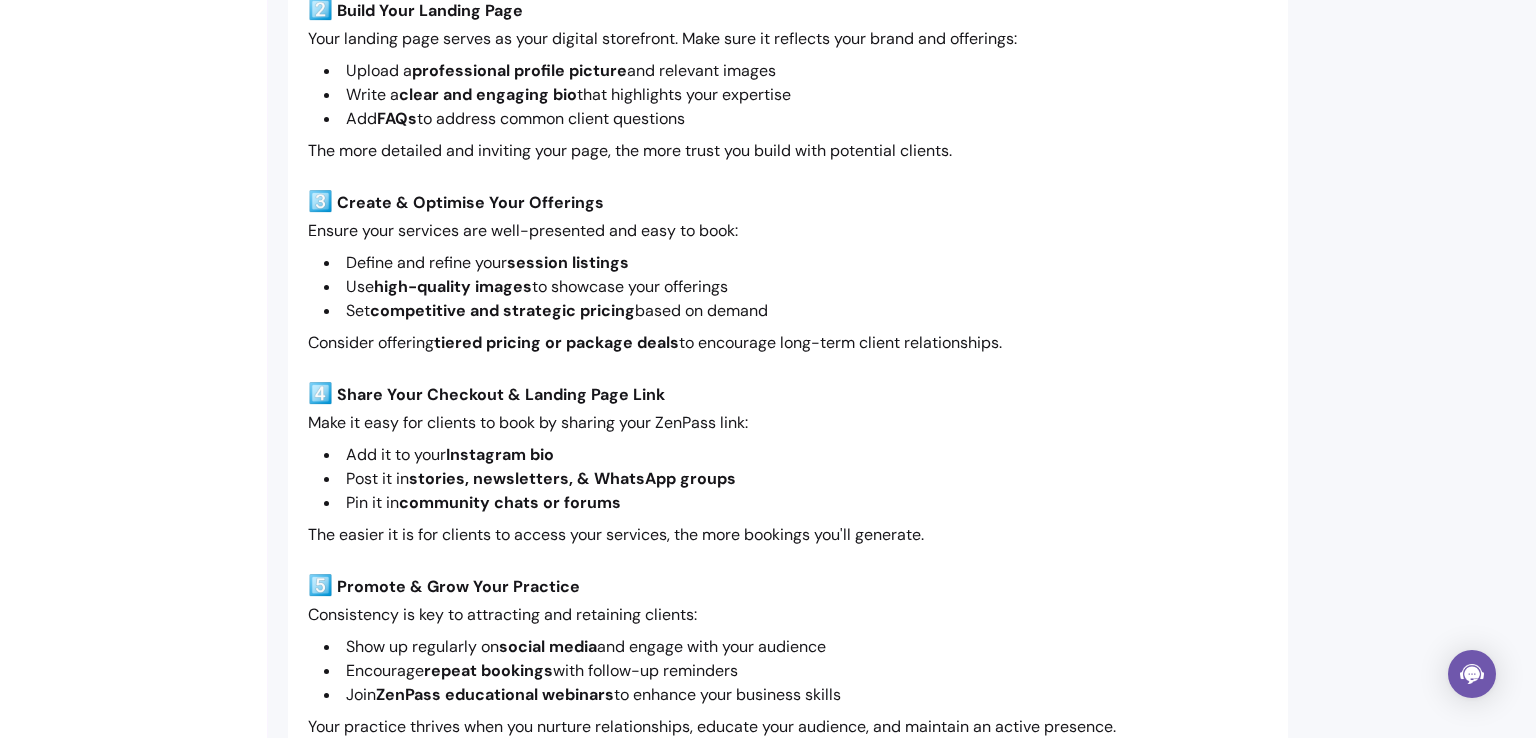scroll, scrollTop: 0, scrollLeft: 0, axis: both 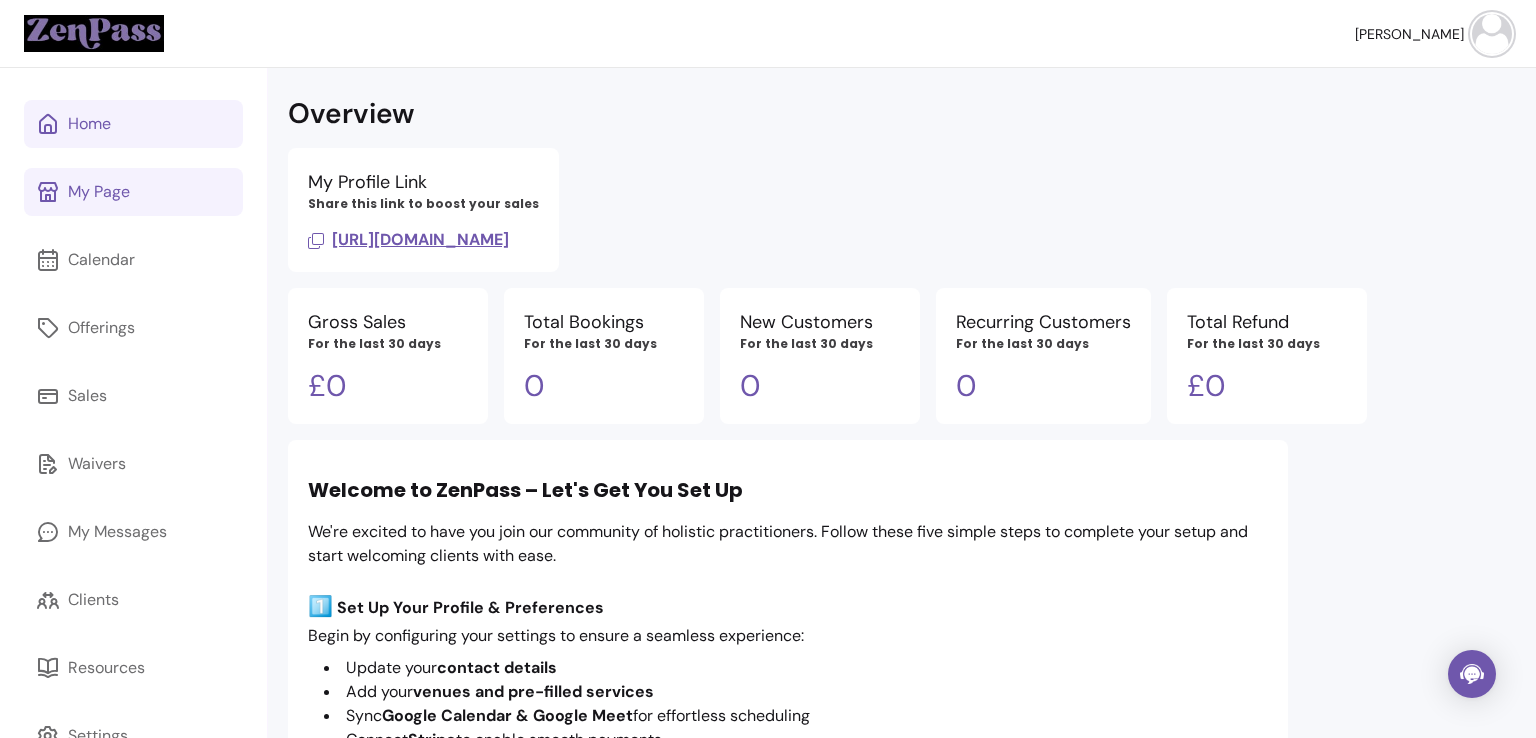 click on "My Page" at bounding box center [99, 192] 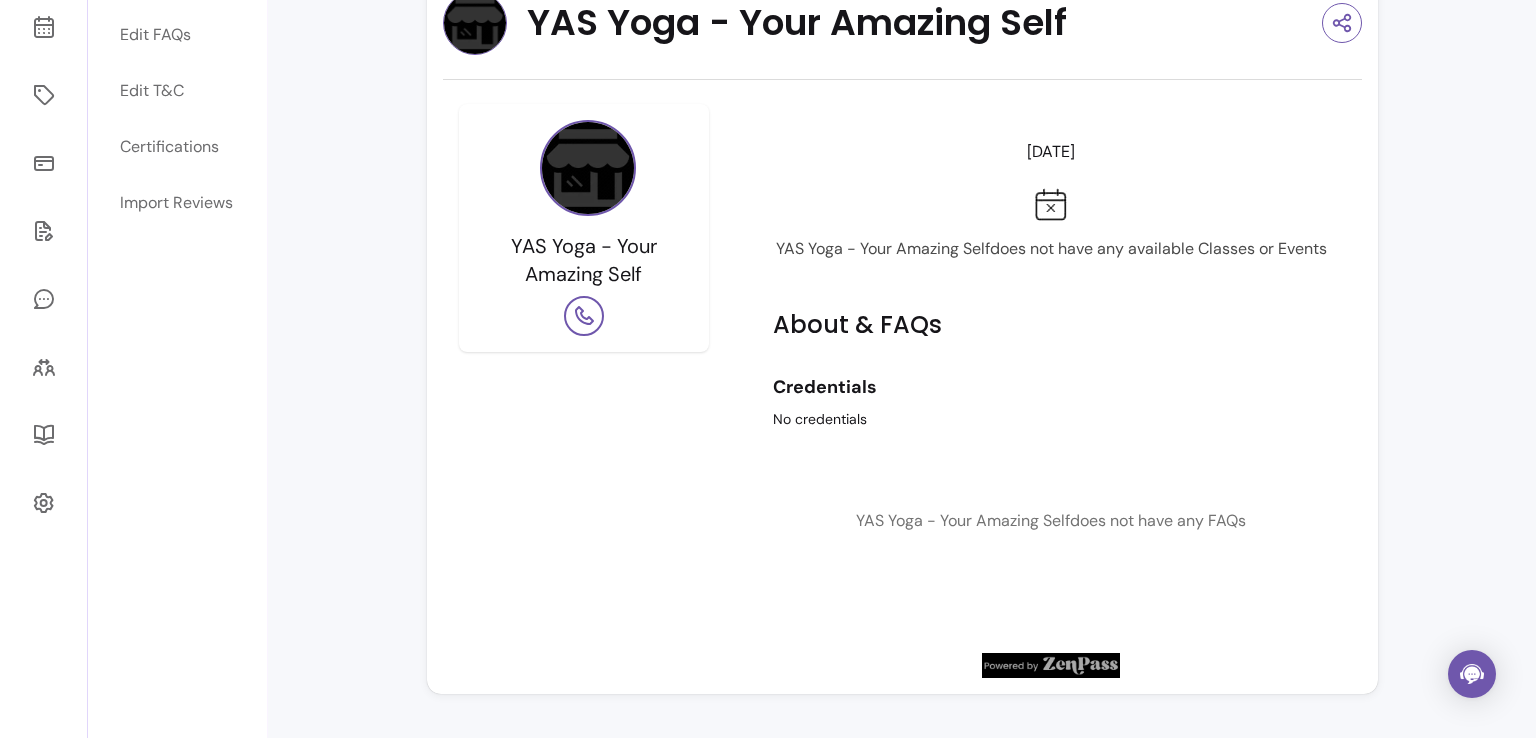 scroll, scrollTop: 0, scrollLeft: 0, axis: both 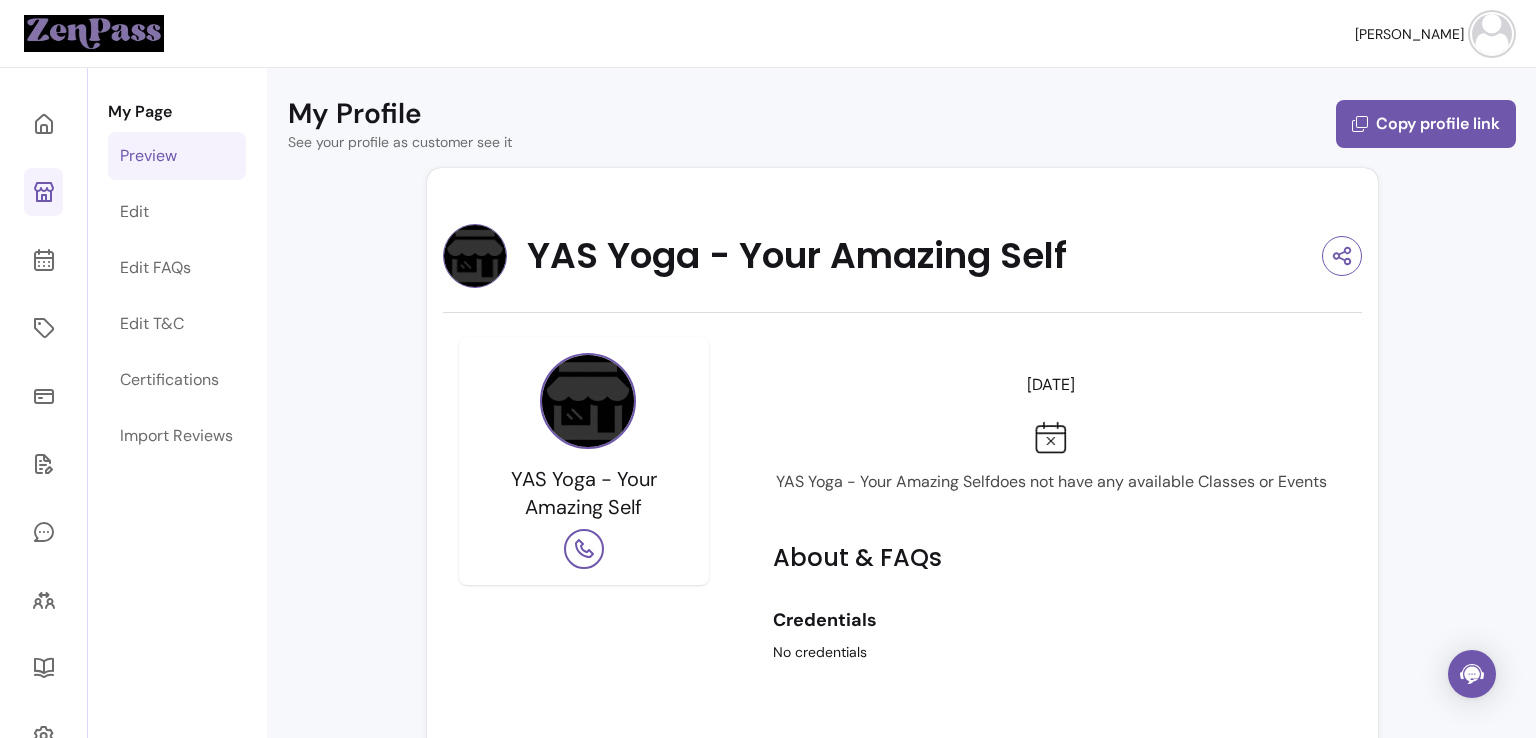 click at bounding box center (1492, 34) 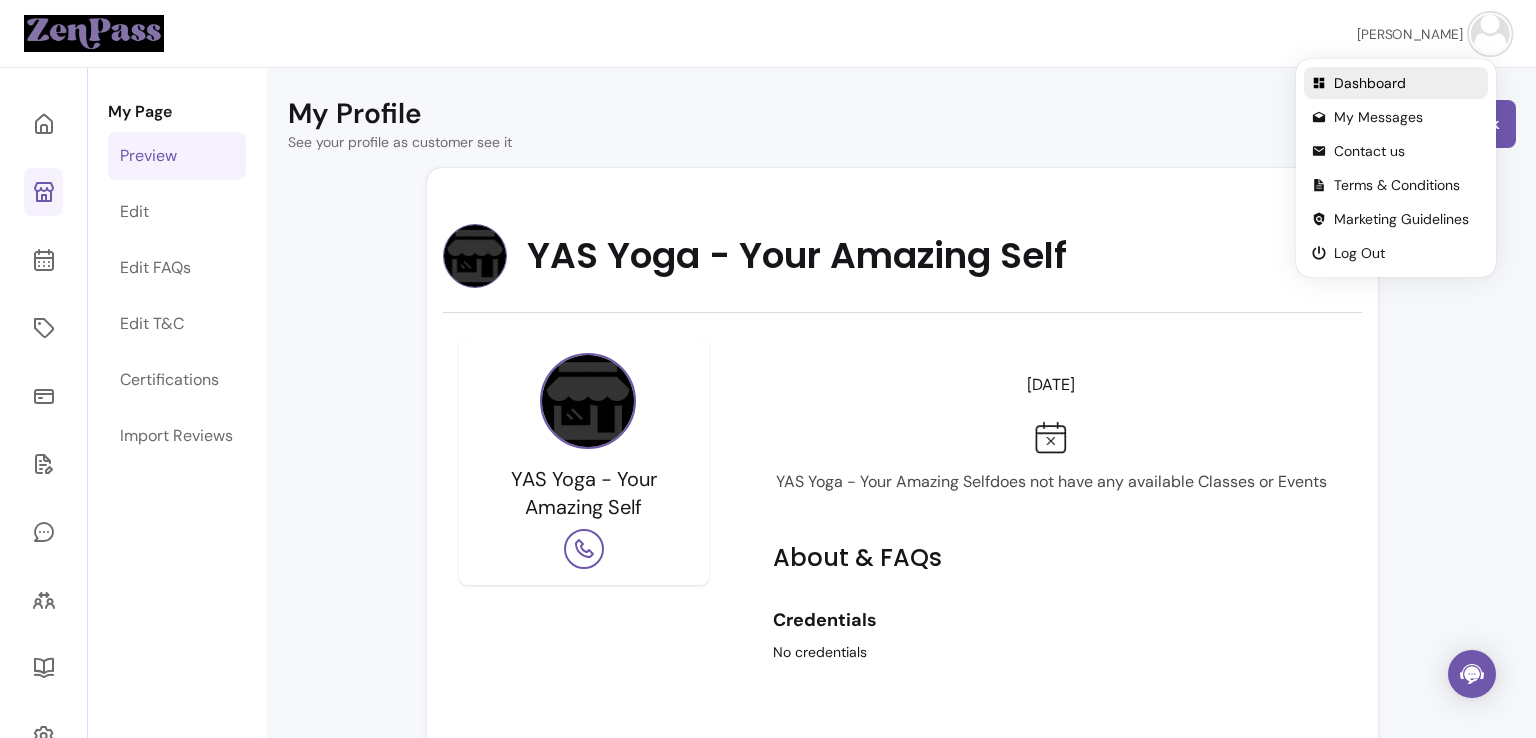click on "Dashboard" at bounding box center (1407, 83) 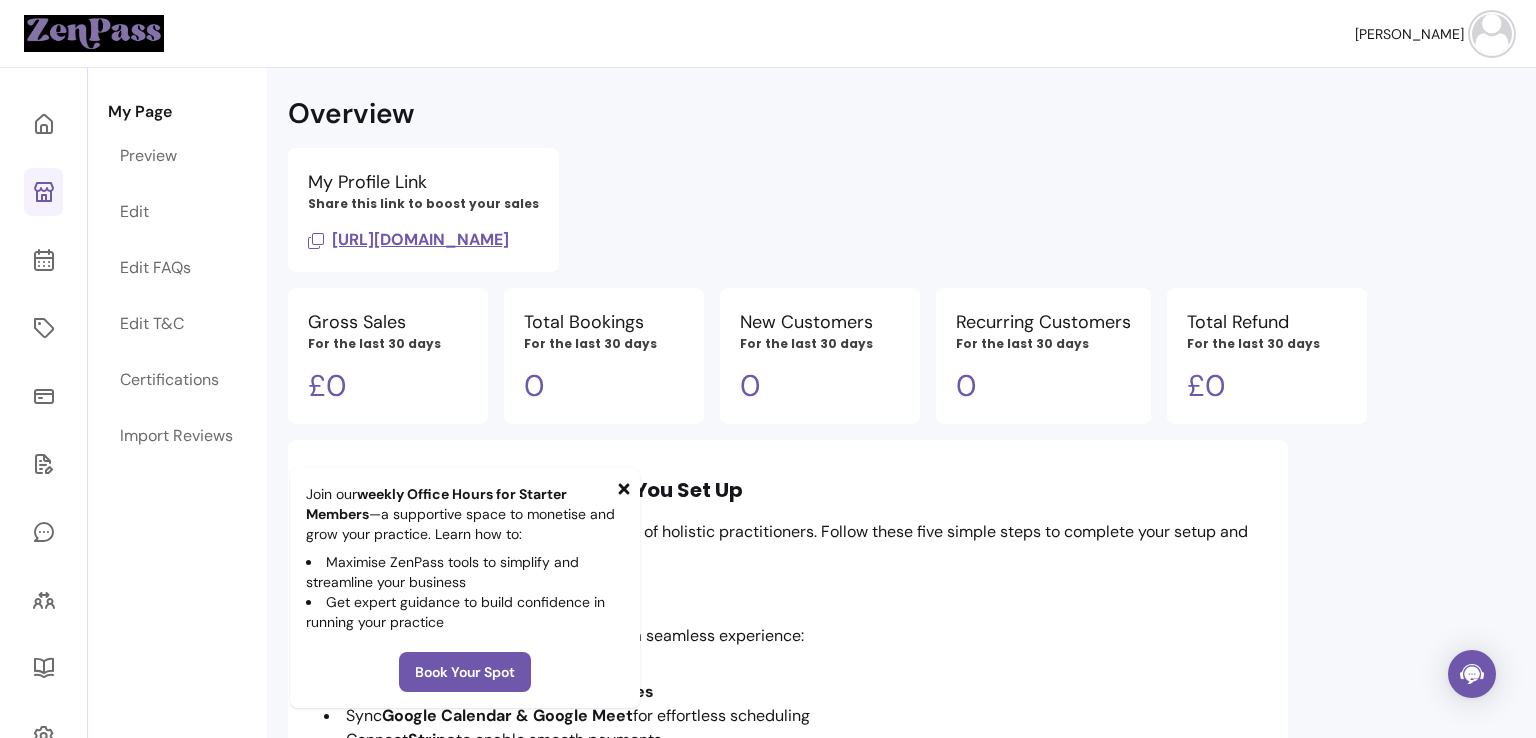 click at bounding box center [1492, 34] 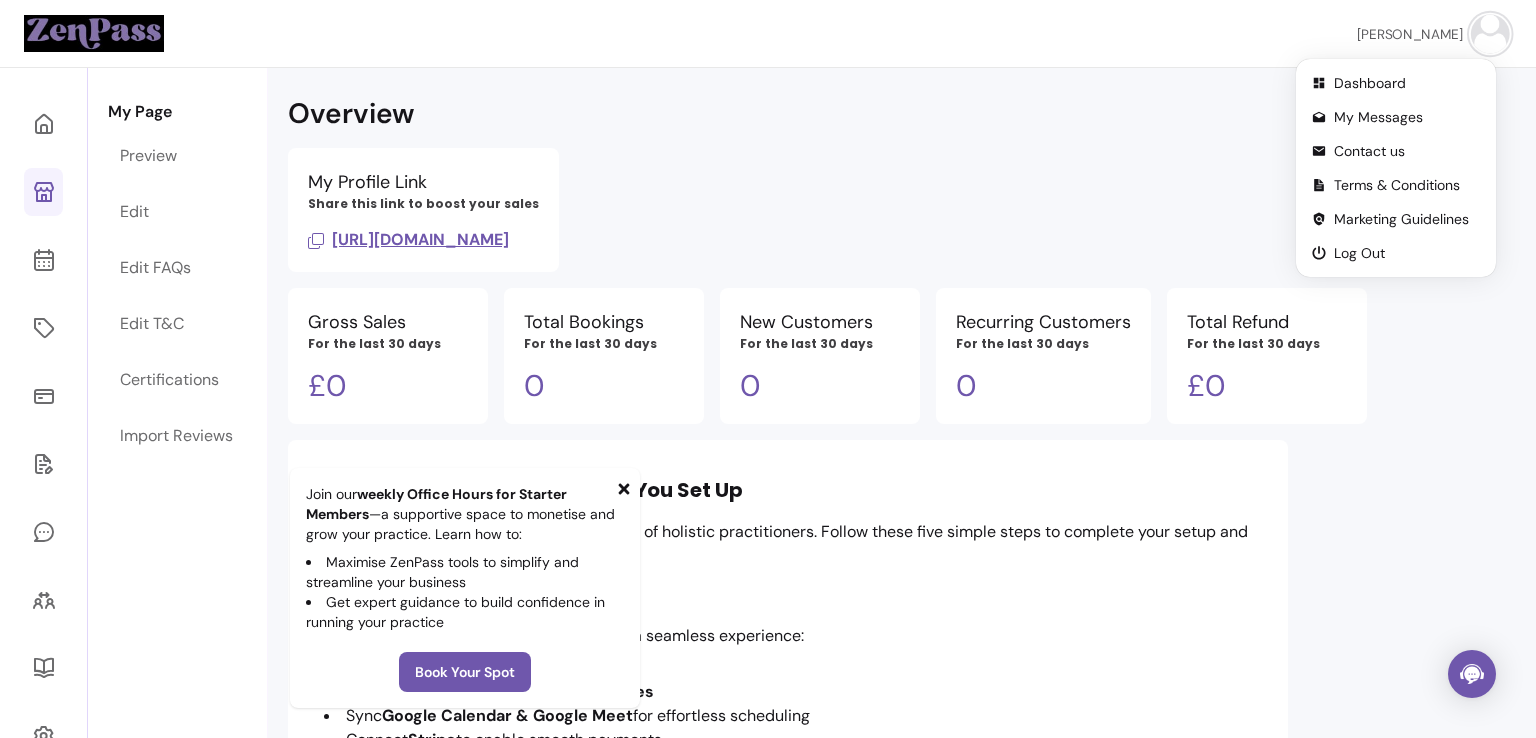 click on "Ana P." at bounding box center [1410, 33] 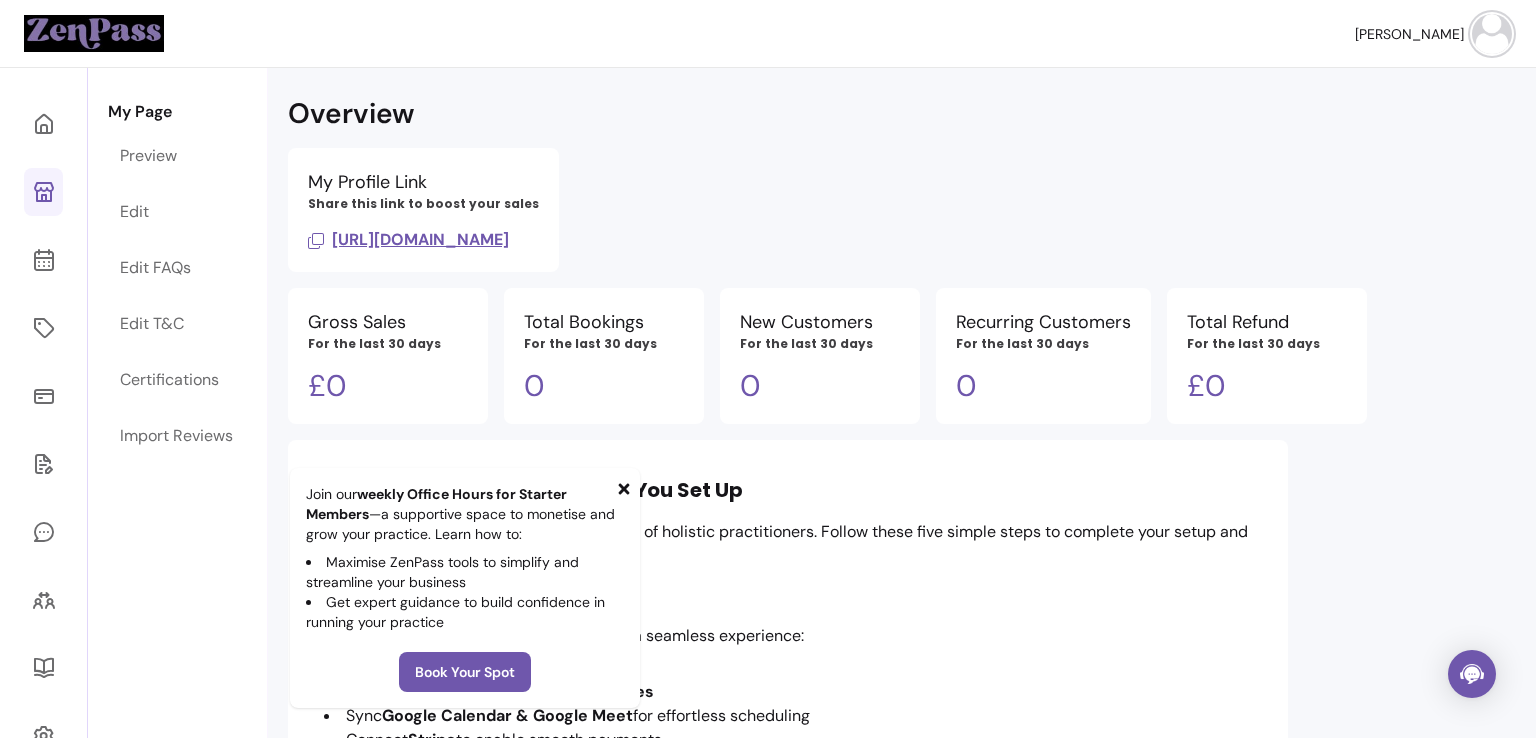 click on "Ana P." at bounding box center (1409, 34) 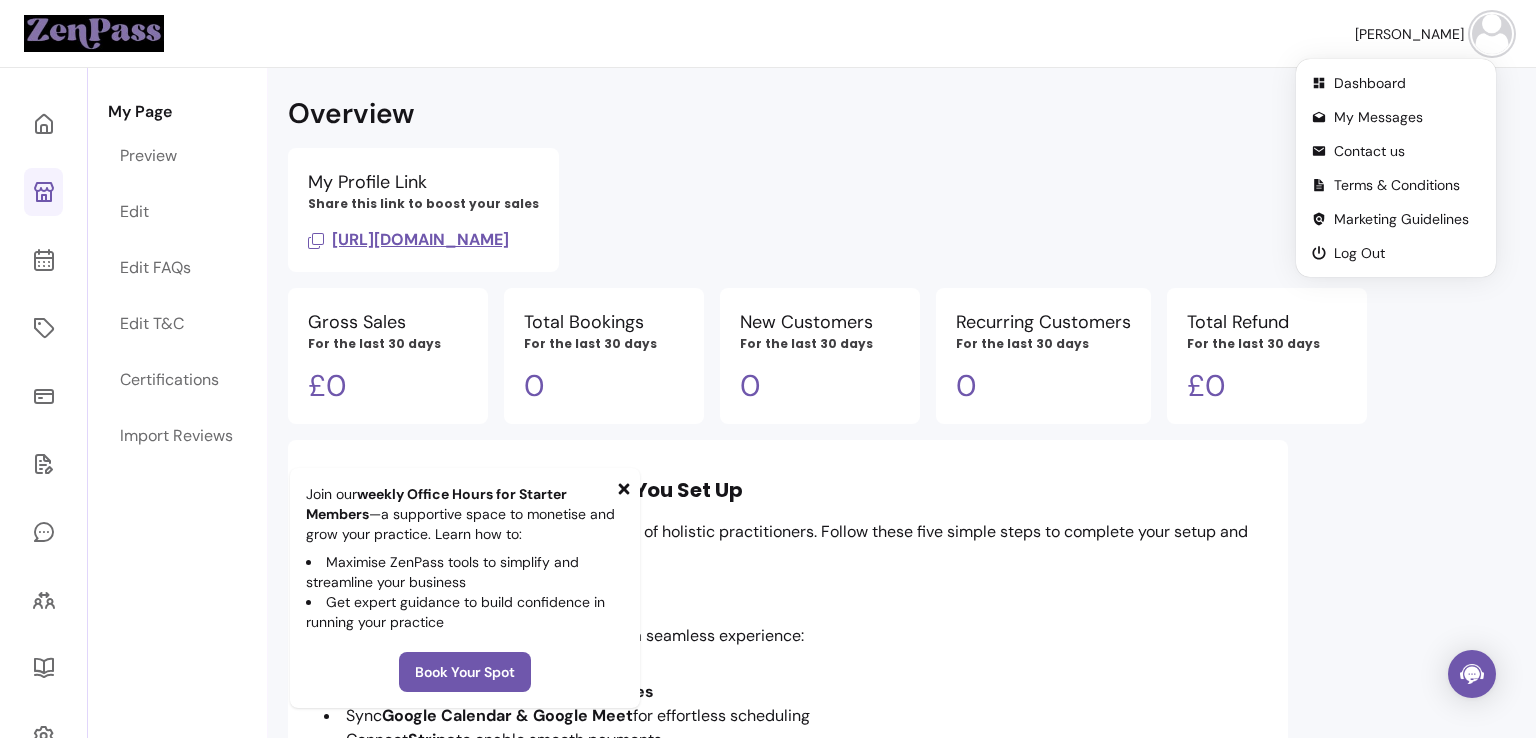 click on "Overview" at bounding box center [902, 114] 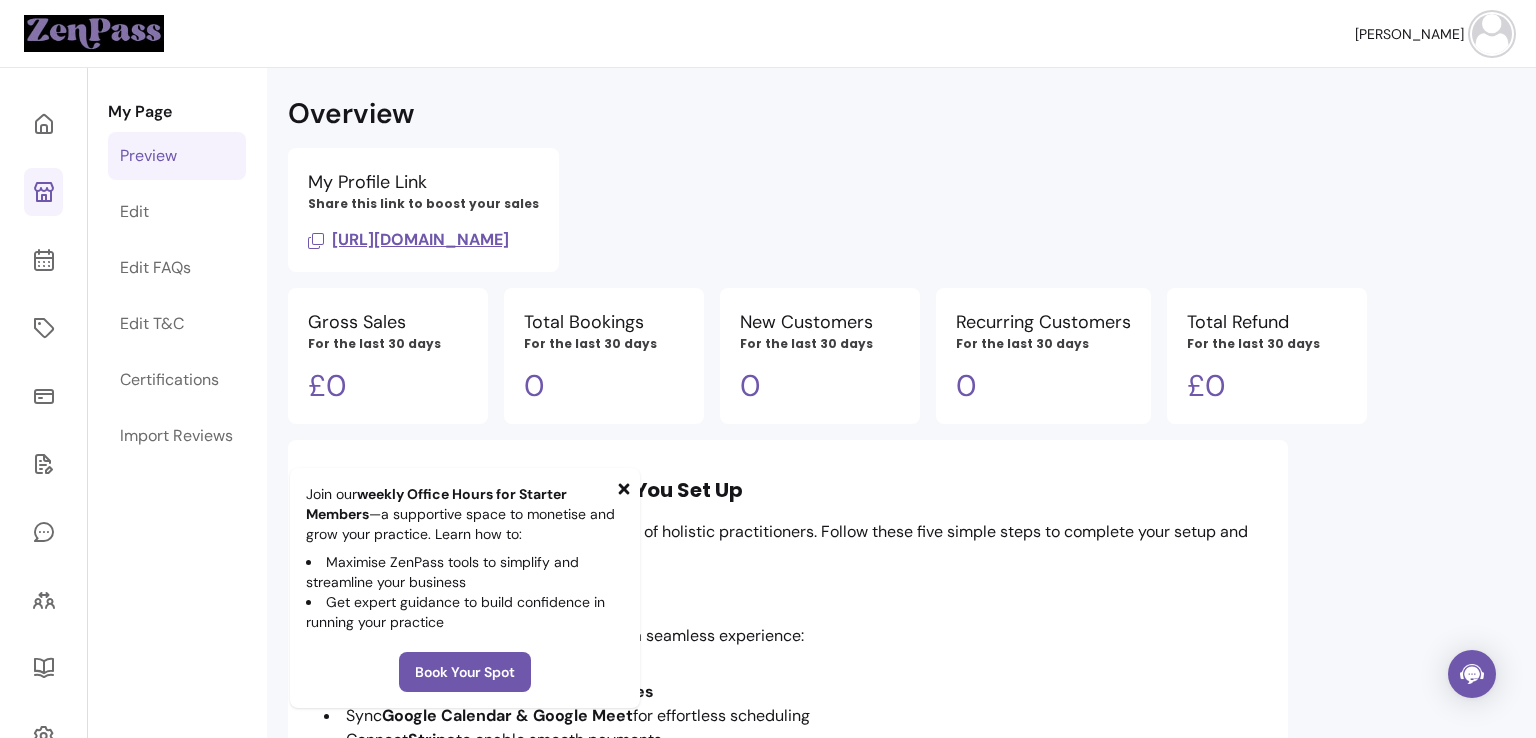 click on "Preview" at bounding box center (148, 156) 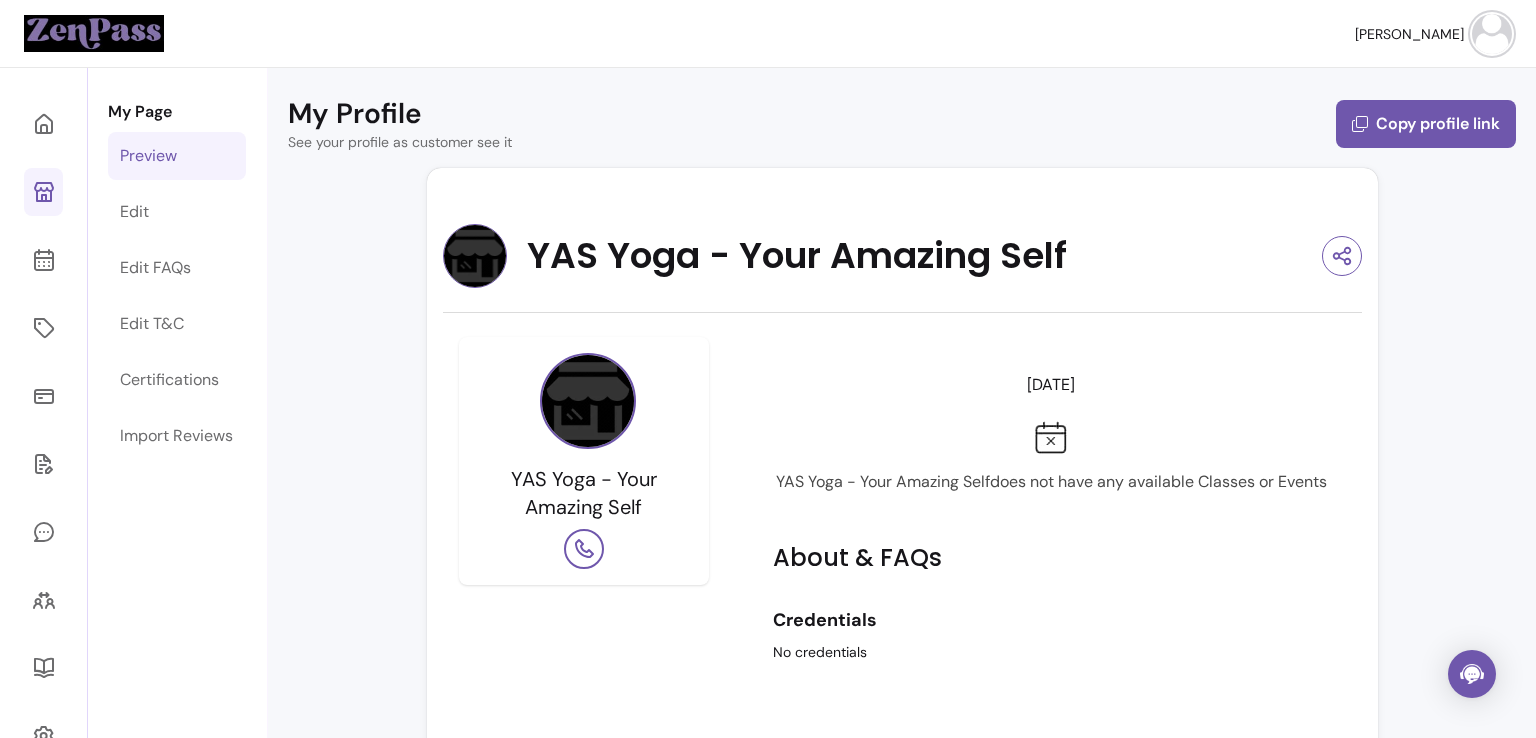 scroll, scrollTop: 257, scrollLeft: 0, axis: vertical 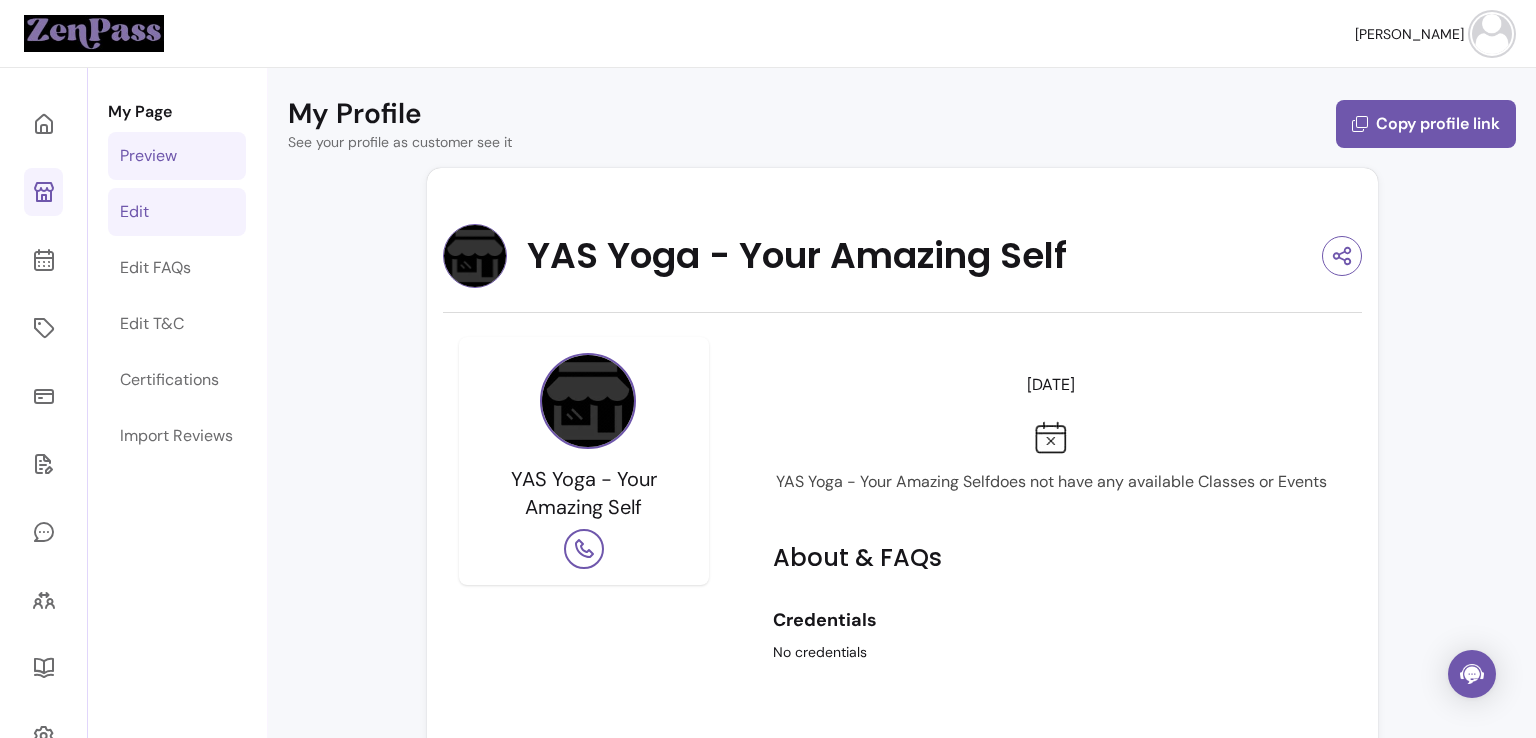 click on "Edit" at bounding box center (134, 212) 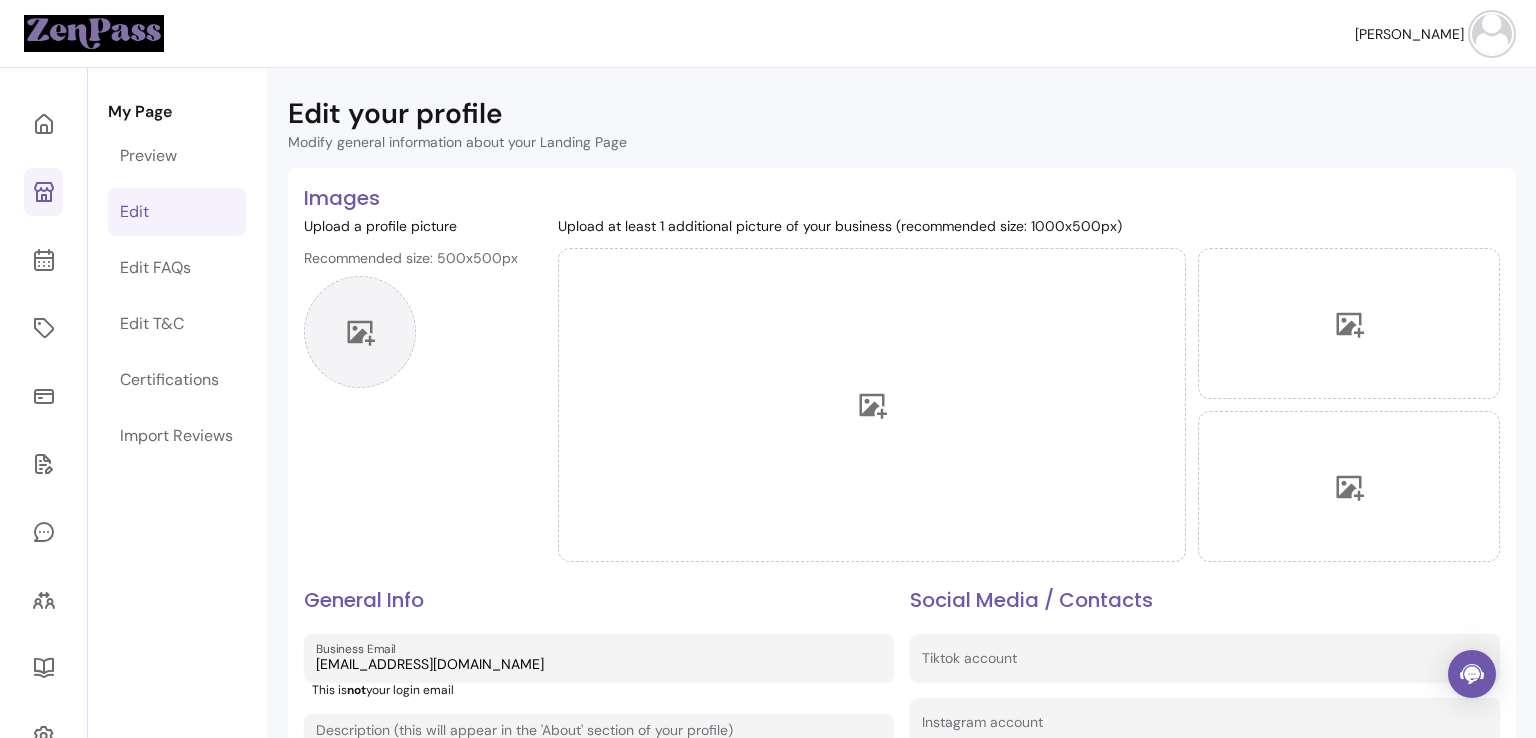 click 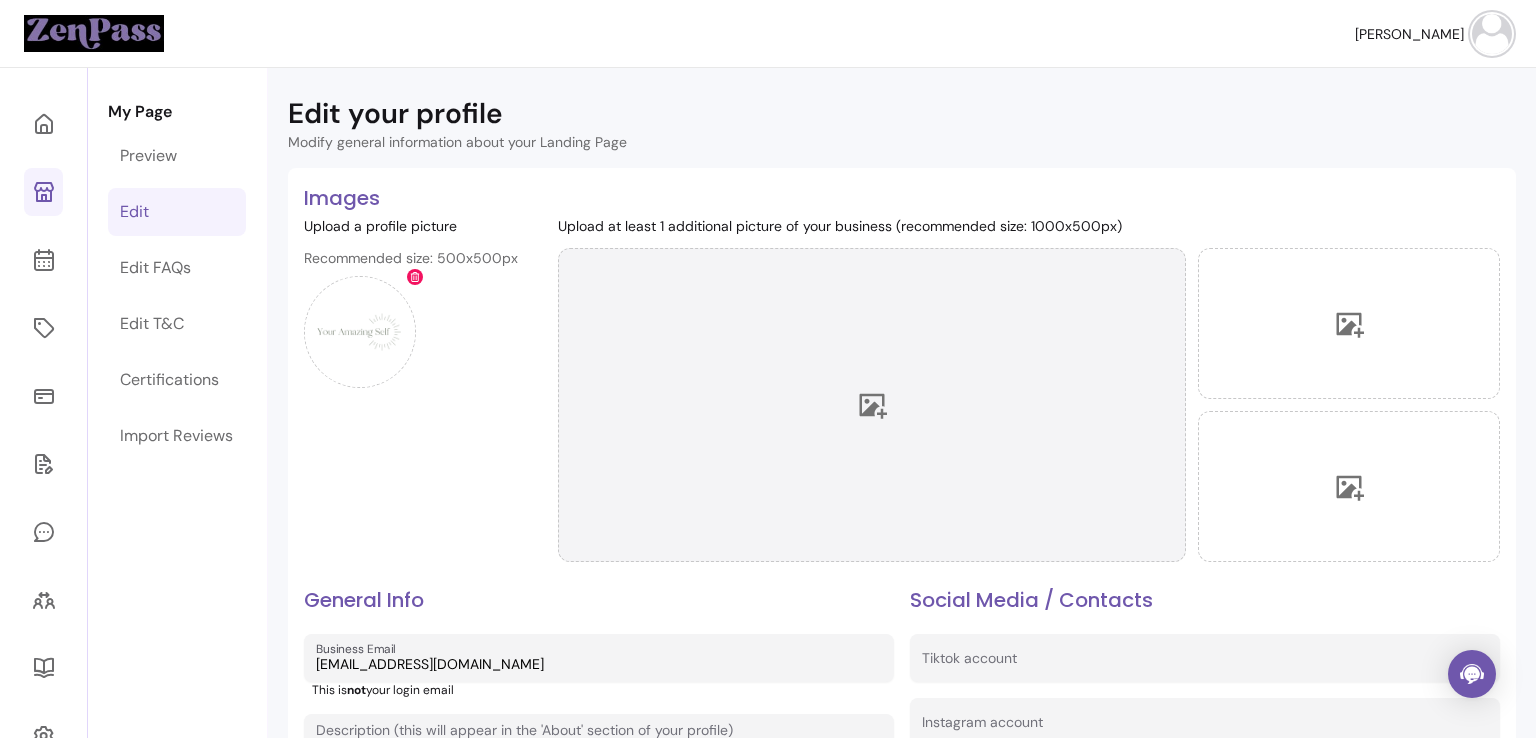 click at bounding box center [872, 405] 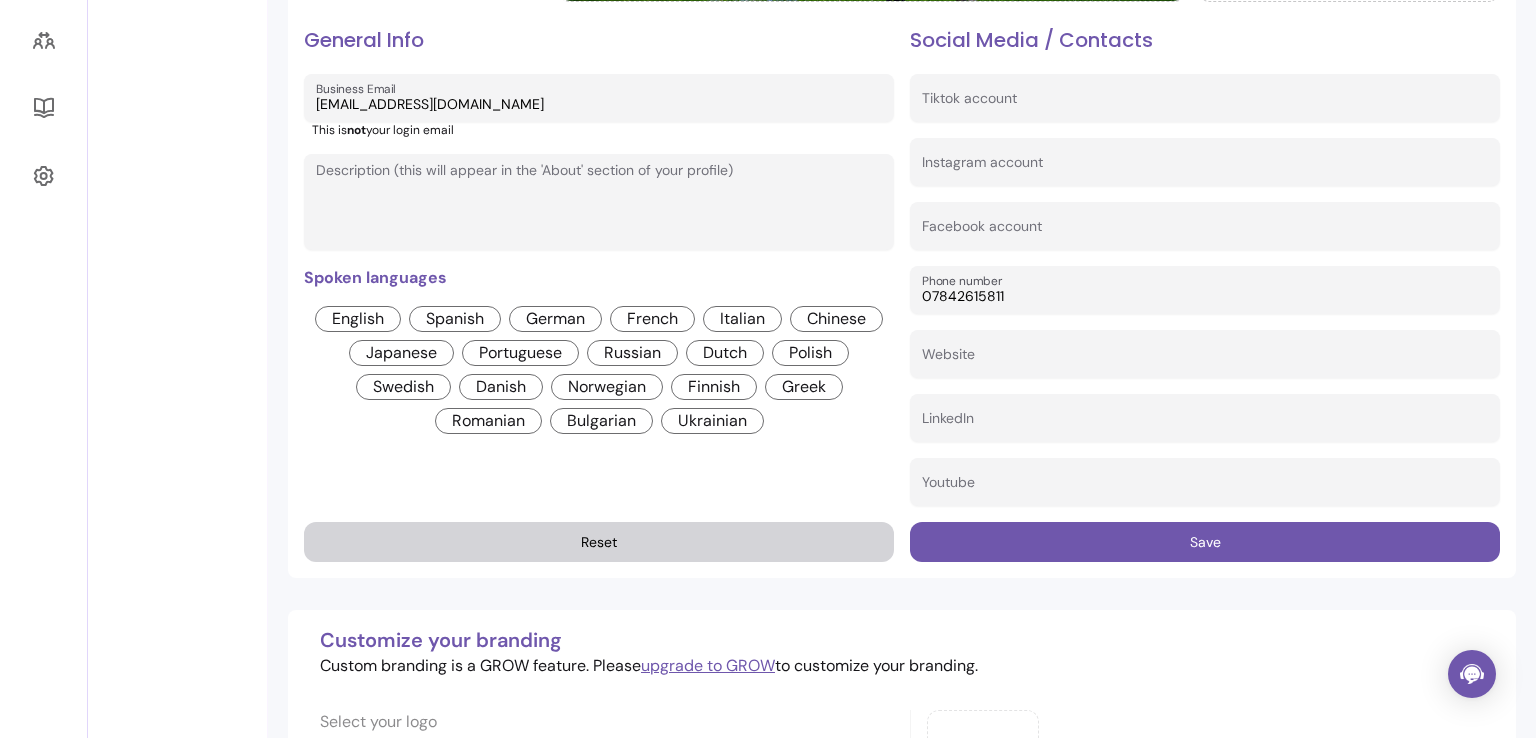 scroll, scrollTop: 572, scrollLeft: 0, axis: vertical 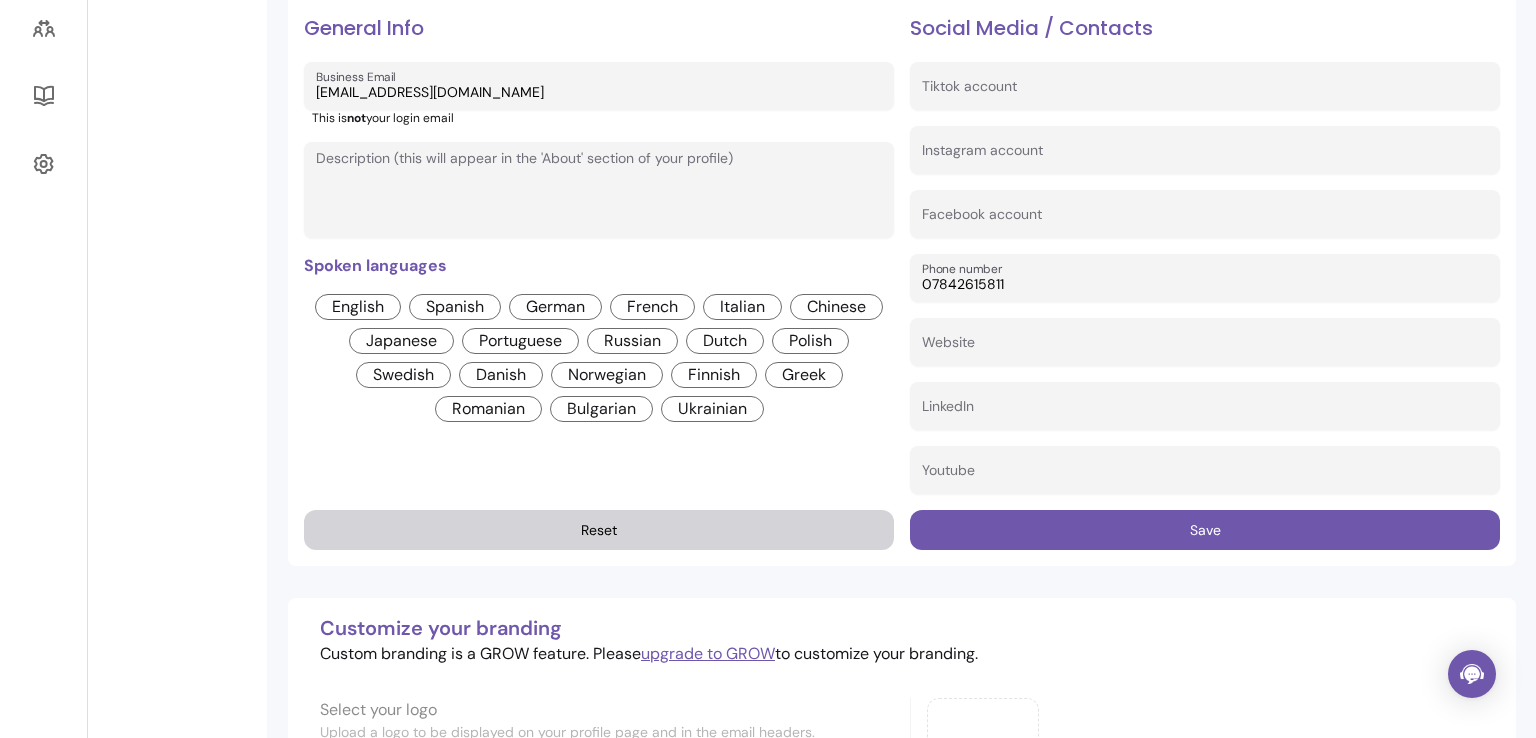 click on "English" at bounding box center (358, 307) 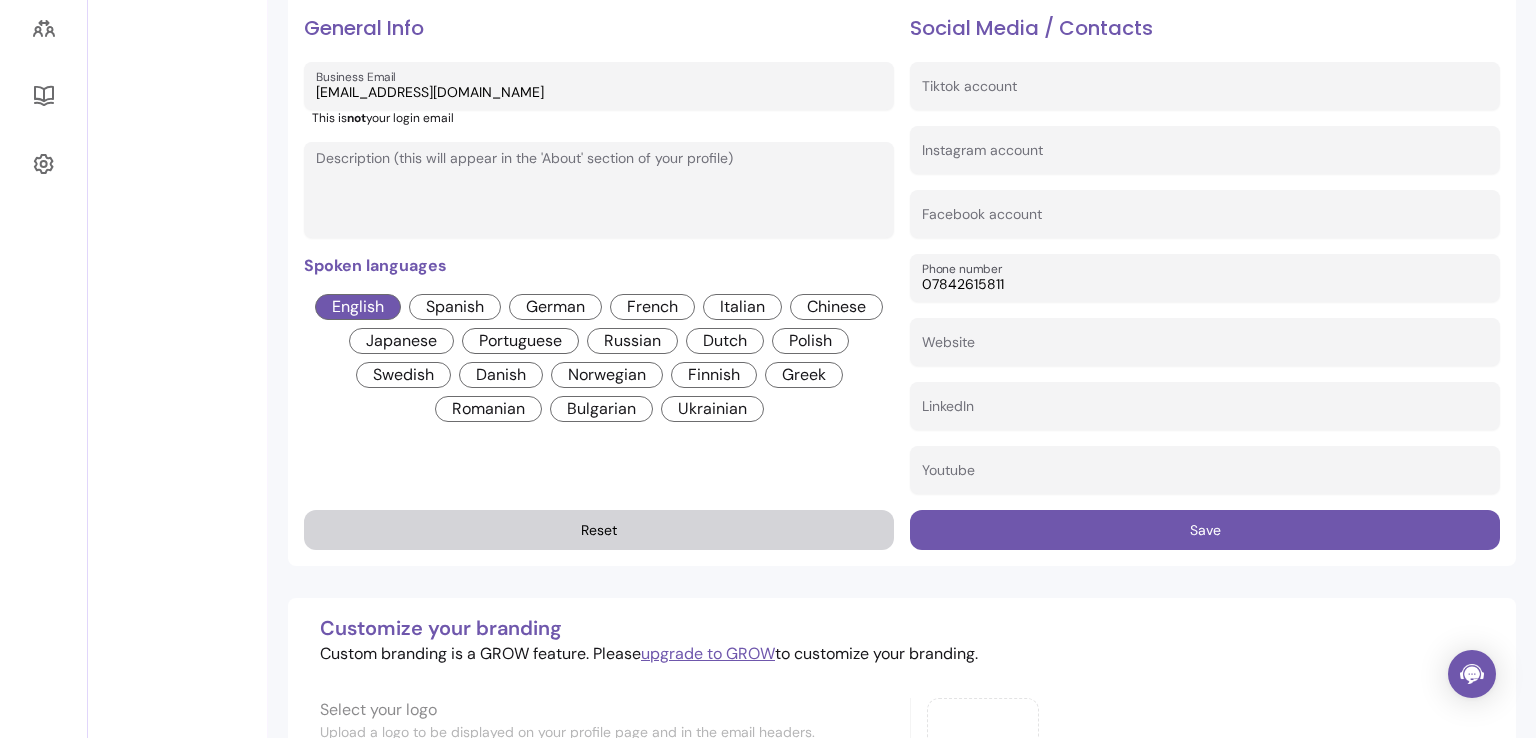 click on "Portuguese" at bounding box center (520, 341) 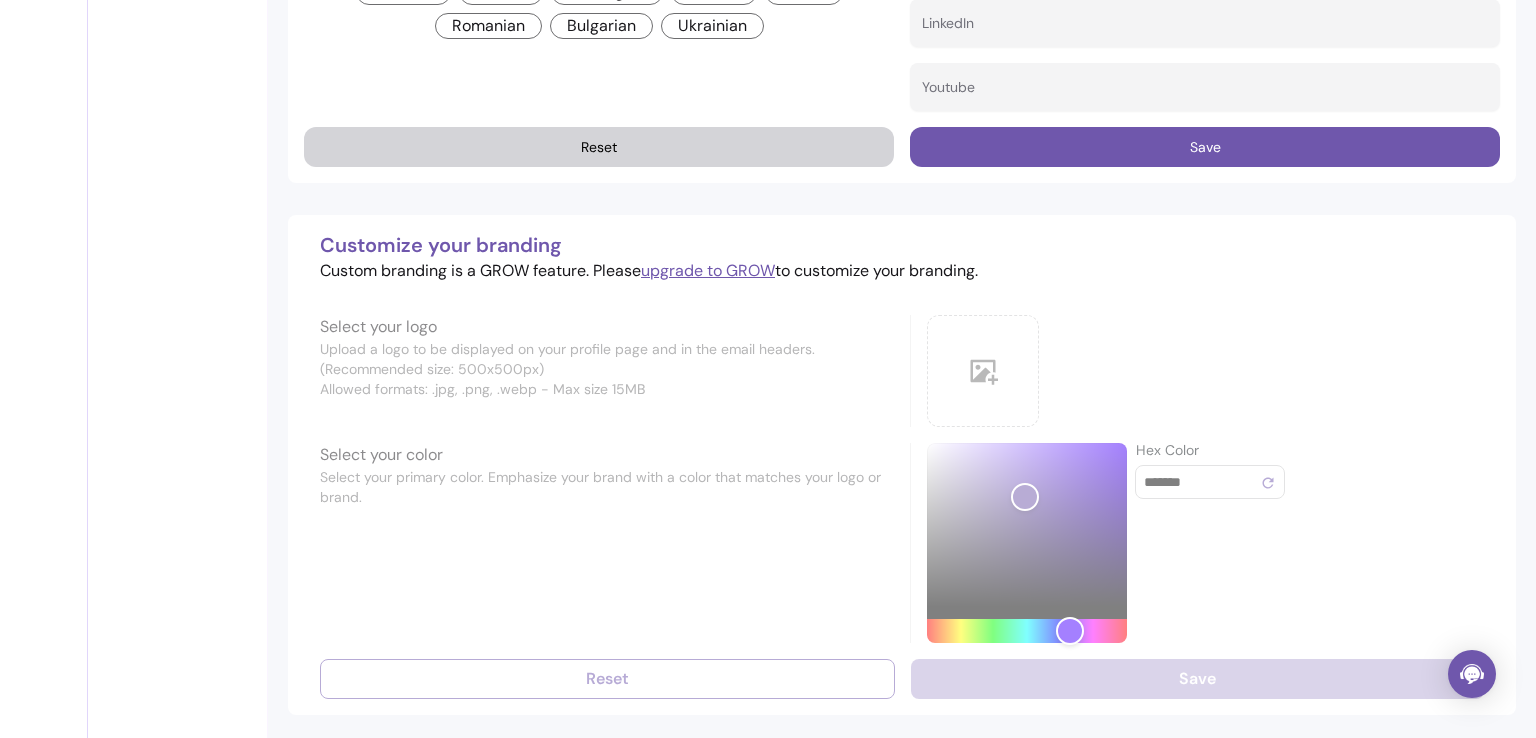 scroll, scrollTop: 956, scrollLeft: 0, axis: vertical 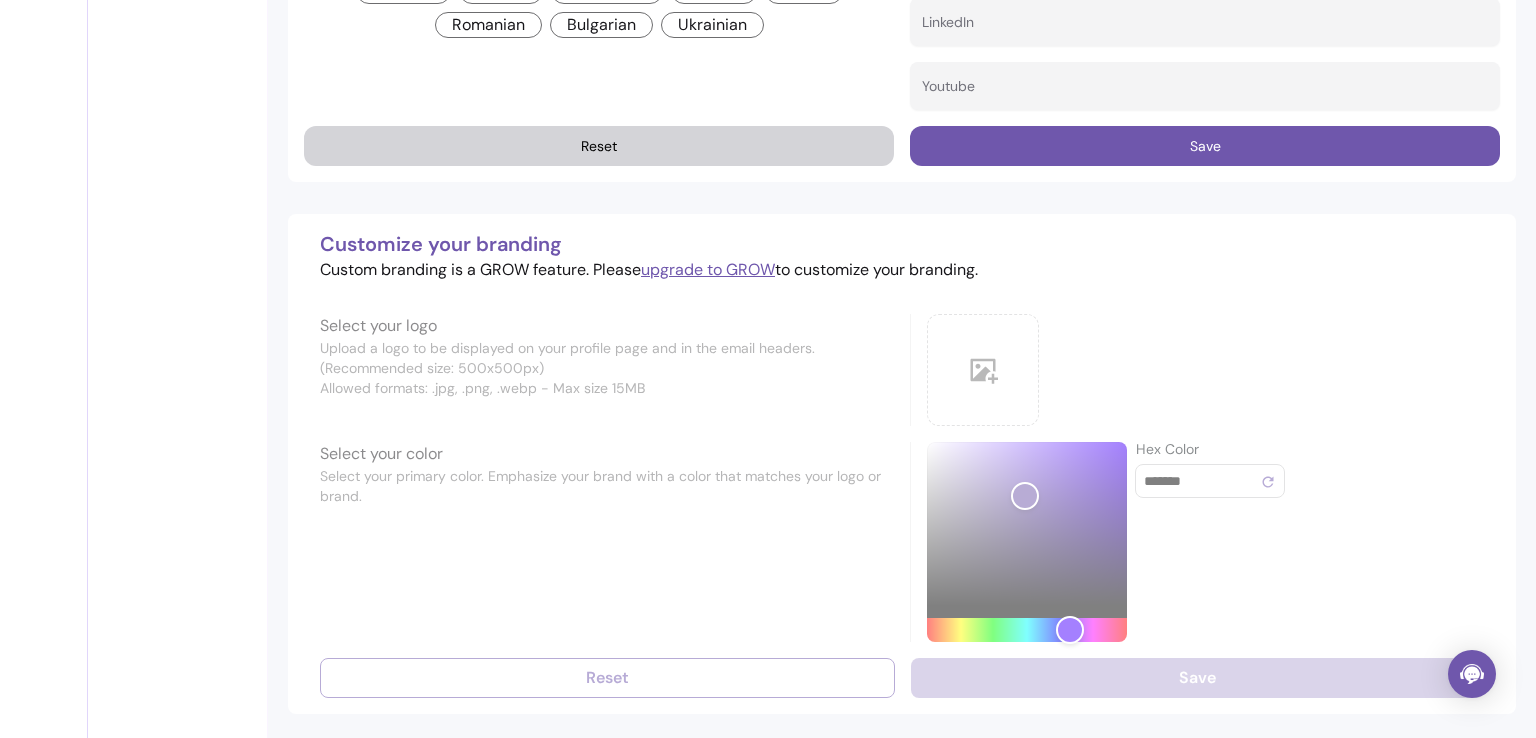 drag, startPoint x: 1052, startPoint y: 625, endPoint x: 979, endPoint y: 623, distance: 73.02739 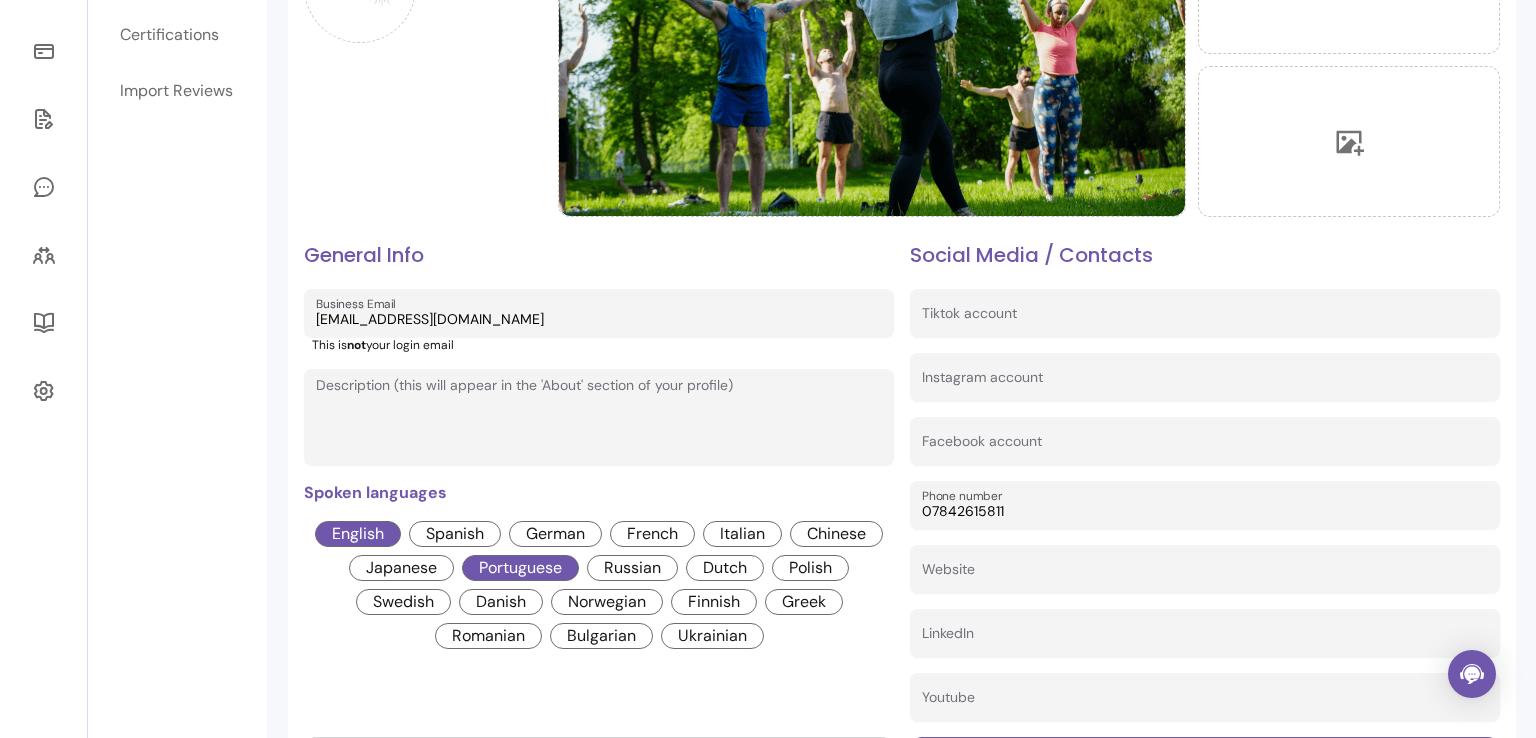 scroll, scrollTop: 348, scrollLeft: 0, axis: vertical 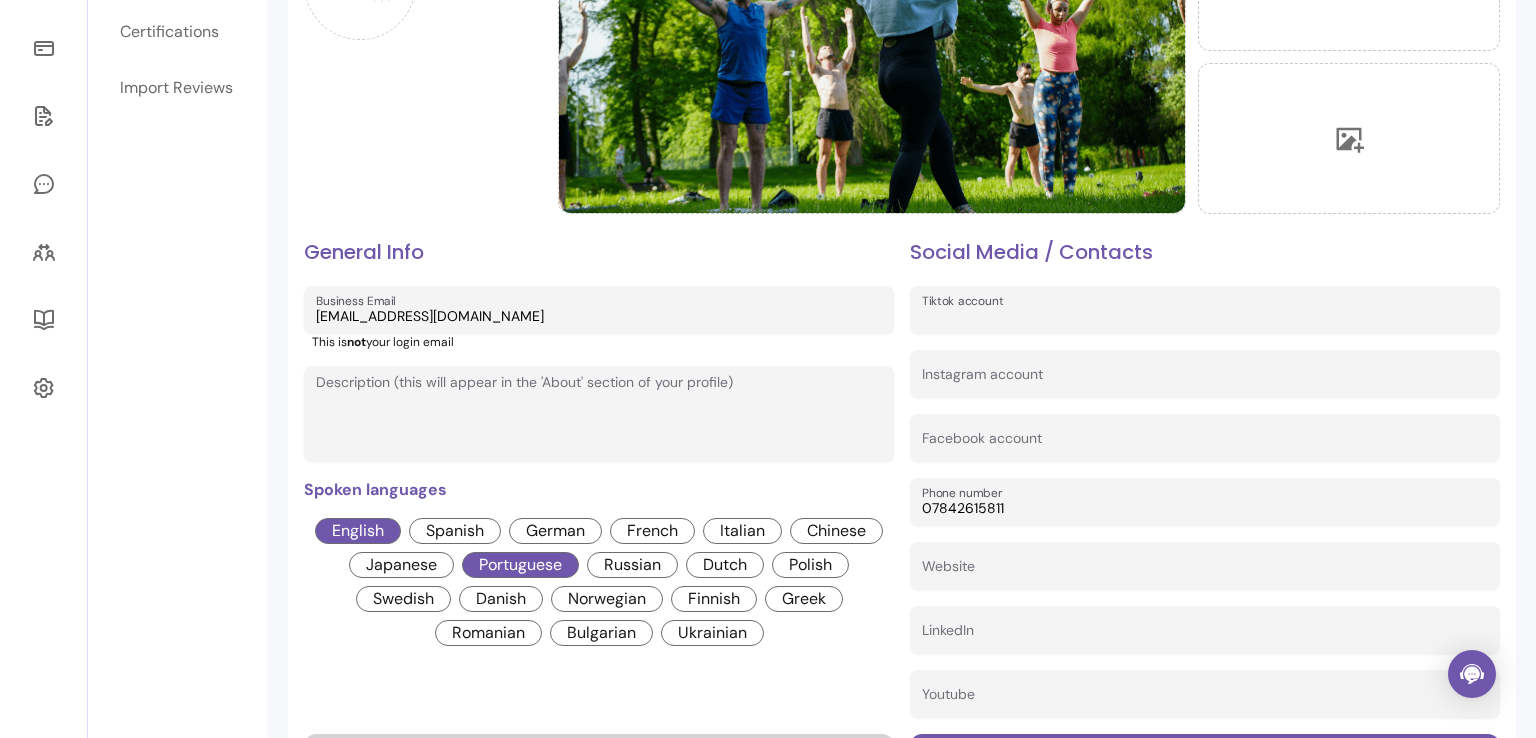 click on "Tiktok account" at bounding box center [1205, 316] 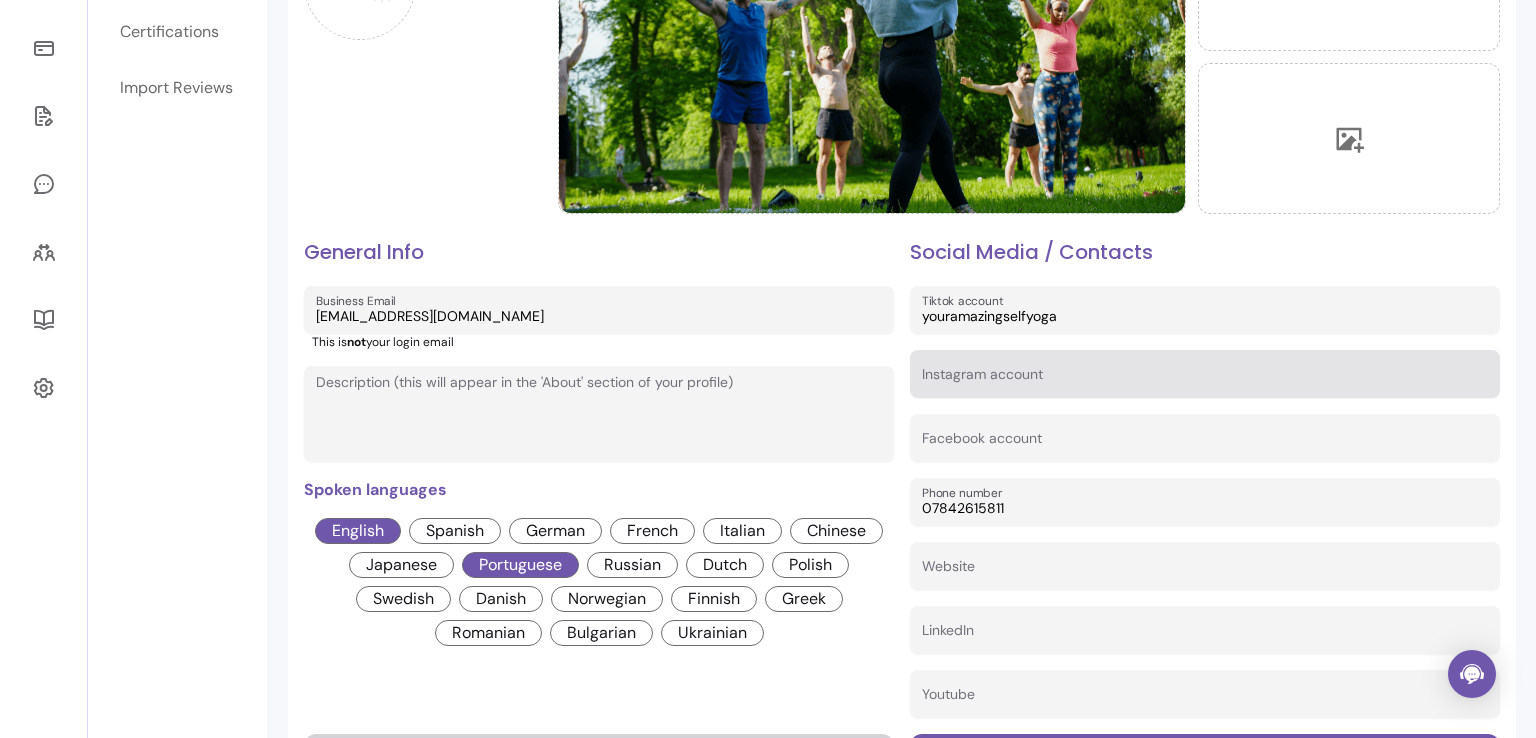 type on "youramazingselfyoga" 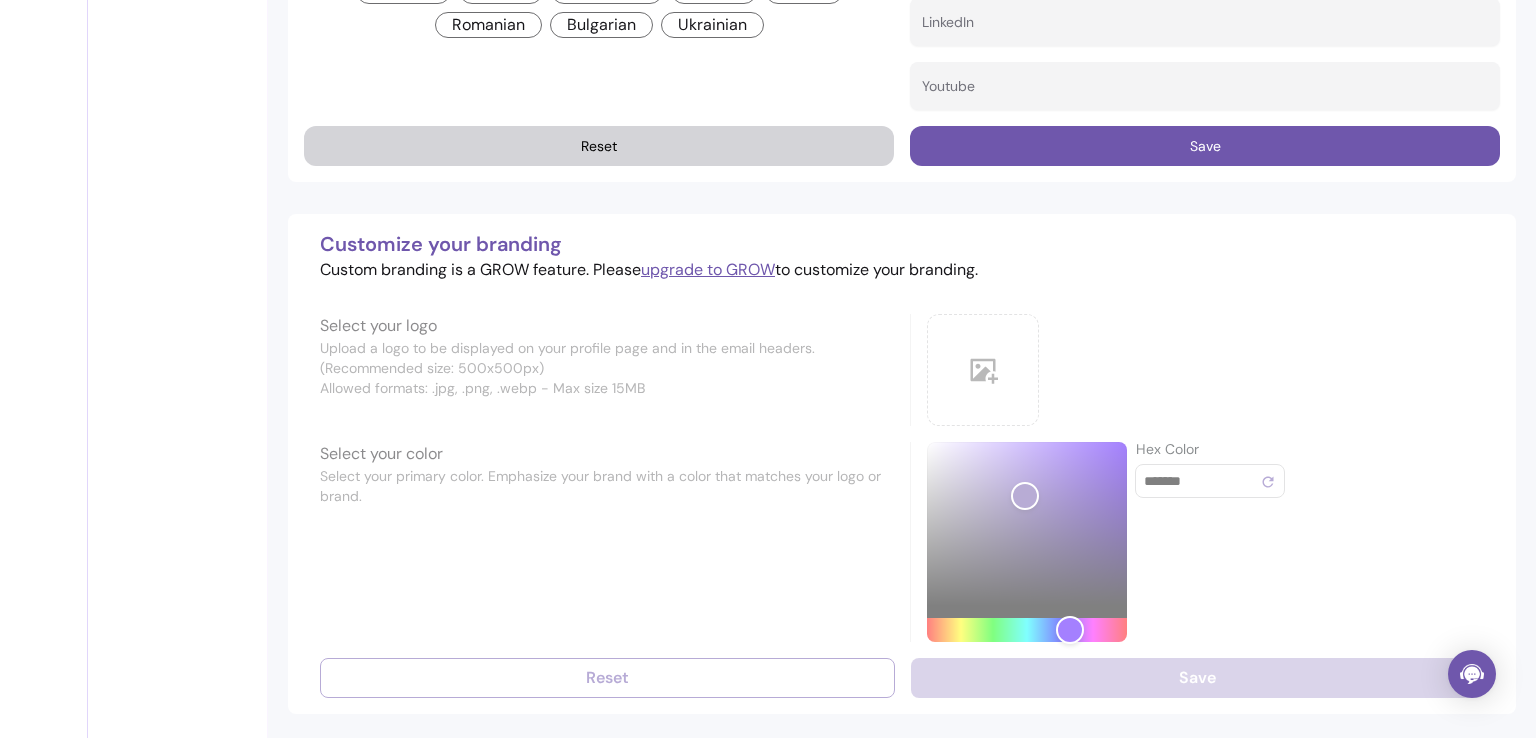 scroll, scrollTop: 744, scrollLeft: 0, axis: vertical 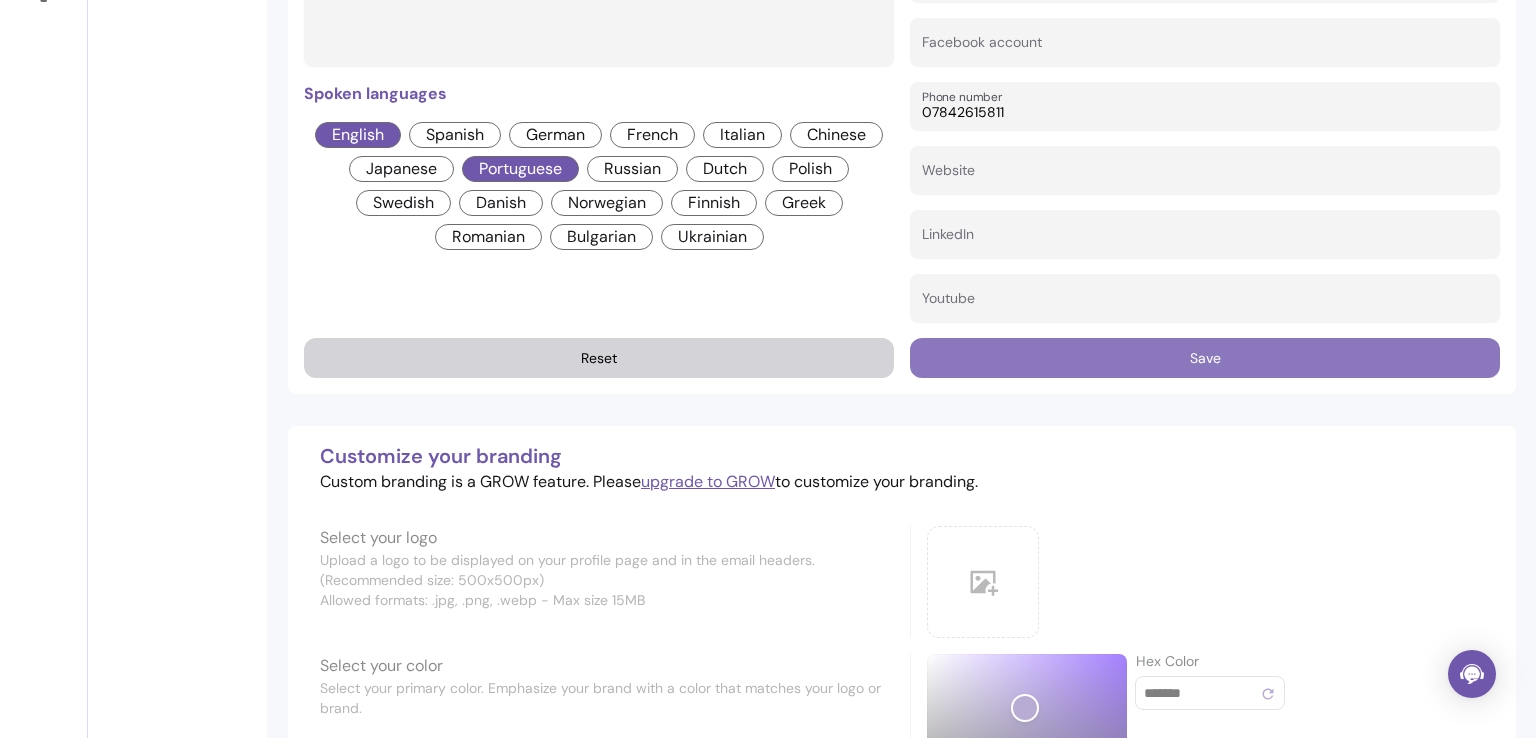 type on "youramazingself.yoga" 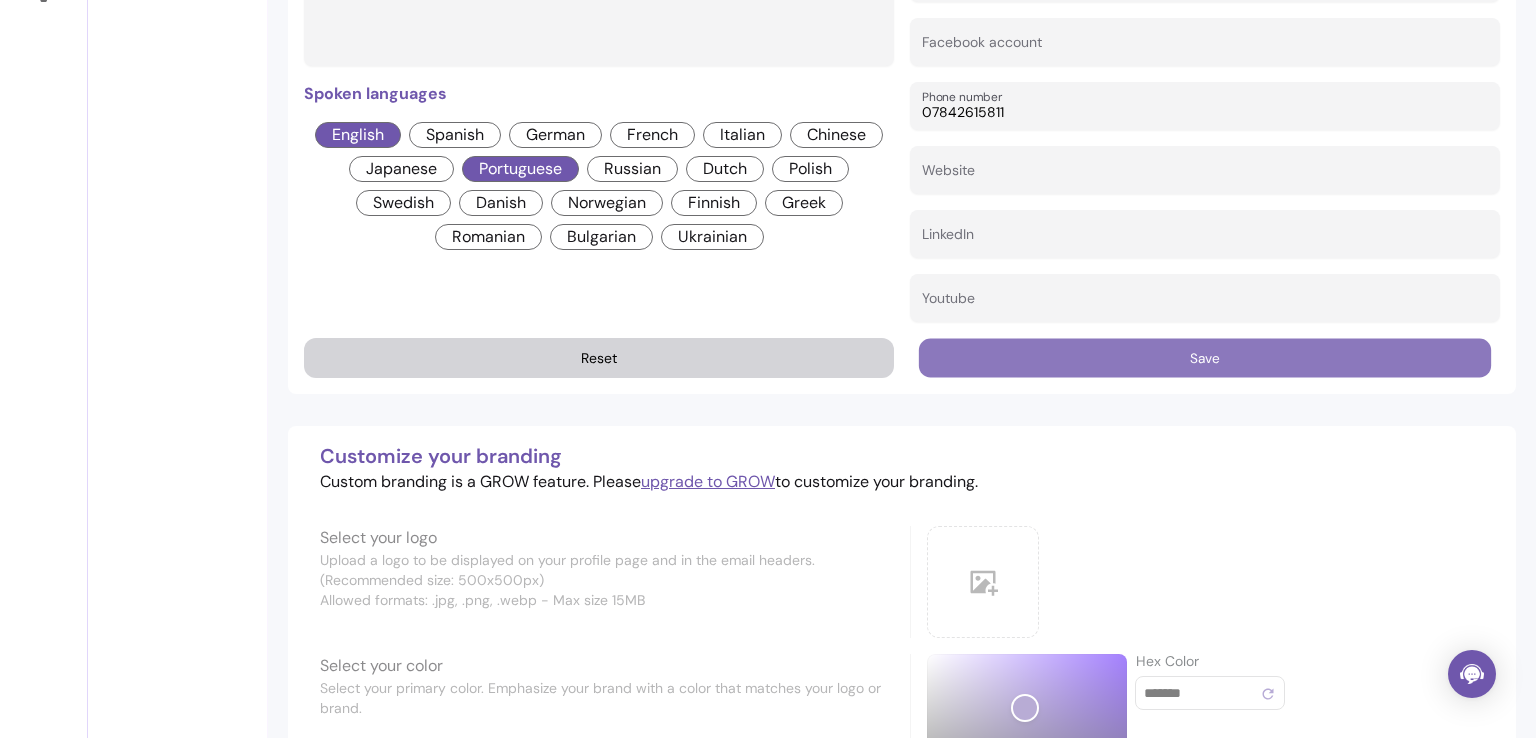 click on "Save" at bounding box center [1205, 358] 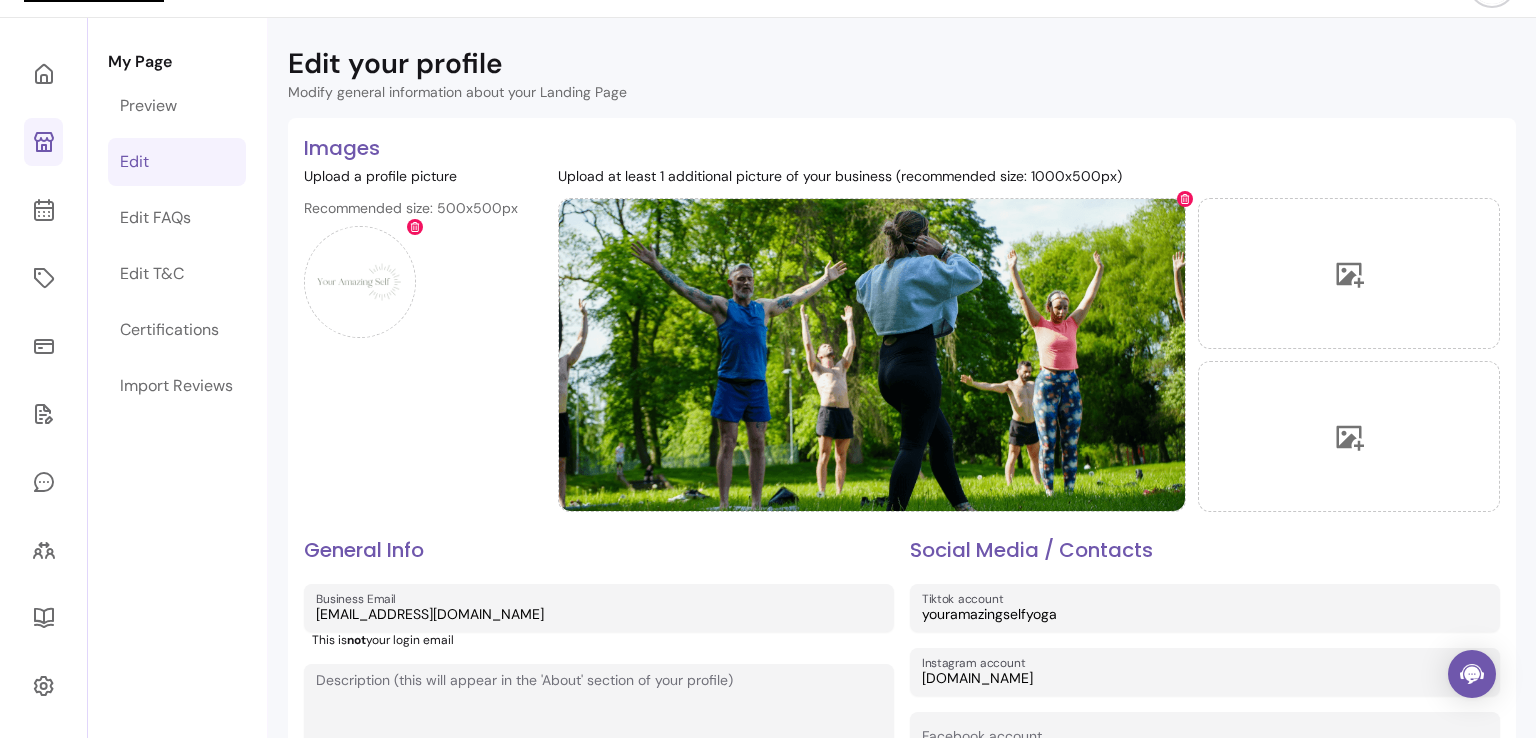 scroll, scrollTop: 0, scrollLeft: 0, axis: both 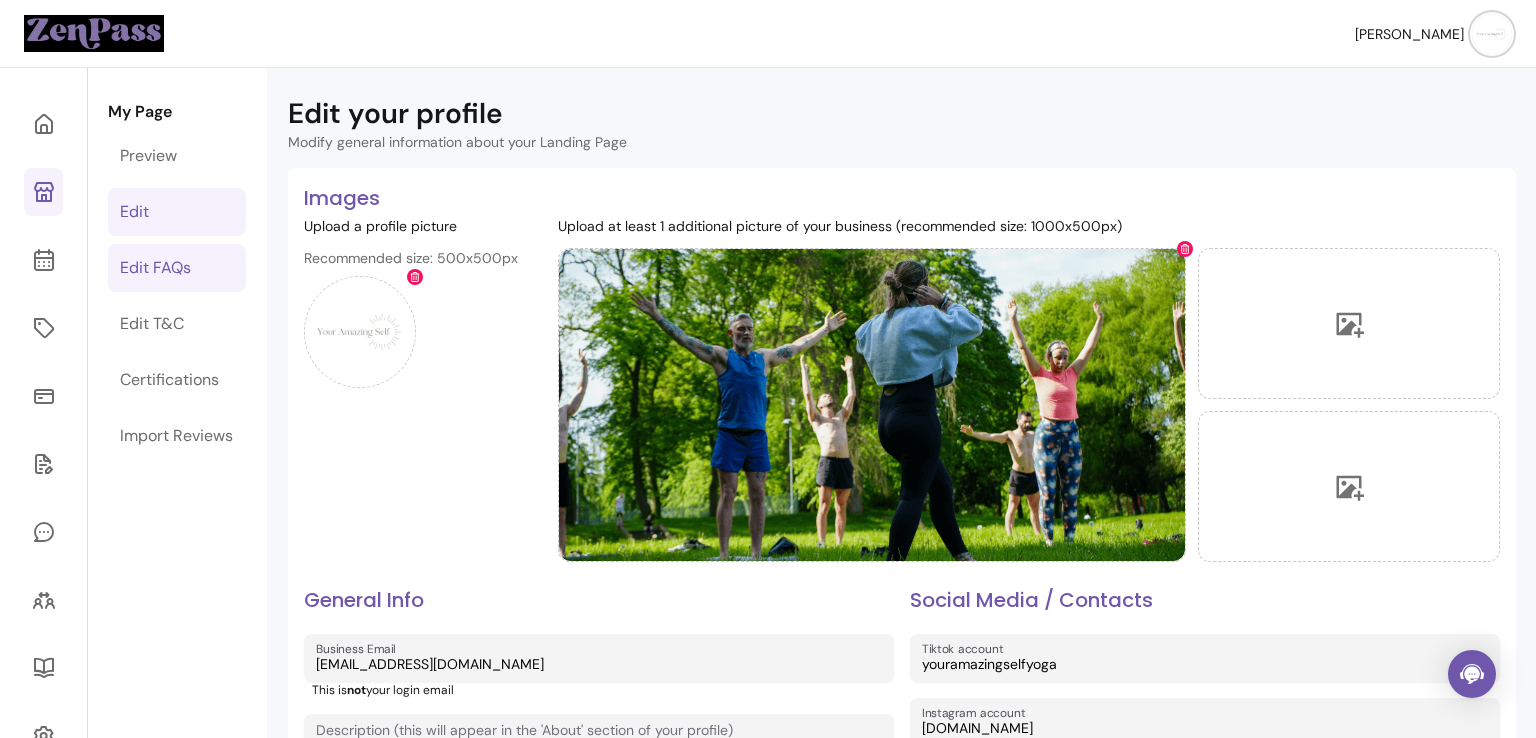 click on "Edit FAQs" at bounding box center (155, 268) 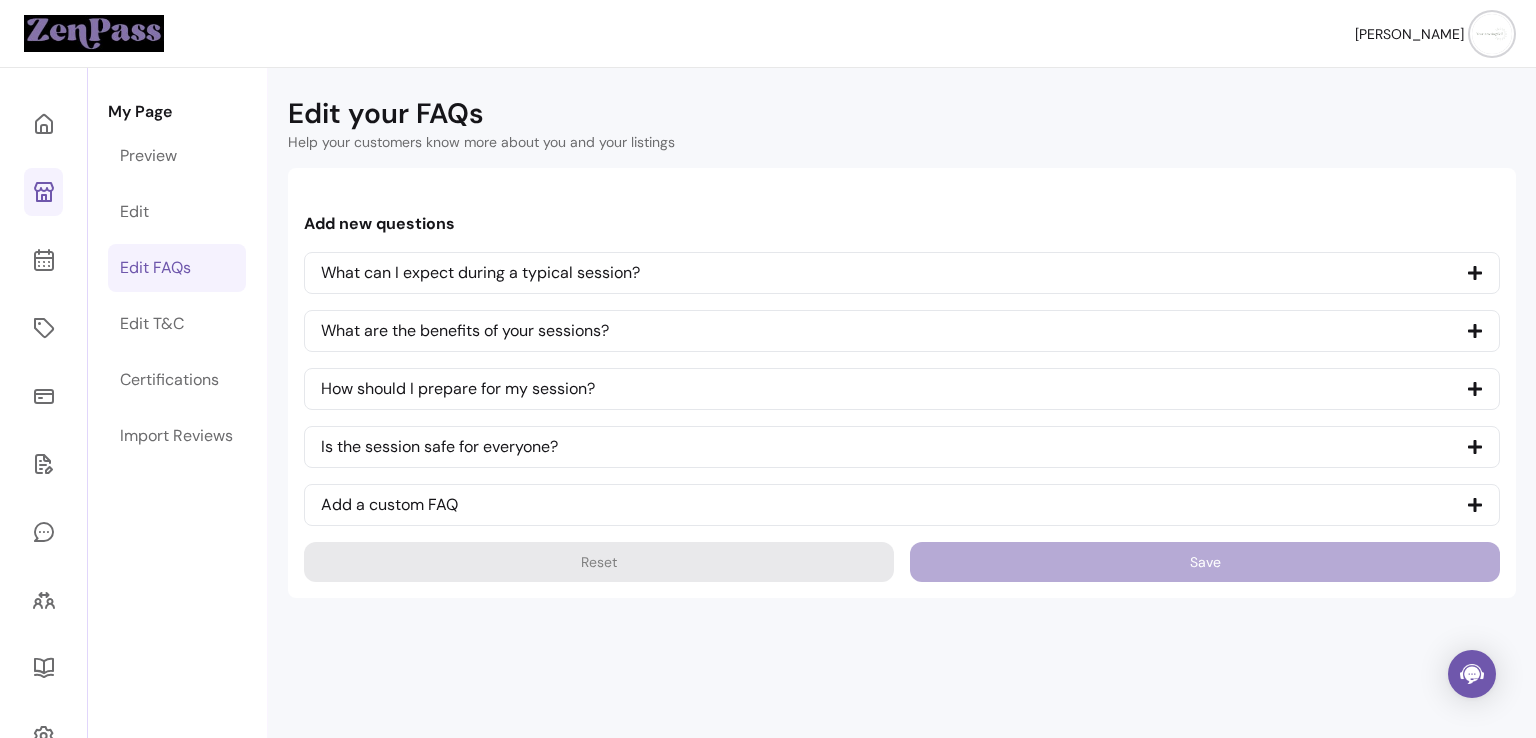 click on "What can I expect during a typical session?" at bounding box center [480, 273] 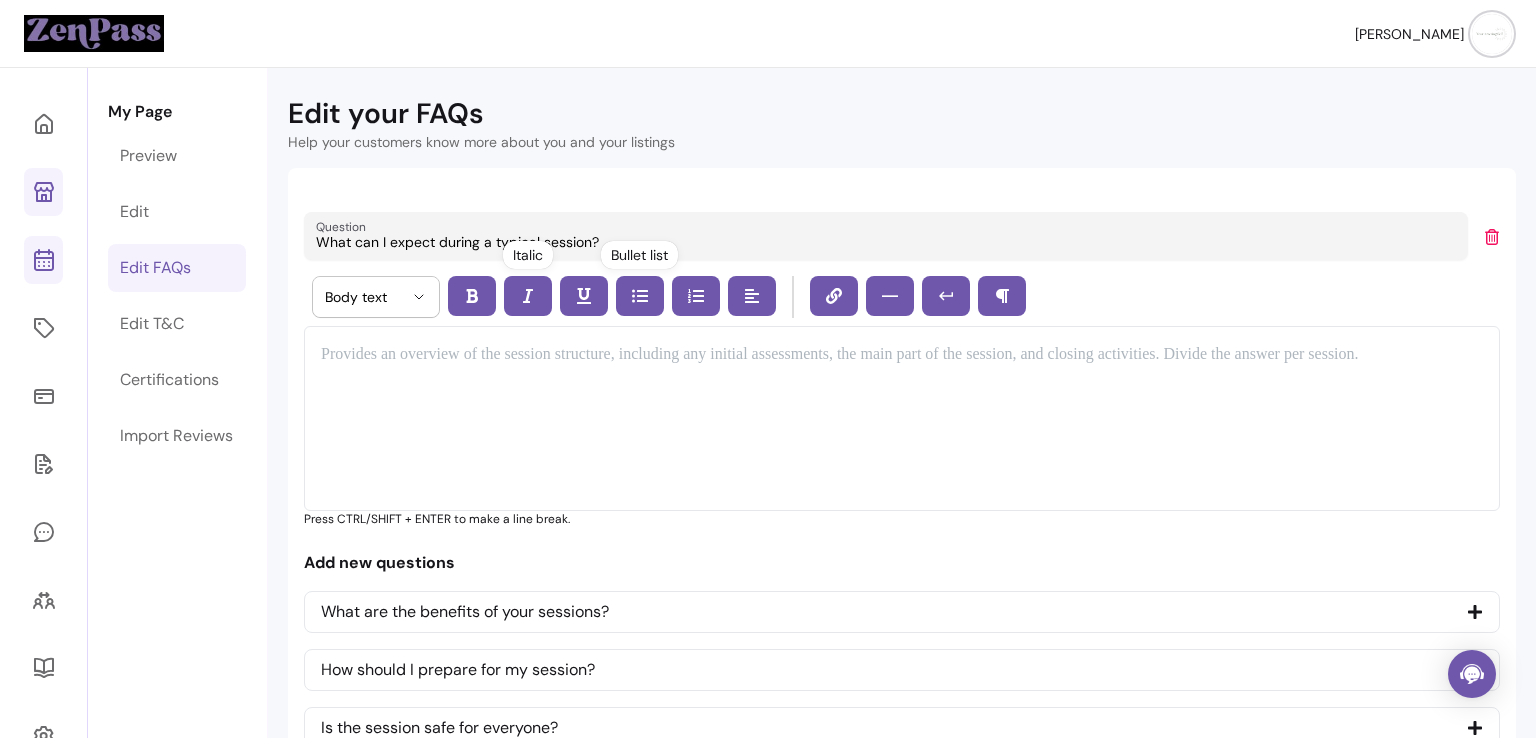 click at bounding box center [43, 260] 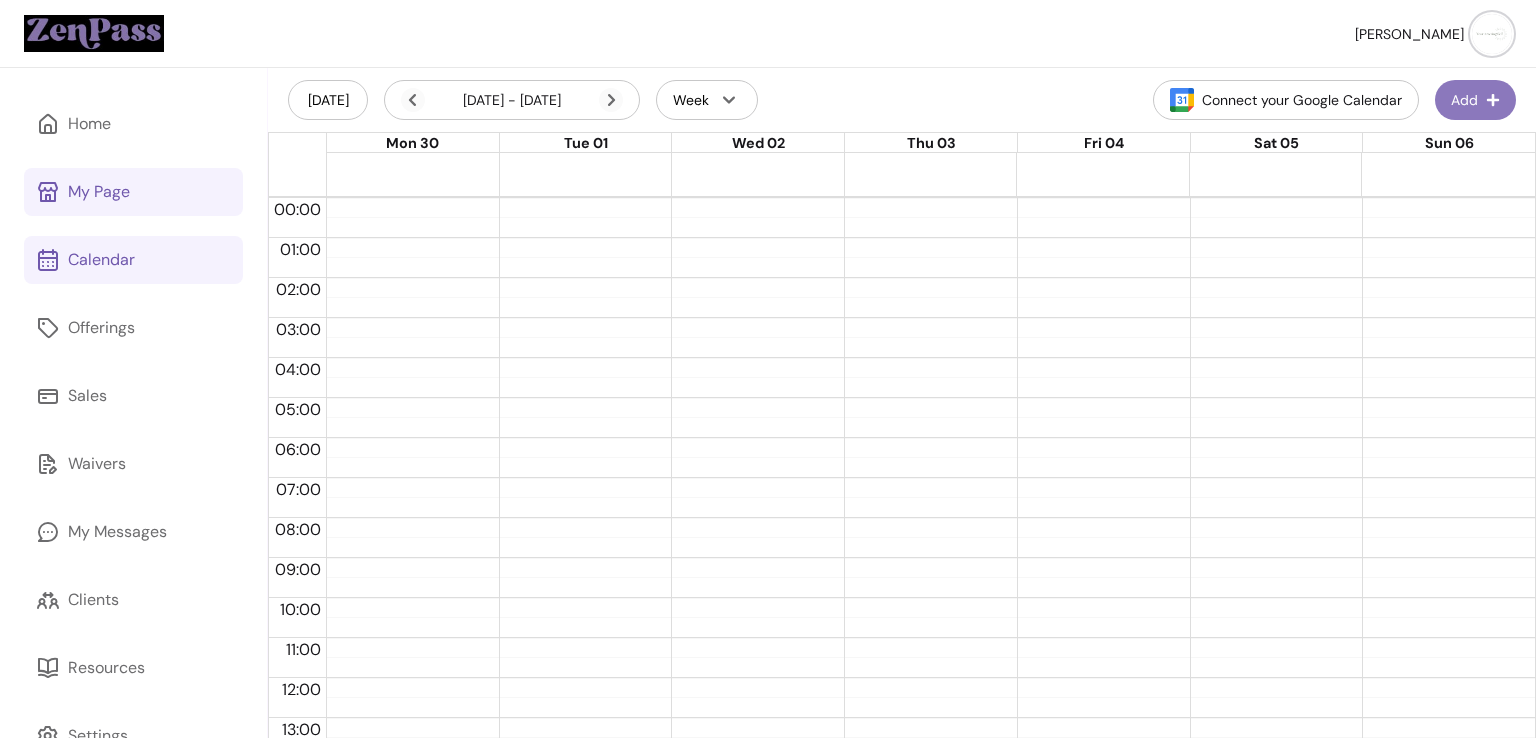 click on "Add" at bounding box center [1475, 100] 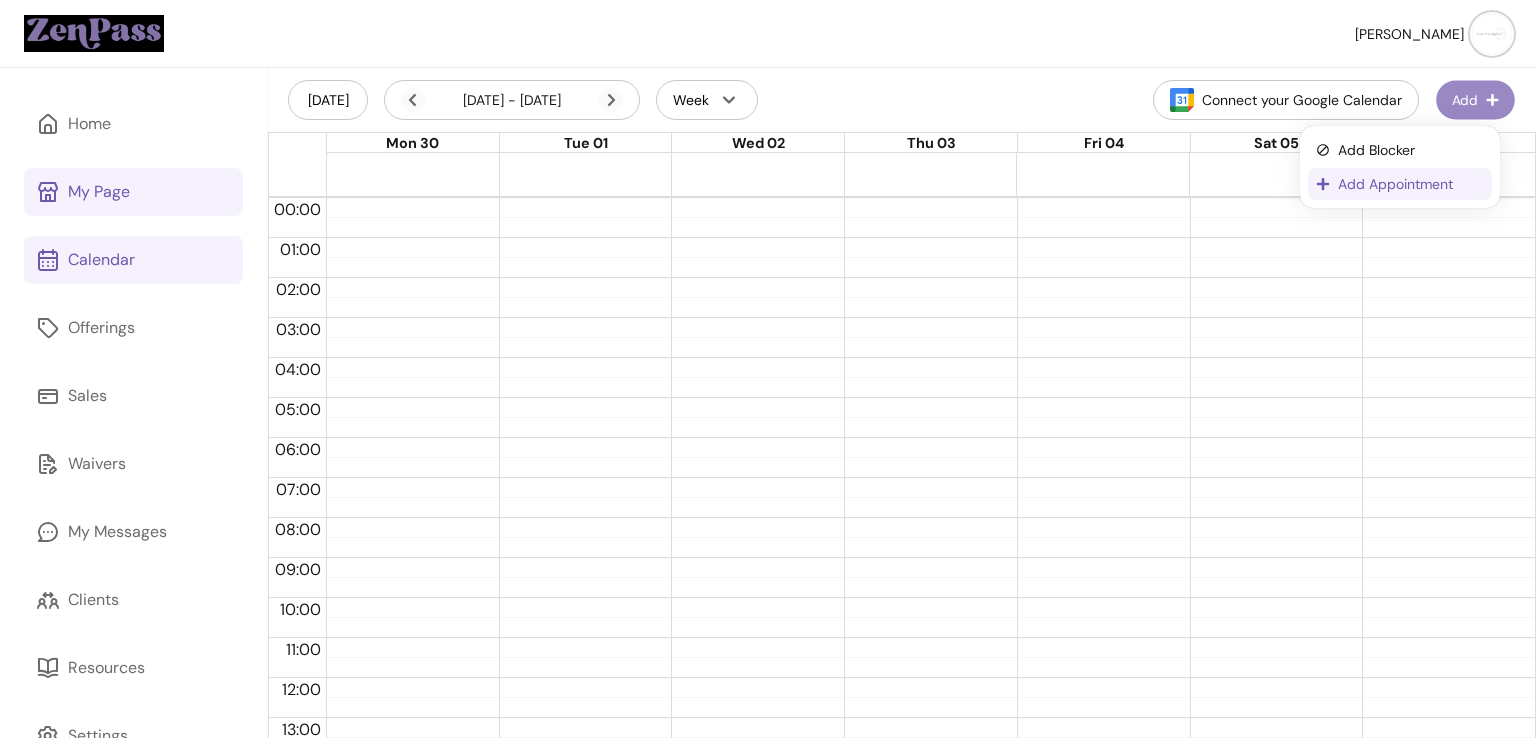 click on "Add Appointment" at bounding box center (1411, 184) 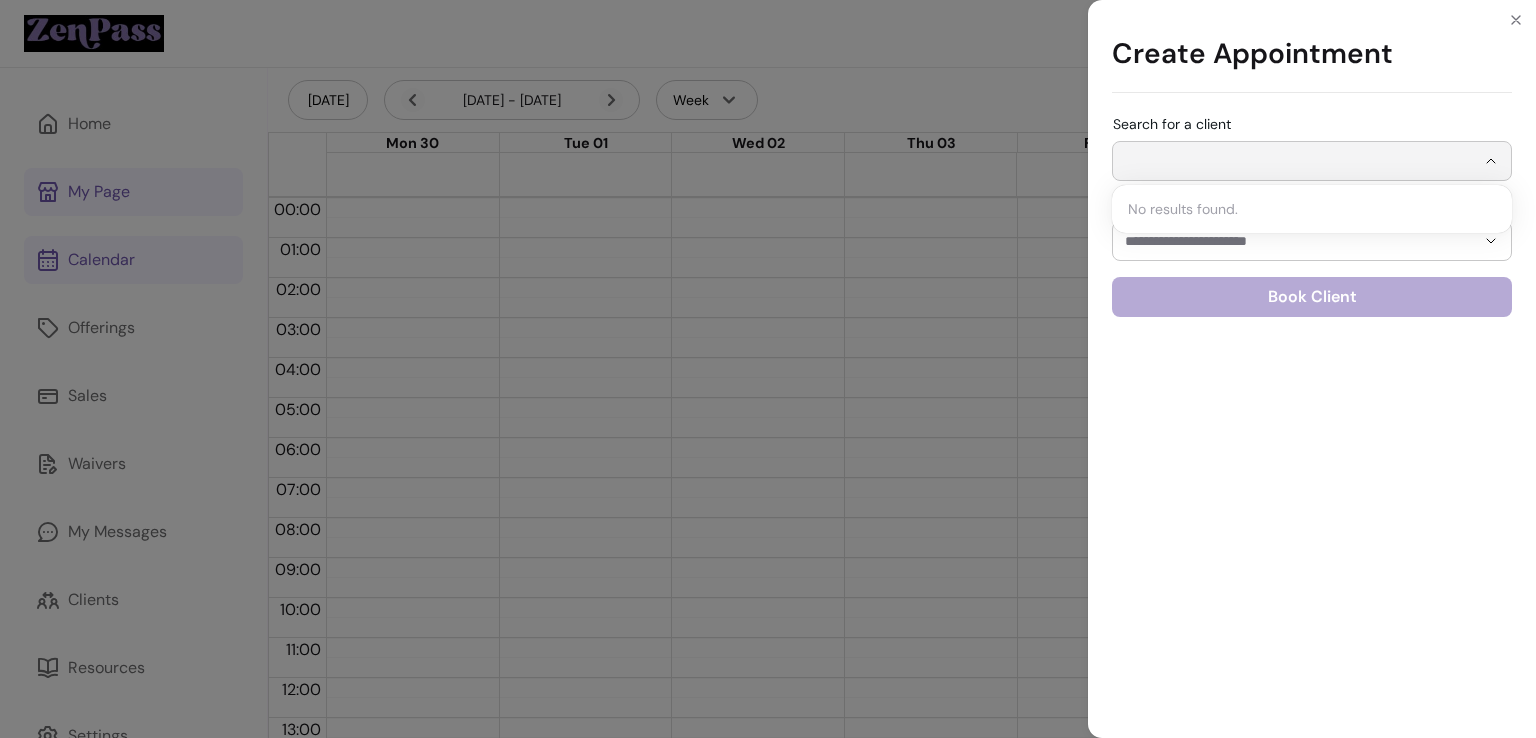 click on "Search for a client" at bounding box center (1300, 161) 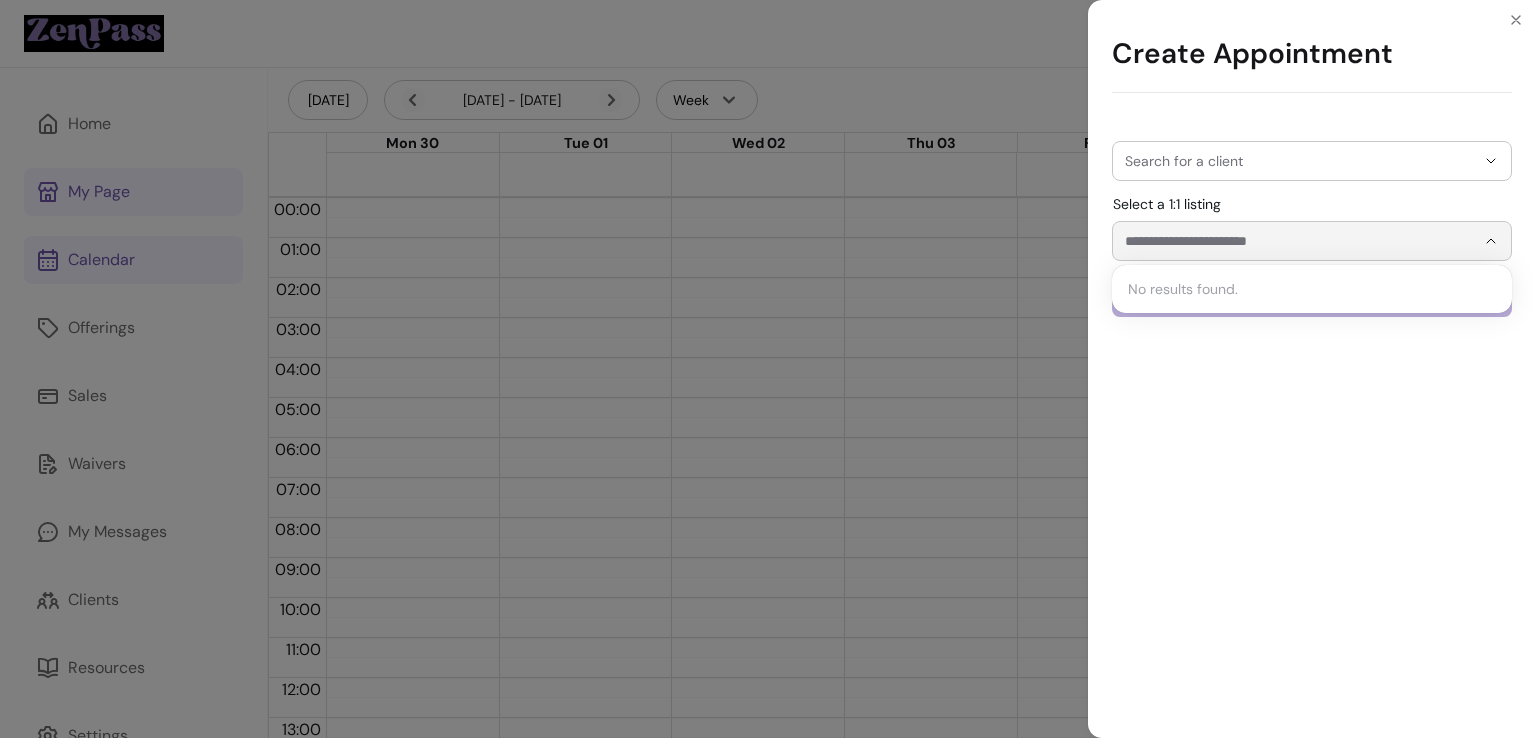 click at bounding box center (1475, 241) 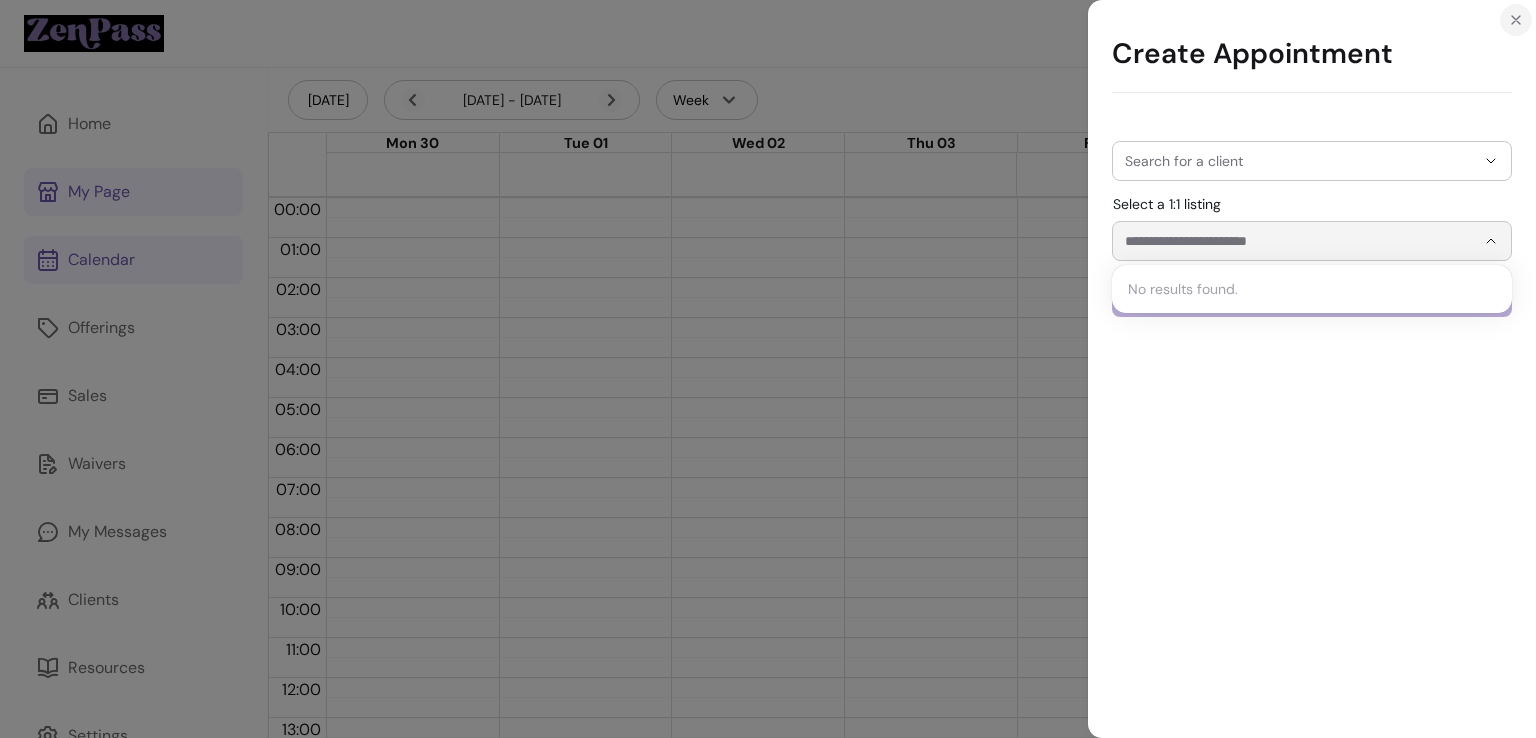 click 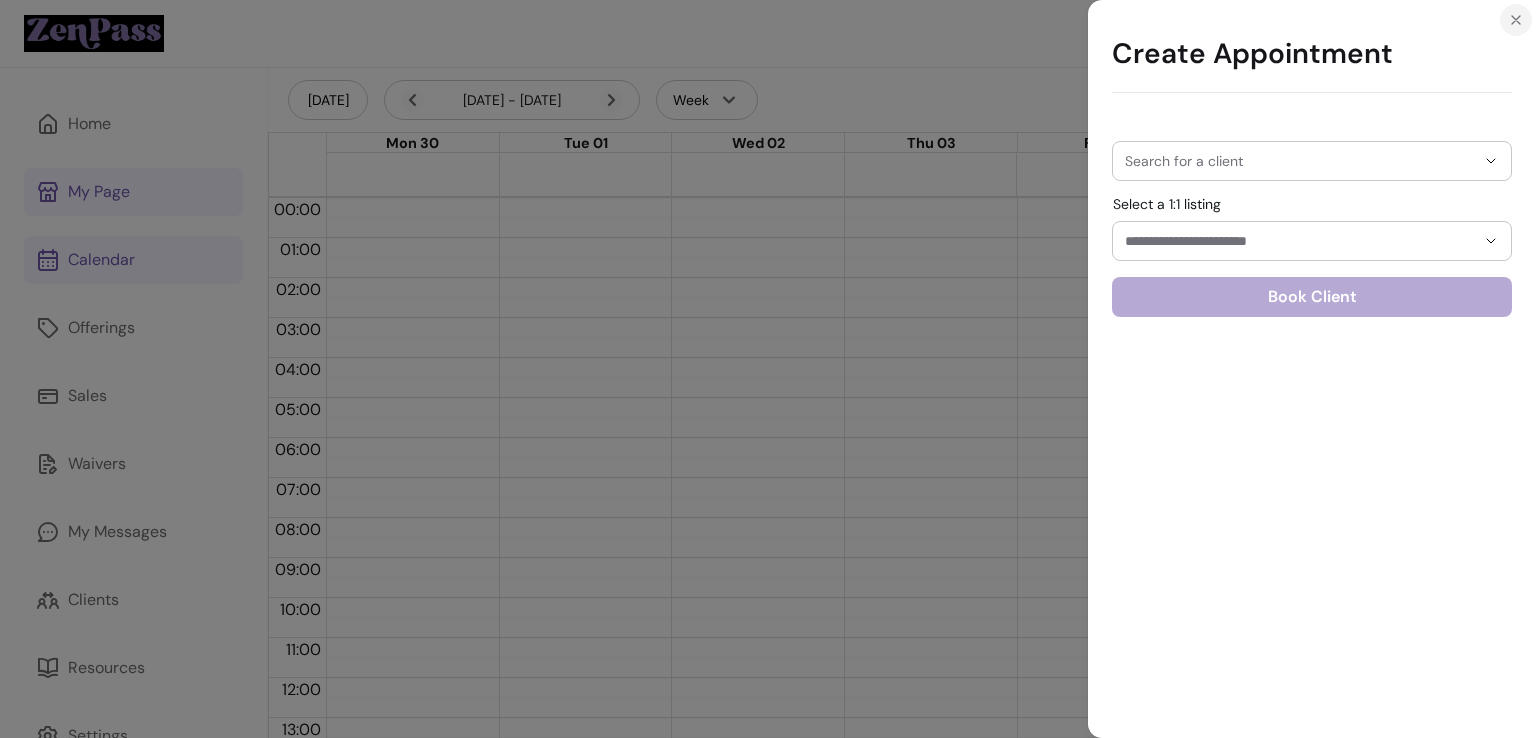 click 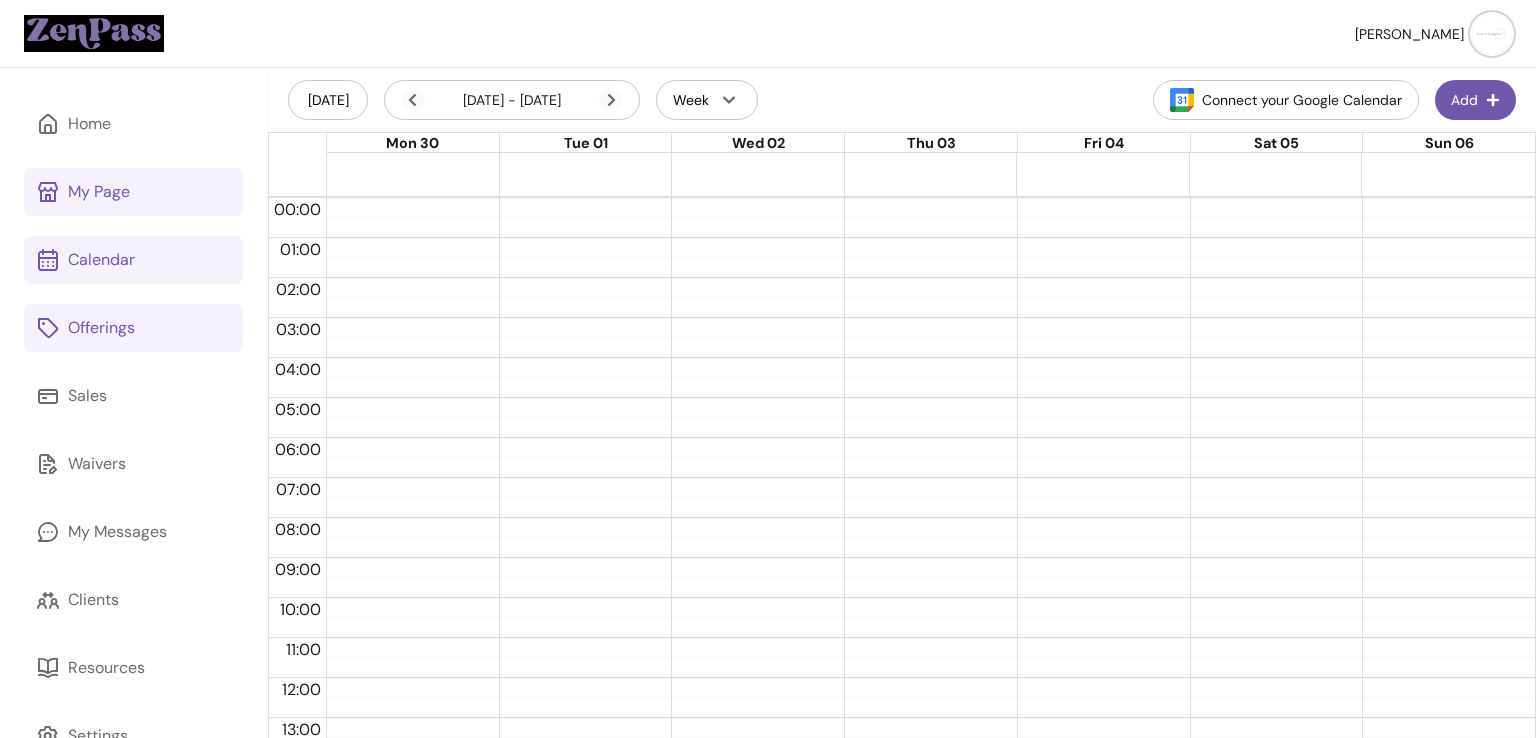 click on "Offerings" at bounding box center (101, 328) 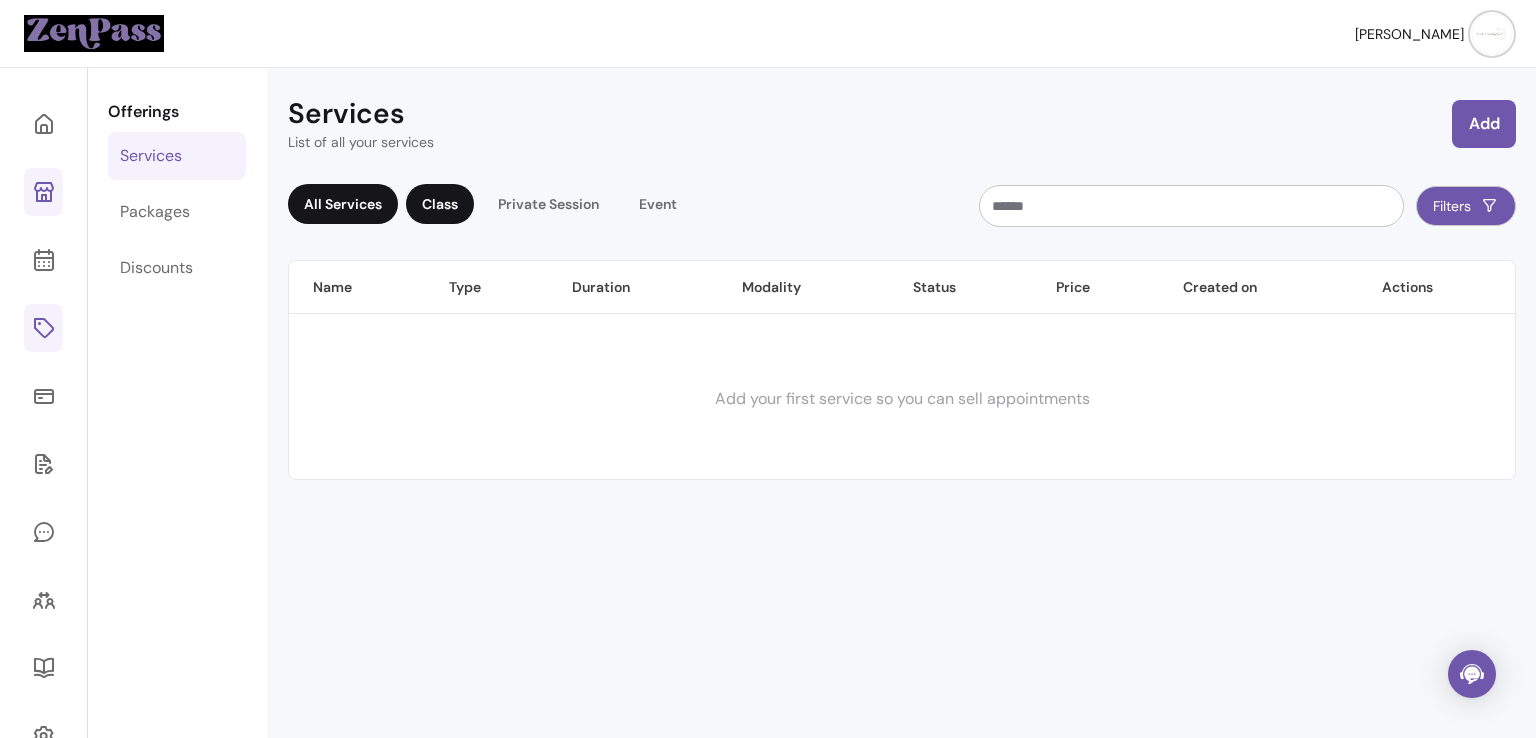 click on "Class" at bounding box center [440, 204] 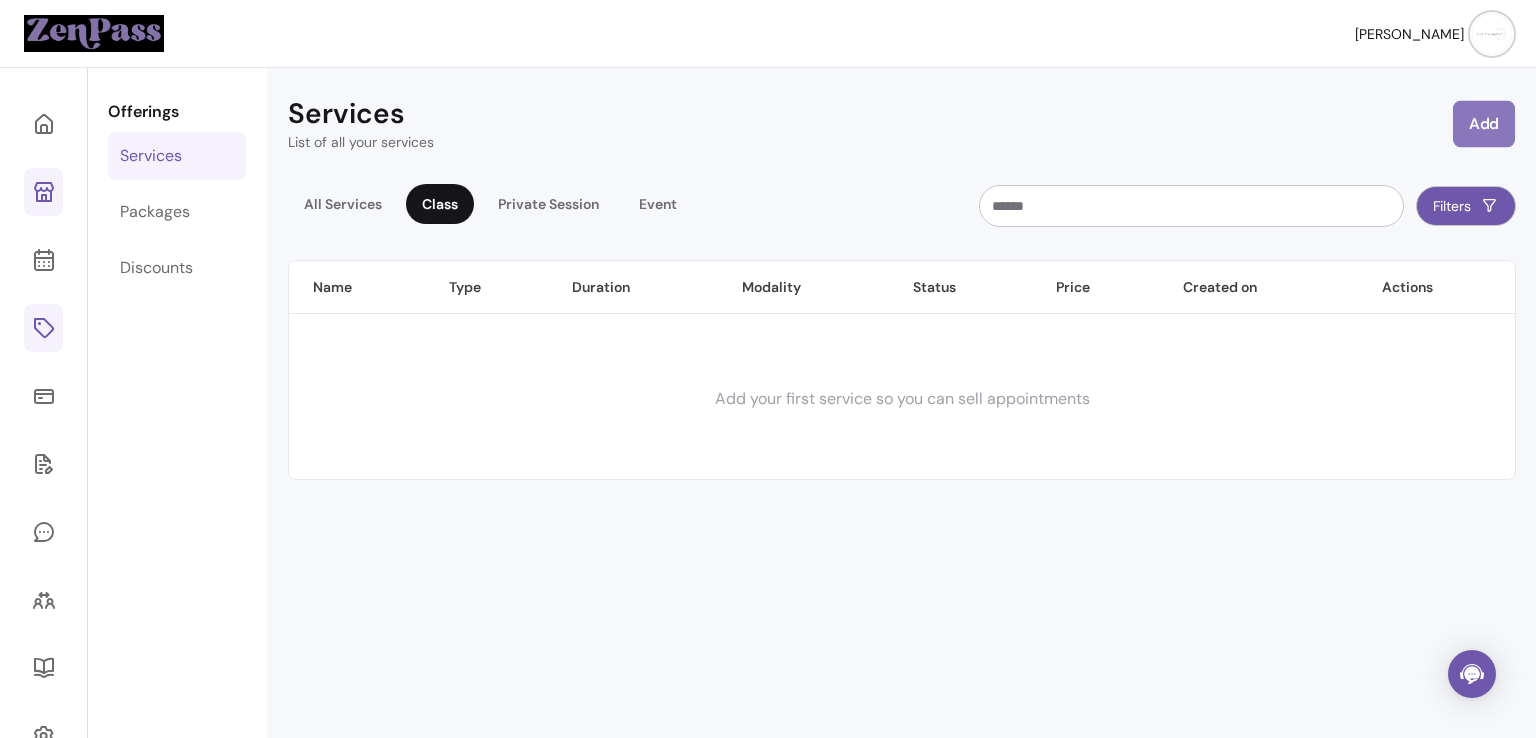 click on "Add" at bounding box center (1484, 124) 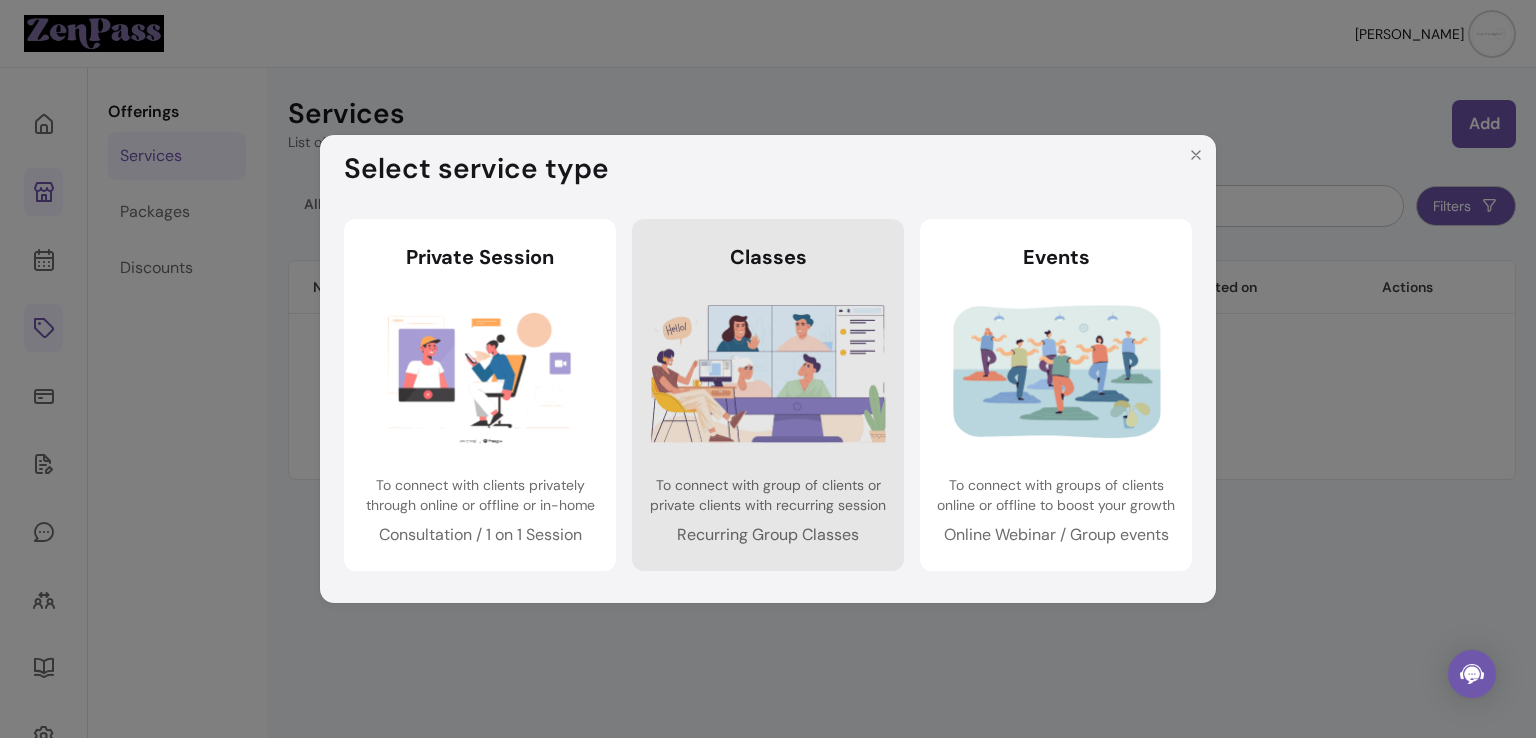 click at bounding box center (768, 373) 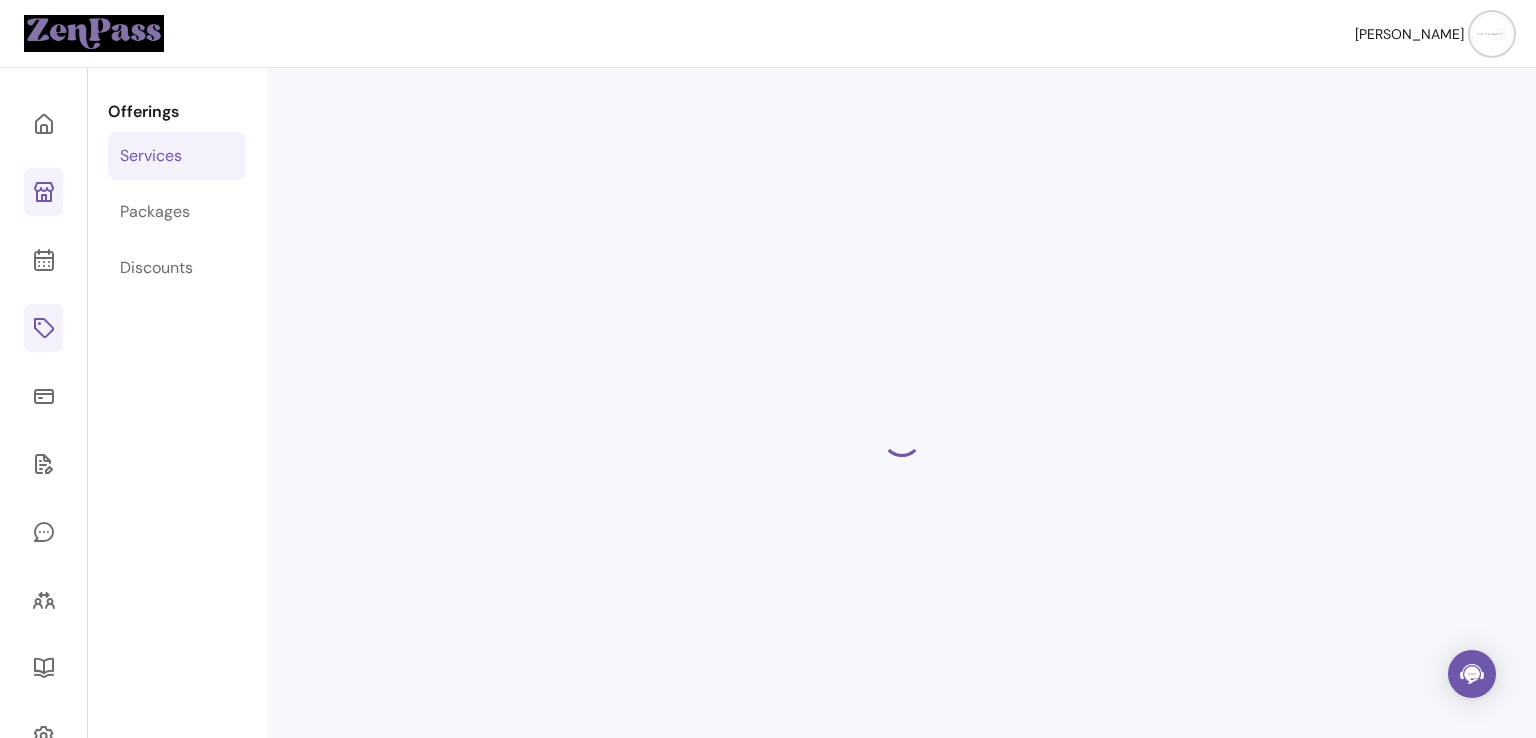 select on "***" 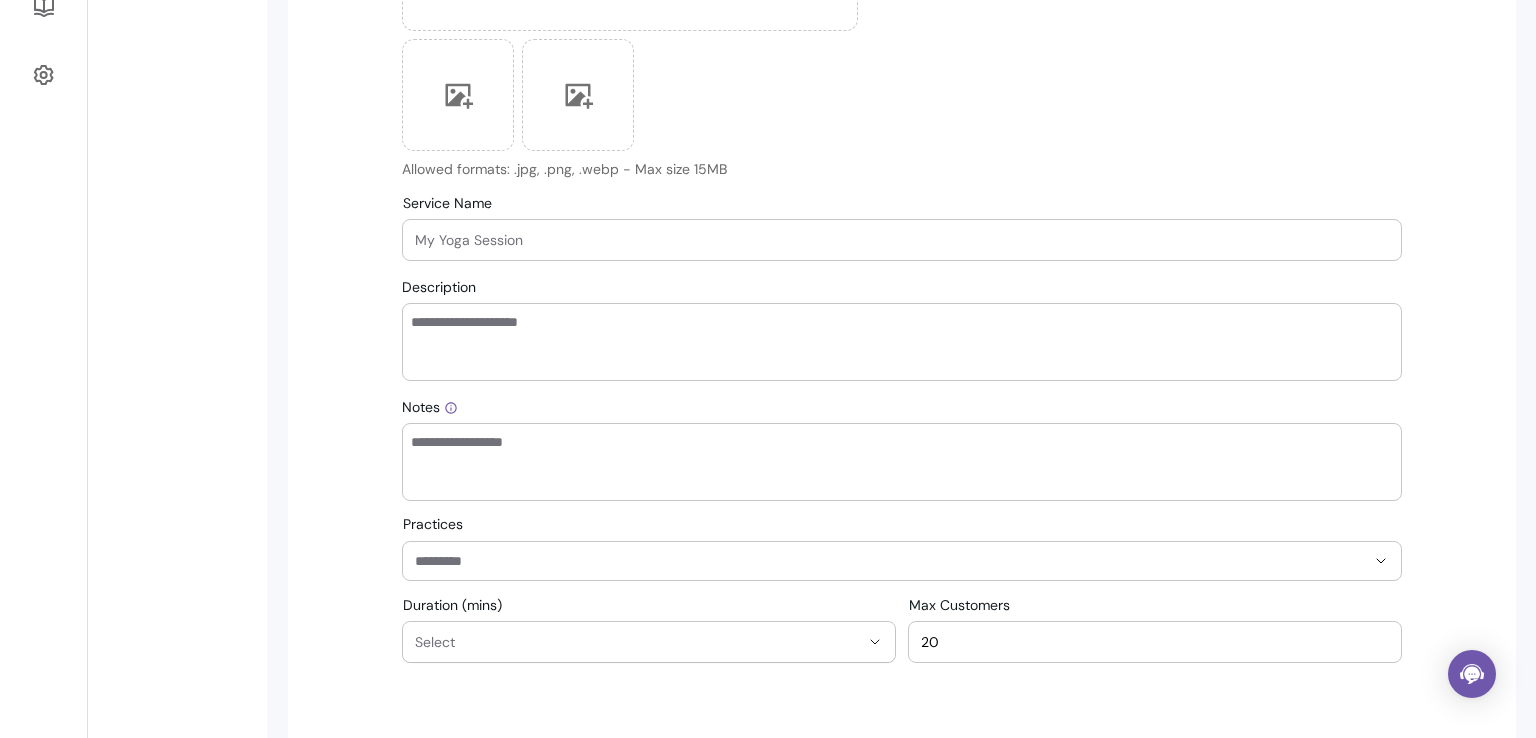 scroll, scrollTop: 657, scrollLeft: 0, axis: vertical 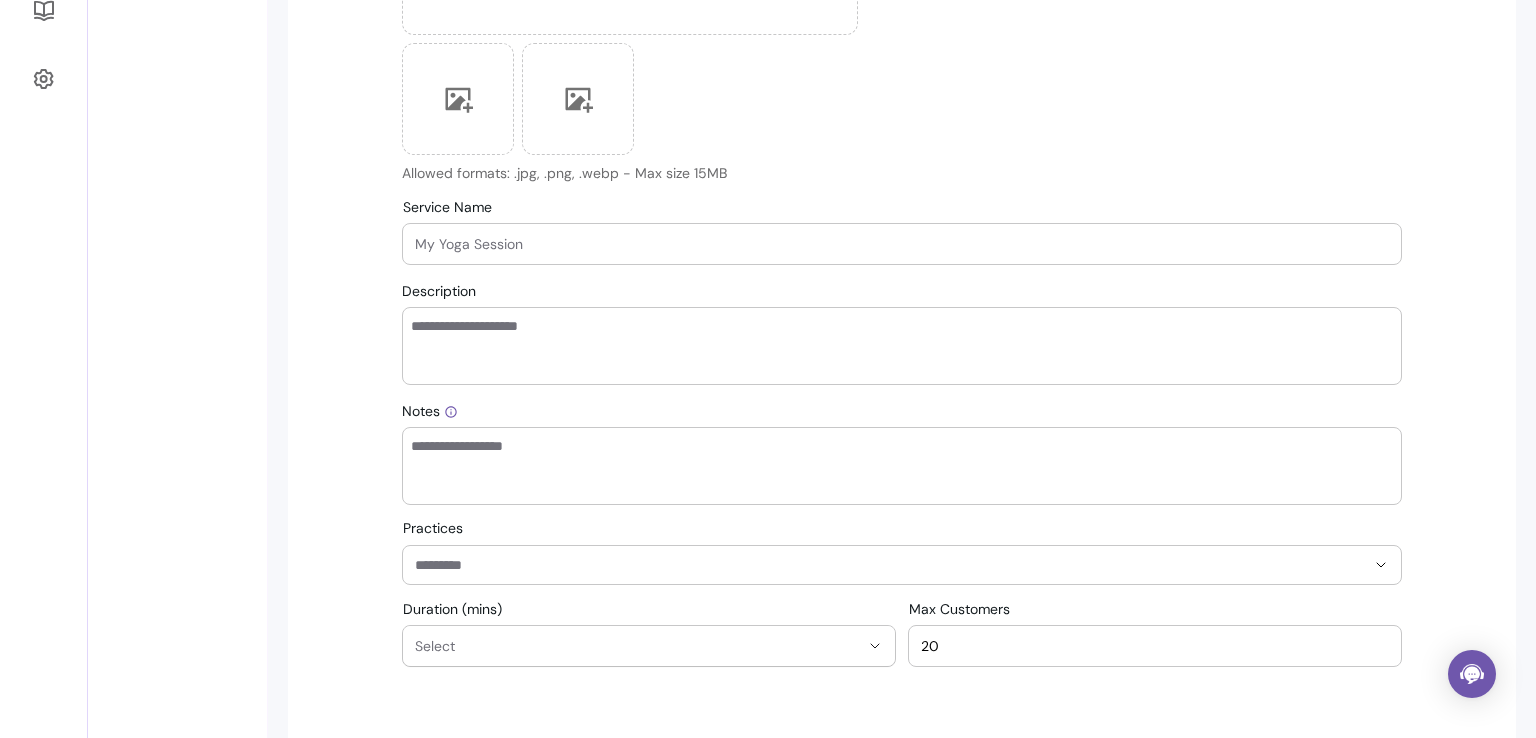 click on "Service Name" at bounding box center [902, 244] 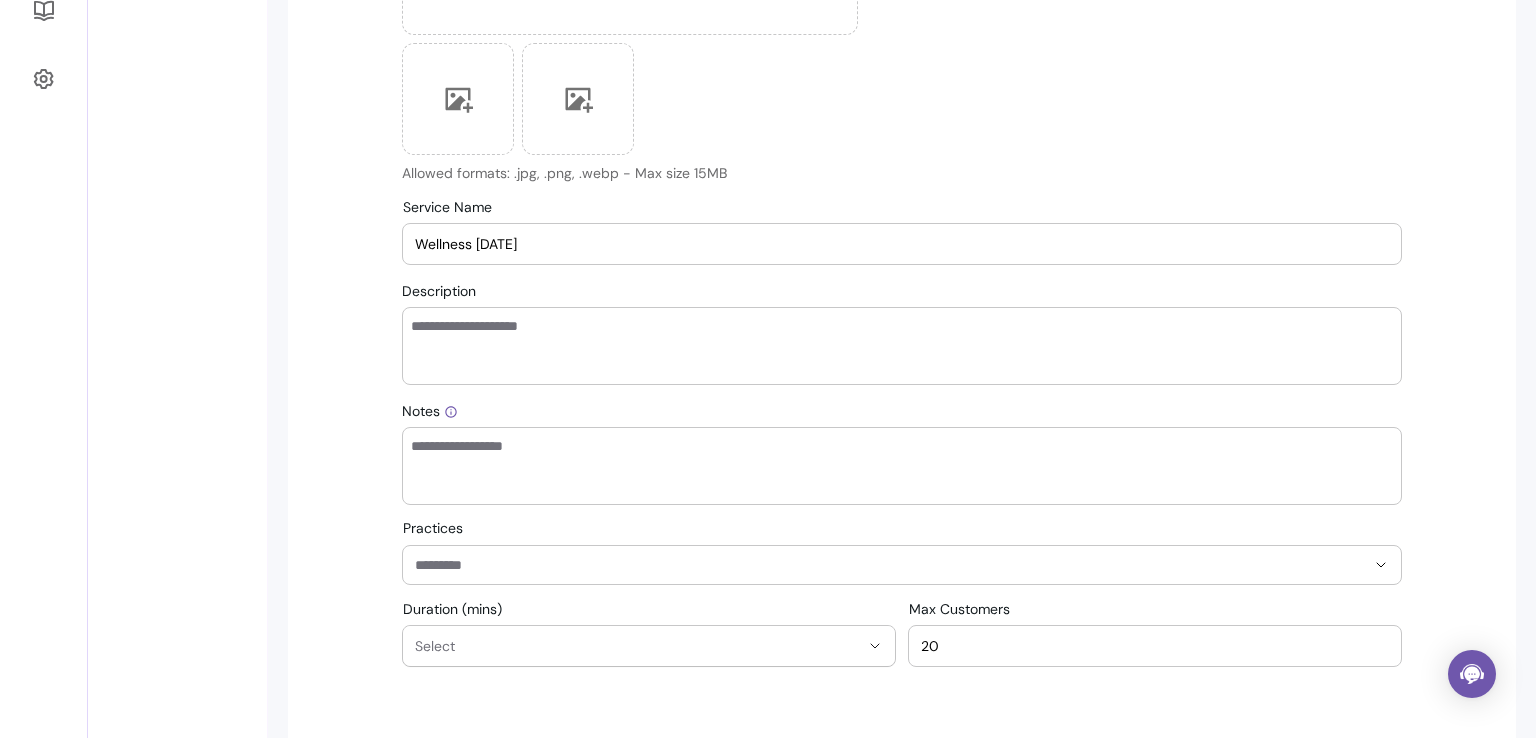 type on "Wellness [DATE]" 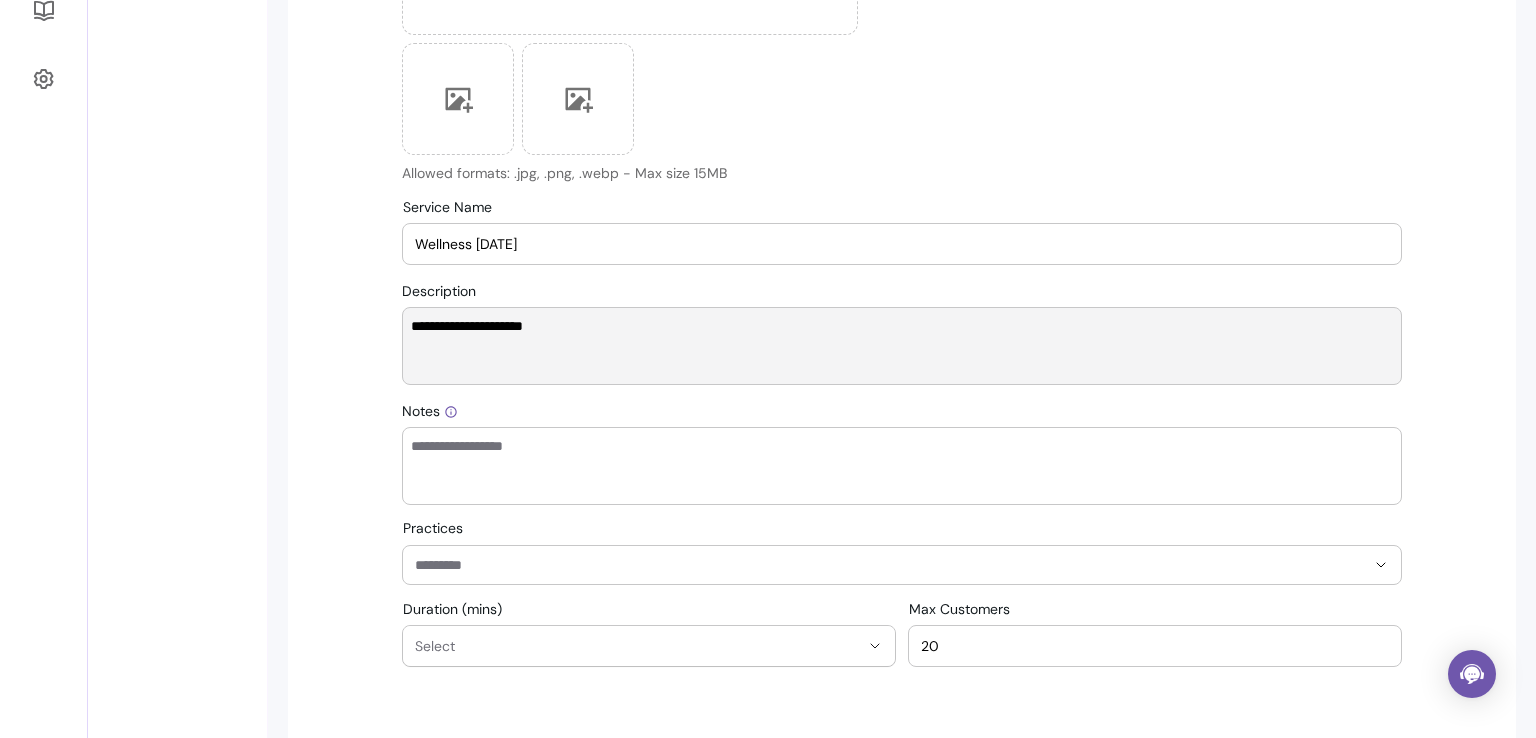 click on "**********" at bounding box center [902, 346] 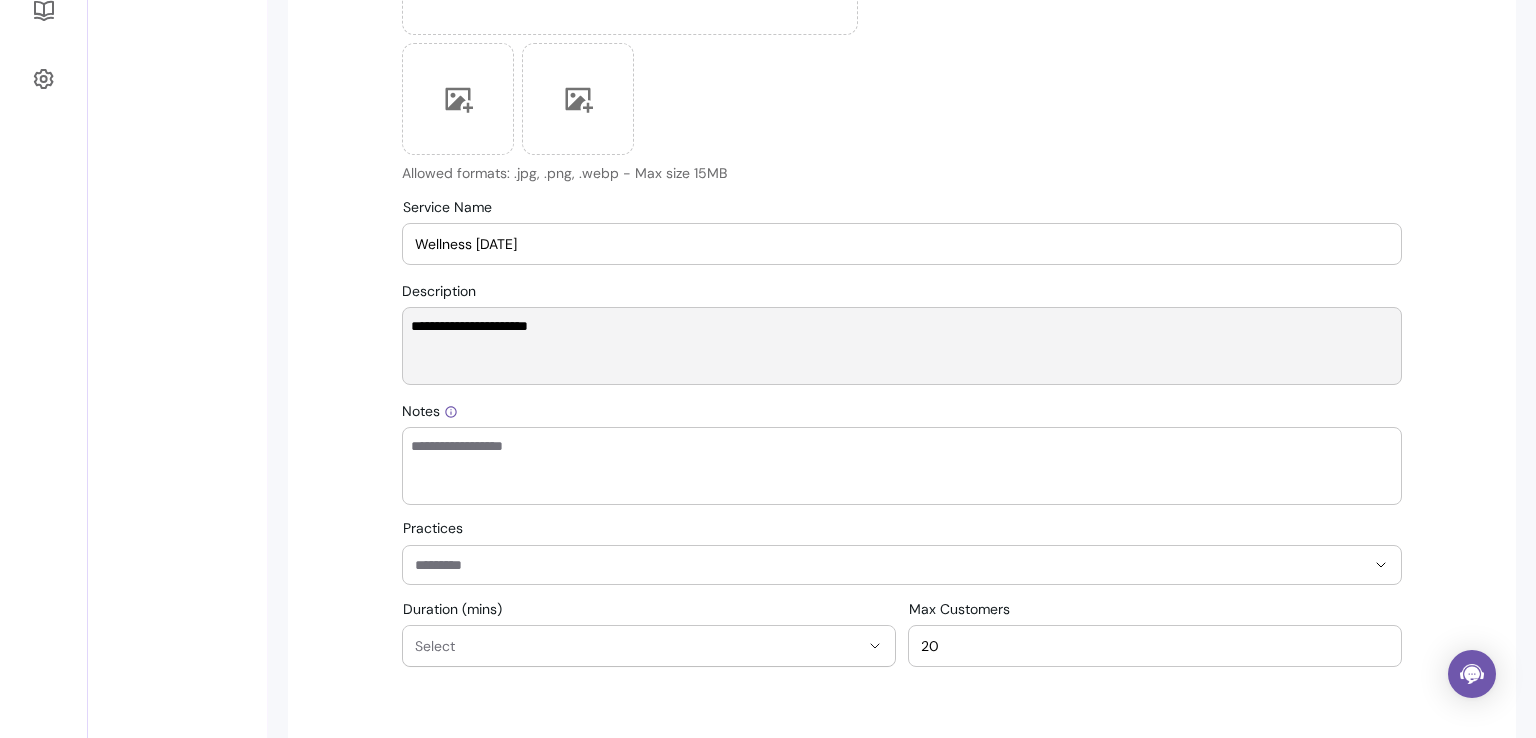 click on "**********" at bounding box center [902, 346] 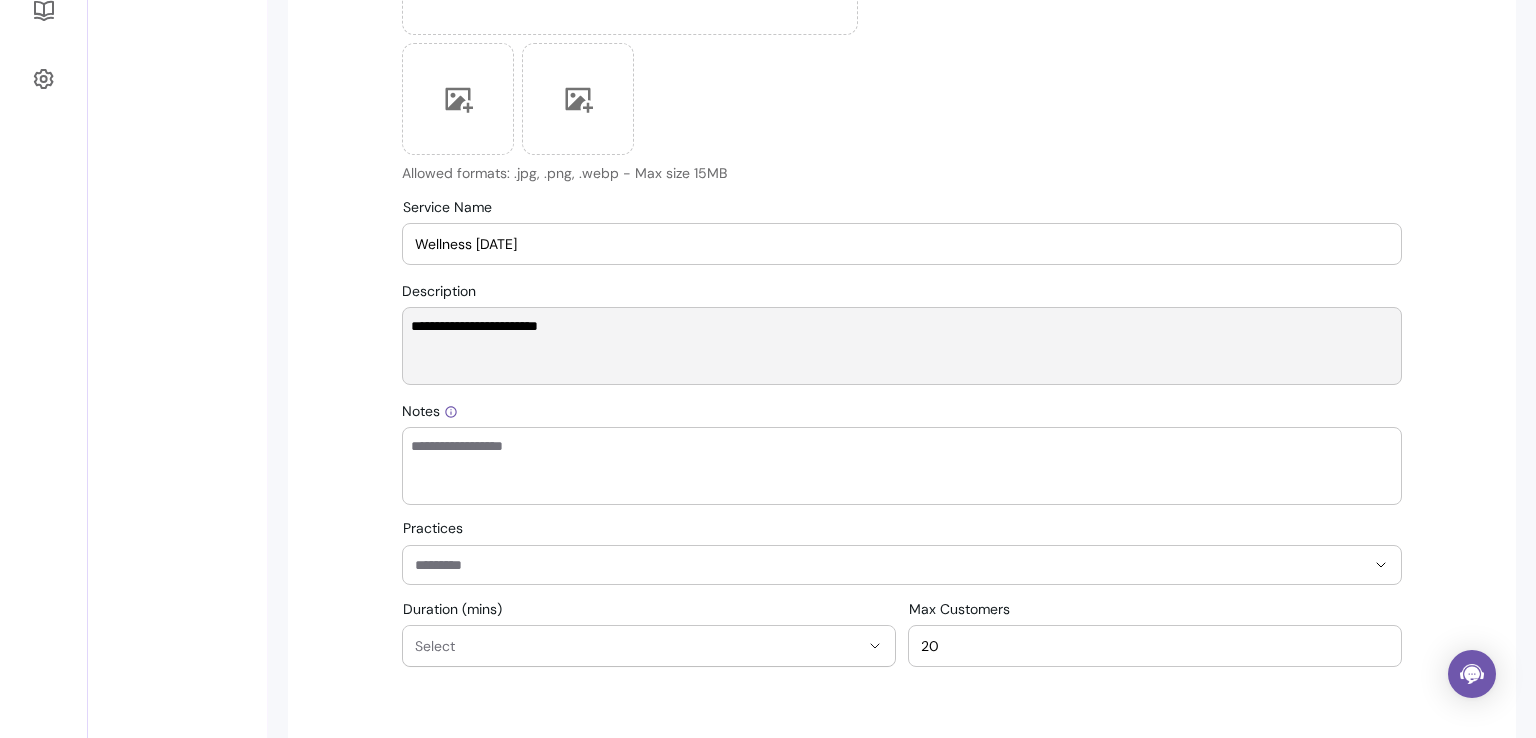 click on "**********" at bounding box center (902, 346) 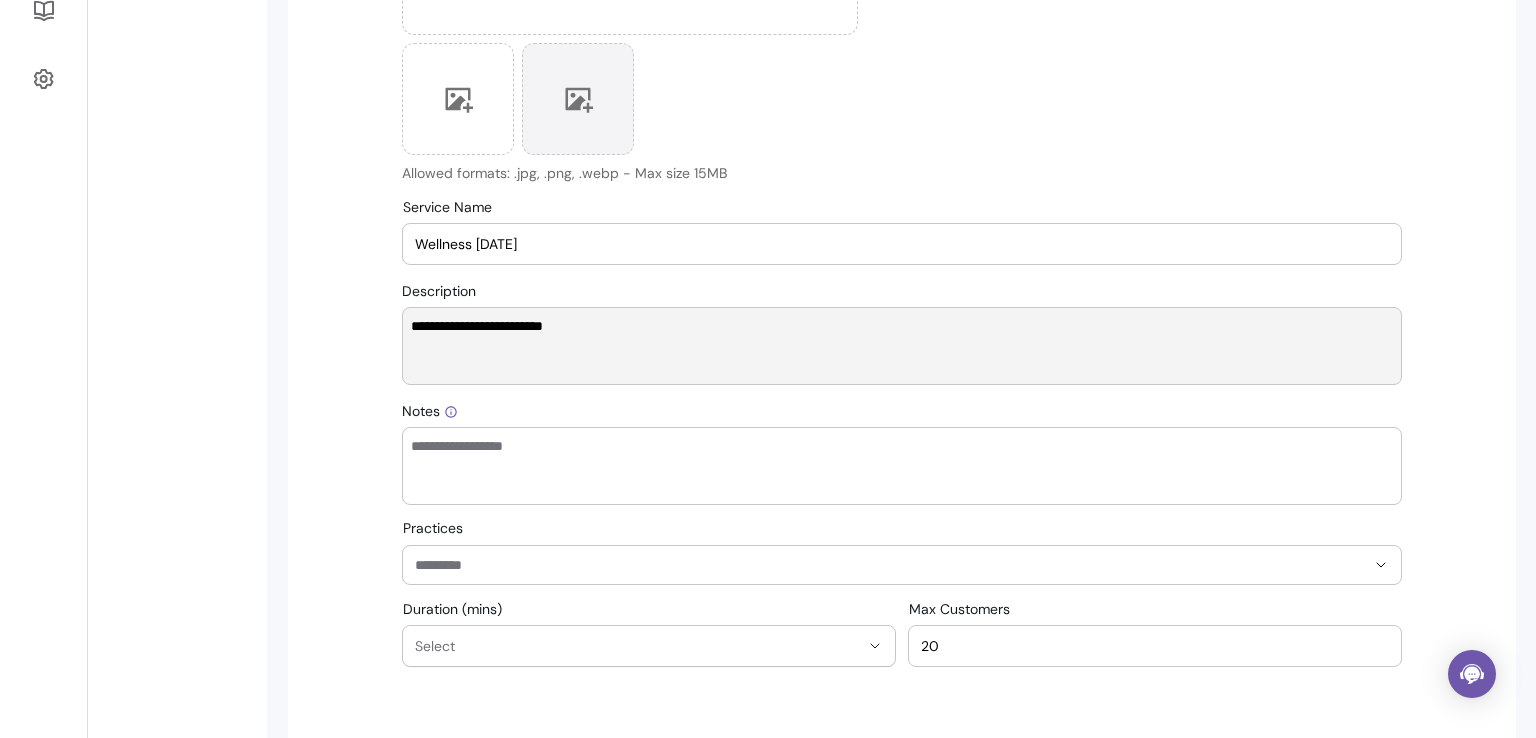 paste on "**********" 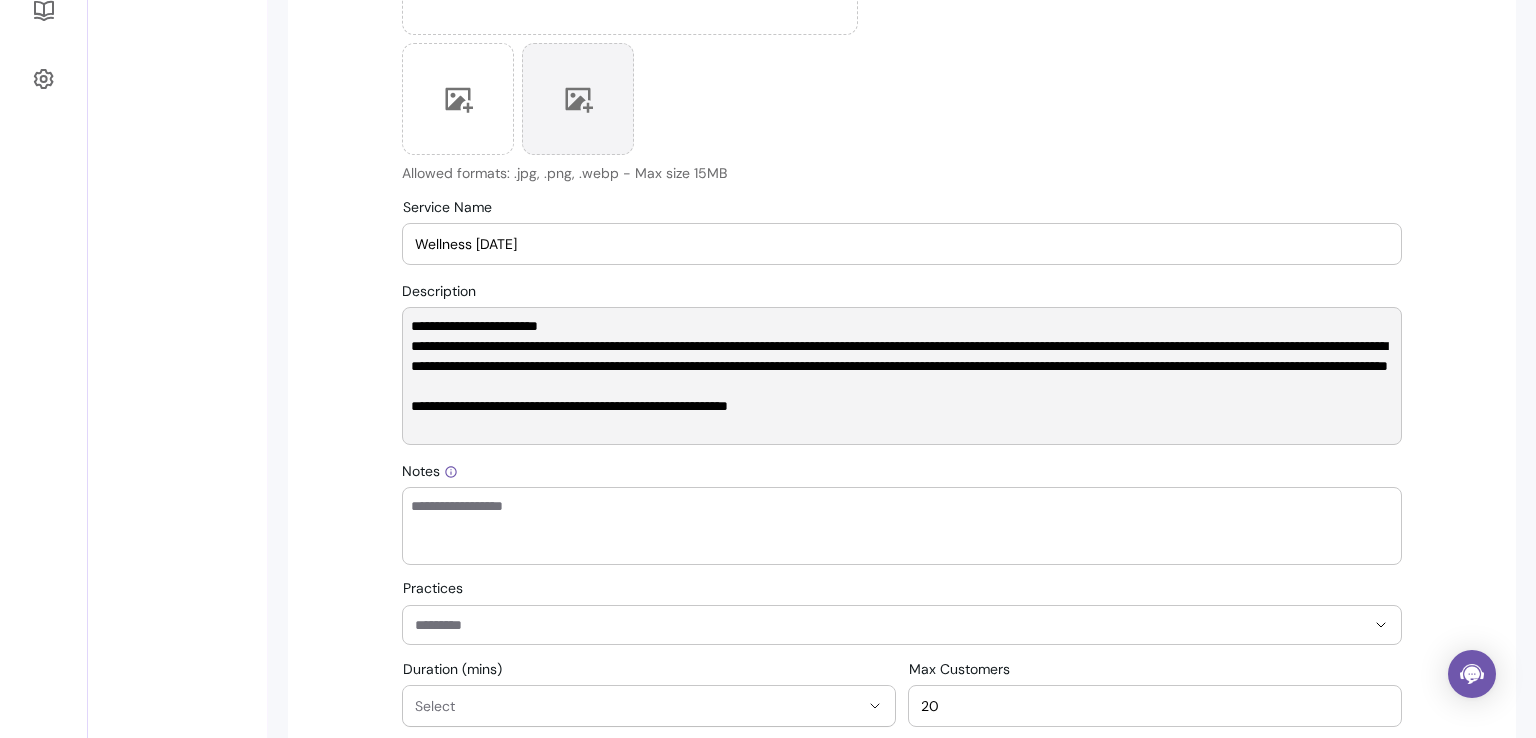 scroll, scrollTop: 0, scrollLeft: 0, axis: both 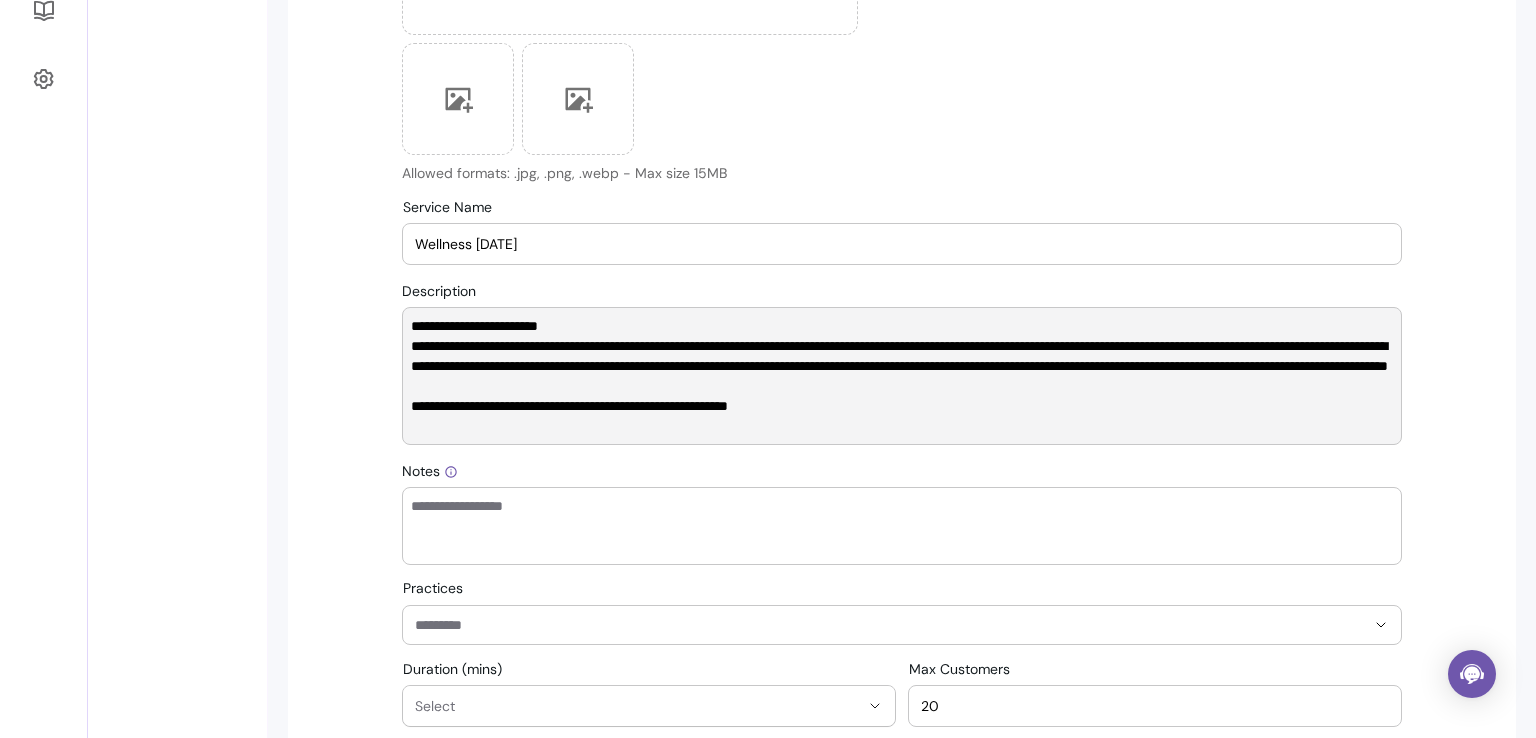 click on "**********" at bounding box center [902, 376] 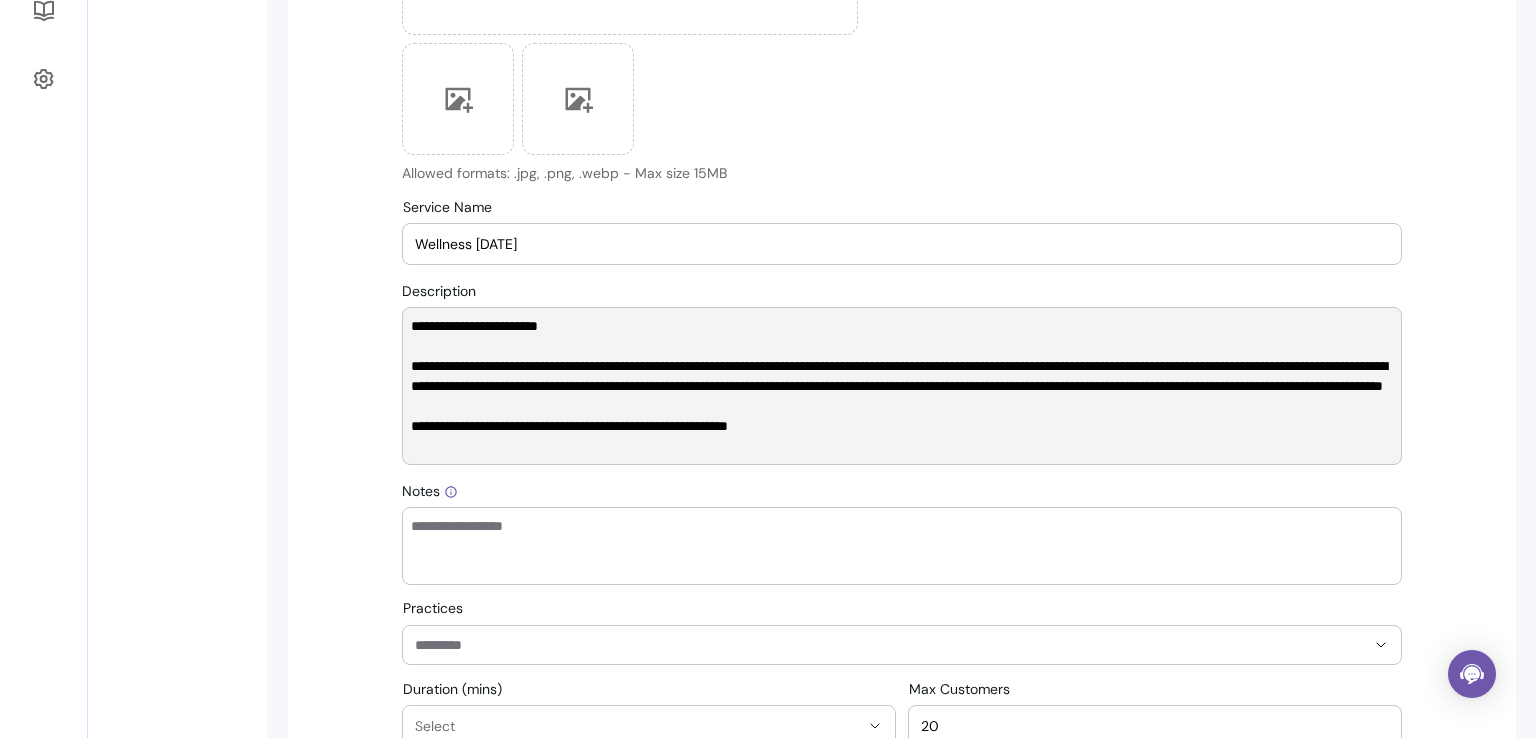 drag, startPoint x: 433, startPoint y: 357, endPoint x: 380, endPoint y: 356, distance: 53.009434 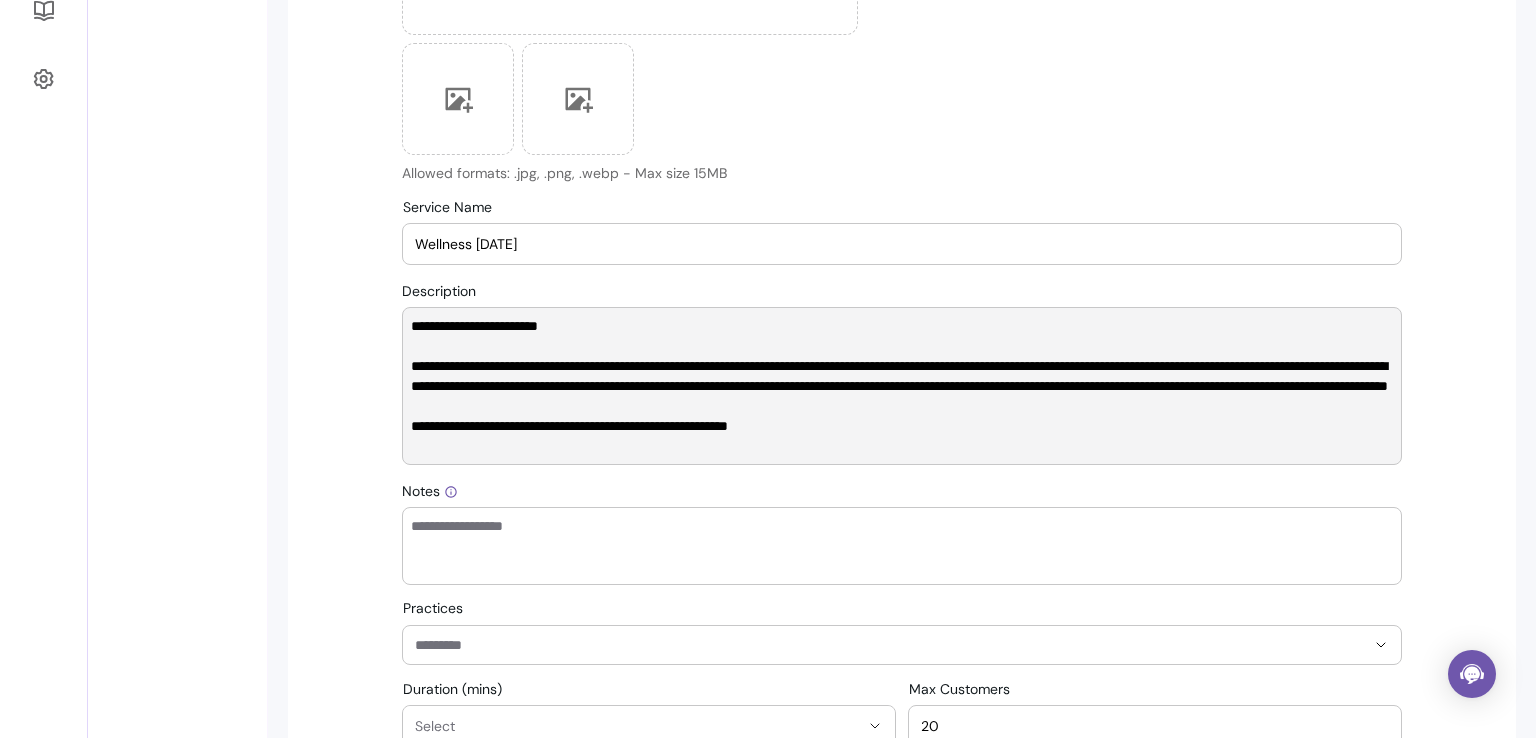 drag, startPoint x: 455, startPoint y: 361, endPoint x: 547, endPoint y: 358, distance: 92.0489 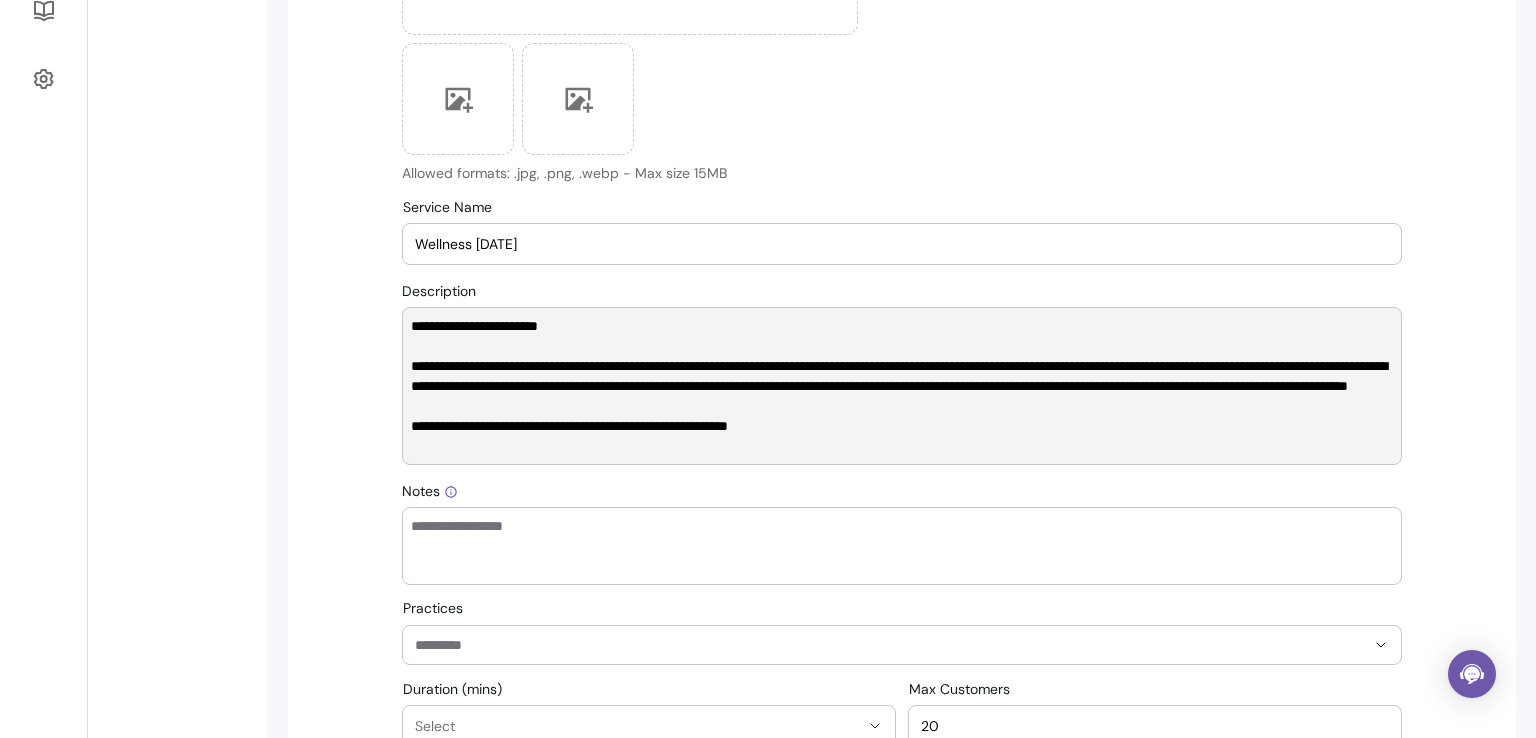drag, startPoint x: 966, startPoint y: 361, endPoint x: 388, endPoint y: 365, distance: 578.01385 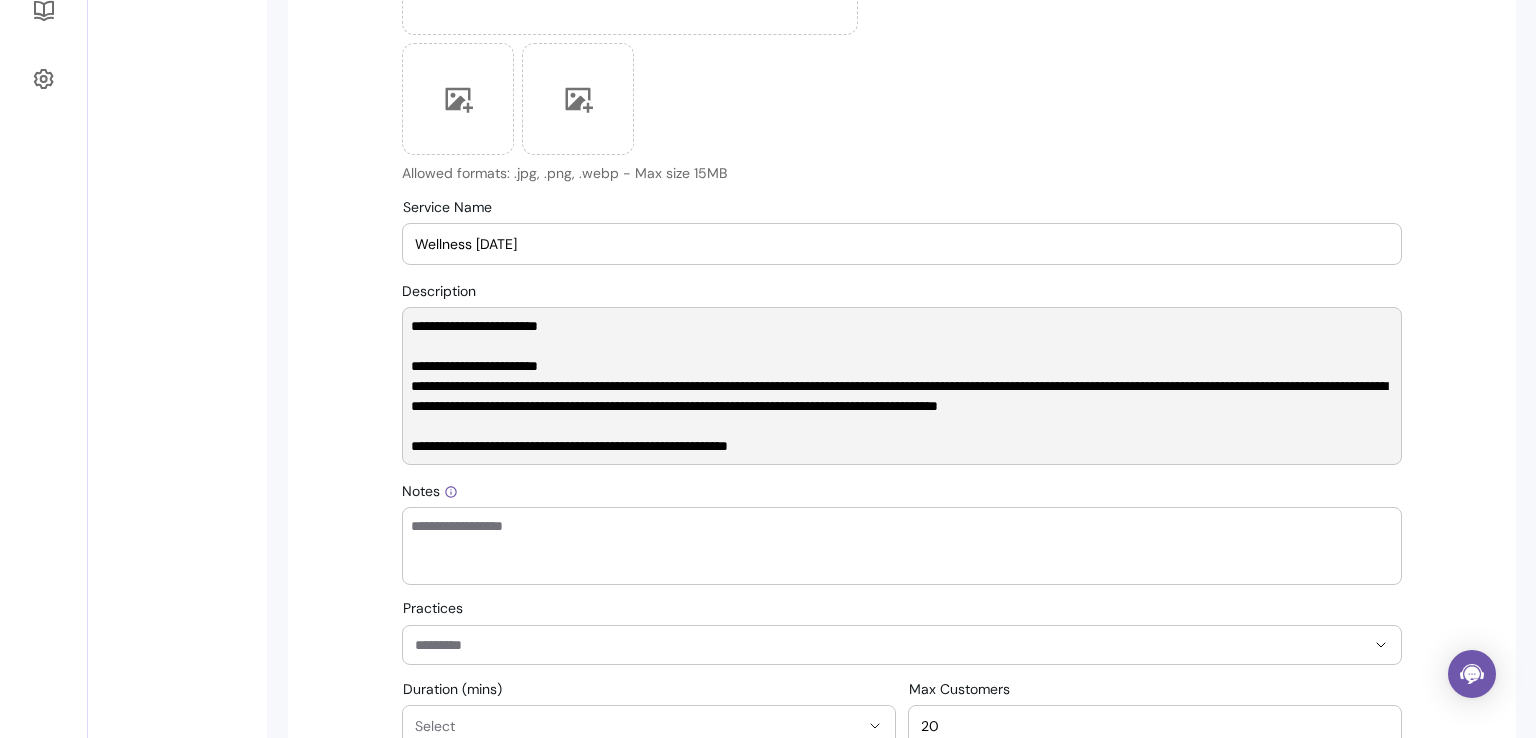 click on "**********" at bounding box center [902, 386] 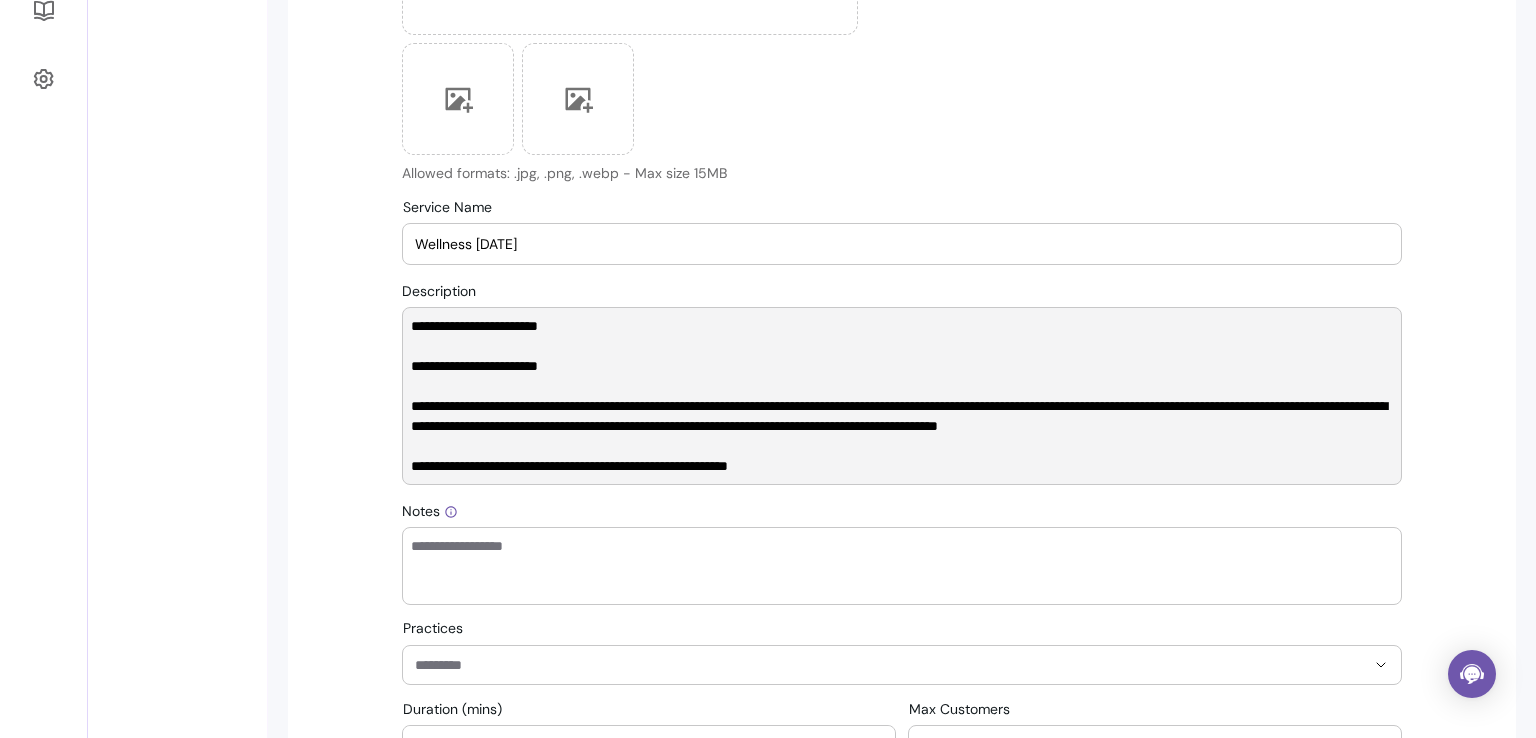drag, startPoint x: 414, startPoint y: 402, endPoint x: 392, endPoint y: 405, distance: 22.203604 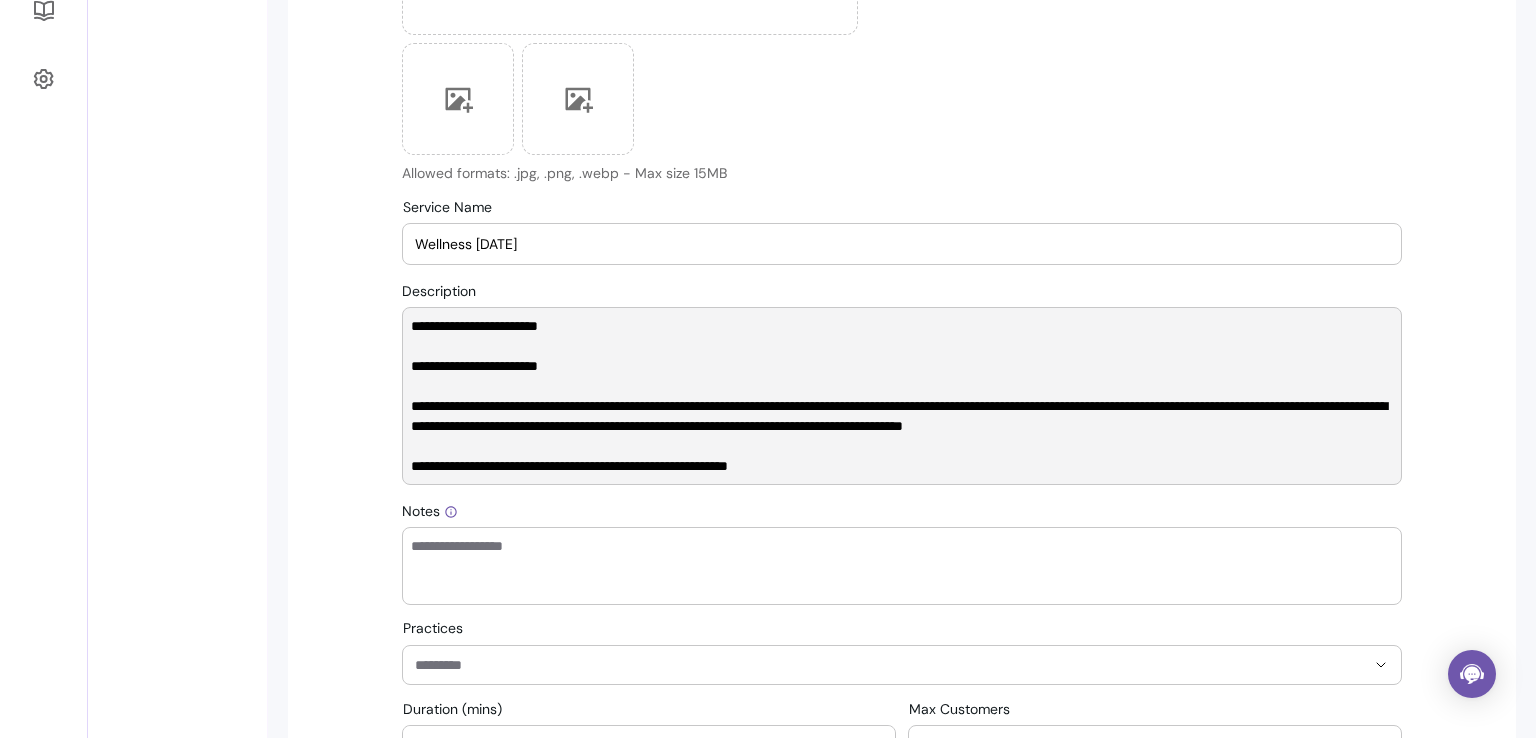 click on "**********" at bounding box center (902, 396) 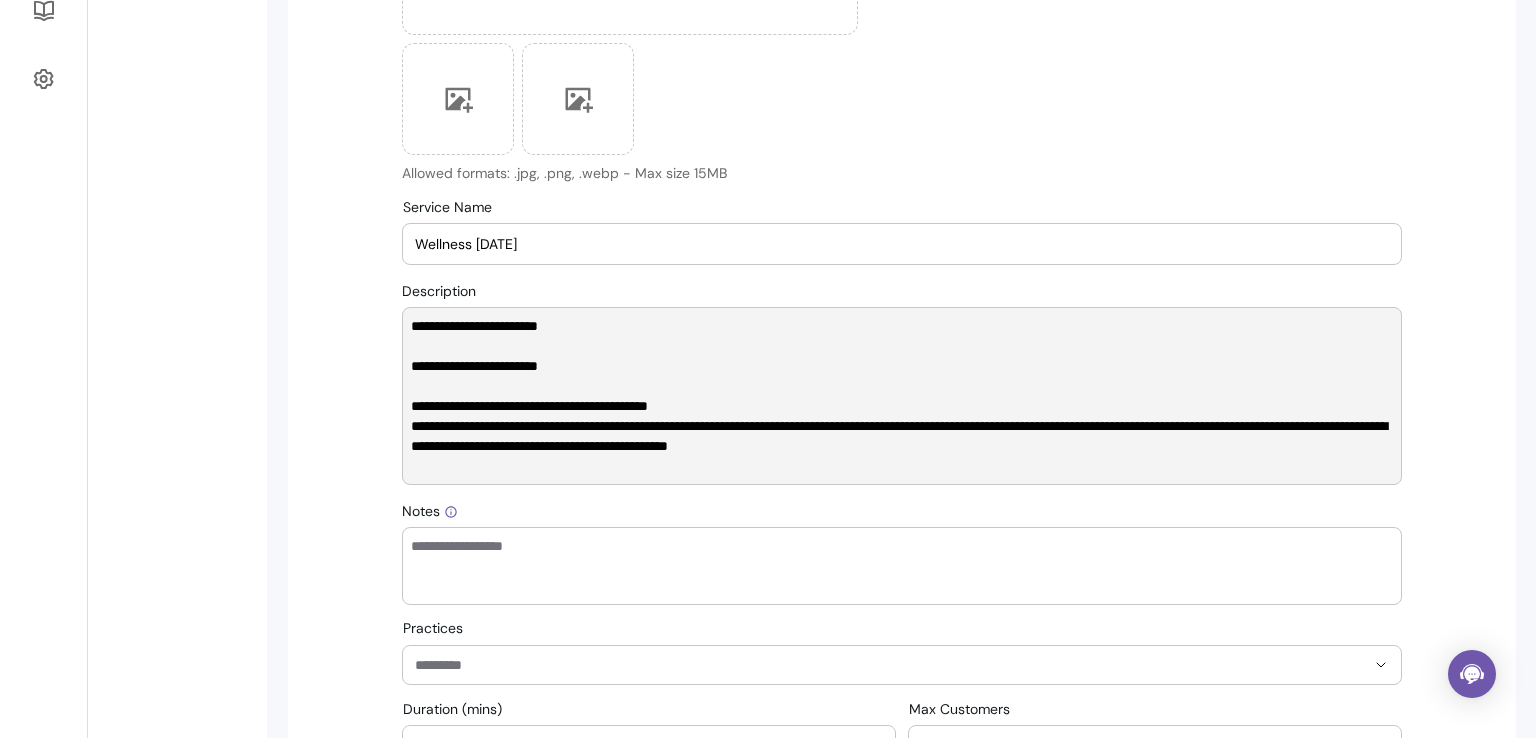 click on "**********" at bounding box center [902, 396] 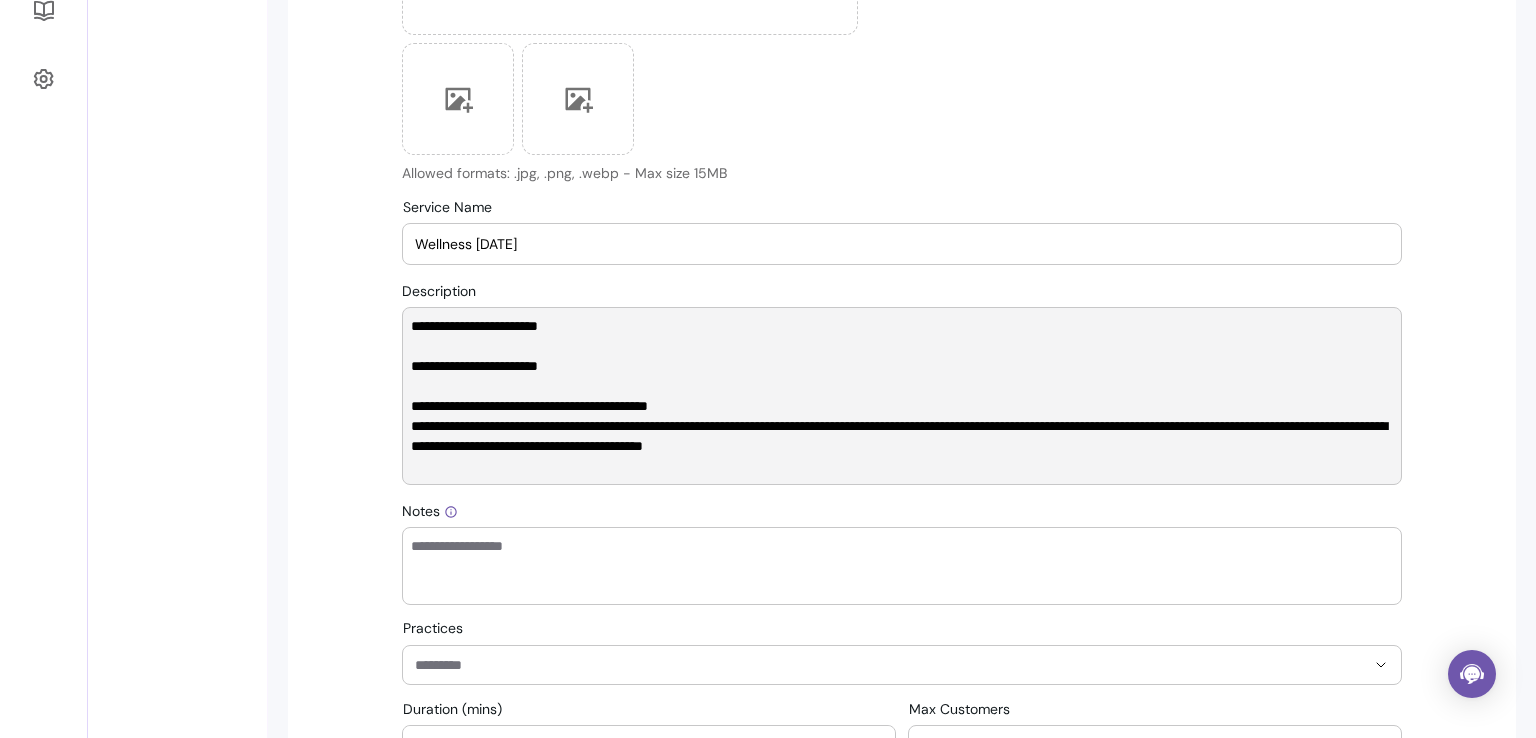 click on "**********" at bounding box center (902, 396) 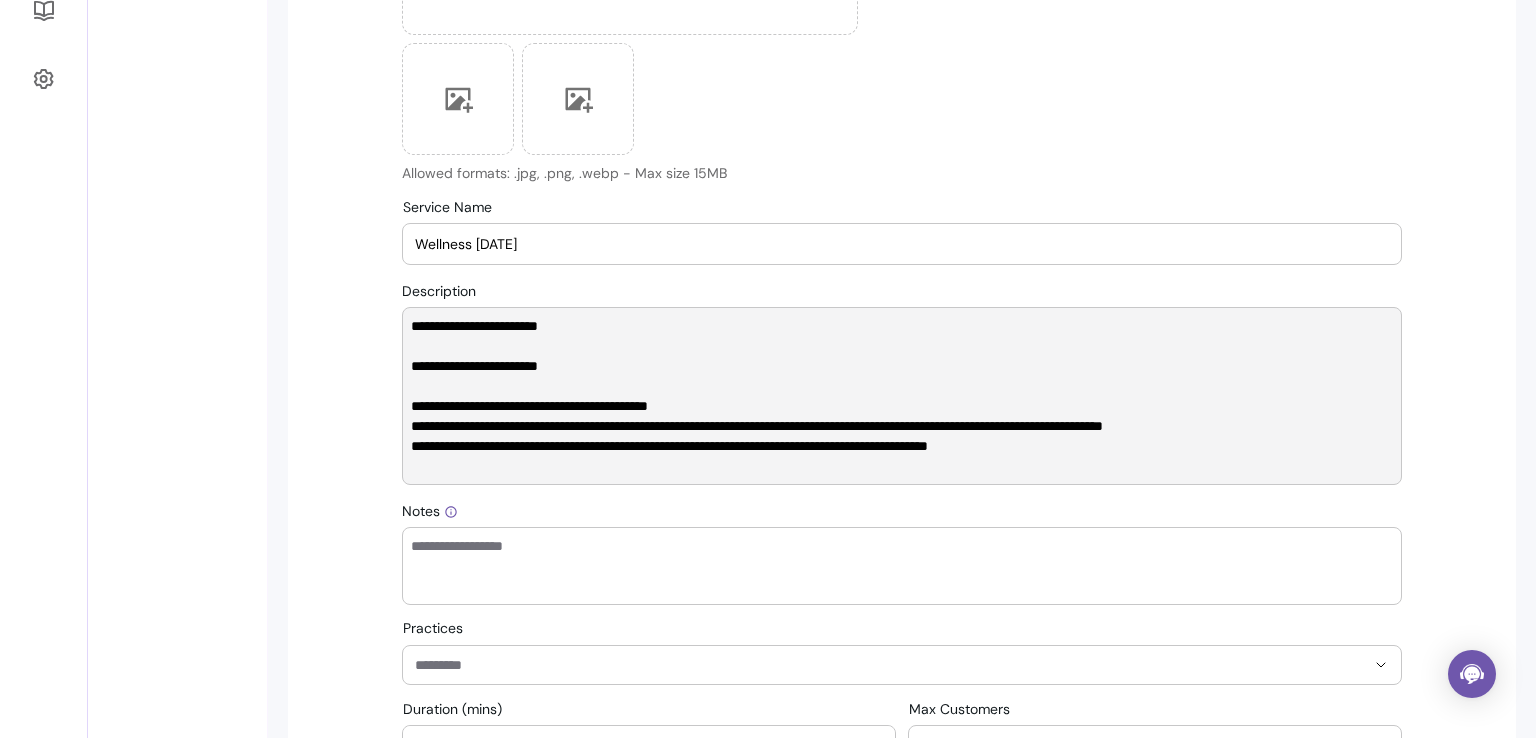 click on "**********" at bounding box center (902, 396) 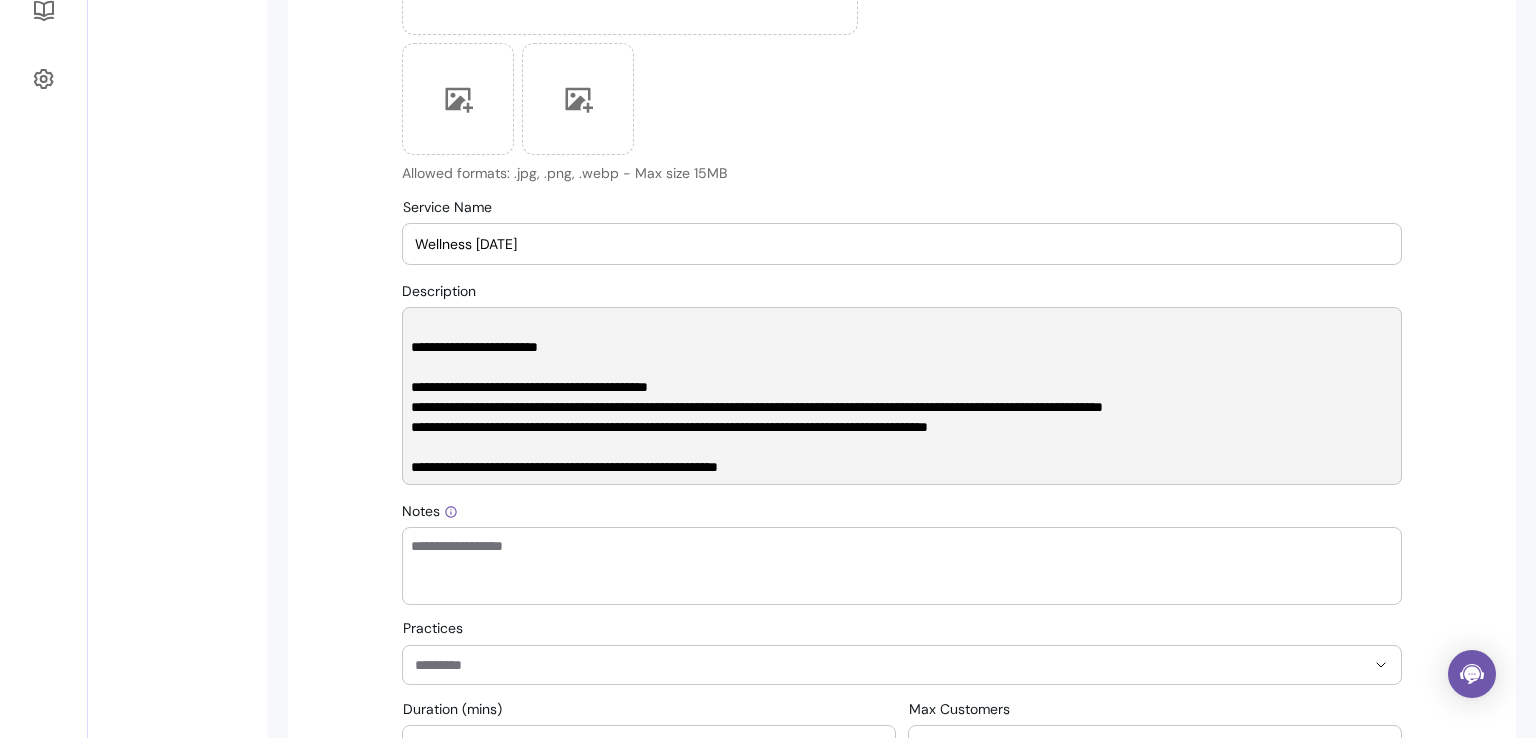 scroll, scrollTop: 40, scrollLeft: 0, axis: vertical 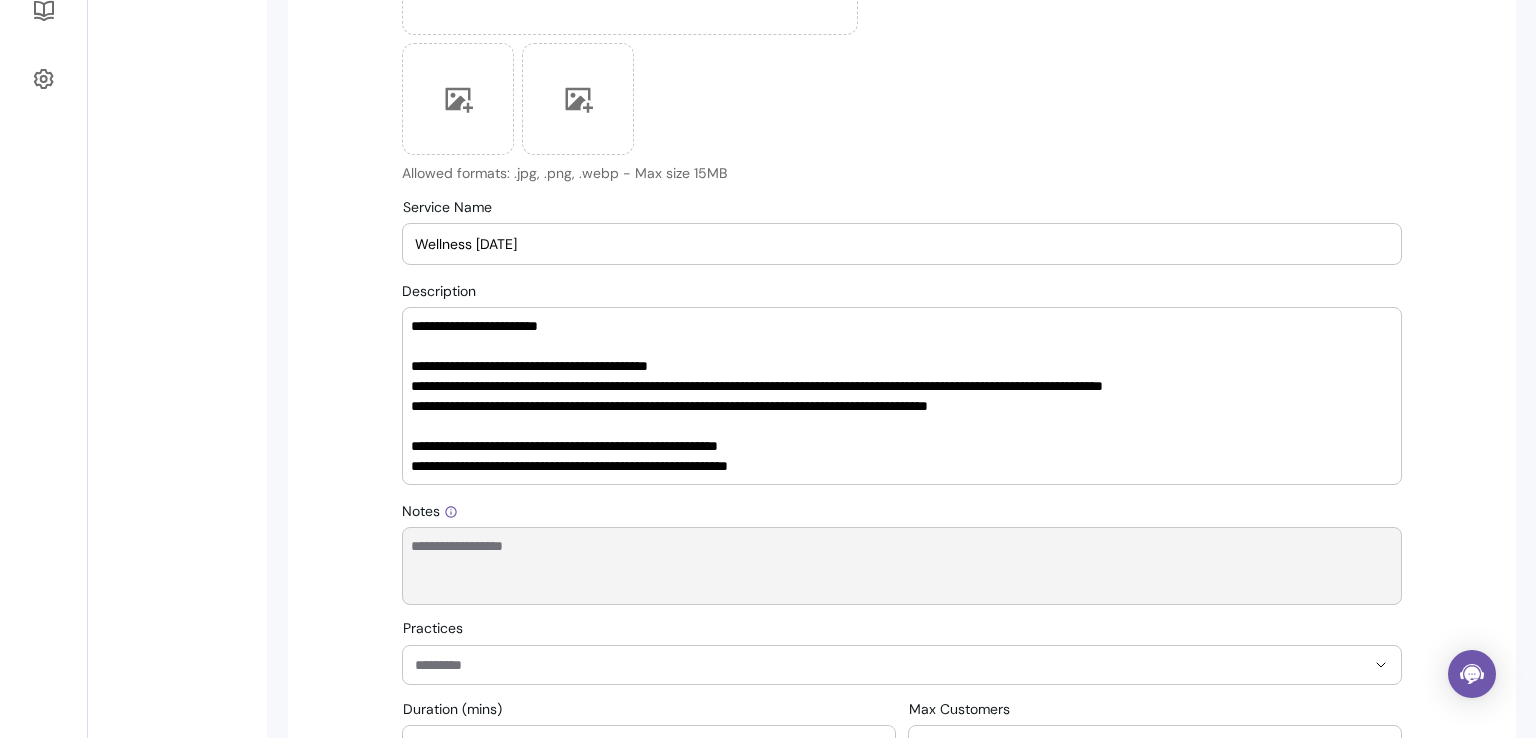click on "Notes" at bounding box center (902, 566) 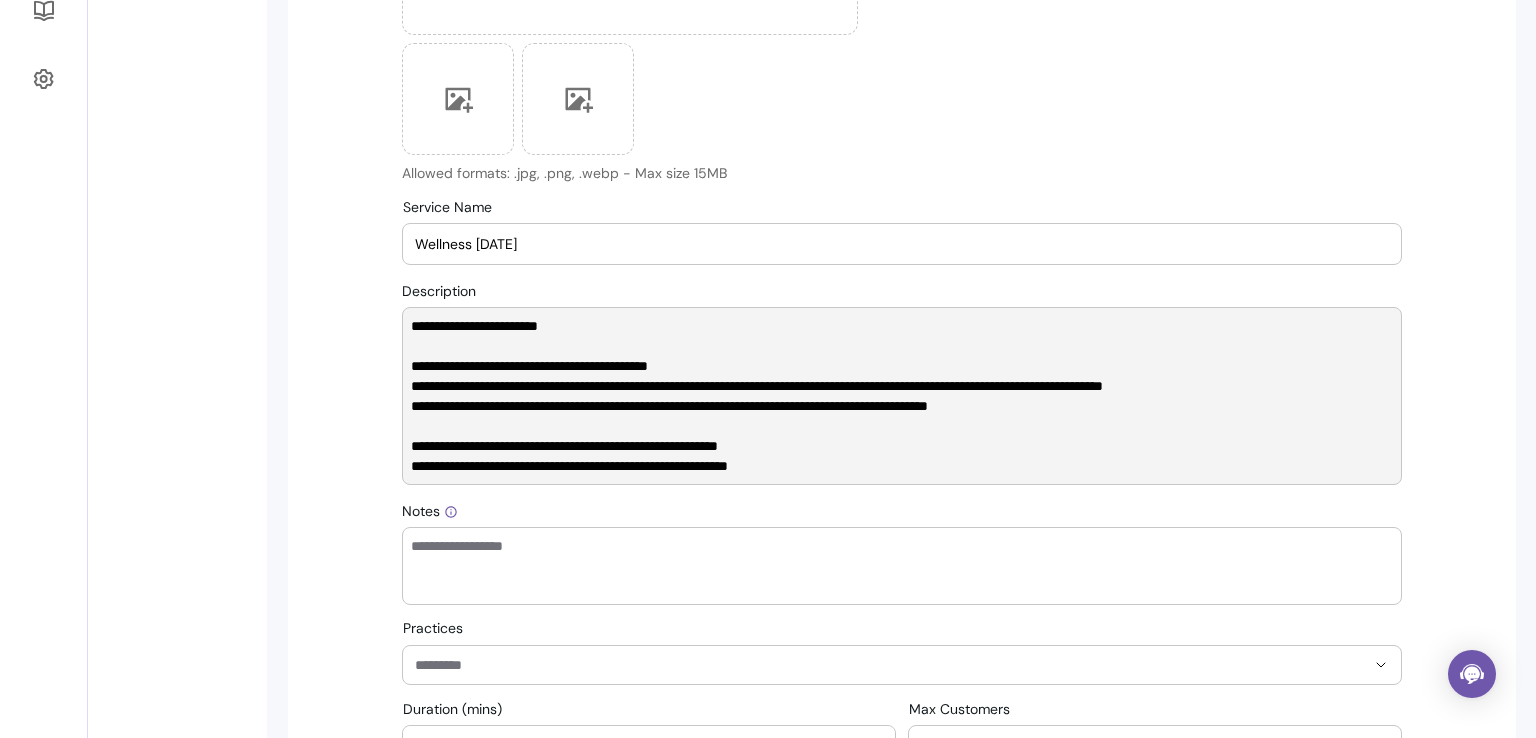 click on "**********" at bounding box center [902, 396] 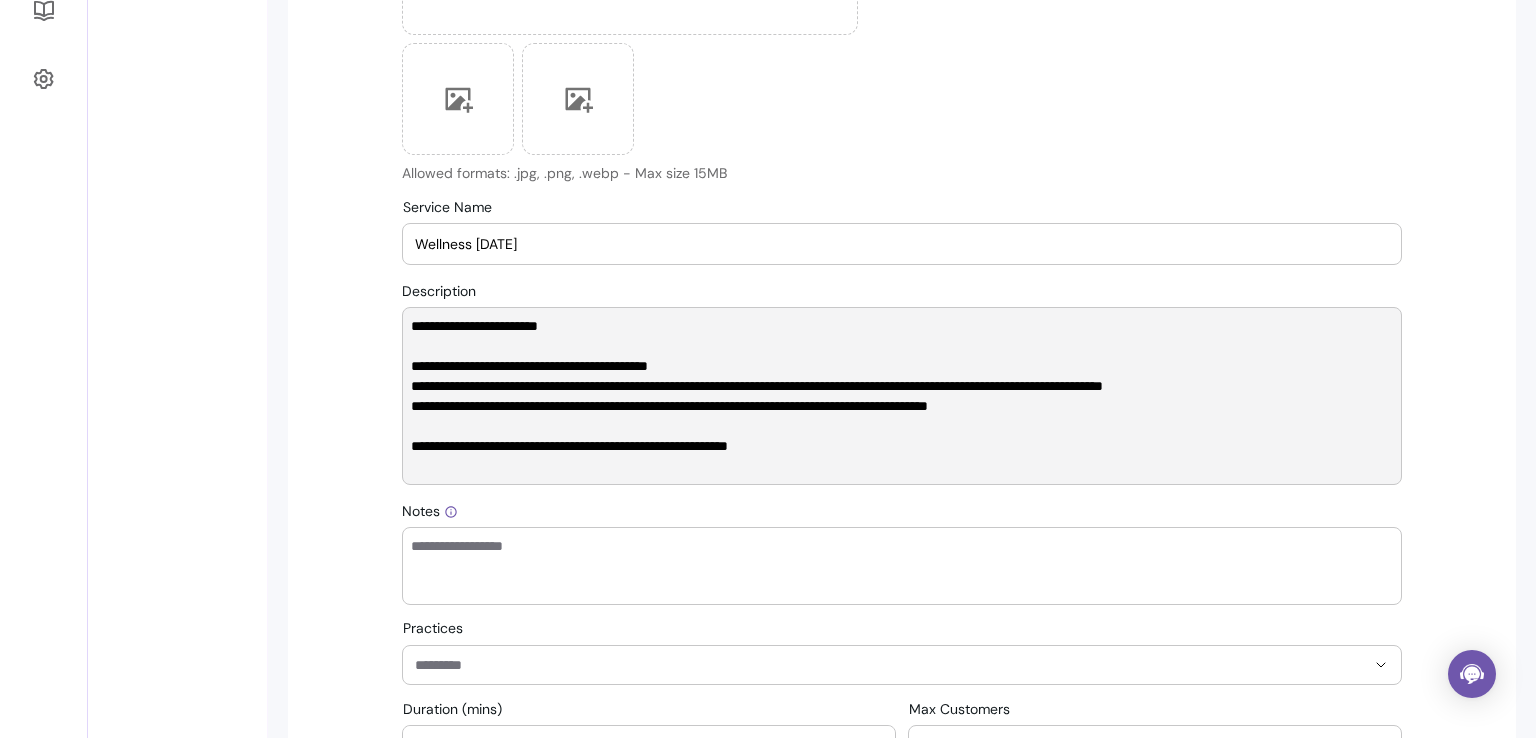 type on "**********" 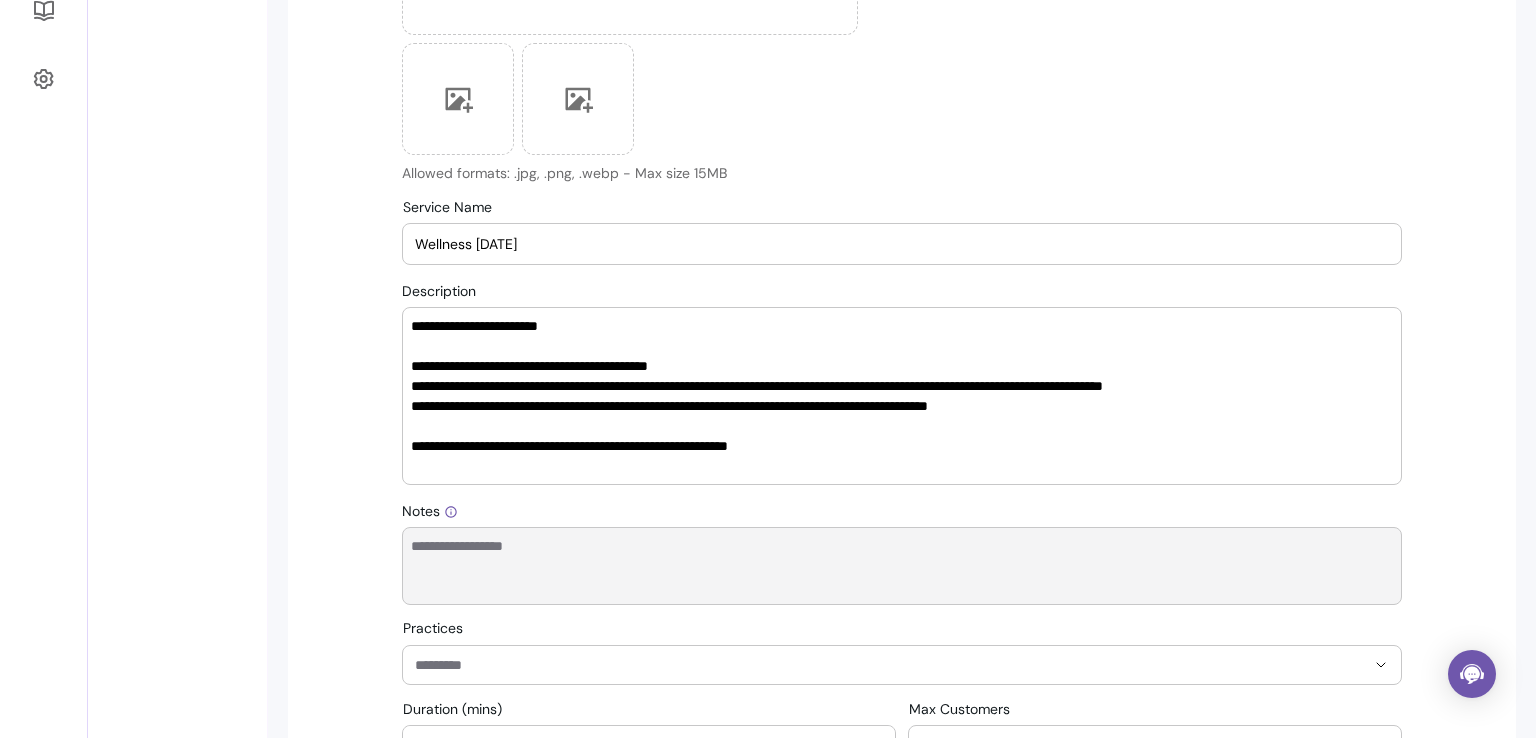 click on "Notes" at bounding box center (902, 566) 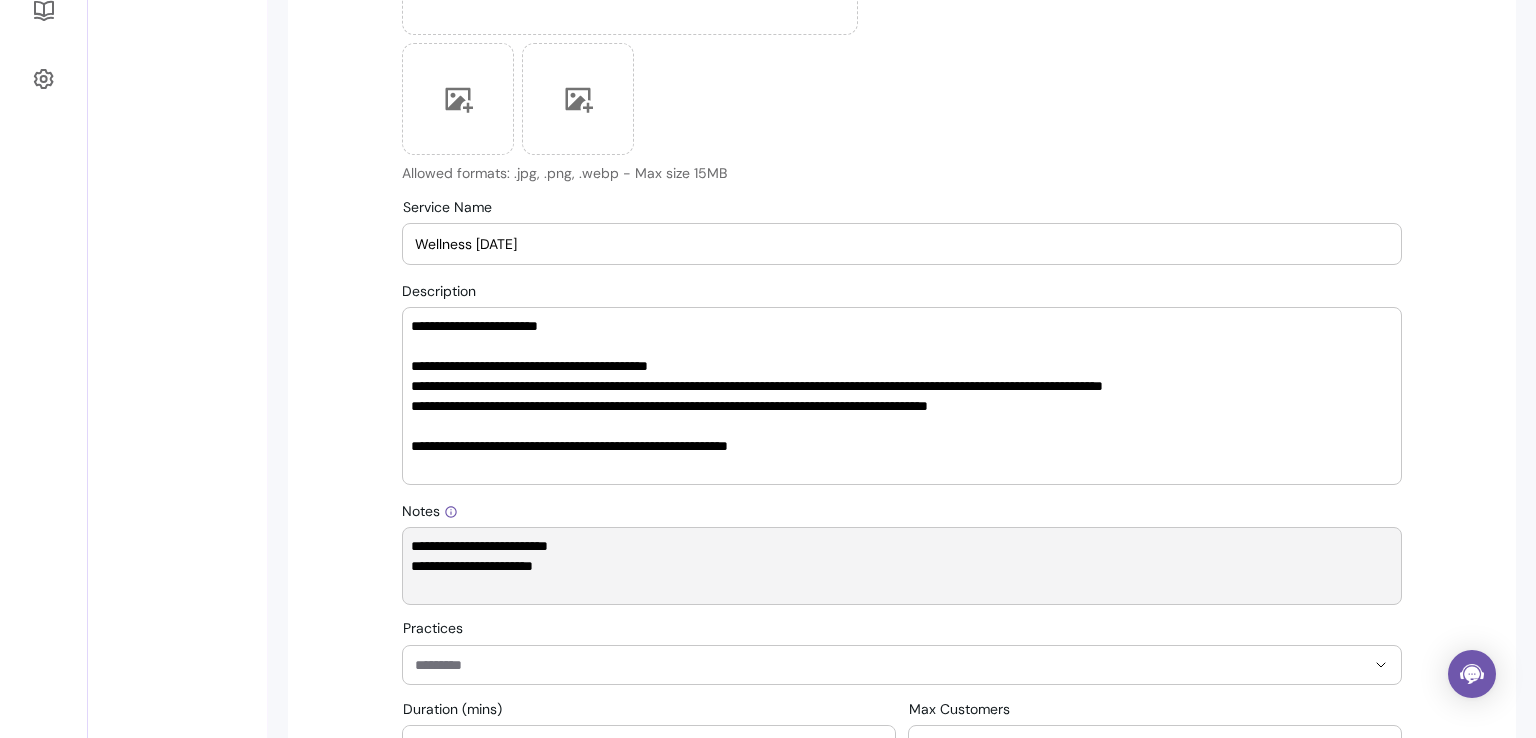 type on "**********" 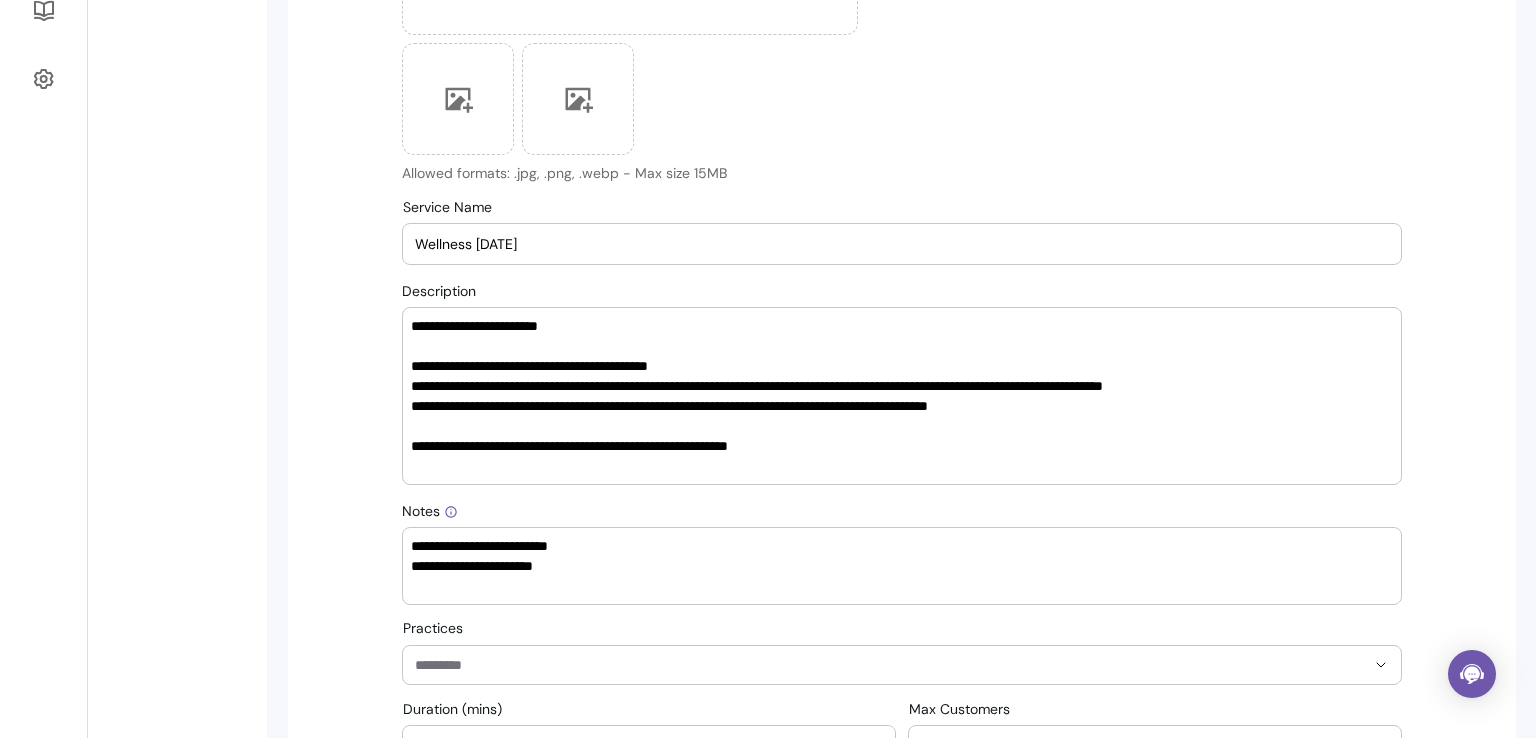 click at bounding box center (902, 665) 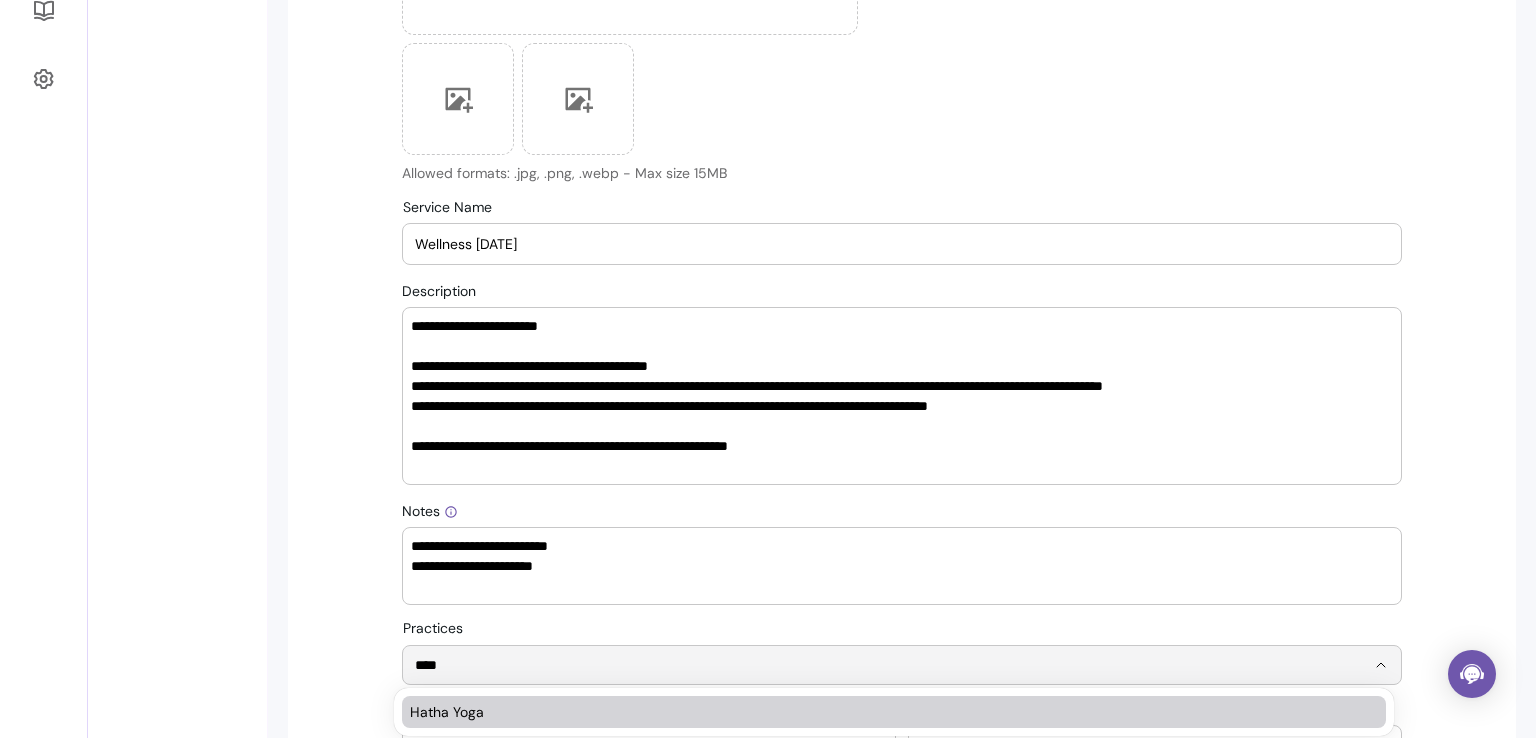type on "****" 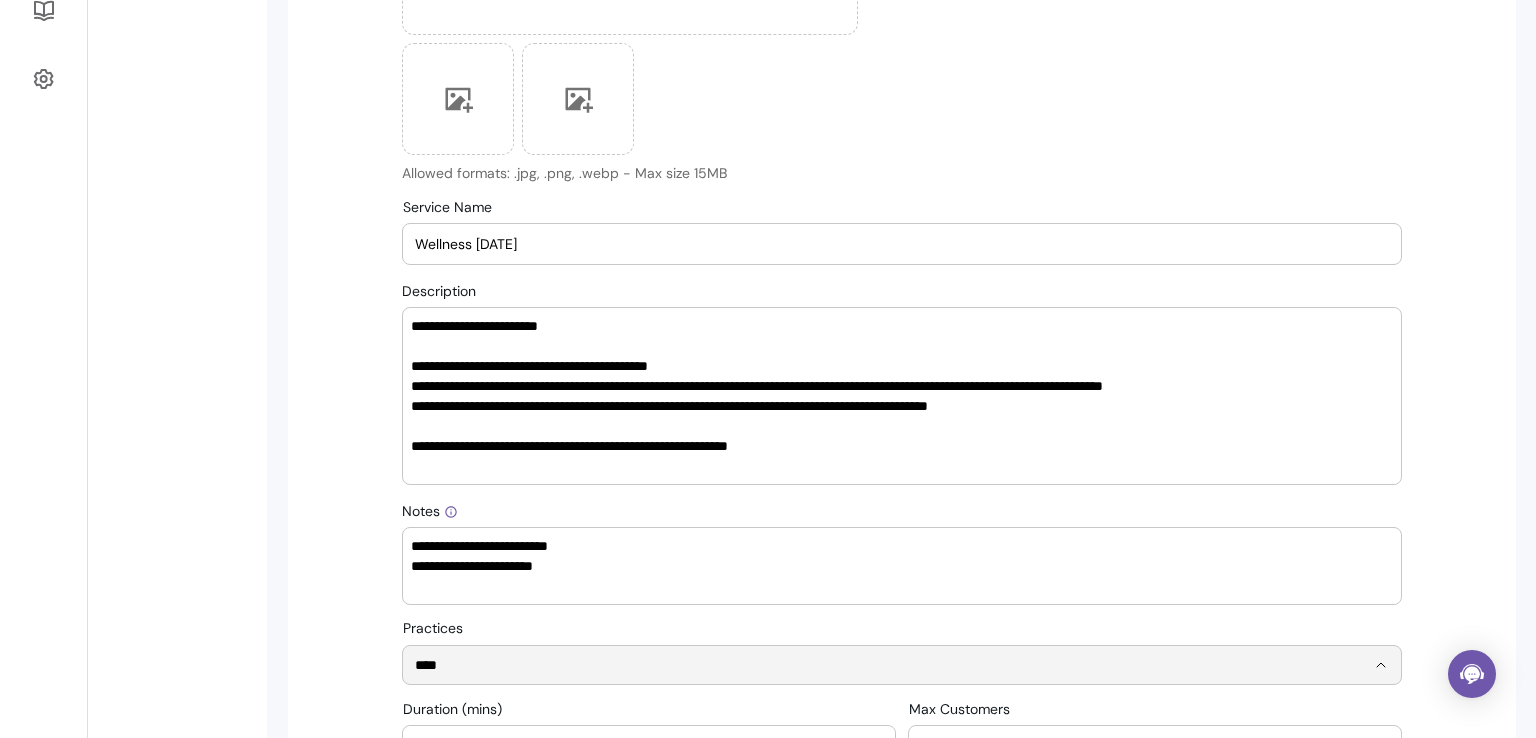 type 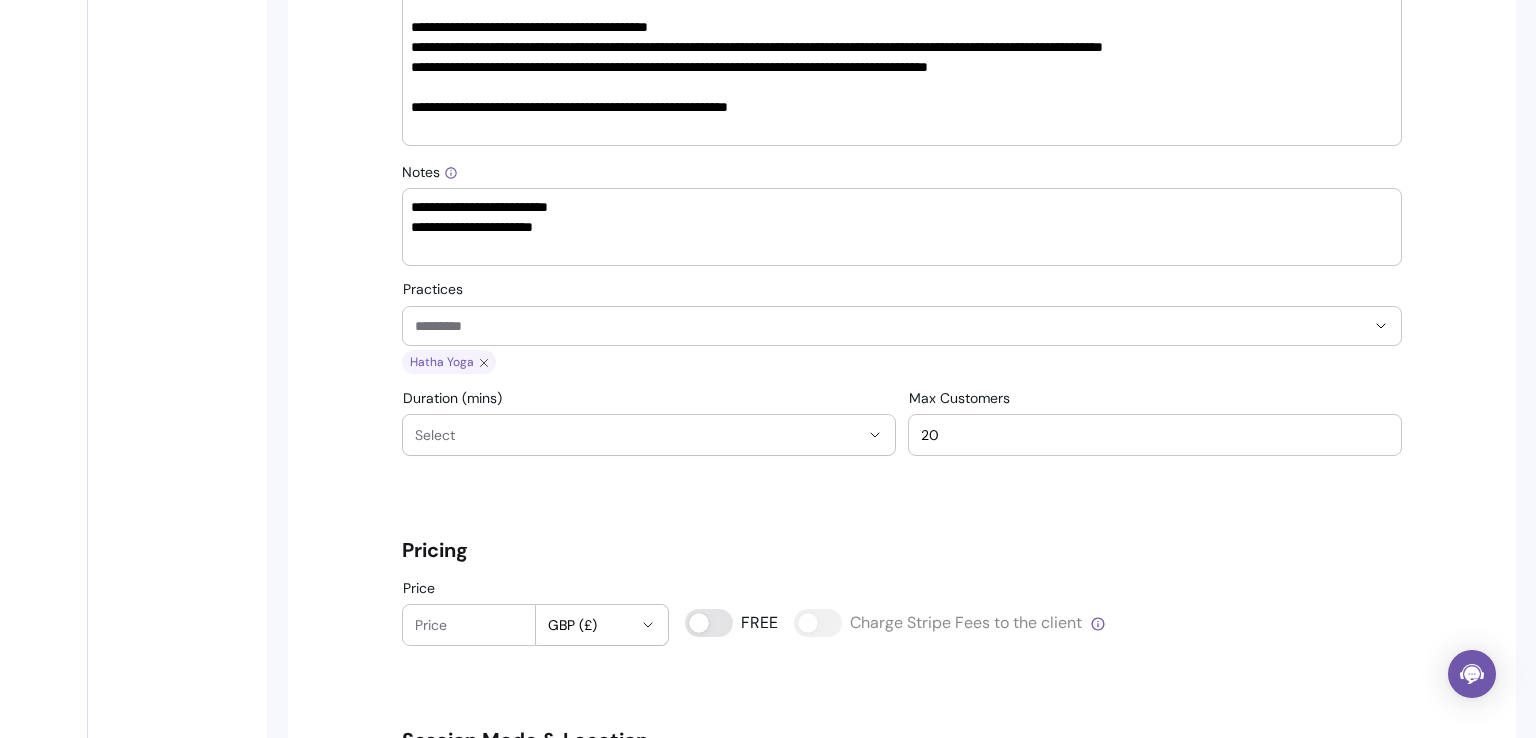 scroll, scrollTop: 1020, scrollLeft: 0, axis: vertical 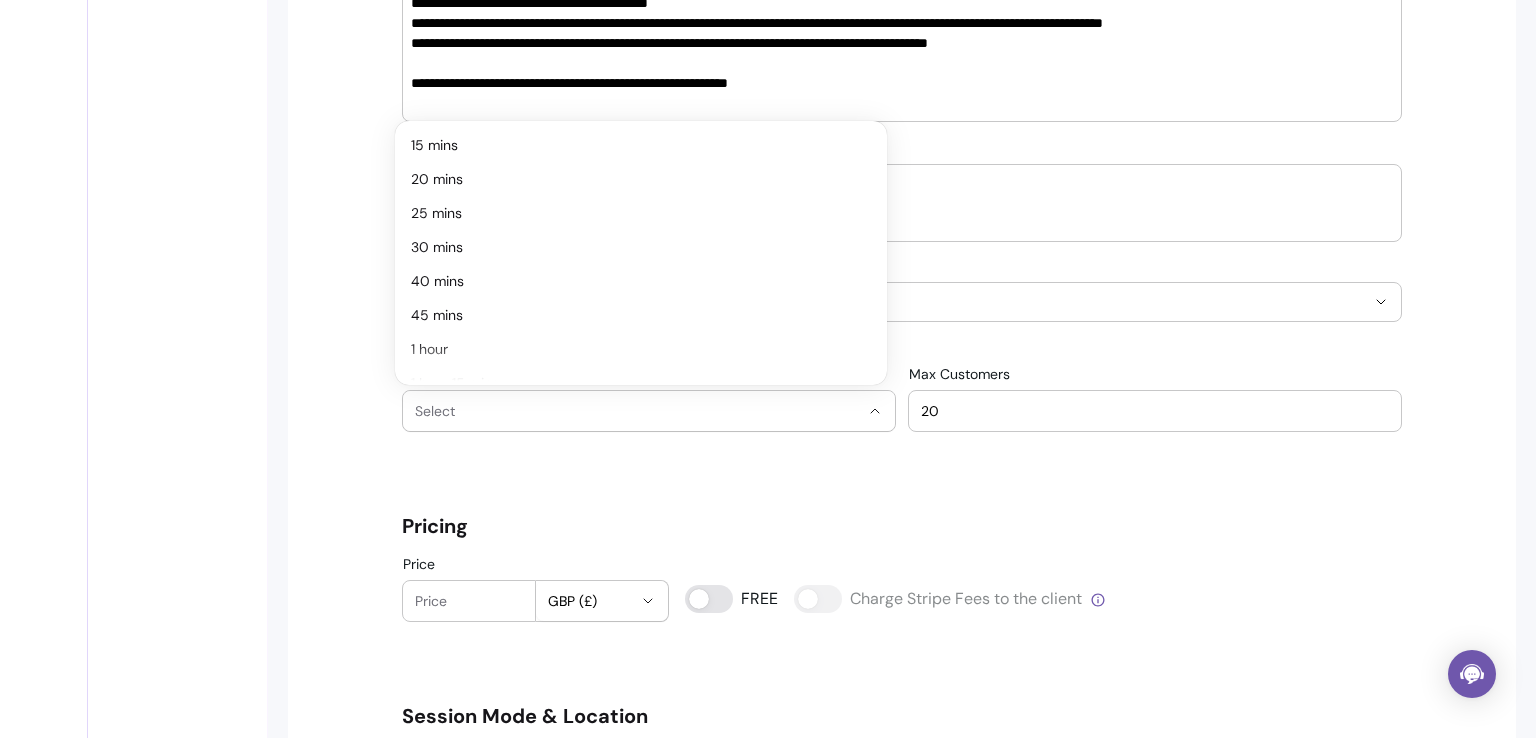 click on "Select" at bounding box center [637, 411] 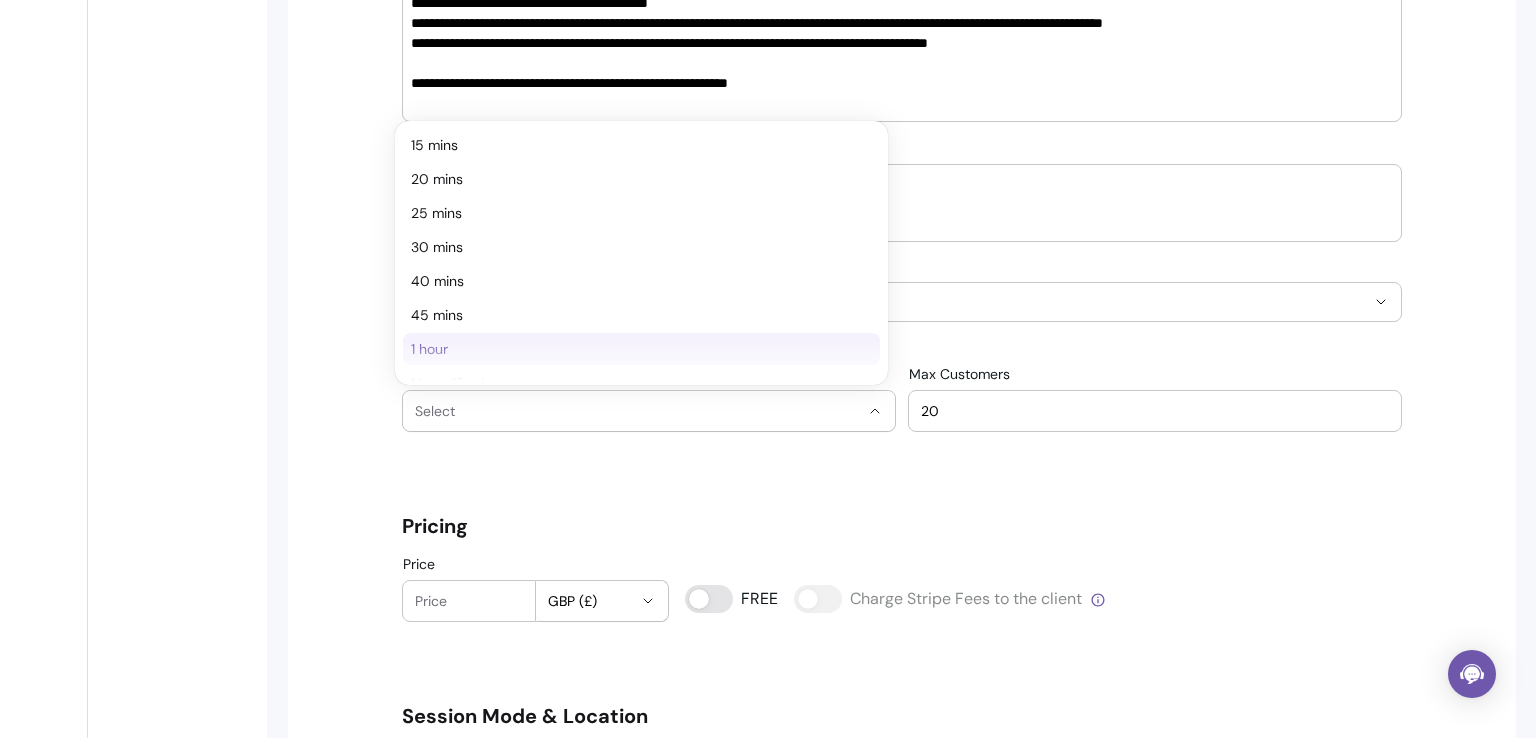 click on "1 hour" at bounding box center (631, 349) 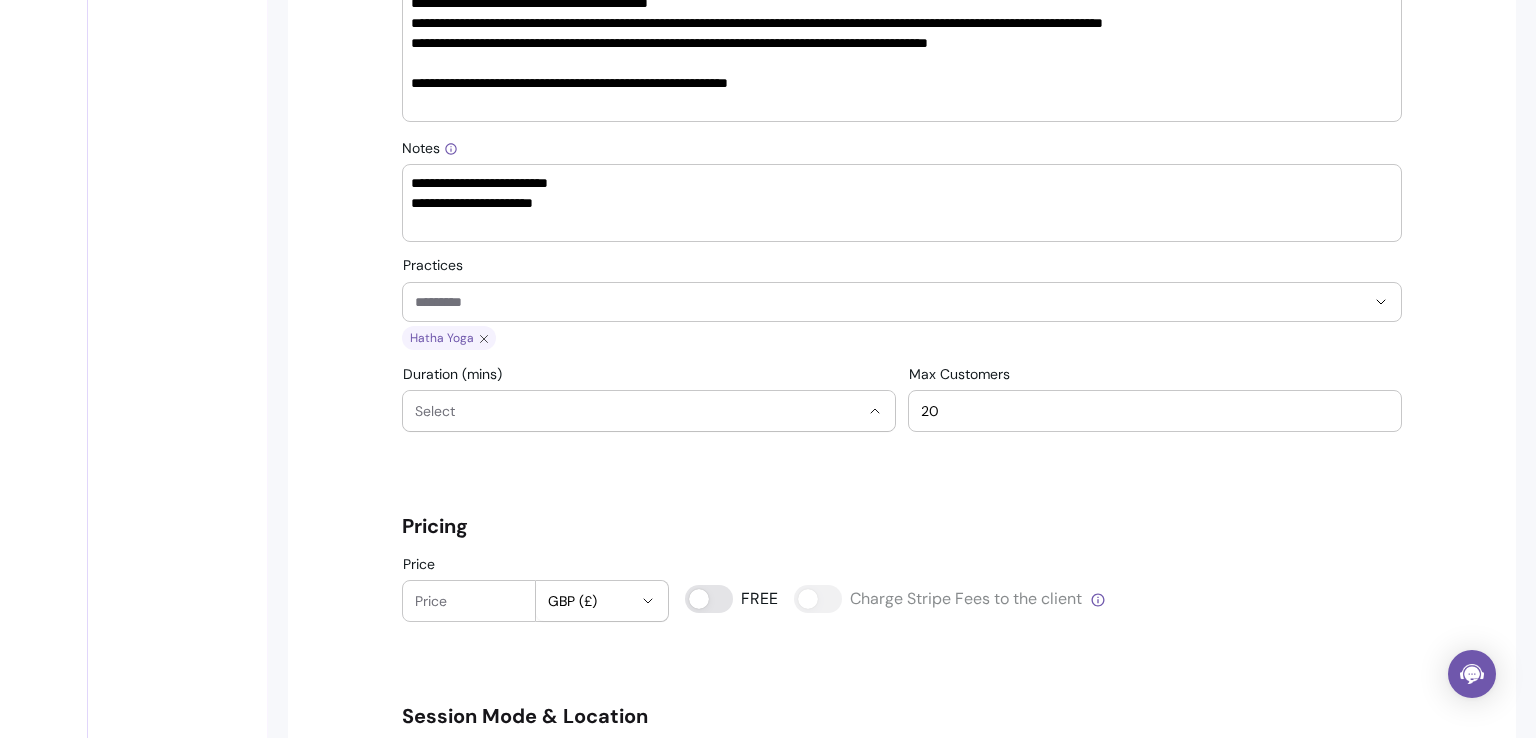 select on "**" 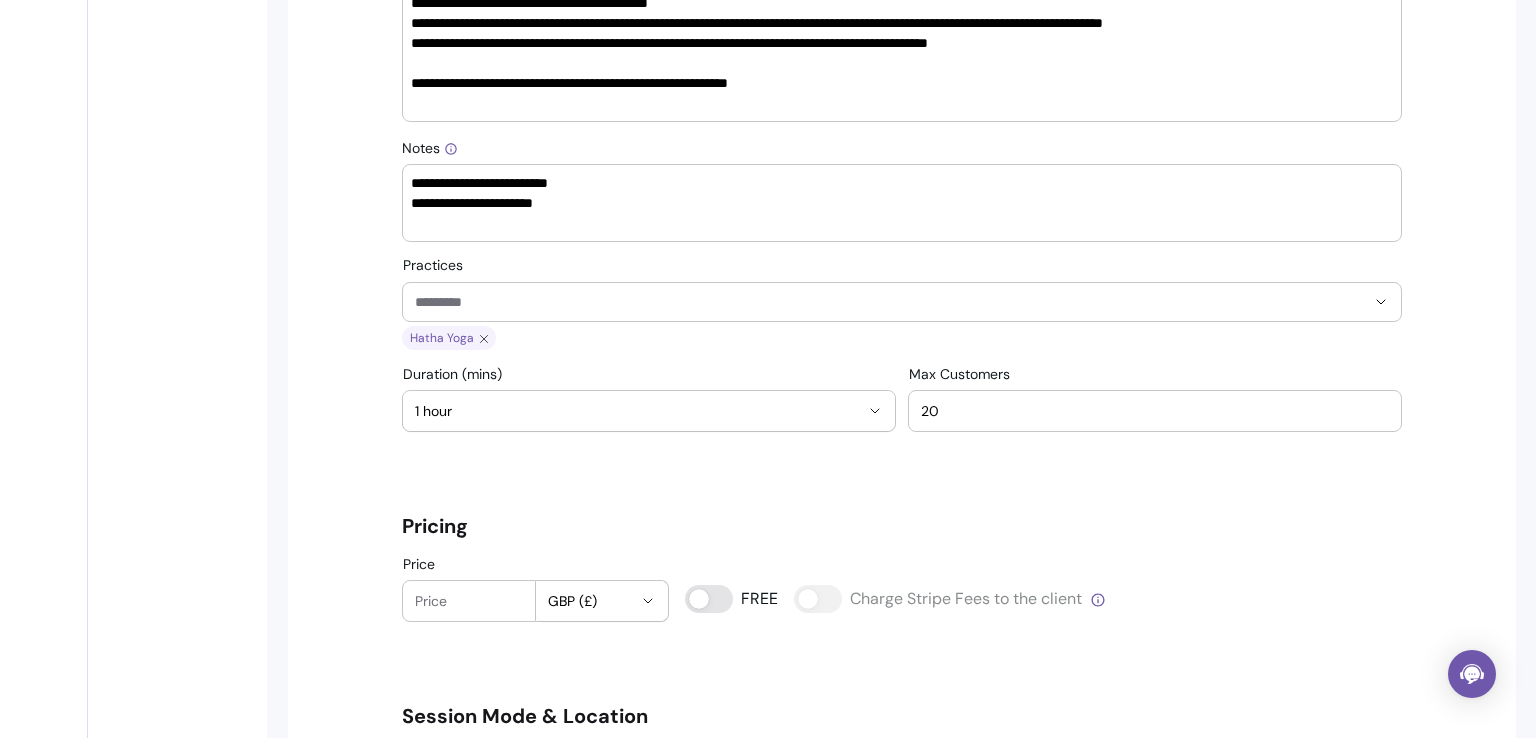 drag, startPoint x: 944, startPoint y: 405, endPoint x: 890, endPoint y: 406, distance: 54.00926 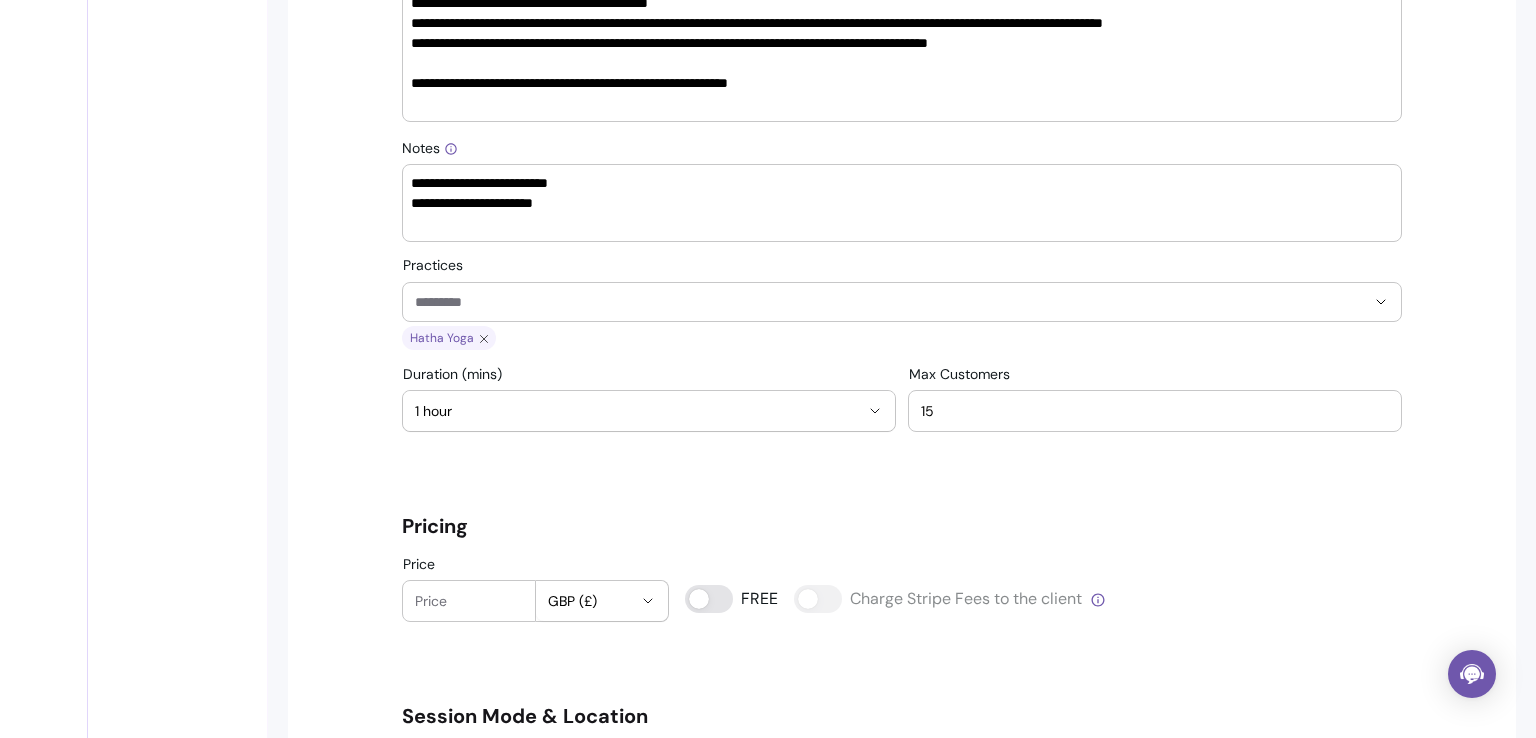 type on "15" 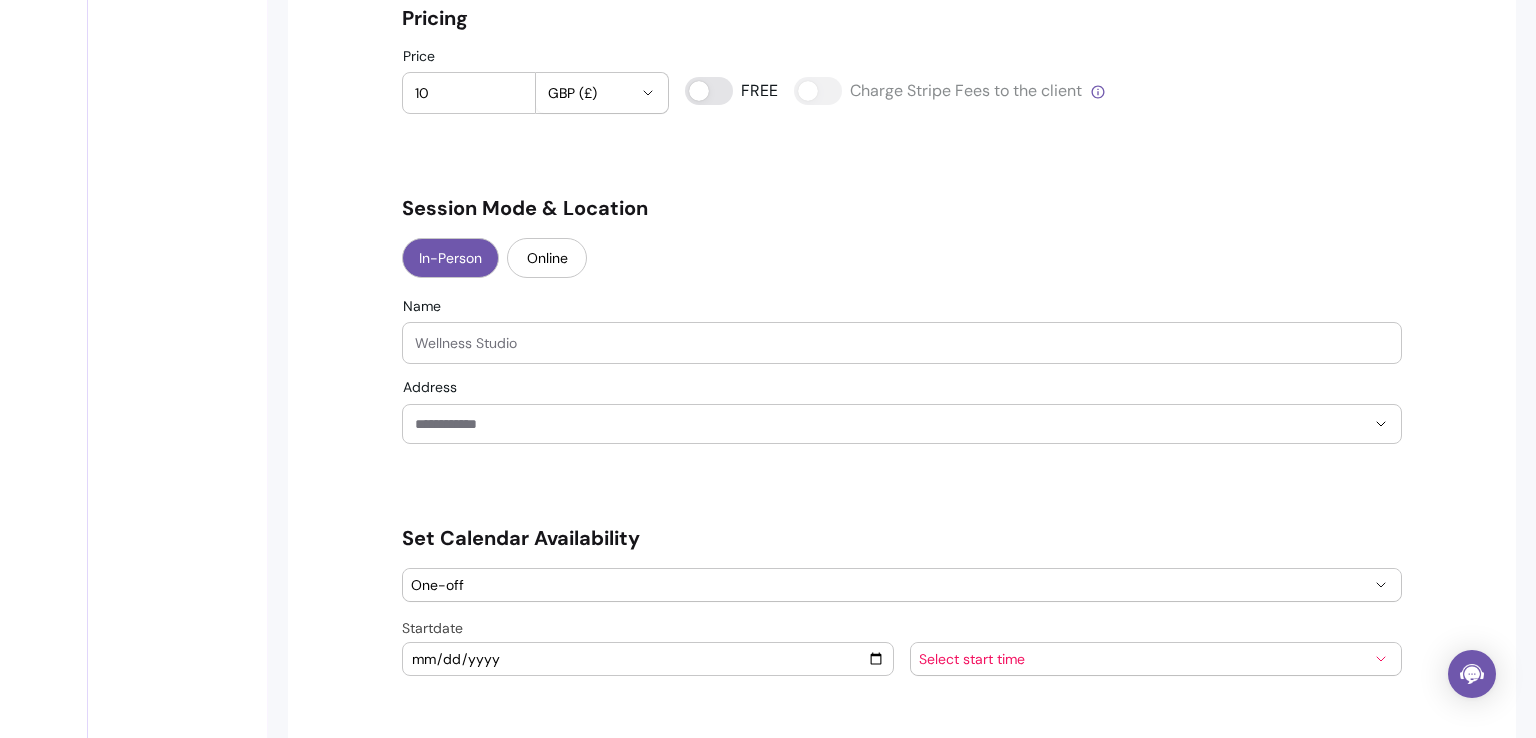 scroll, scrollTop: 1532, scrollLeft: 0, axis: vertical 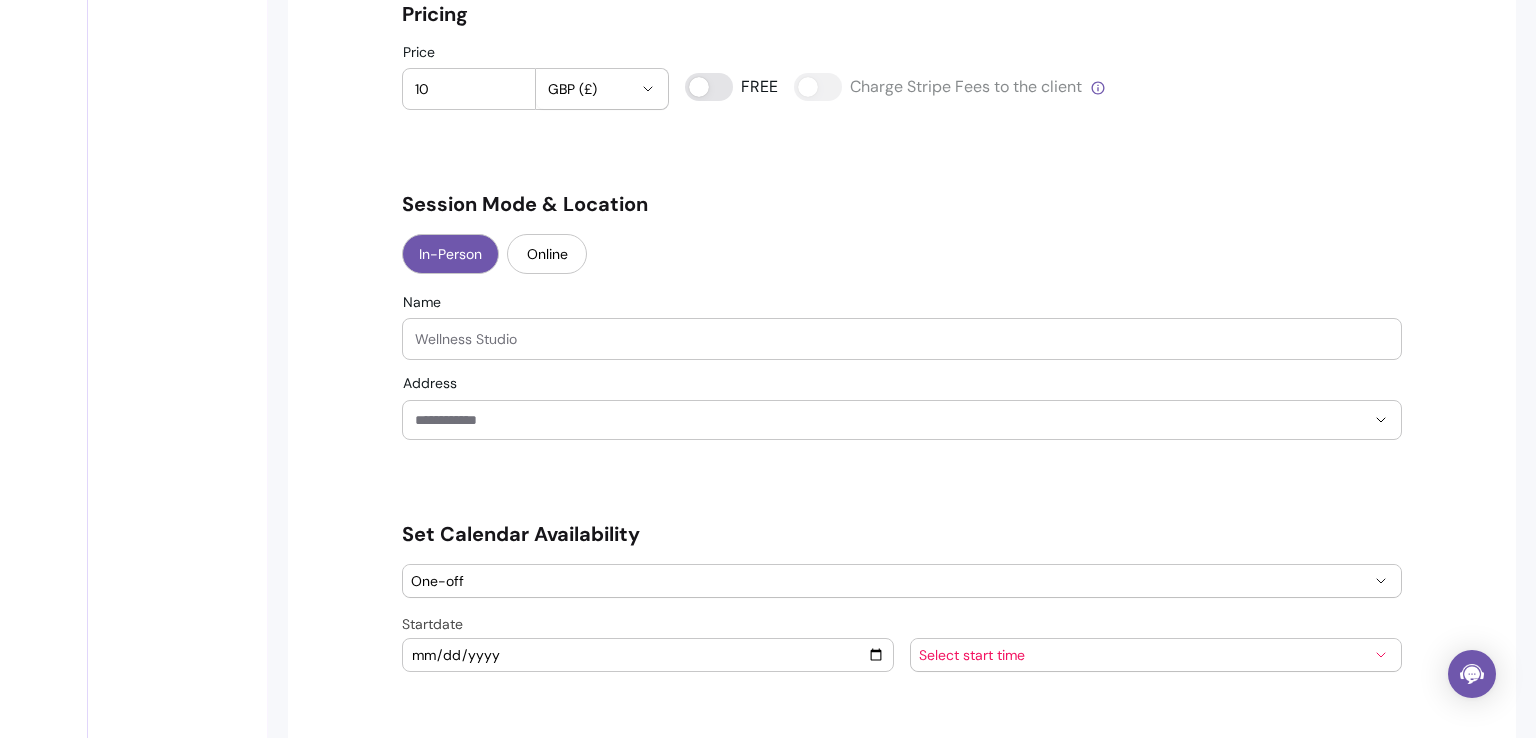 type on "10" 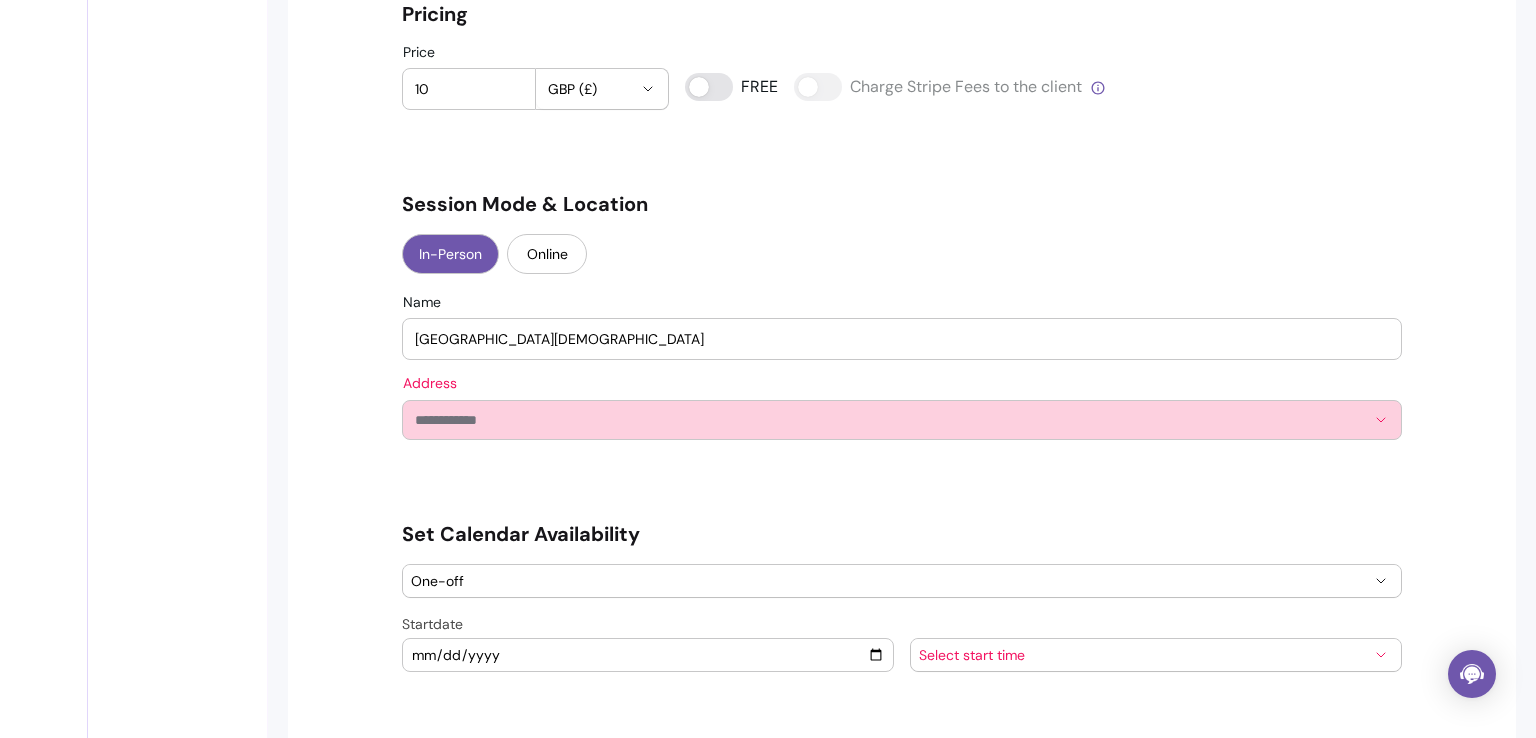 type on "Chorlton Central Church" 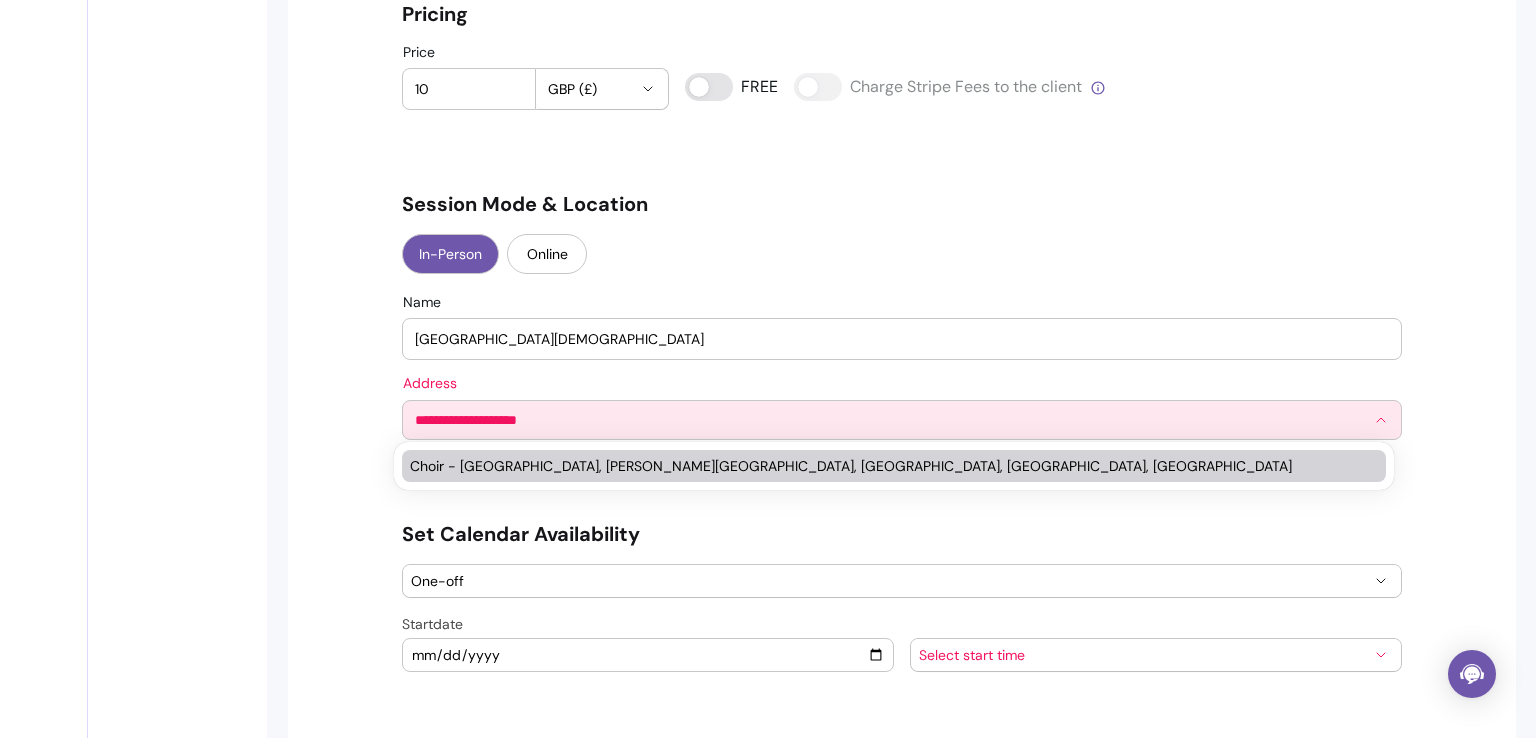 click on "Choir - [GEOGRAPHIC_DATA], [PERSON_NAME][GEOGRAPHIC_DATA], [GEOGRAPHIC_DATA], [GEOGRAPHIC_DATA], [GEOGRAPHIC_DATA]" at bounding box center (884, 466) 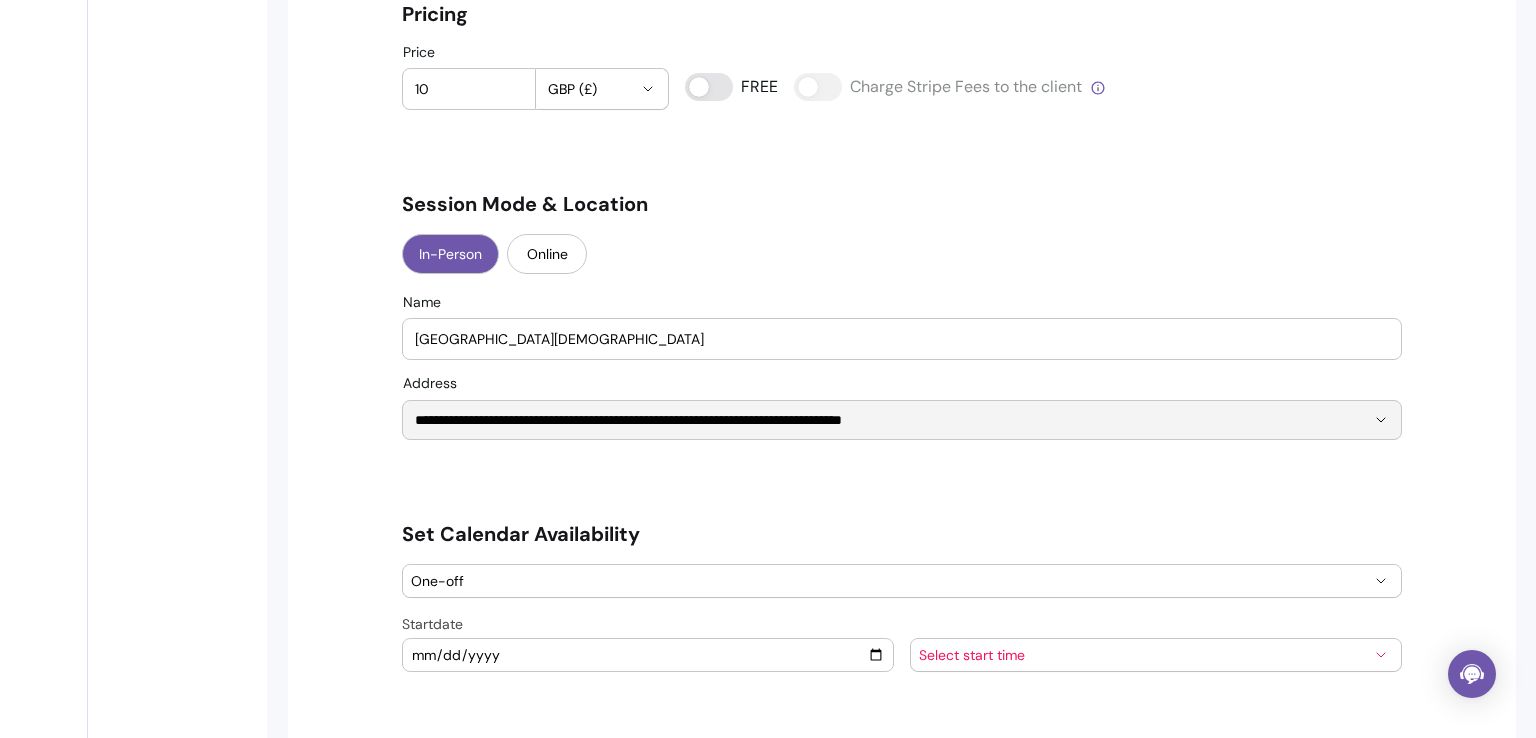 drag, startPoint x: 456, startPoint y: 412, endPoint x: 361, endPoint y: 409, distance: 95.047356 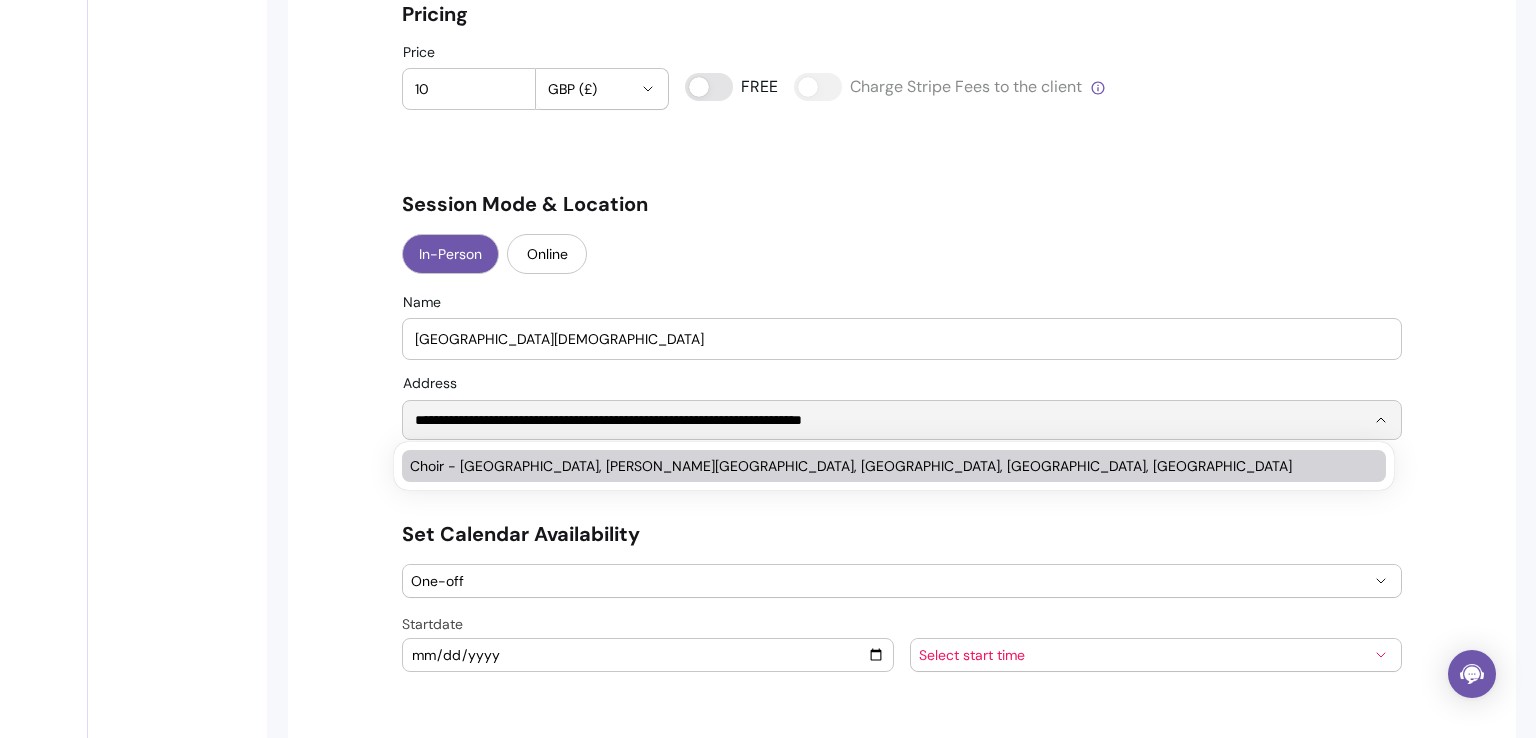 type on "**********" 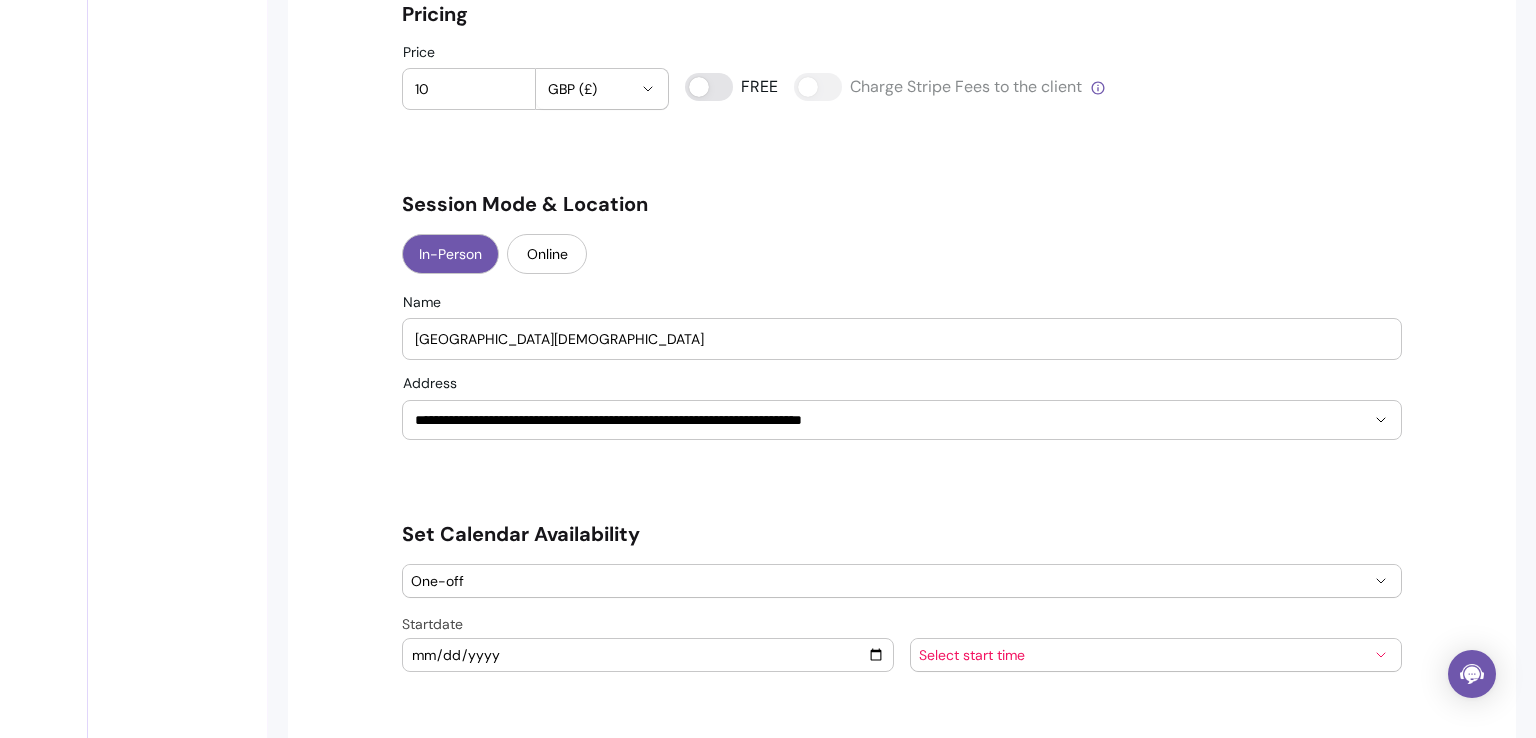 click on "**********" at bounding box center (902, 29) 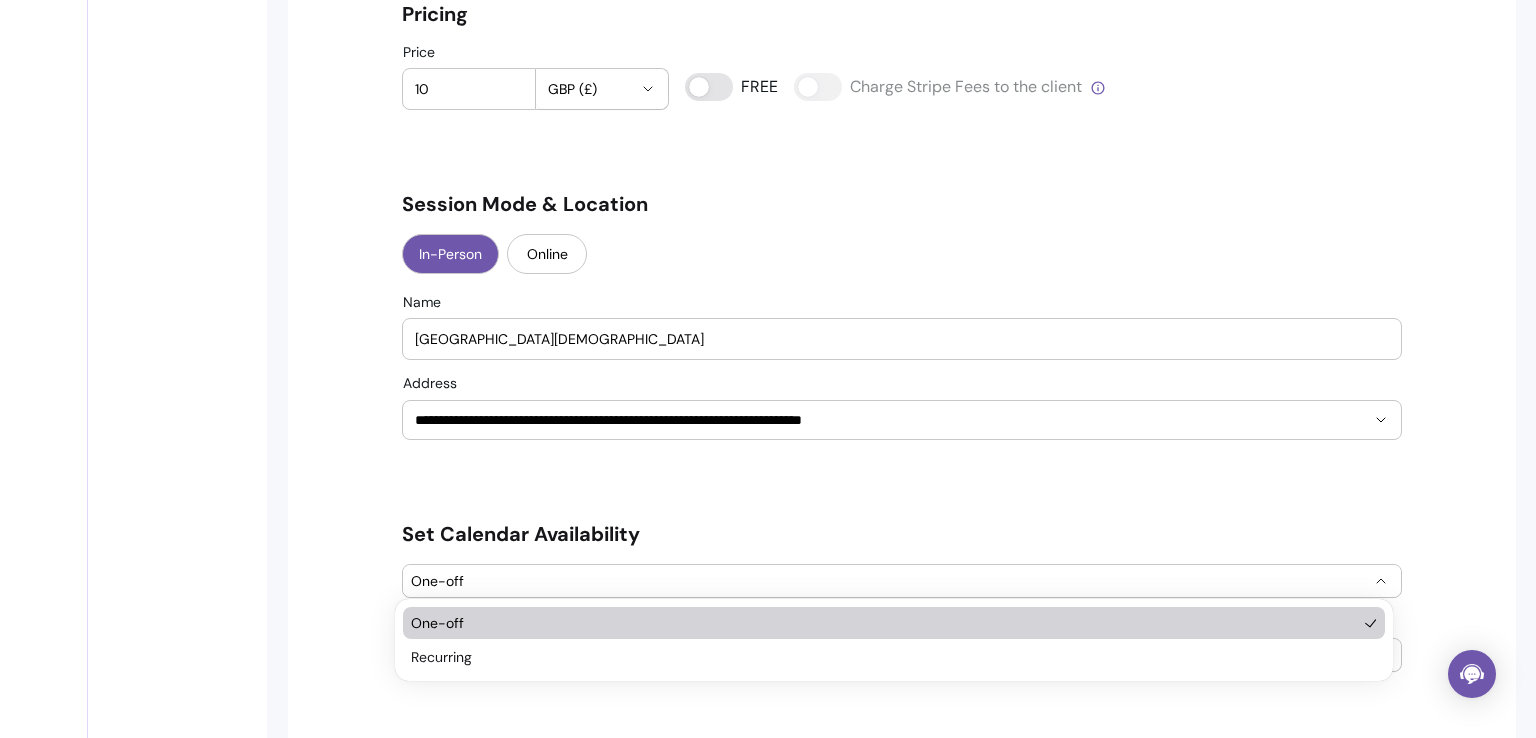 click on "One-off" at bounding box center (890, 581) 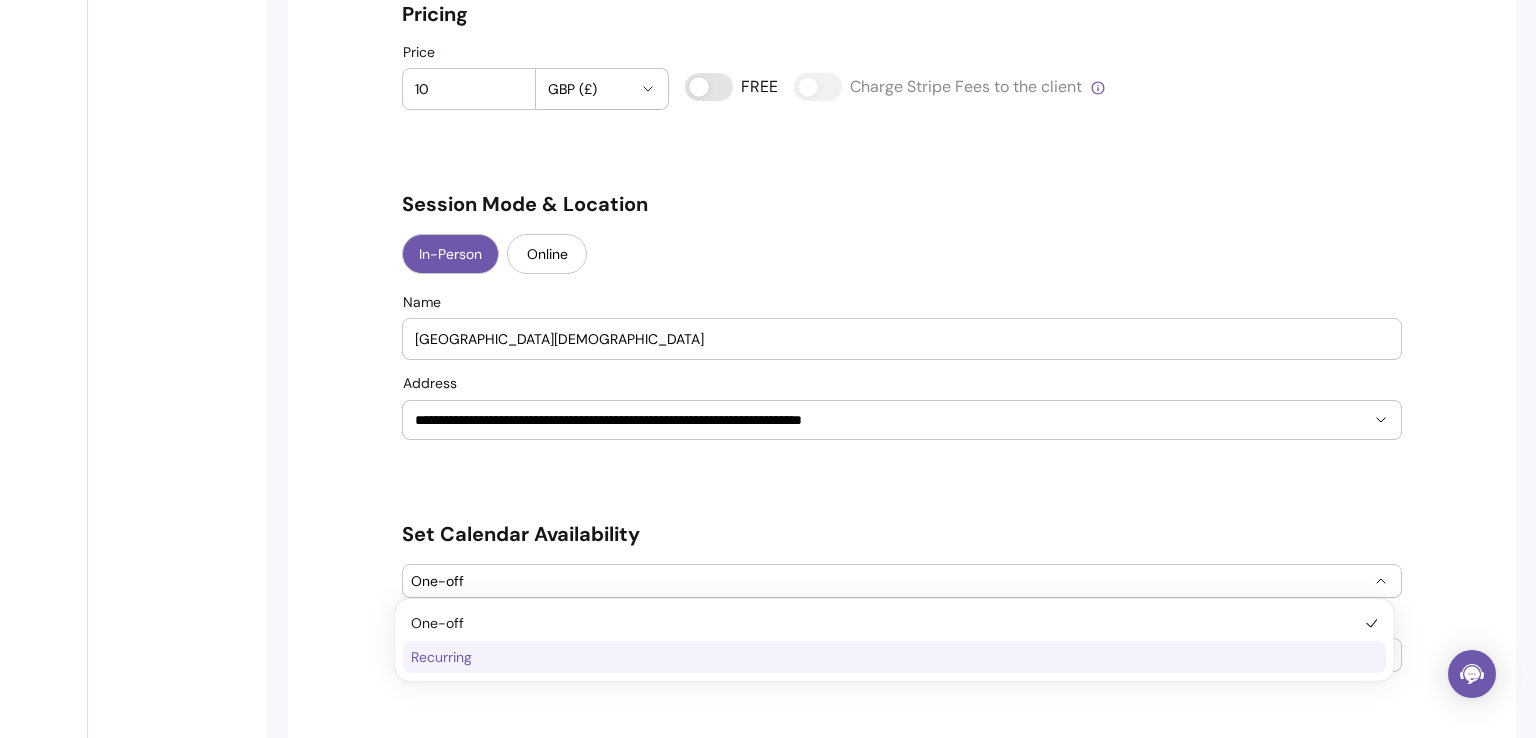 click on "Recurring" at bounding box center [884, 657] 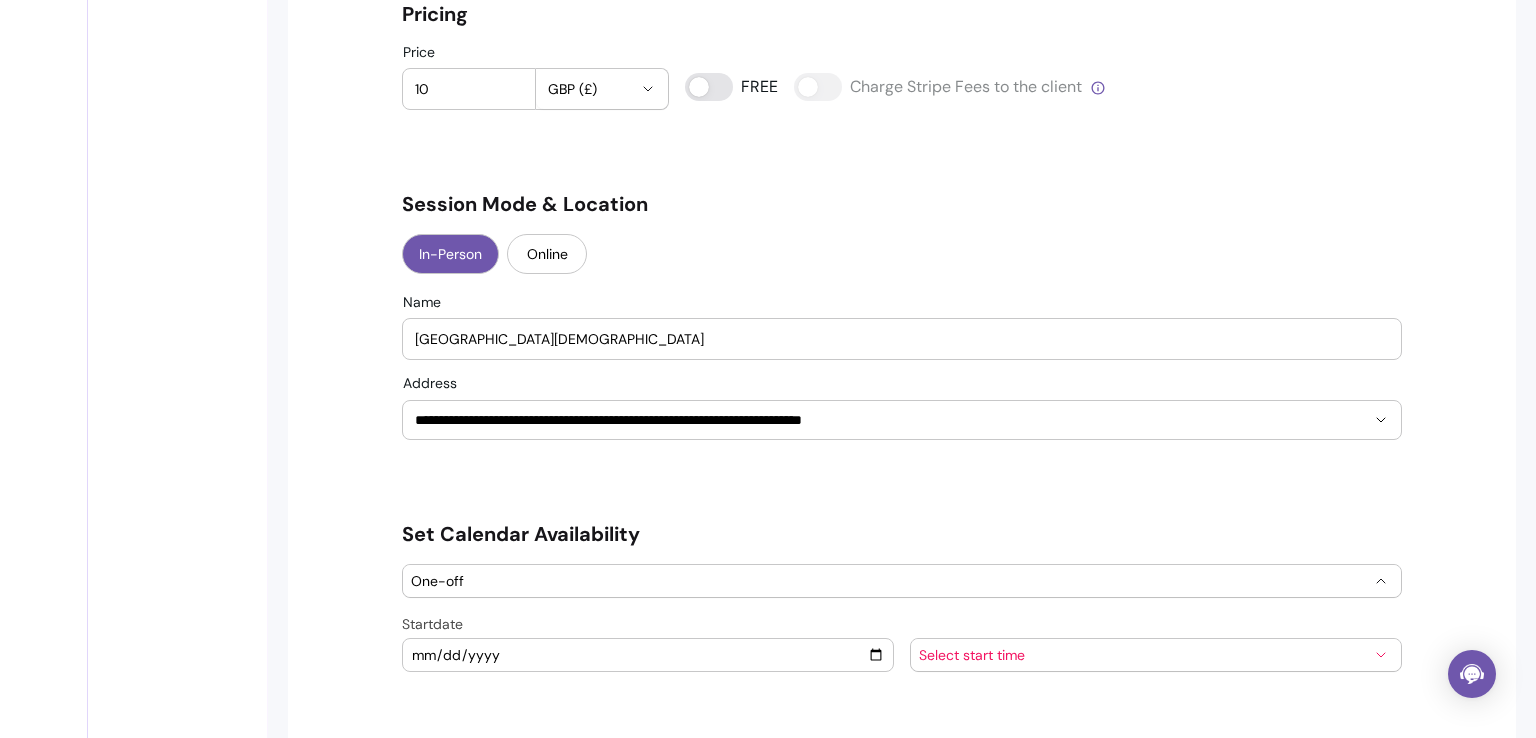 select on "*********" 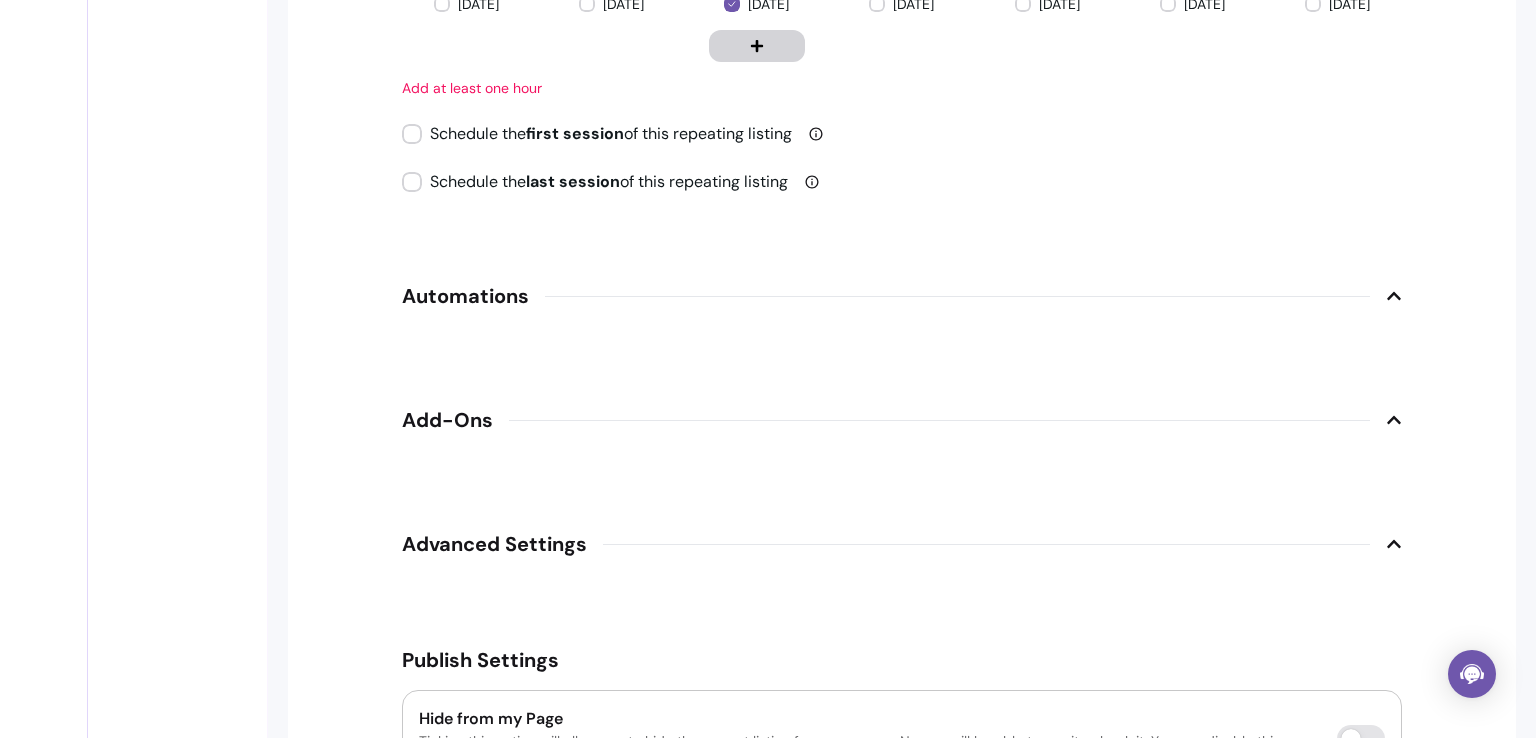 scroll, scrollTop: 2148, scrollLeft: 0, axis: vertical 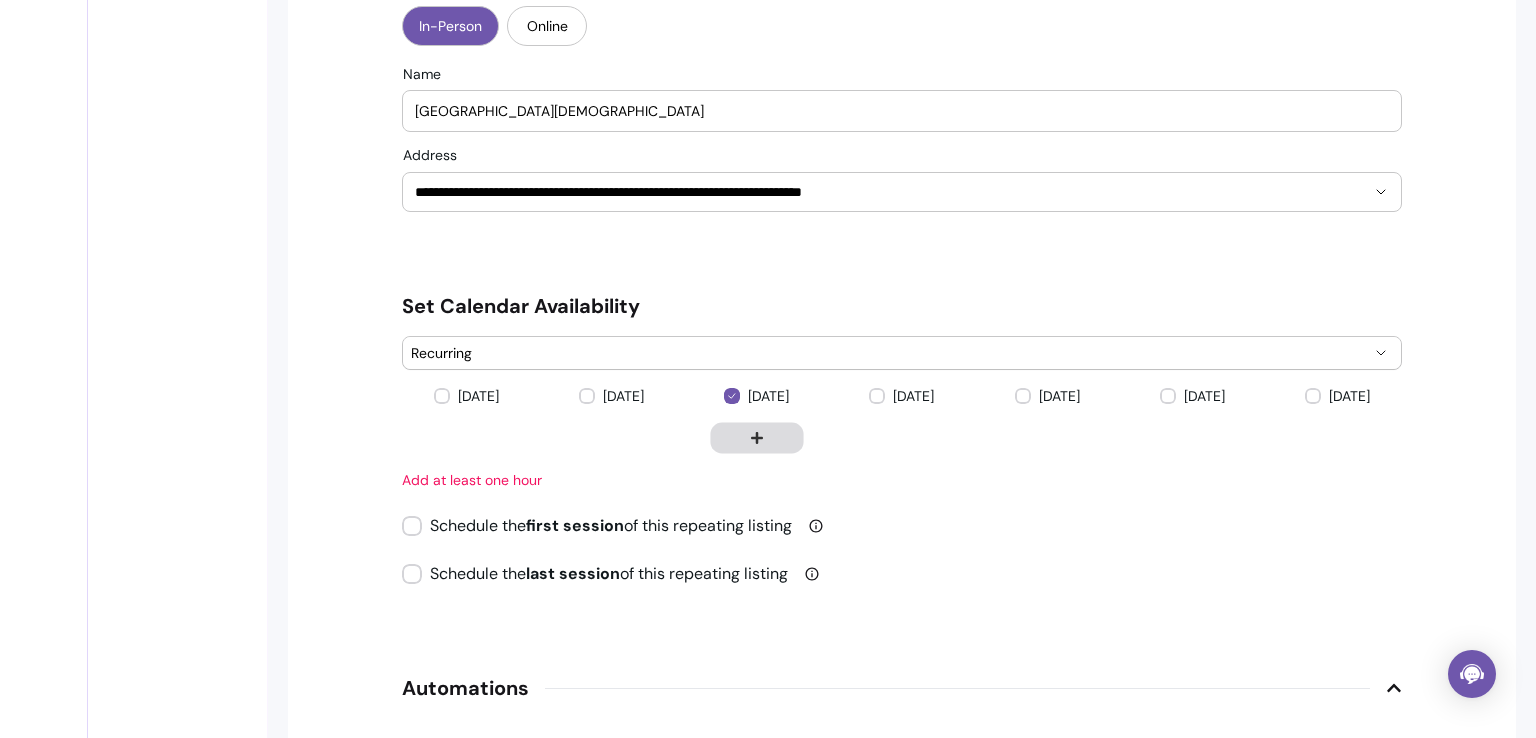click at bounding box center (756, 437) 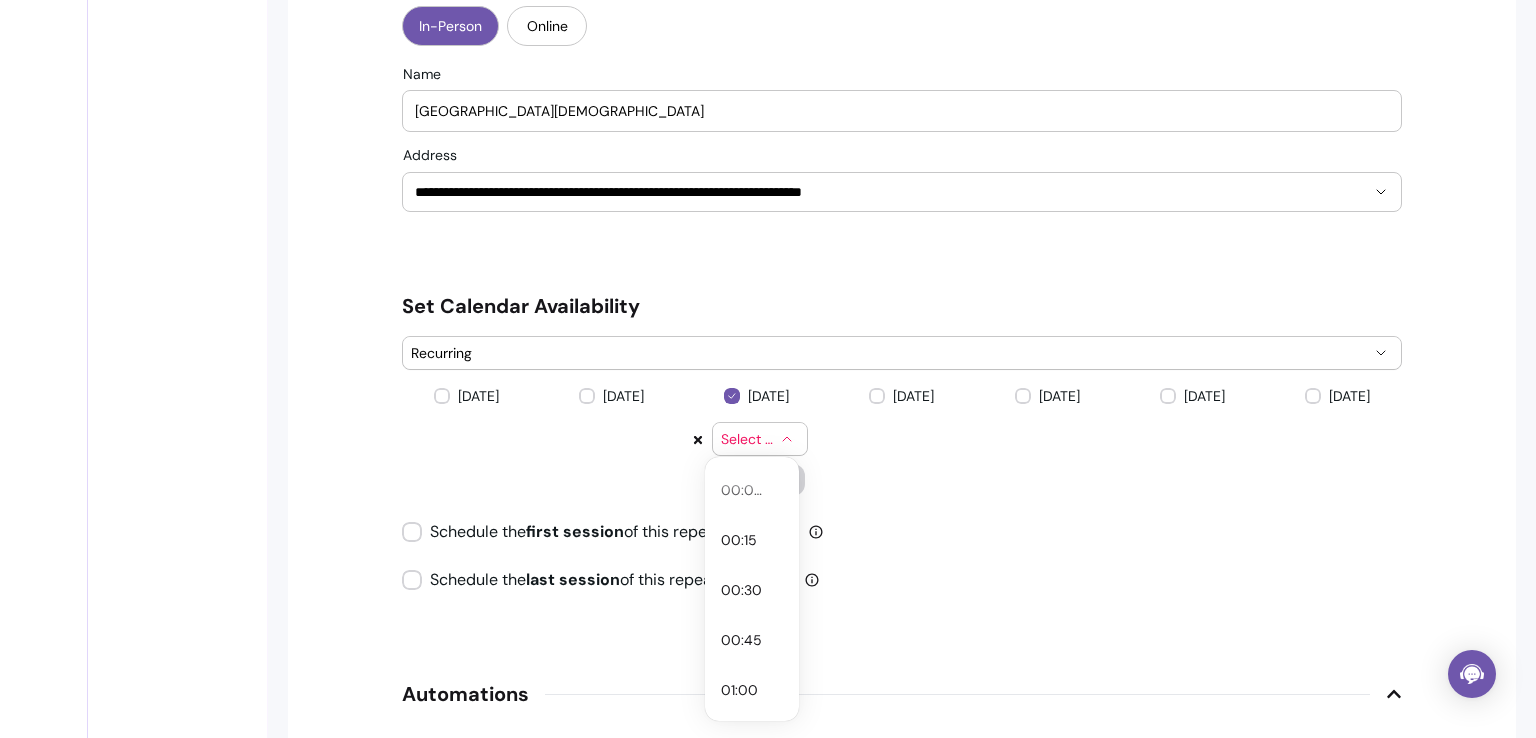 click 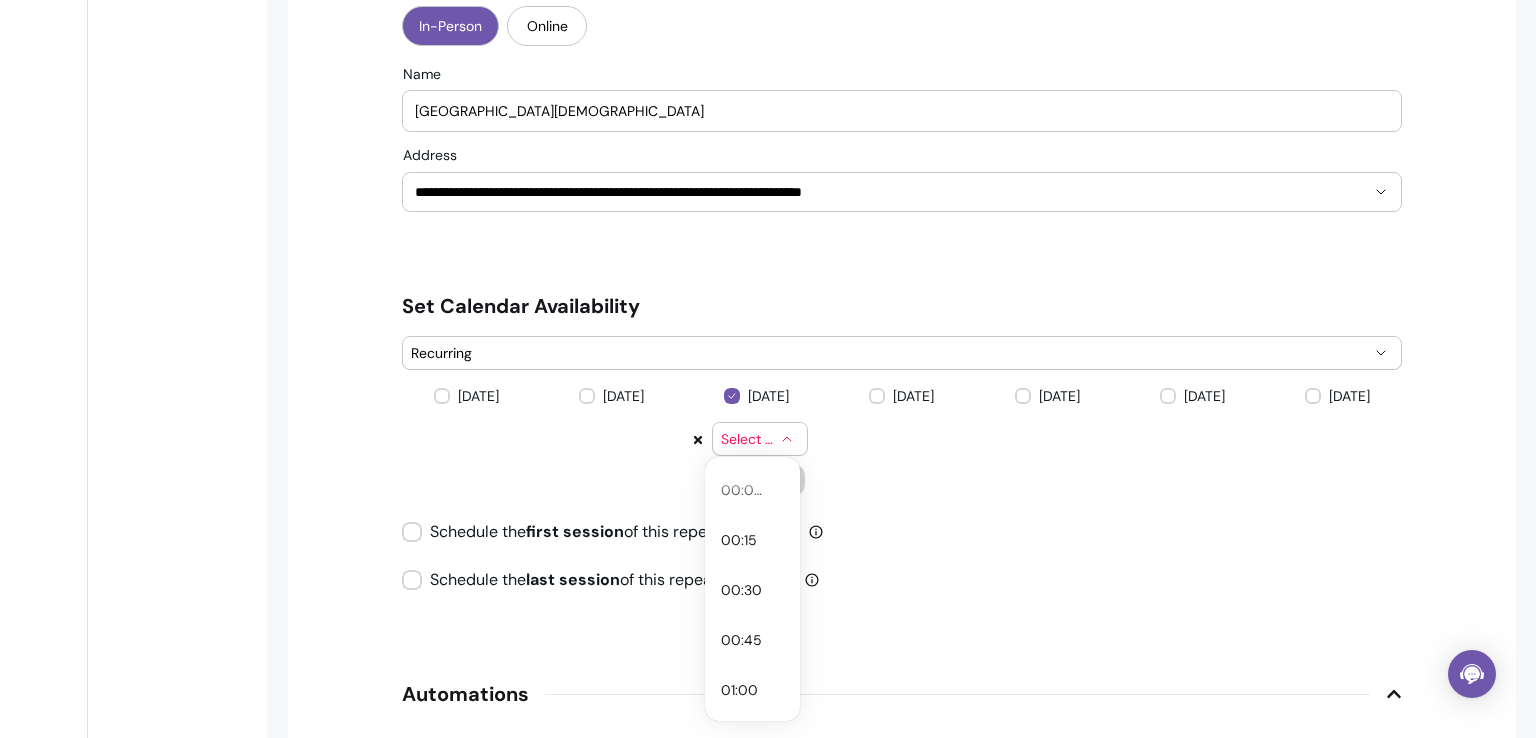 click 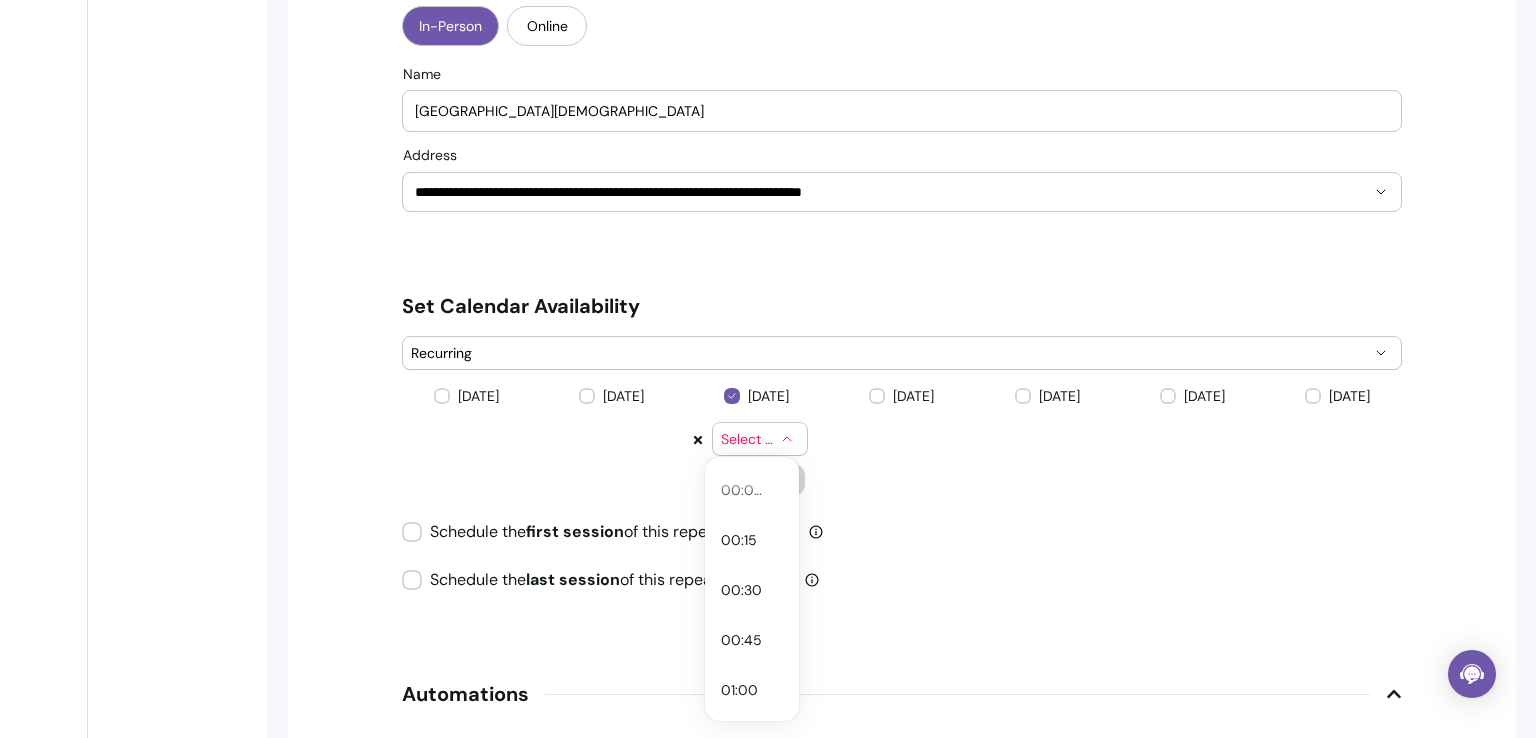 click on "Select time" at bounding box center (748, 439) 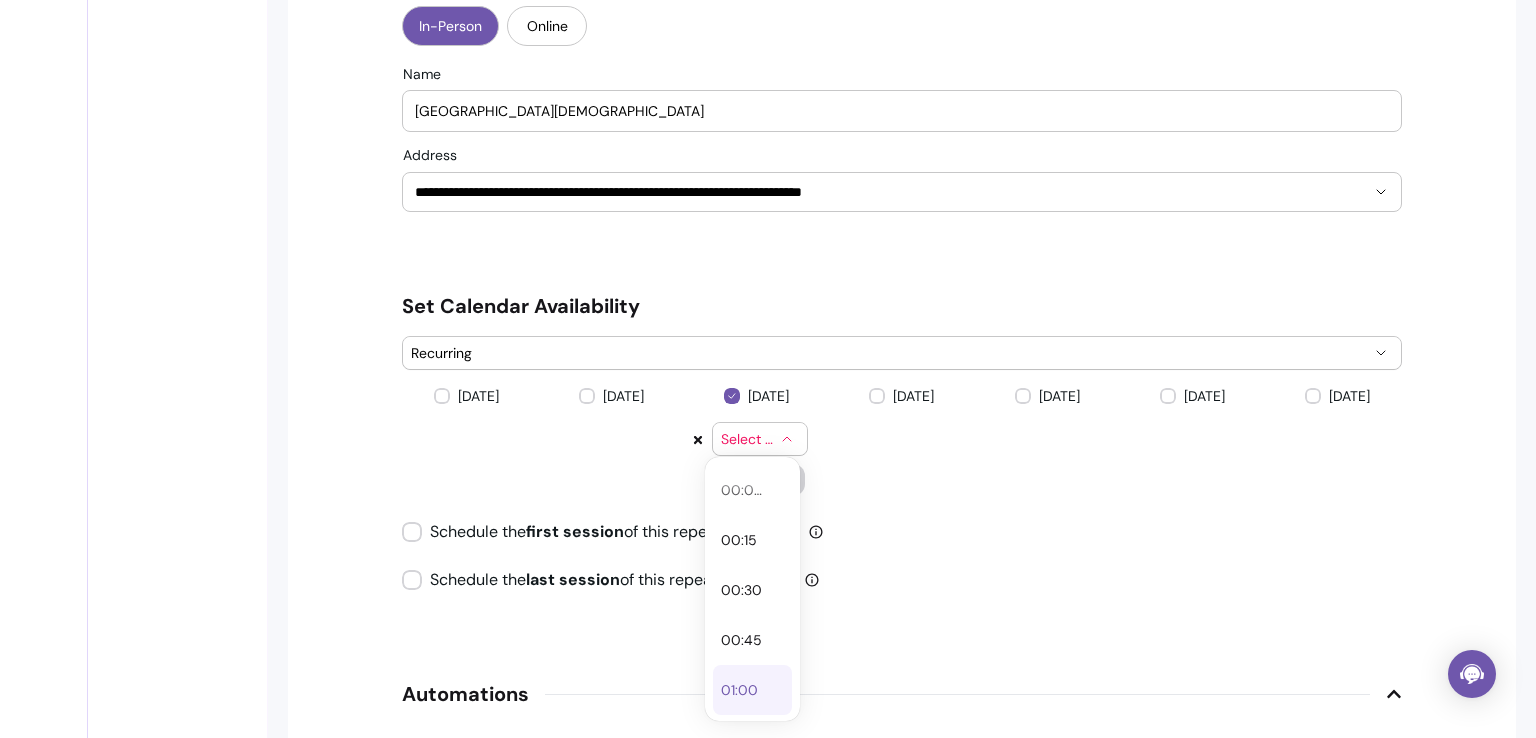 type 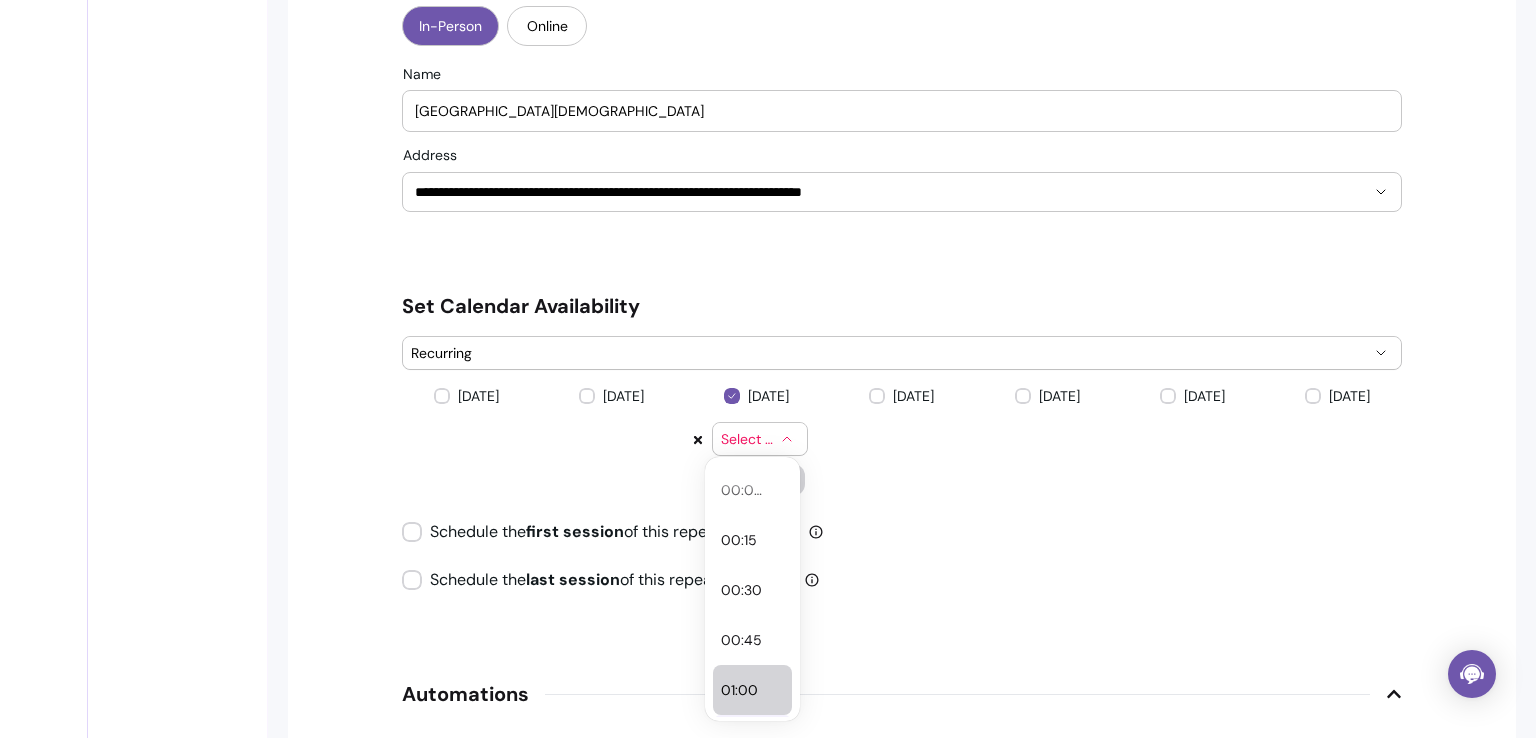 type 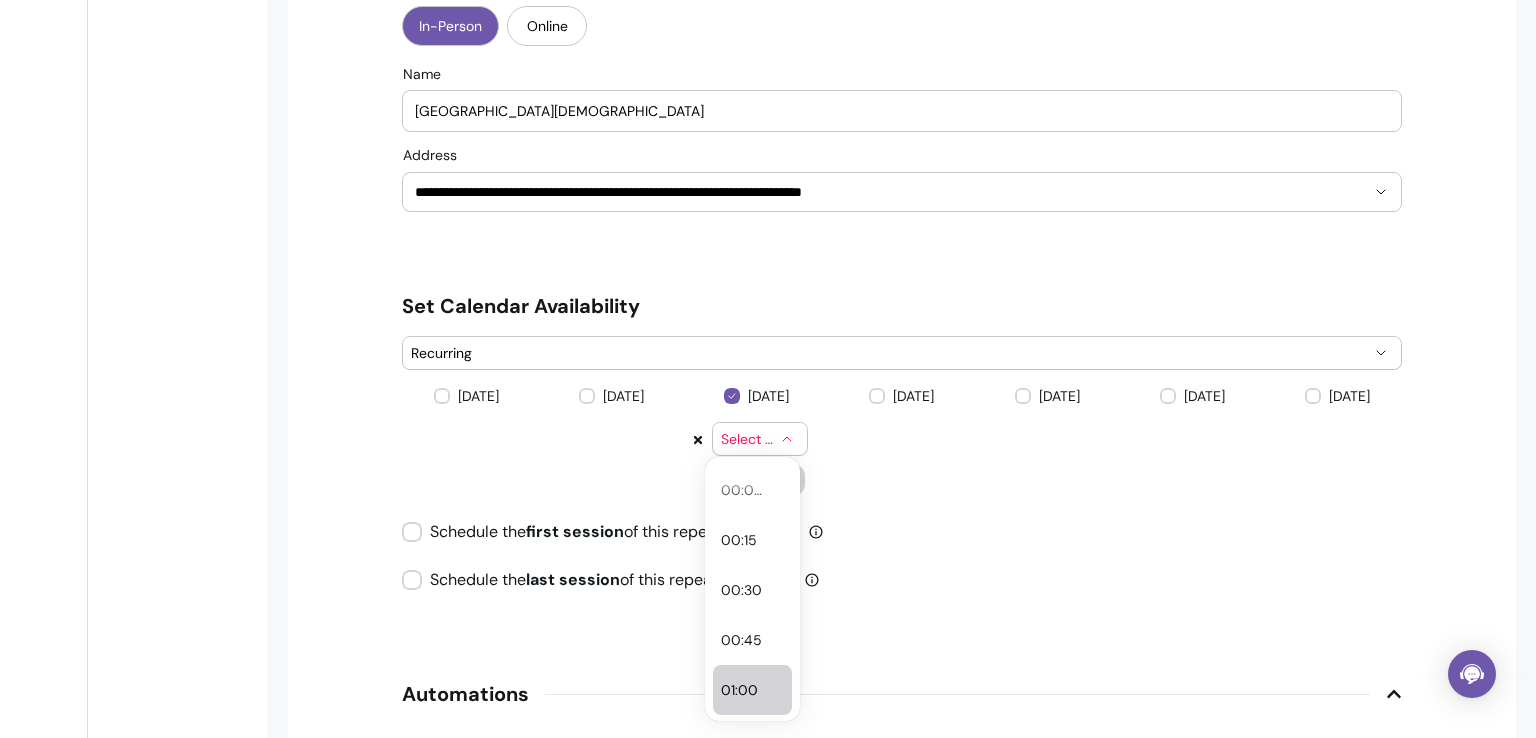 type 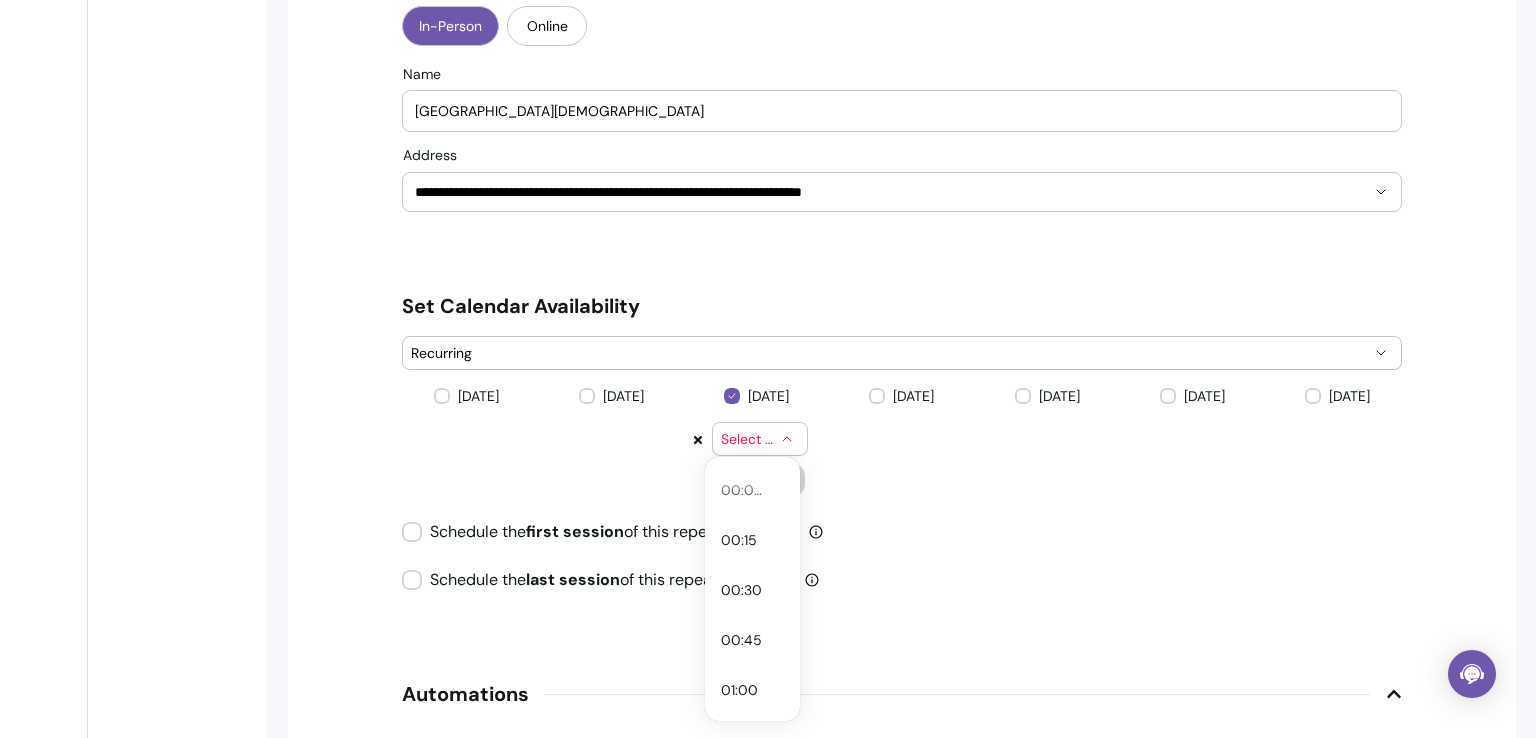 click on "Select time" at bounding box center (748, 439) 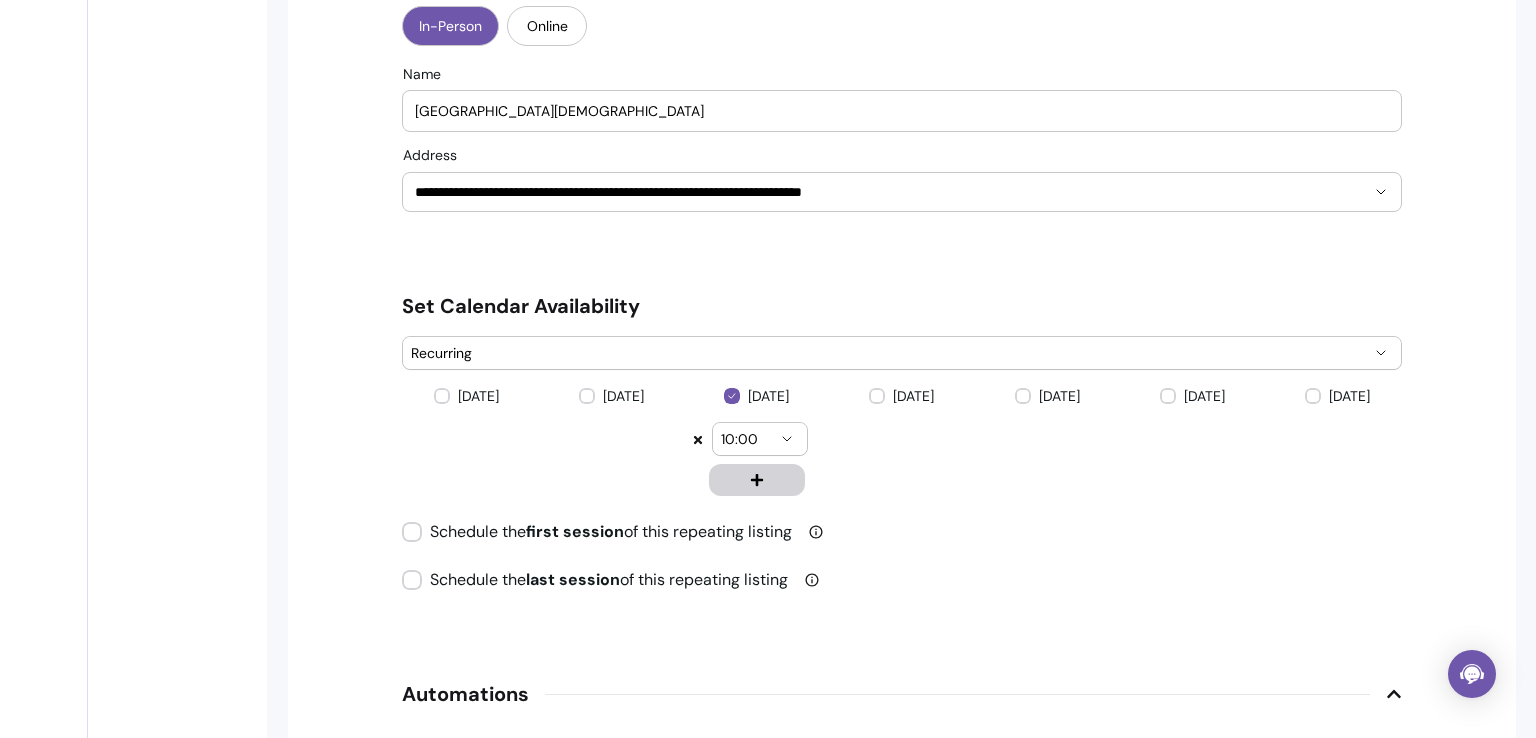 click on "10:00" at bounding box center (748, 439) 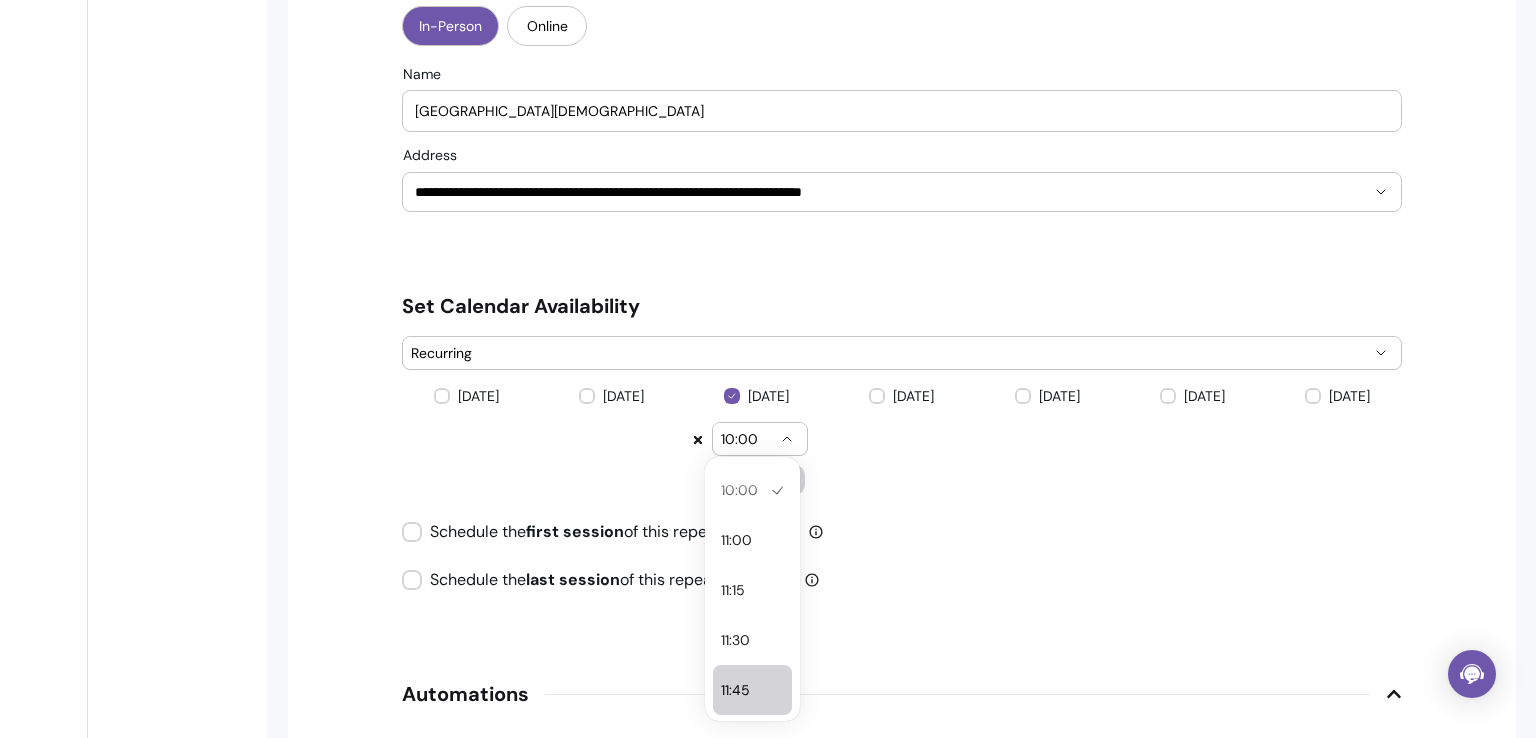 select on "*****" 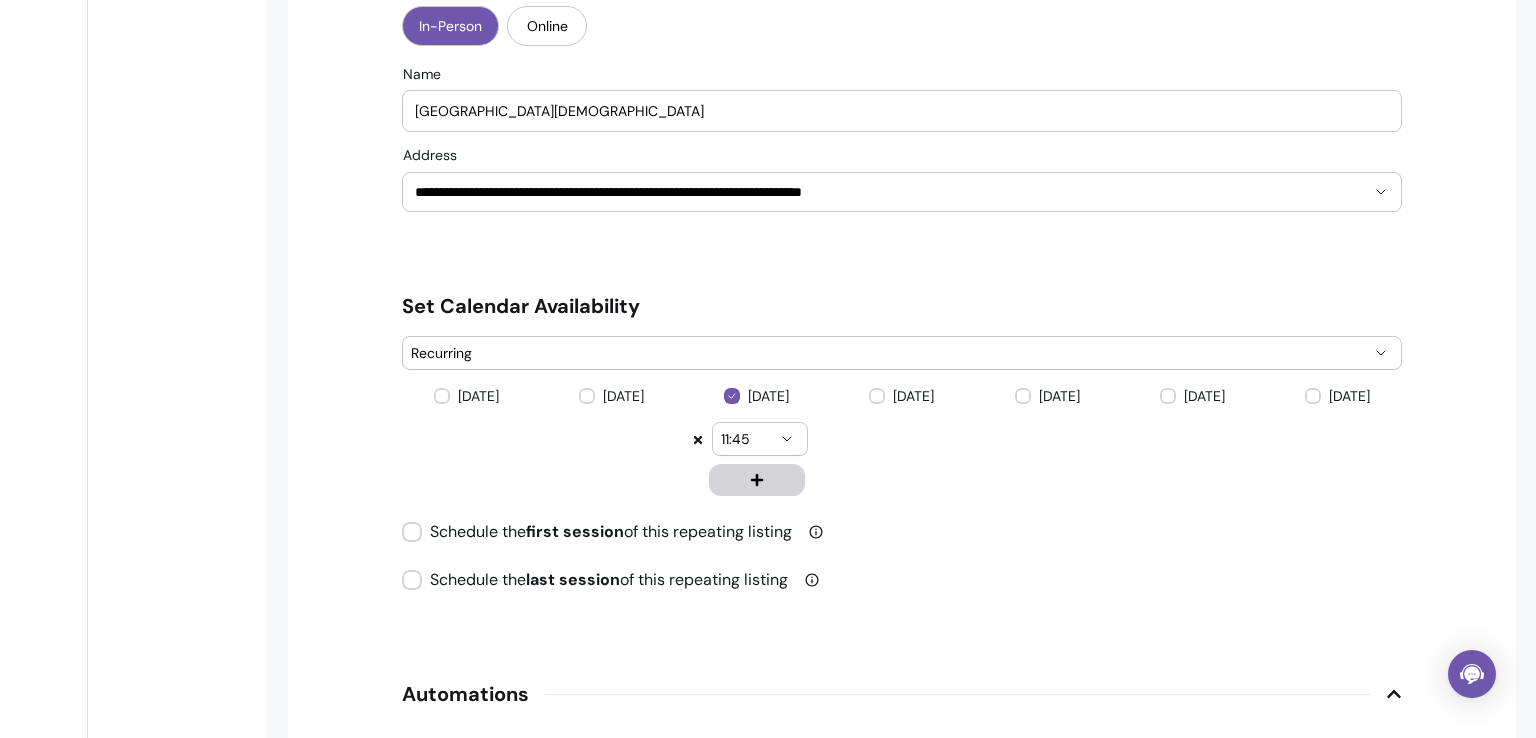 click on "11:45" at bounding box center (748, 439) 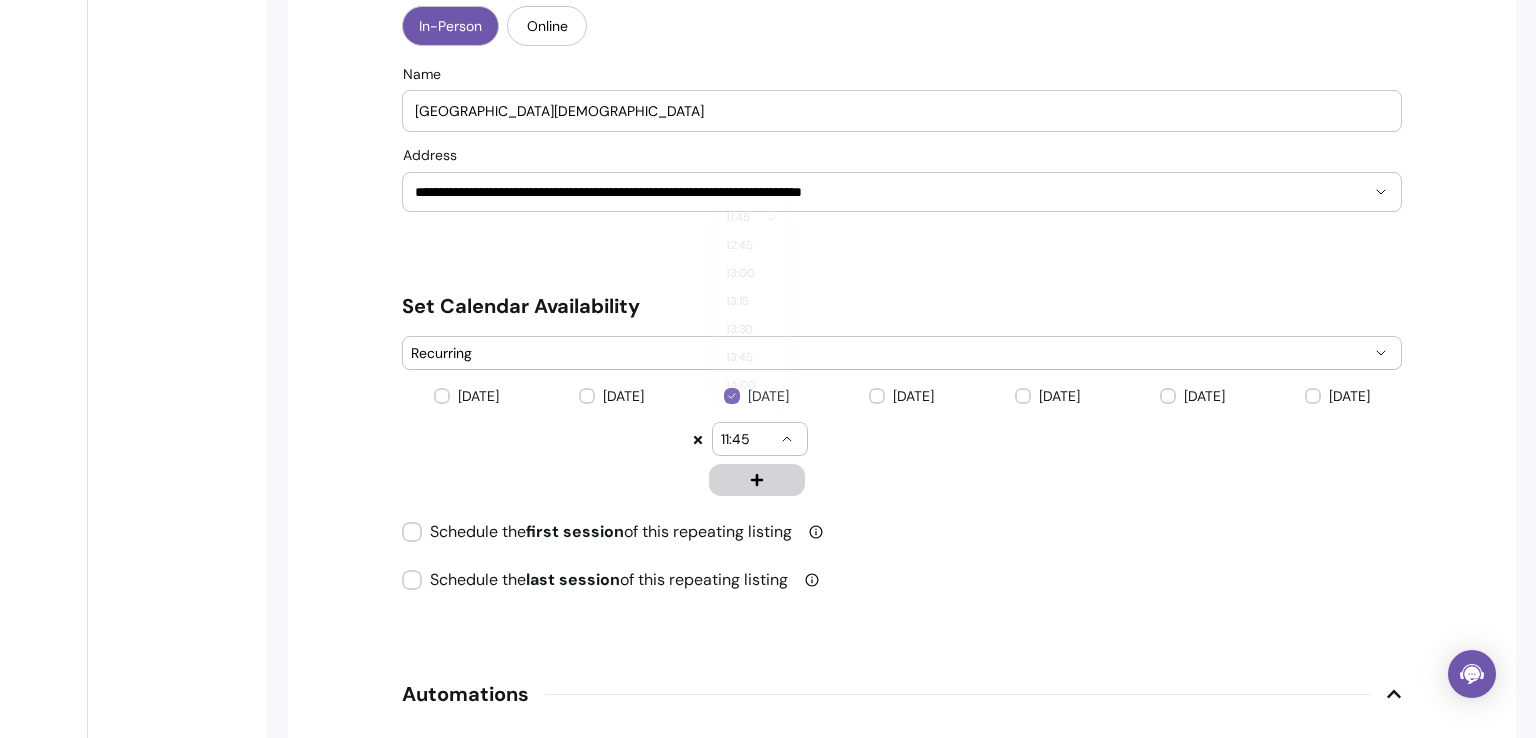 click on "11:45" at bounding box center (748, 439) 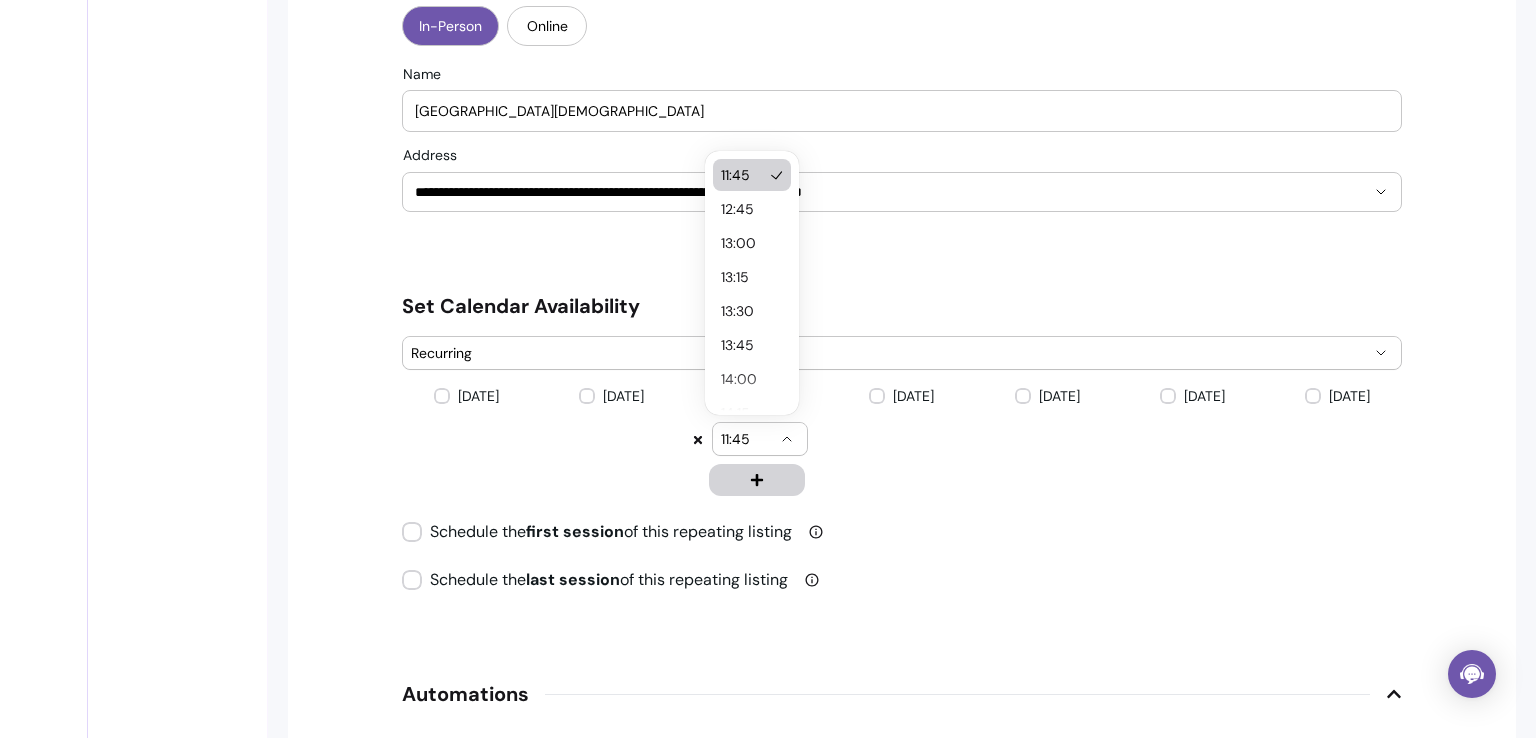 click on "11:45" at bounding box center [748, 439] 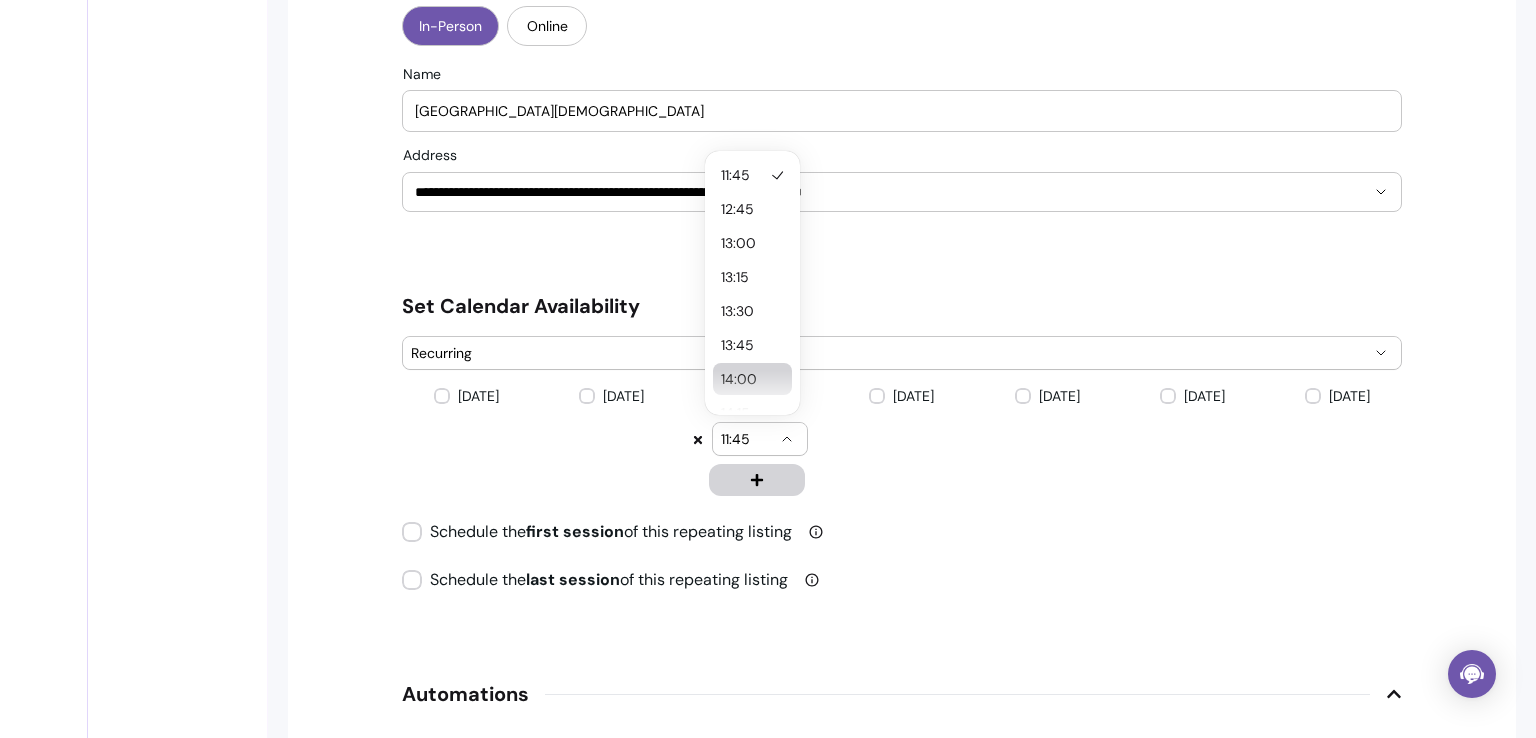 select on "*****" 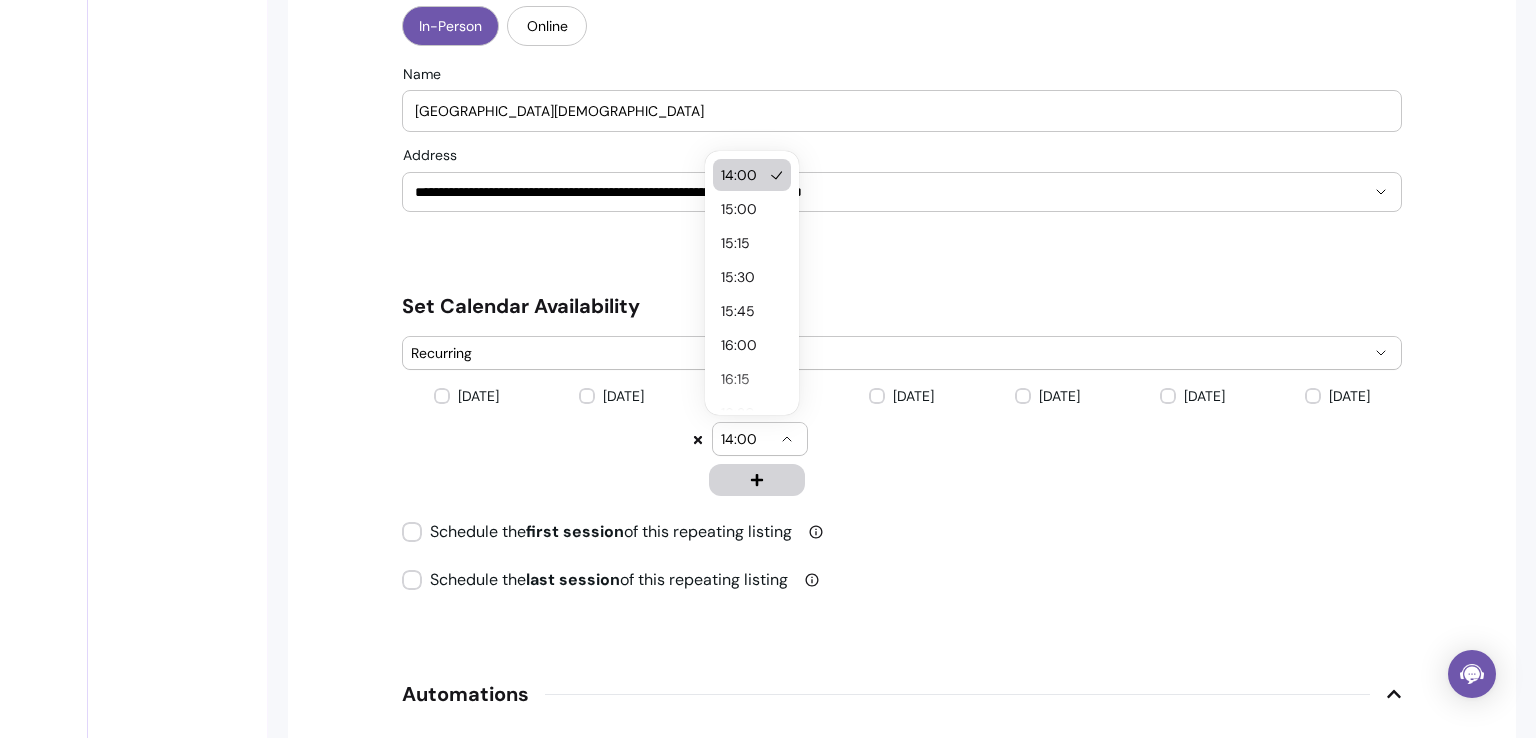 click 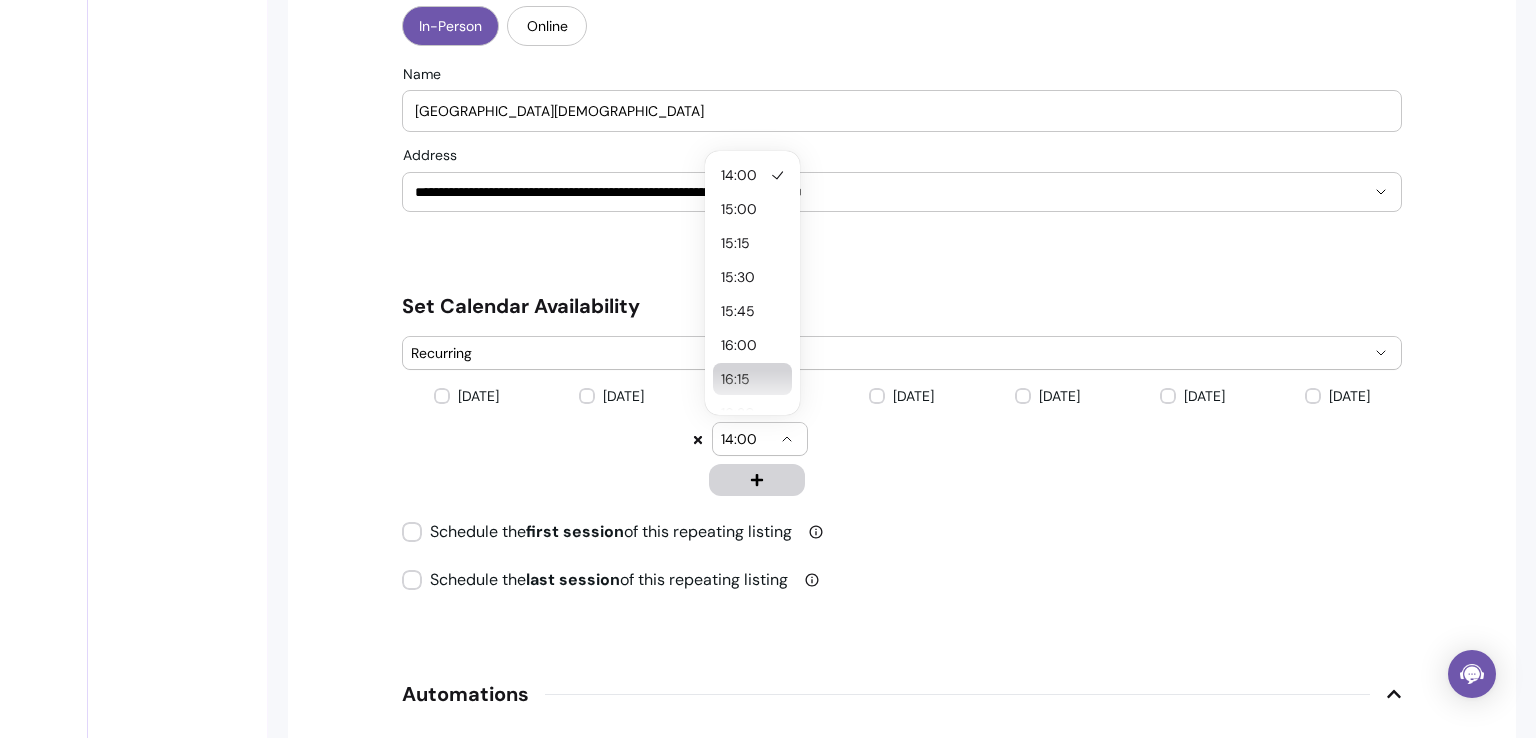 select on "*****" 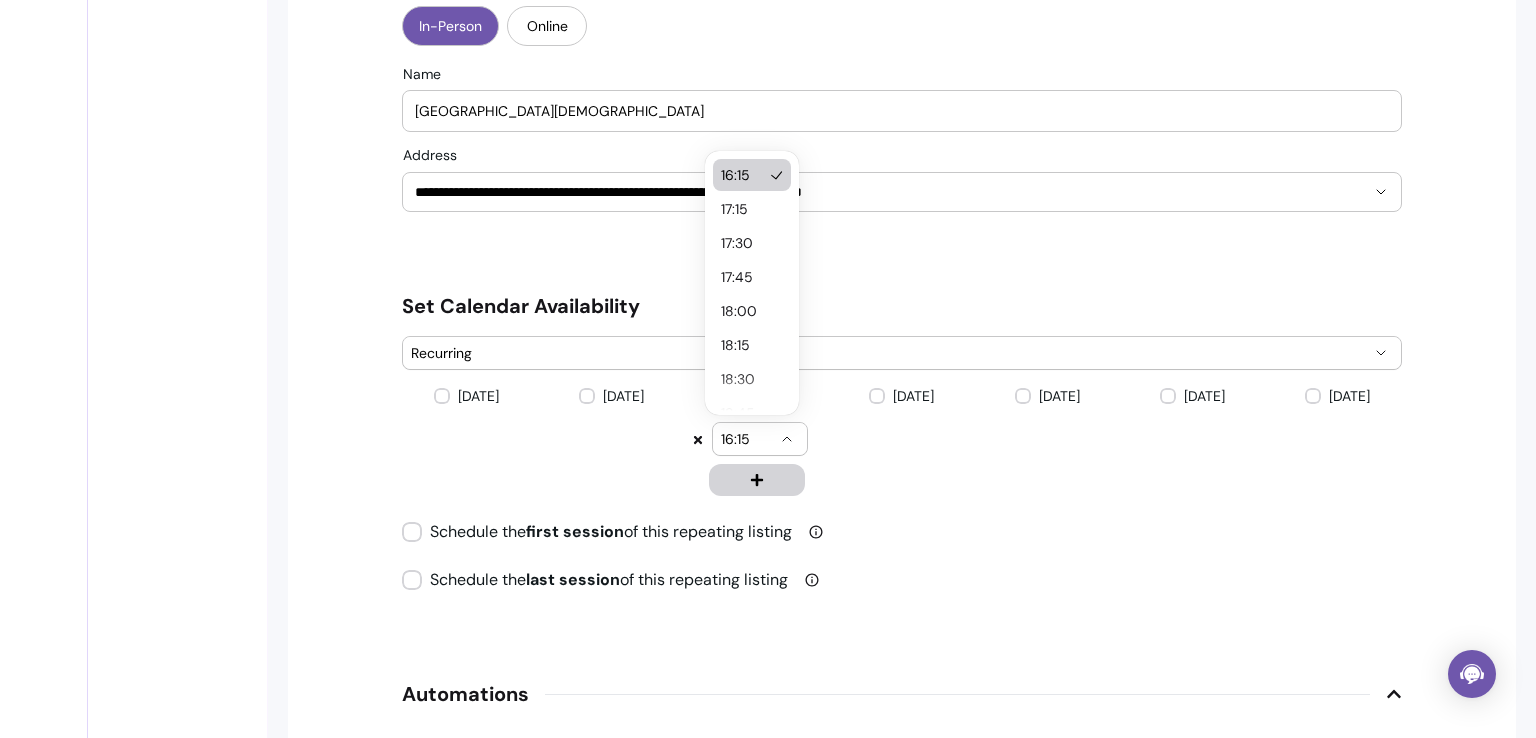 click on "16:15" at bounding box center (748, 439) 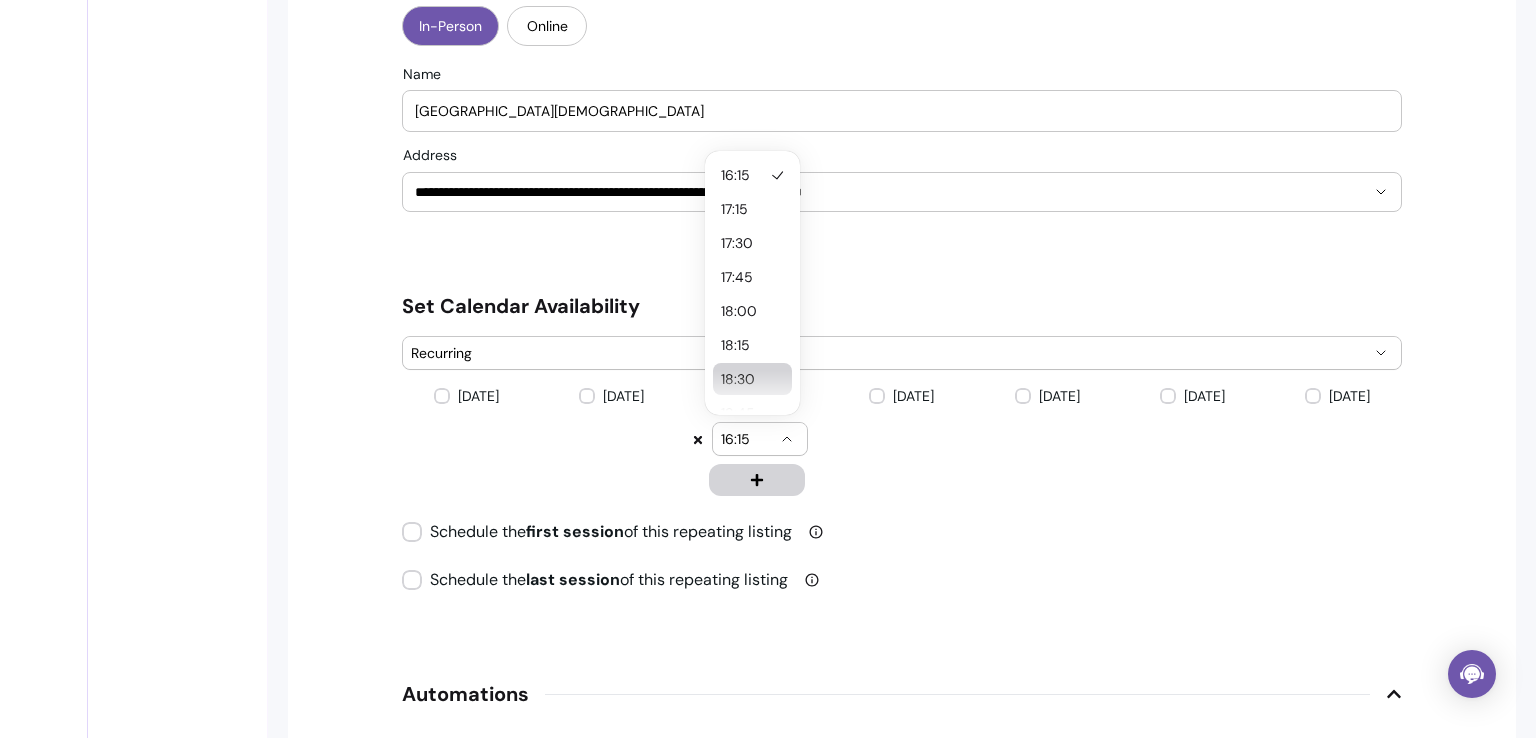 select on "*****" 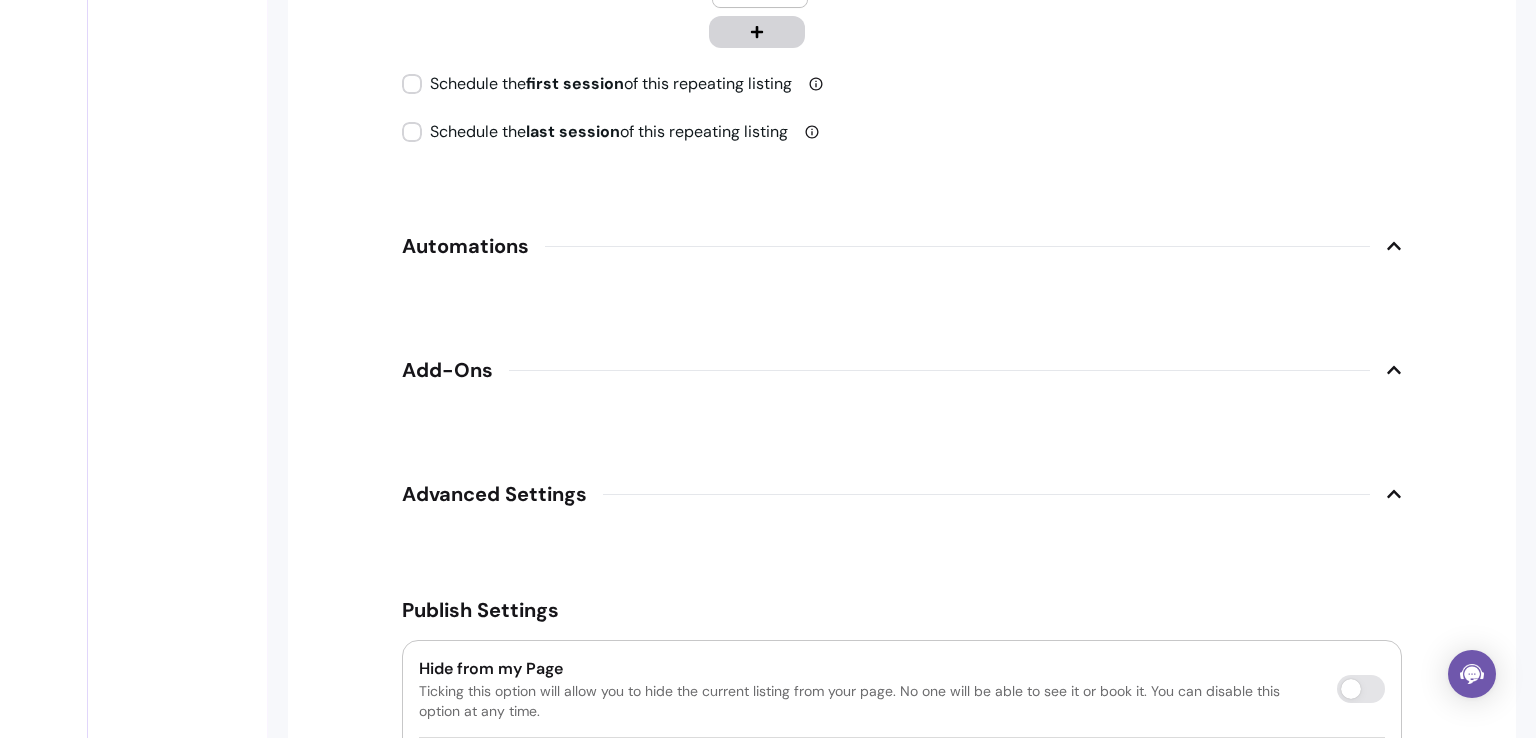 scroll, scrollTop: 2218, scrollLeft: 0, axis: vertical 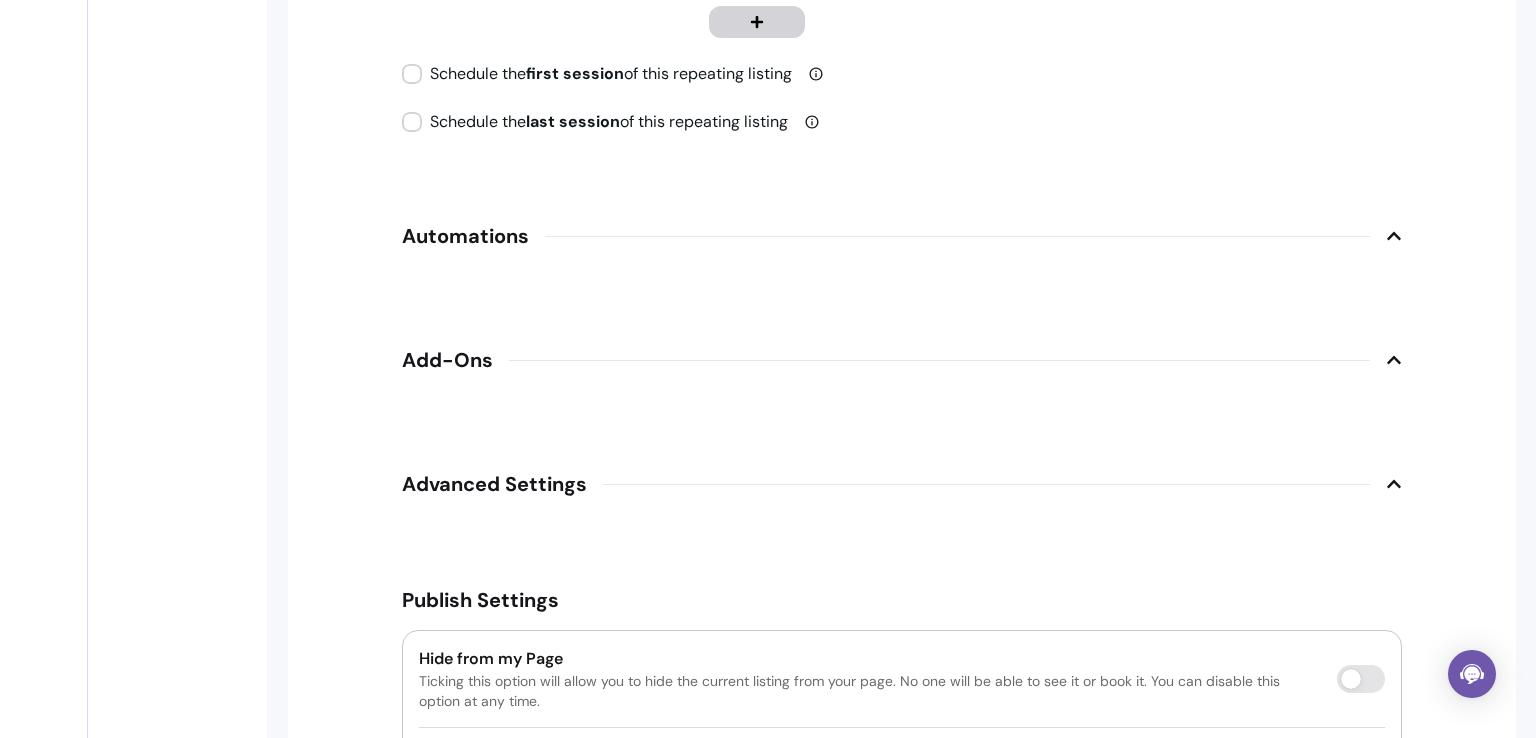 click 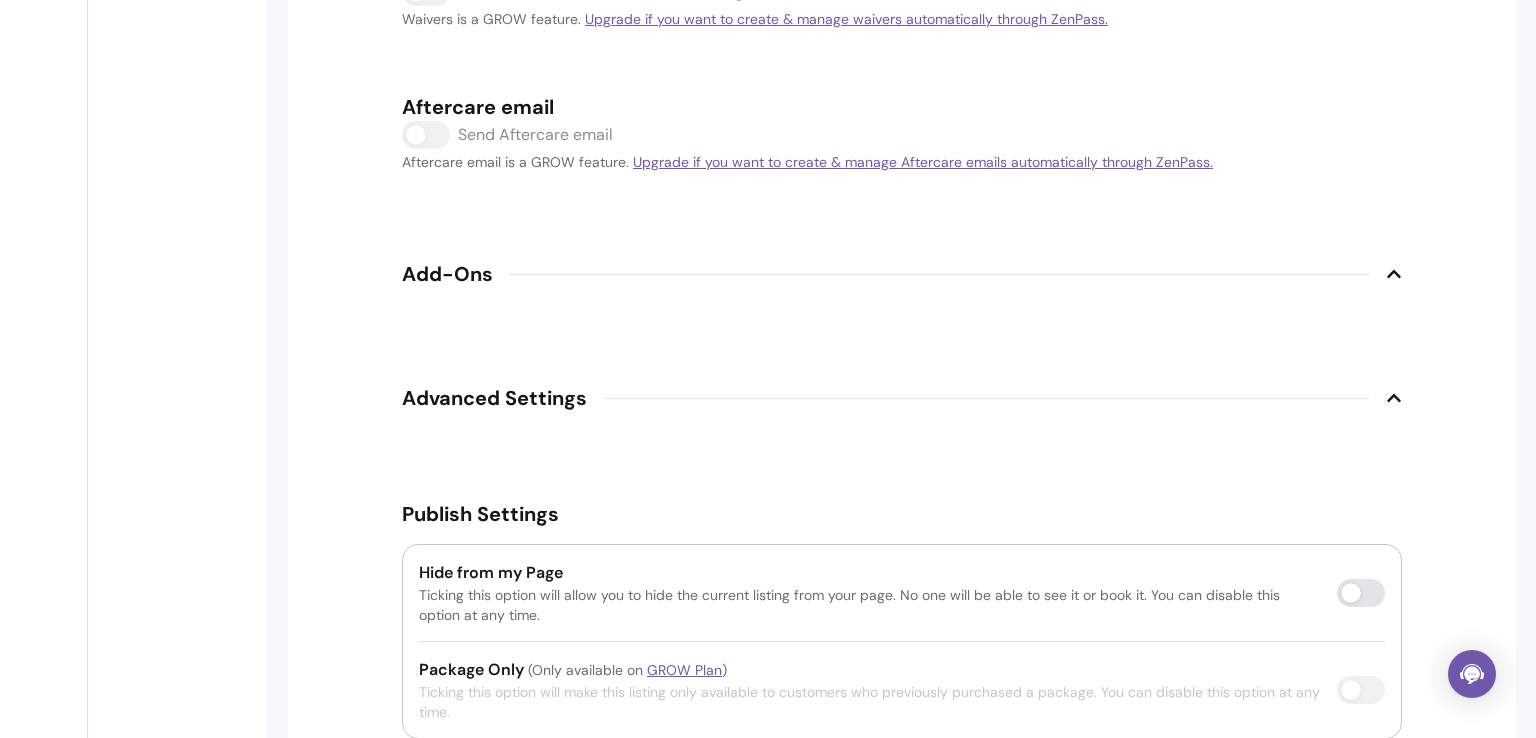 scroll, scrollTop: 2569, scrollLeft: 0, axis: vertical 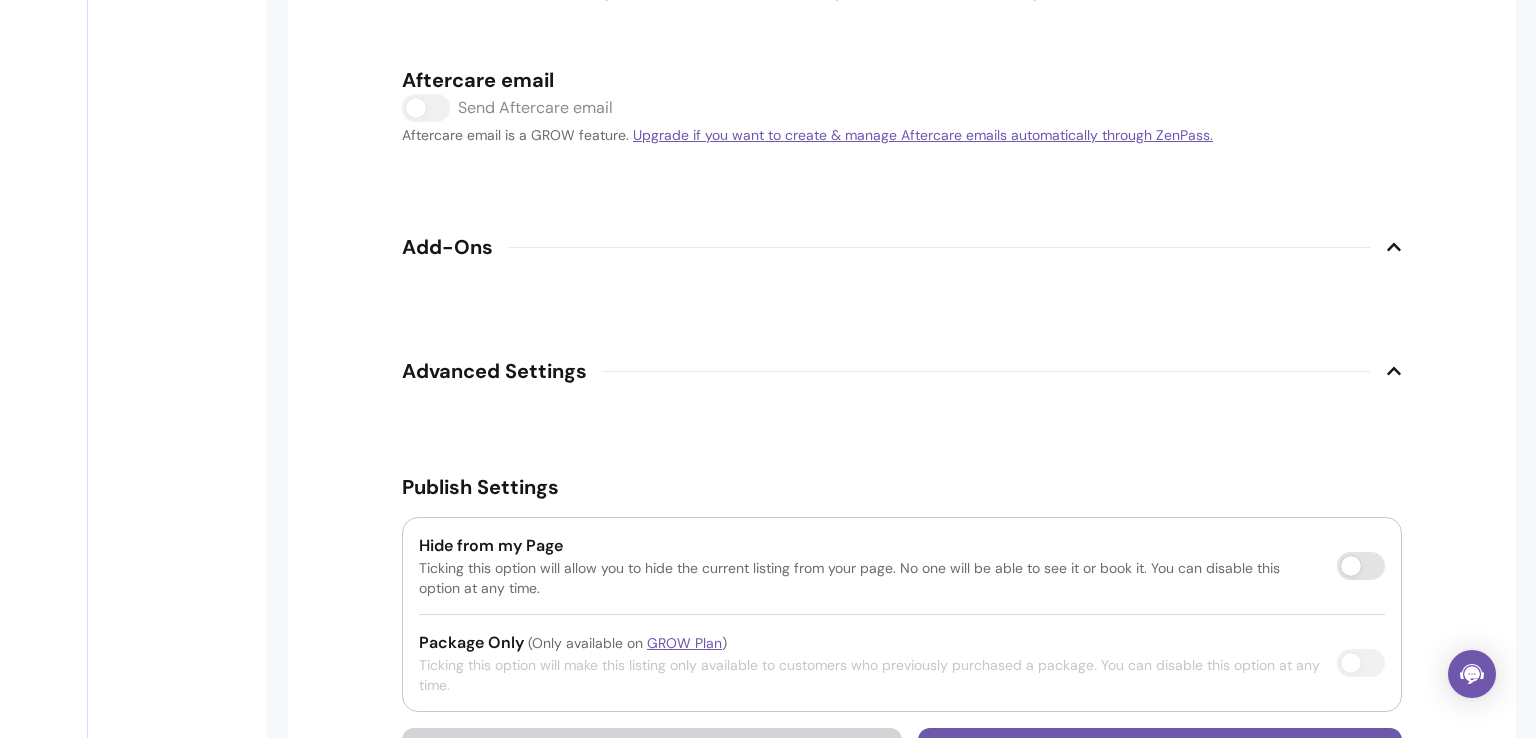 click on "Add-Ons" at bounding box center [902, 247] 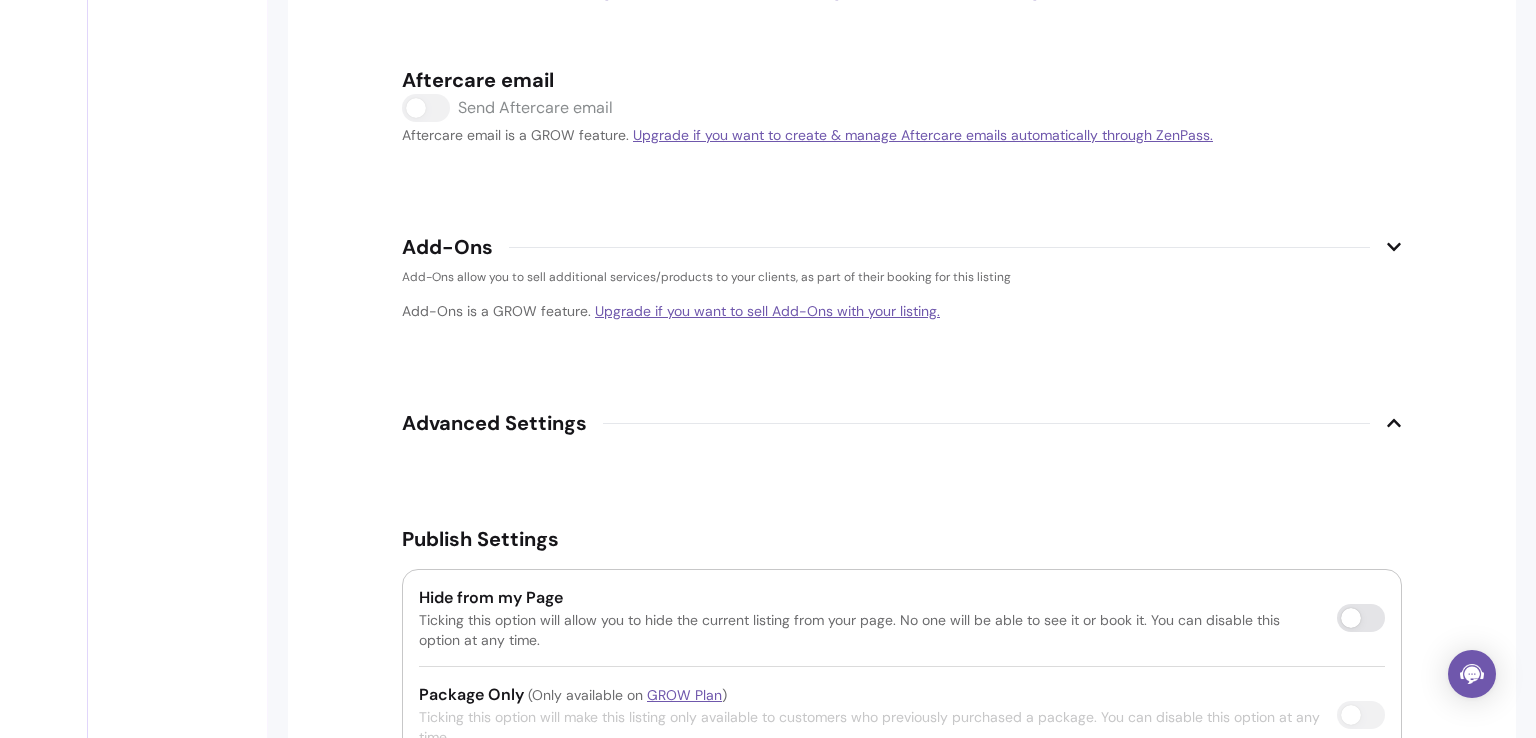 click on "Add-Ons" at bounding box center [902, 247] 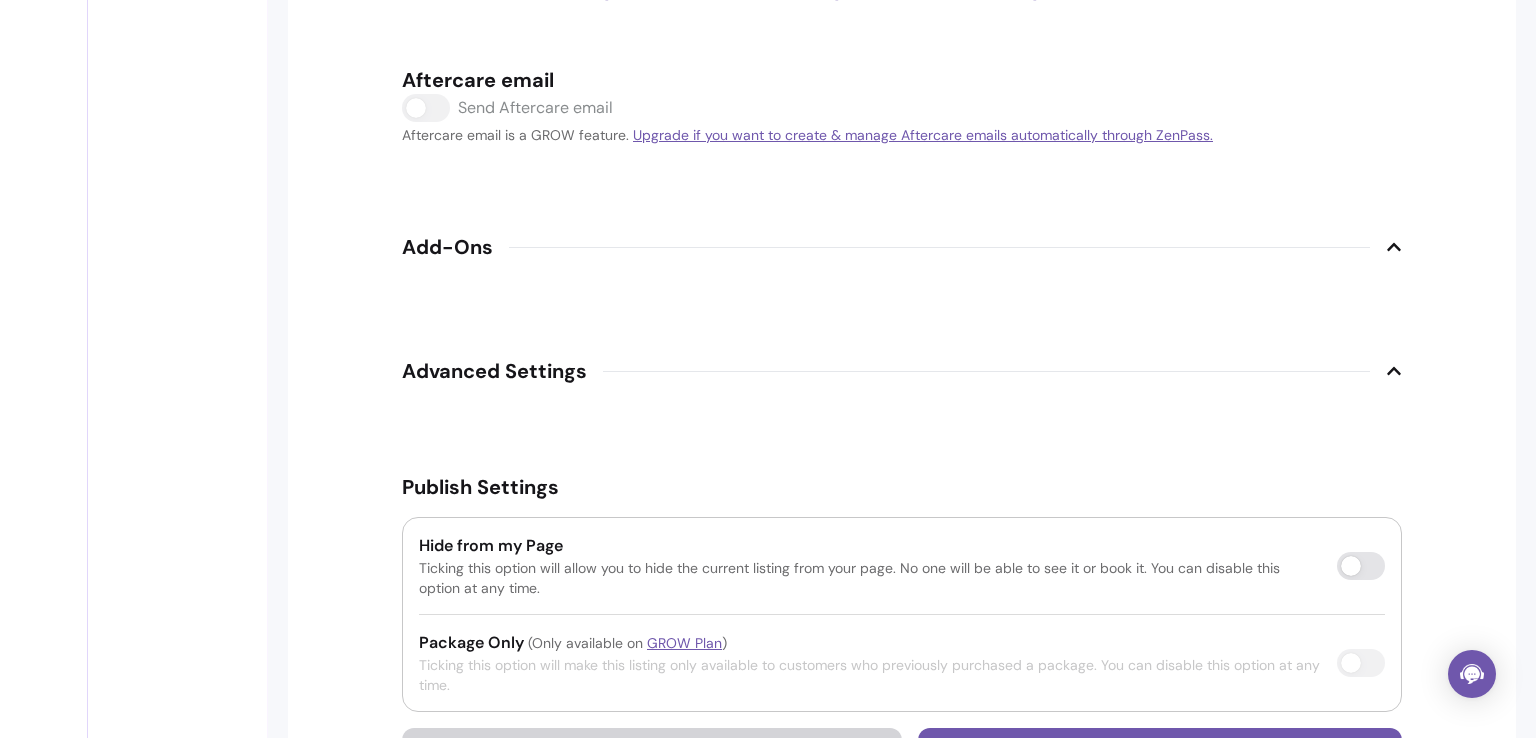 click 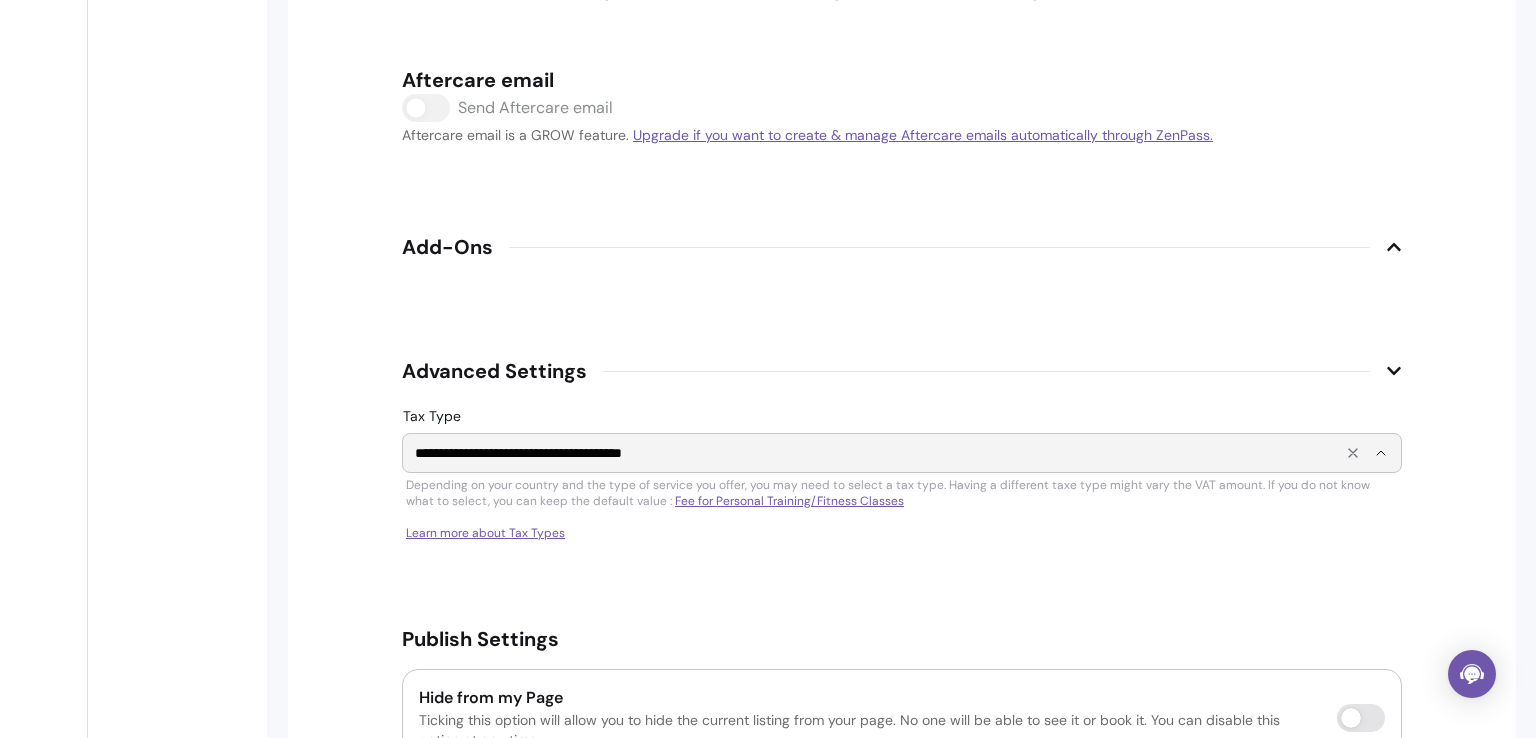 click on "**********" at bounding box center (874, 453) 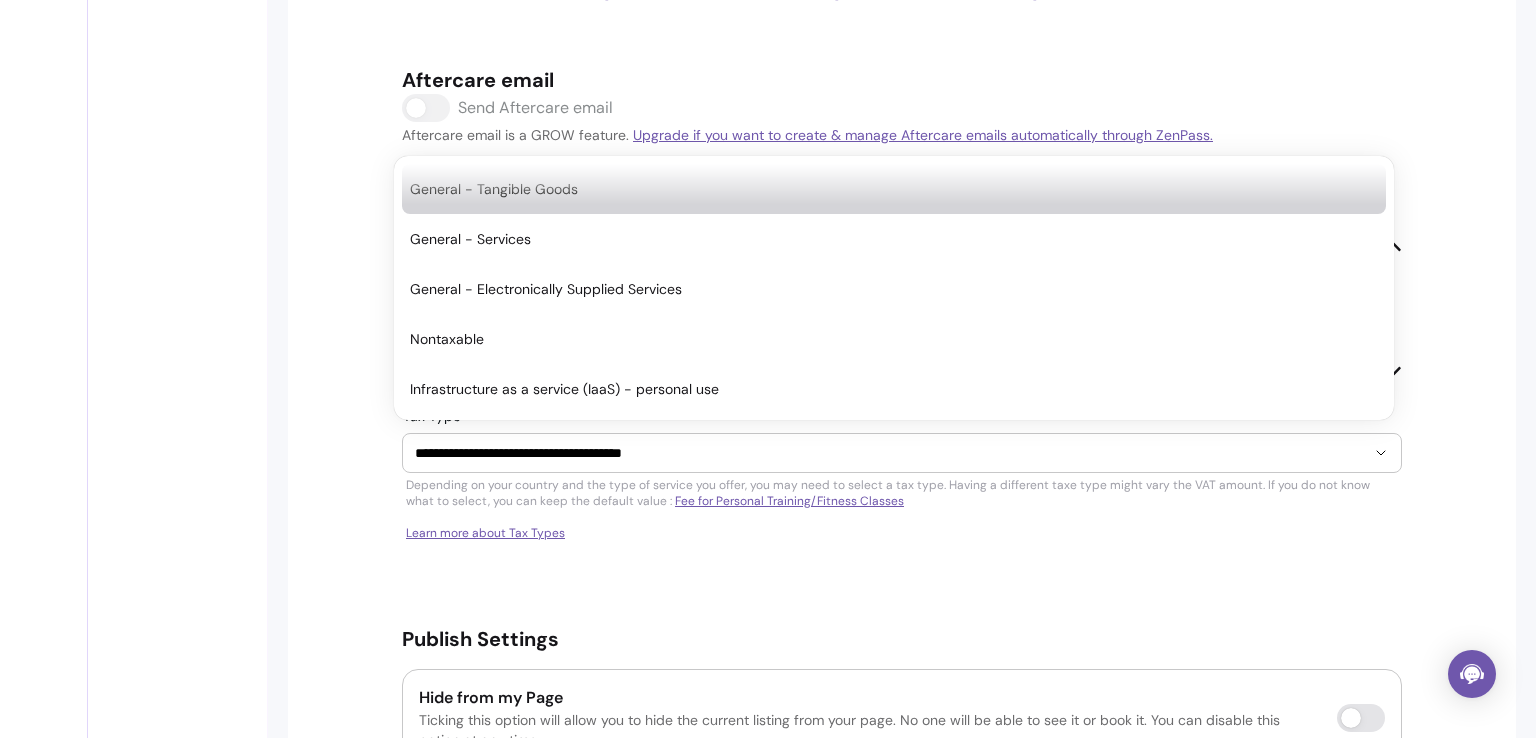 click on "**********" at bounding box center [902, -739] 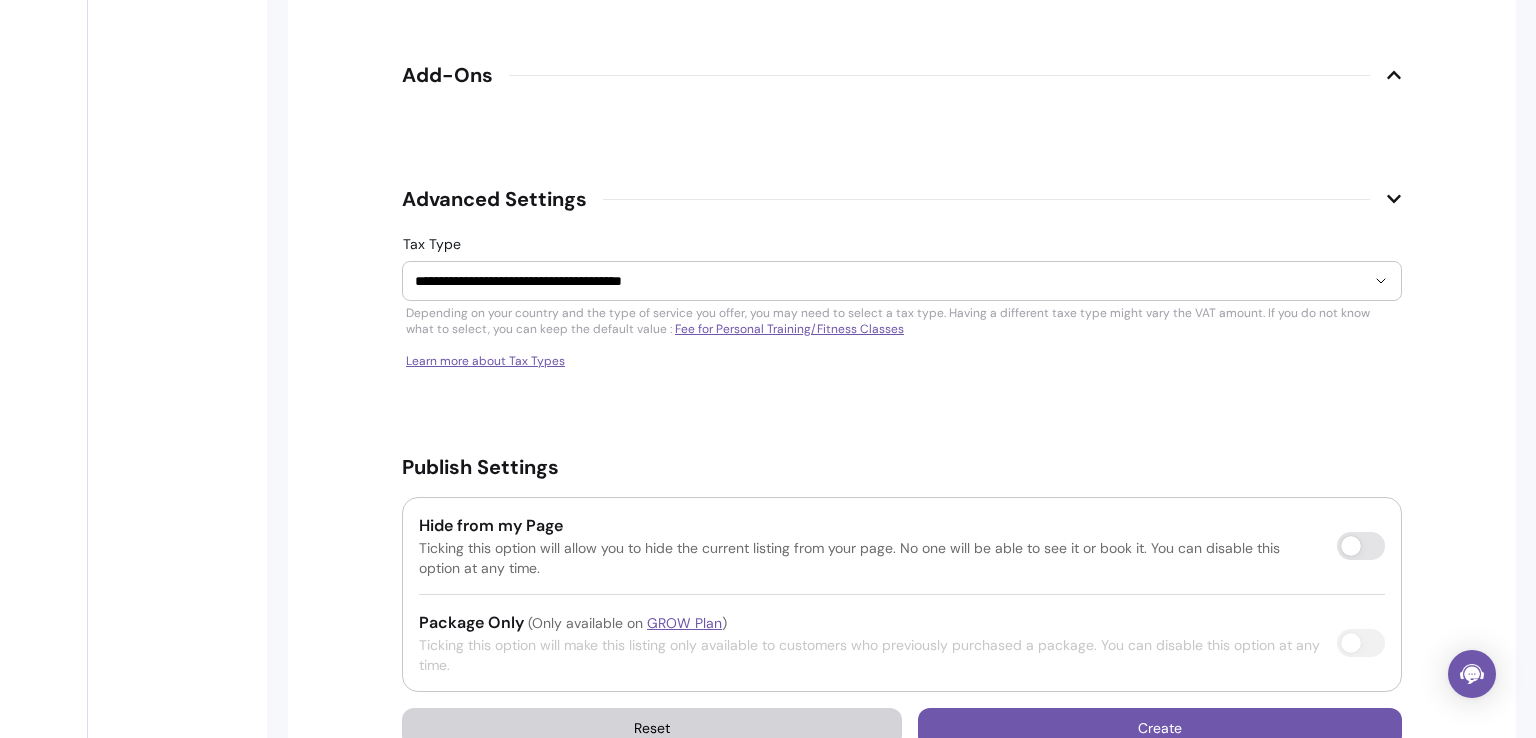 scroll, scrollTop: 2798, scrollLeft: 0, axis: vertical 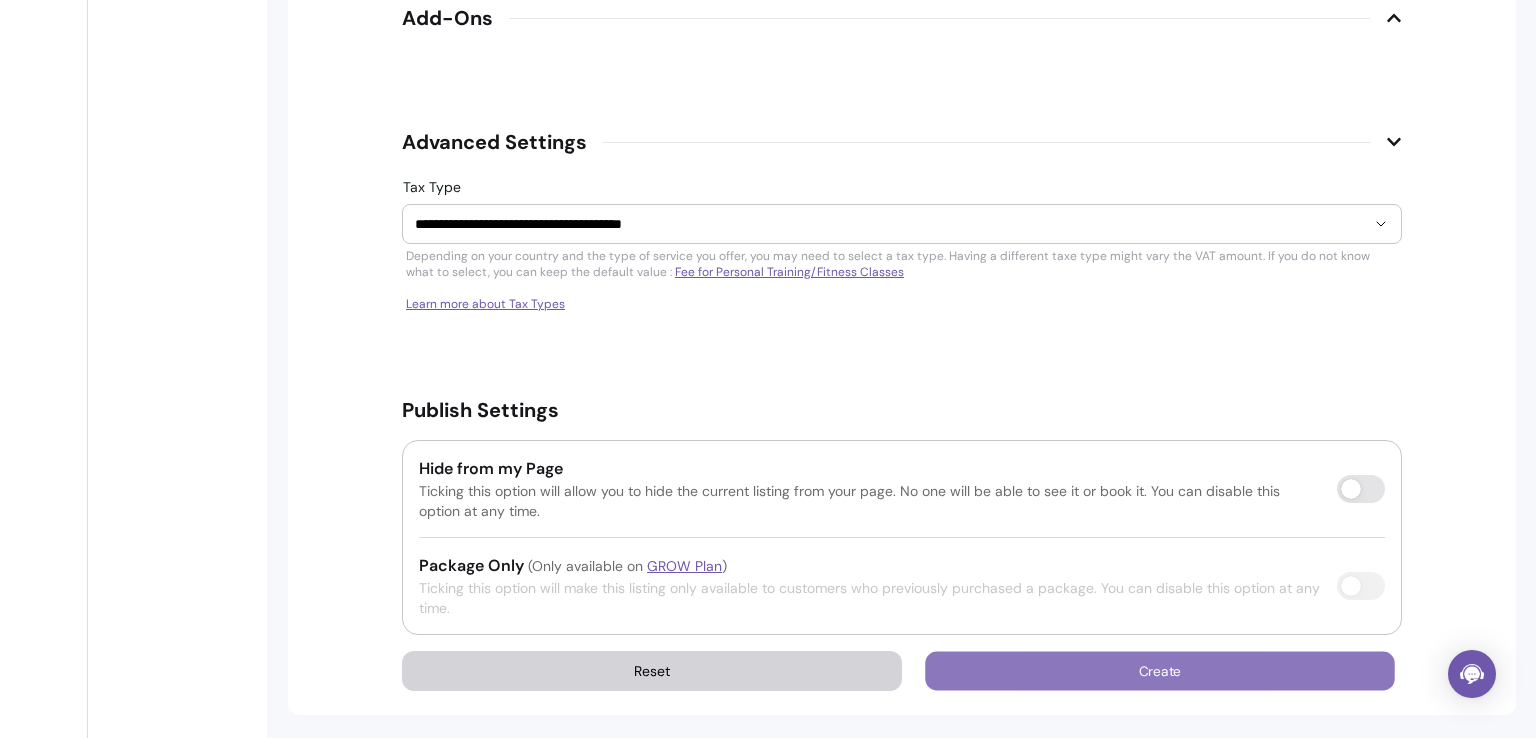 click on "Create" at bounding box center [1160, 671] 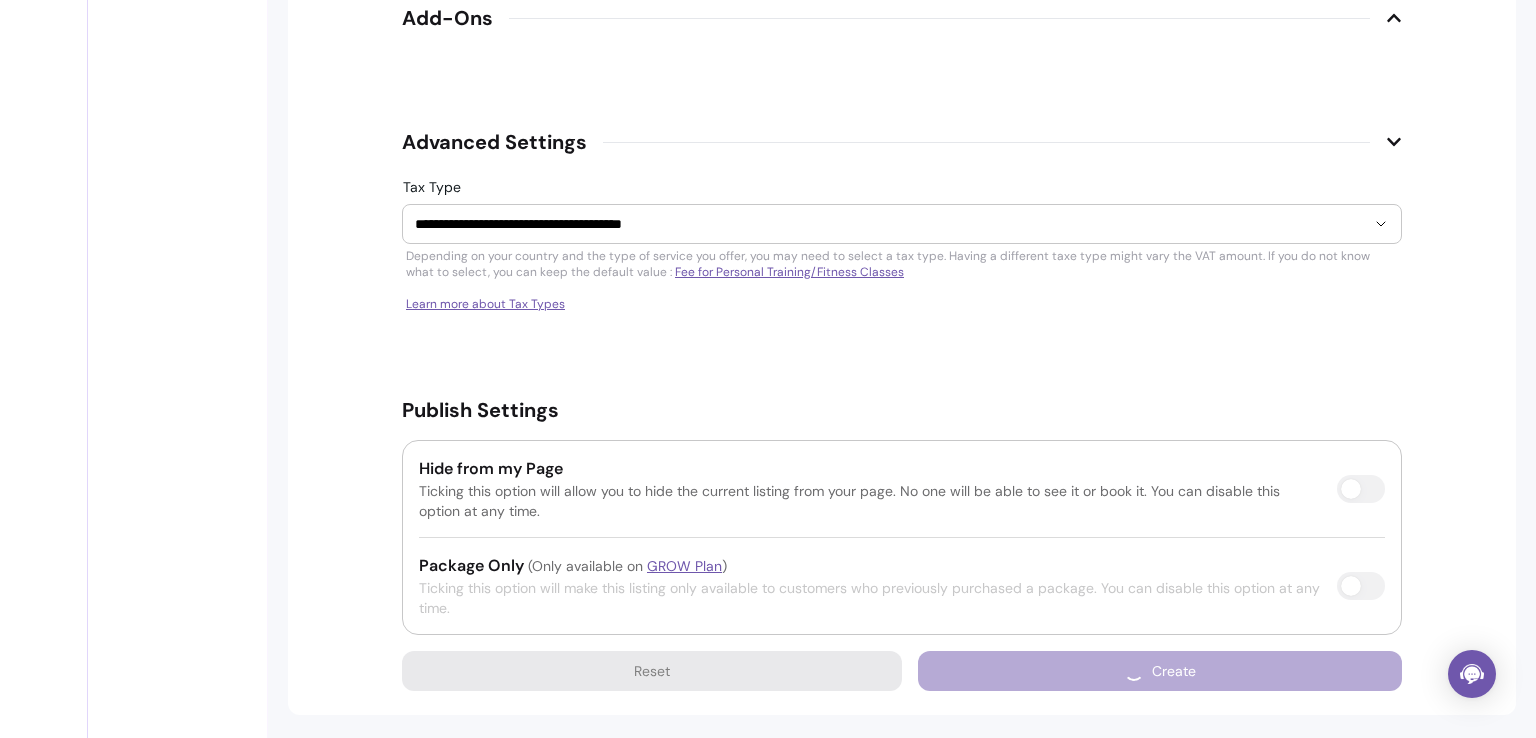 type on "20" 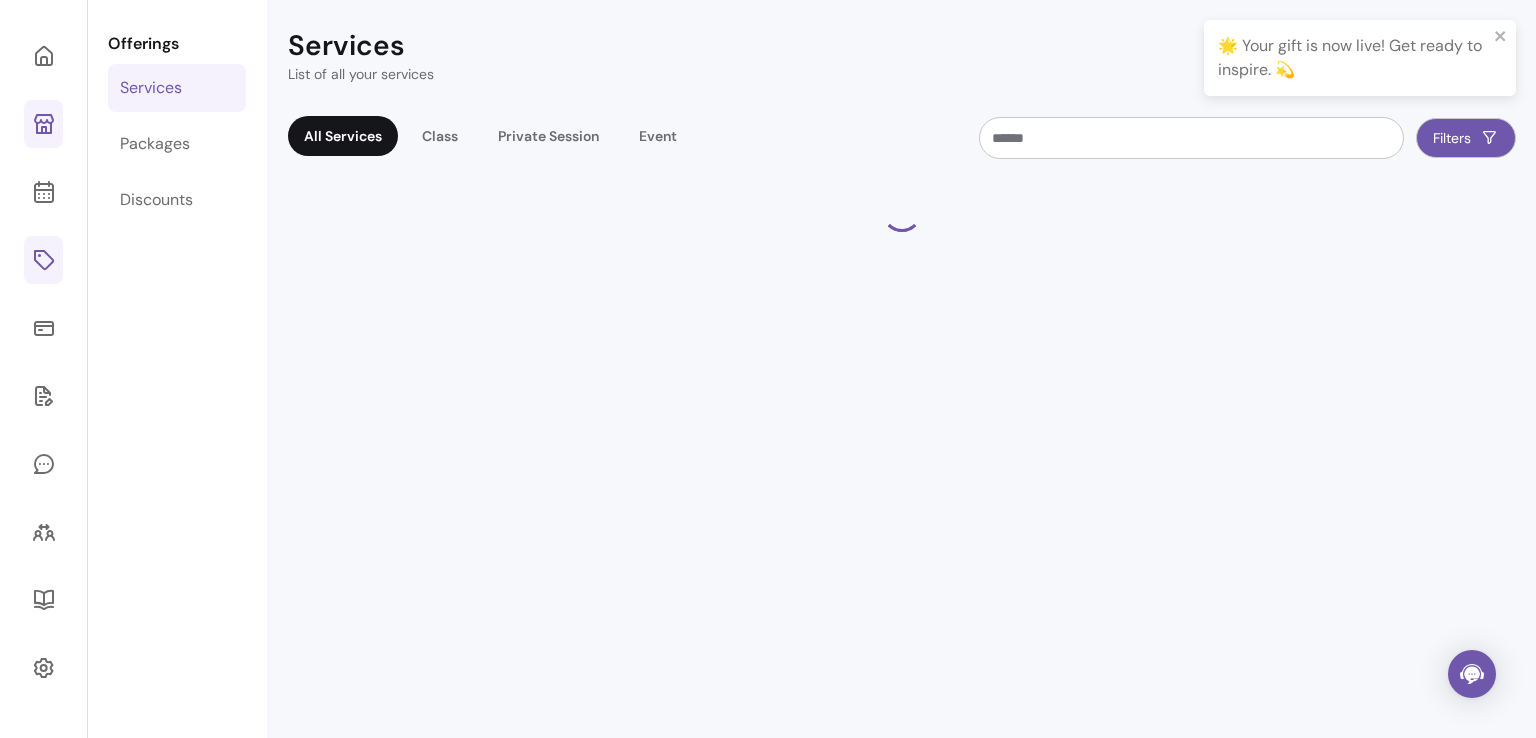 scroll, scrollTop: 68, scrollLeft: 0, axis: vertical 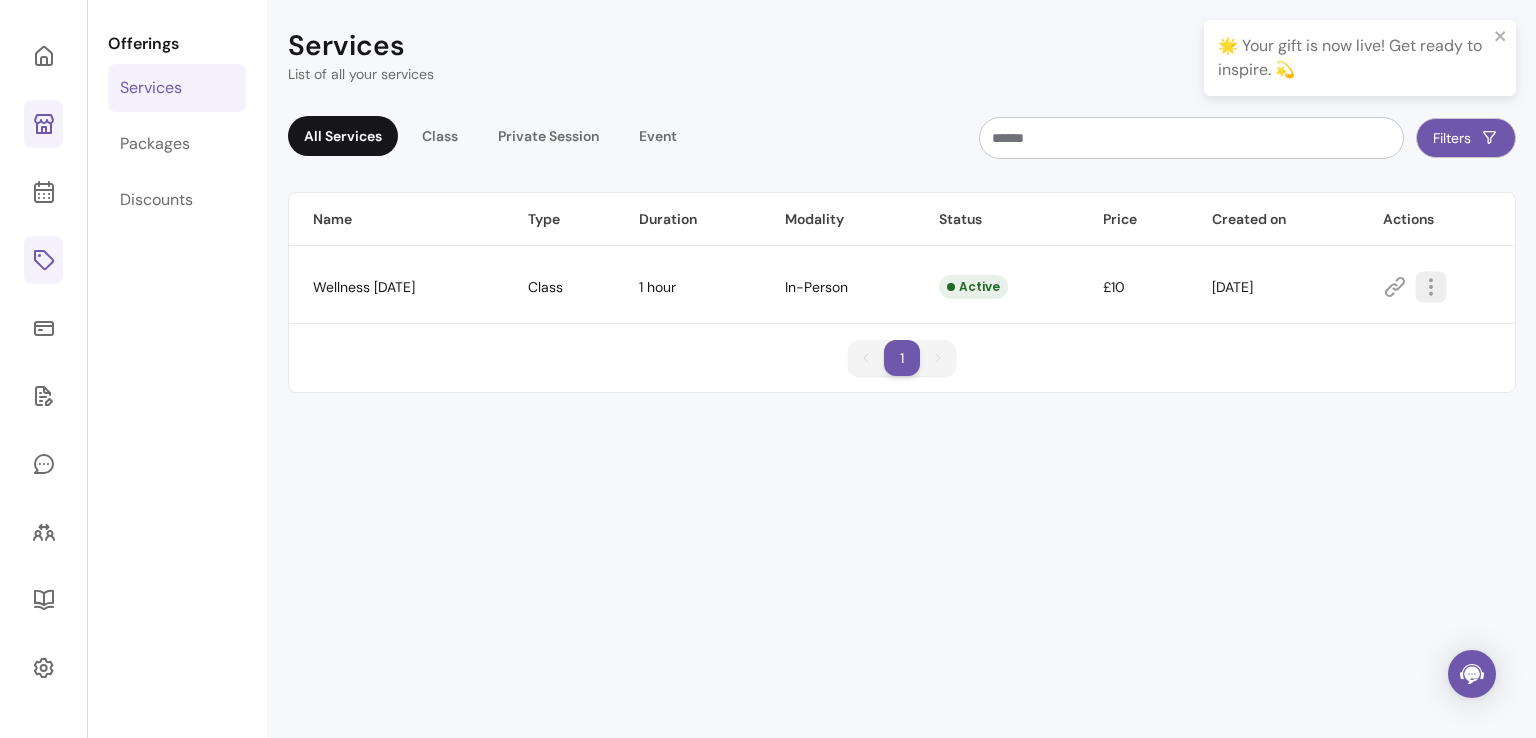 click 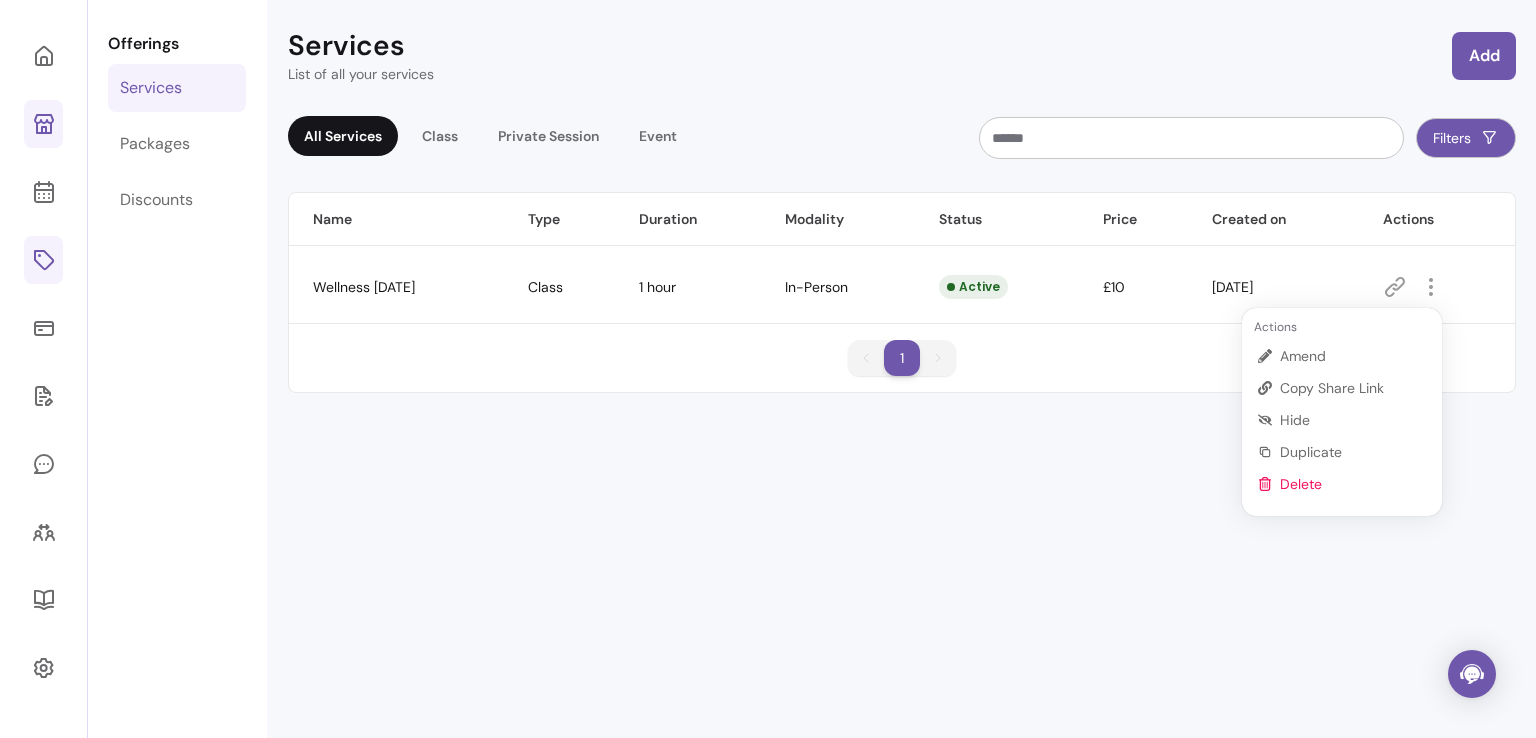 click on "Services List of all your services Add All Services Class Private Session Event Filters Name Type Duration Modality Status Price Created on Actions Wellness Wednesday Class 1 hour In-Person Active £10  03-Jul-2025 1 1" at bounding box center (902, 369) 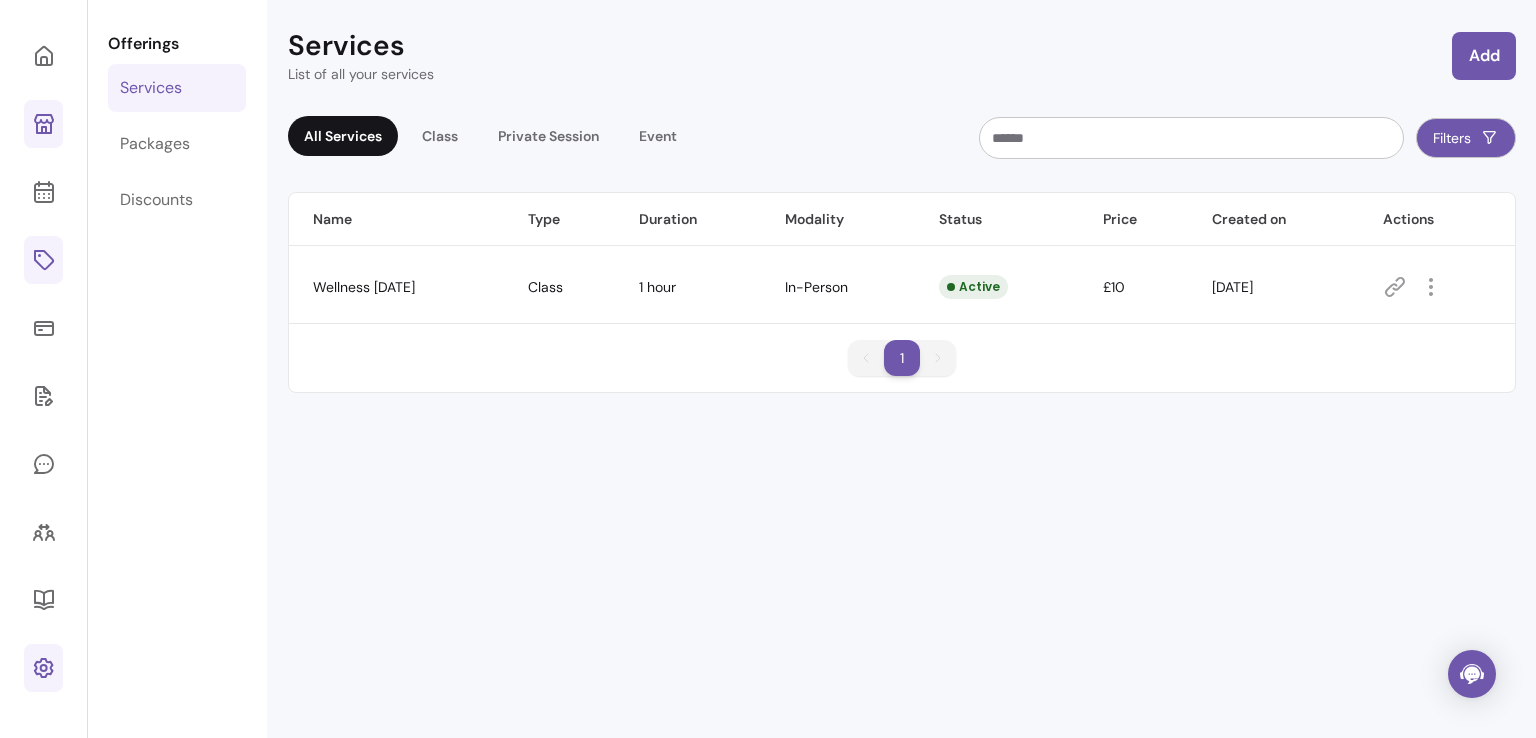click 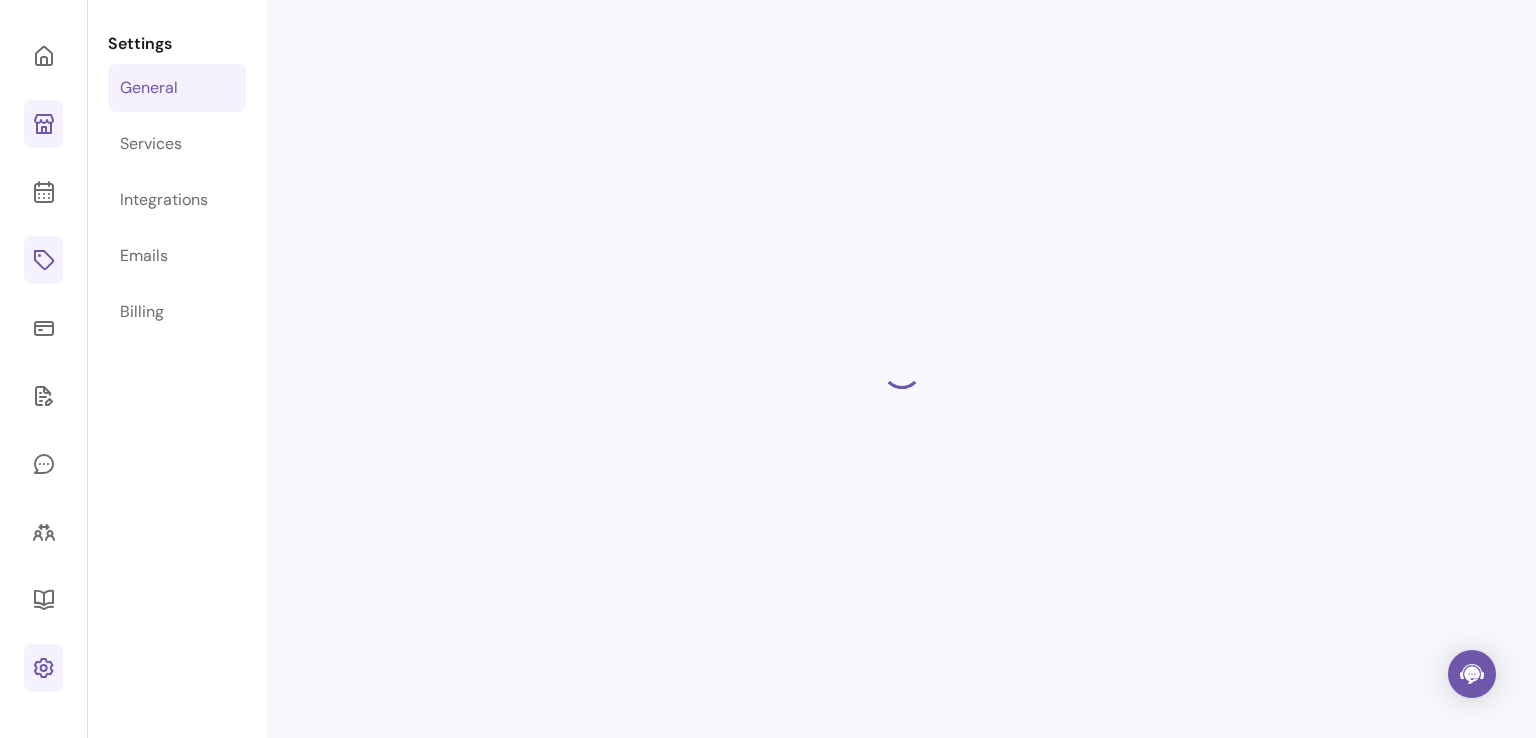 select on "**********" 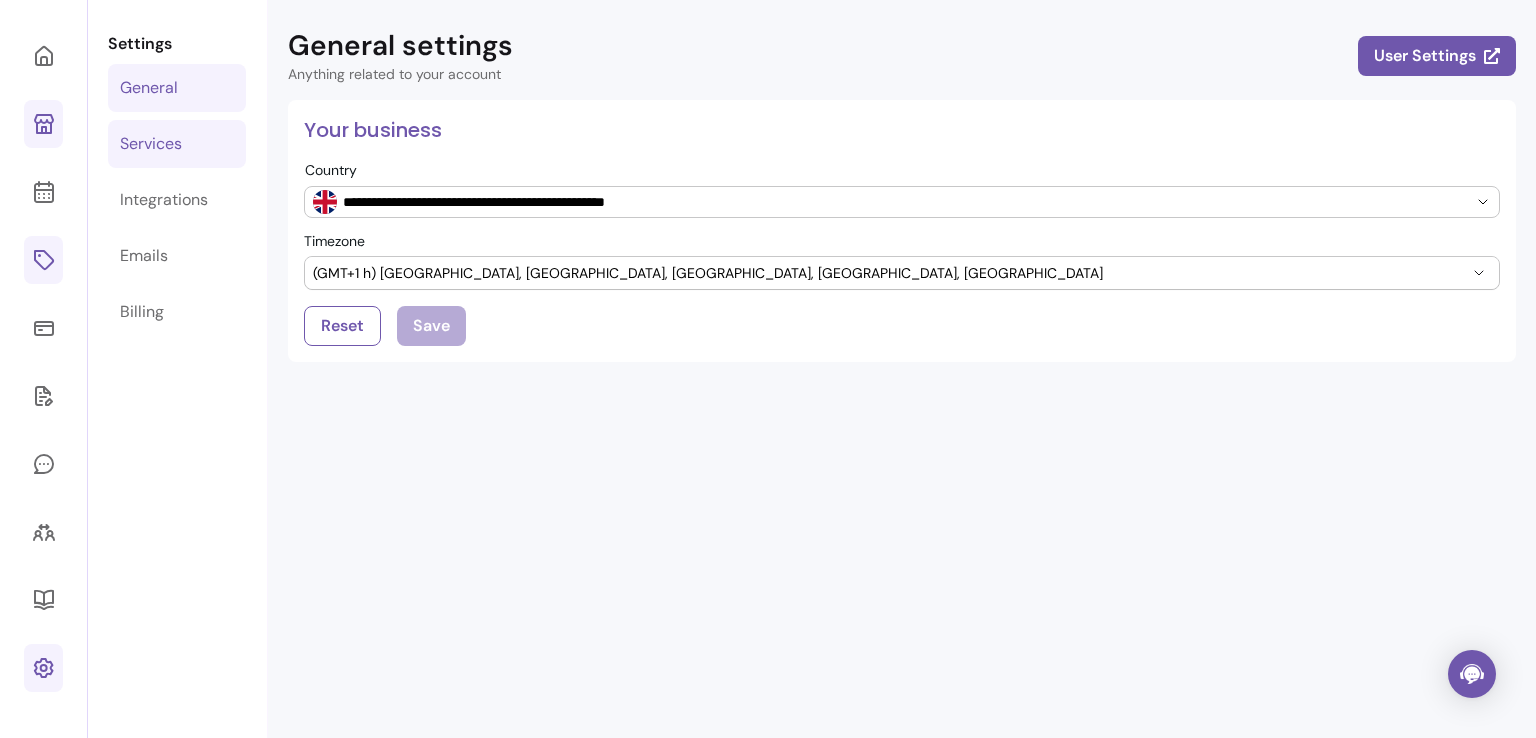 click on "Services" at bounding box center [151, 144] 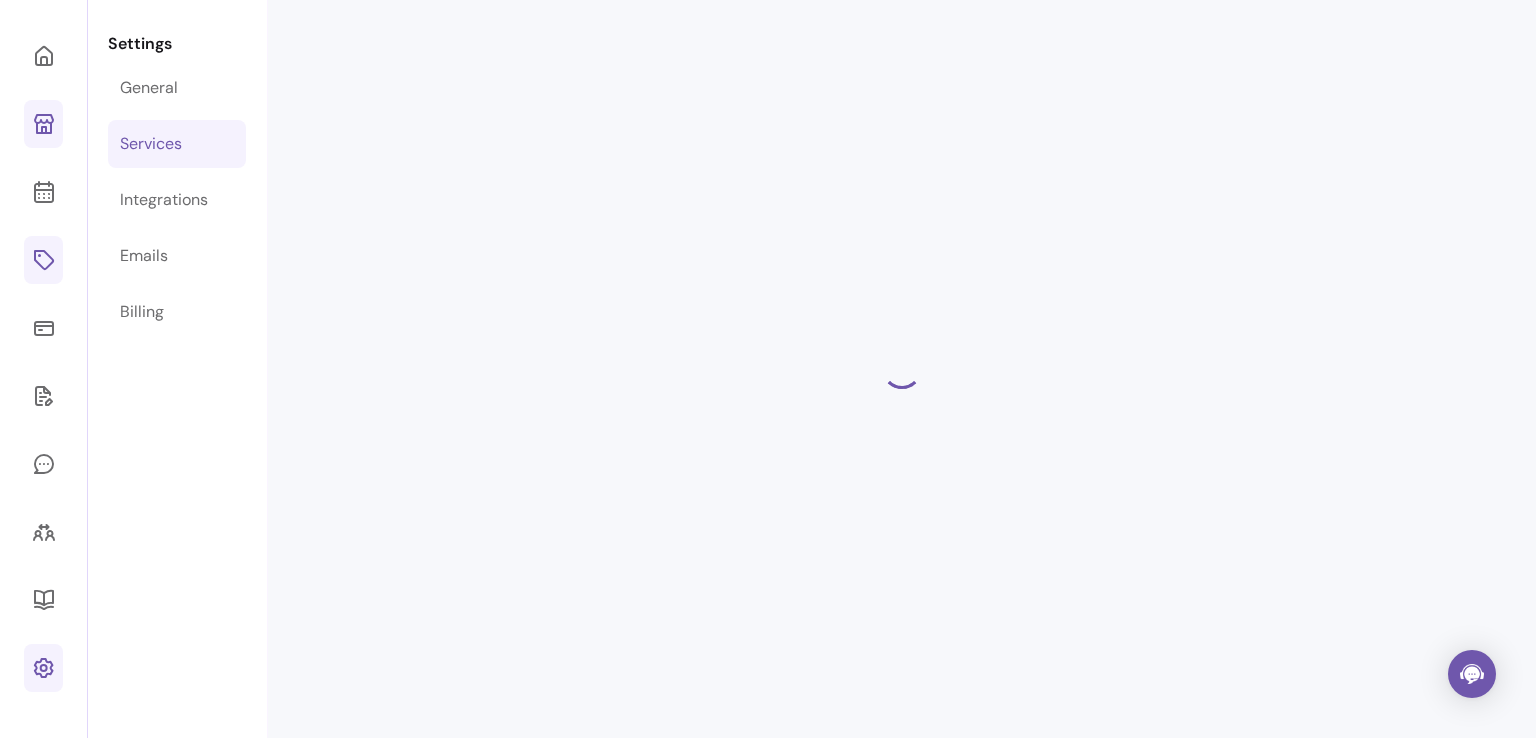 select on "***" 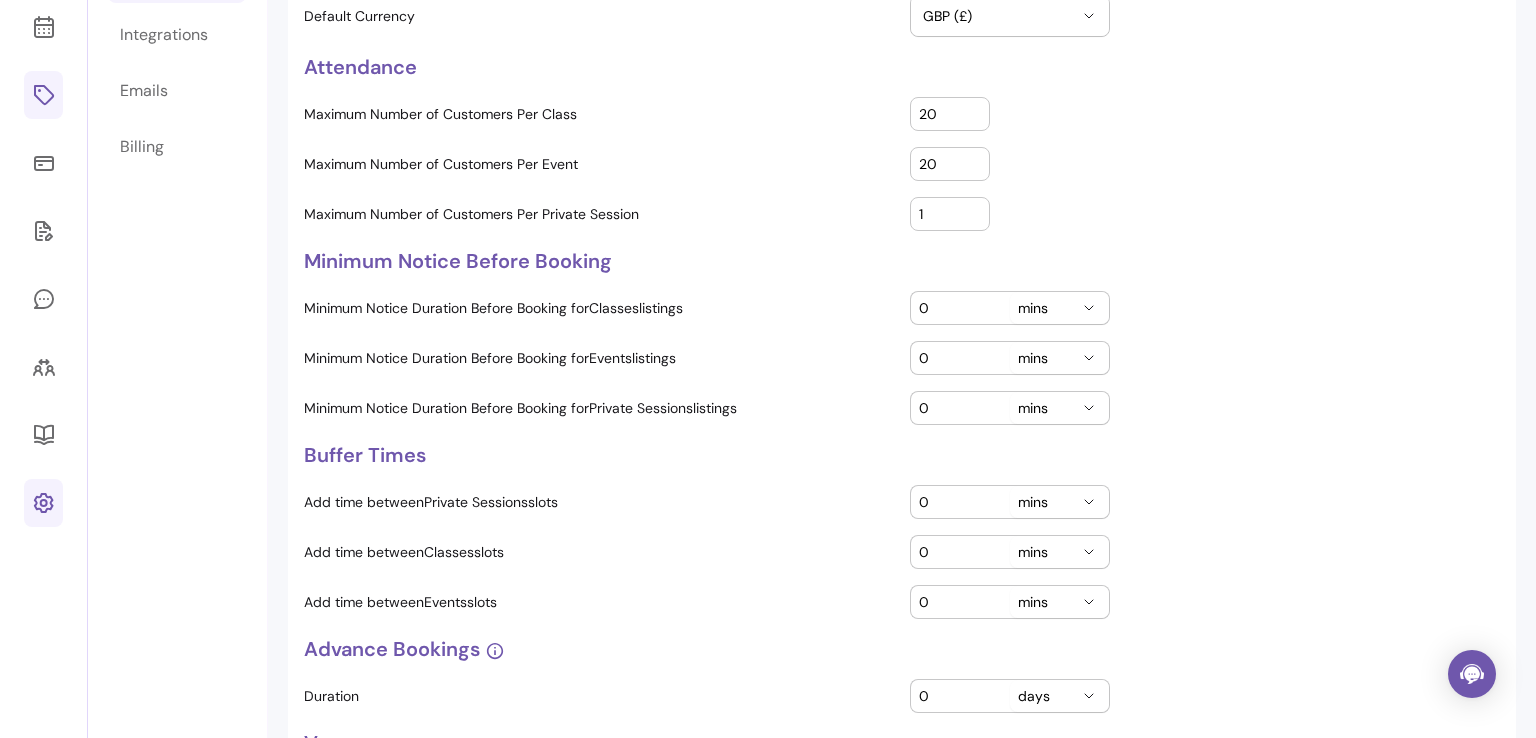 scroll, scrollTop: 0, scrollLeft: 0, axis: both 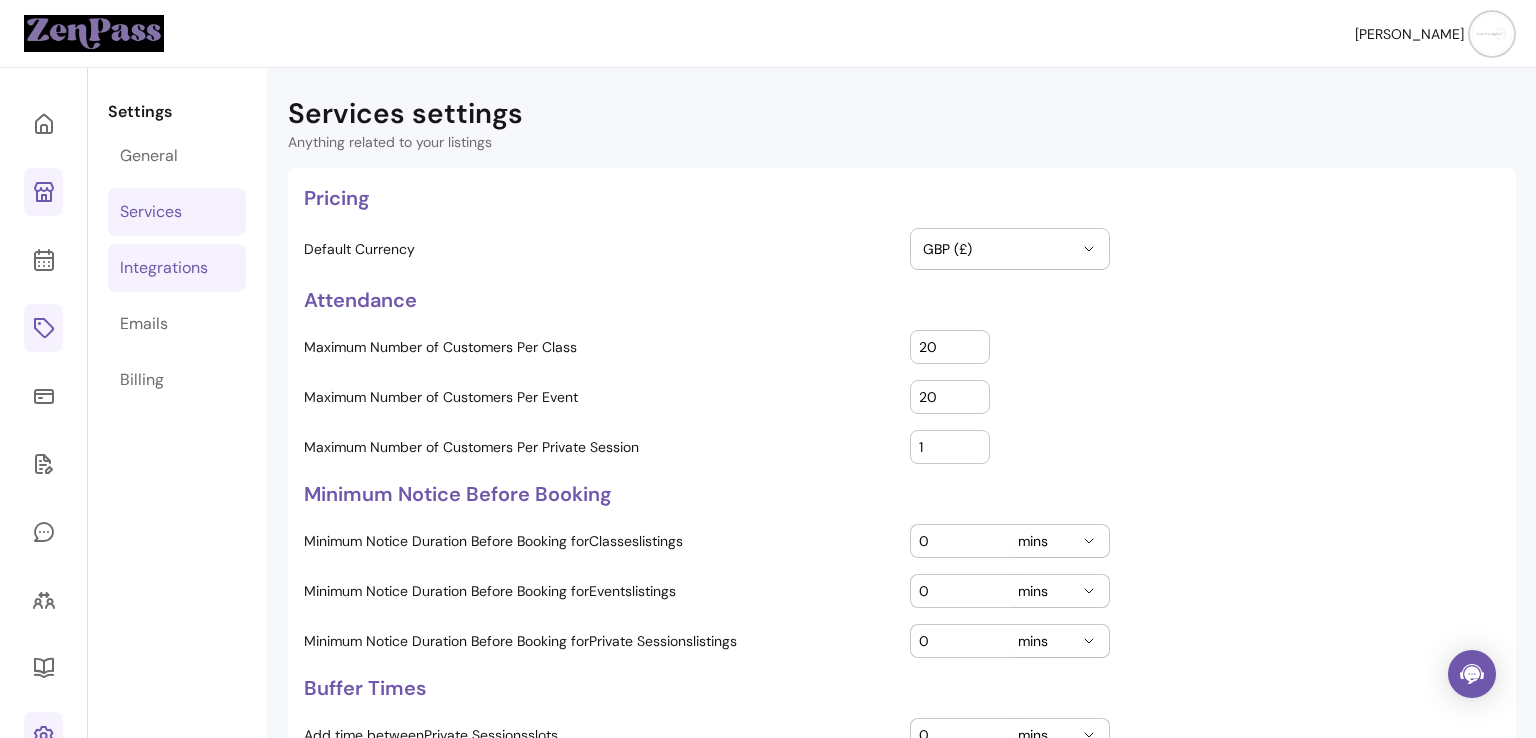 click on "Integrations" at bounding box center [164, 268] 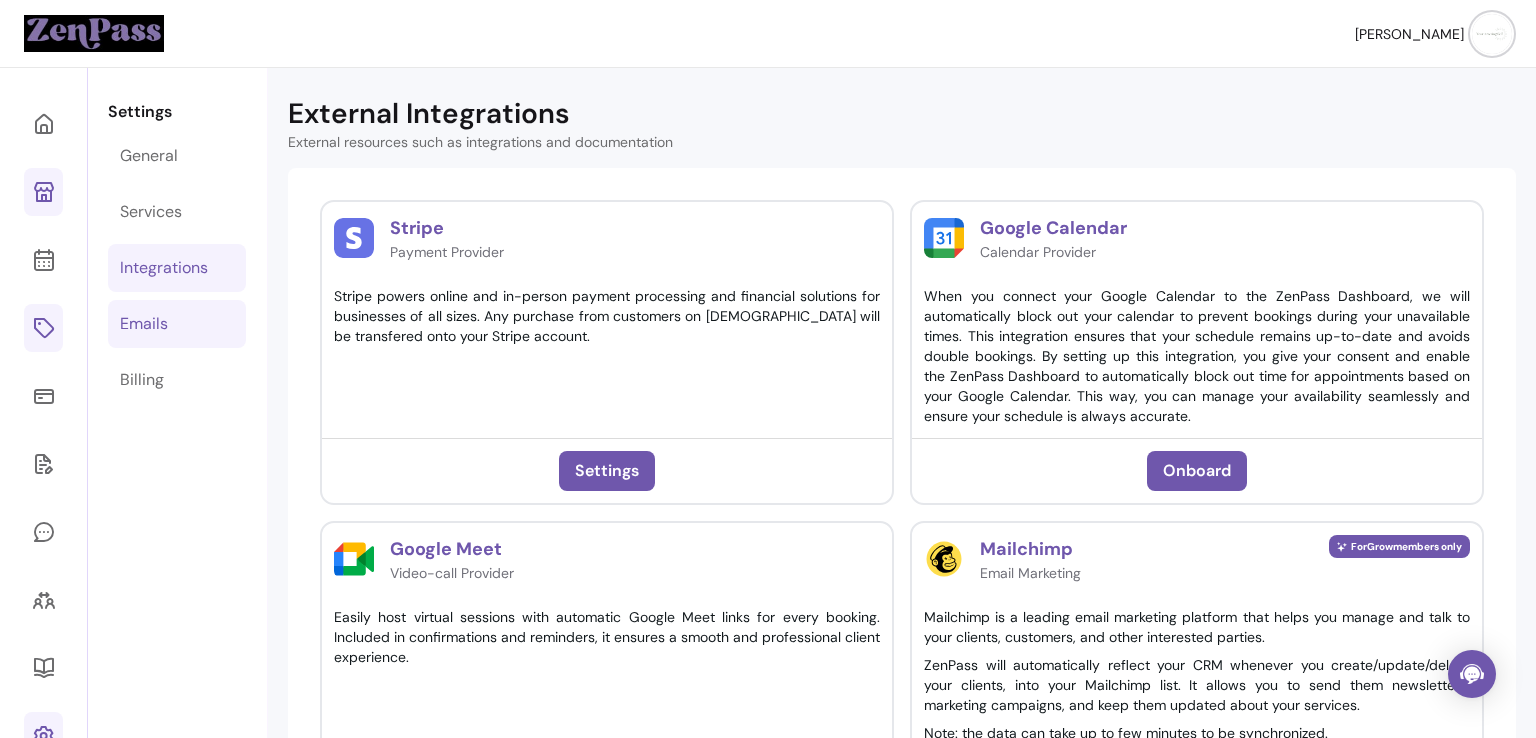 click on "Emails" at bounding box center [177, 324] 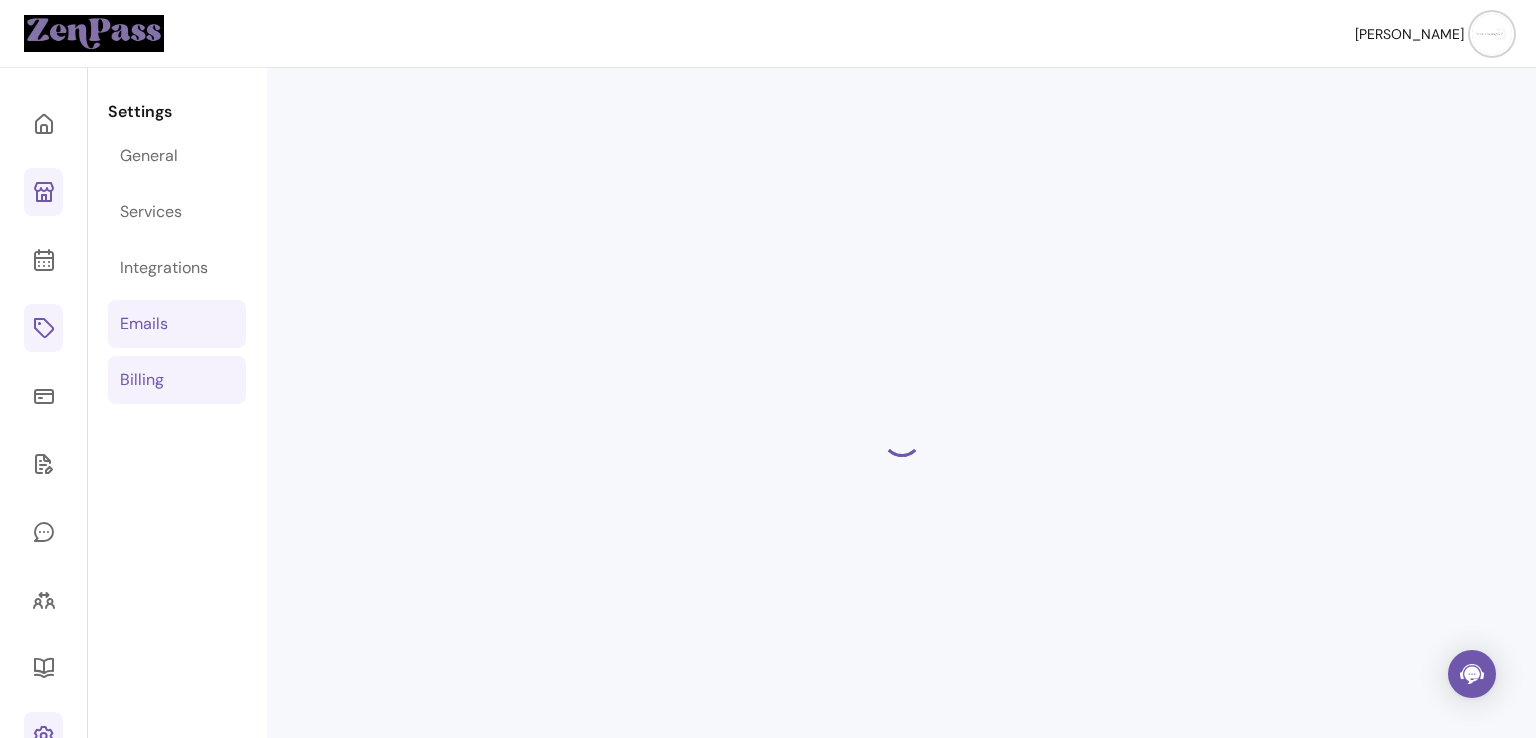 select on "**********" 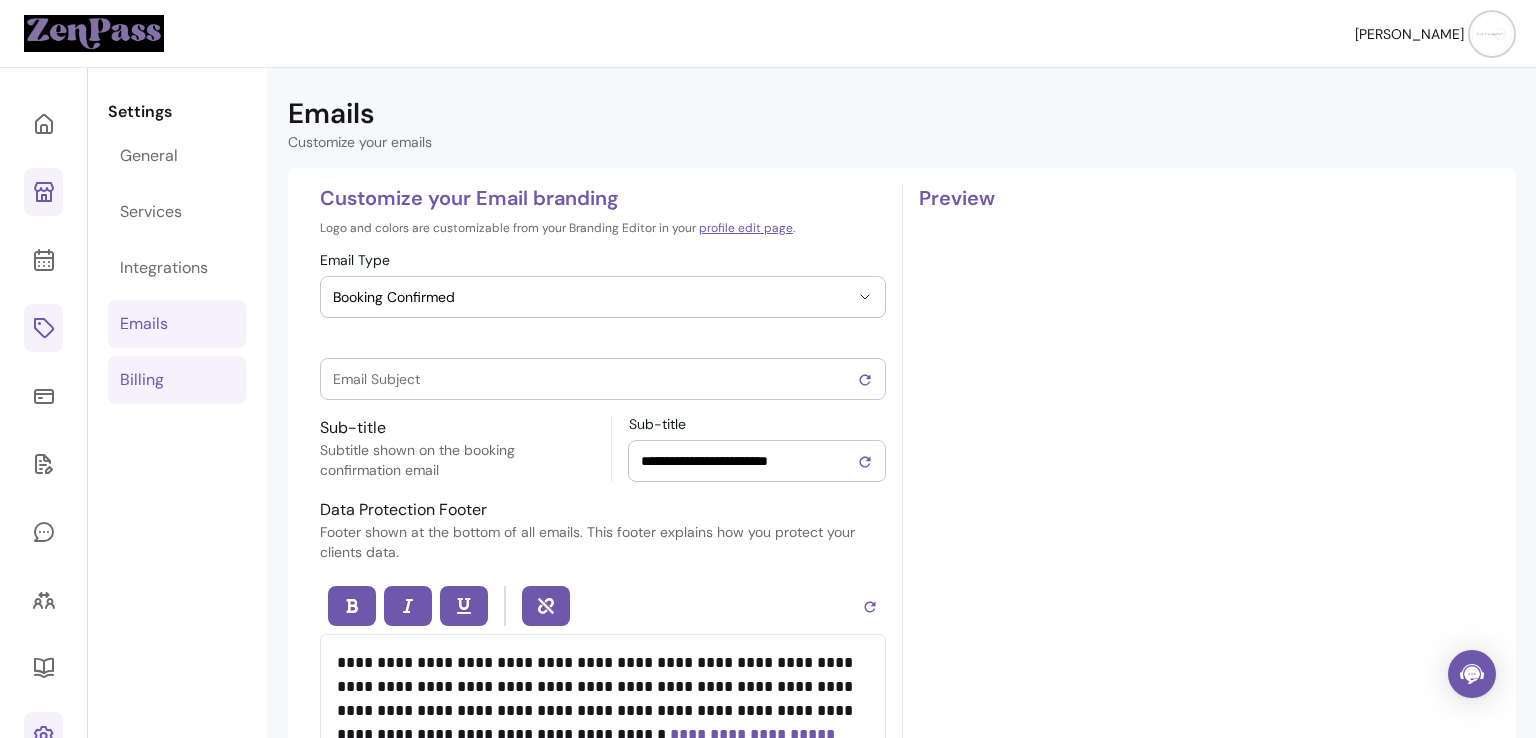 type on "**********" 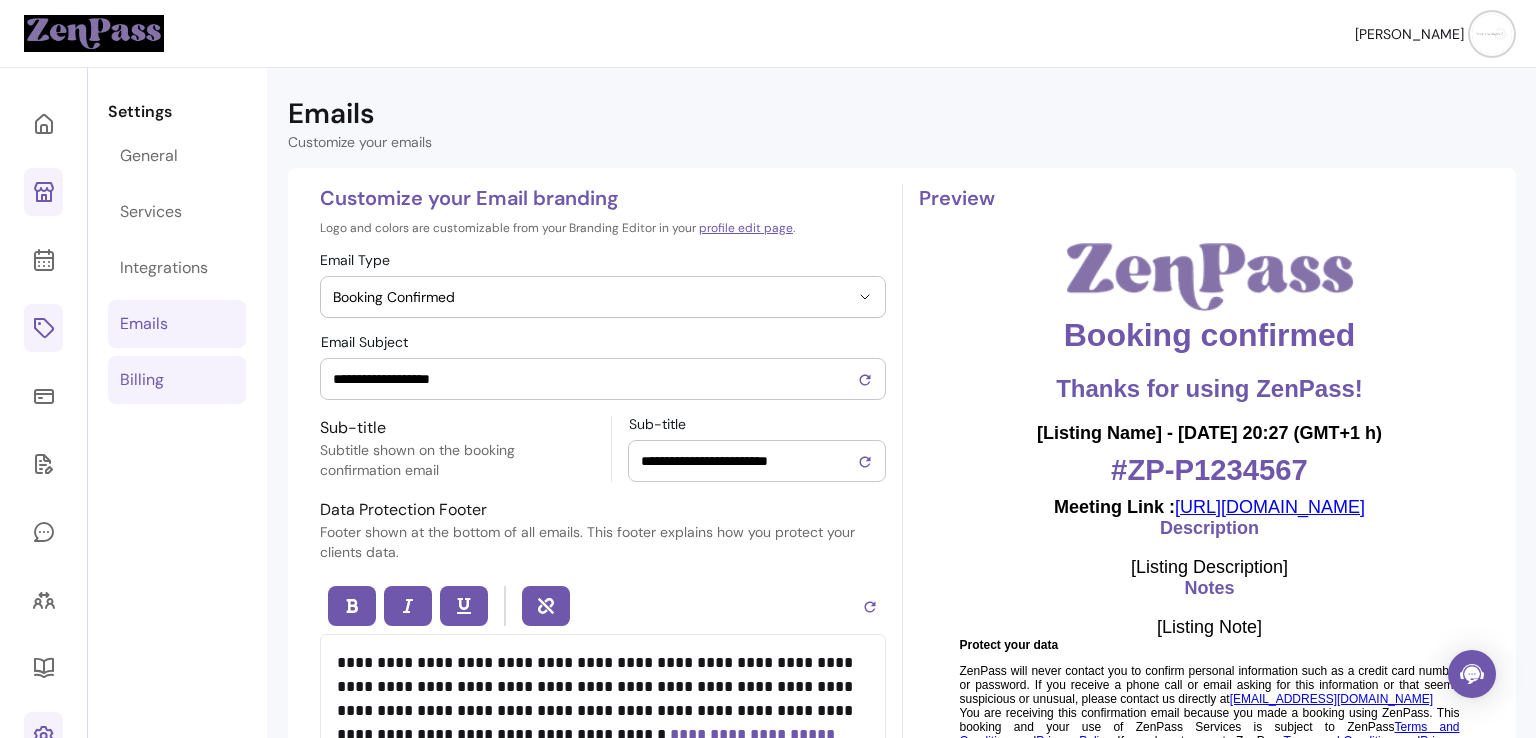 scroll, scrollTop: 0, scrollLeft: 0, axis: both 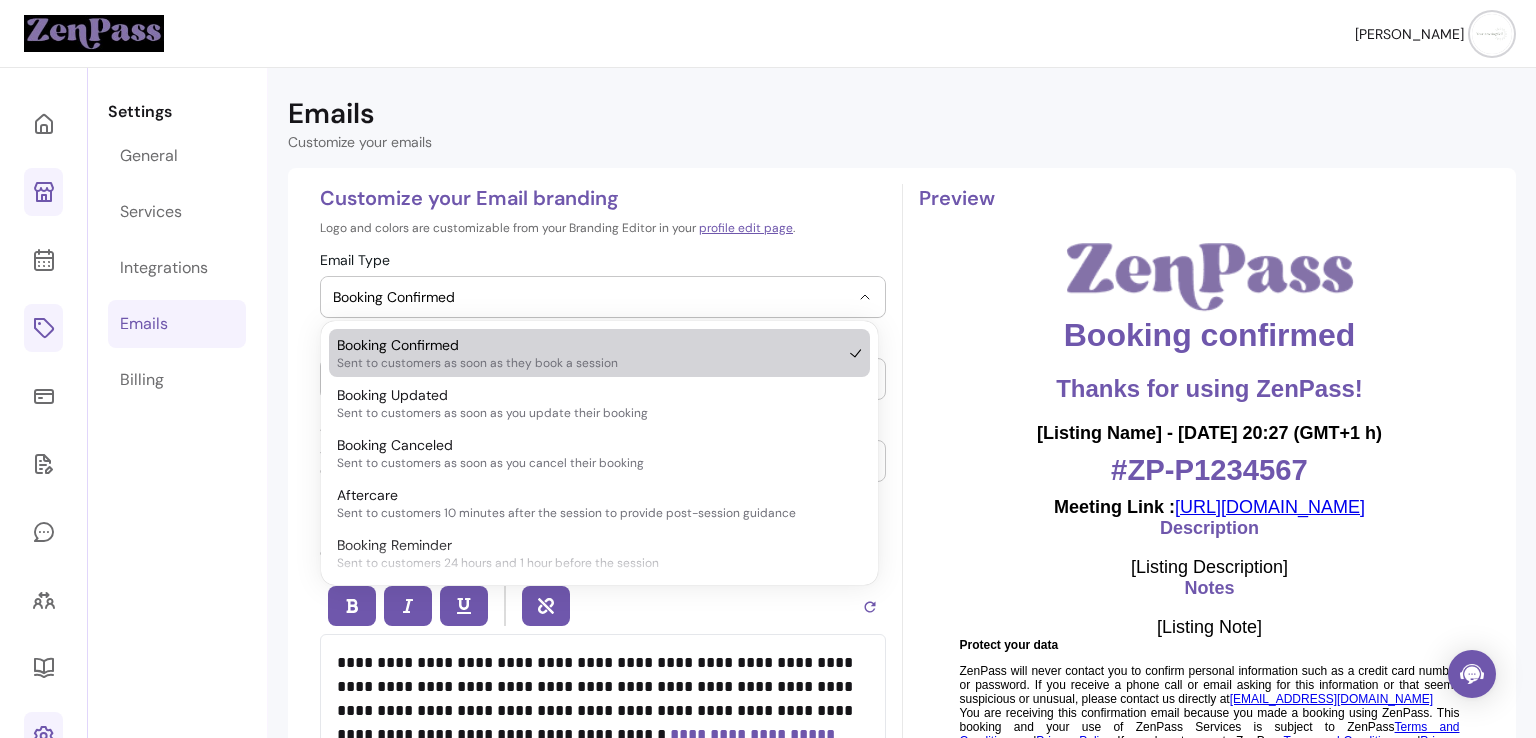 click on "Booking Confirmed" at bounding box center [591, 297] 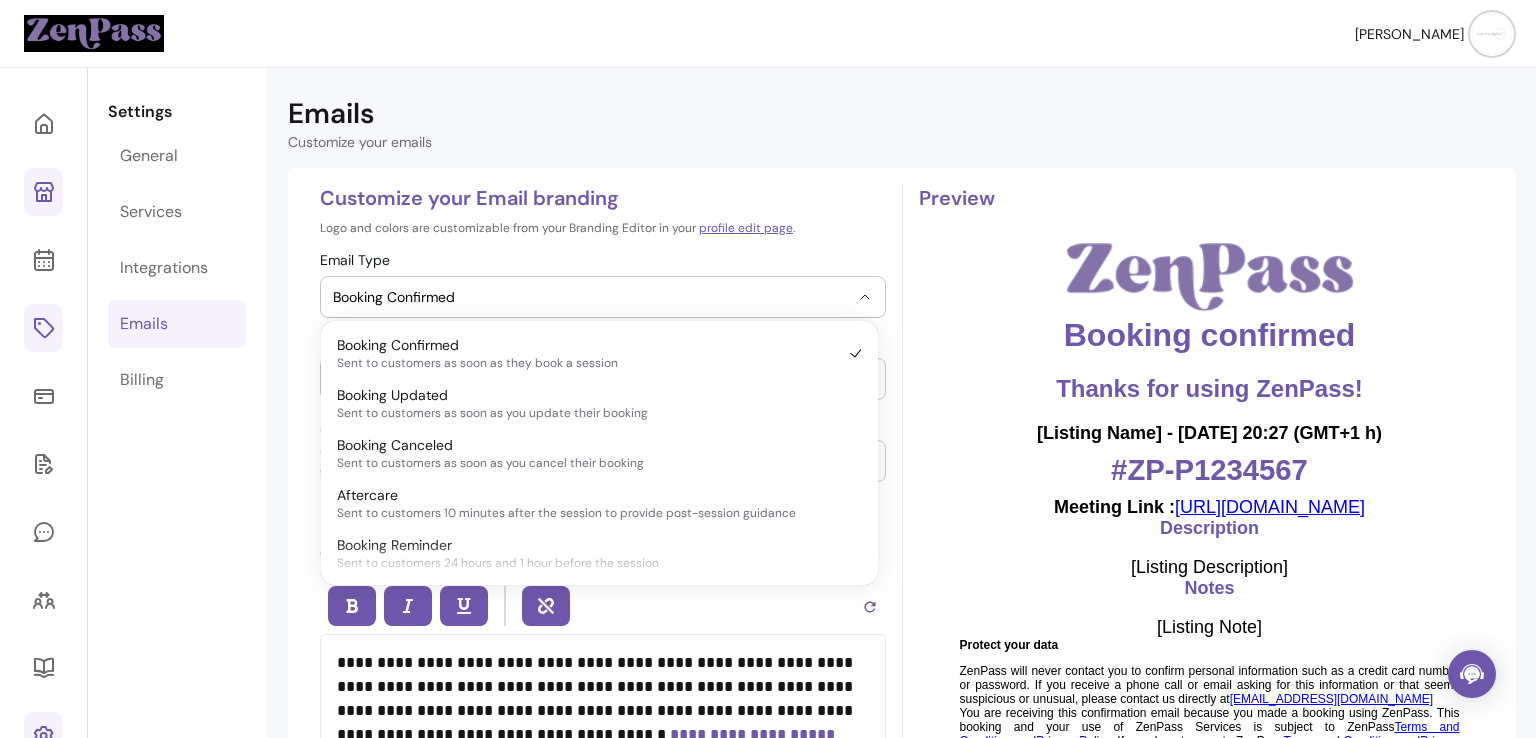 click on "Booking Confirmed" at bounding box center (591, 297) 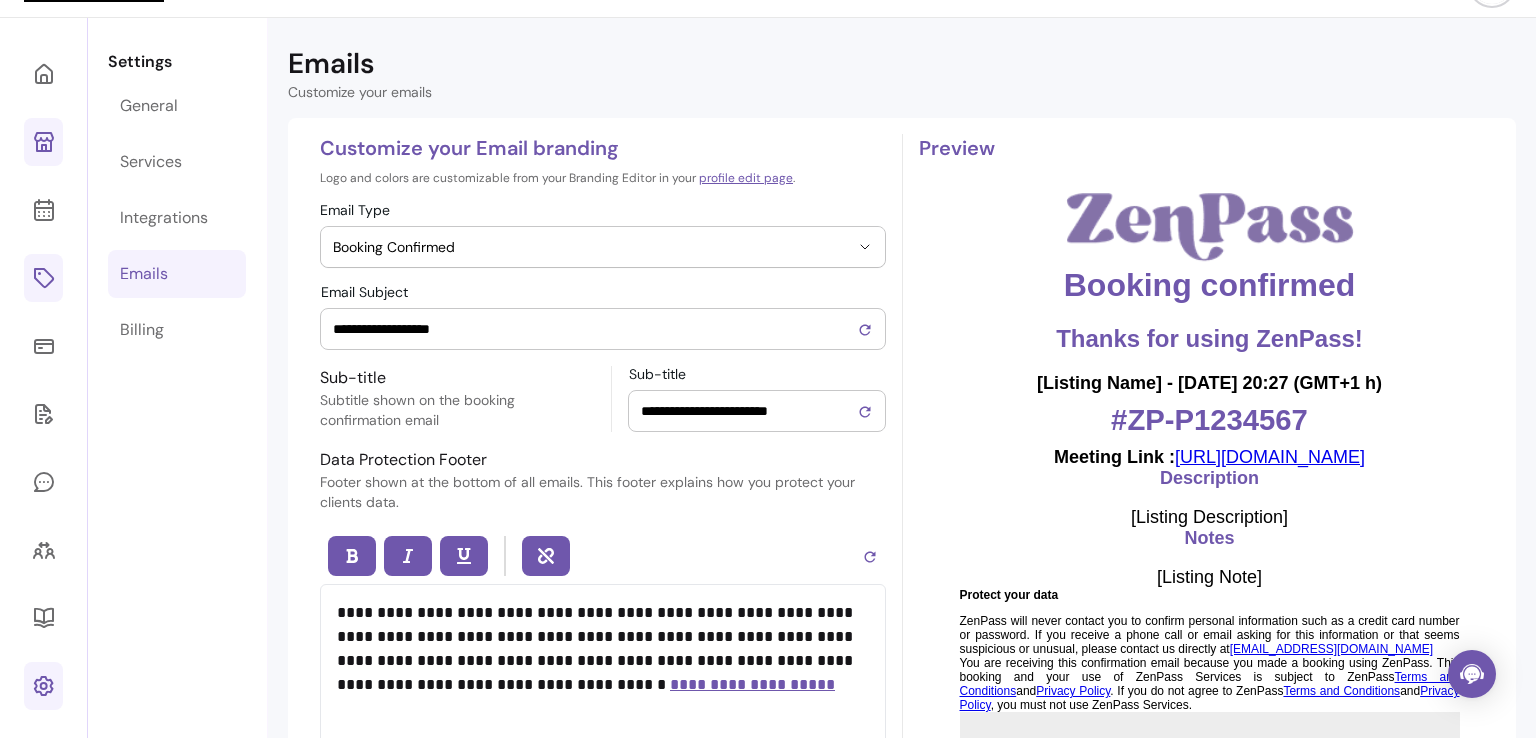 scroll, scrollTop: 0, scrollLeft: 0, axis: both 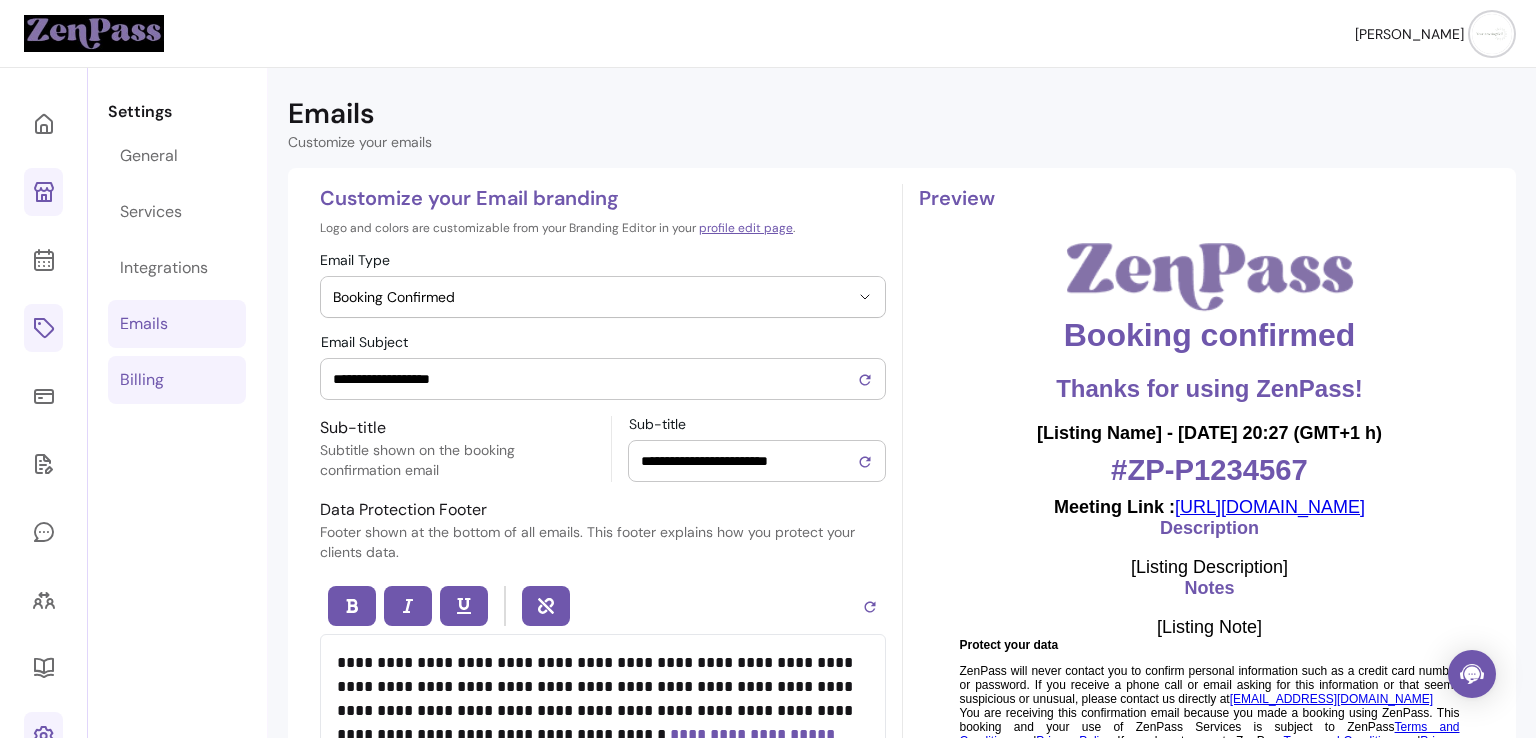 click on "Billing" at bounding box center (142, 380) 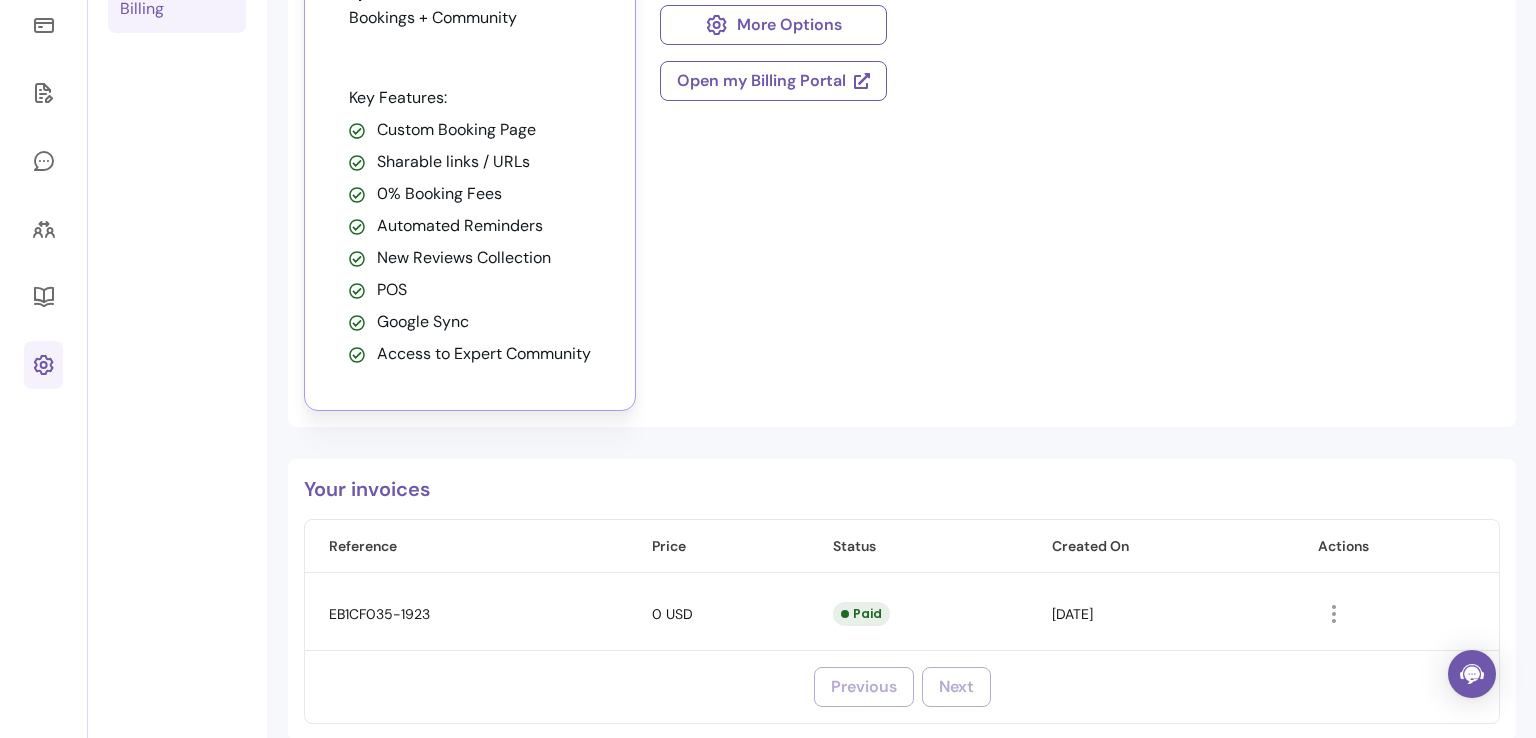 scroll, scrollTop: 11, scrollLeft: 0, axis: vertical 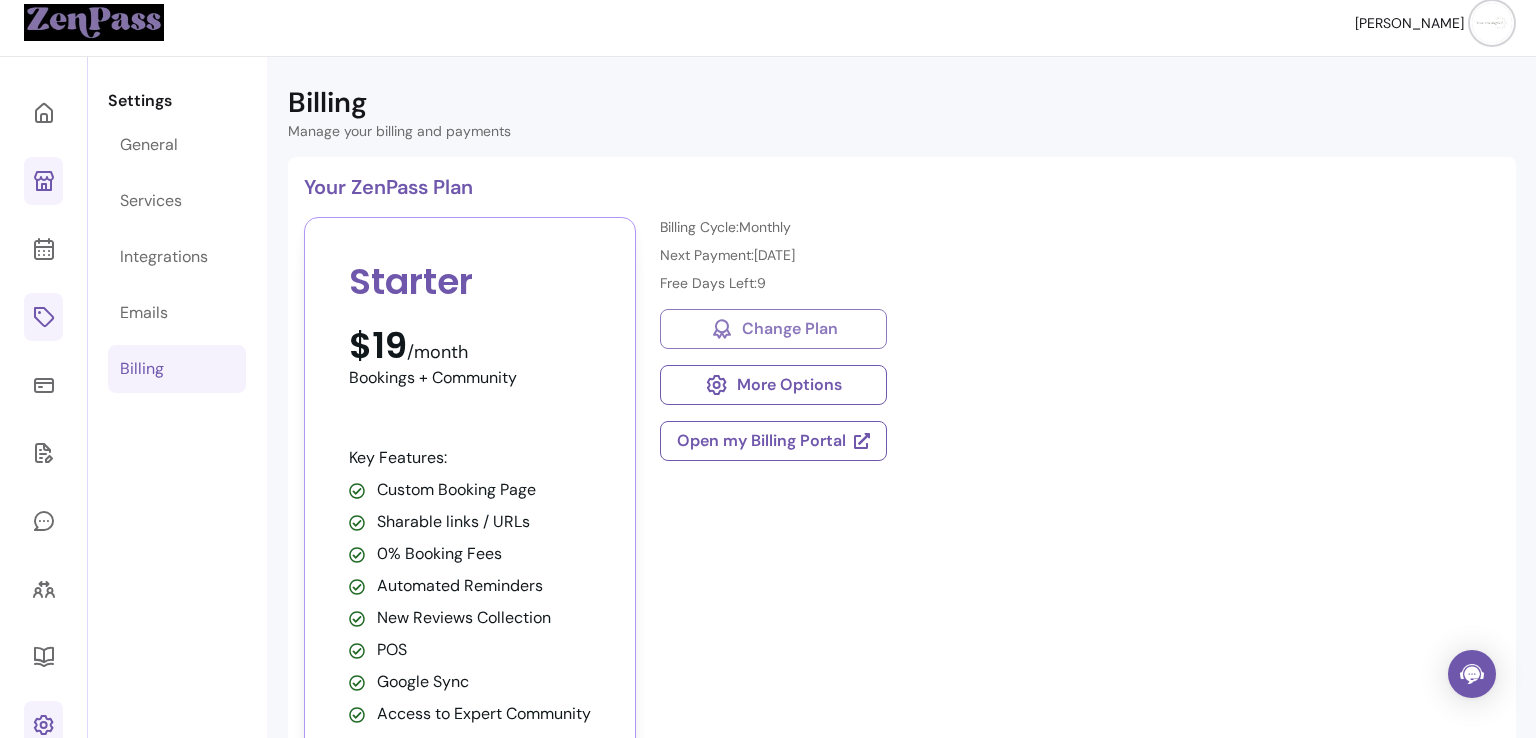 click on "Change Plan" at bounding box center [773, 329] 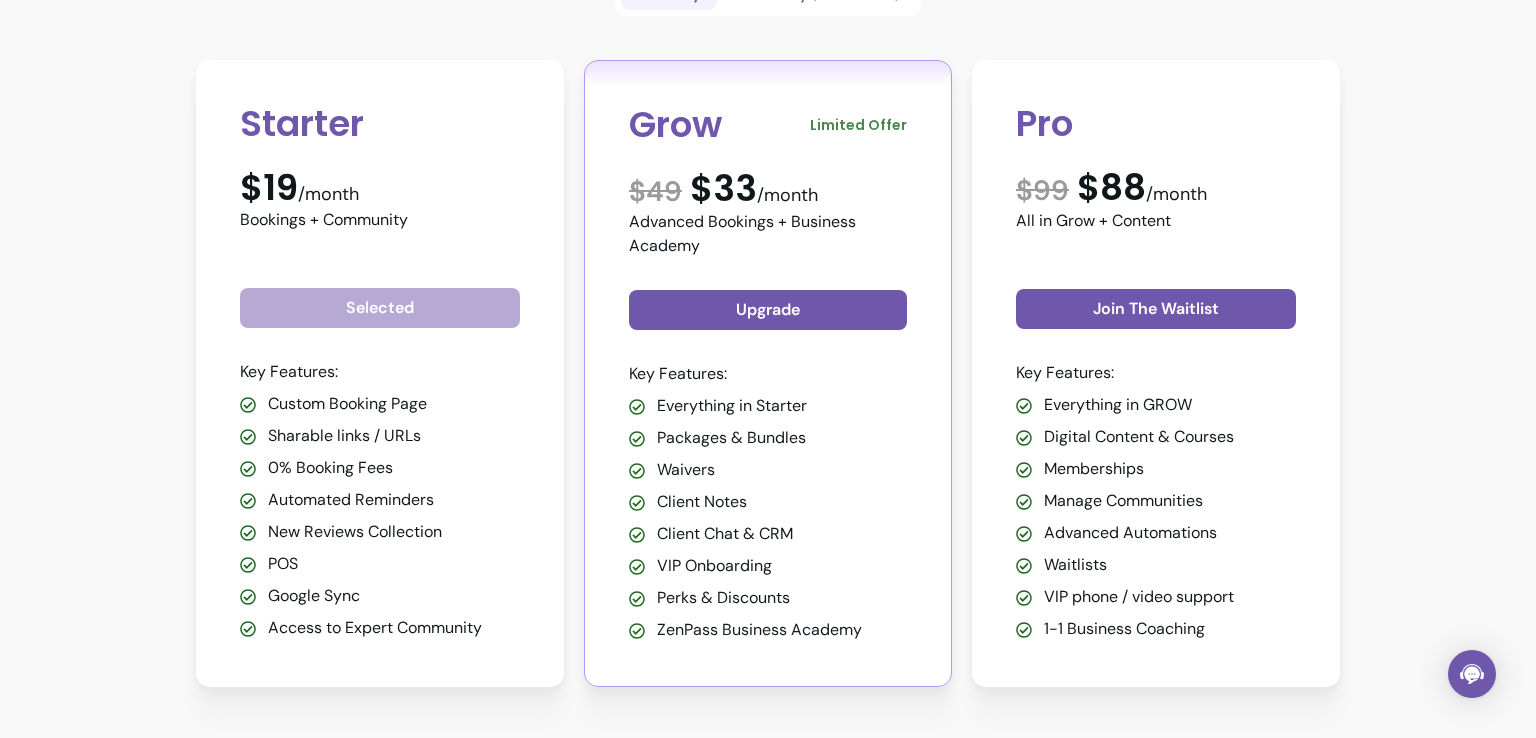 scroll, scrollTop: 268, scrollLeft: 0, axis: vertical 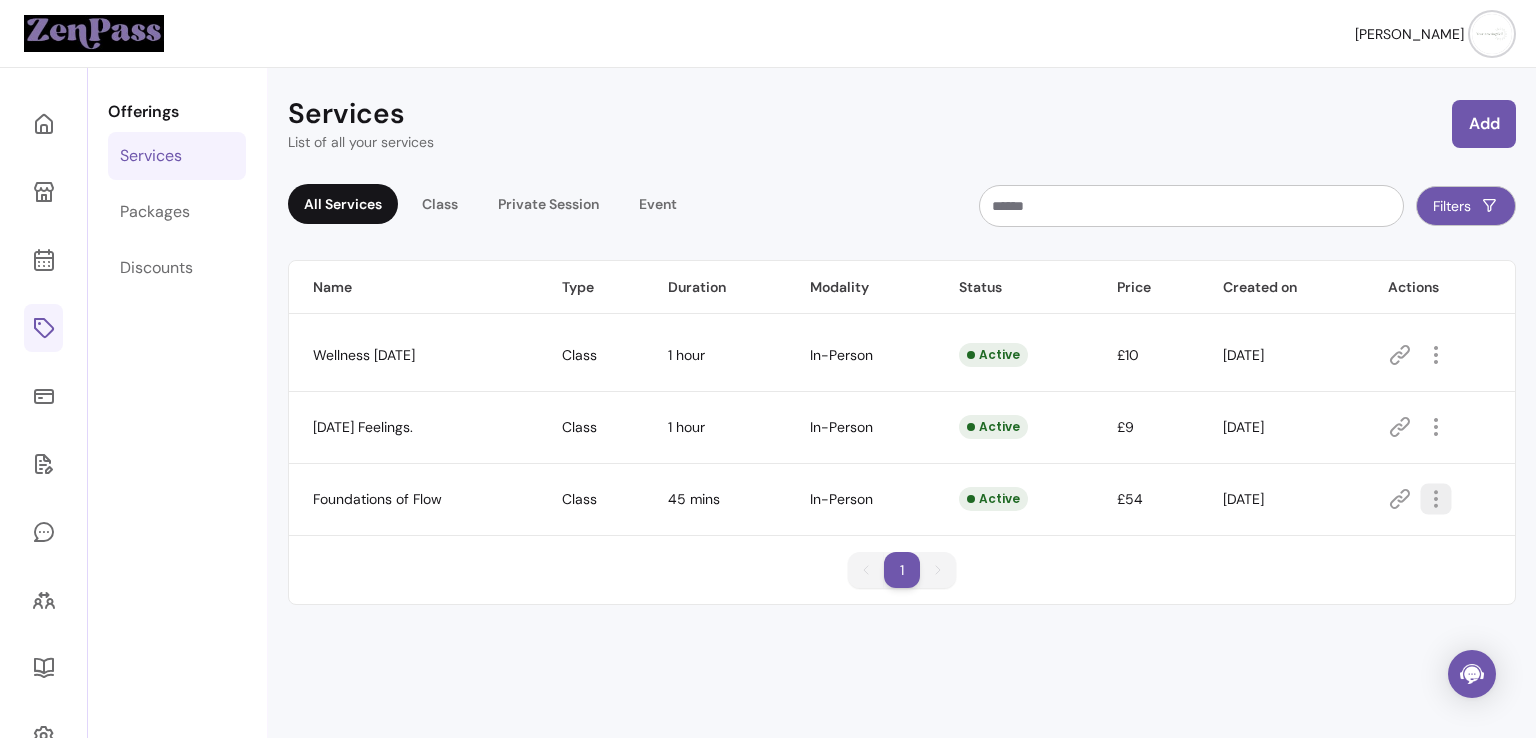 click 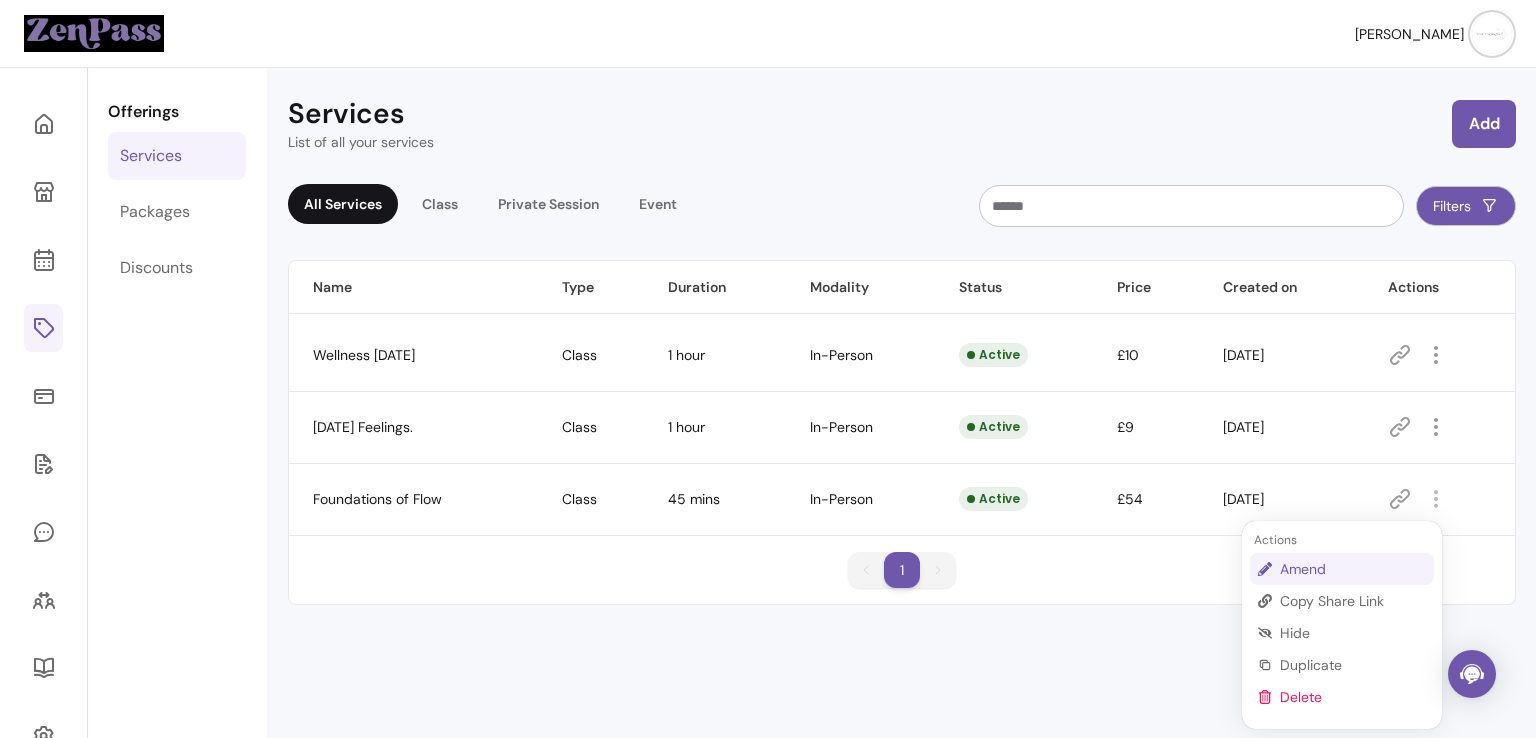 click on "Amend" at bounding box center (1353, 569) 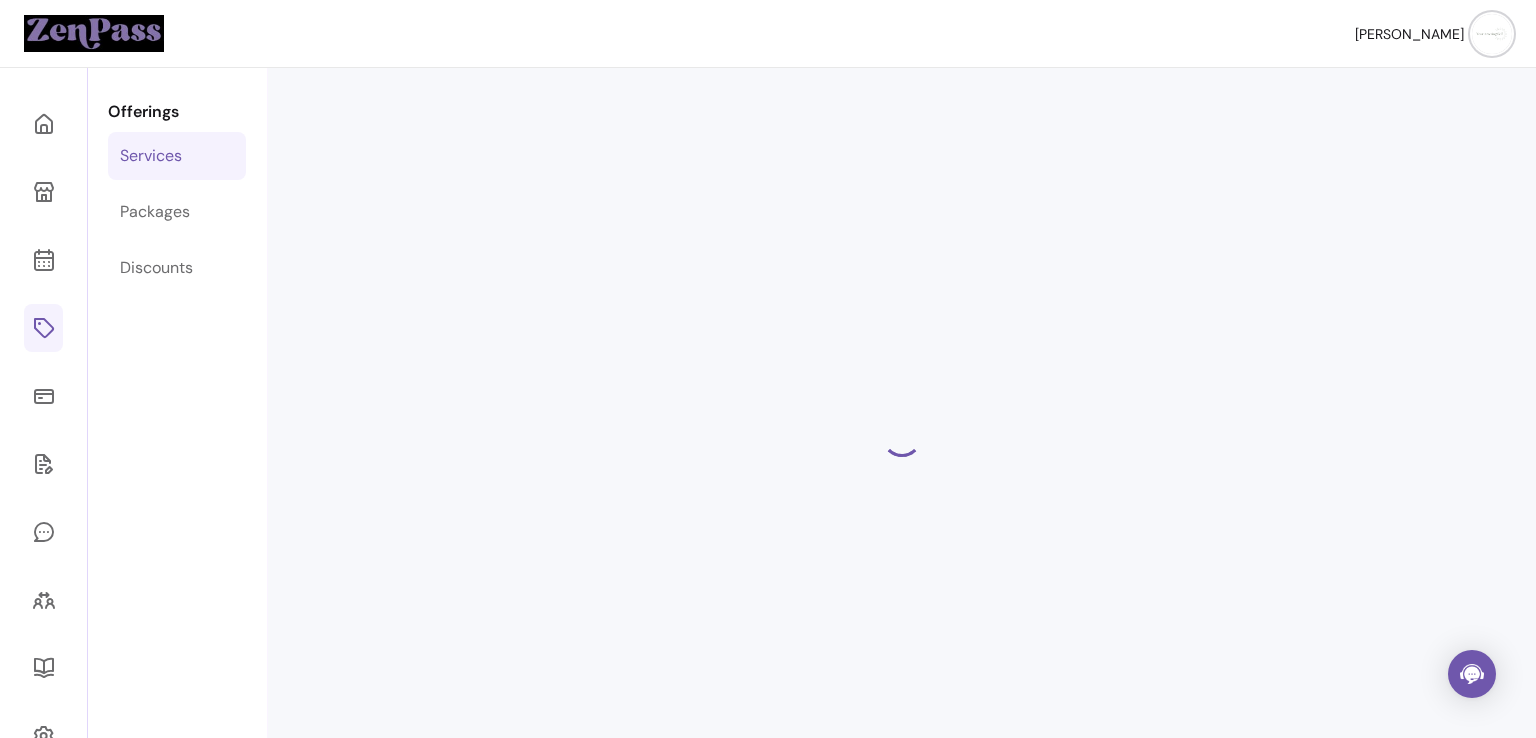 select on "**" 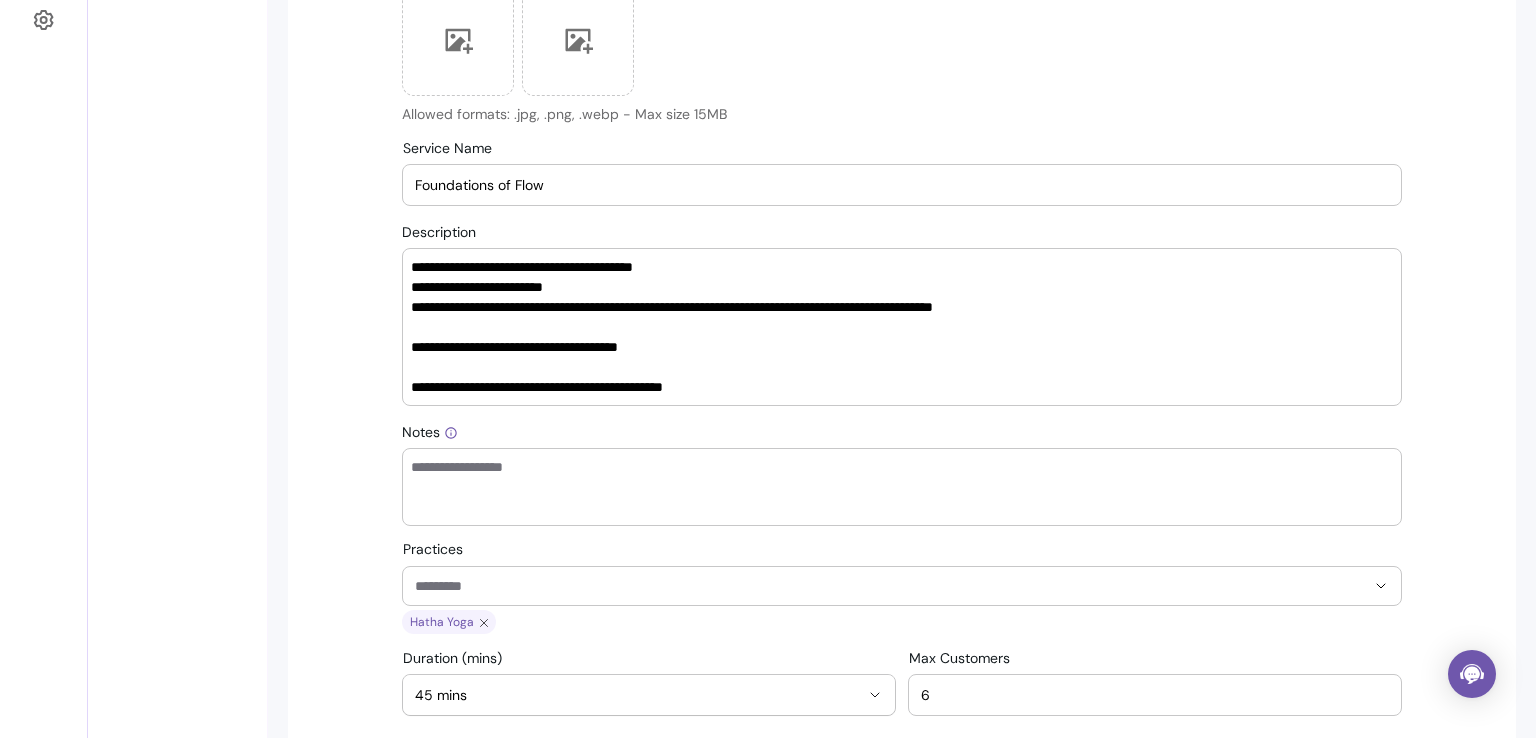 scroll, scrollTop: 730, scrollLeft: 0, axis: vertical 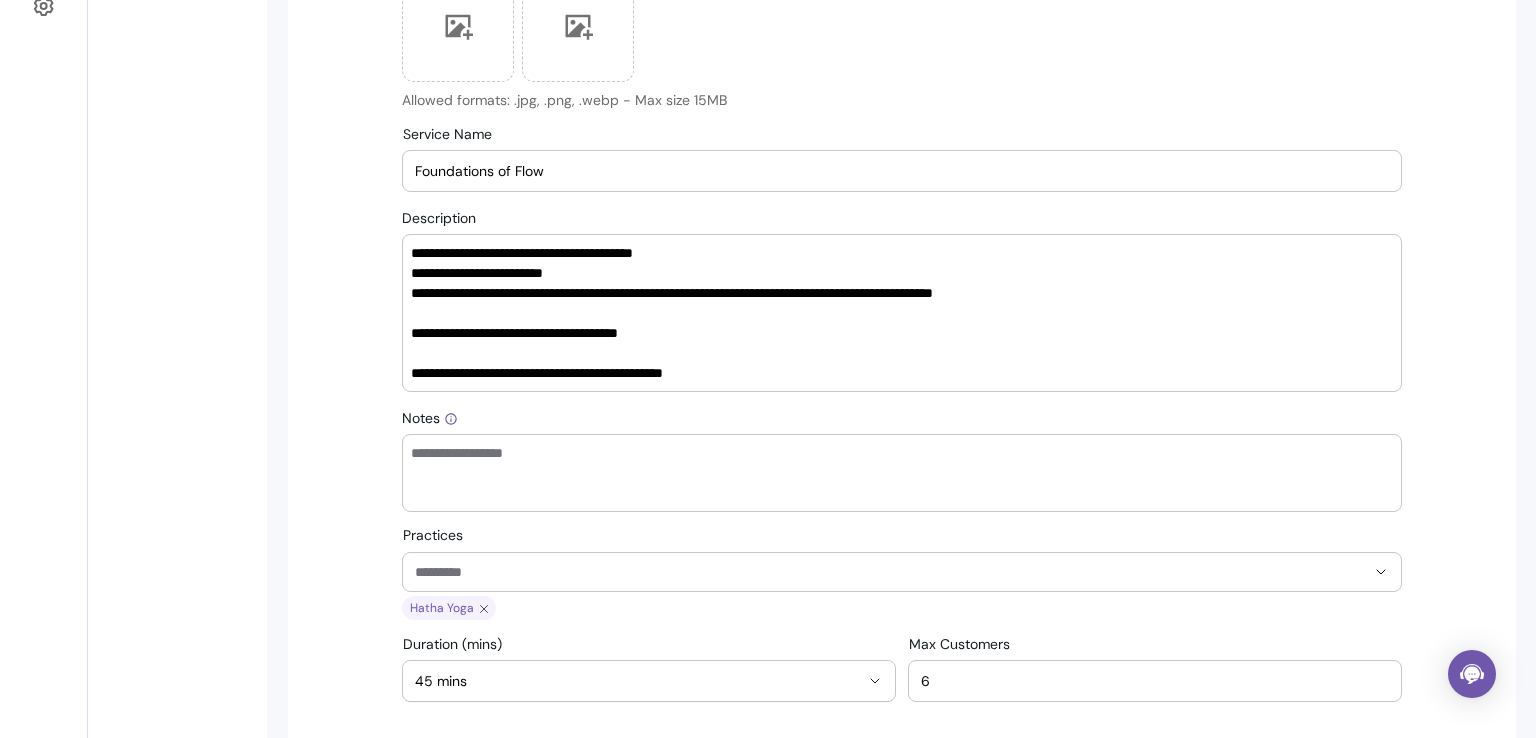 drag, startPoint x: 401, startPoint y: 251, endPoint x: 625, endPoint y: 369, distance: 253.17978 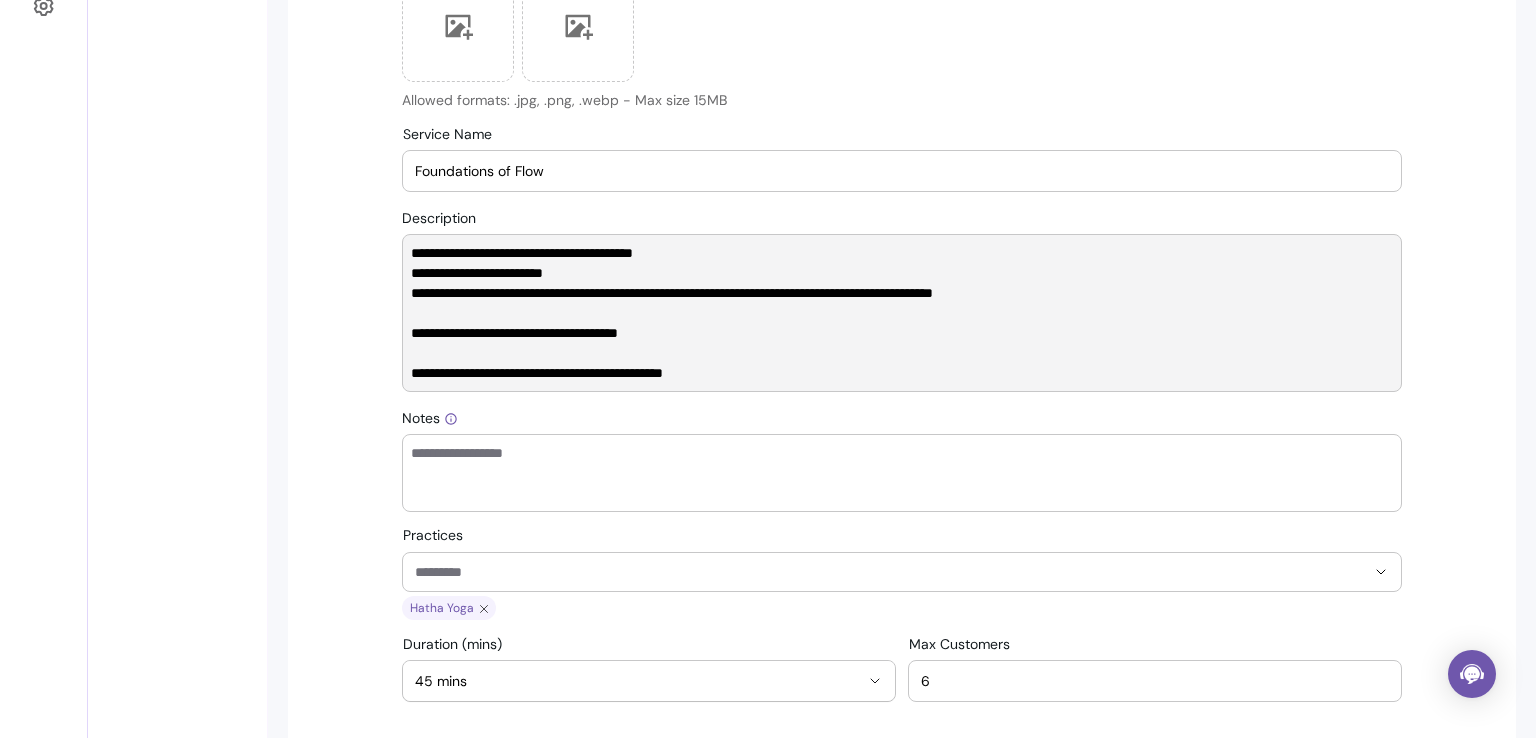 drag, startPoint x: 404, startPoint y: 253, endPoint x: 729, endPoint y: 374, distance: 346.79388 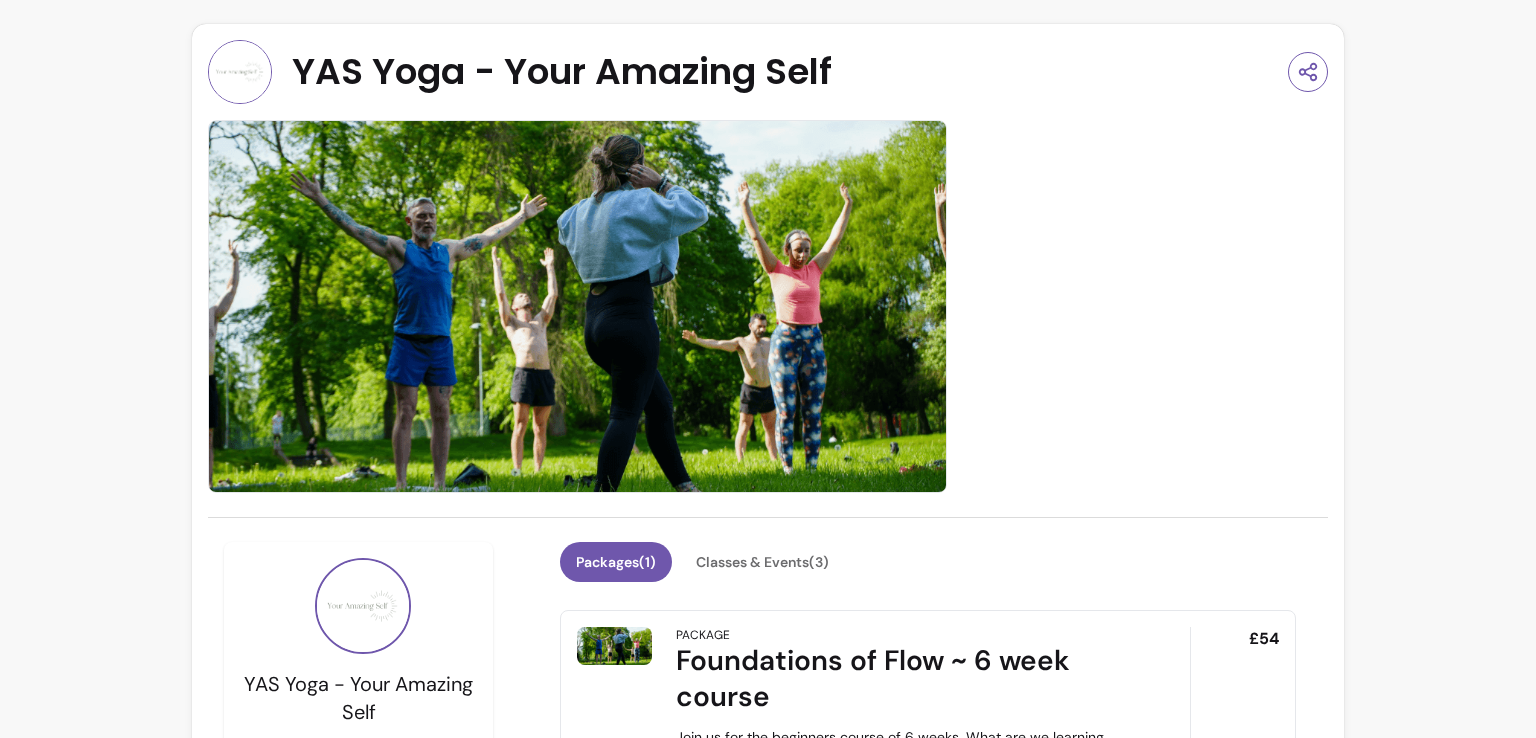 scroll, scrollTop: 0, scrollLeft: 0, axis: both 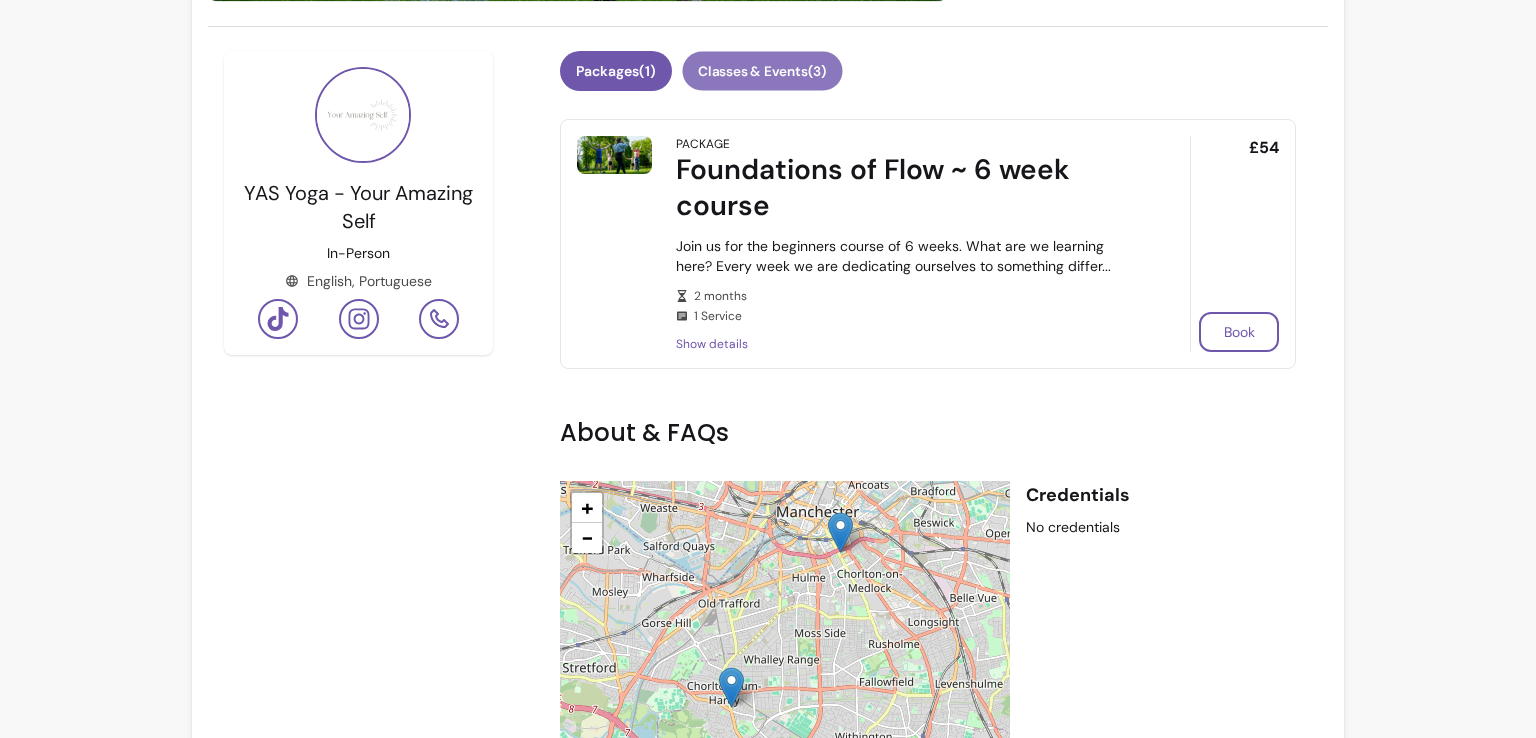 click on "Classes & Events  ( 3 )" at bounding box center (762, 71) 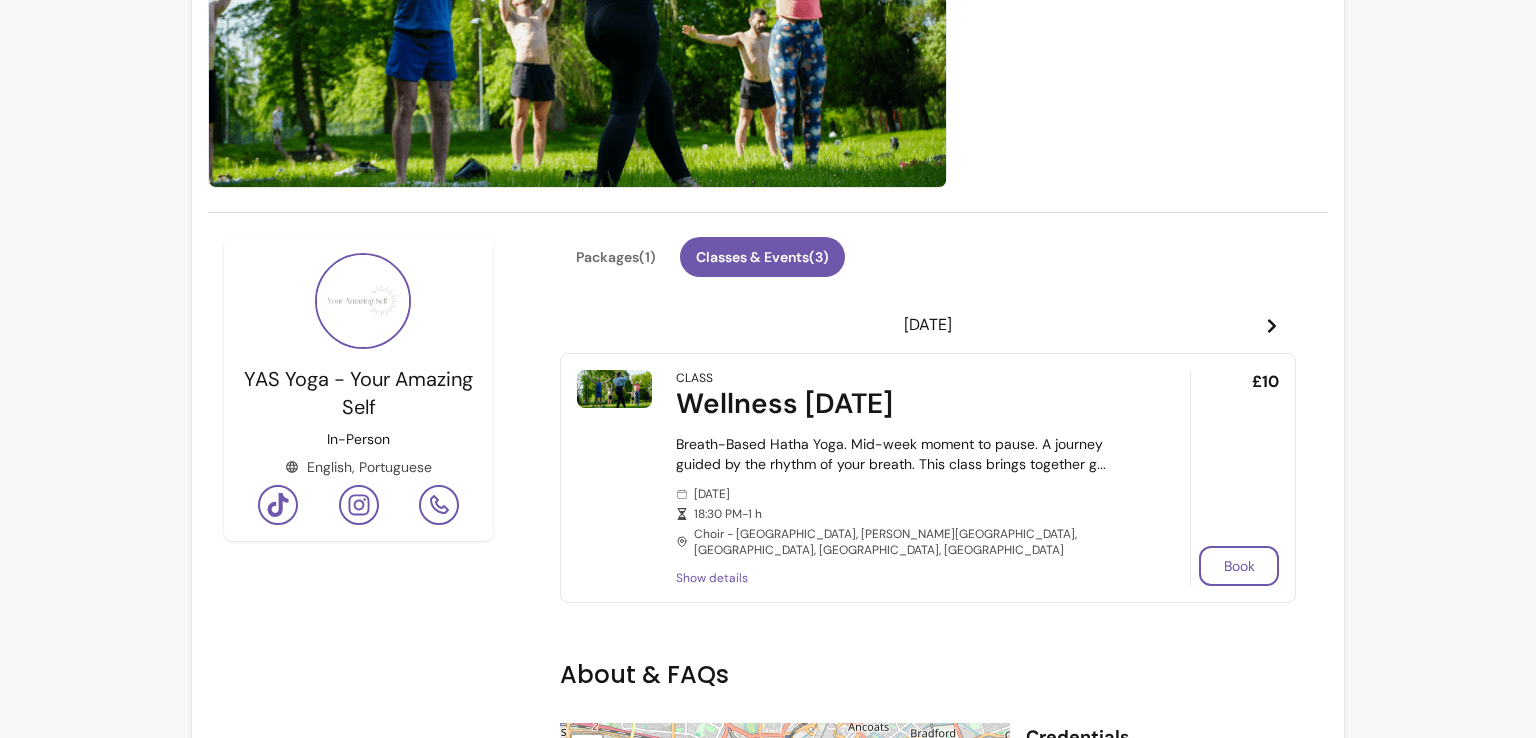 scroll, scrollTop: 321, scrollLeft: 0, axis: vertical 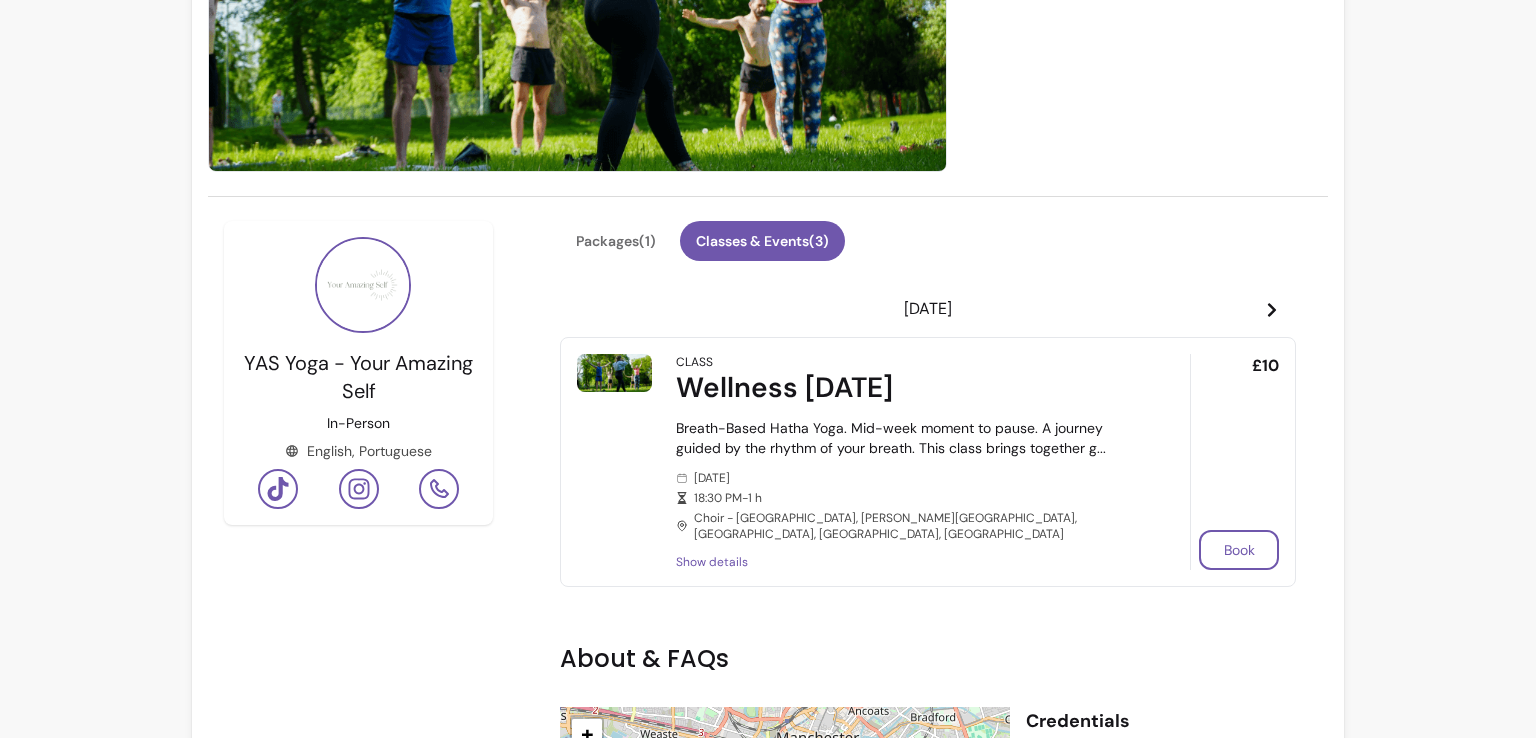 click 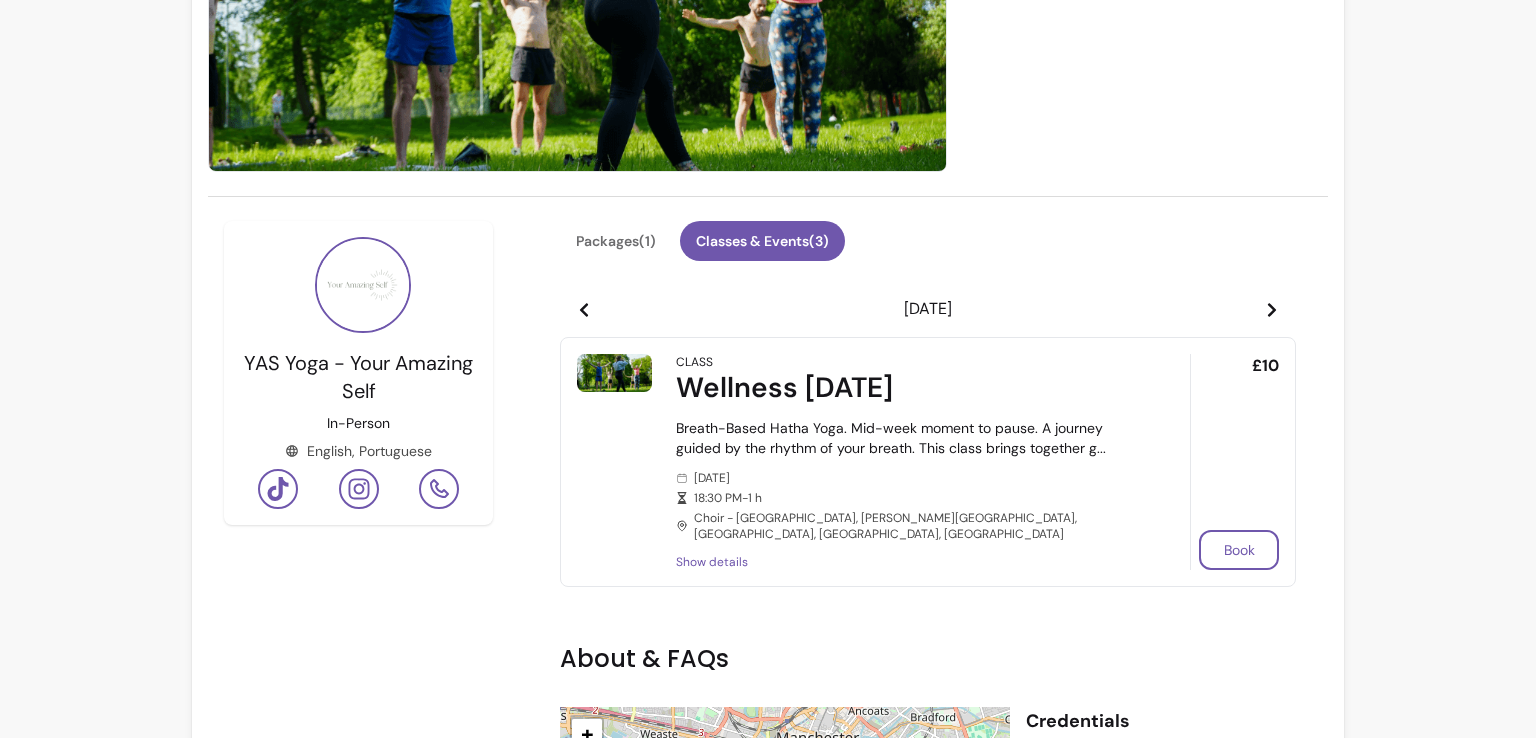 click 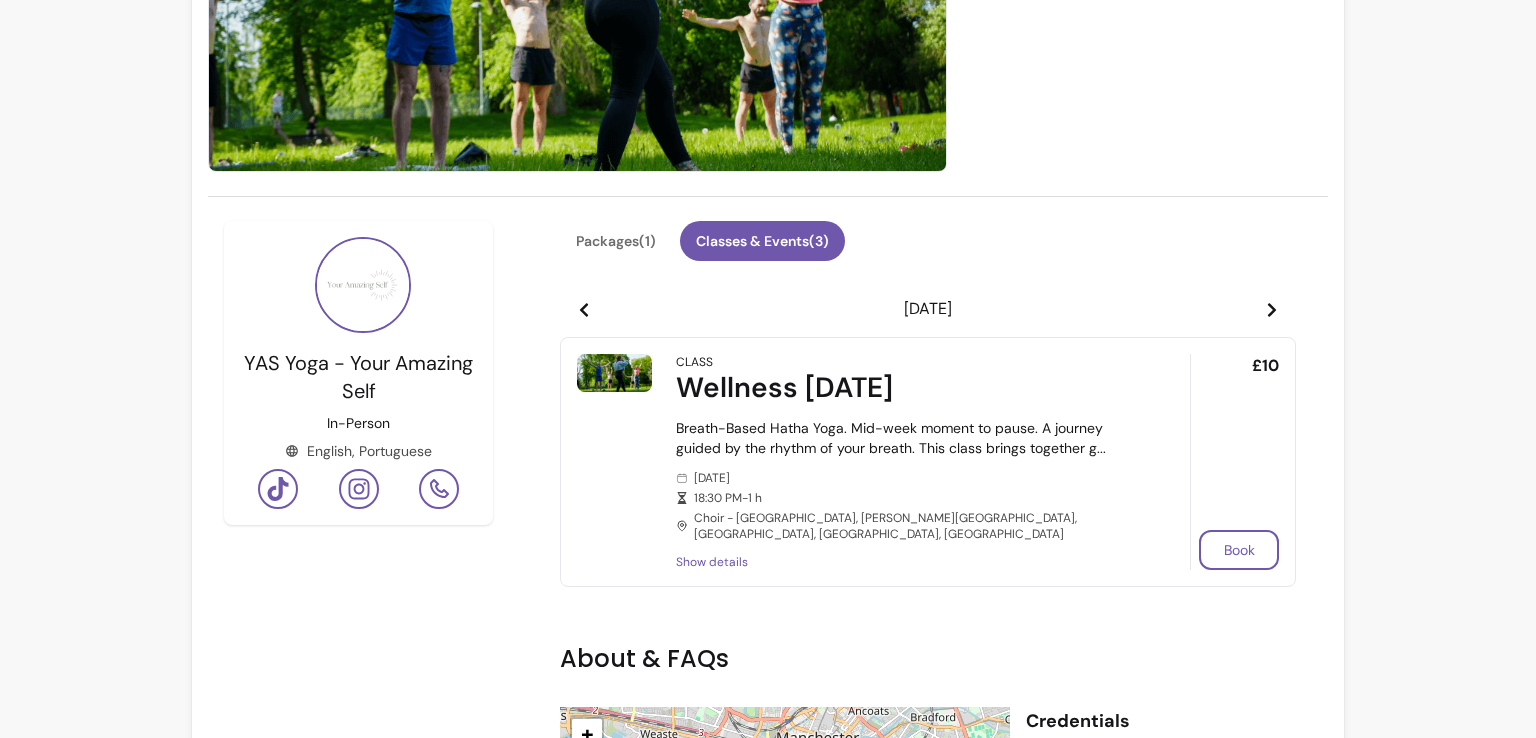 click 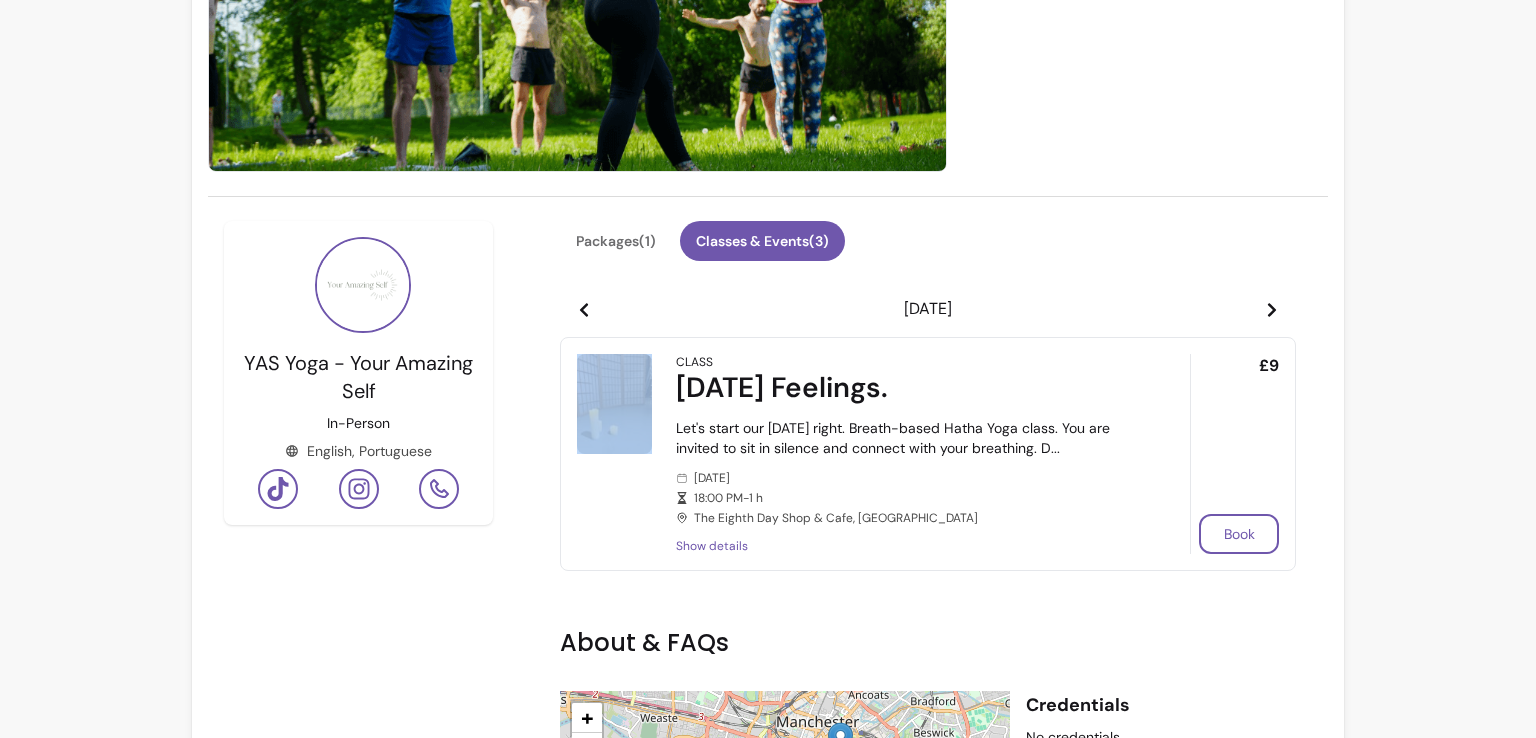 click 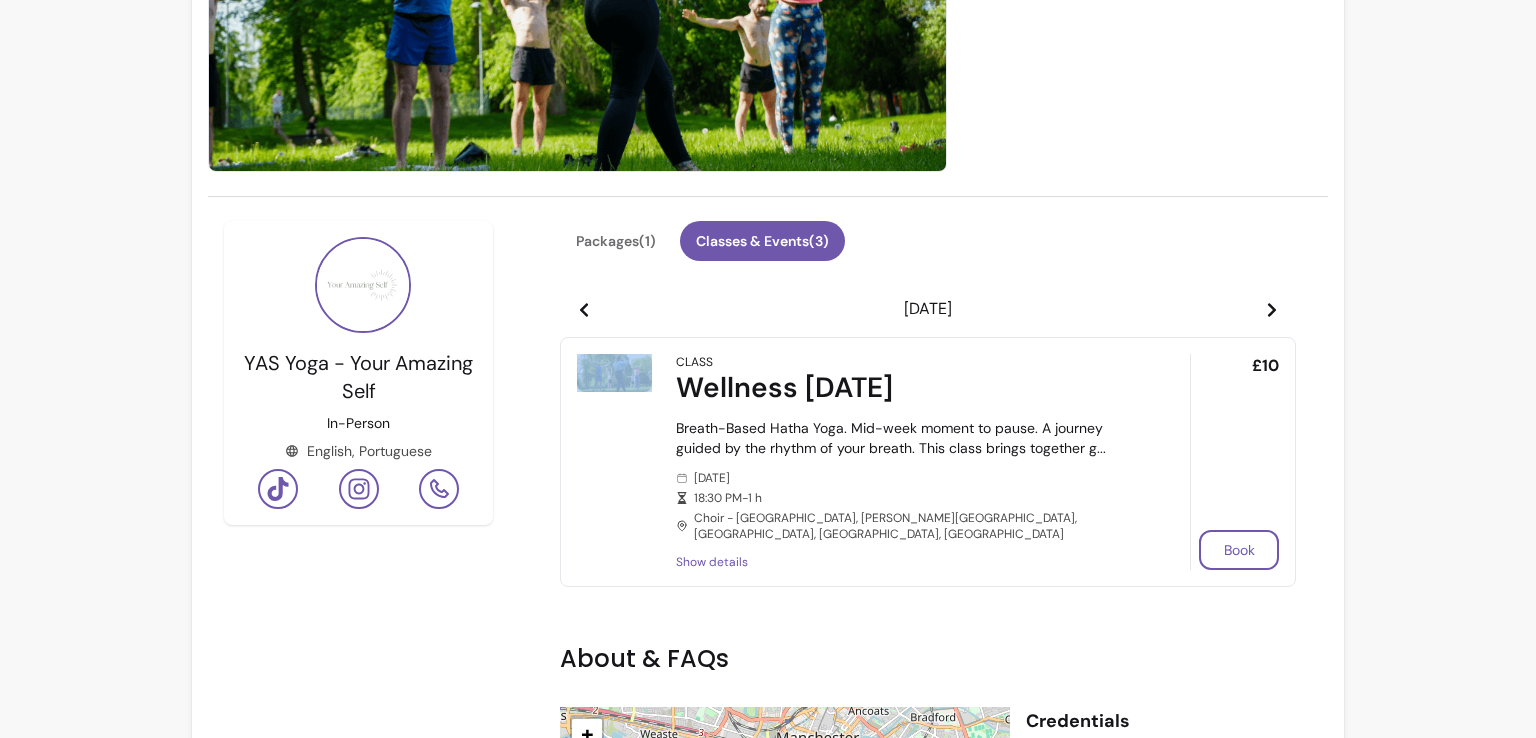 click 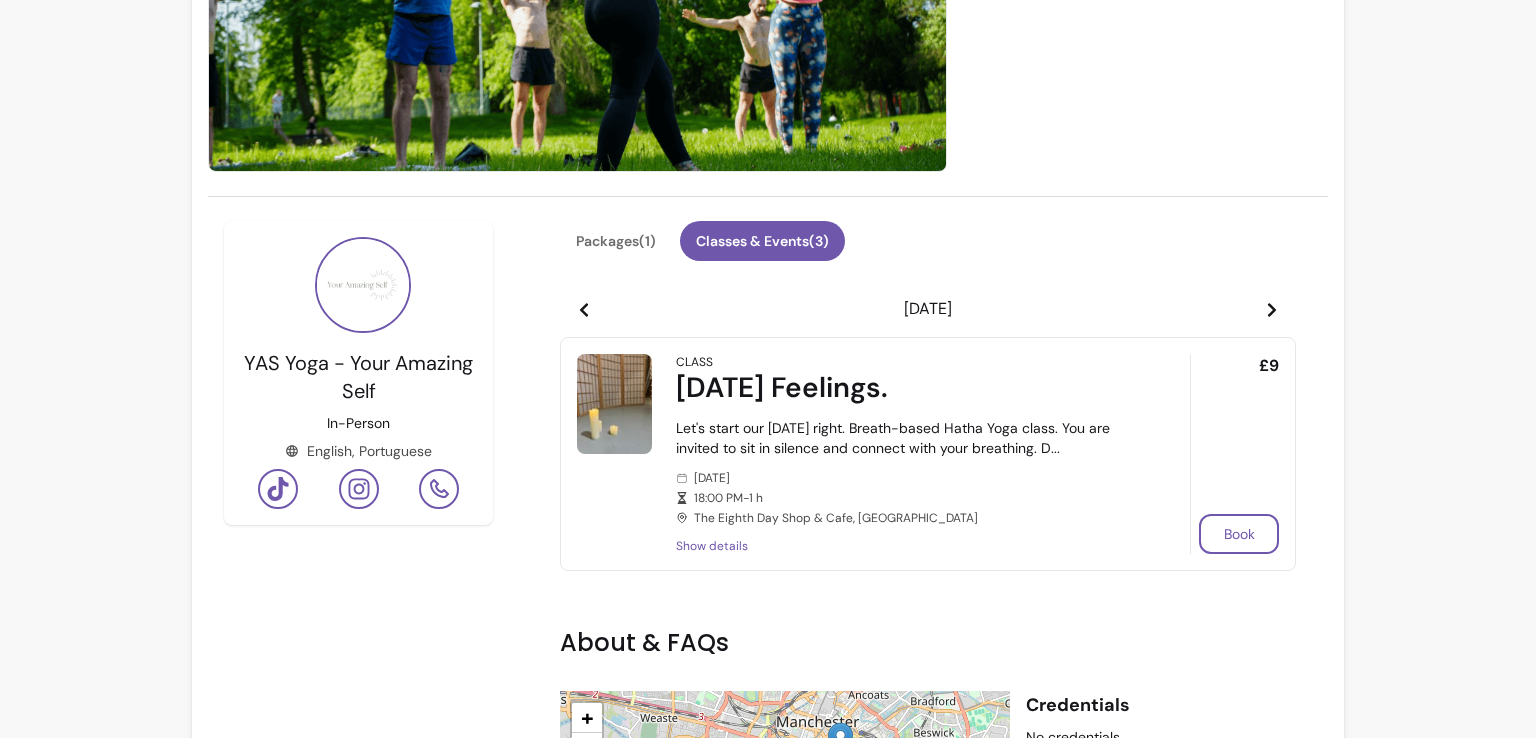 click 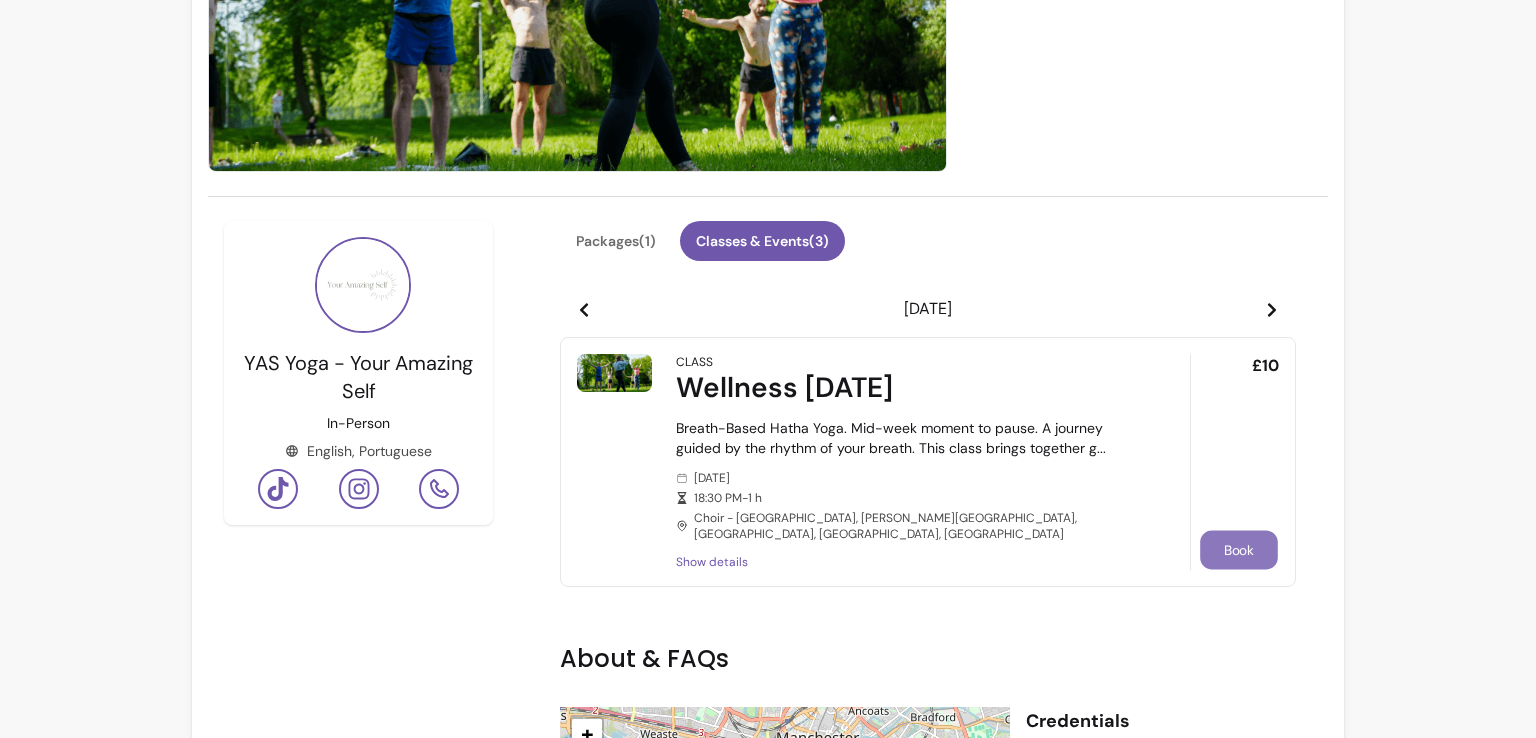 click on "Book" at bounding box center (1239, 550) 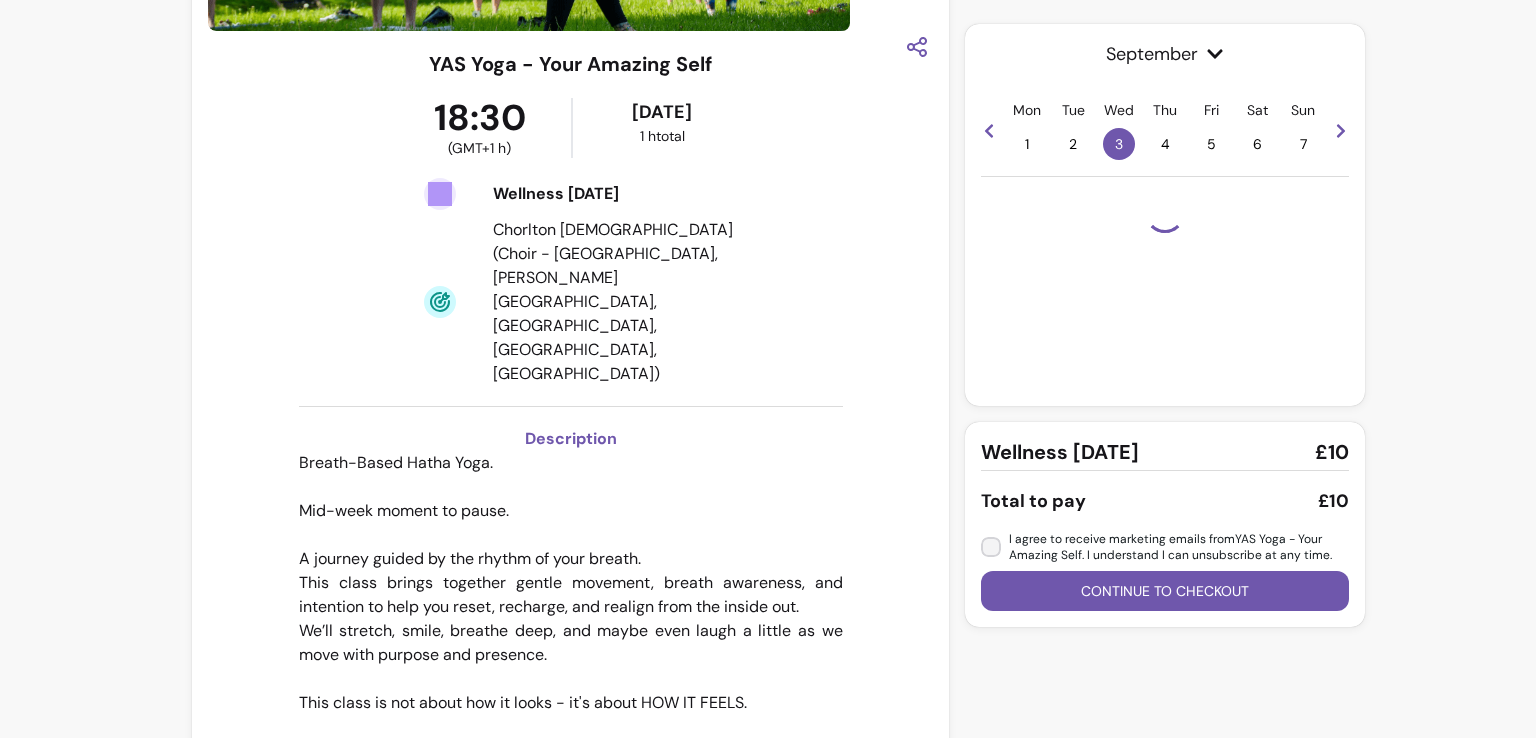 scroll, scrollTop: 24, scrollLeft: 0, axis: vertical 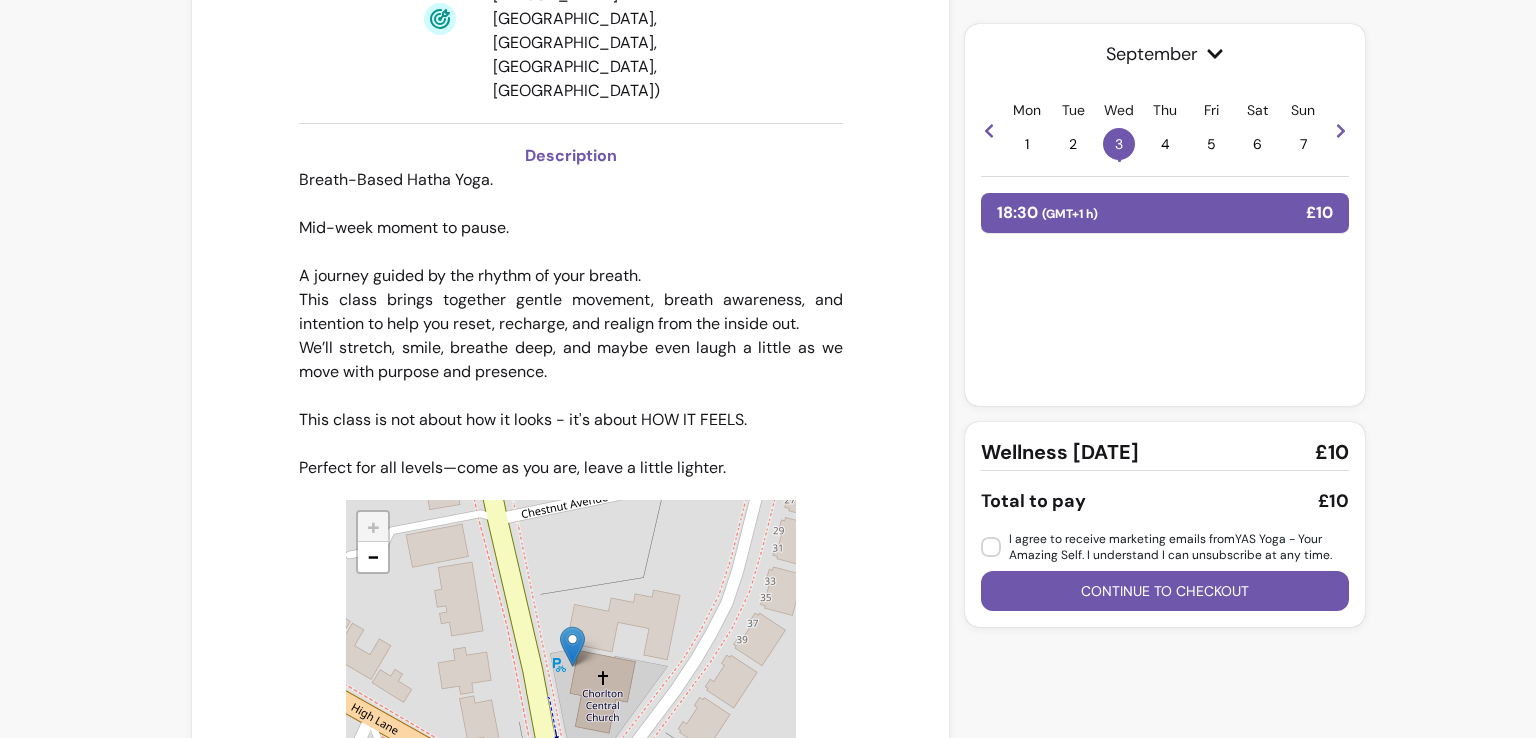 drag, startPoint x: 569, startPoint y: 551, endPoint x: 568, endPoint y: 565, distance: 14.035668 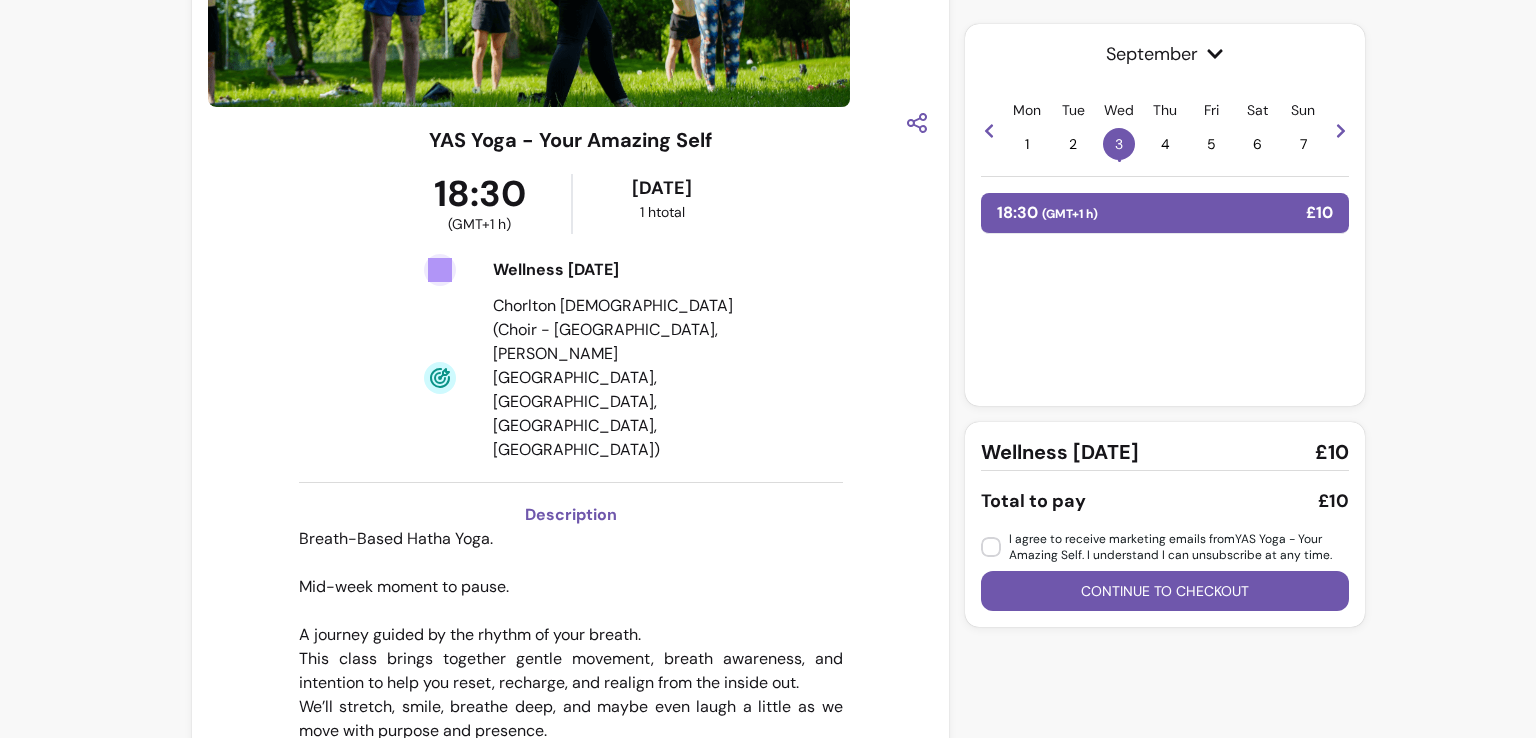 scroll, scrollTop: 0, scrollLeft: 0, axis: both 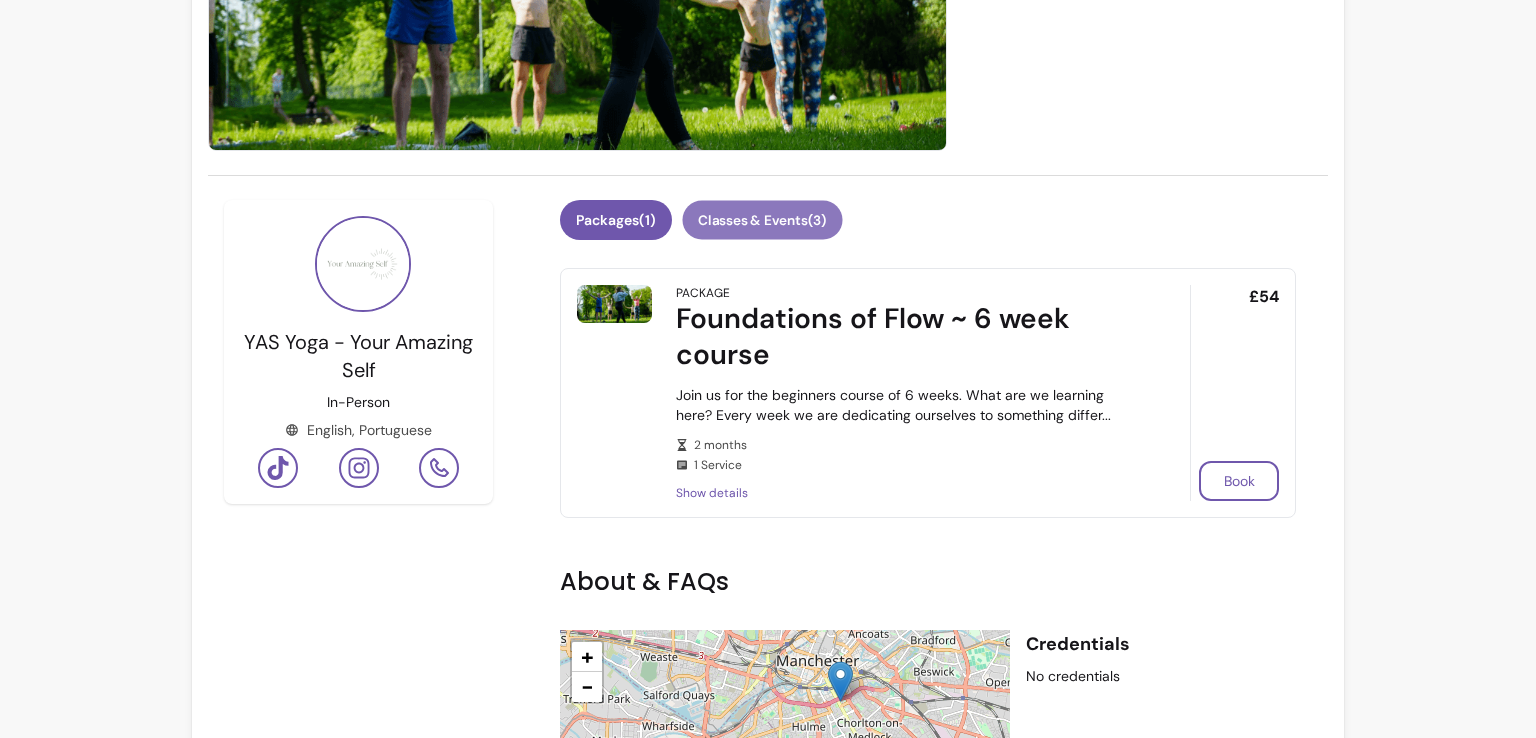 click on "Classes & Events  ( 3 )" at bounding box center [762, 220] 